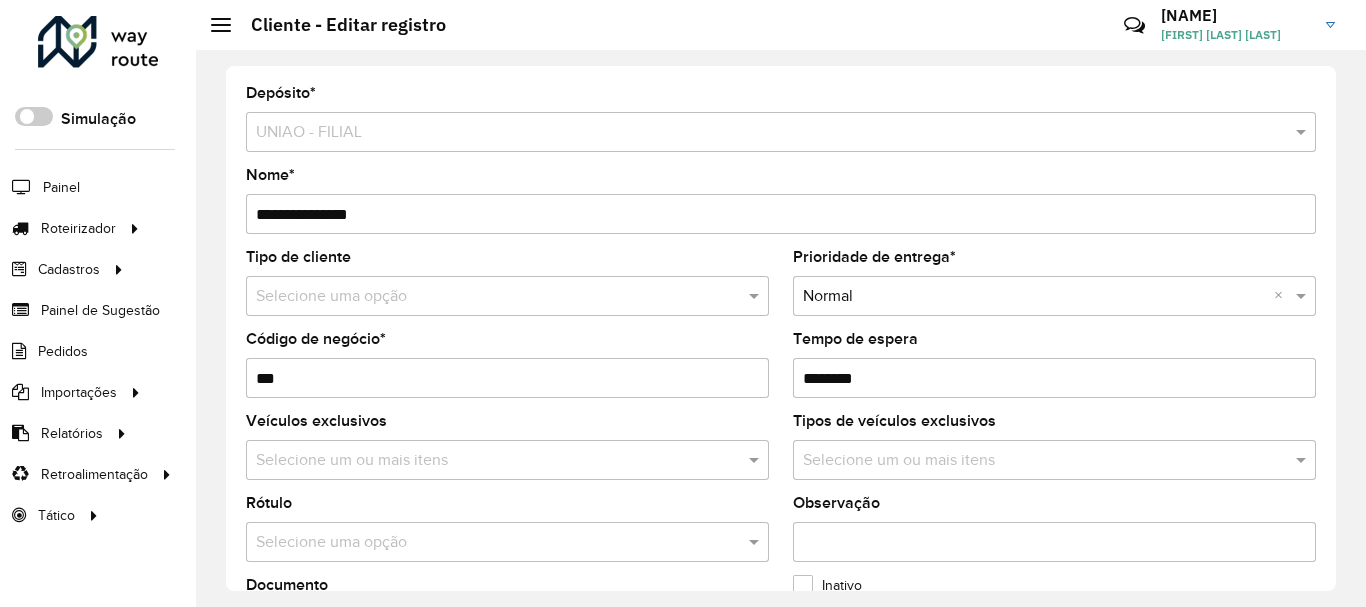 scroll, scrollTop: 0, scrollLeft: 0, axis: both 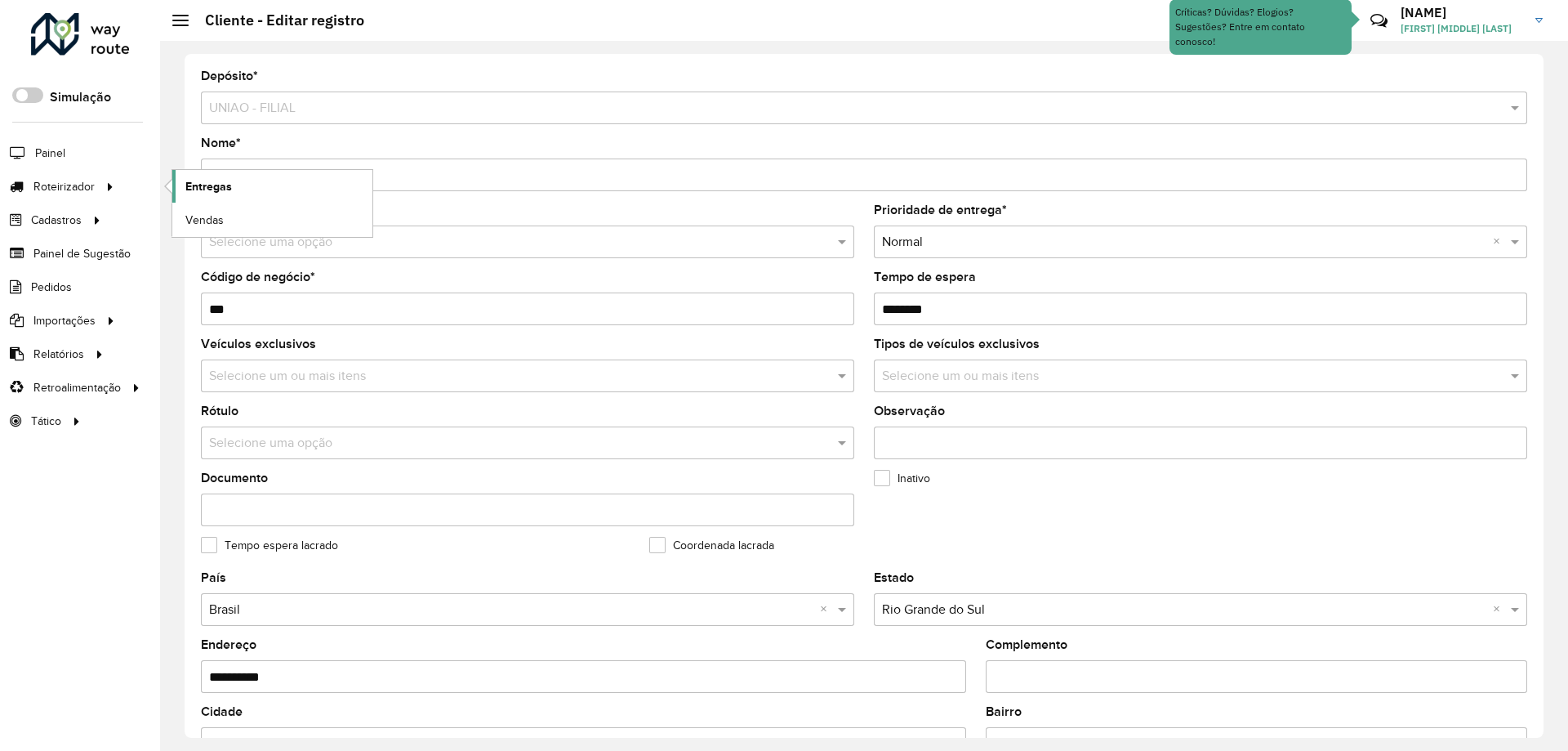 click on "Entregas" 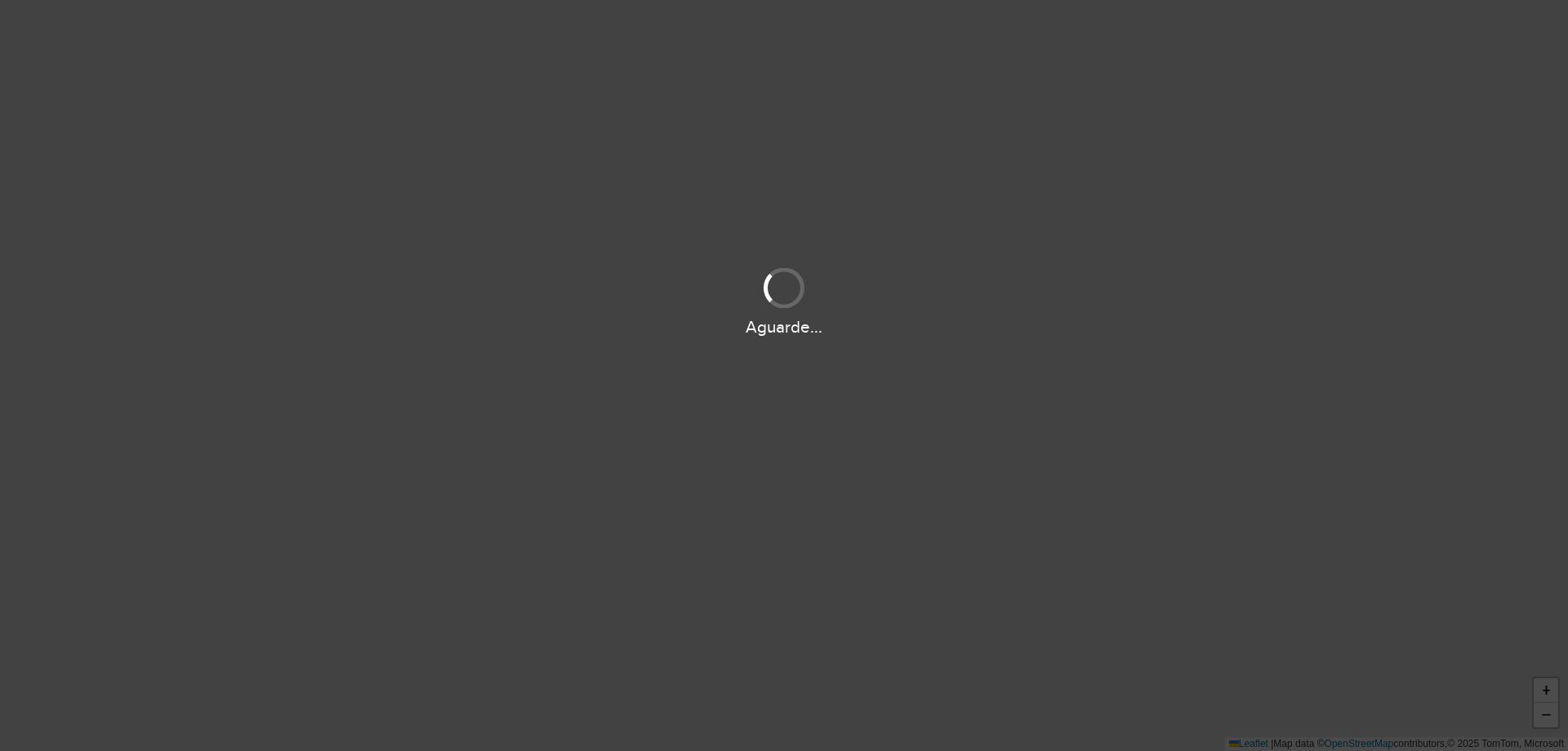 scroll, scrollTop: 0, scrollLeft: 0, axis: both 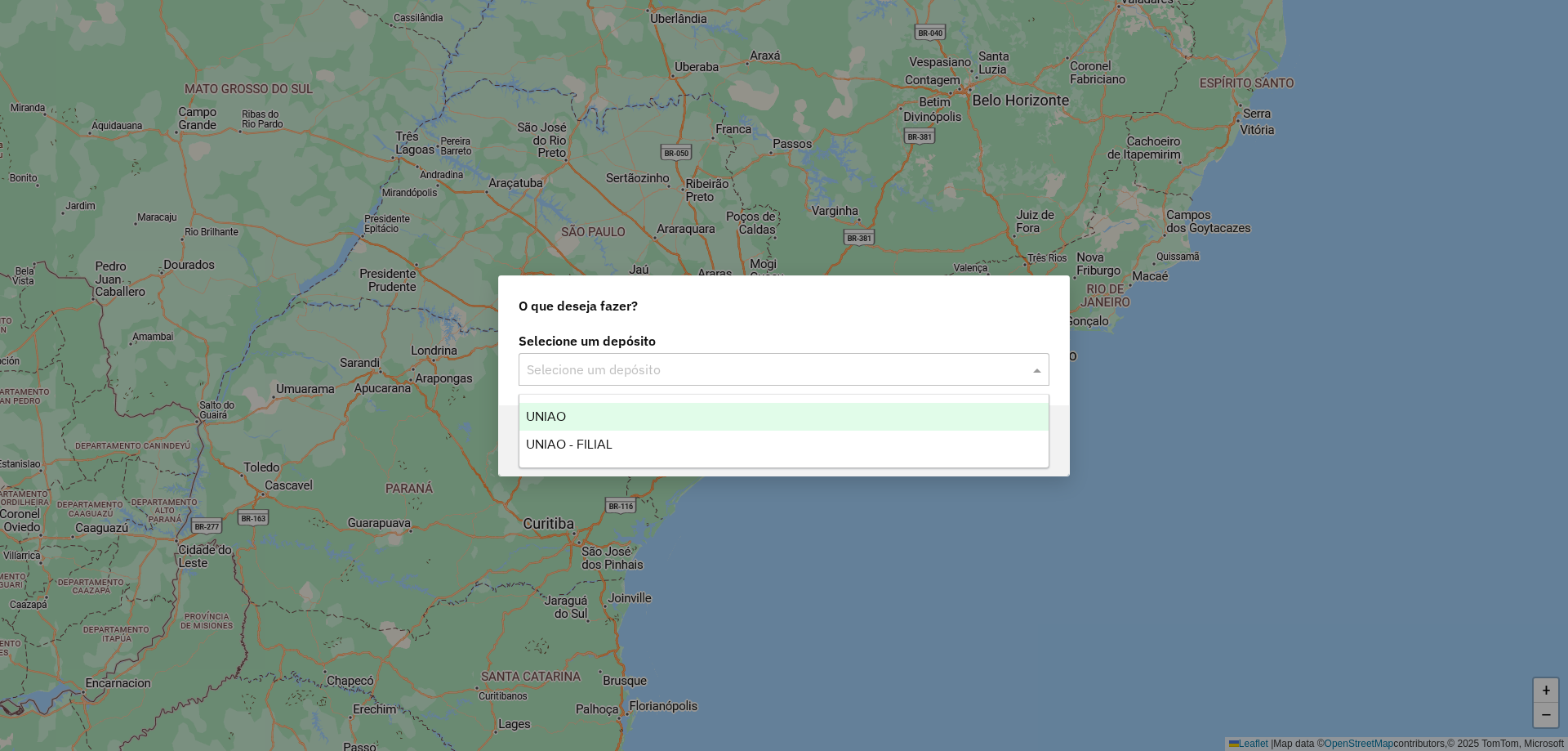 click on "Selecione um depósito" 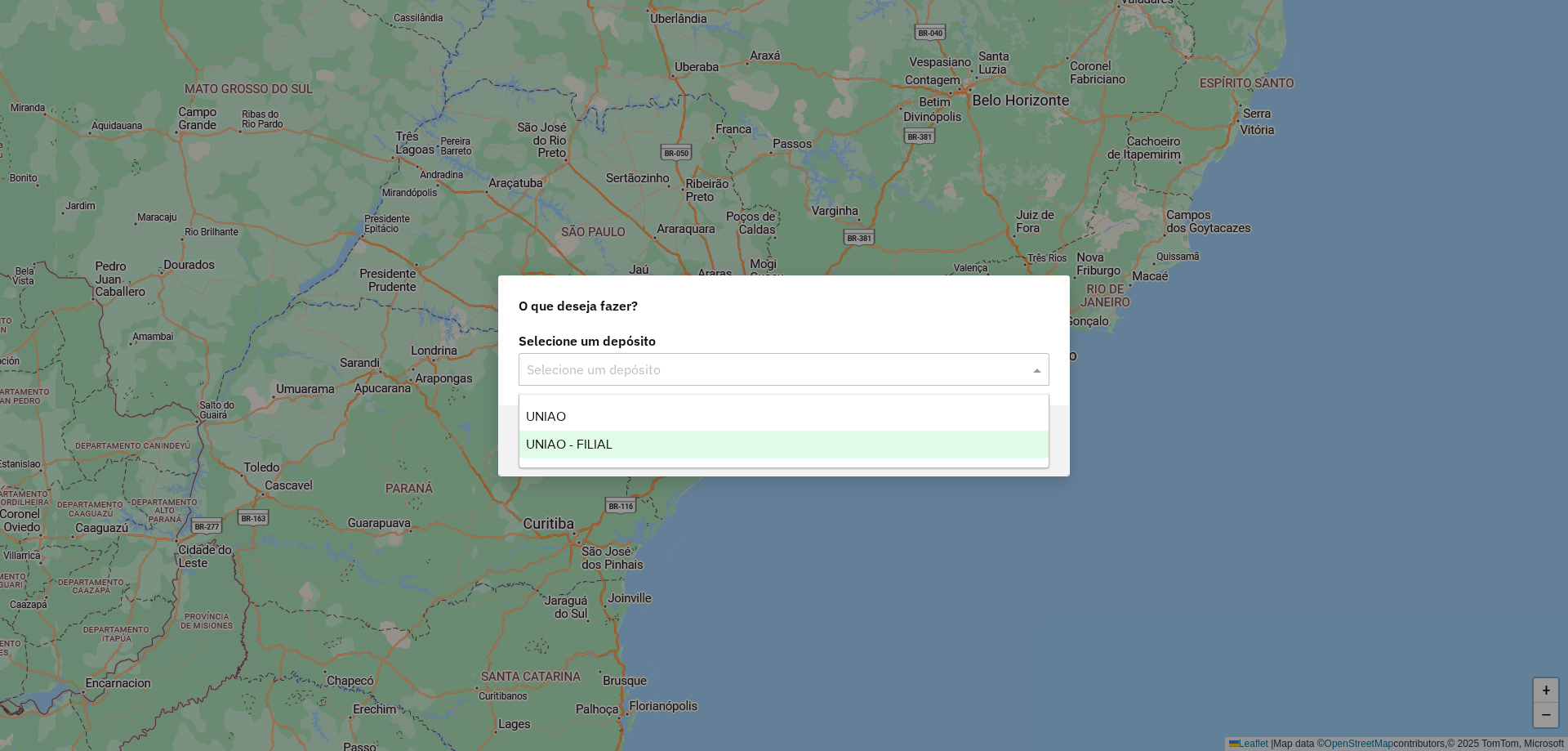 drag, startPoint x: 744, startPoint y: 413, endPoint x: 728, endPoint y: 450, distance: 40.31129 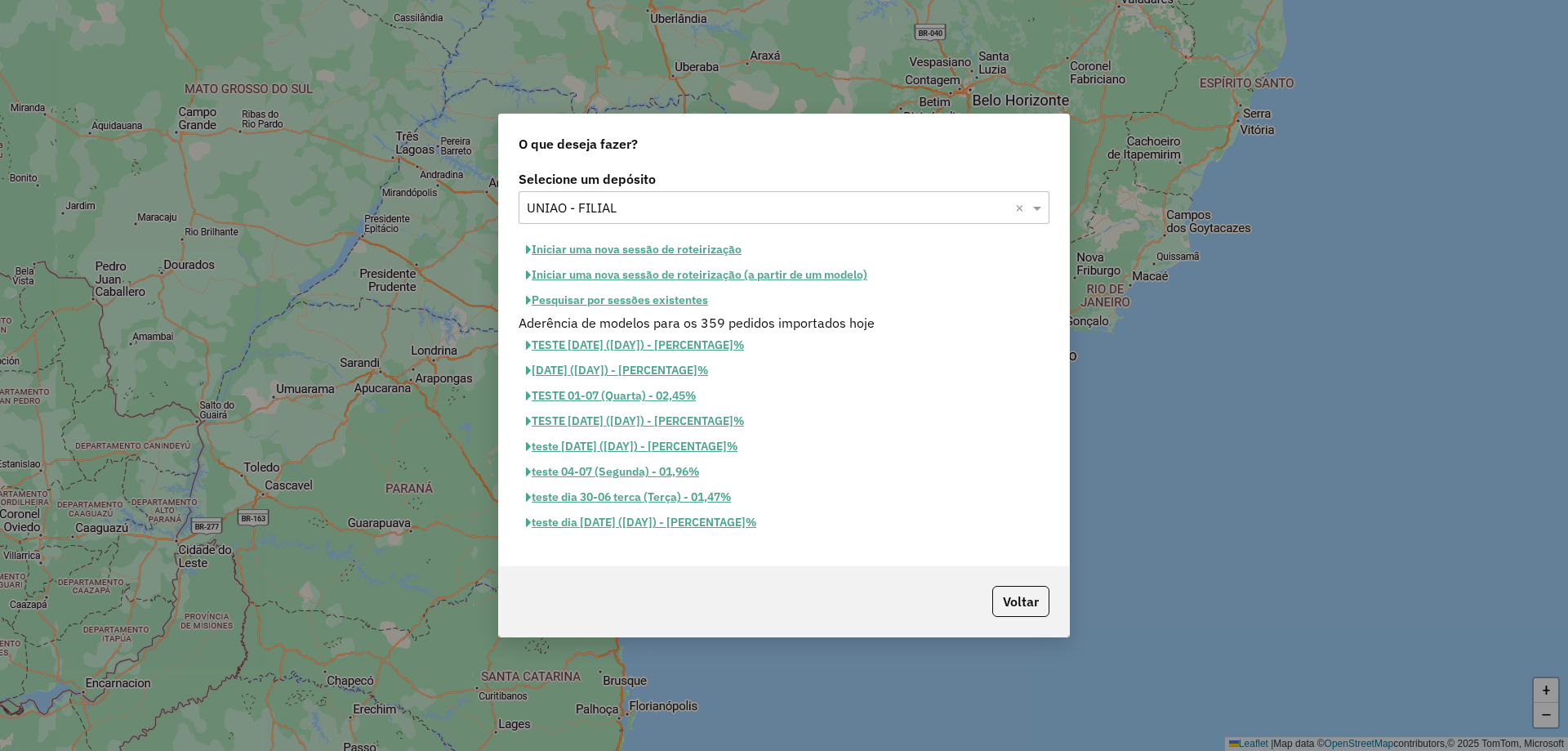 click on "Iniciar uma nova sessão de roteirização" 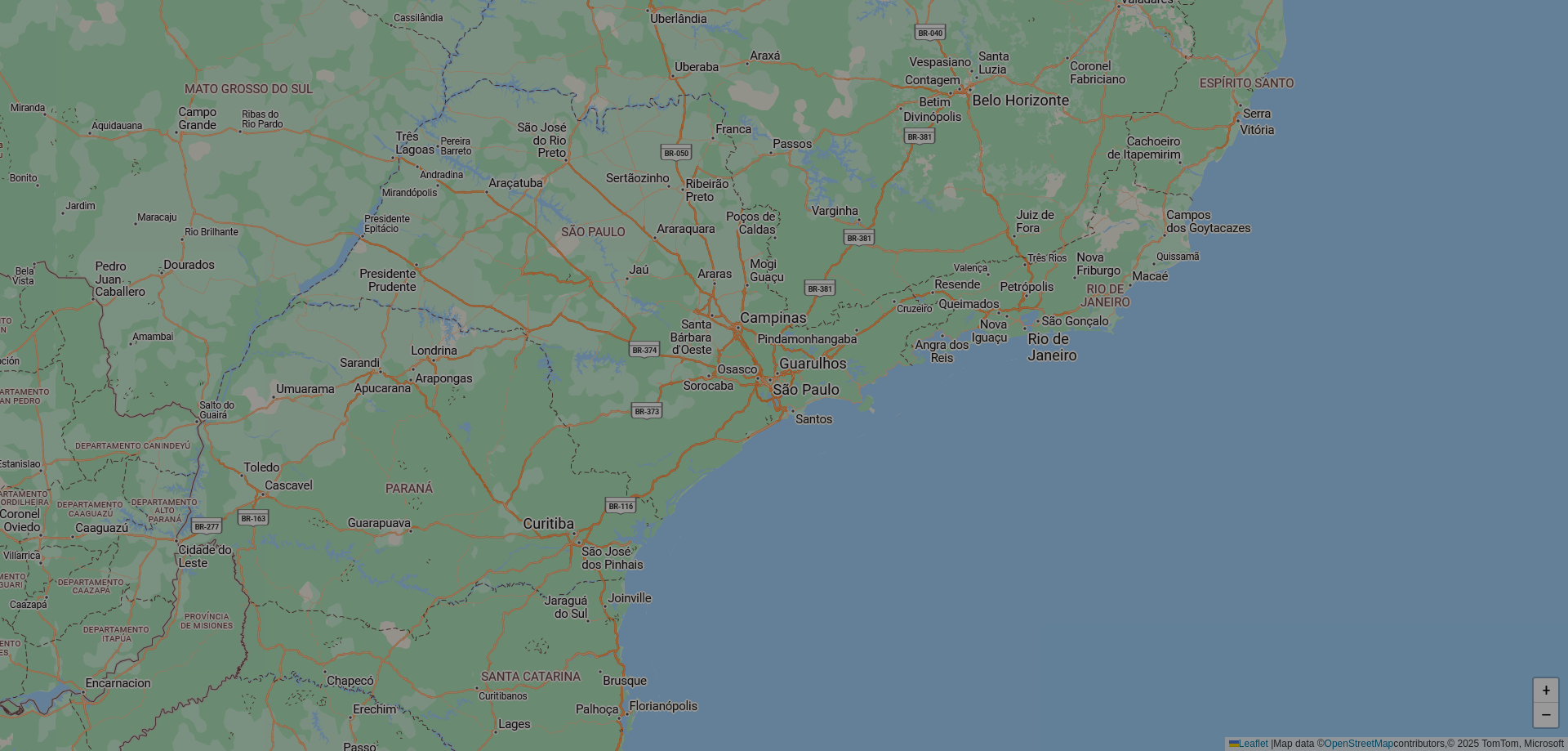 select on "*" 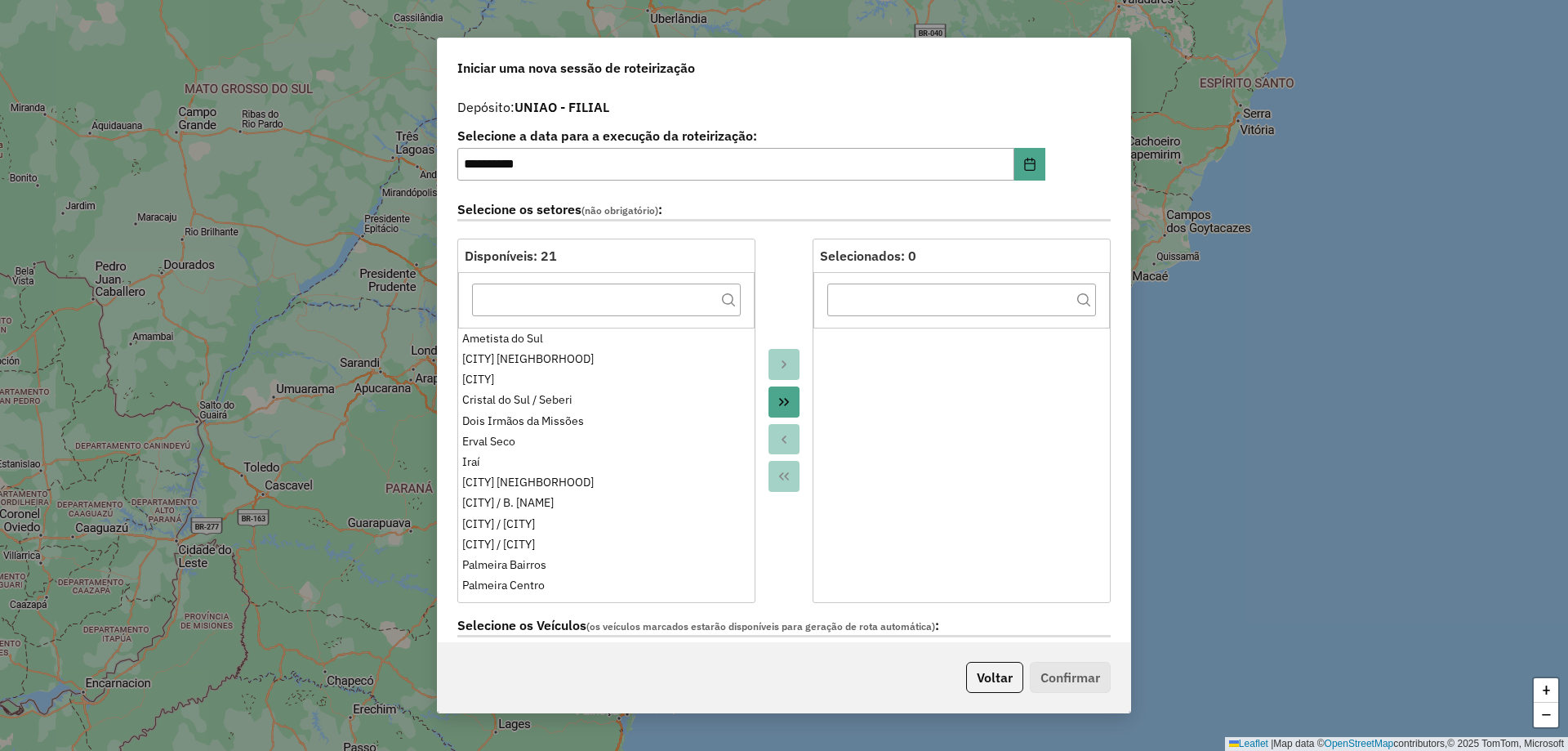 click 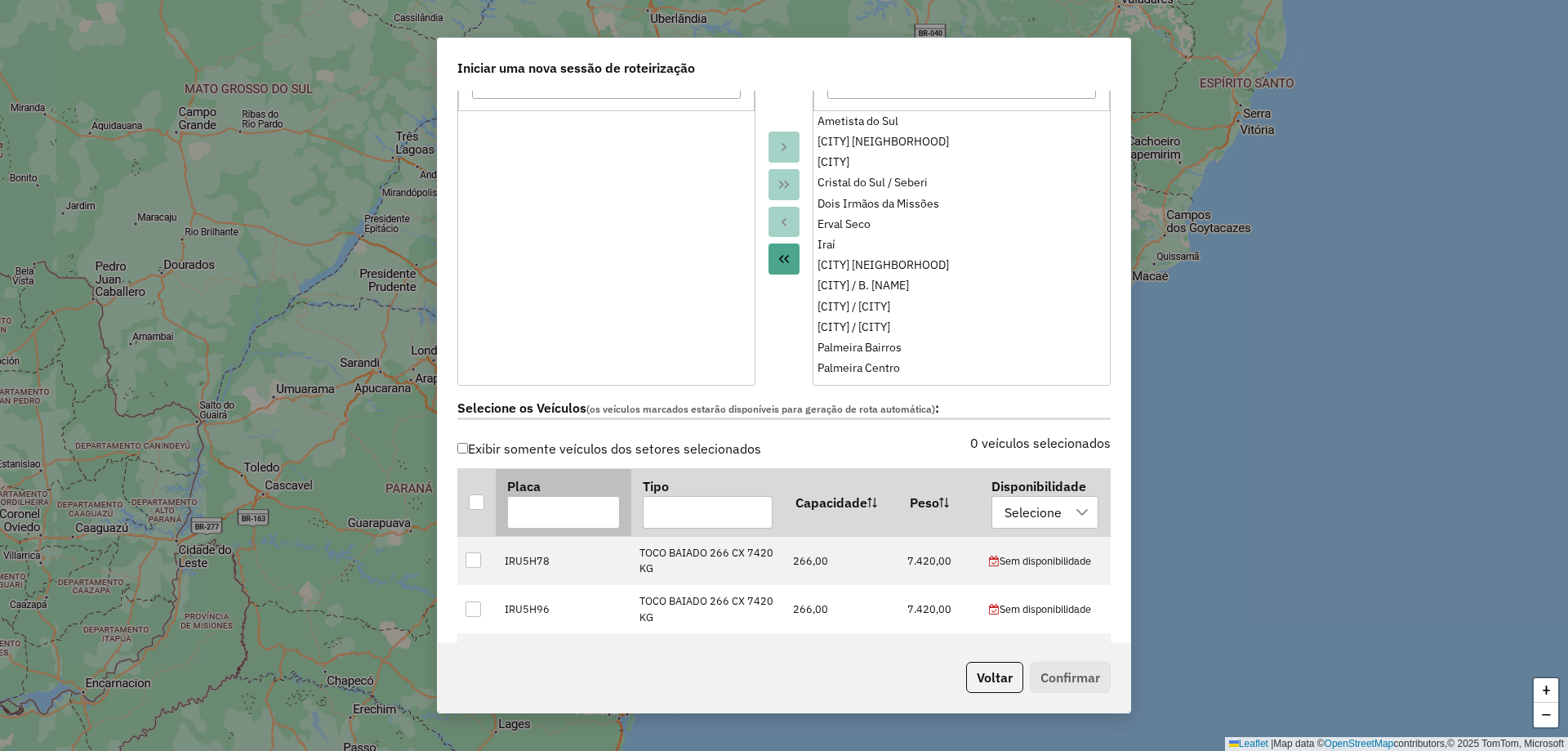 scroll, scrollTop: 245, scrollLeft: 0, axis: vertical 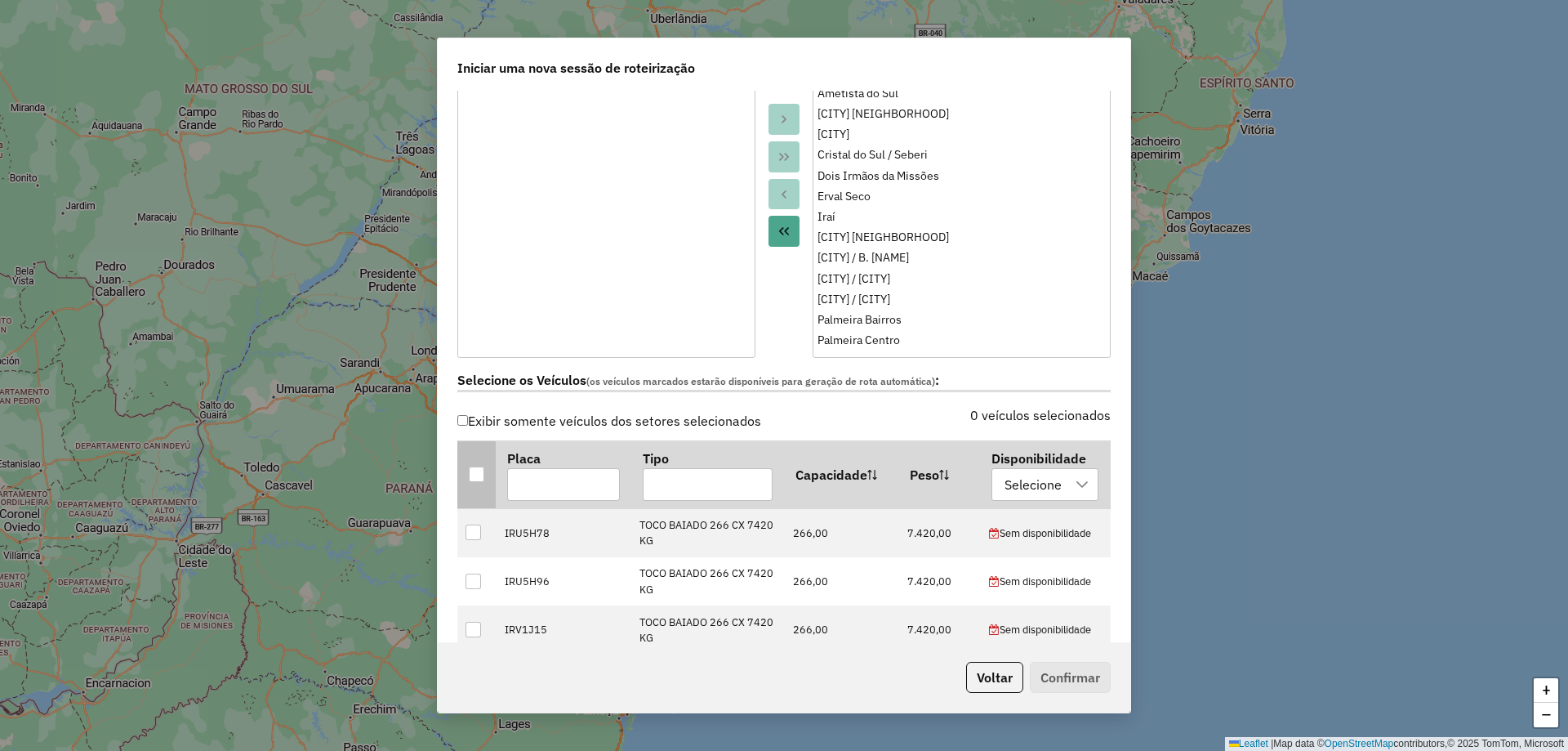 click at bounding box center (476, 474) 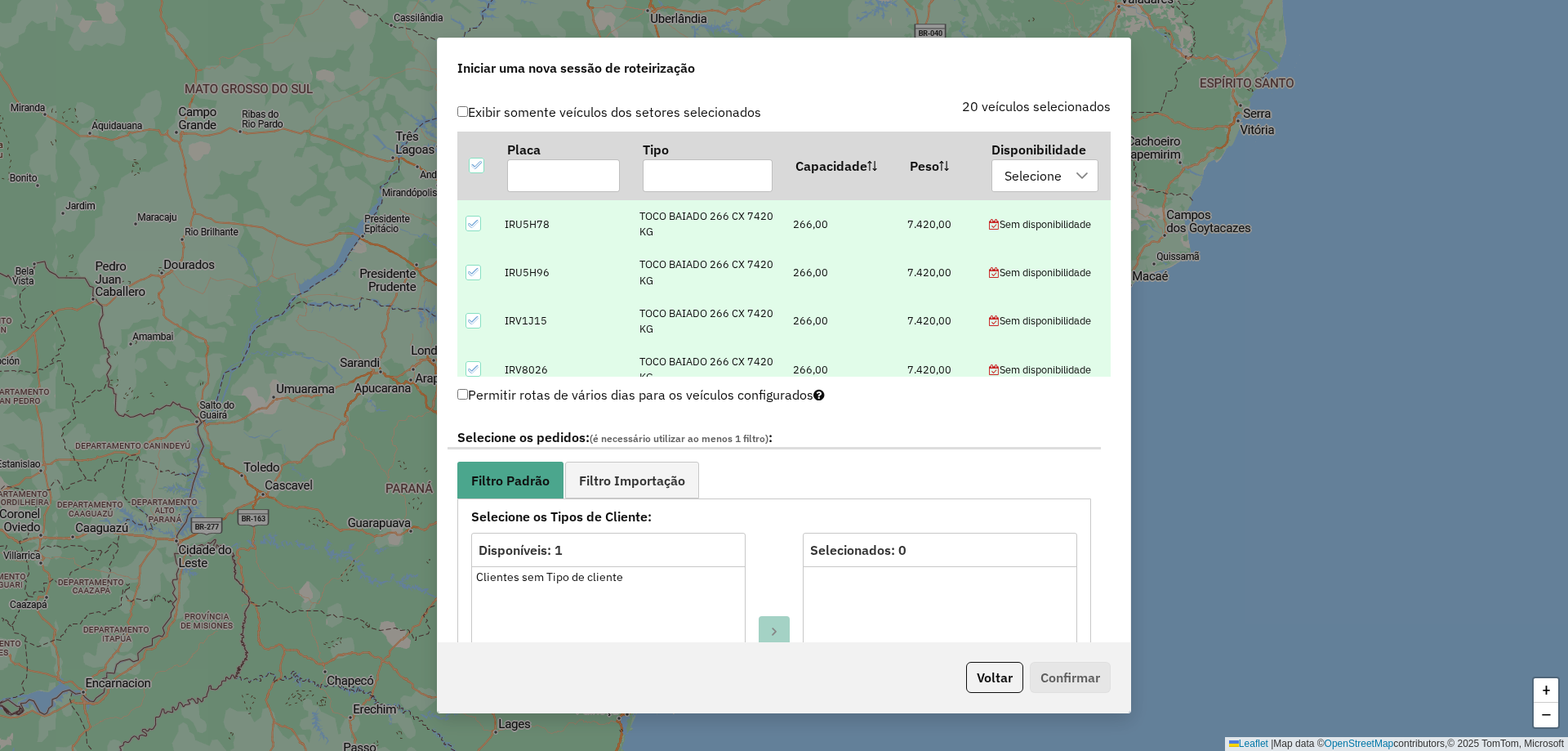scroll, scrollTop: 572, scrollLeft: 0, axis: vertical 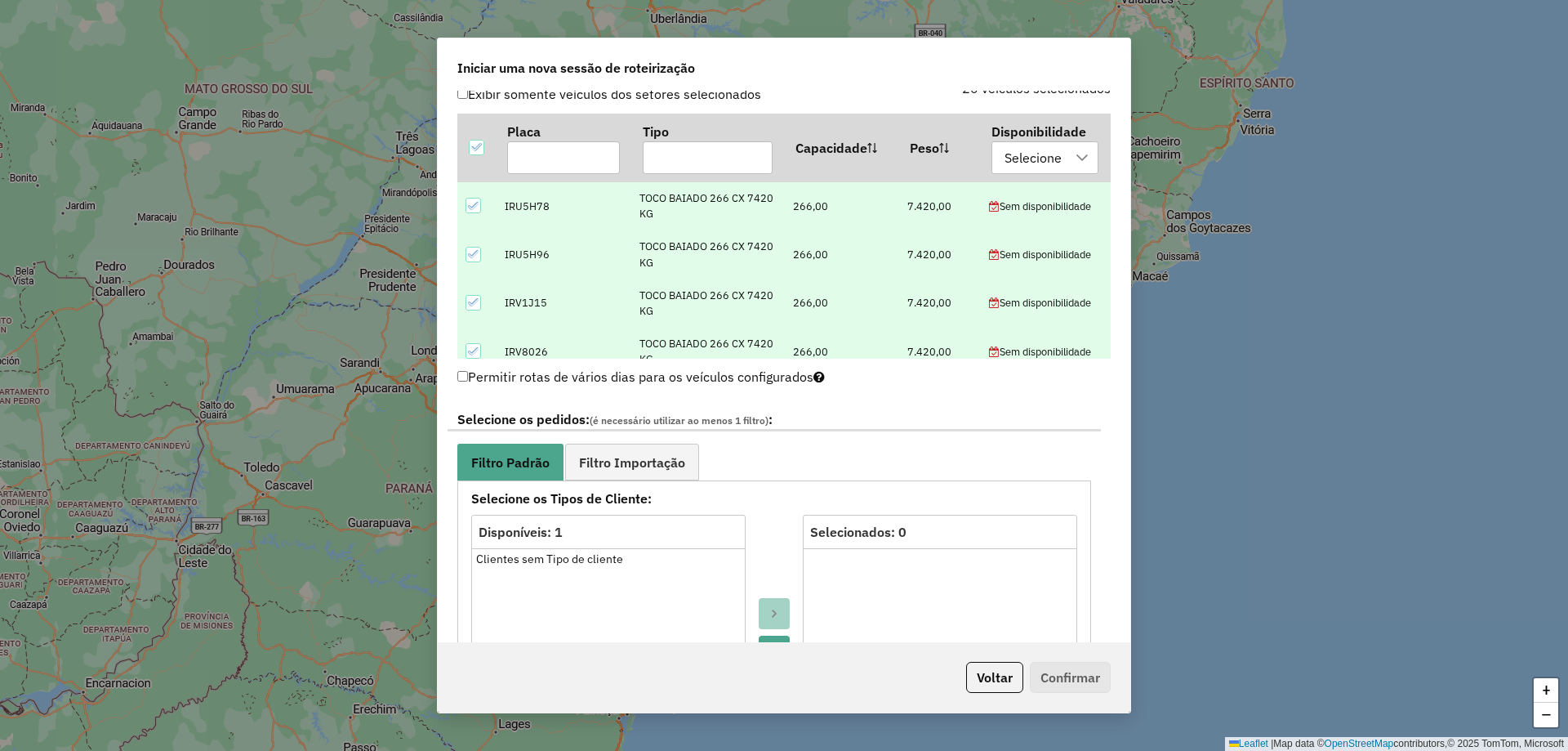 click on "Permitir rotas de vários dias para os veículos configurados" 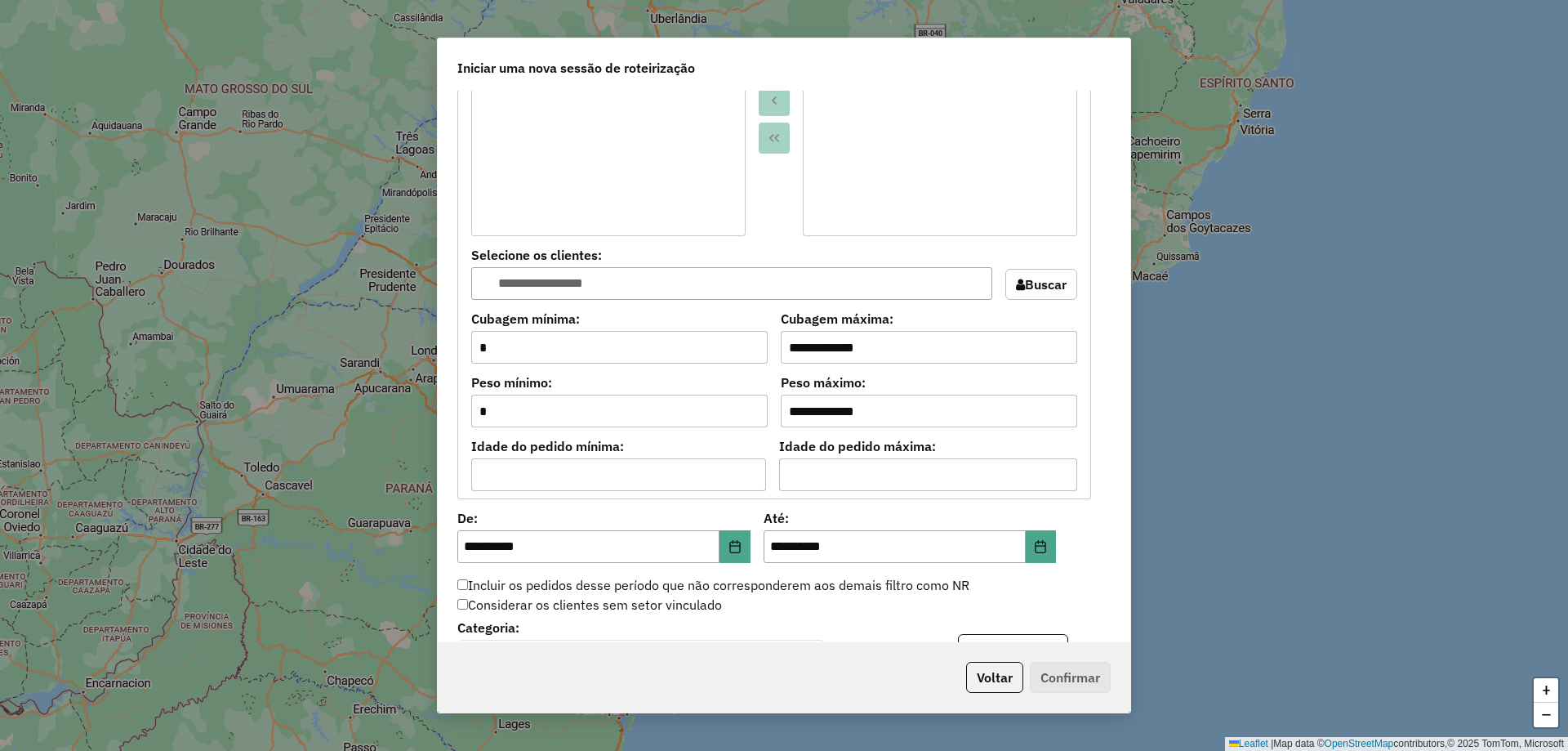 scroll, scrollTop: 1389, scrollLeft: 0, axis: vertical 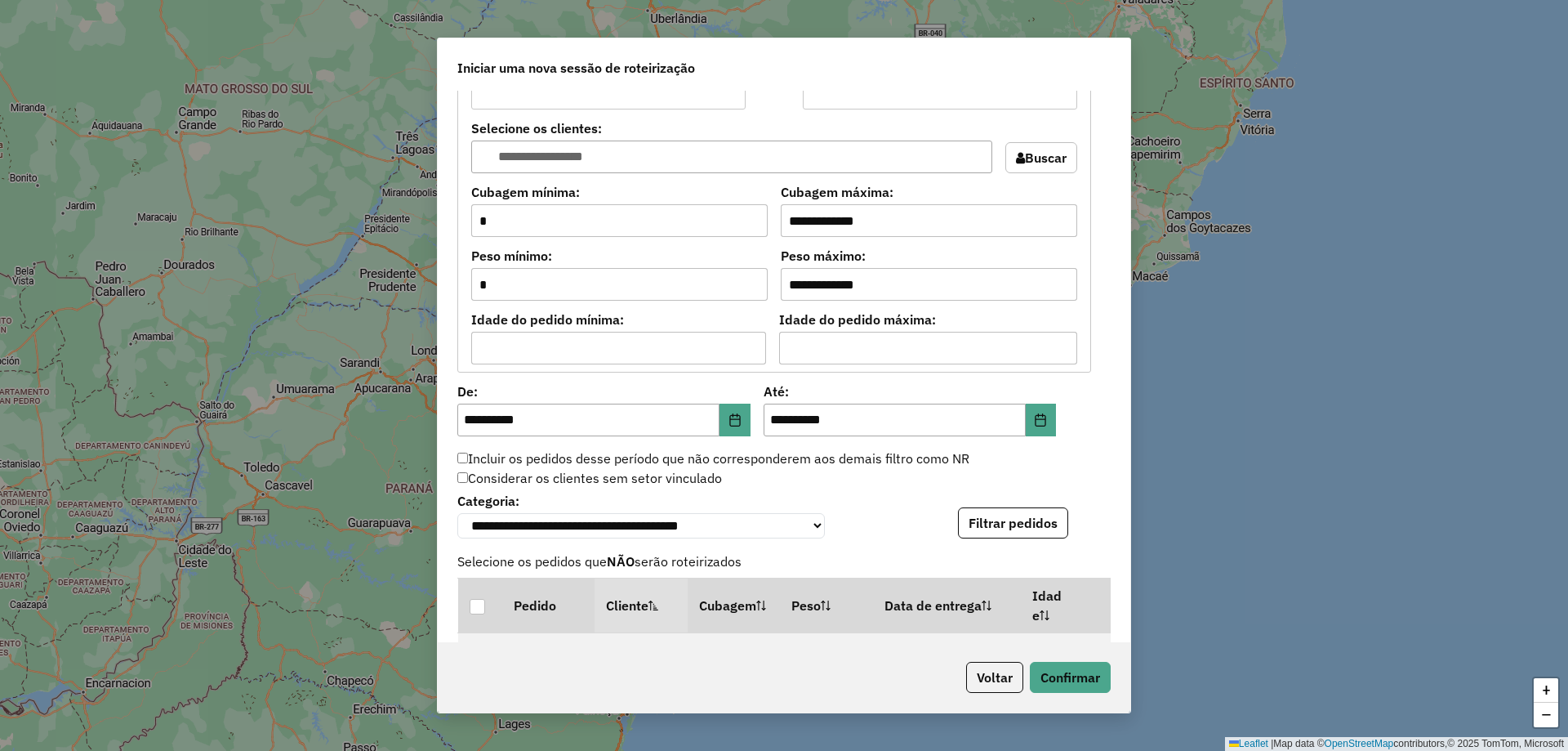 click on "**********" 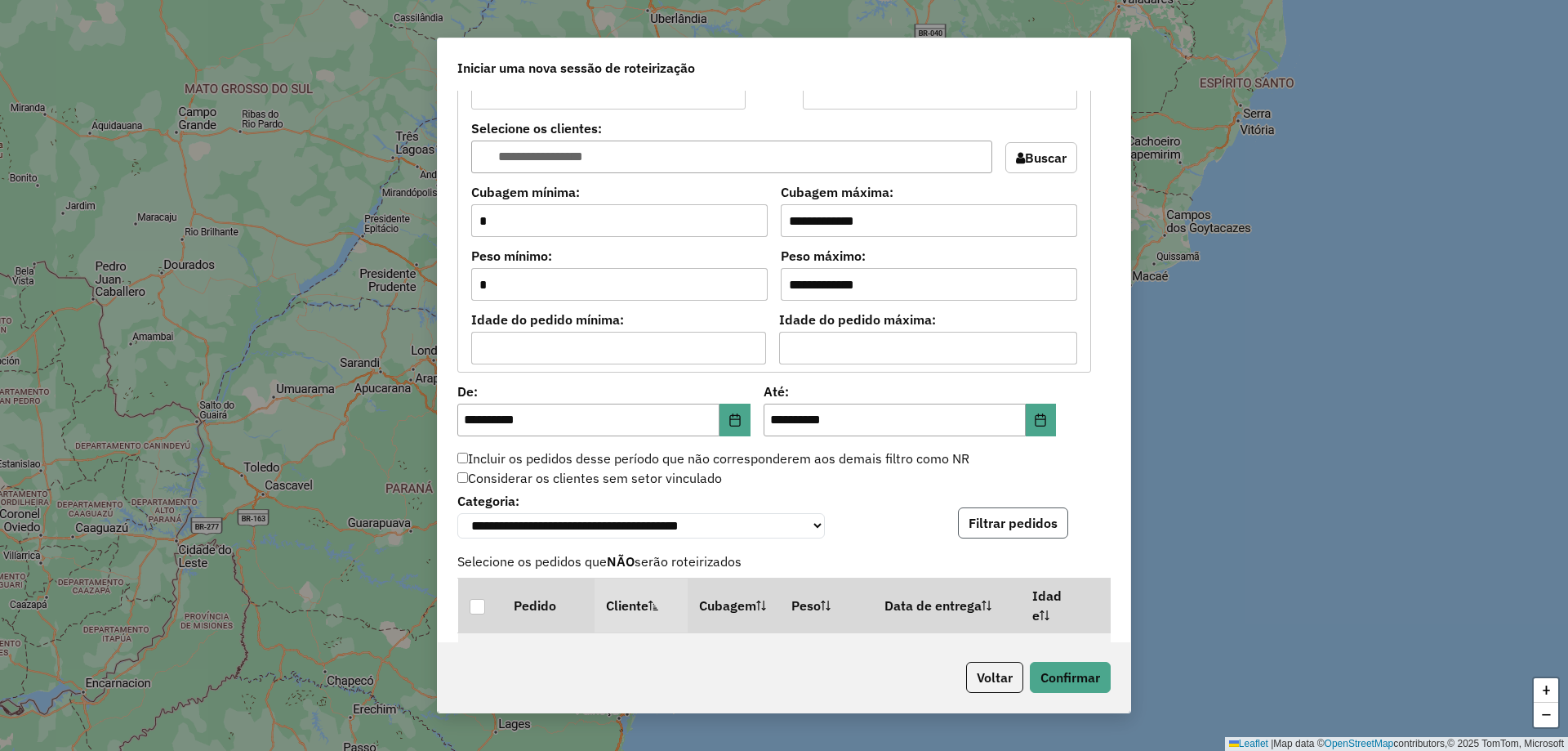 click on "Filtrar pedidos" 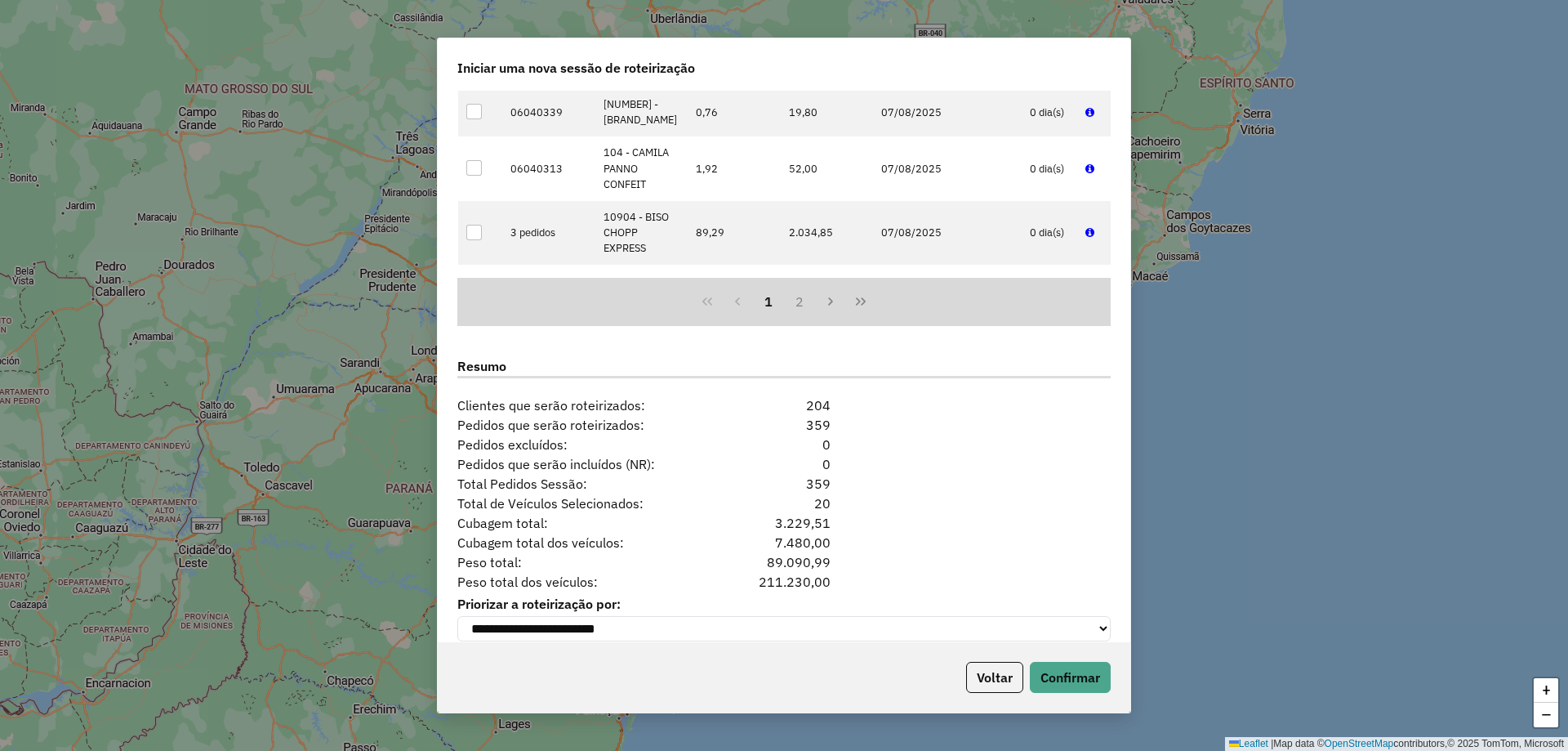 scroll, scrollTop: 1909, scrollLeft: 0, axis: vertical 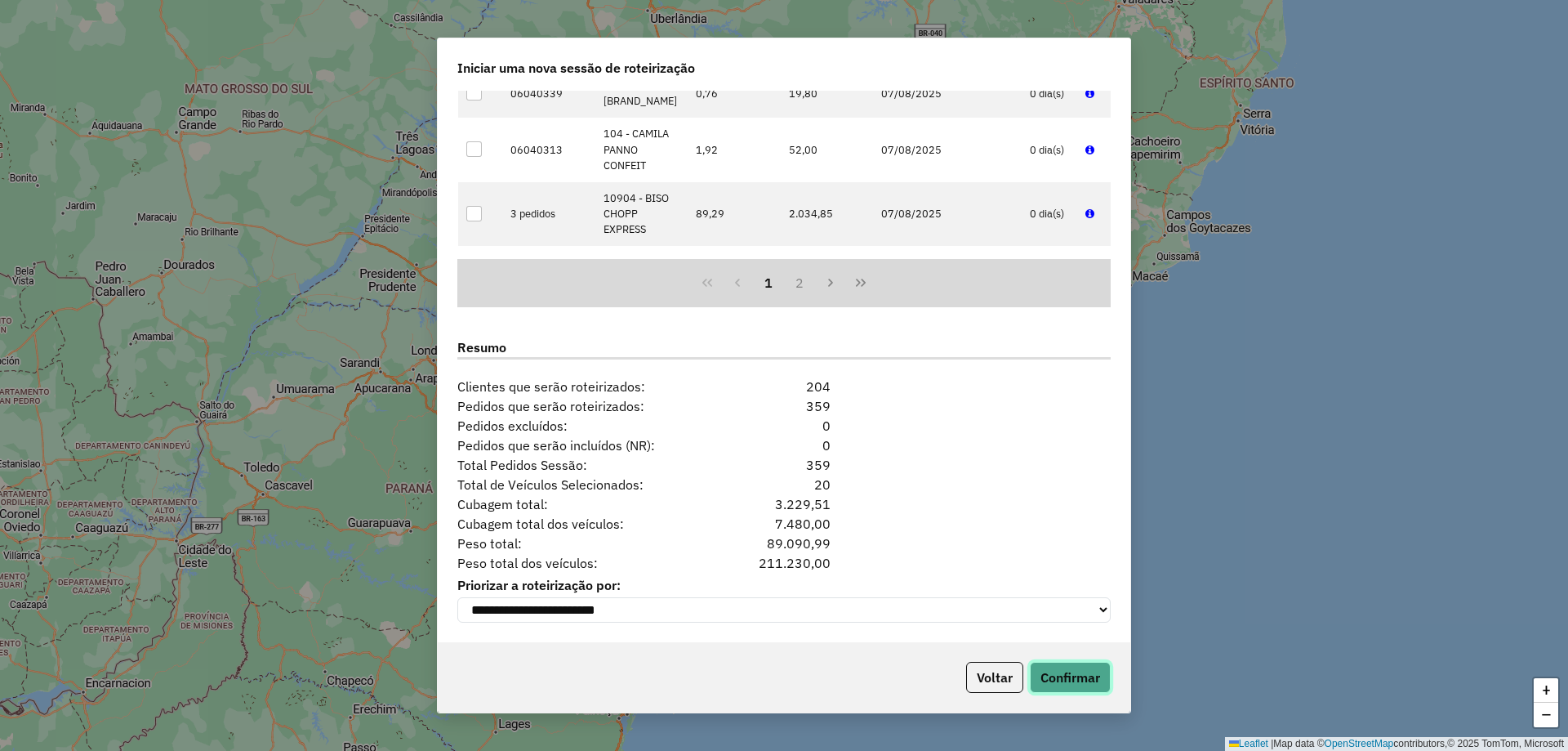 click on "Confirmar" 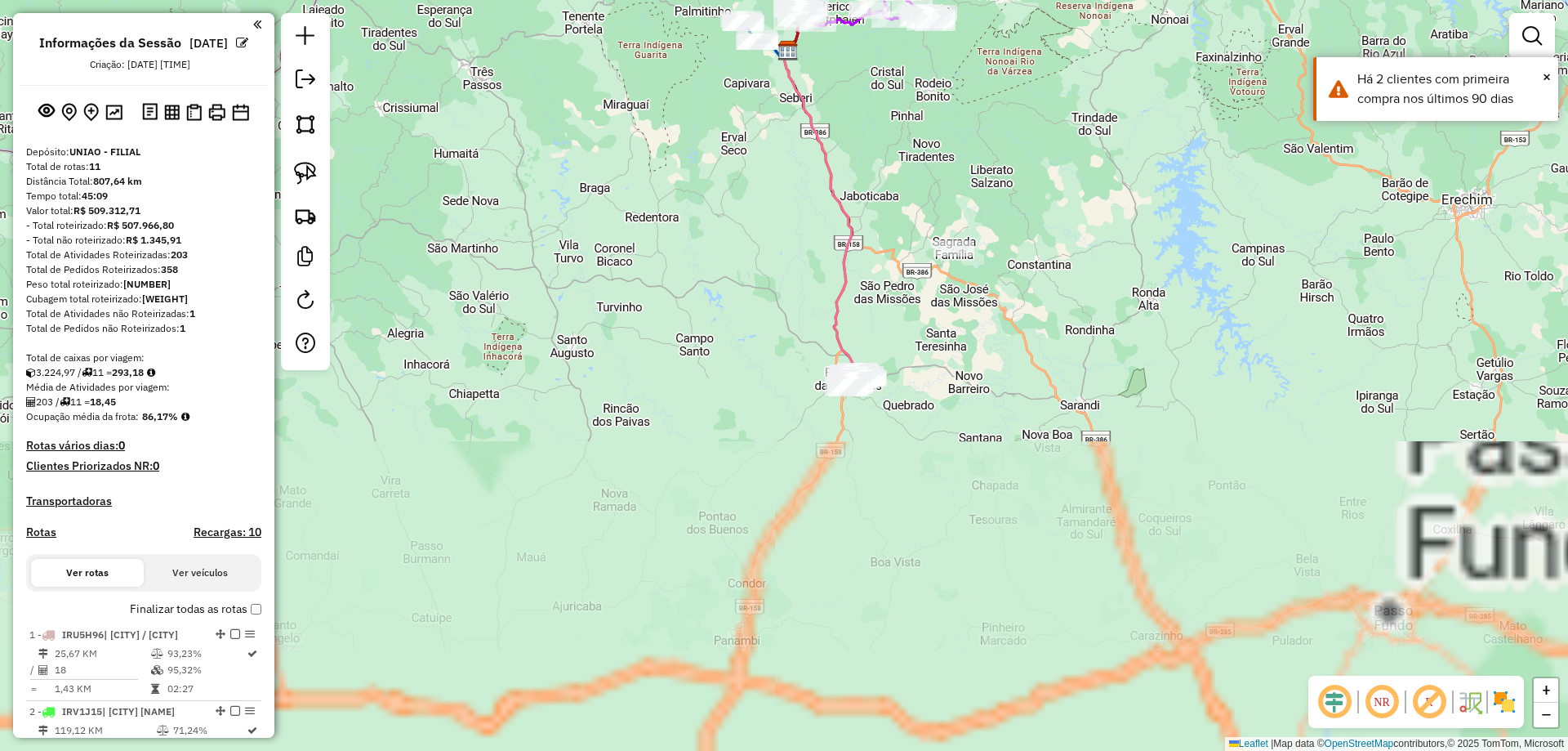 drag, startPoint x: 1036, startPoint y: 575, endPoint x: 1036, endPoint y: 409, distance: 166 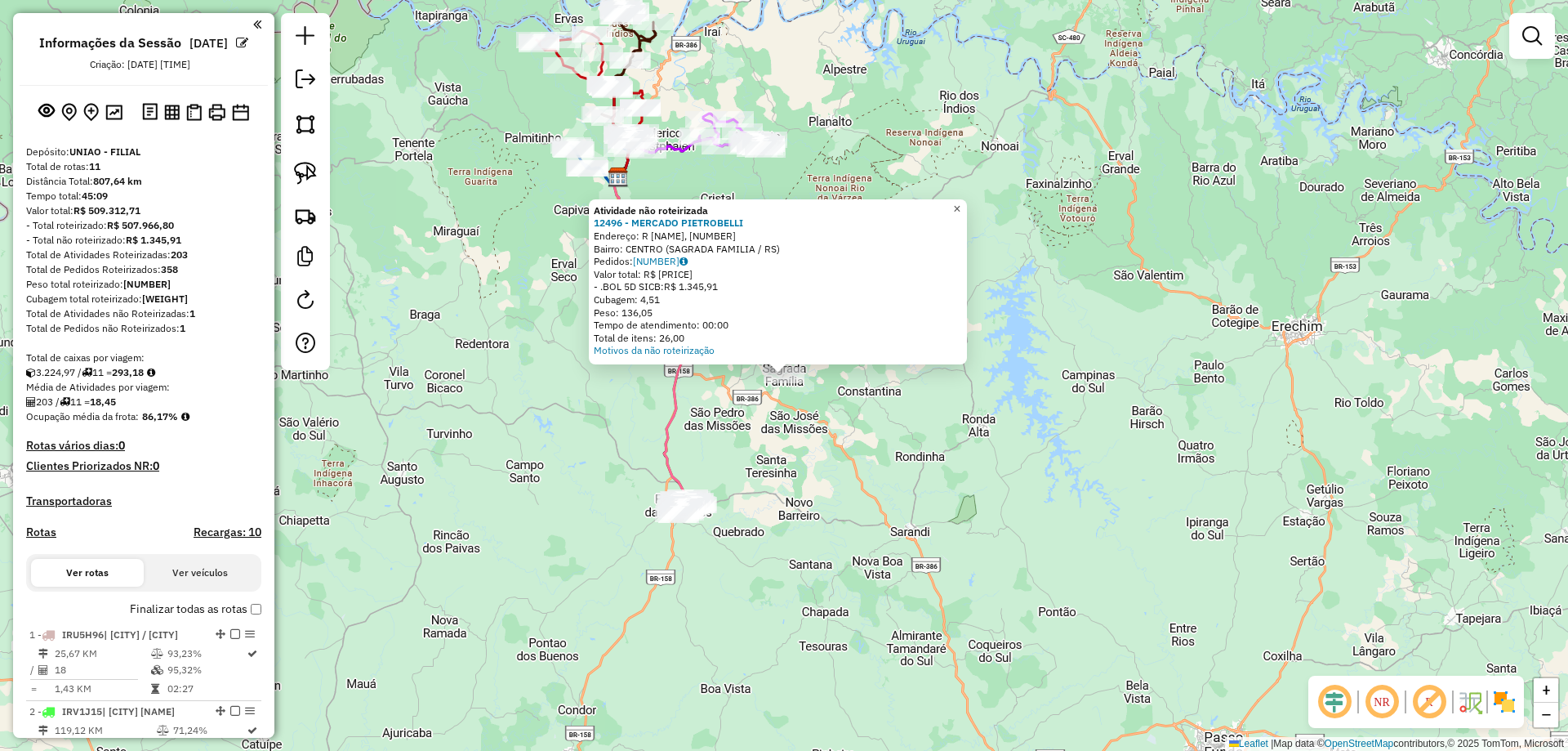 click on "×" 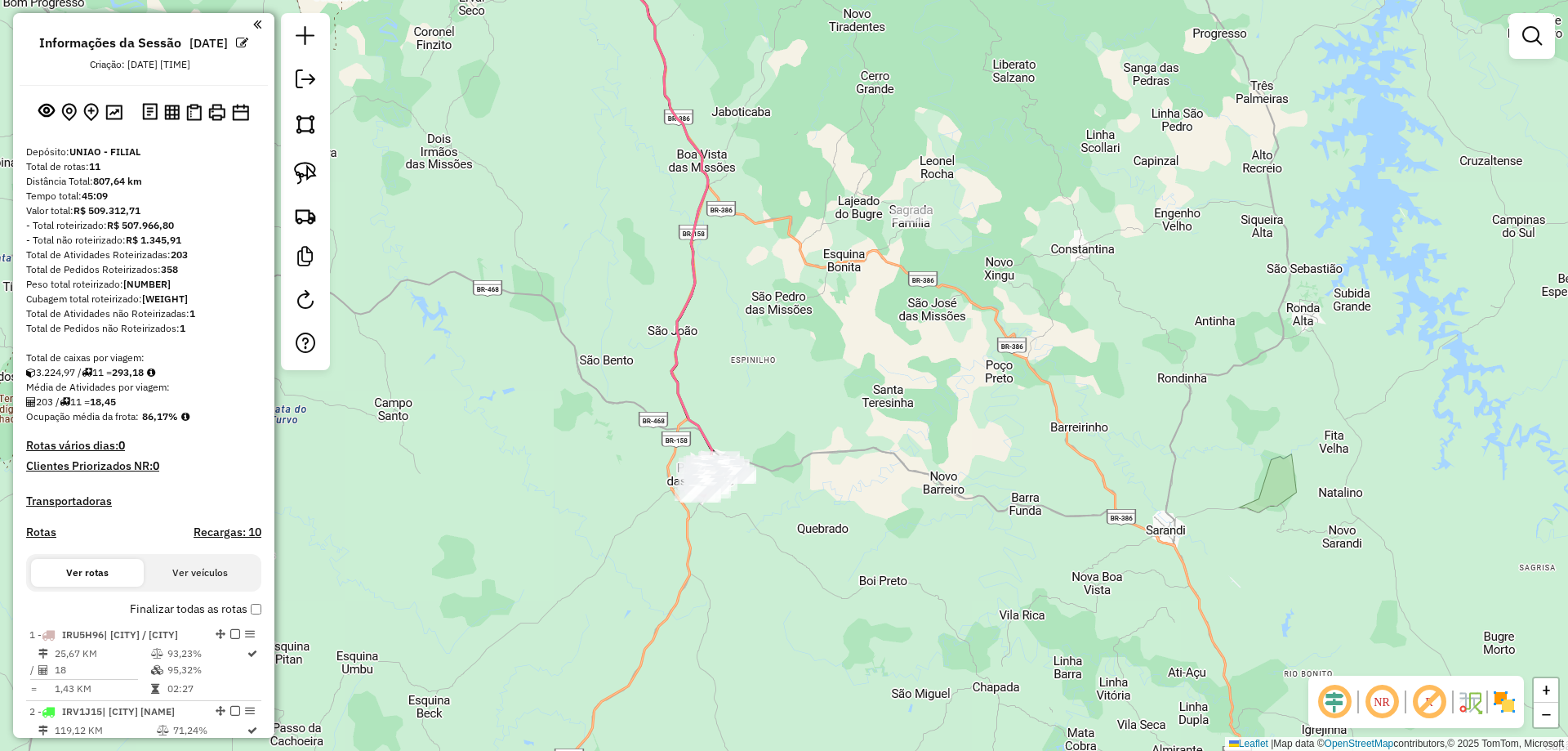 drag, startPoint x: 753, startPoint y: 531, endPoint x: 821, endPoint y: 395, distance: 152.0526 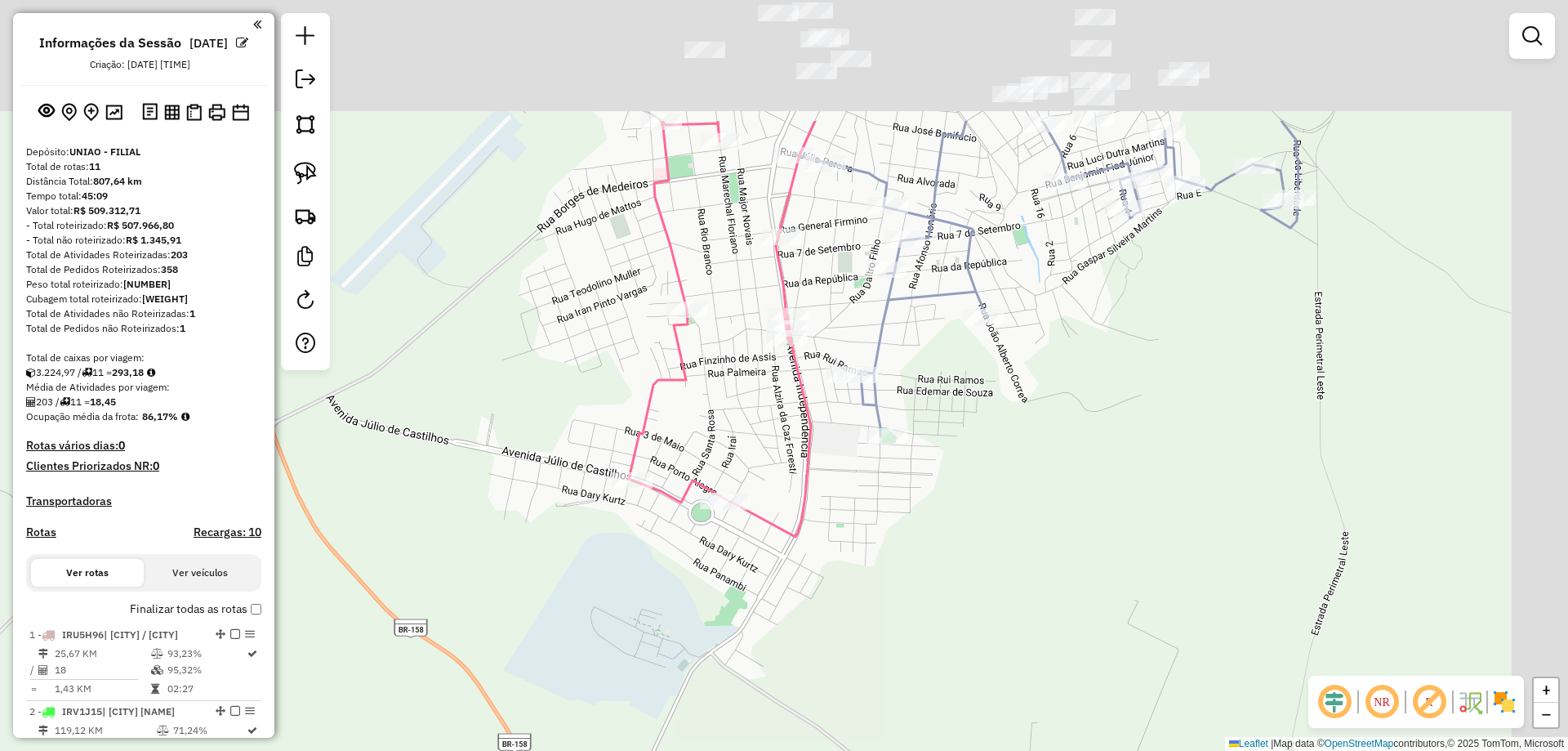 drag, startPoint x: 857, startPoint y: 317, endPoint x: 751, endPoint y: 551, distance: 256.8891 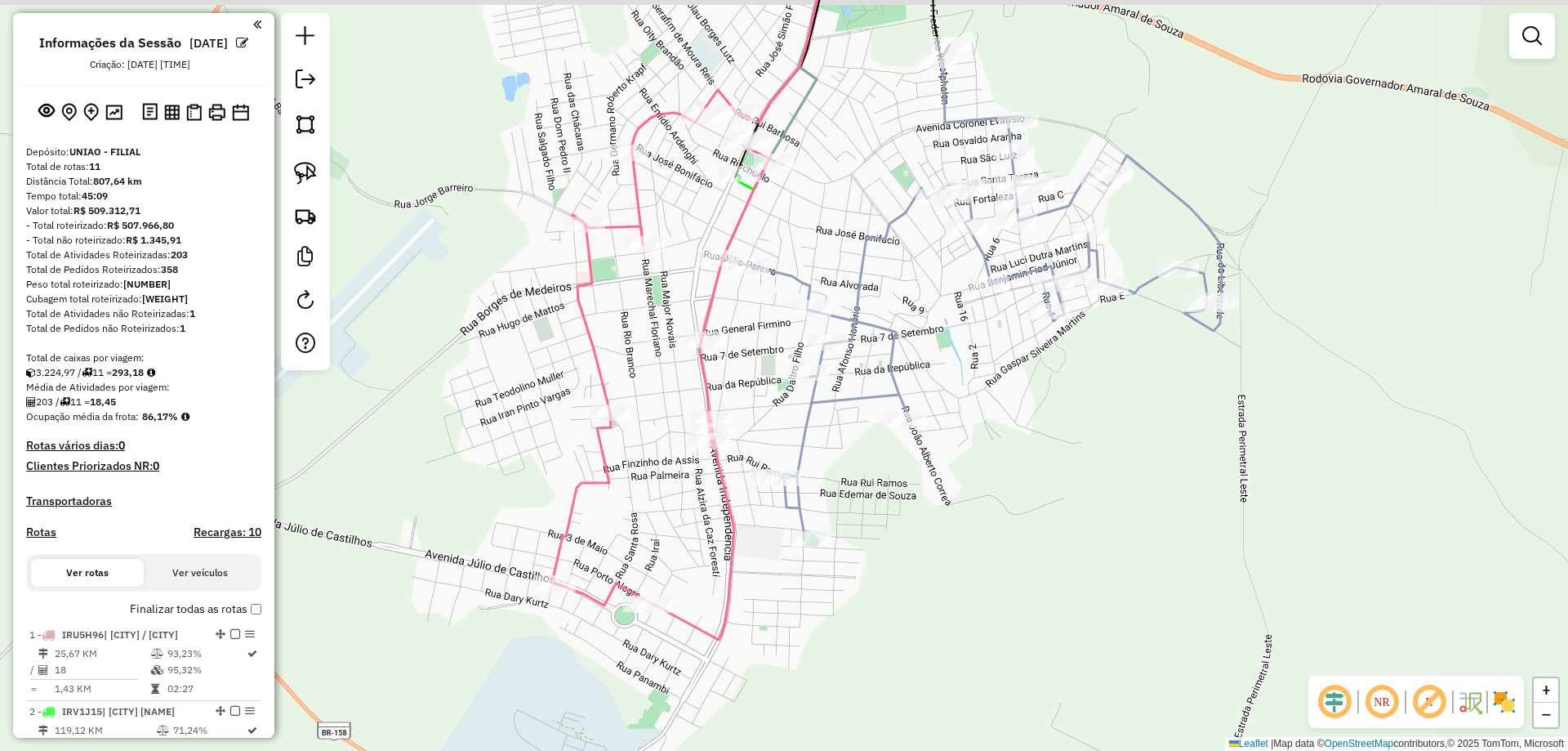 drag, startPoint x: 831, startPoint y: 154, endPoint x: 760, endPoint y: 192, distance: 80.5295 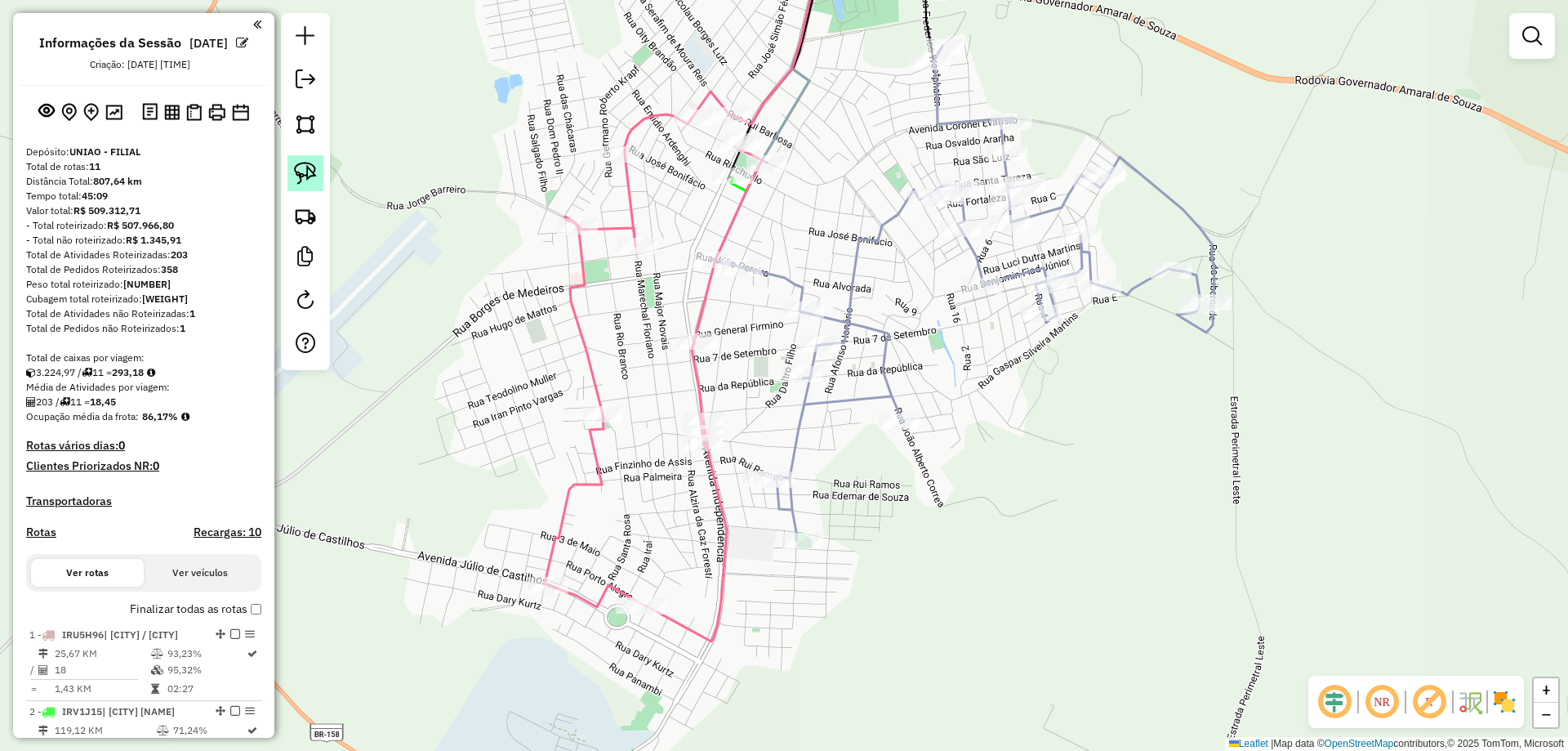 click 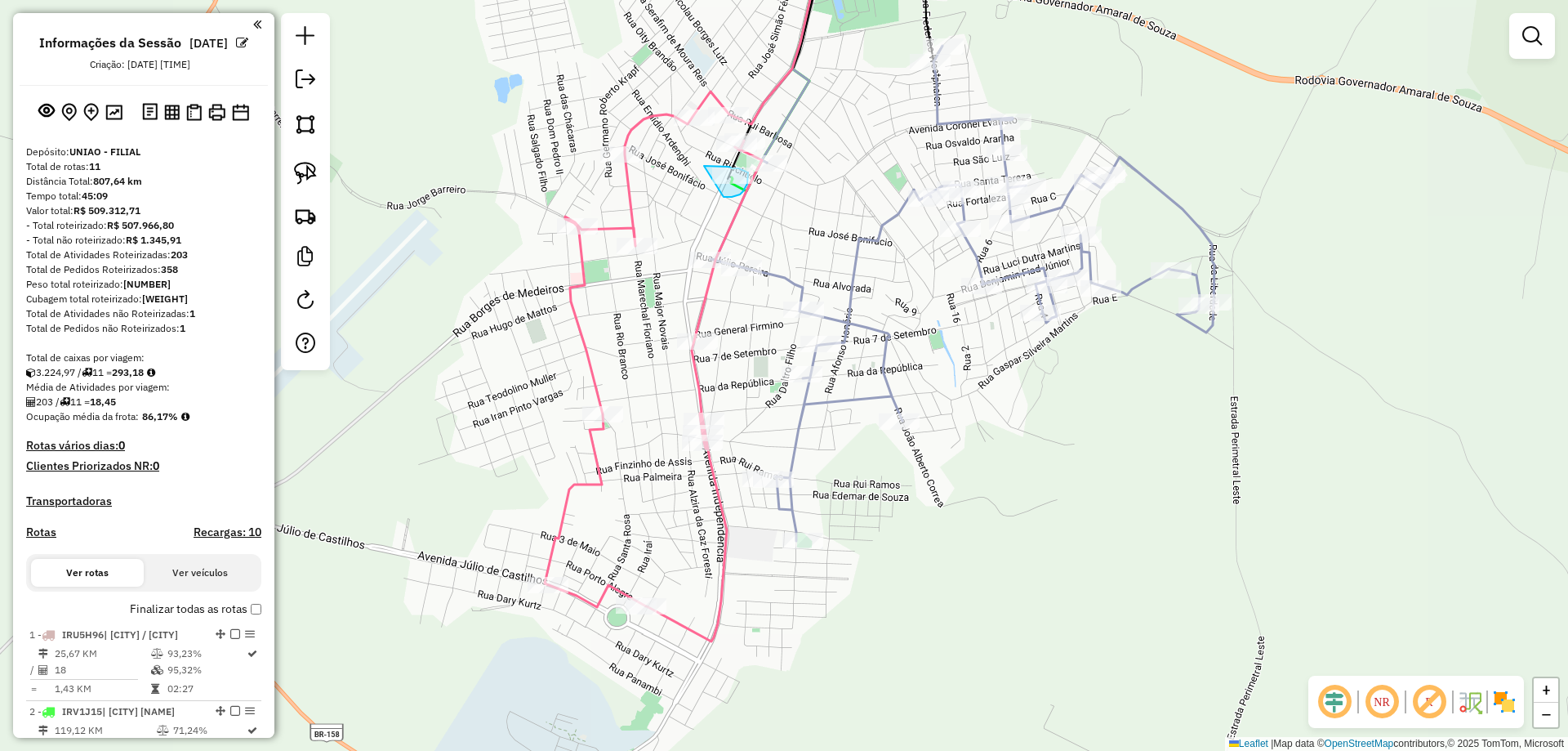 drag, startPoint x: 724, startPoint y: 197, endPoint x: 704, endPoint y: 166, distance: 36.89173 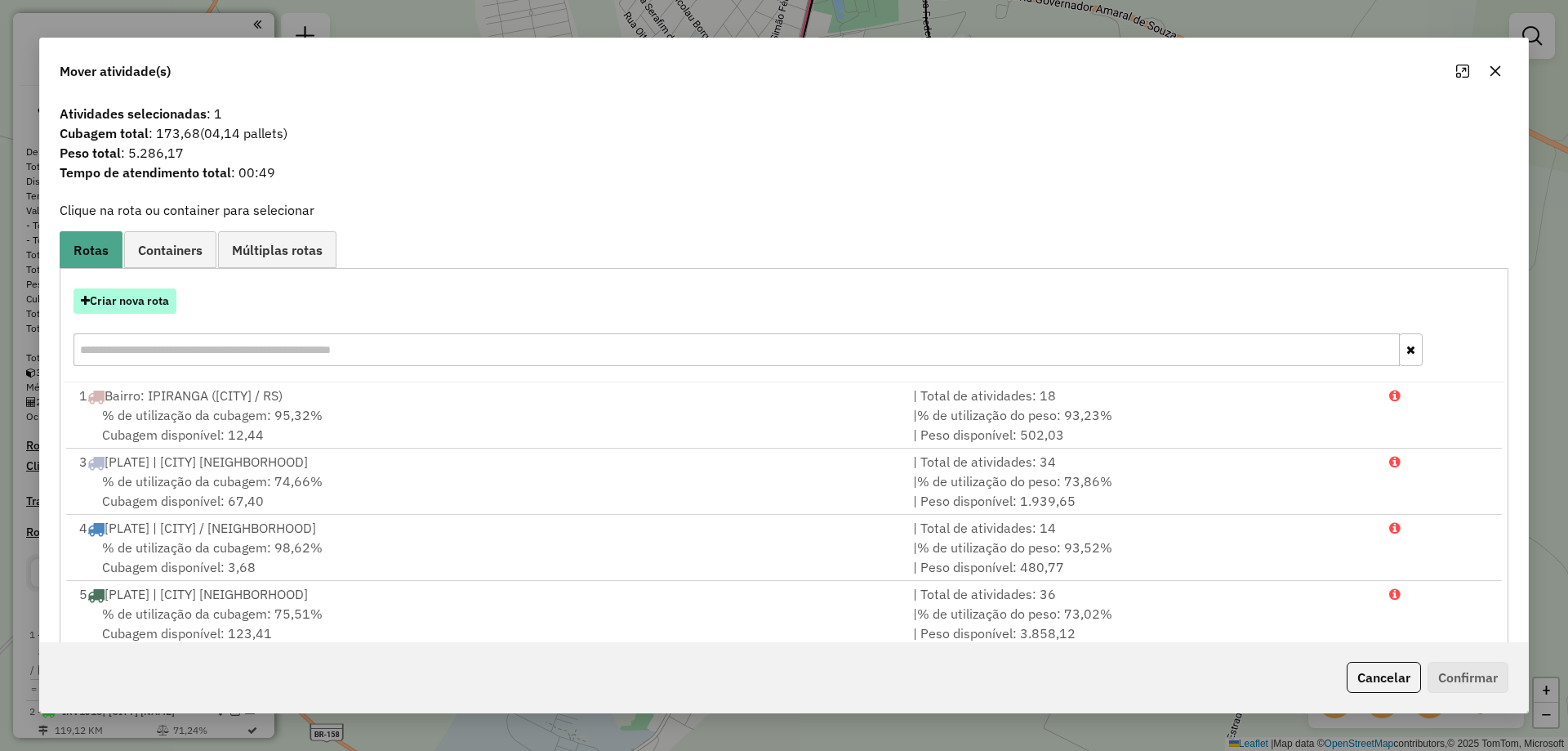 click on "Criar nova rota" at bounding box center [125, 301] 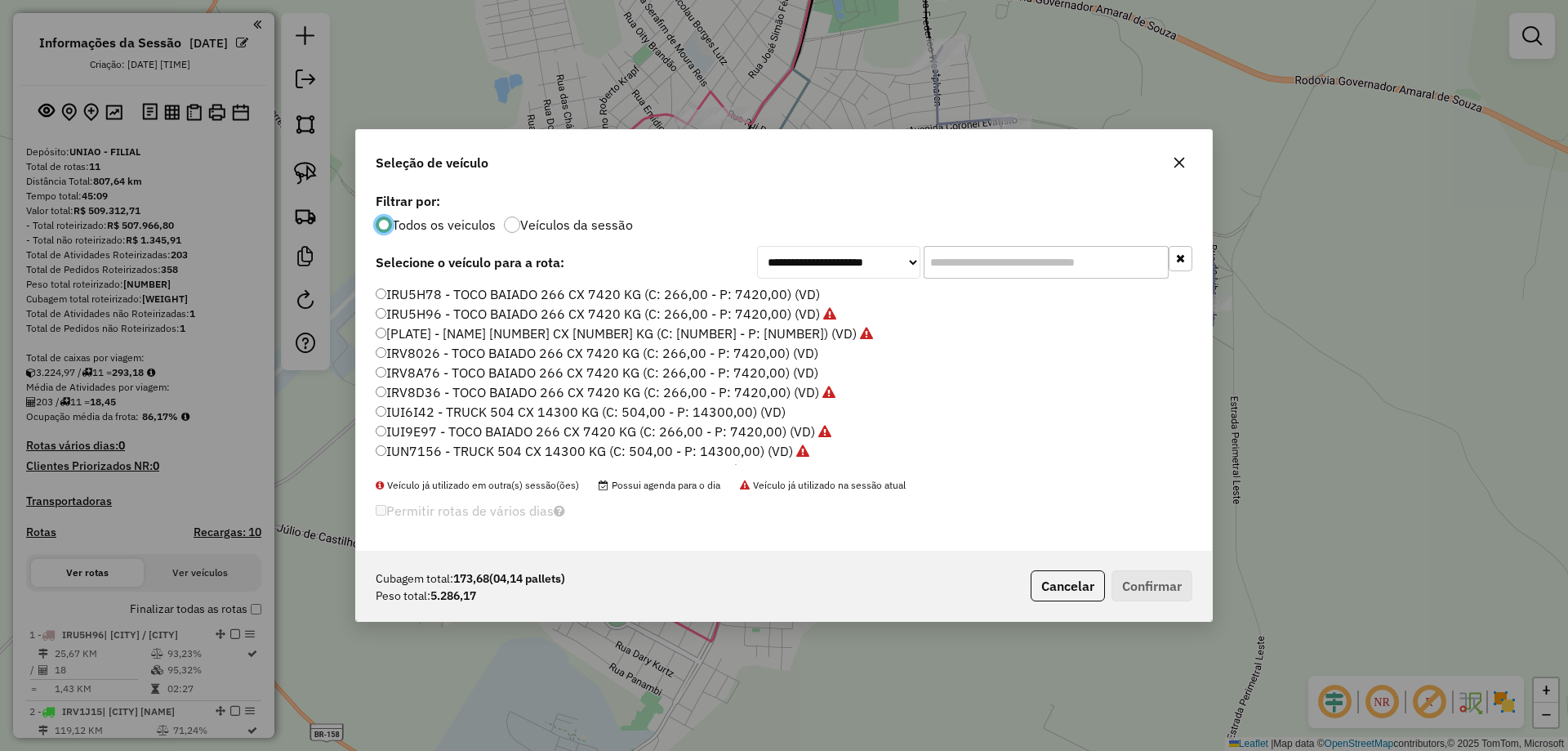 scroll, scrollTop: 9, scrollLeft: 5, axis: both 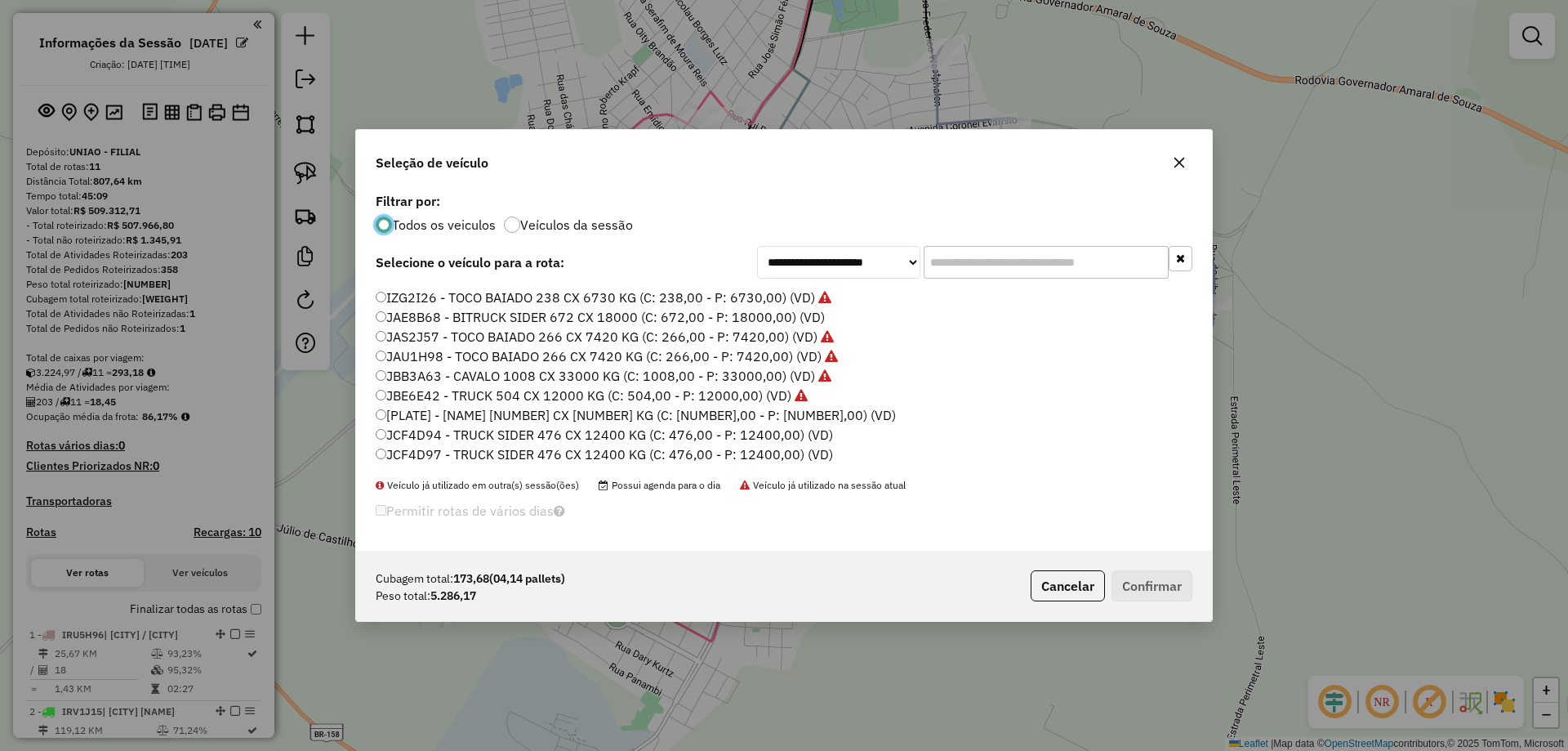 click on "JCF4D94 - TRUCK SIDER 476 CX 12400 KG (C: 476,00 - P: 12400,00) (VD)" 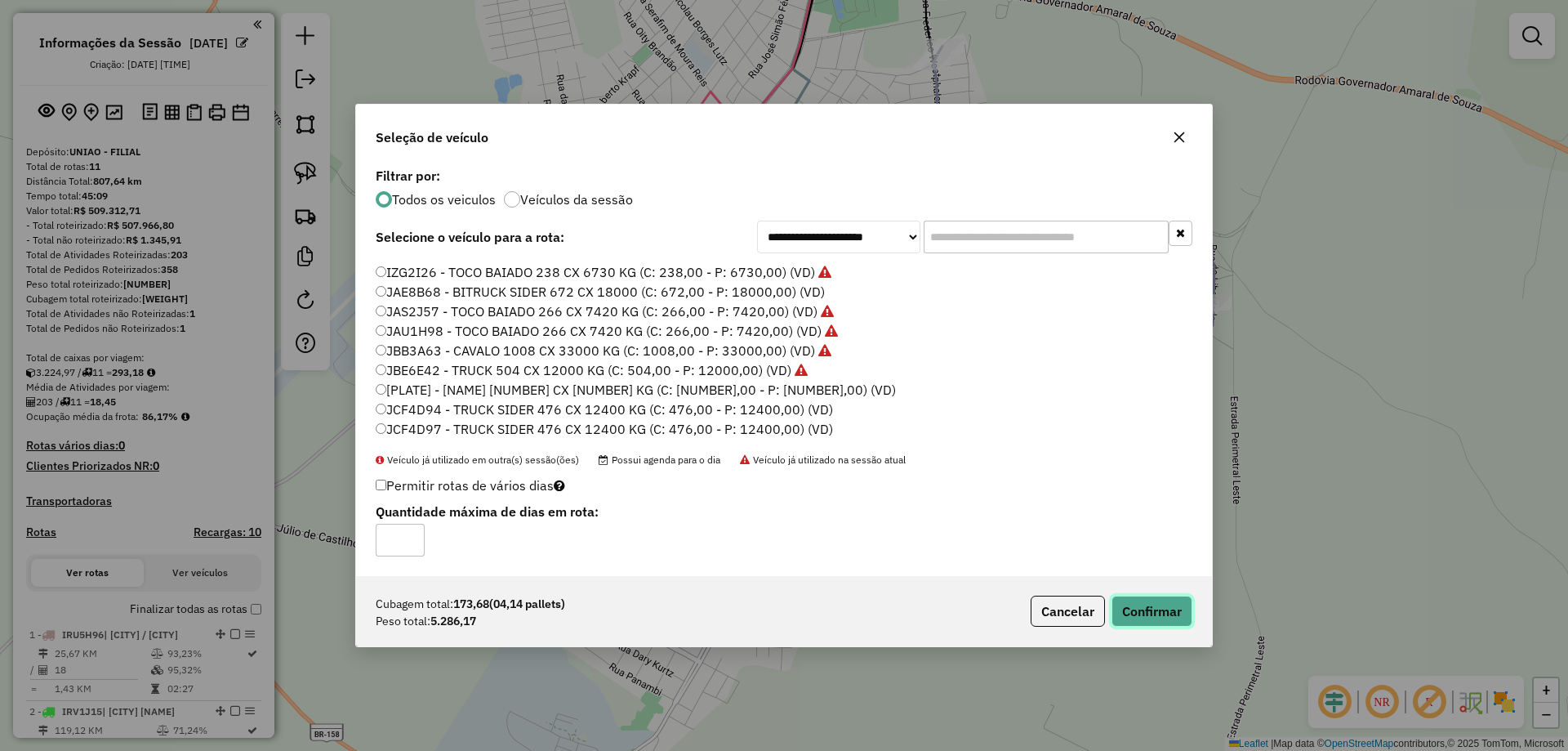 click on "Confirmar" 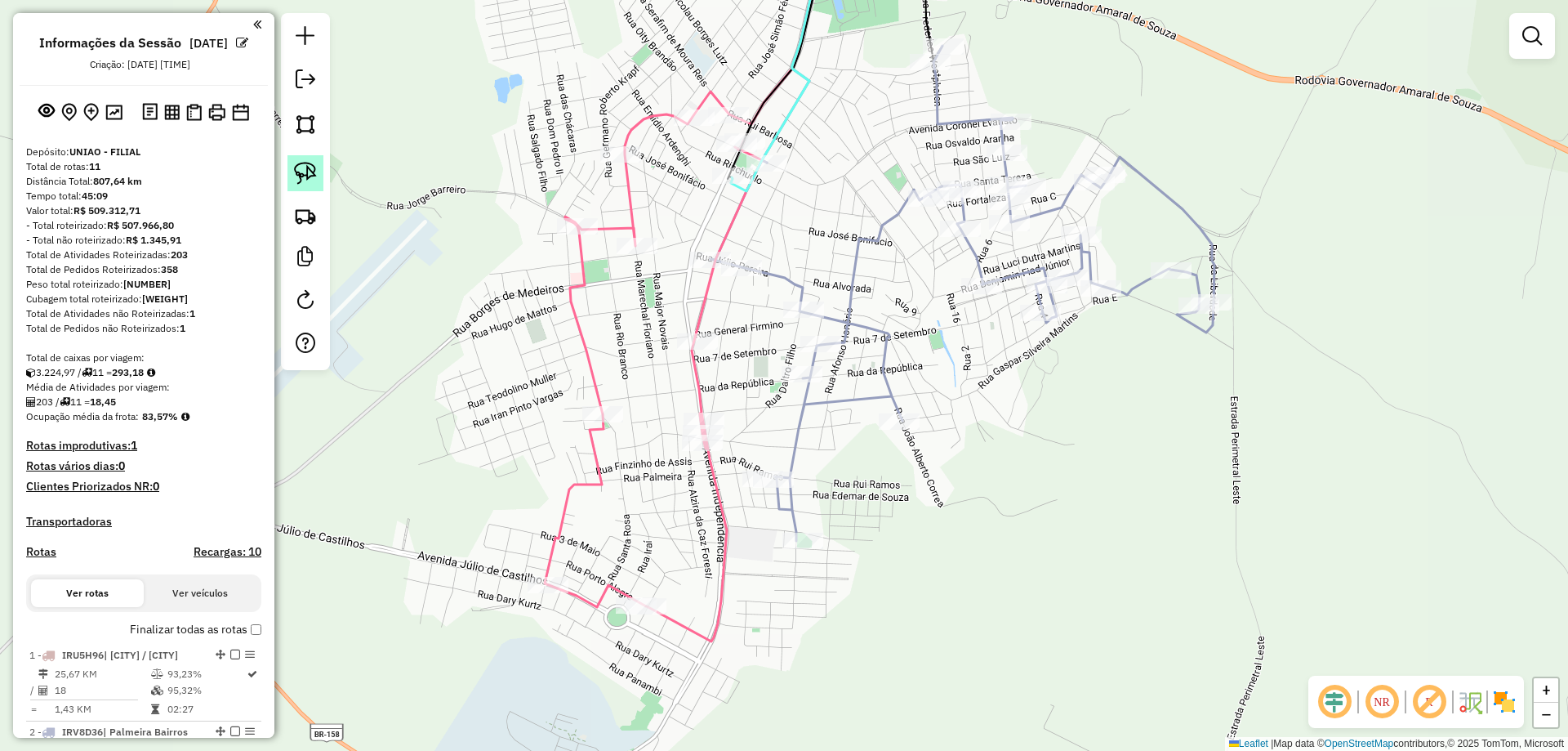 click 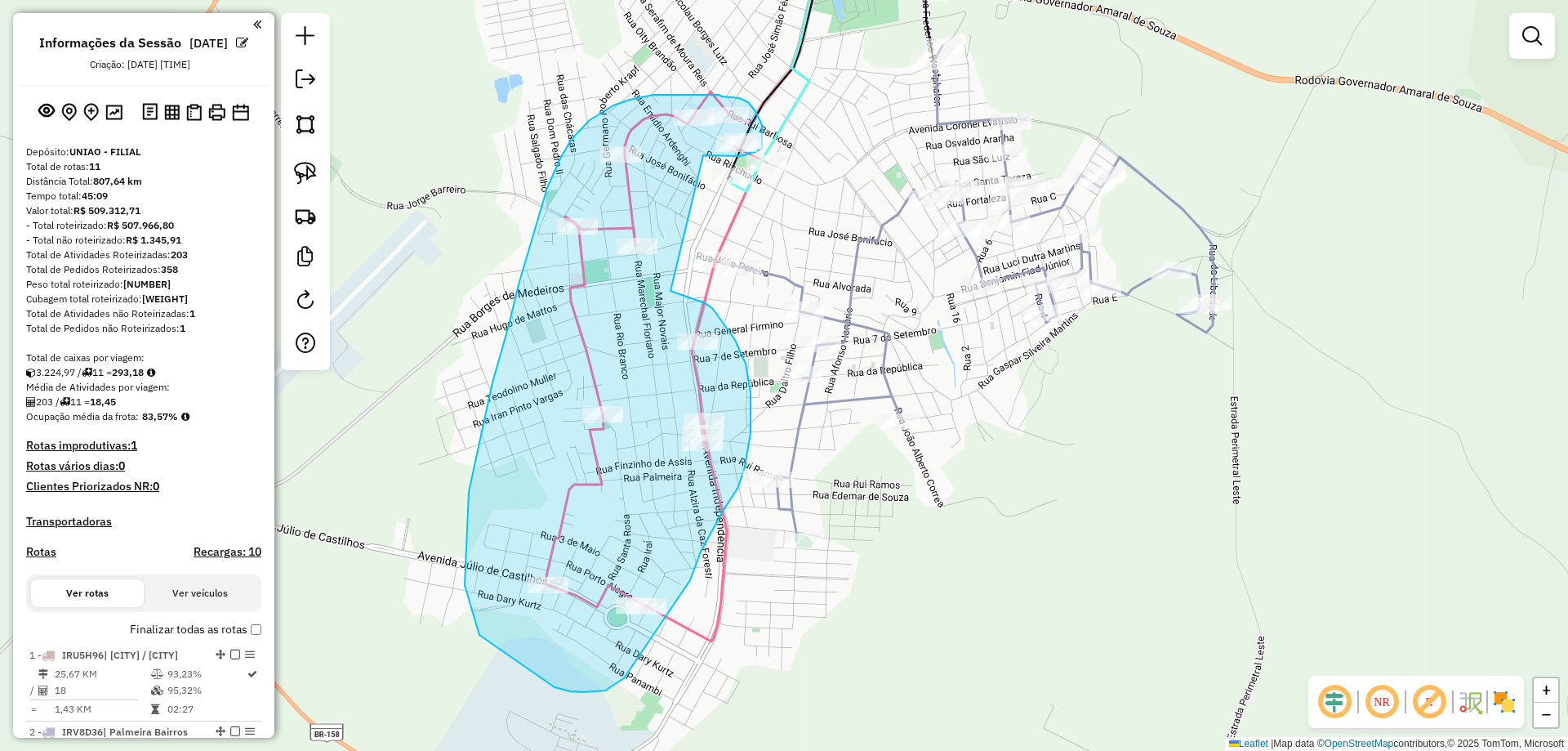 drag, startPoint x: 712, startPoint y: 156, endPoint x: 670, endPoint y: 291, distance: 141.38246 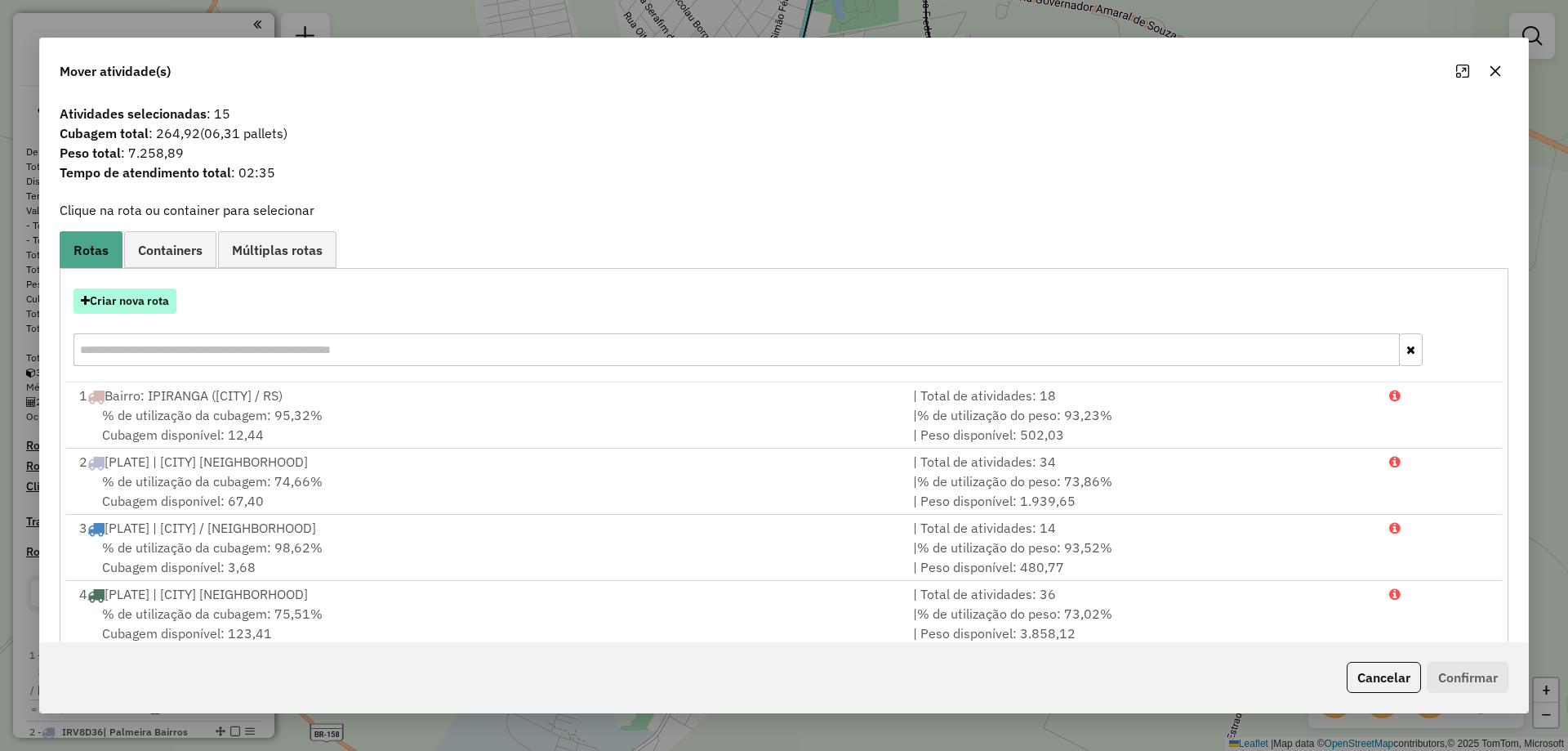 click on "Criar nova rota" at bounding box center [125, 301] 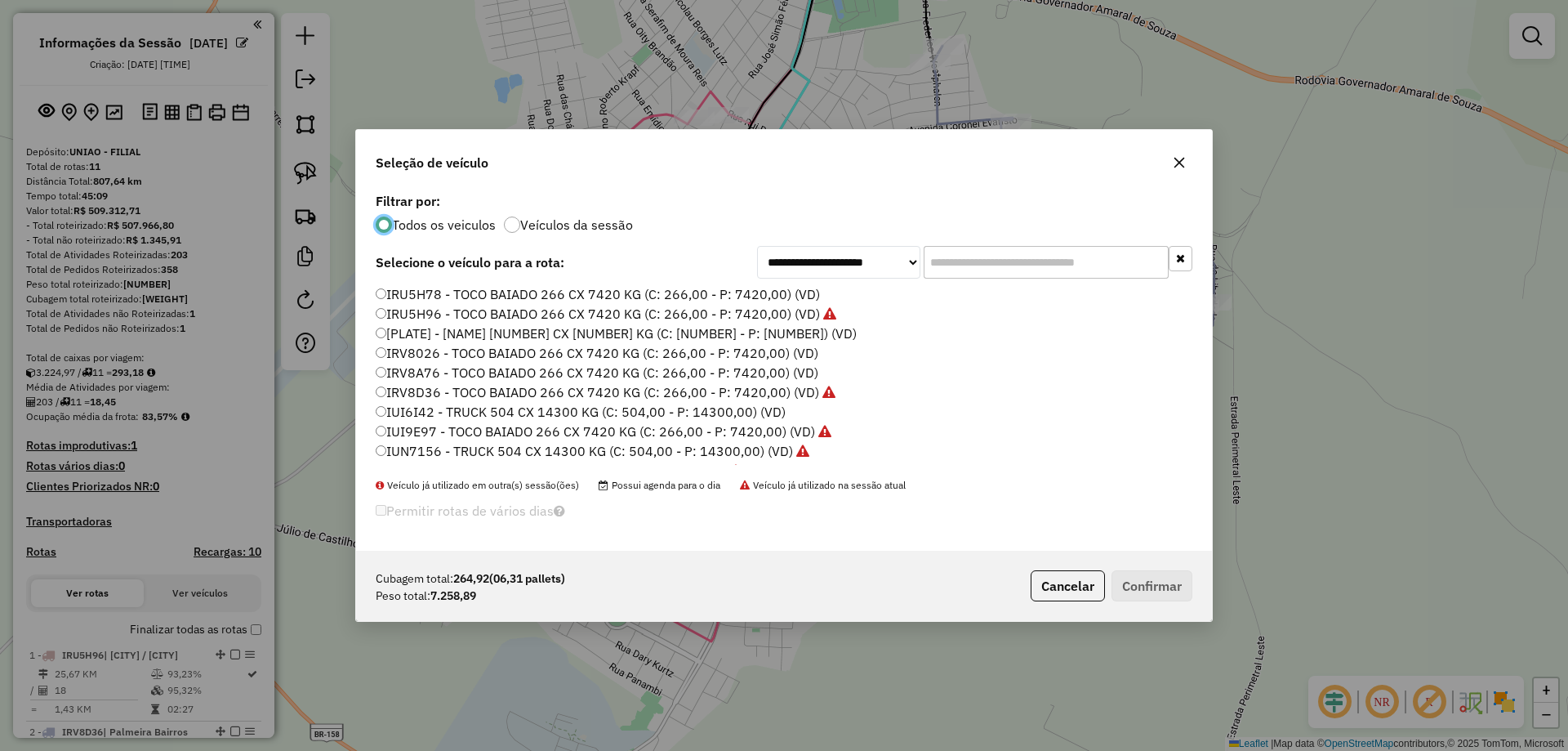 scroll, scrollTop: 9, scrollLeft: 5, axis: both 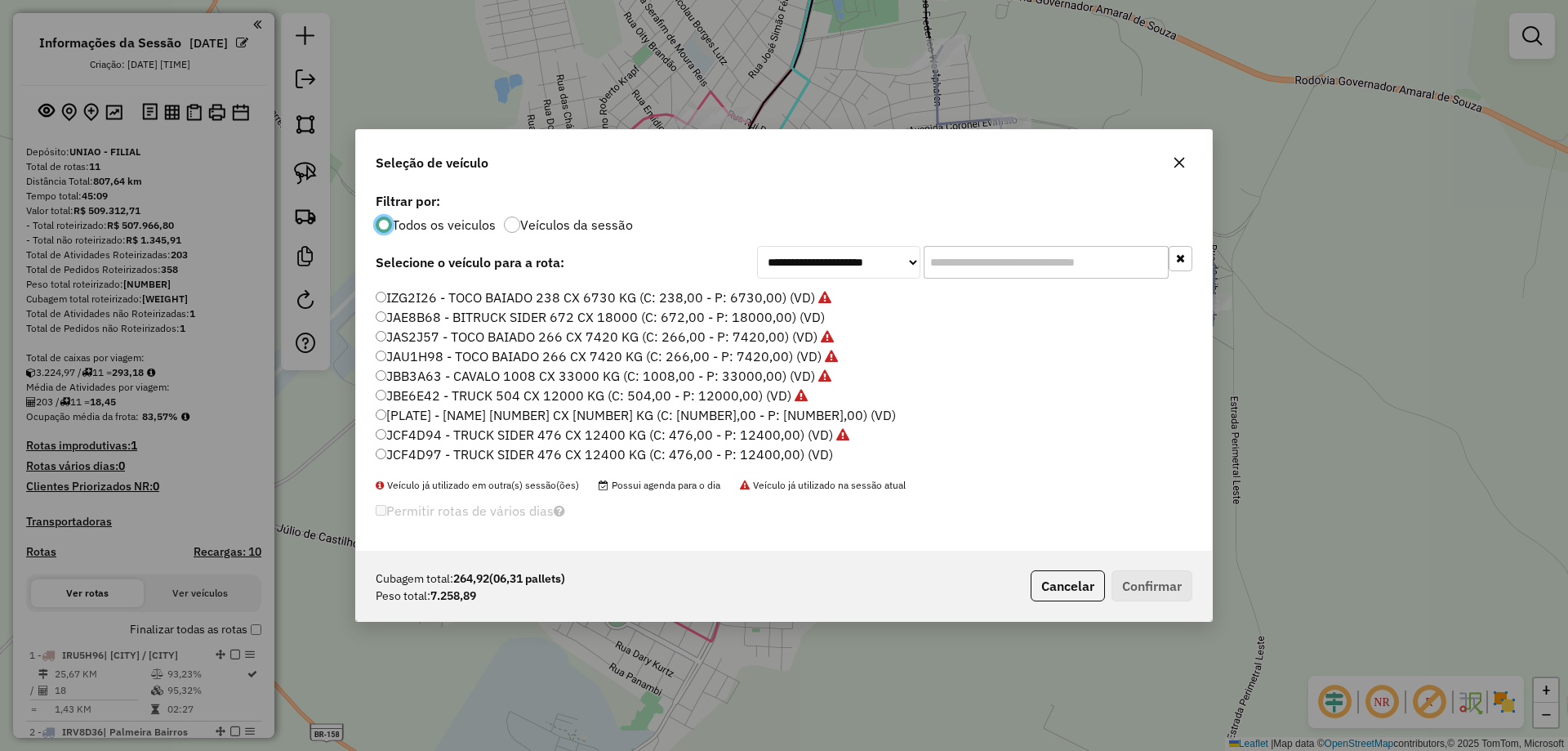 click on "JAS2J57 - TOCO BAIADO 266 CX 7420 KG (C: 266,00 - P: 7420,00) (VD)" 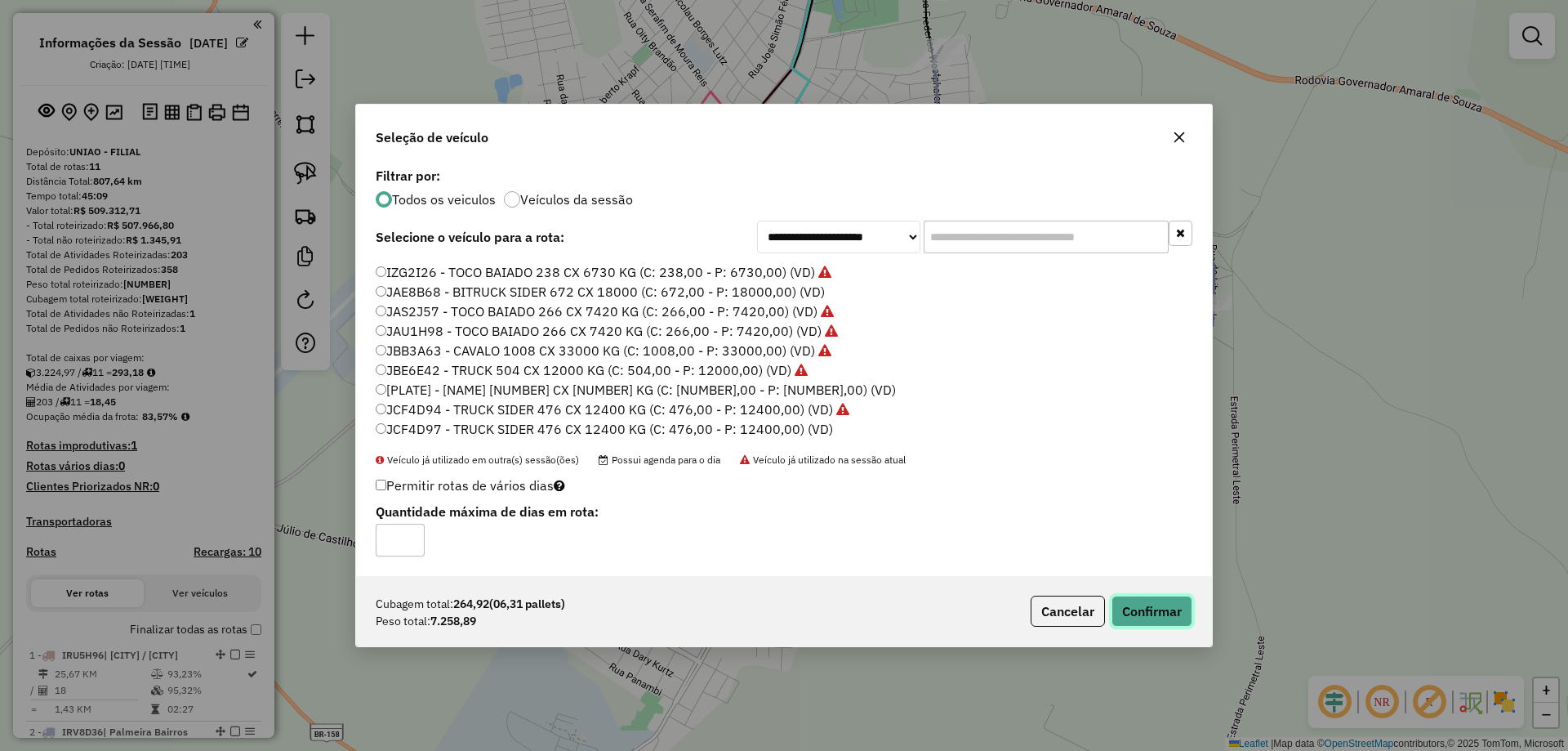 click on "Confirmar" 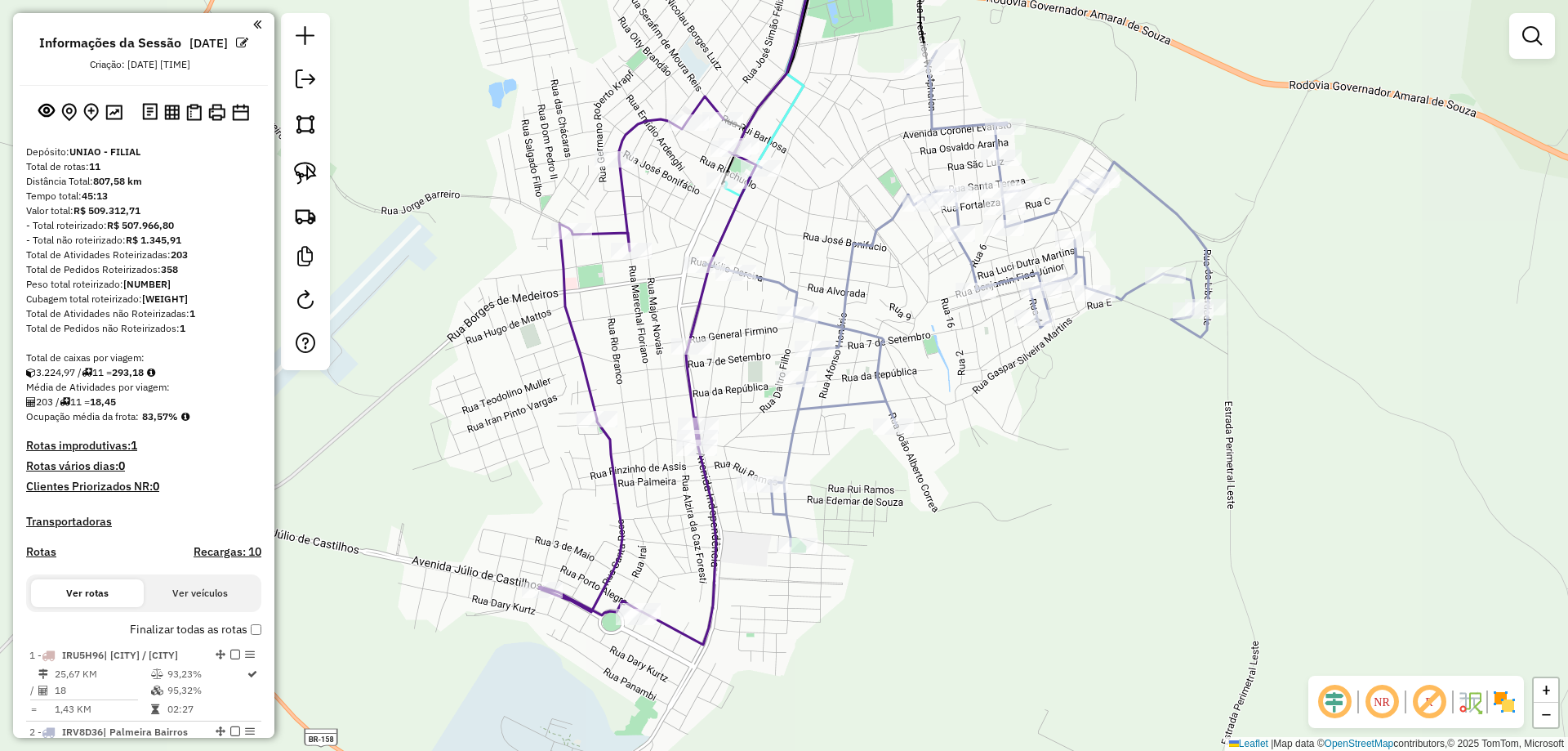 drag, startPoint x: 860, startPoint y: 174, endPoint x: 764, endPoint y: 194, distance: 98.06121 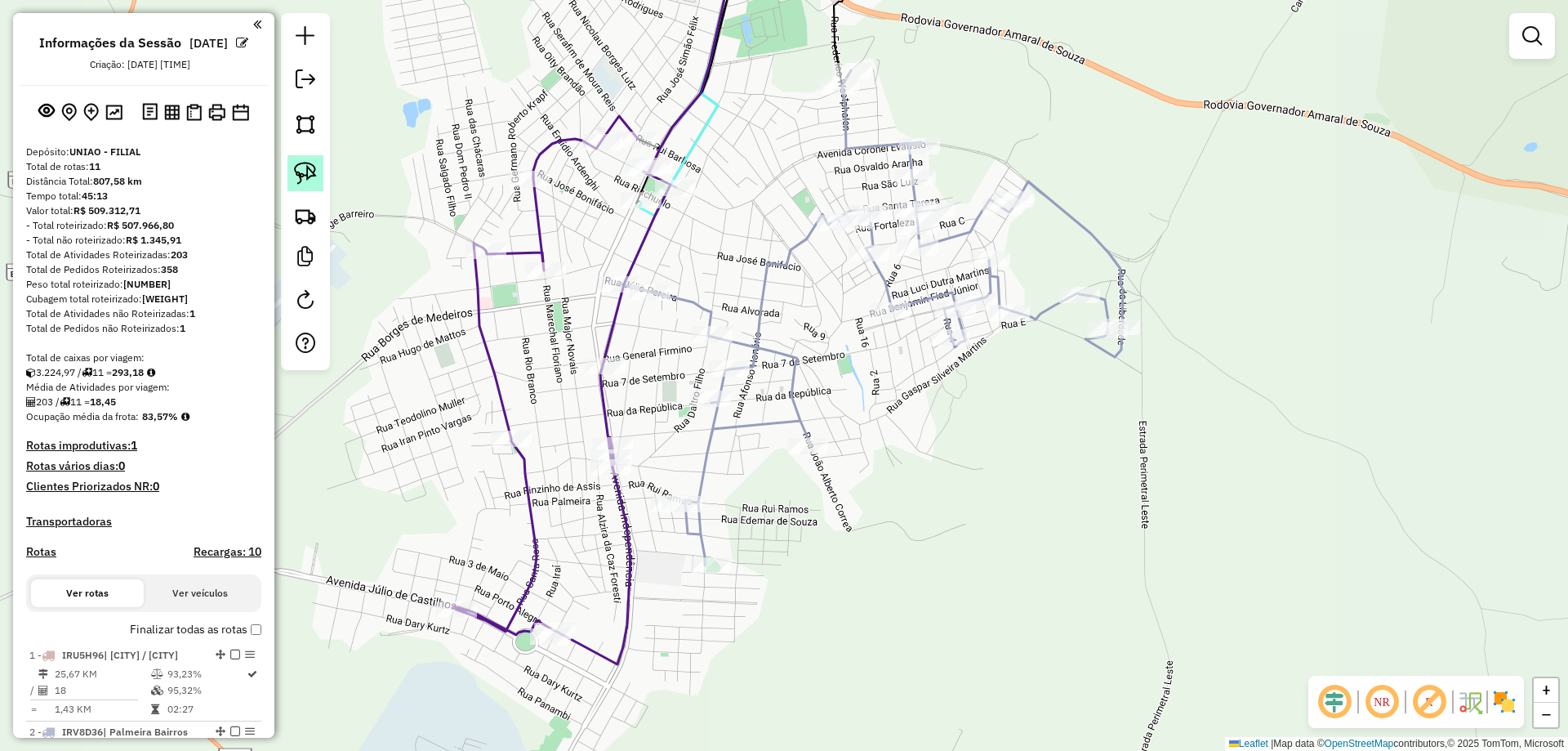 click 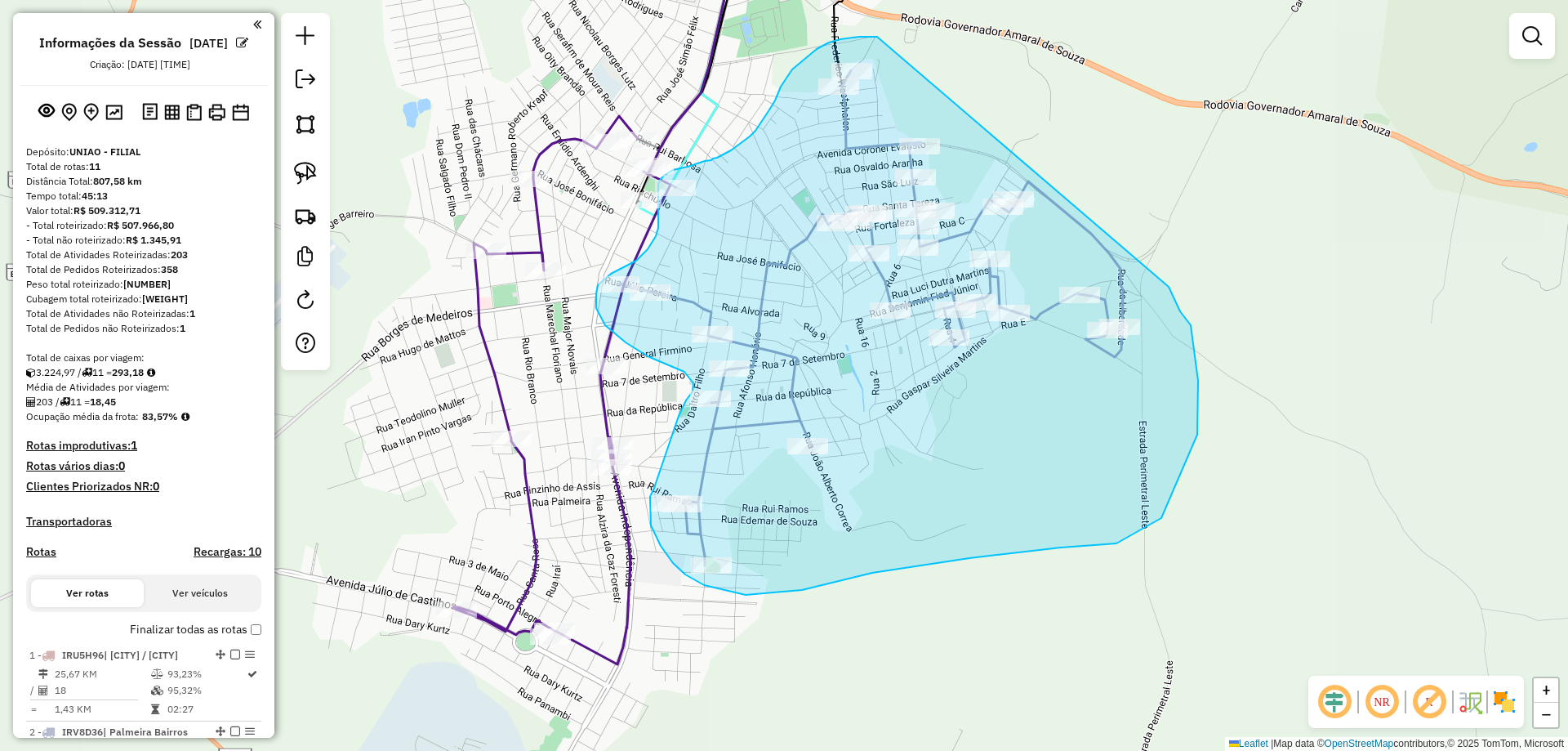drag, startPoint x: 877, startPoint y: 37, endPoint x: 1169, endPoint y: 287, distance: 384.40083 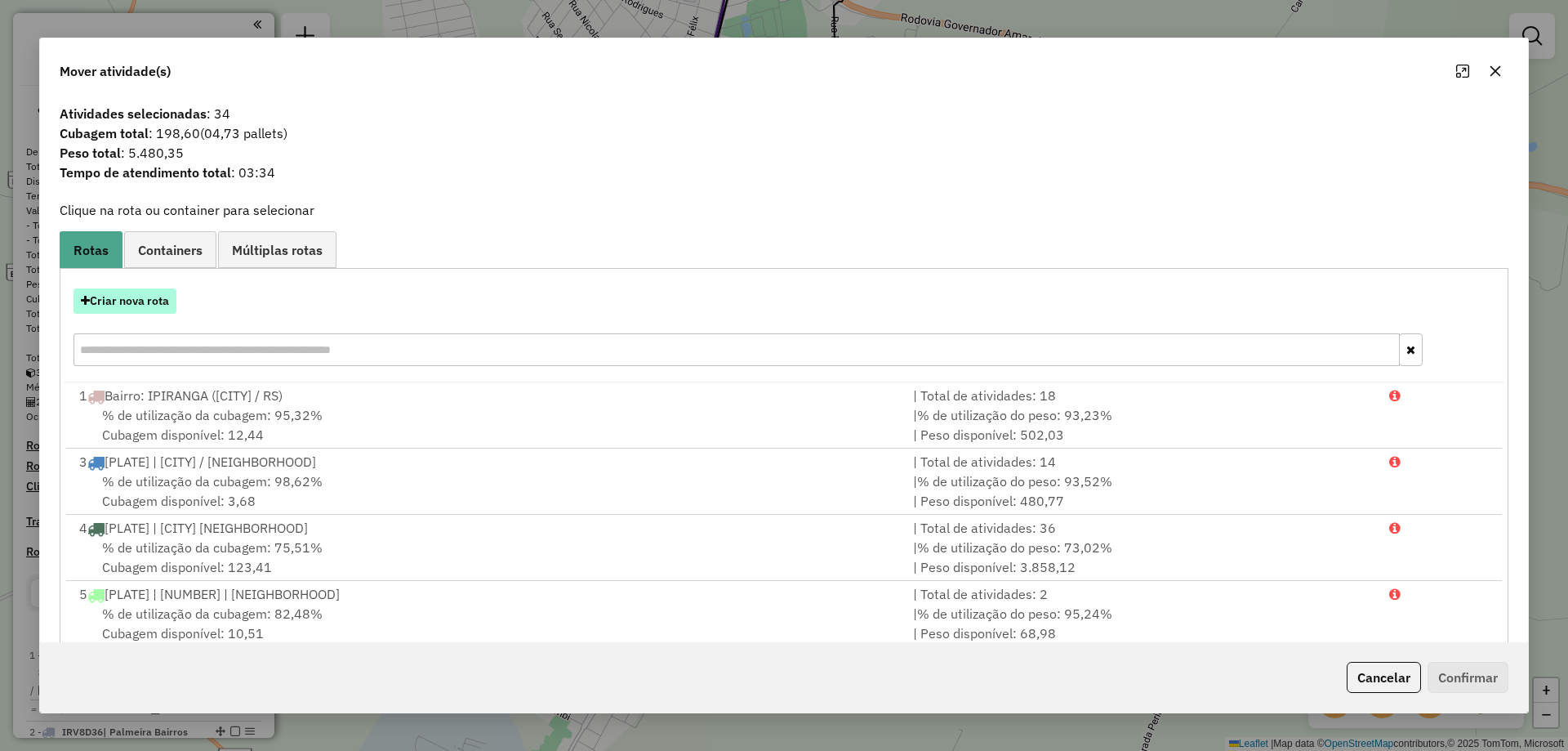 click on "Criar nova rota" at bounding box center [125, 301] 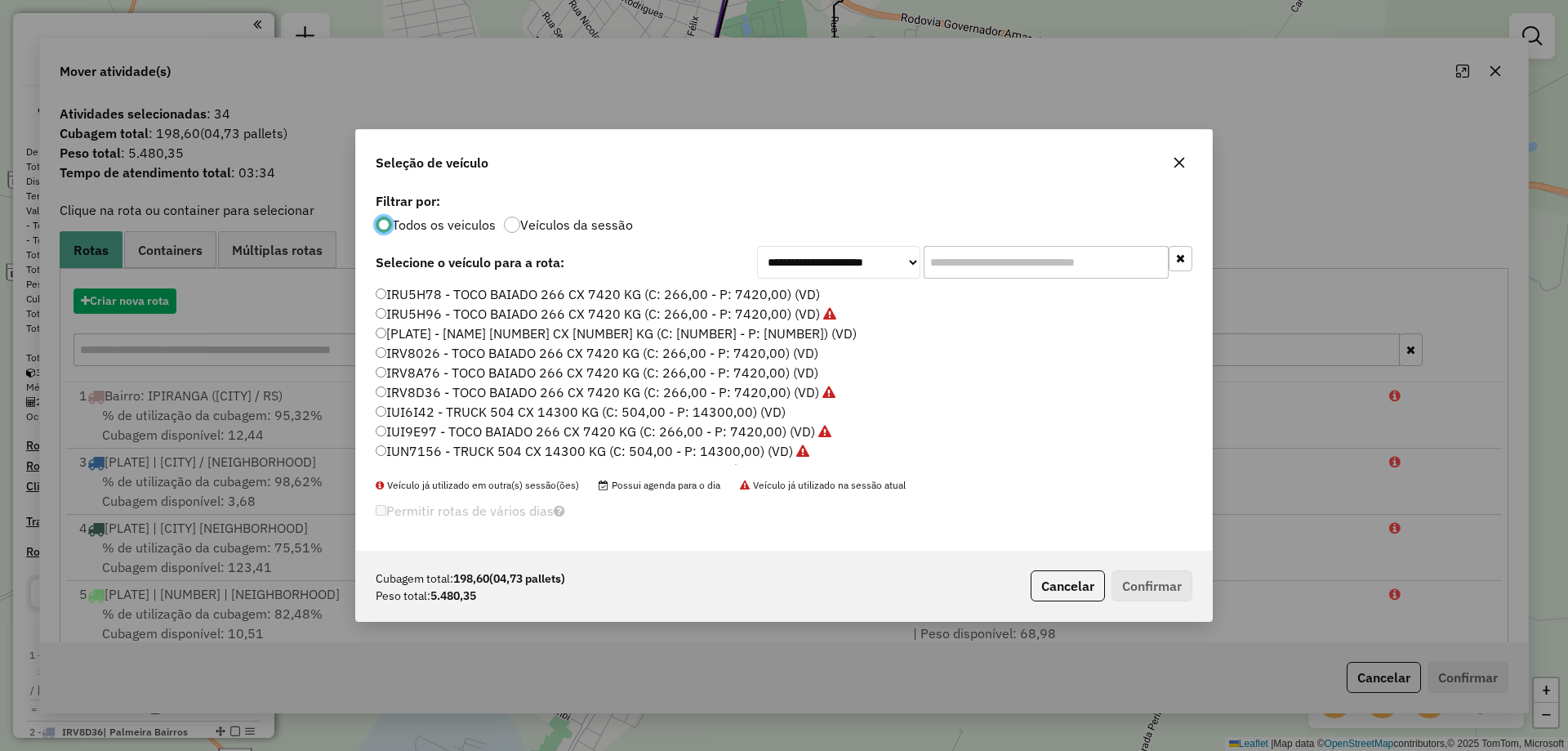 scroll, scrollTop: 9, scrollLeft: 5, axis: both 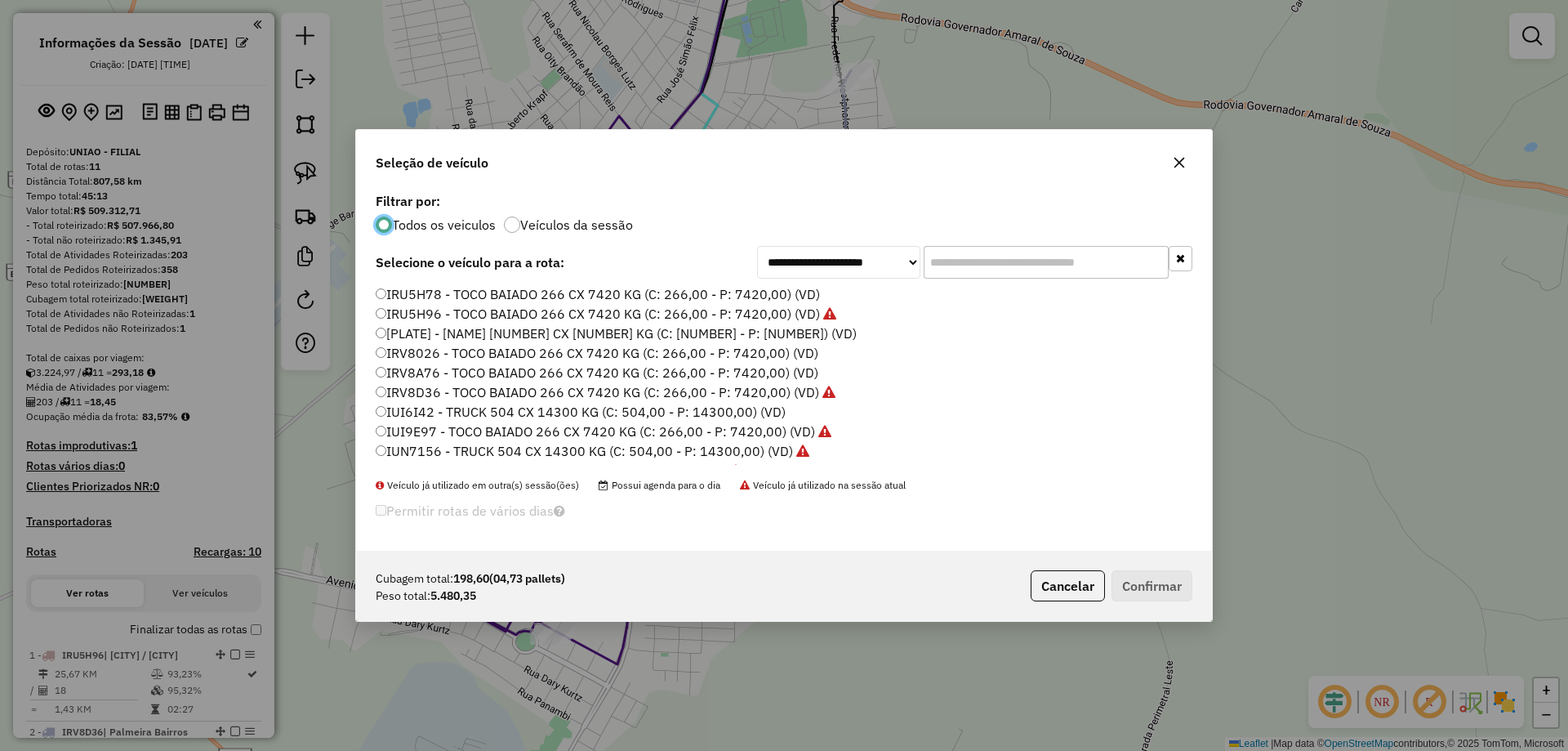 click on "IRU5H78 - TOCO BAIADO 266 CX 7420 KG (C: 266,00 - P: 7420,00) (VD)" 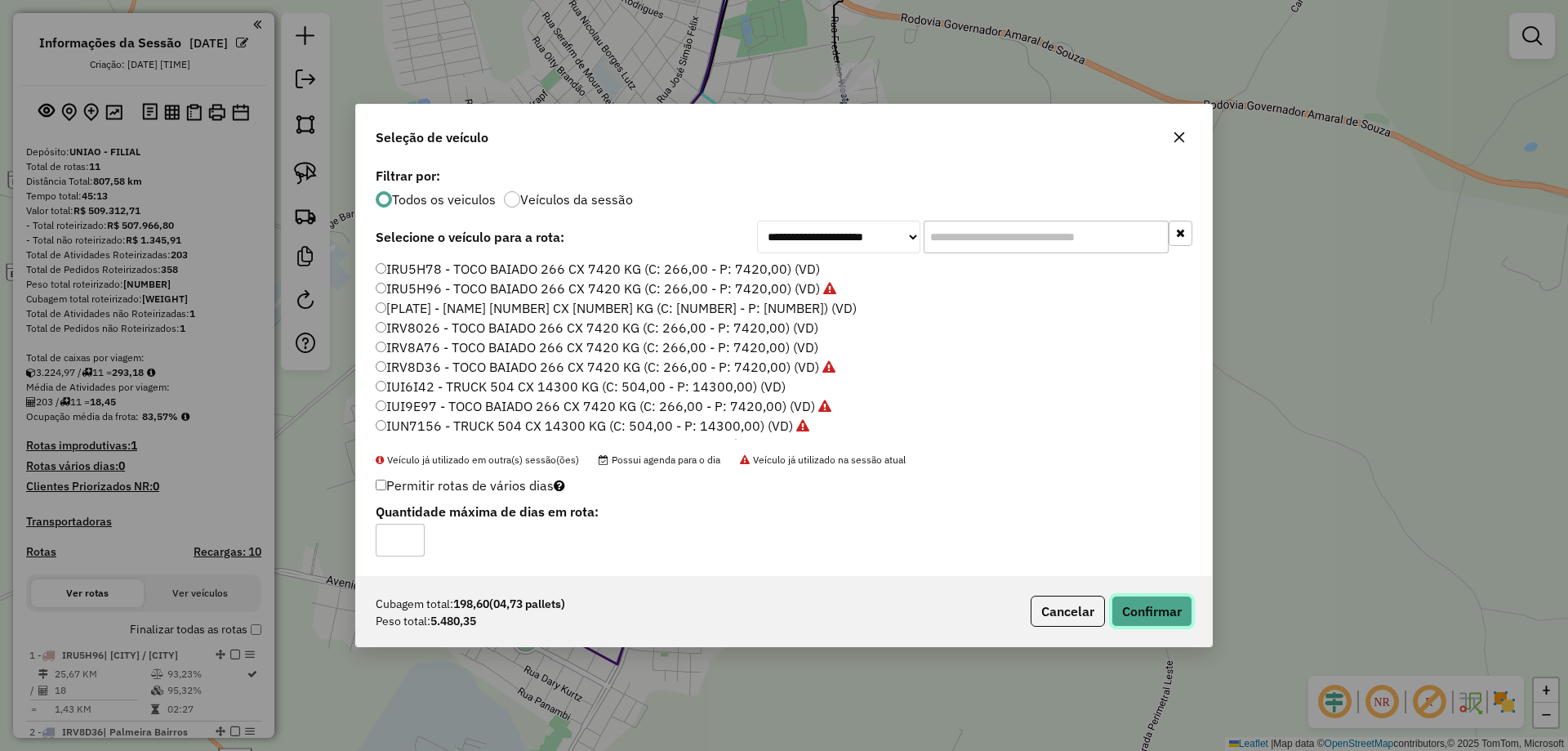 click on "Confirmar" 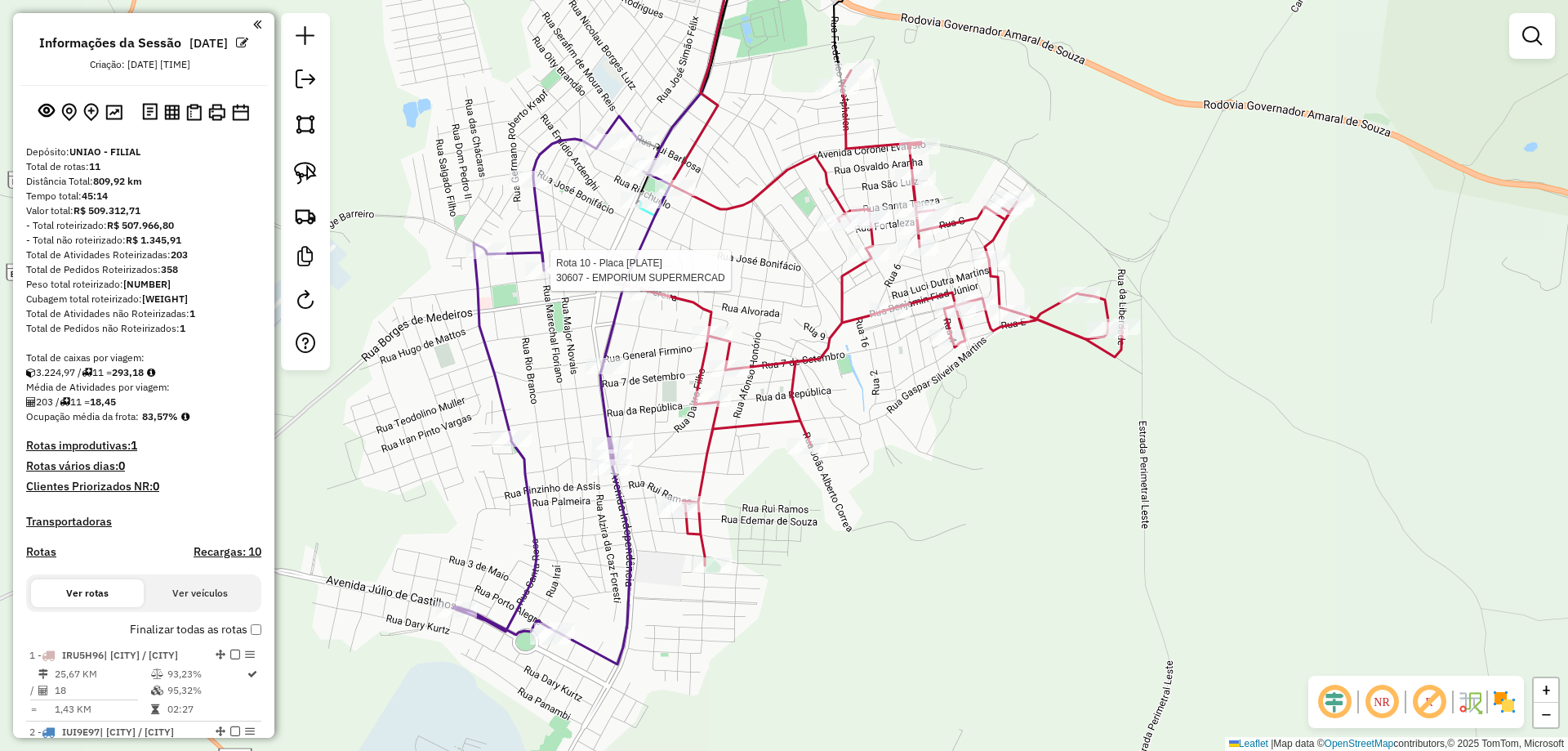 select on "**********" 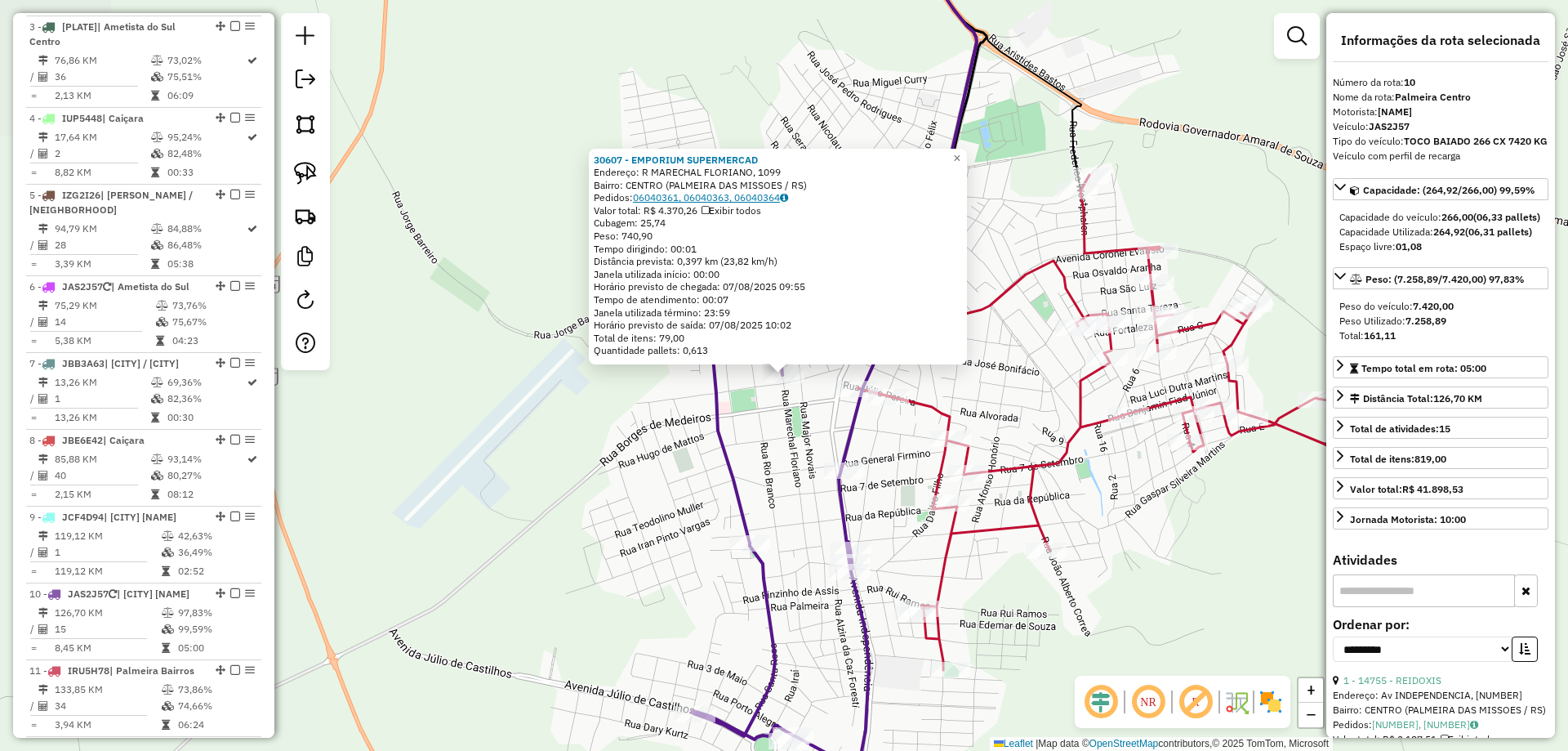 scroll, scrollTop: 1183, scrollLeft: 0, axis: vertical 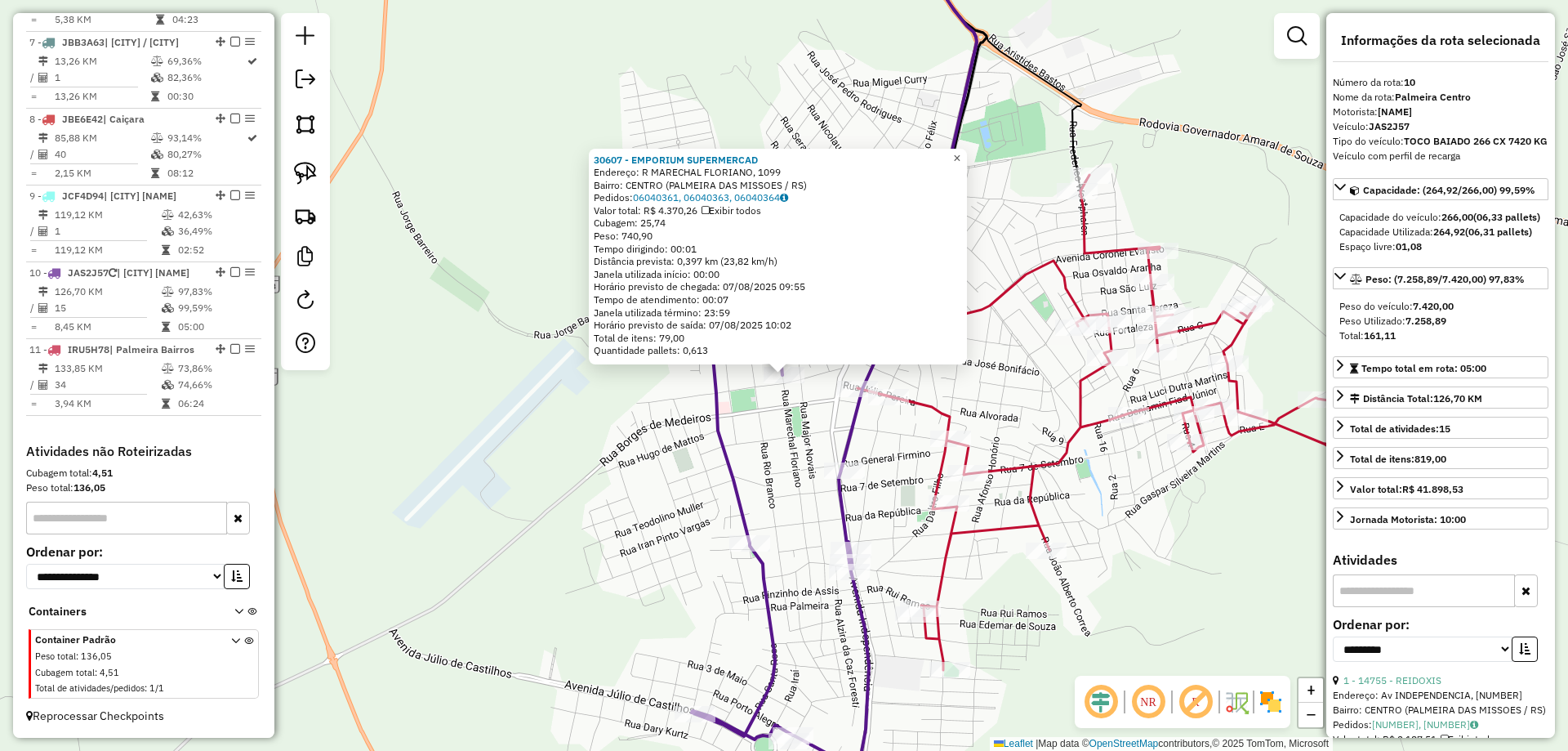 click on "×" 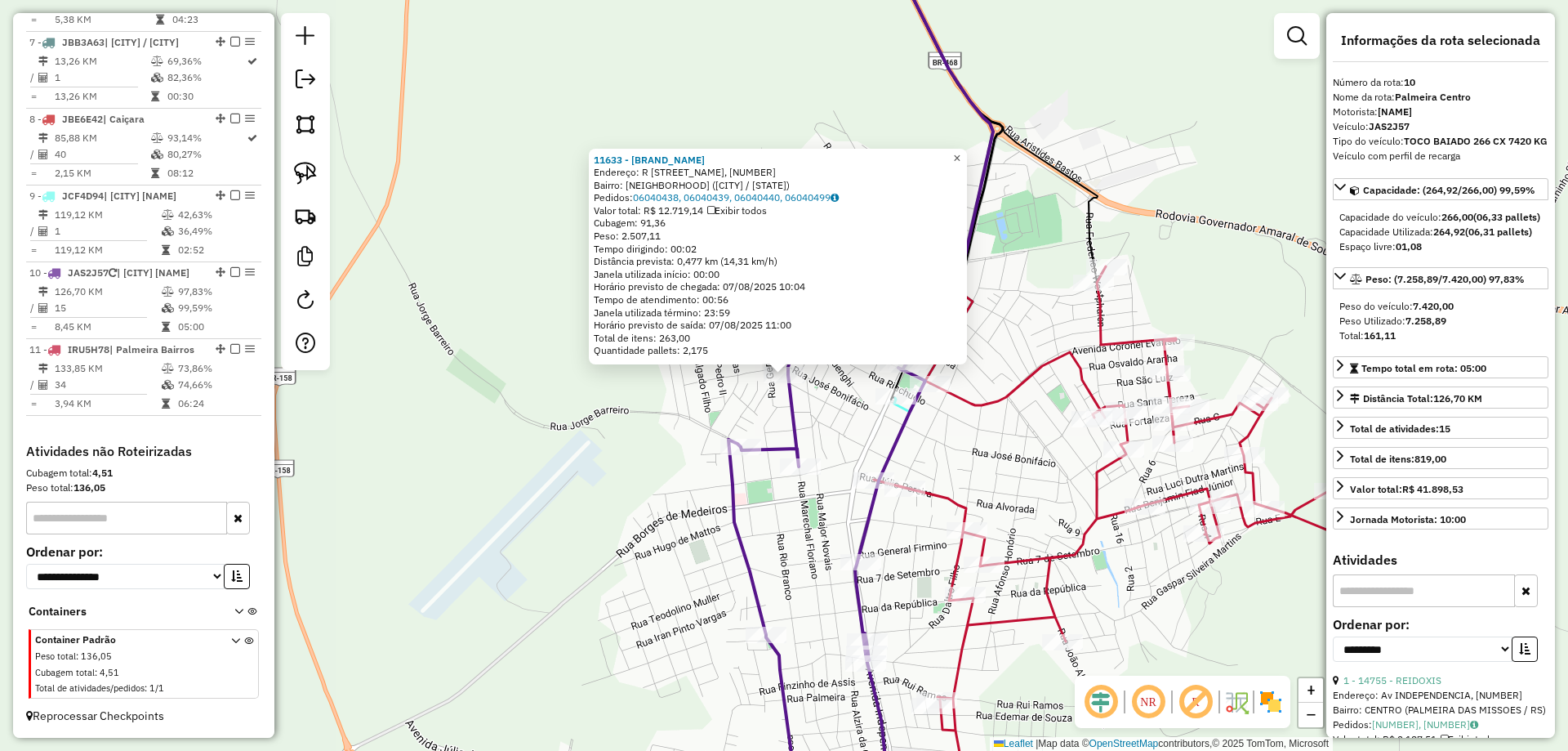 click on "×" 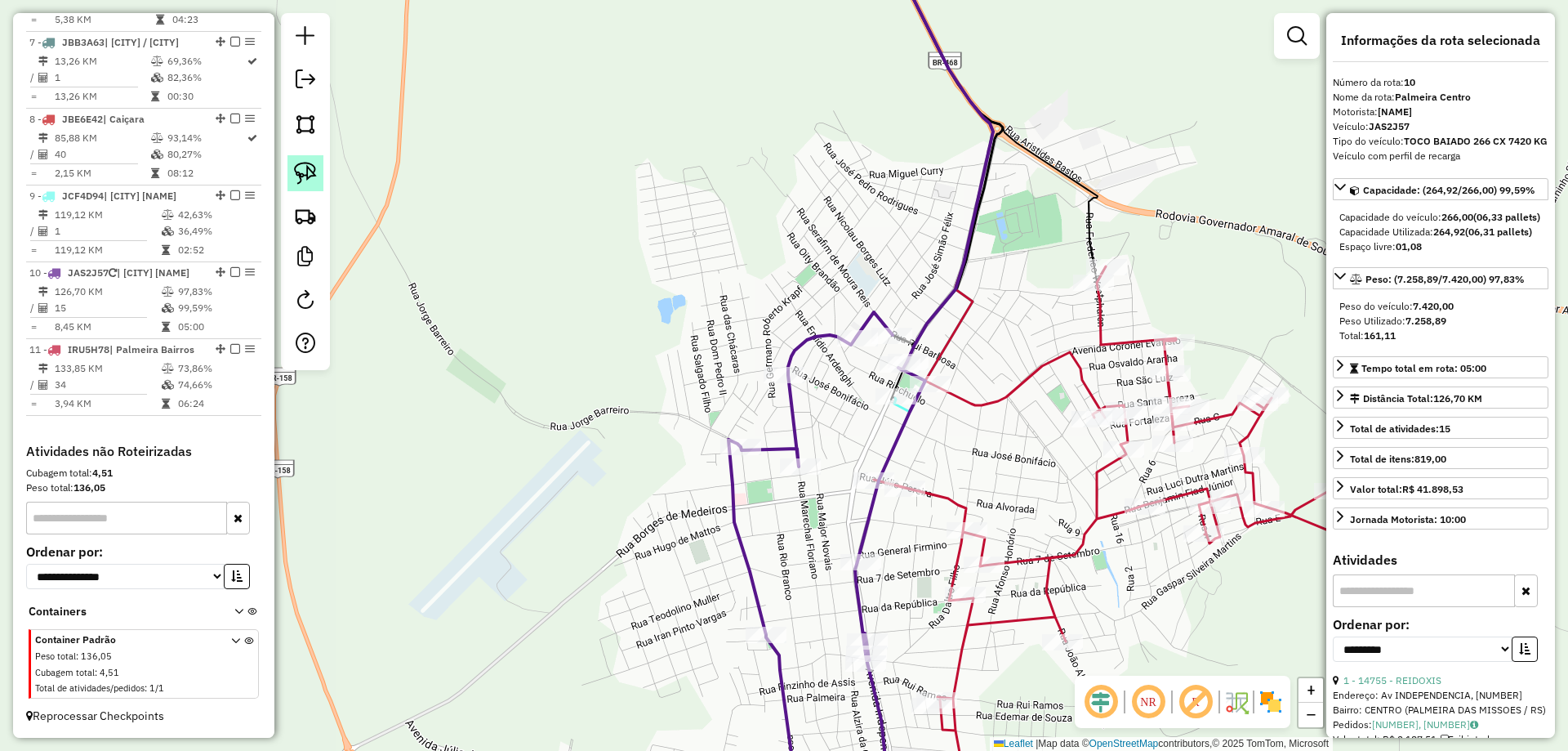 click 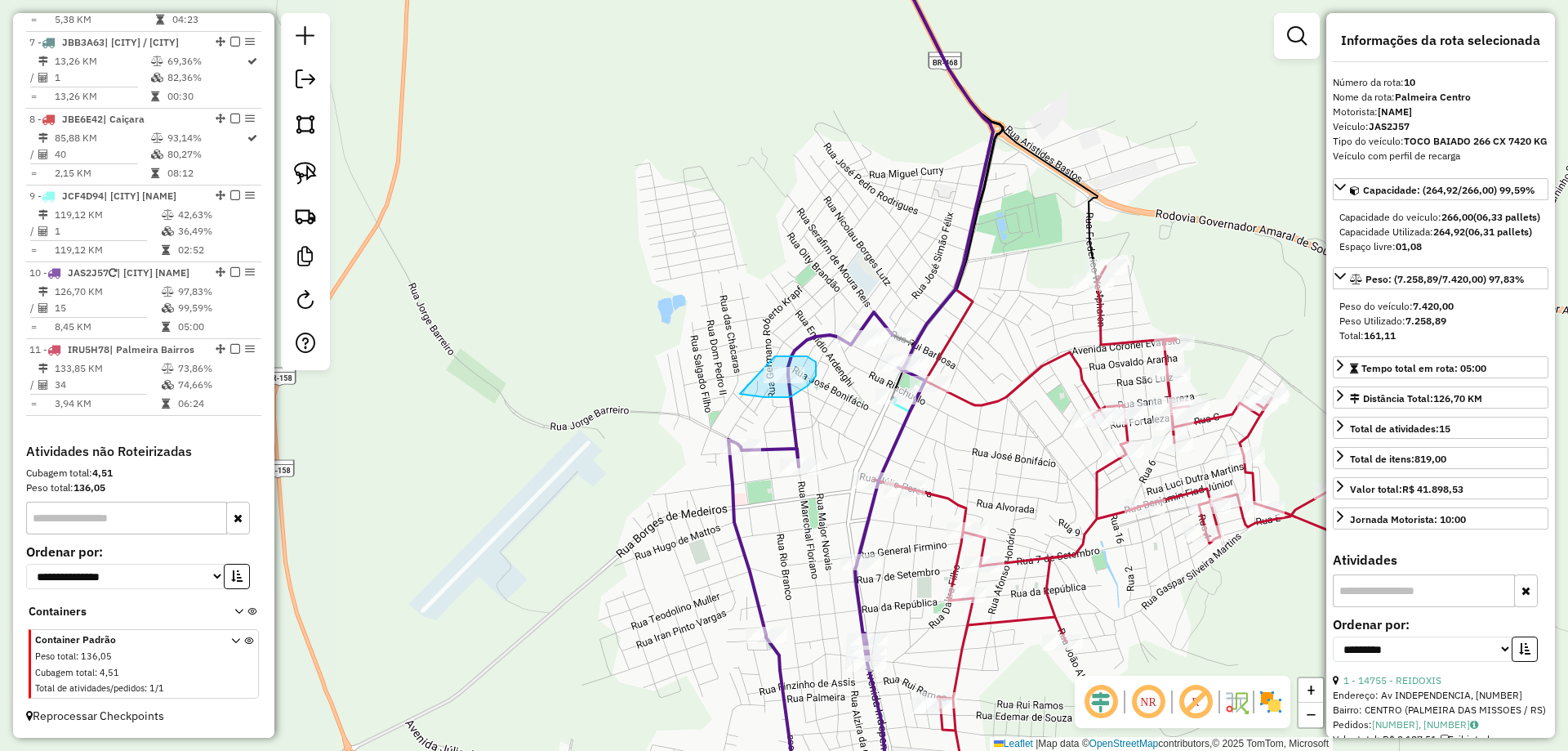 drag, startPoint x: 740, startPoint y: 394, endPoint x: 749, endPoint y: 356, distance: 39.051248 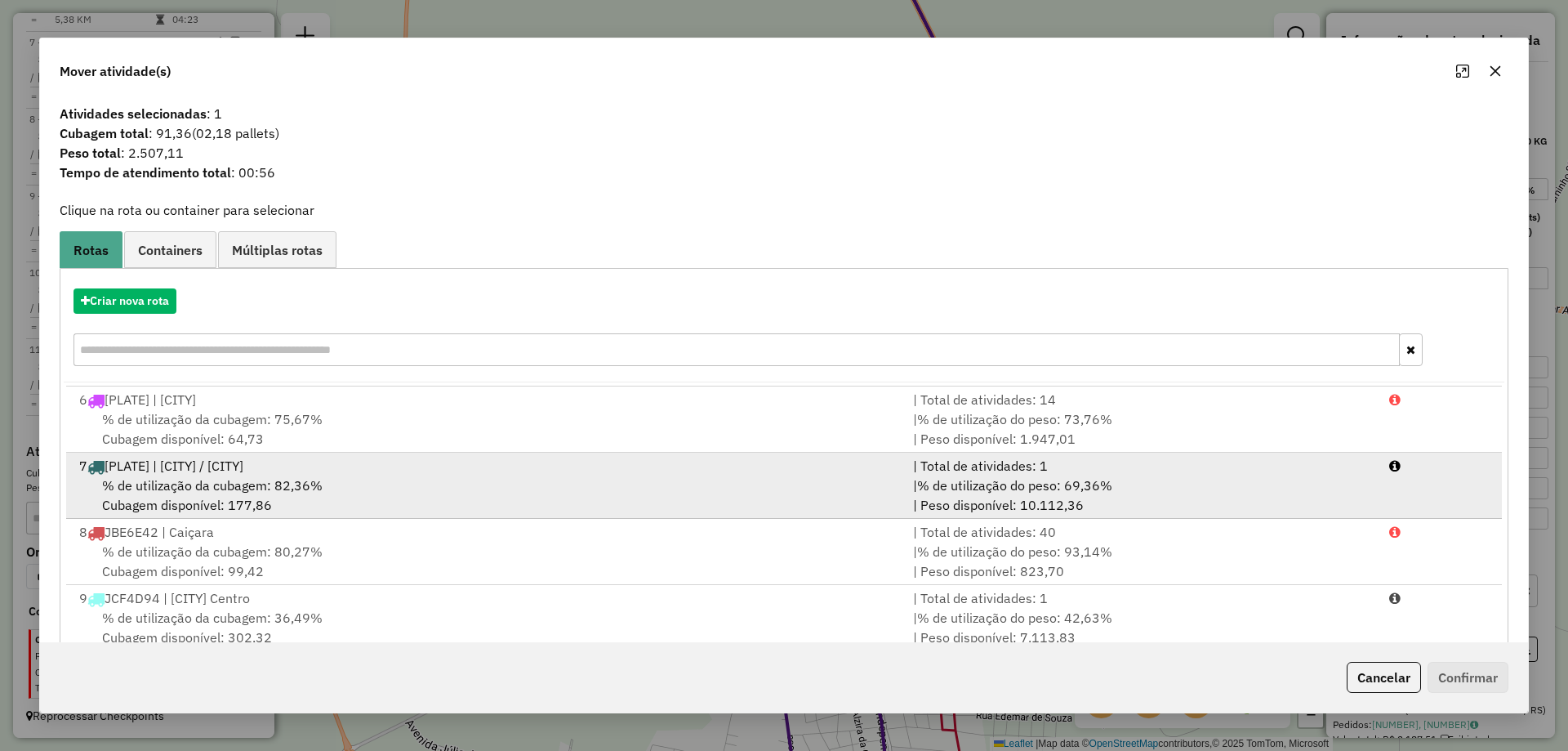 scroll, scrollTop: 335, scrollLeft: 0, axis: vertical 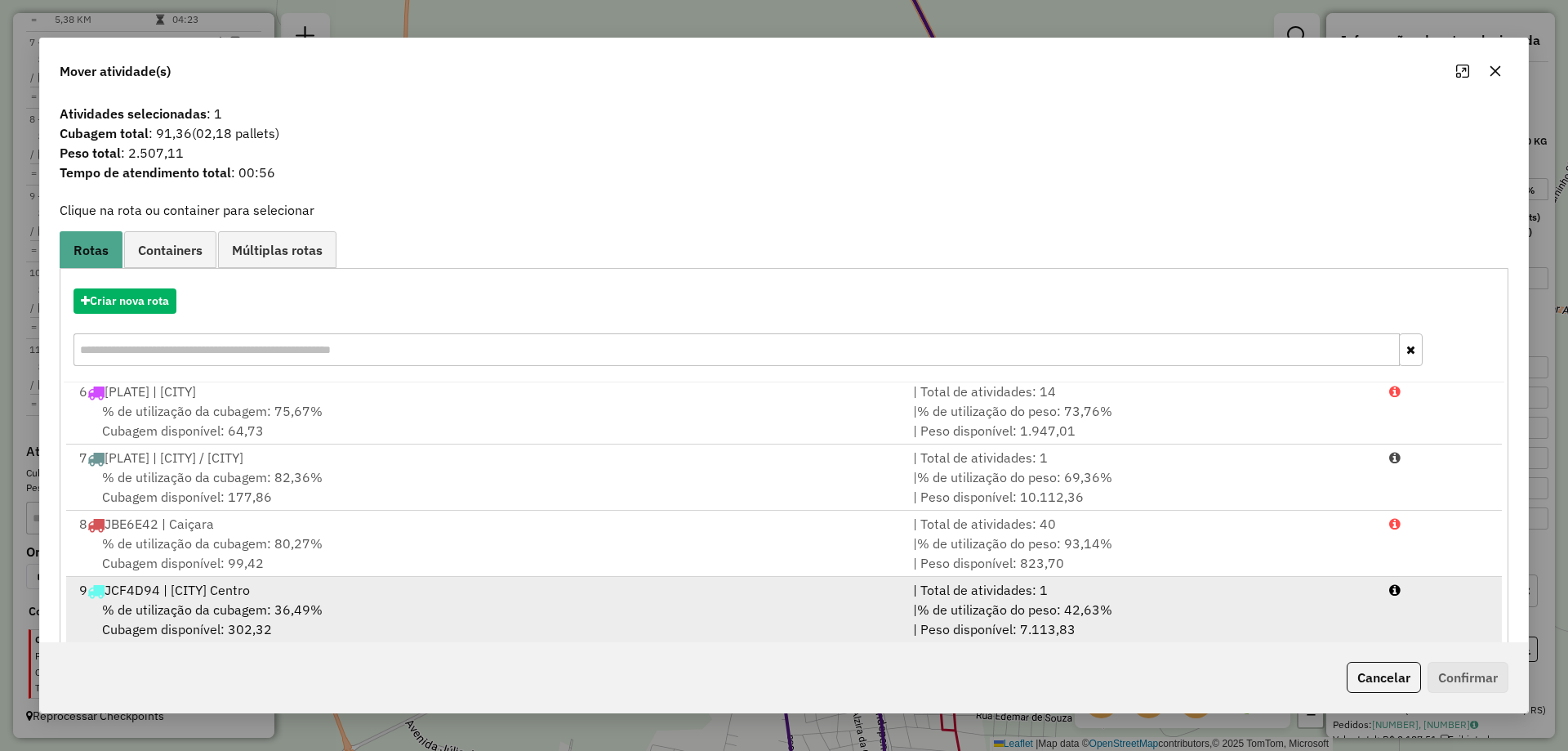 click on "% de utilização da cubagem: 36,49%  Cubagem disponível: 302,32" at bounding box center [486, 619] 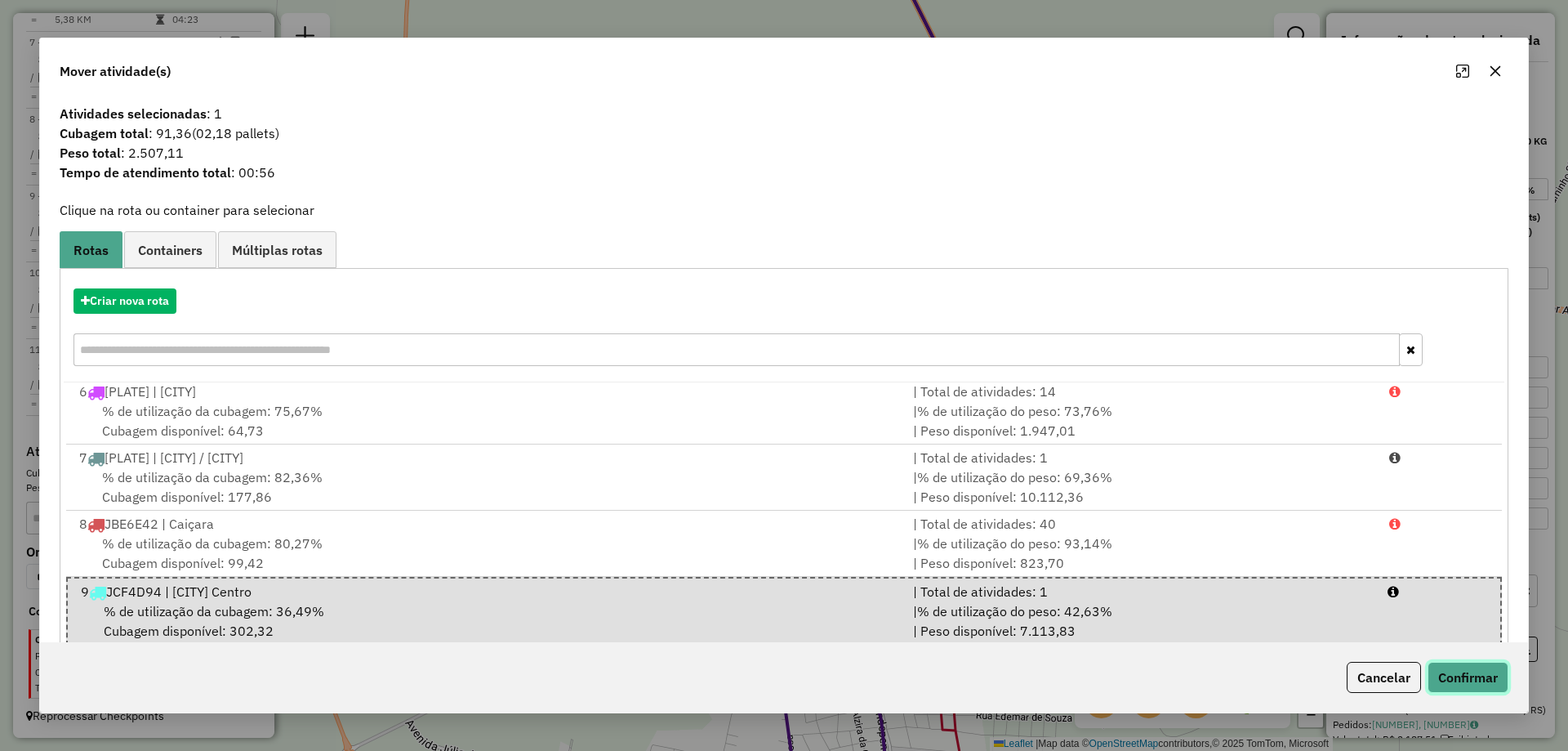 click on "Confirmar" 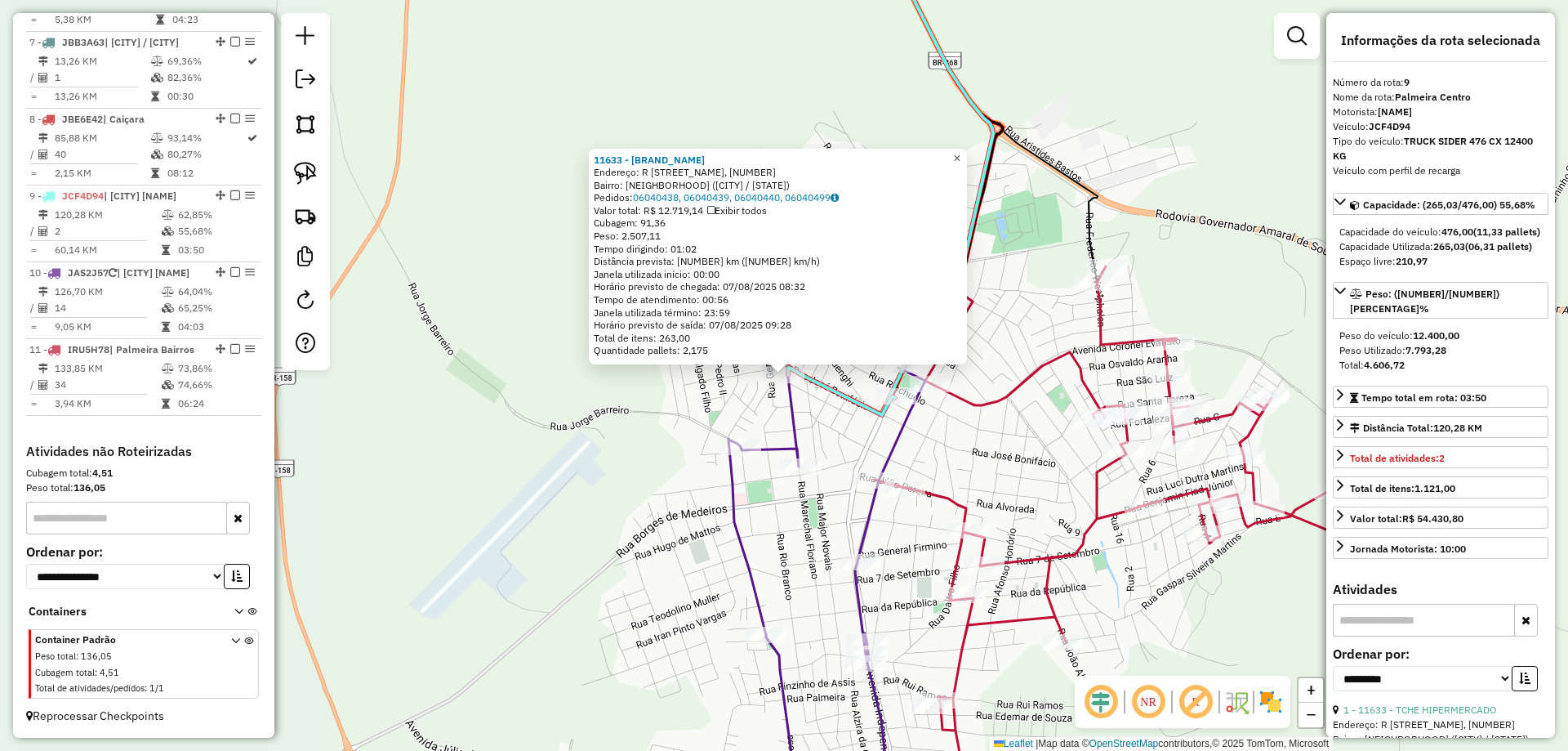 drag, startPoint x: 967, startPoint y: 154, endPoint x: 981, endPoint y: 187, distance: 35.846897 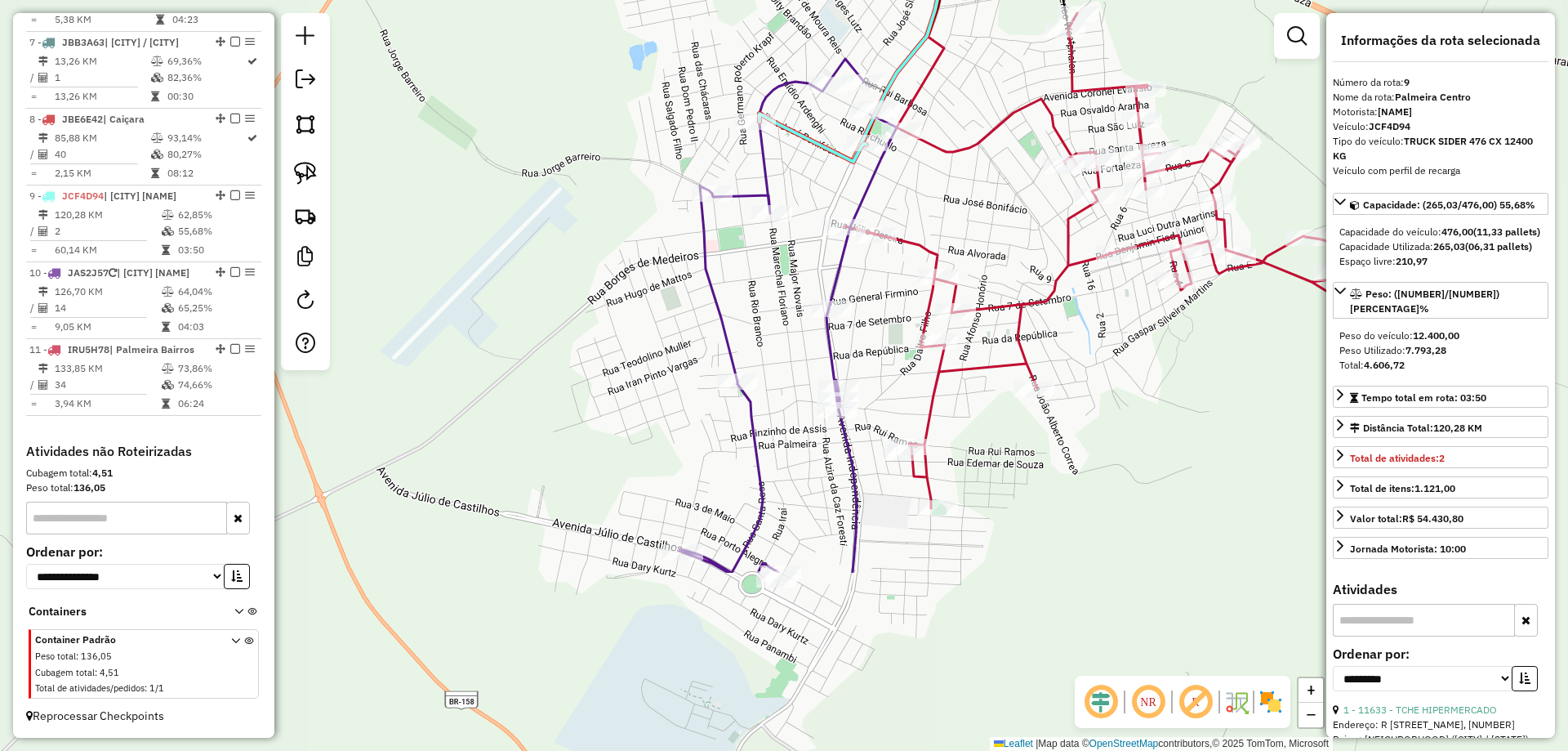 drag, startPoint x: 1005, startPoint y: 330, endPoint x: 973, endPoint y: 67, distance: 264.93962 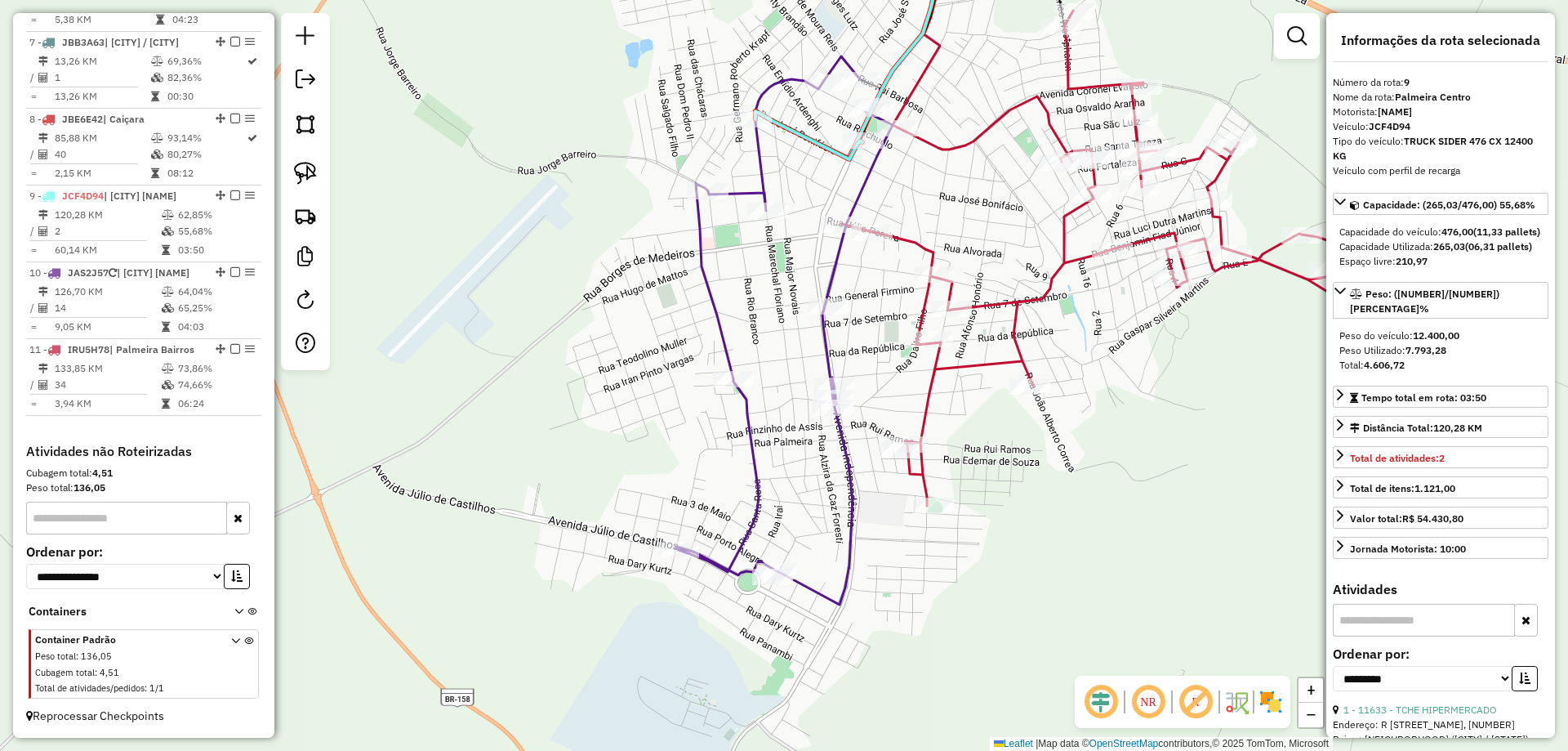 drag, startPoint x: 967, startPoint y: 180, endPoint x: 909, endPoint y: 219, distance: 69.89278 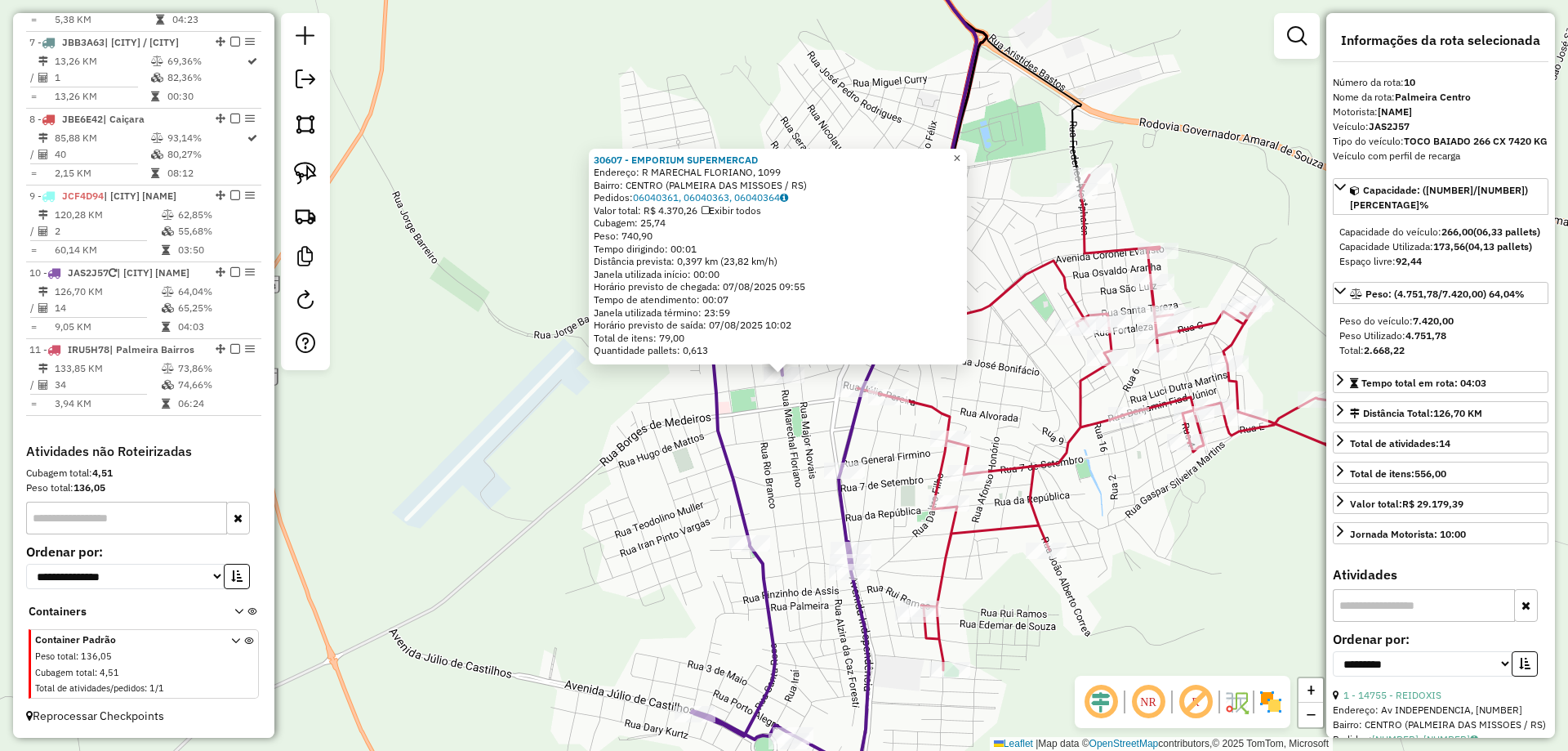 click on "×" 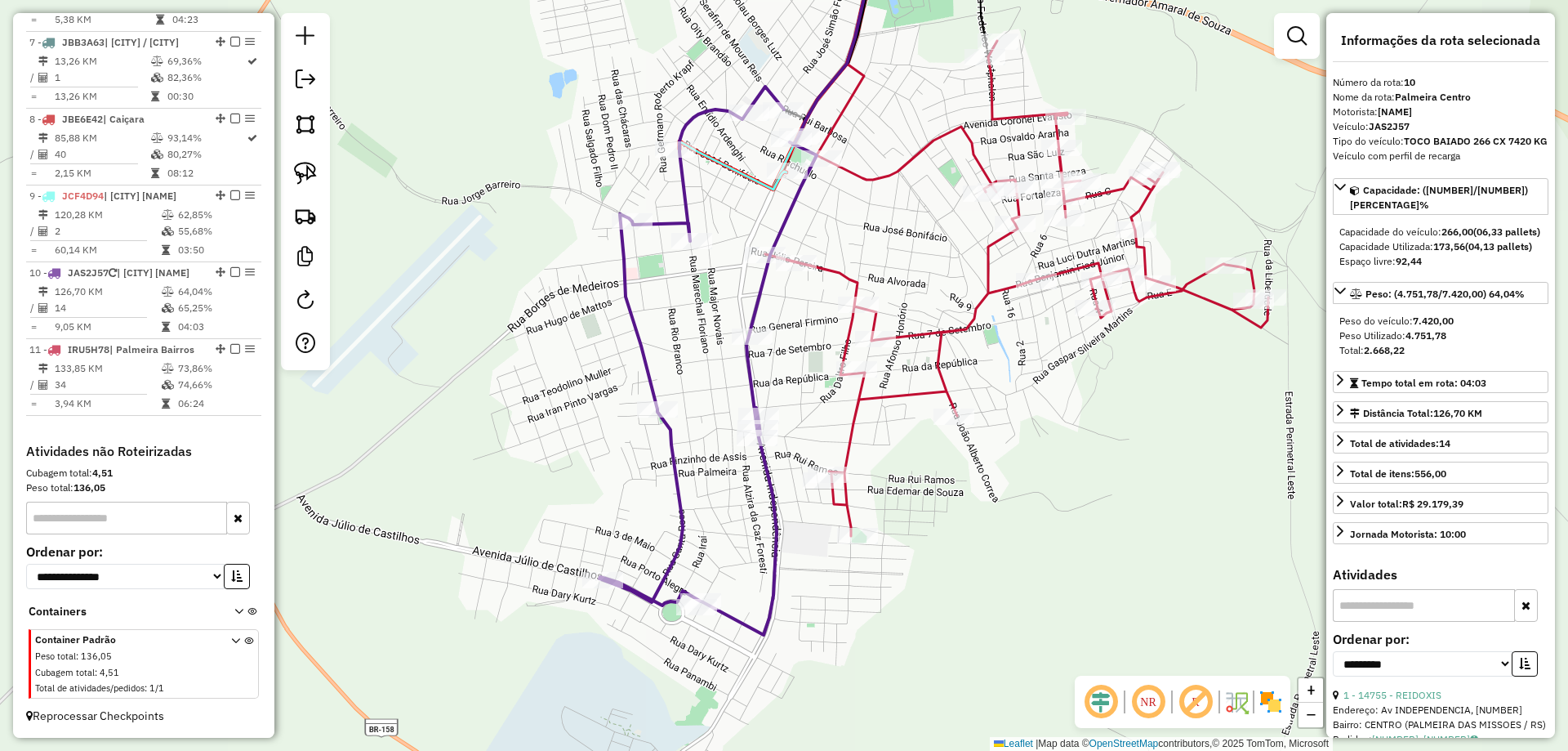 drag, startPoint x: 1003, startPoint y: 335, endPoint x: 875, endPoint y: 189, distance: 194.16488 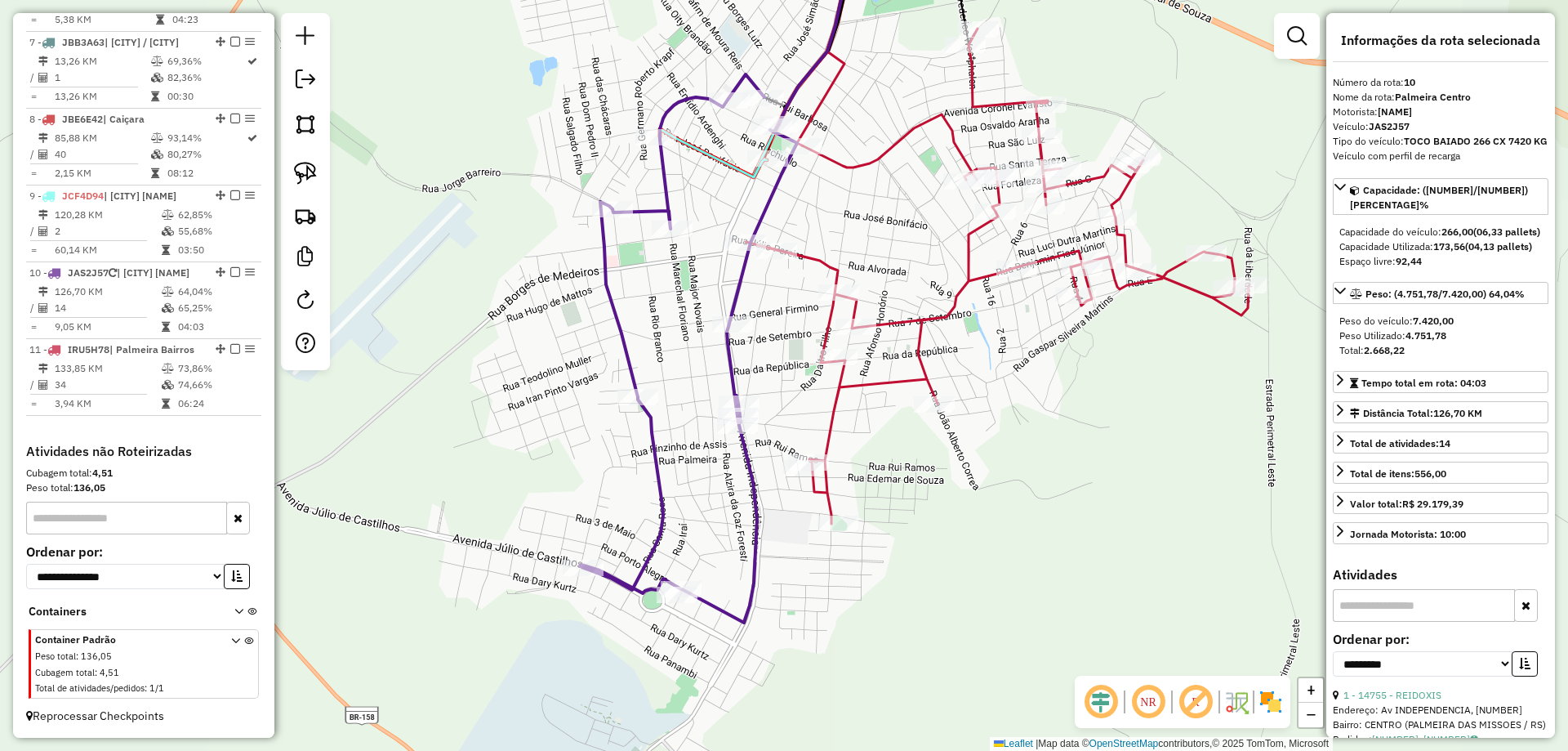 drag, startPoint x: 848, startPoint y: 230, endPoint x: 756, endPoint y: 243, distance: 93 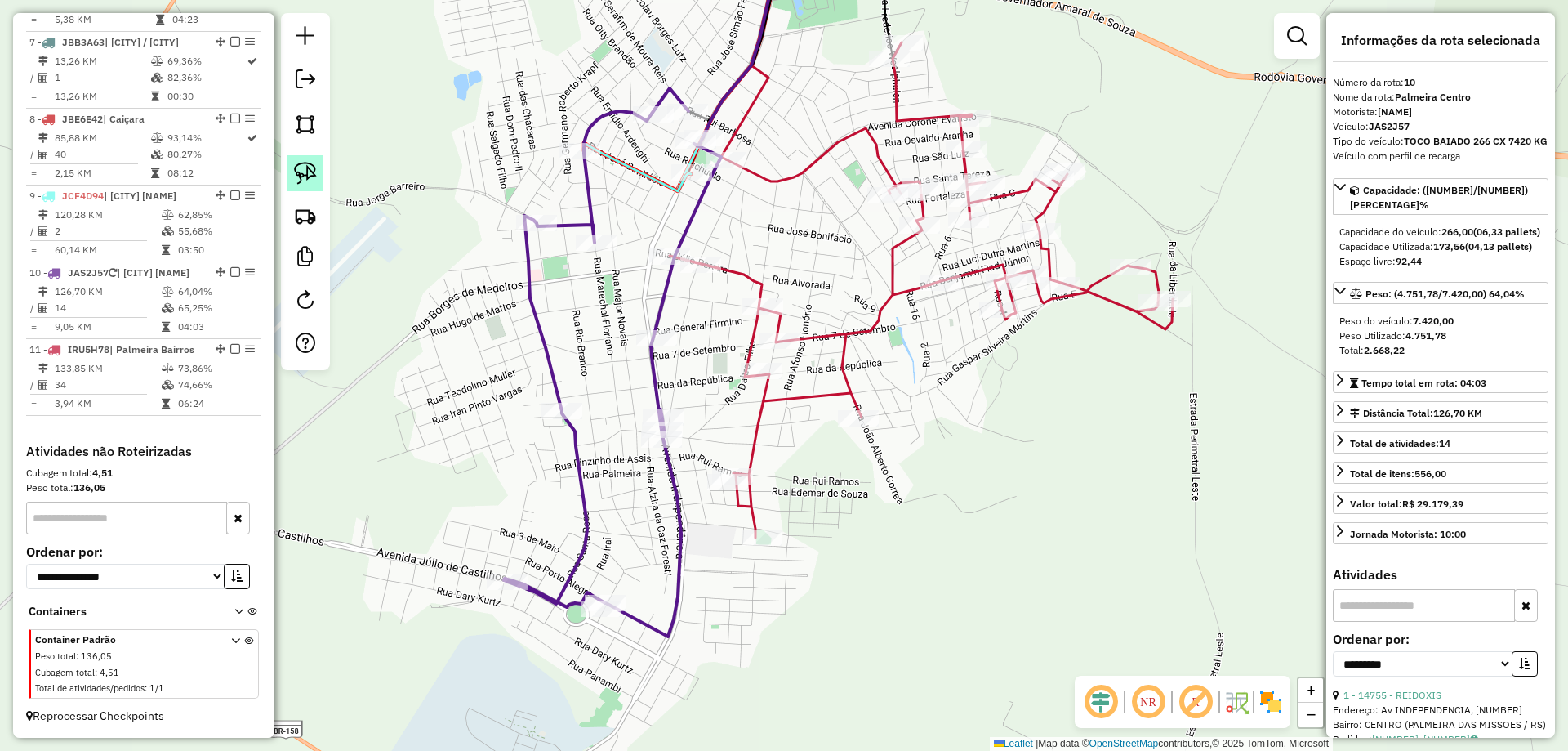 click 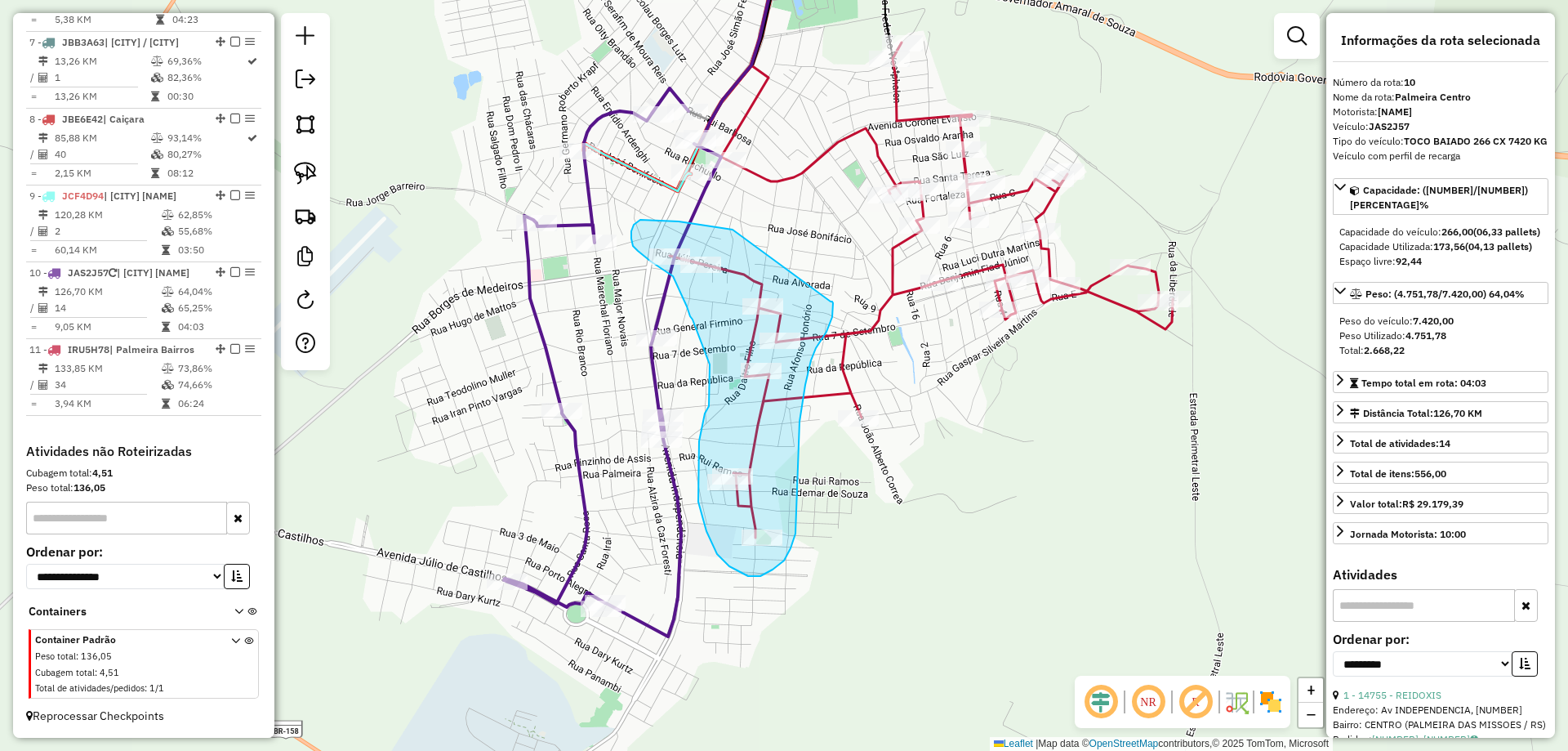 drag, startPoint x: 679, startPoint y: 221, endPoint x: 831, endPoint y: 302, distance: 172.2353 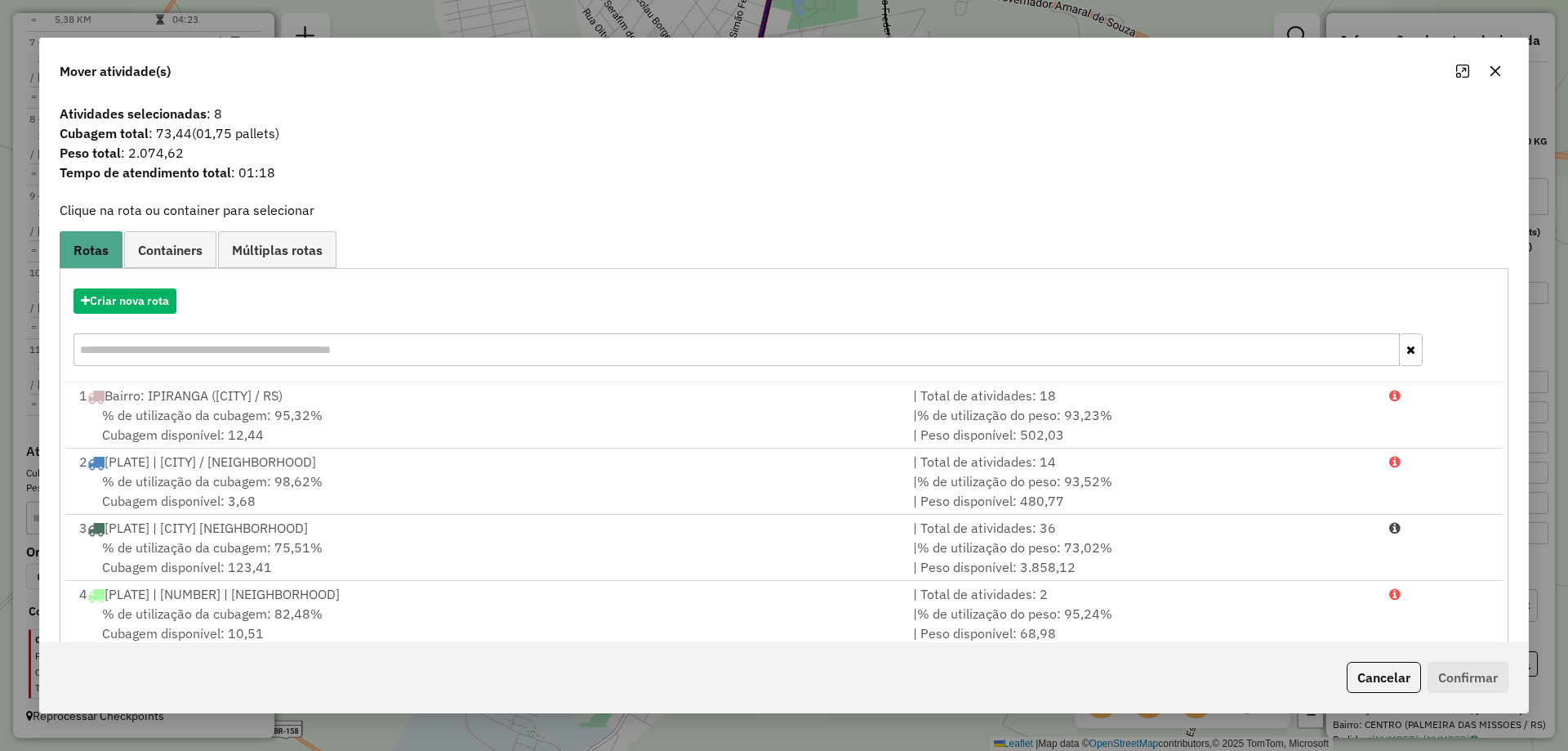 click 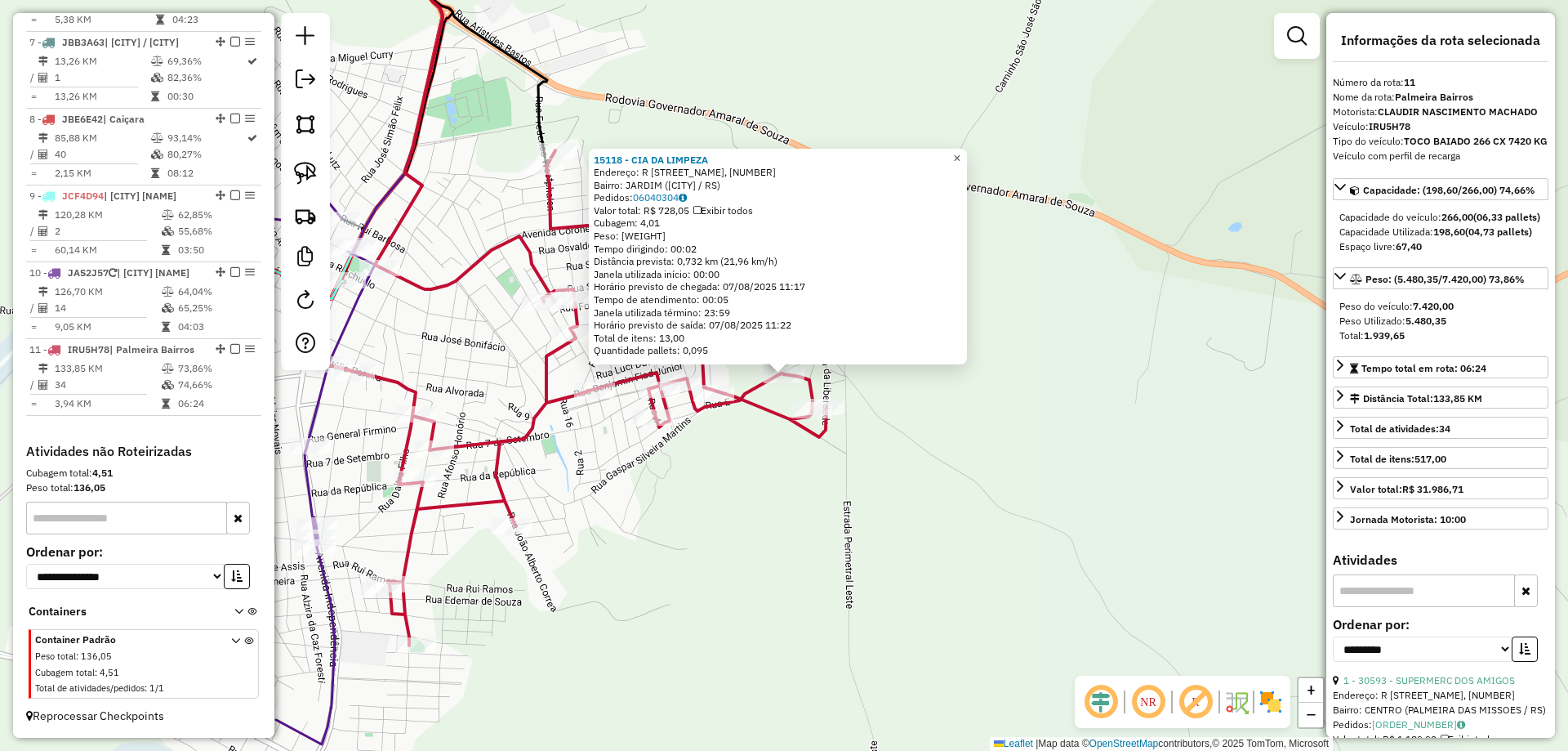 click on "×" 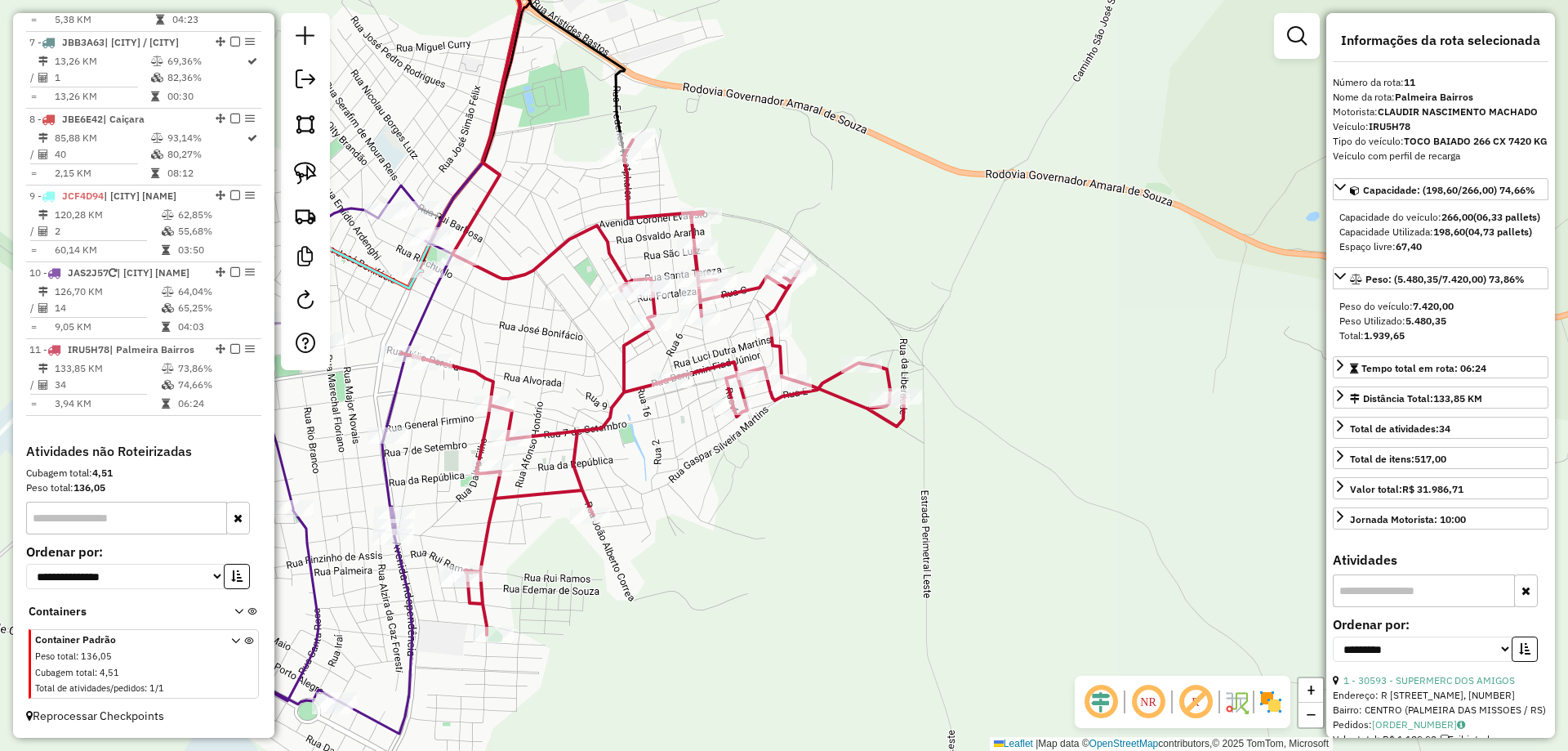 drag, startPoint x: 1060, startPoint y: 219, endPoint x: 1188, endPoint y: 194, distance: 130.41856 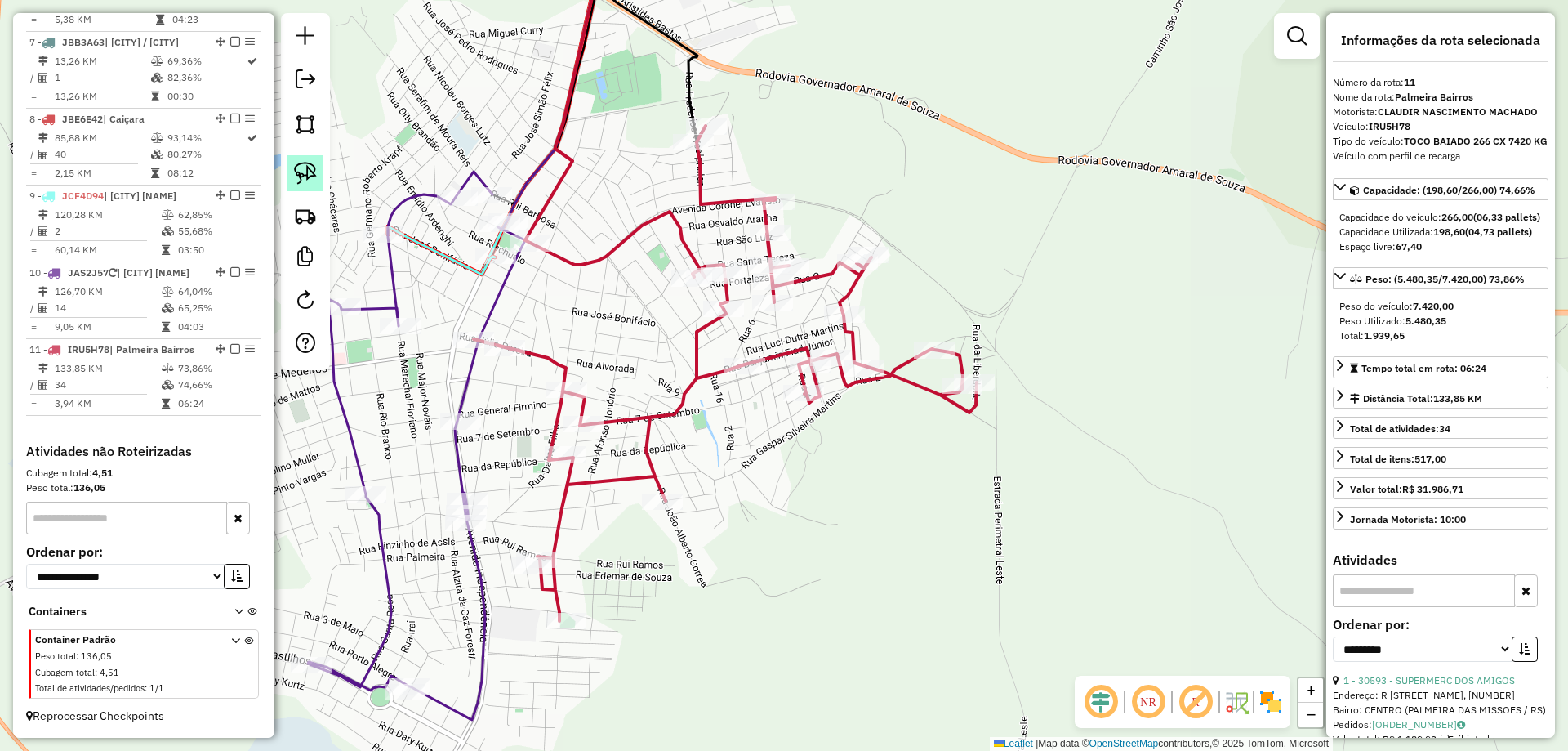 click 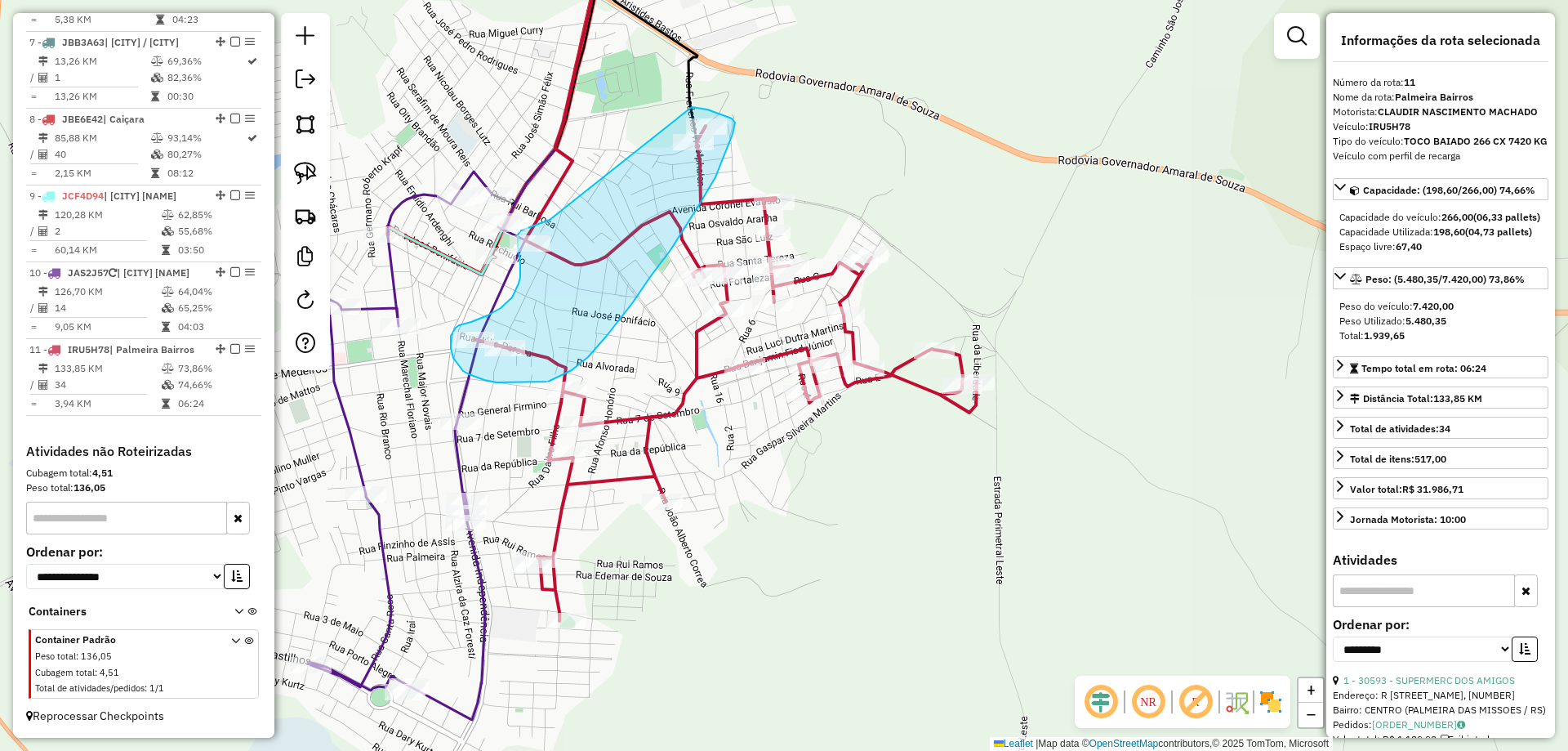 drag, startPoint x: 550, startPoint y: 220, endPoint x: 692, endPoint y: 107, distance: 181.47452 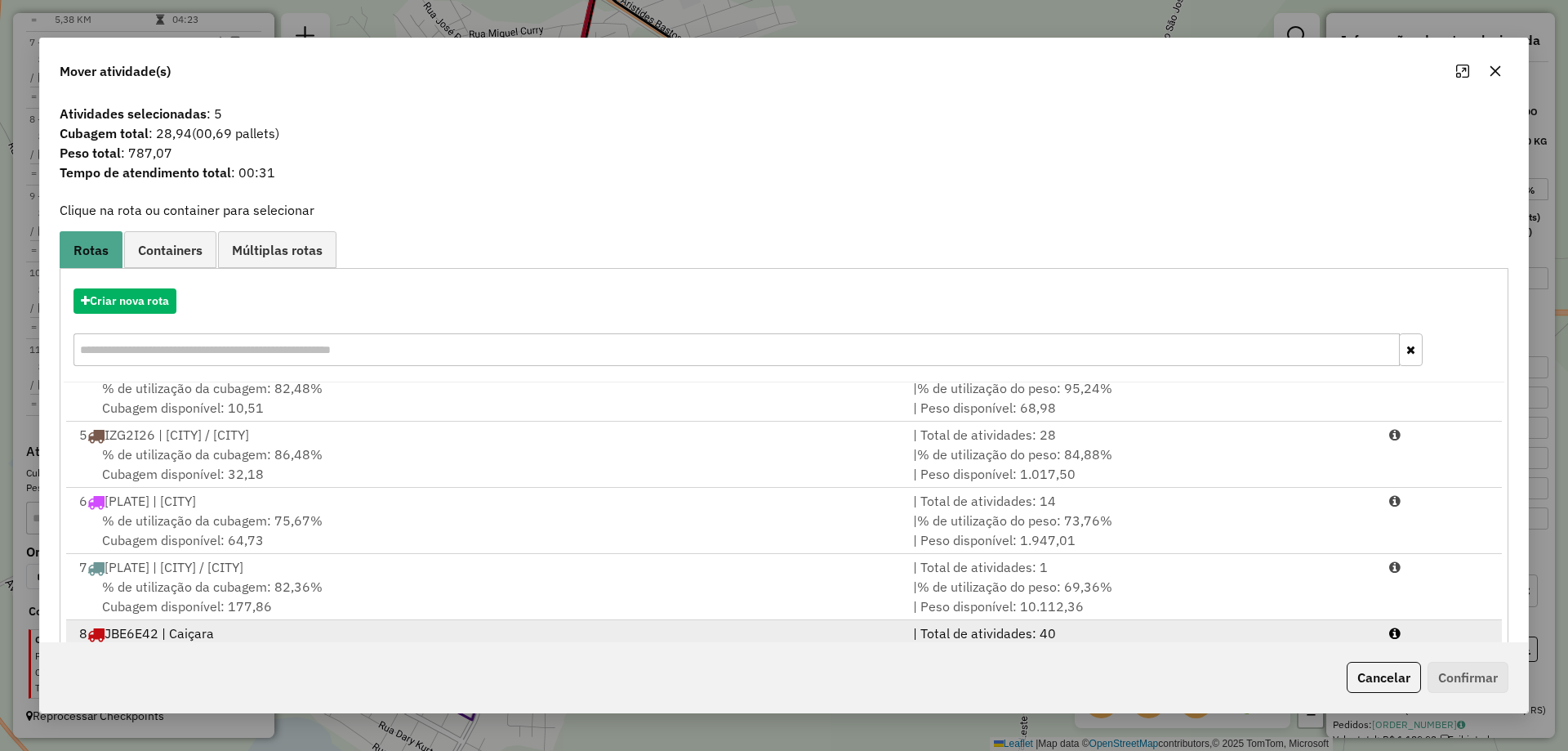 scroll, scrollTop: 335, scrollLeft: 0, axis: vertical 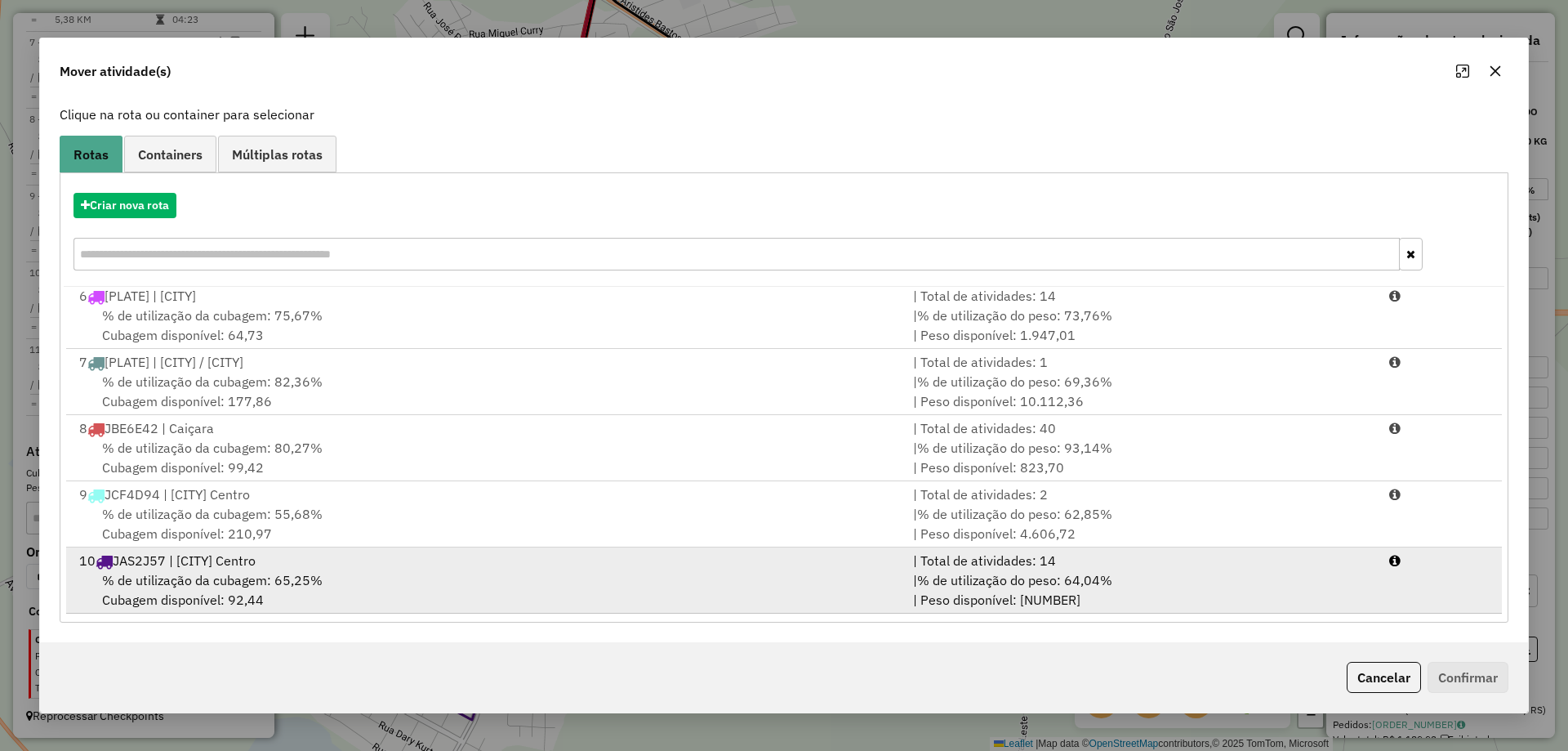 click on "% de utilização da cubagem: 65,25%" at bounding box center (212, 580) 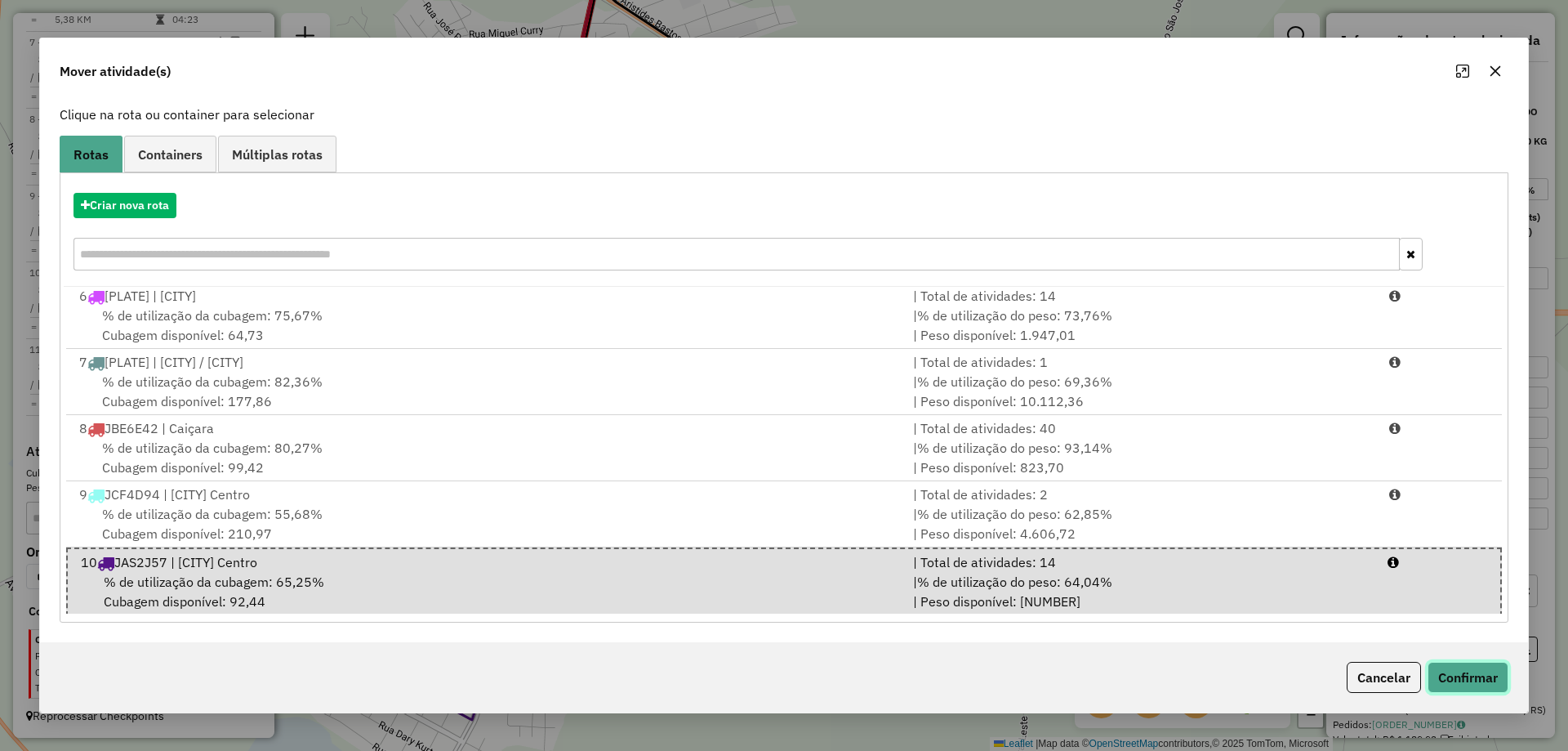 click on "Confirmar" 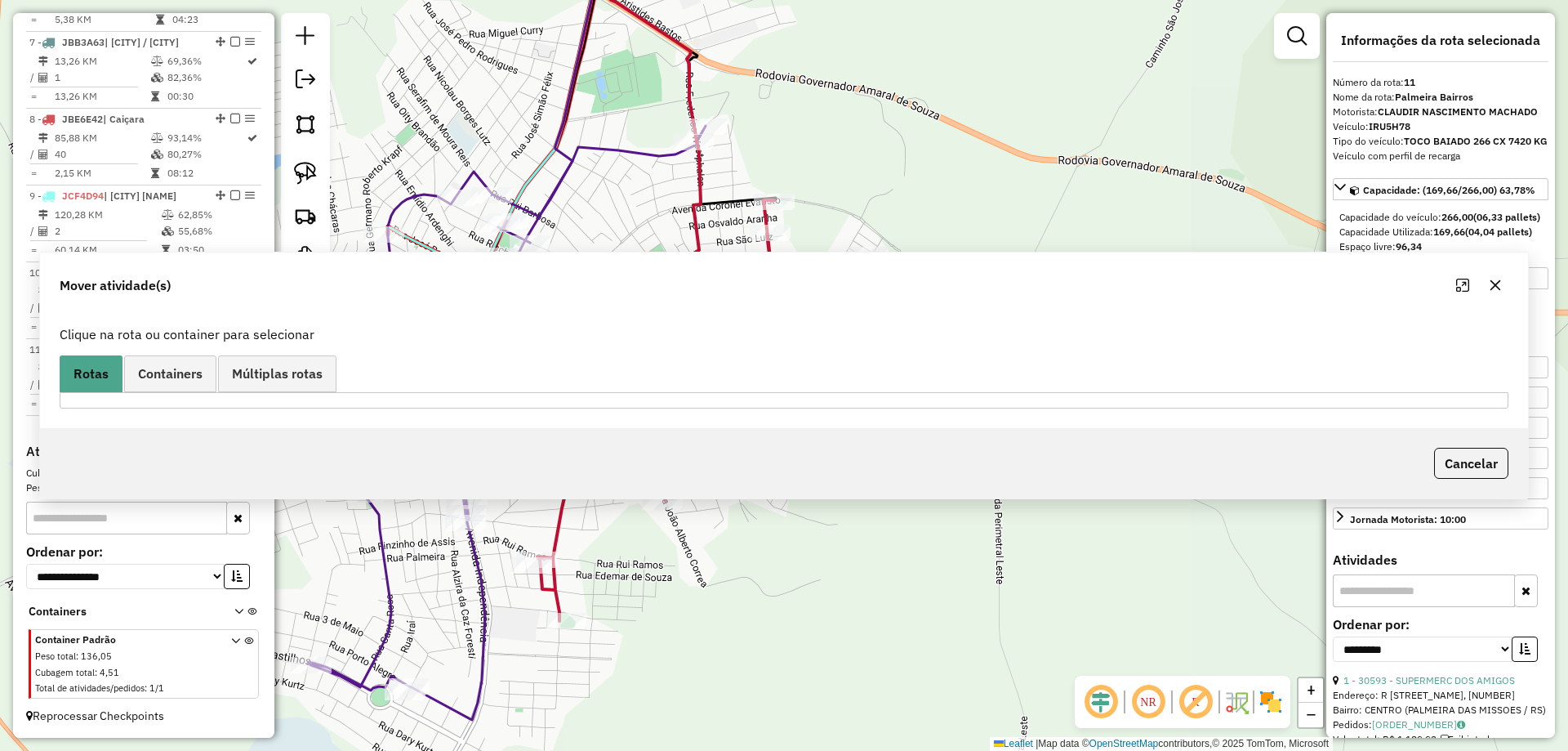 scroll, scrollTop: 0, scrollLeft: 0, axis: both 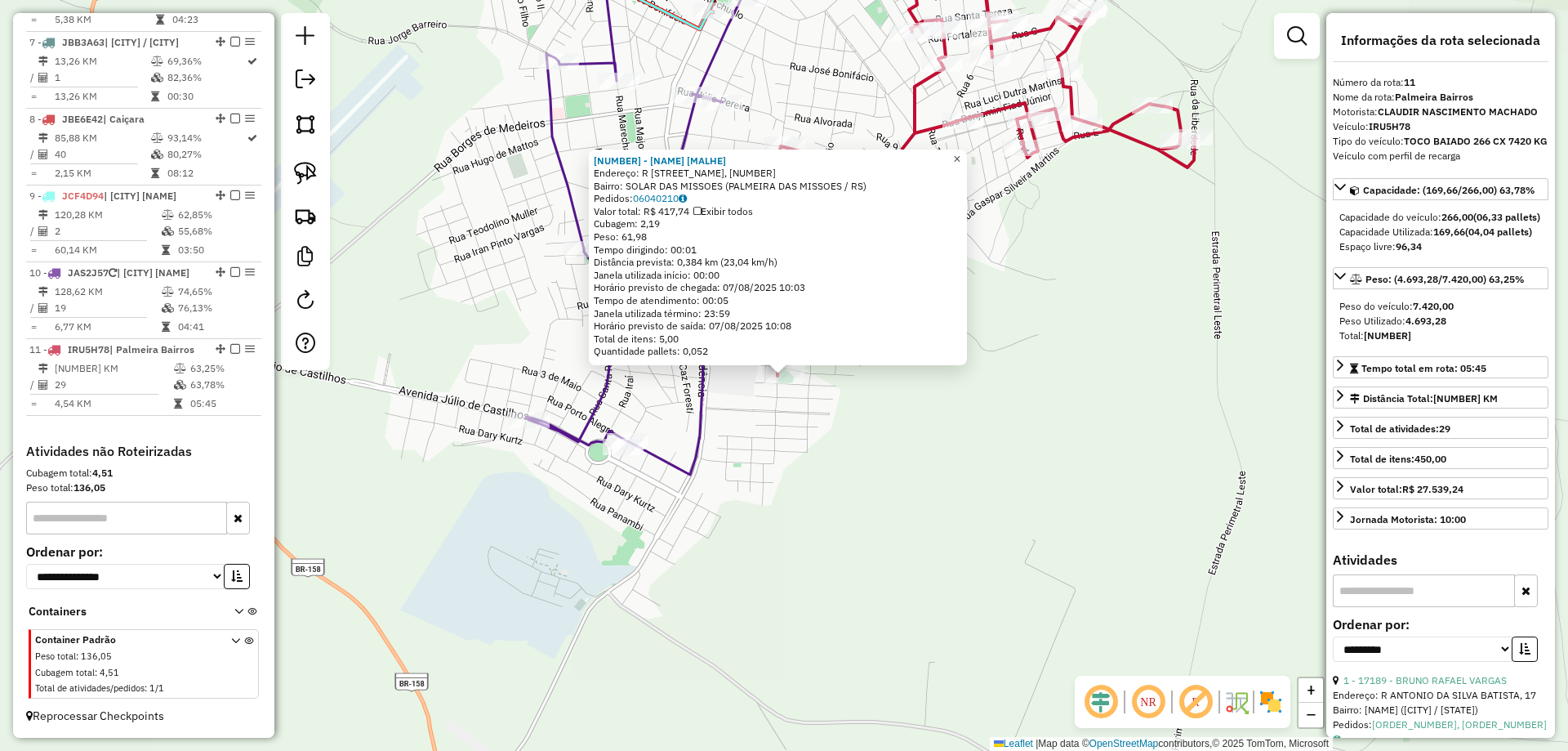 click on "×" 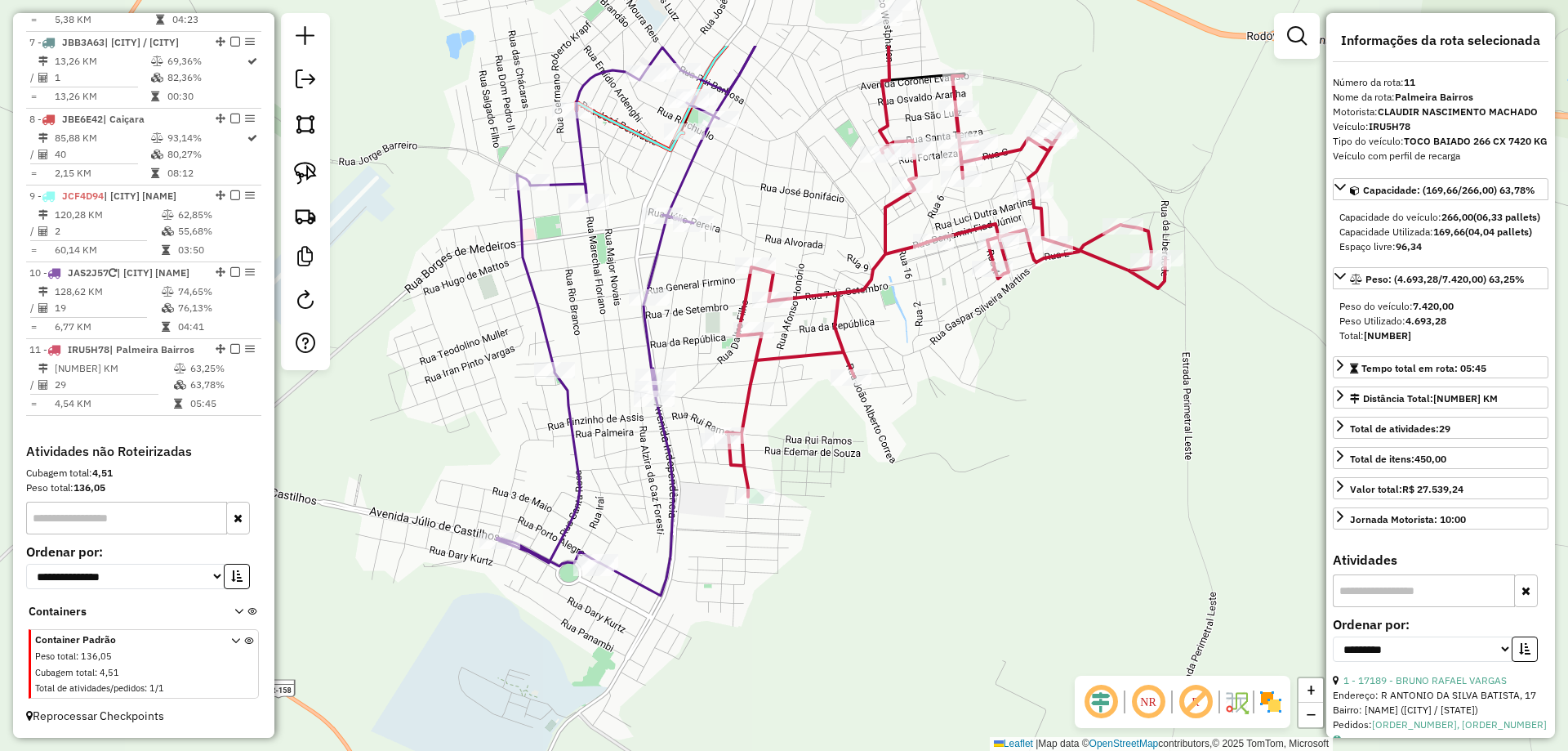 drag, startPoint x: 969, startPoint y: 293, endPoint x: 935, endPoint y: 497, distance: 206.81393 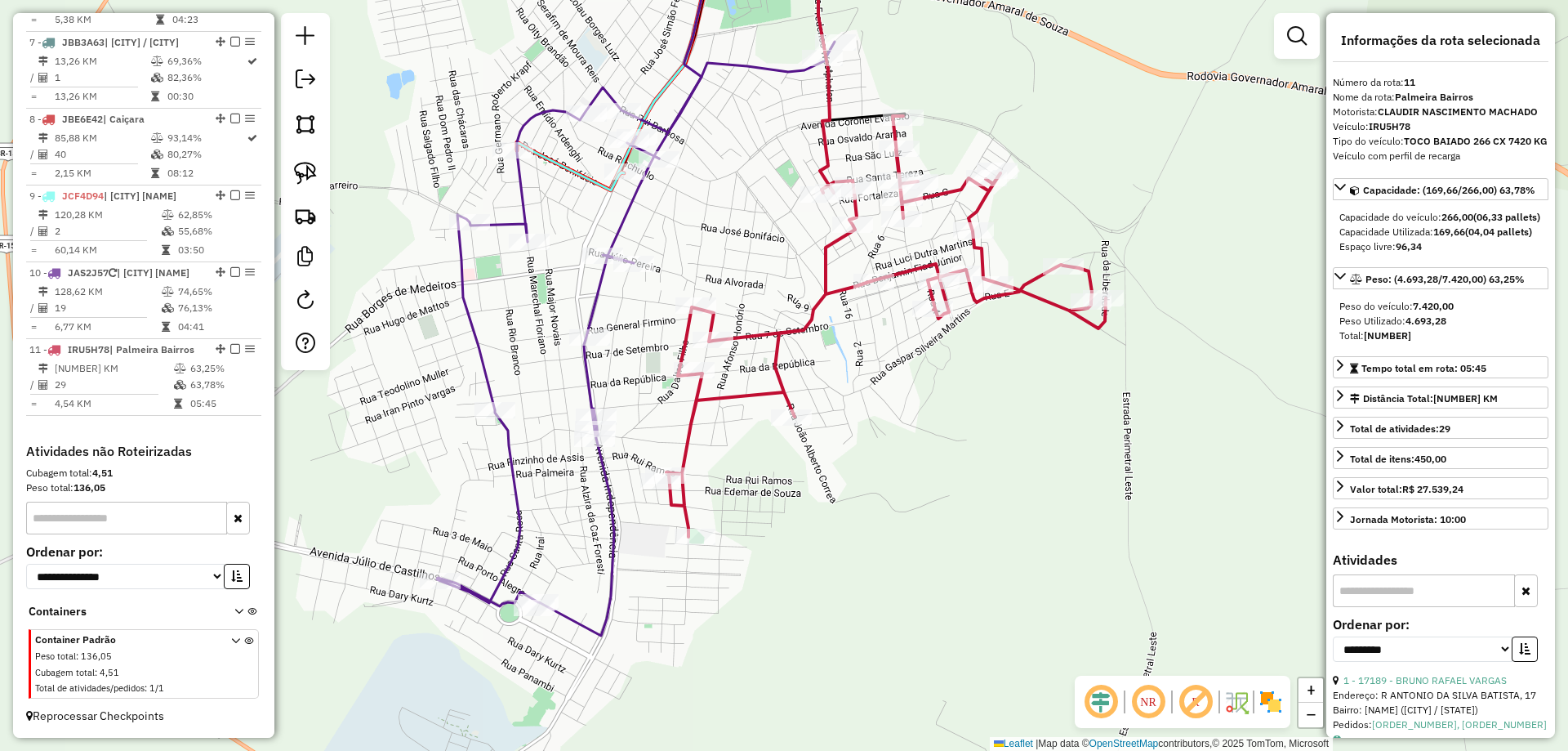 drag, startPoint x: 765, startPoint y: 299, endPoint x: 688, endPoint y: 269, distance: 82.637764 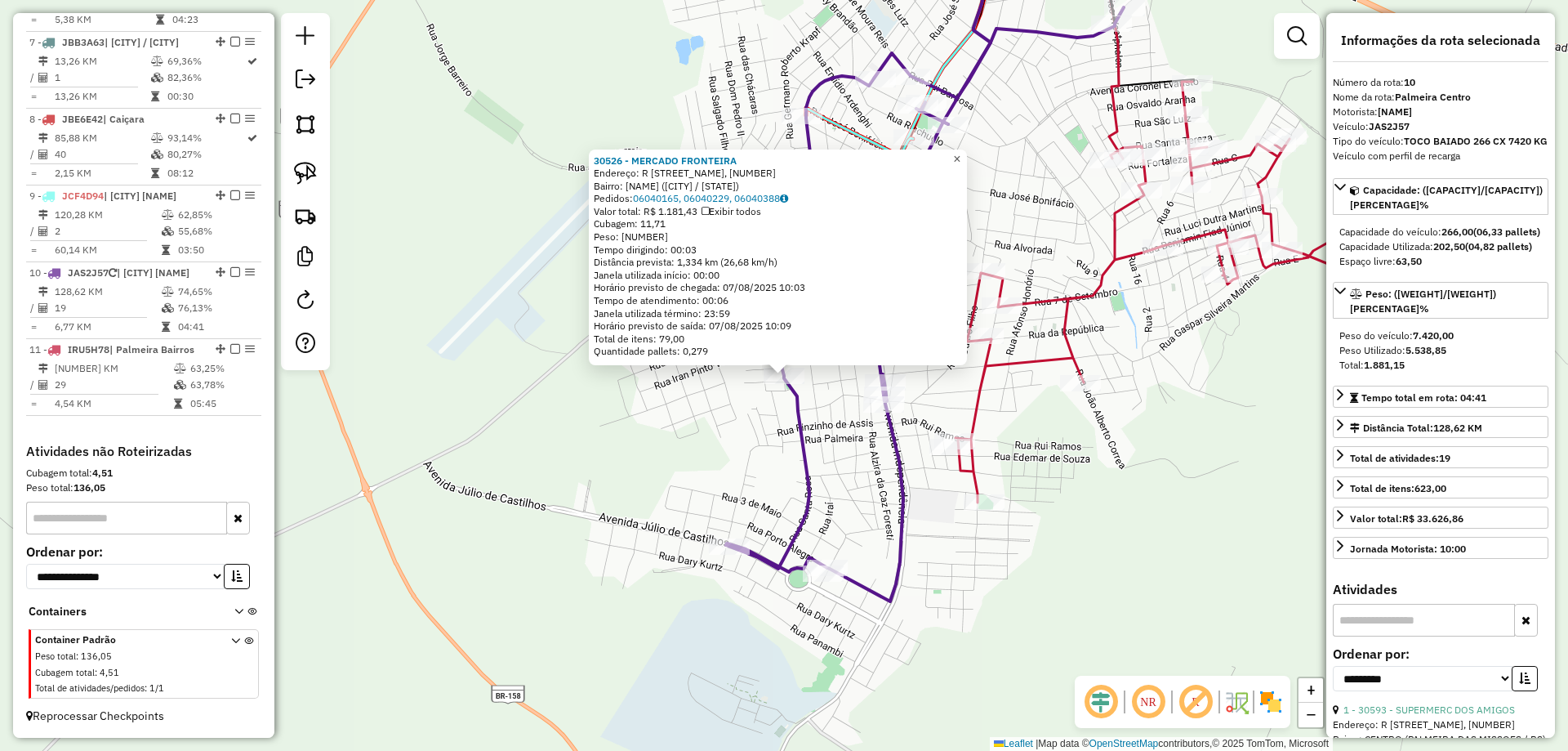 click on "×" 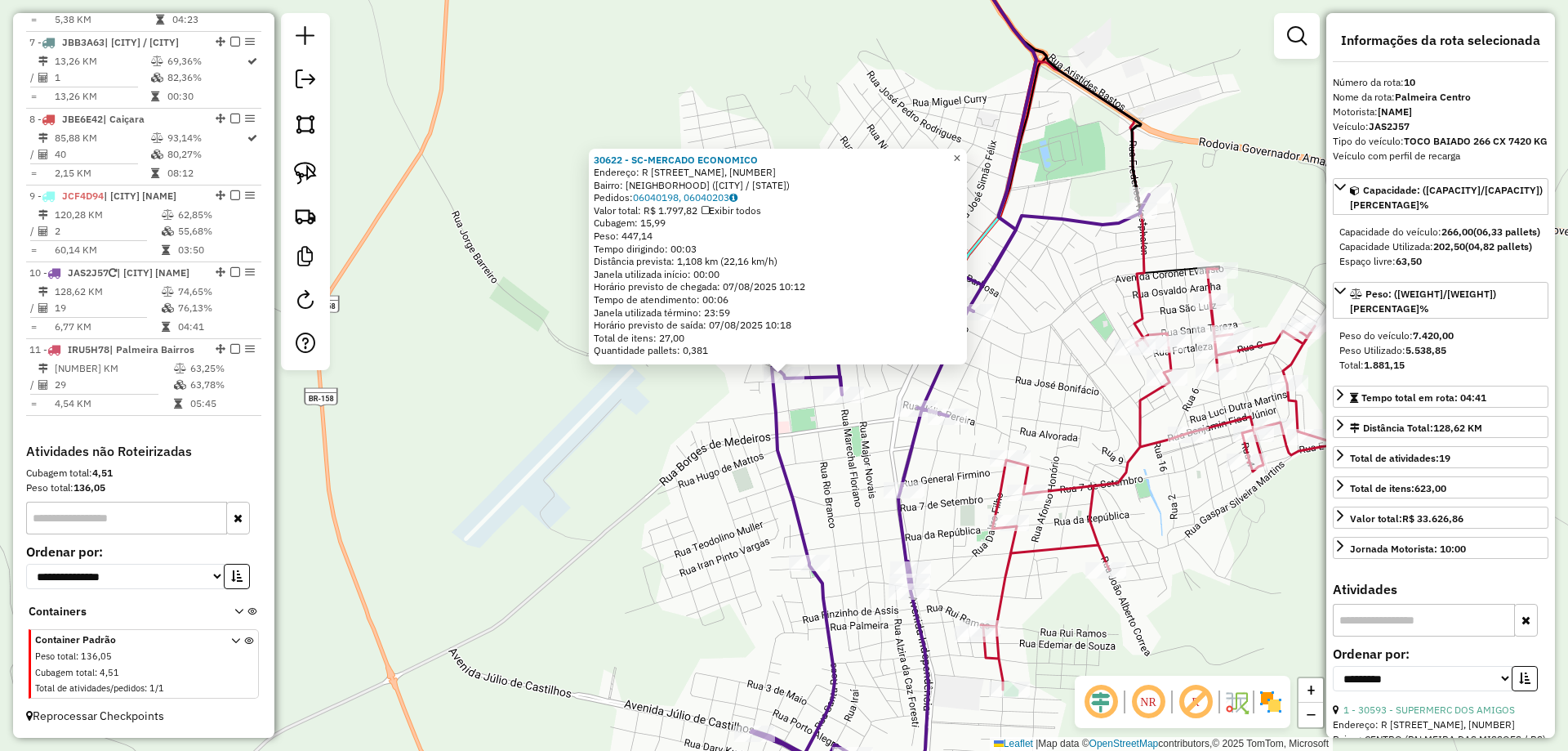 click on "×" 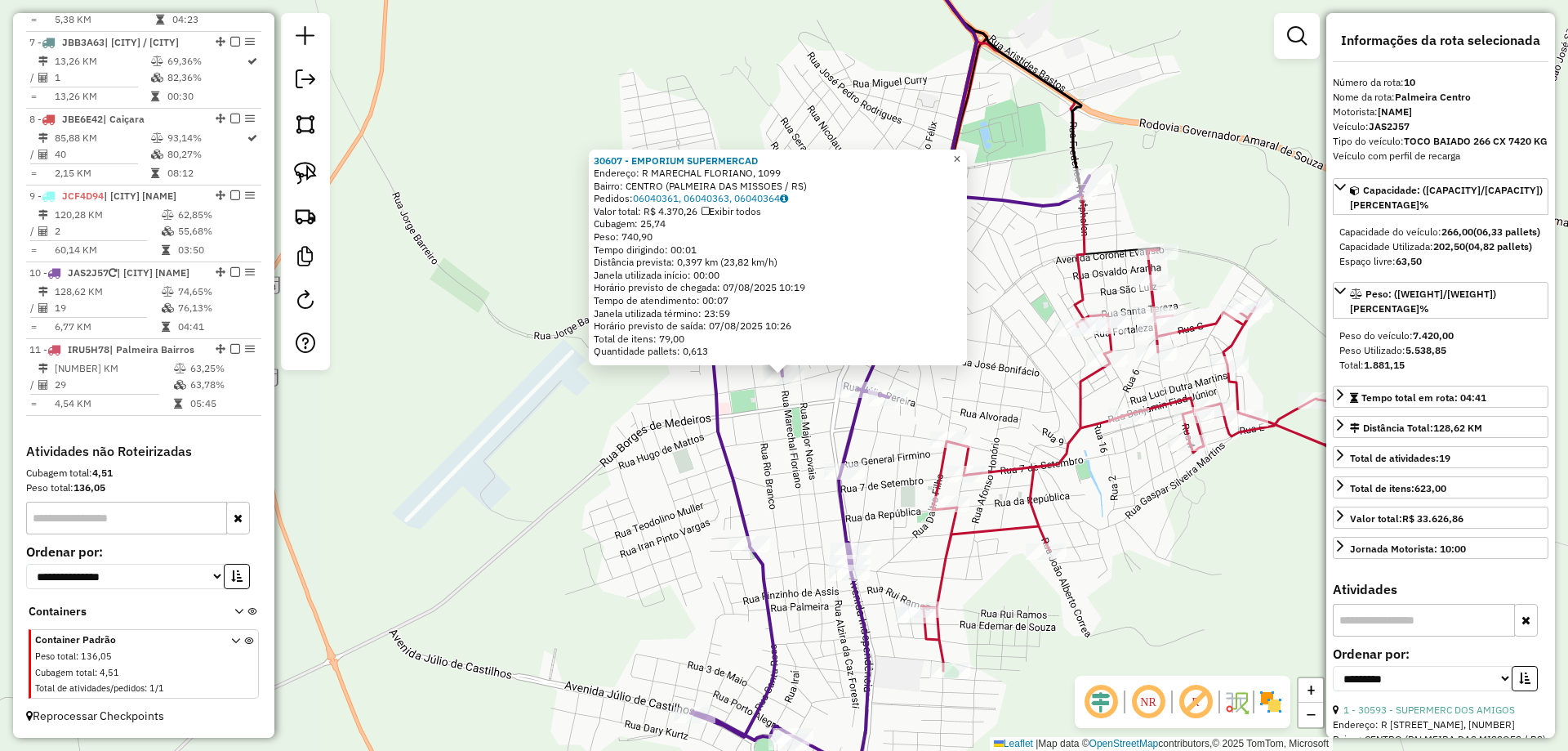 click on "×" 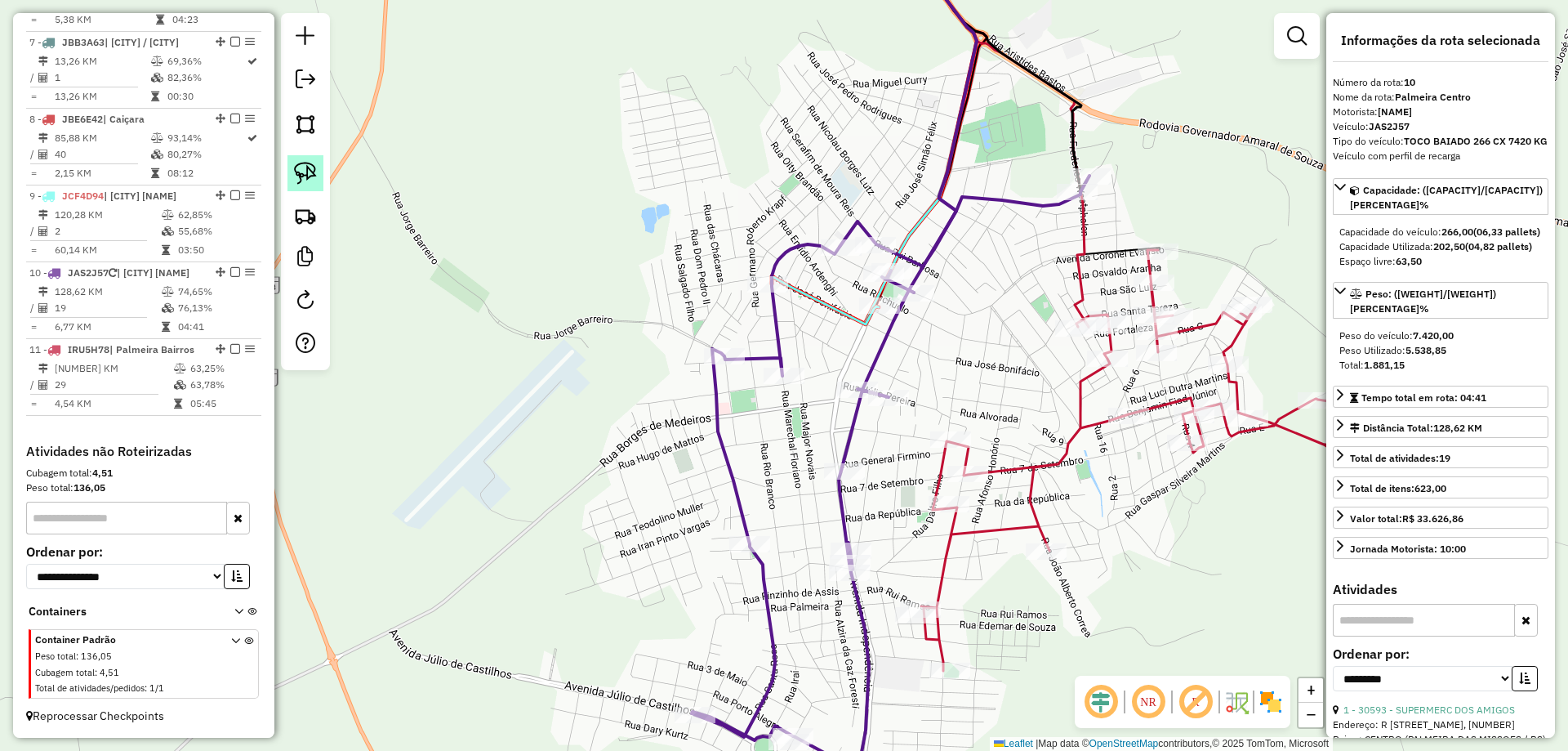 click 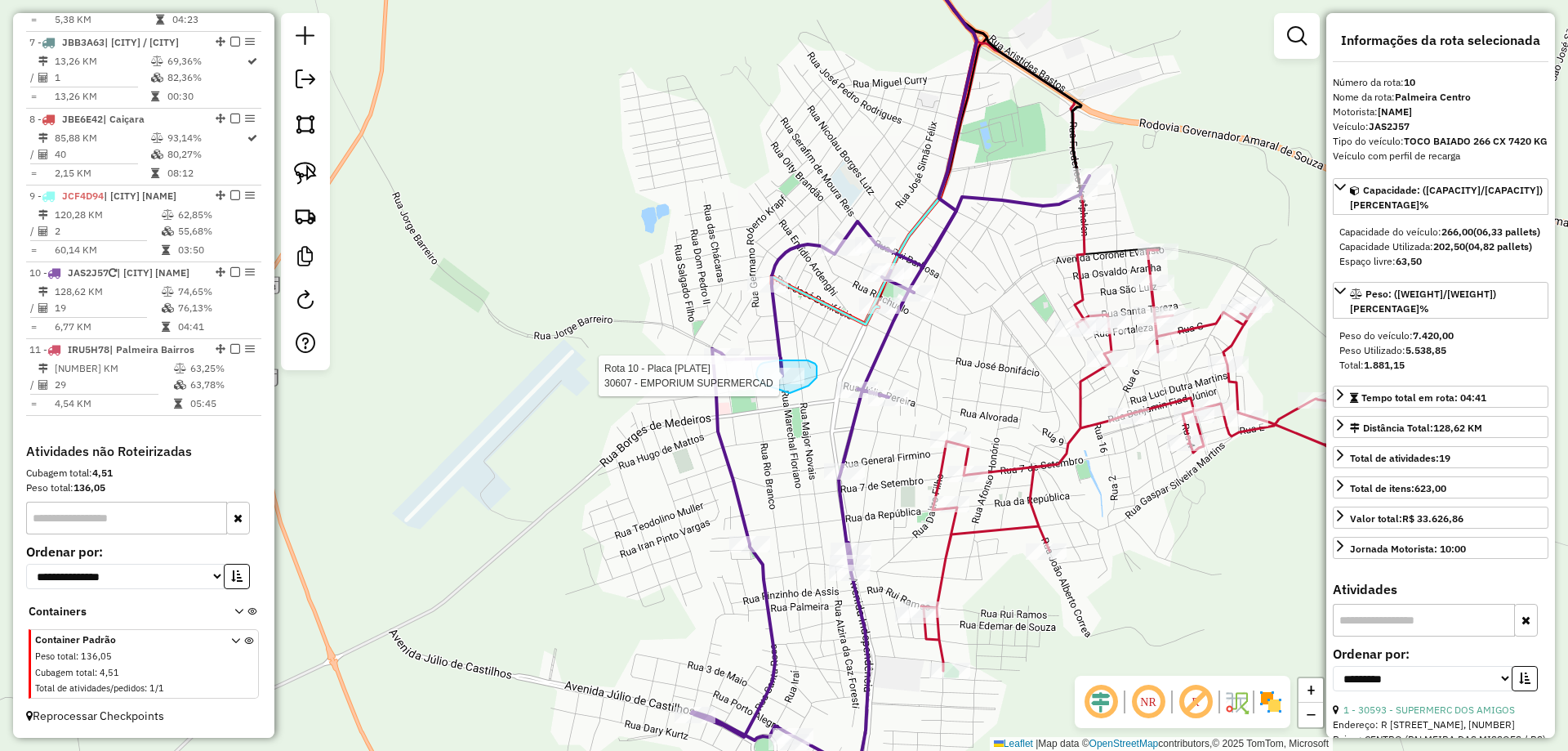 drag, startPoint x: 790, startPoint y: 393, endPoint x: 773, endPoint y: 387, distance: 18.027756 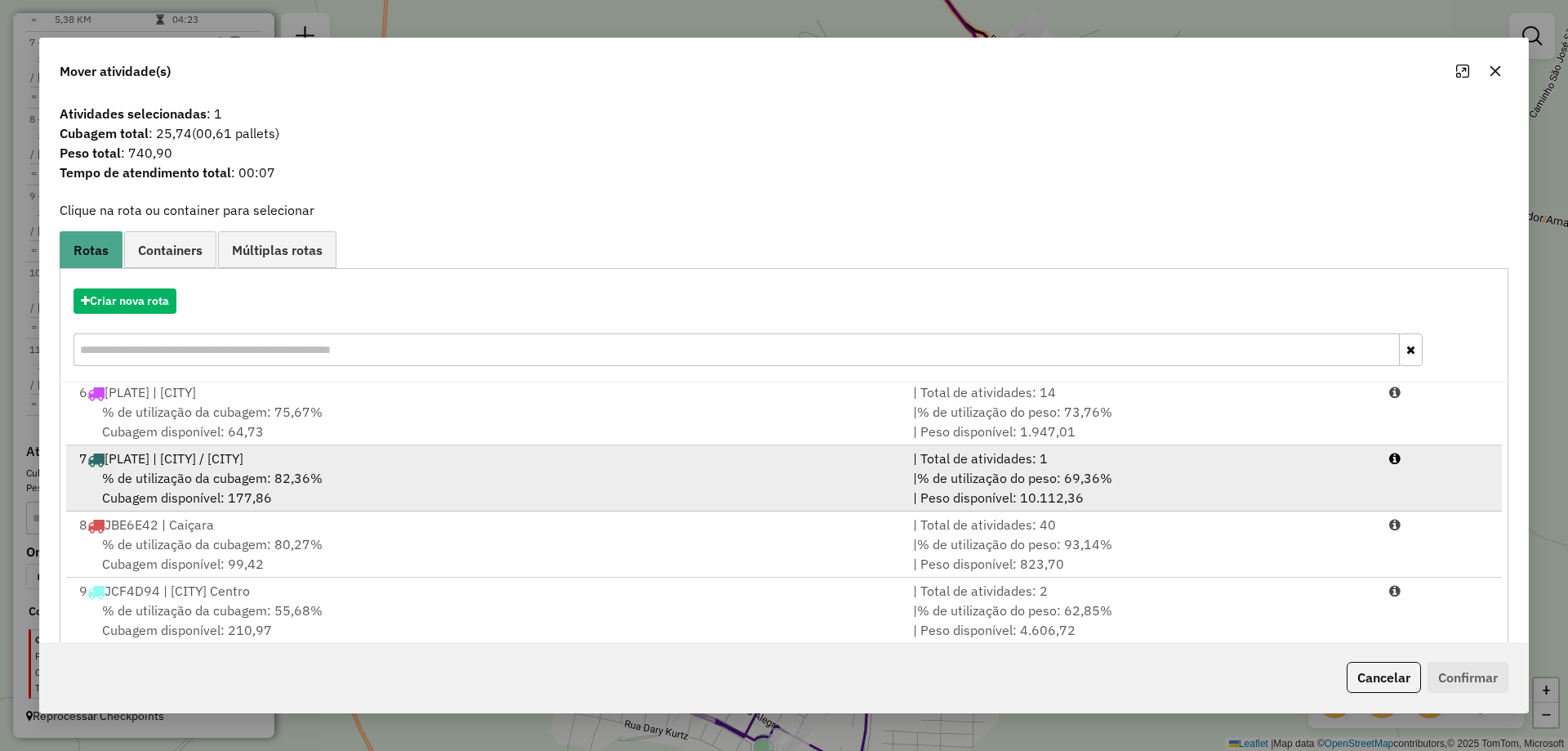 scroll, scrollTop: 335, scrollLeft: 0, axis: vertical 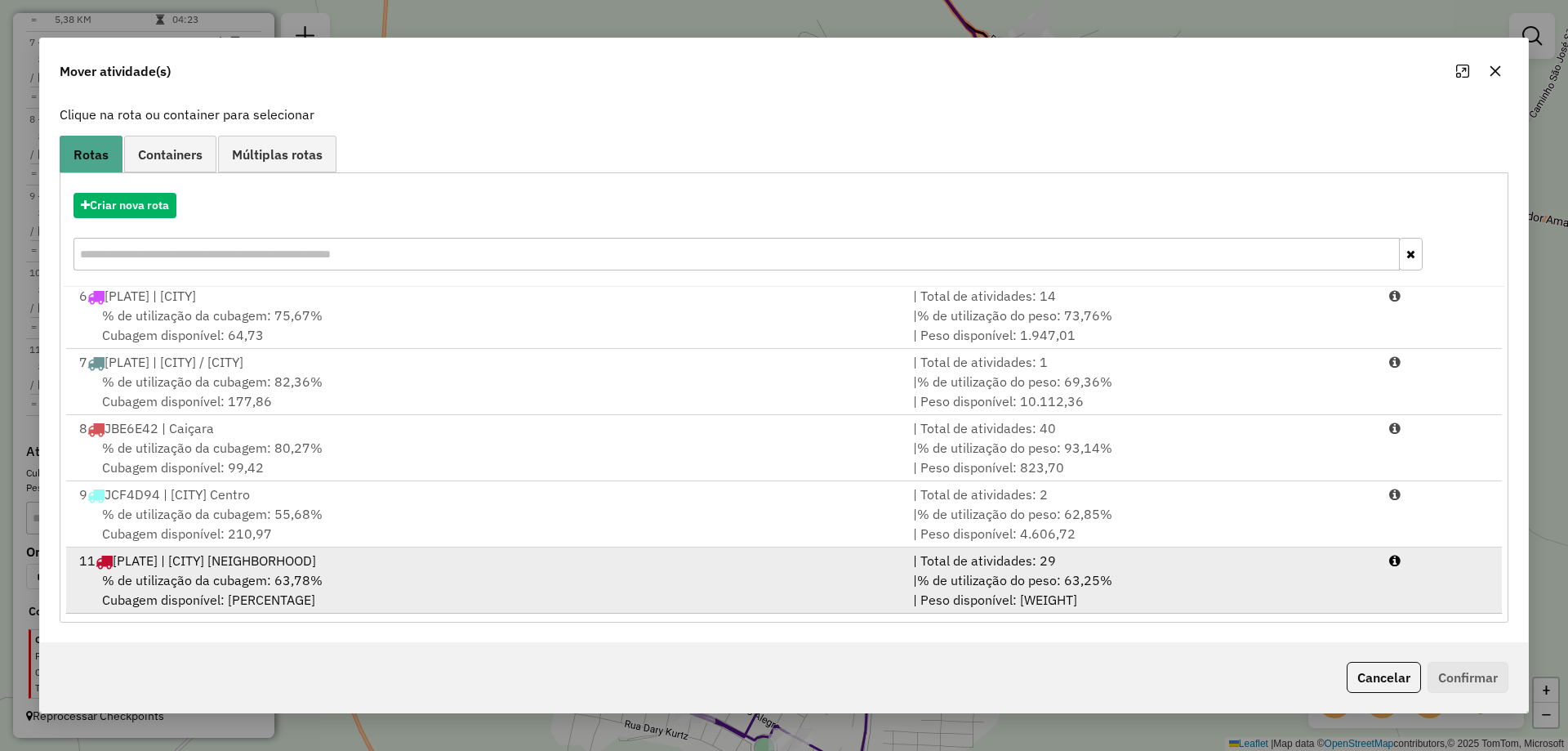 click on "% de utilização da cubagem: 63,78%  Cubagem disponível: 96,34" at bounding box center [486, 590] 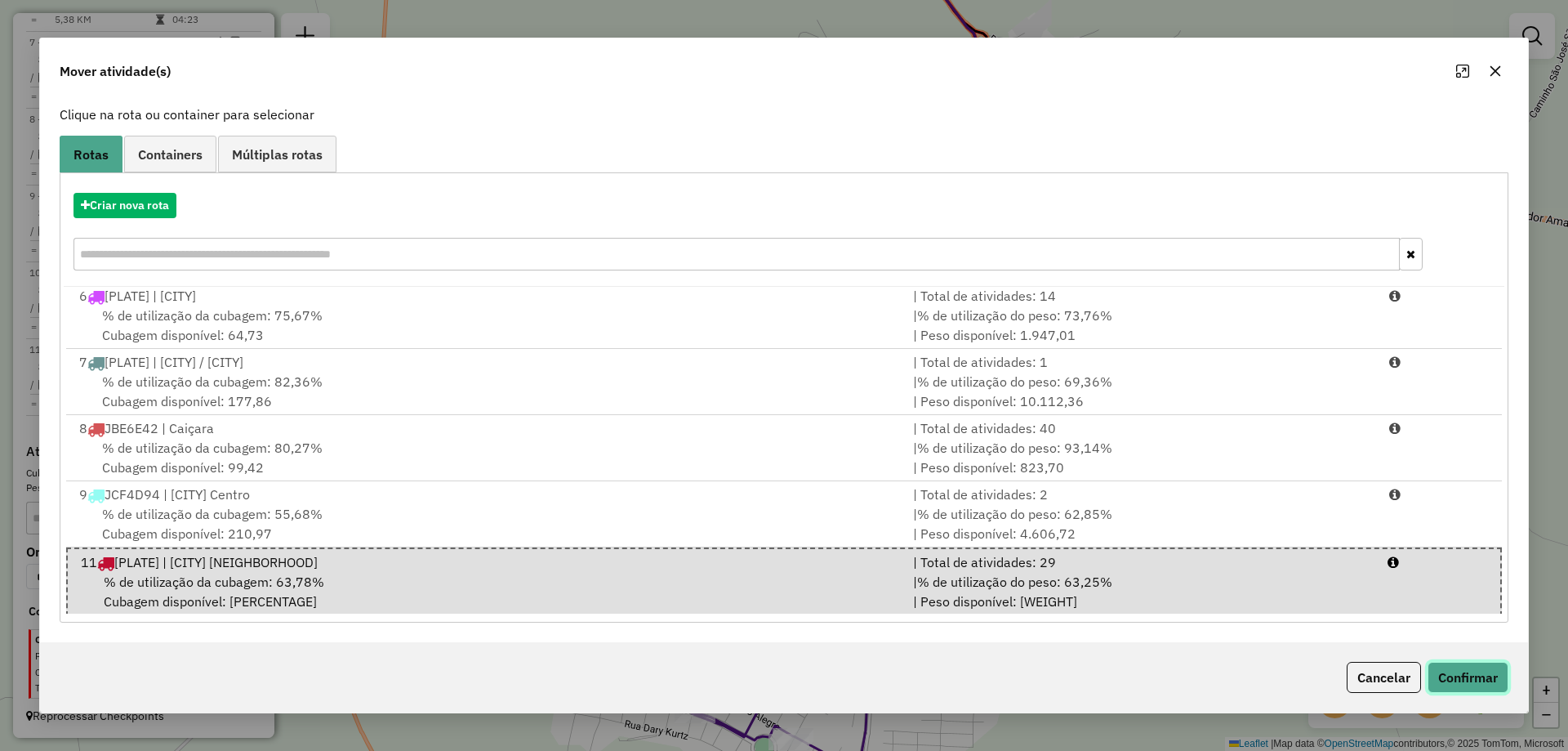 click on "Confirmar" 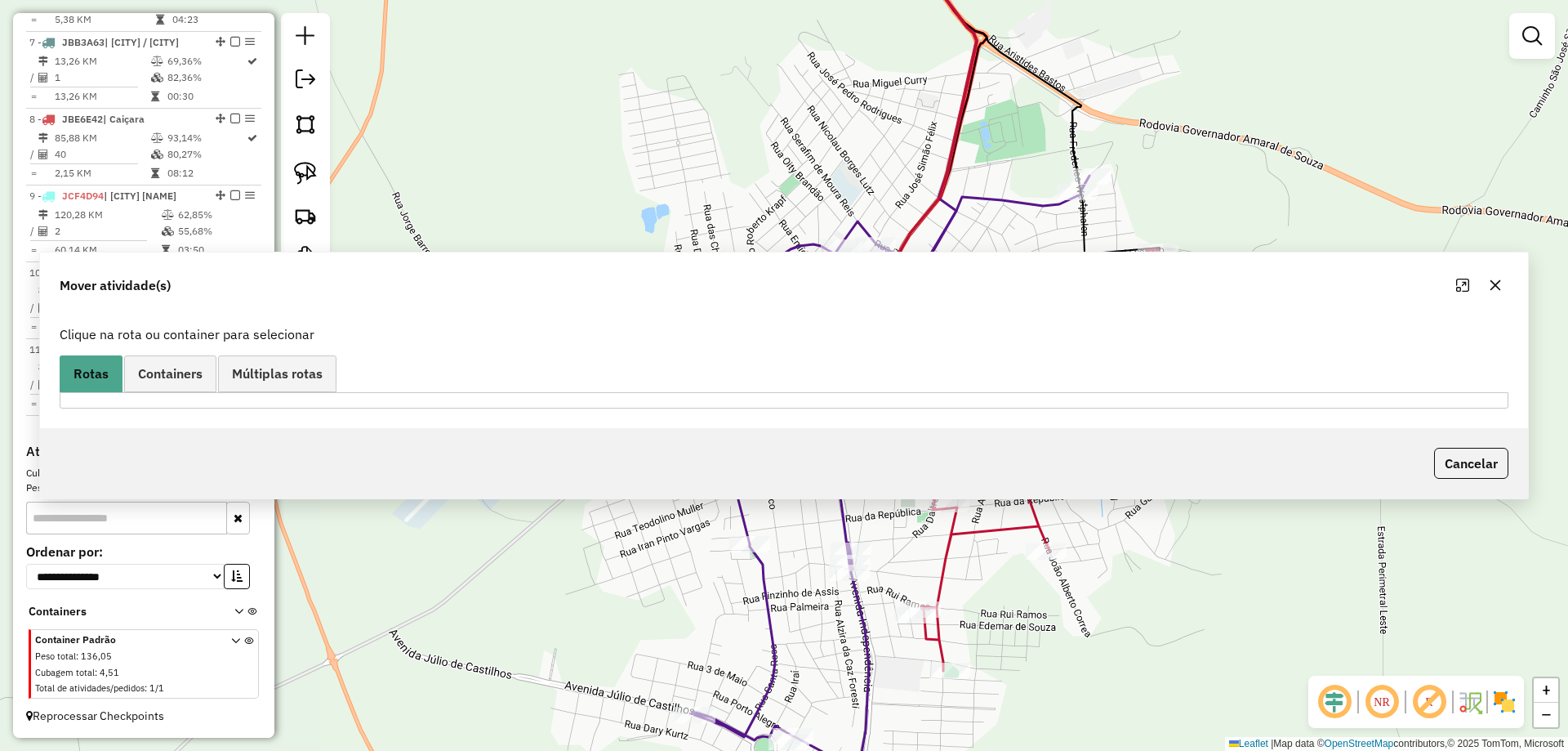 scroll, scrollTop: 0, scrollLeft: 0, axis: both 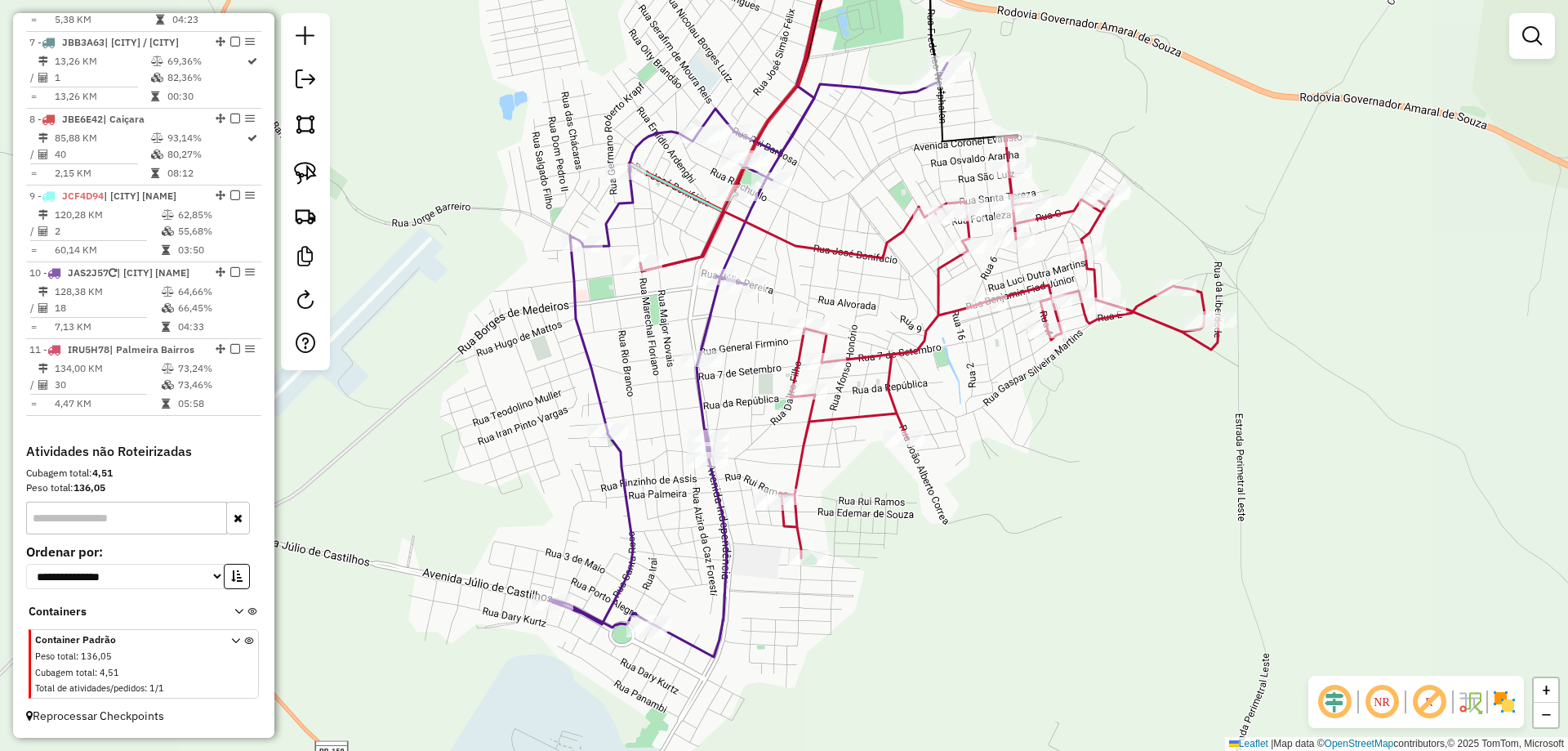 drag, startPoint x: 1183, startPoint y: 490, endPoint x: 1057, endPoint y: 398, distance: 156.01282 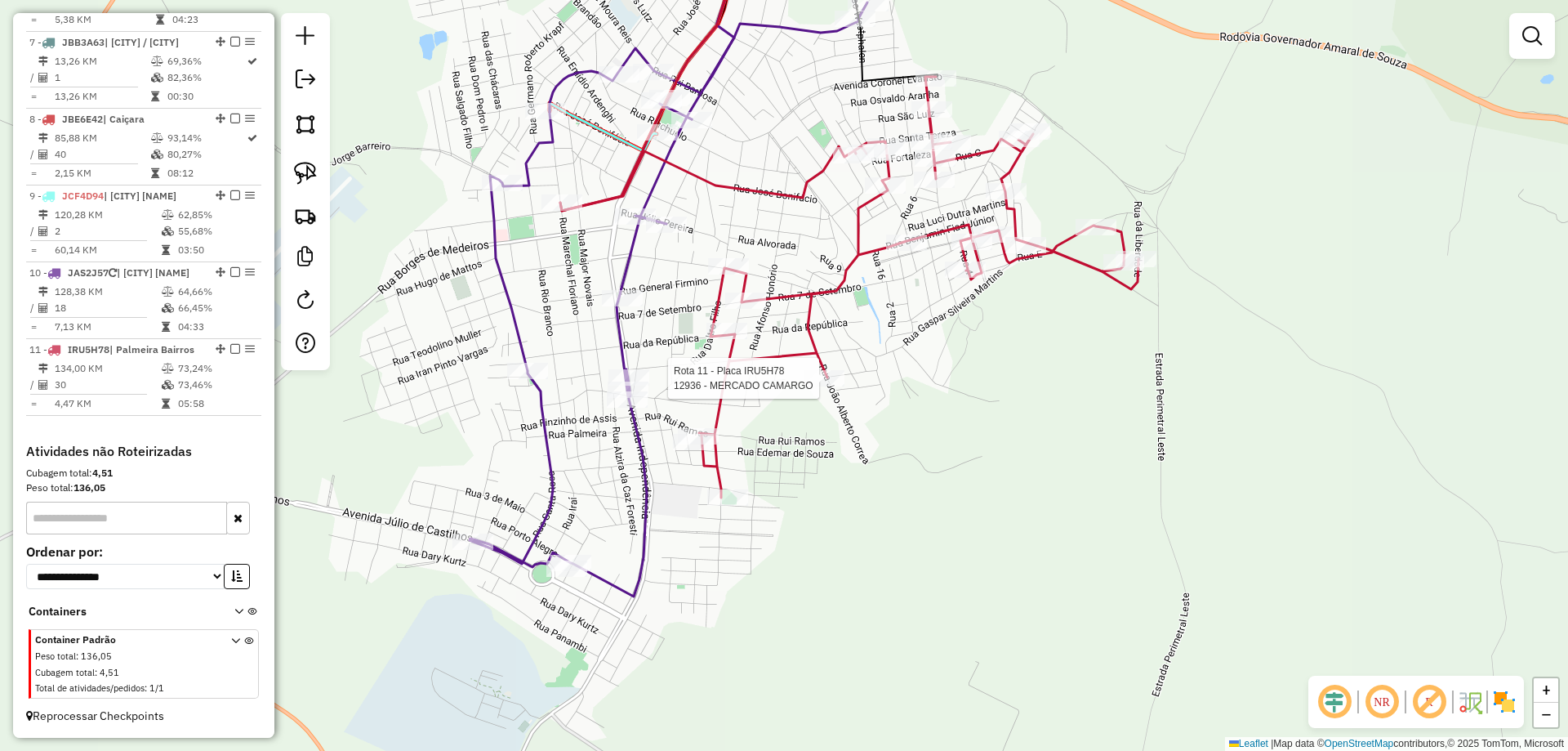 select on "**********" 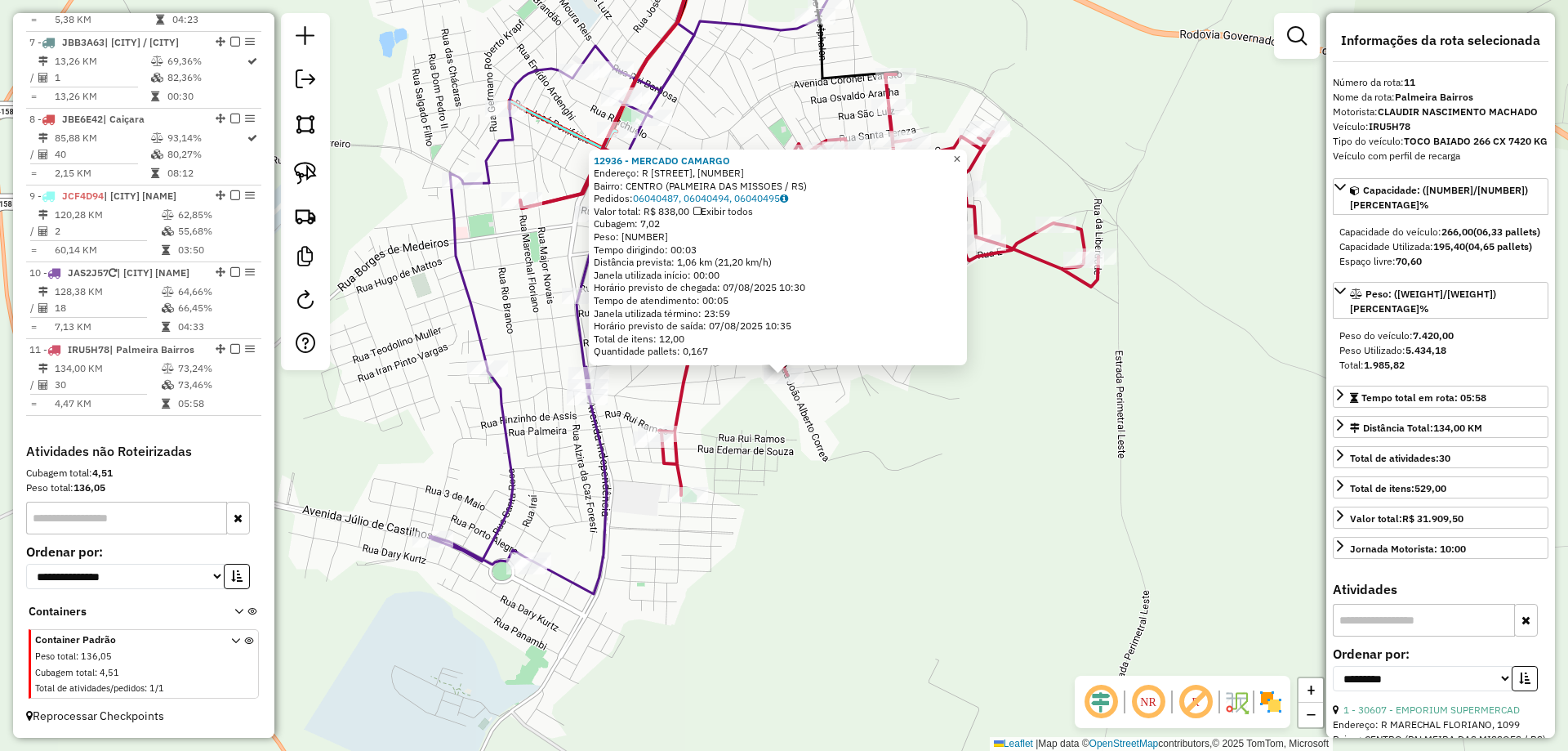 click on "×" 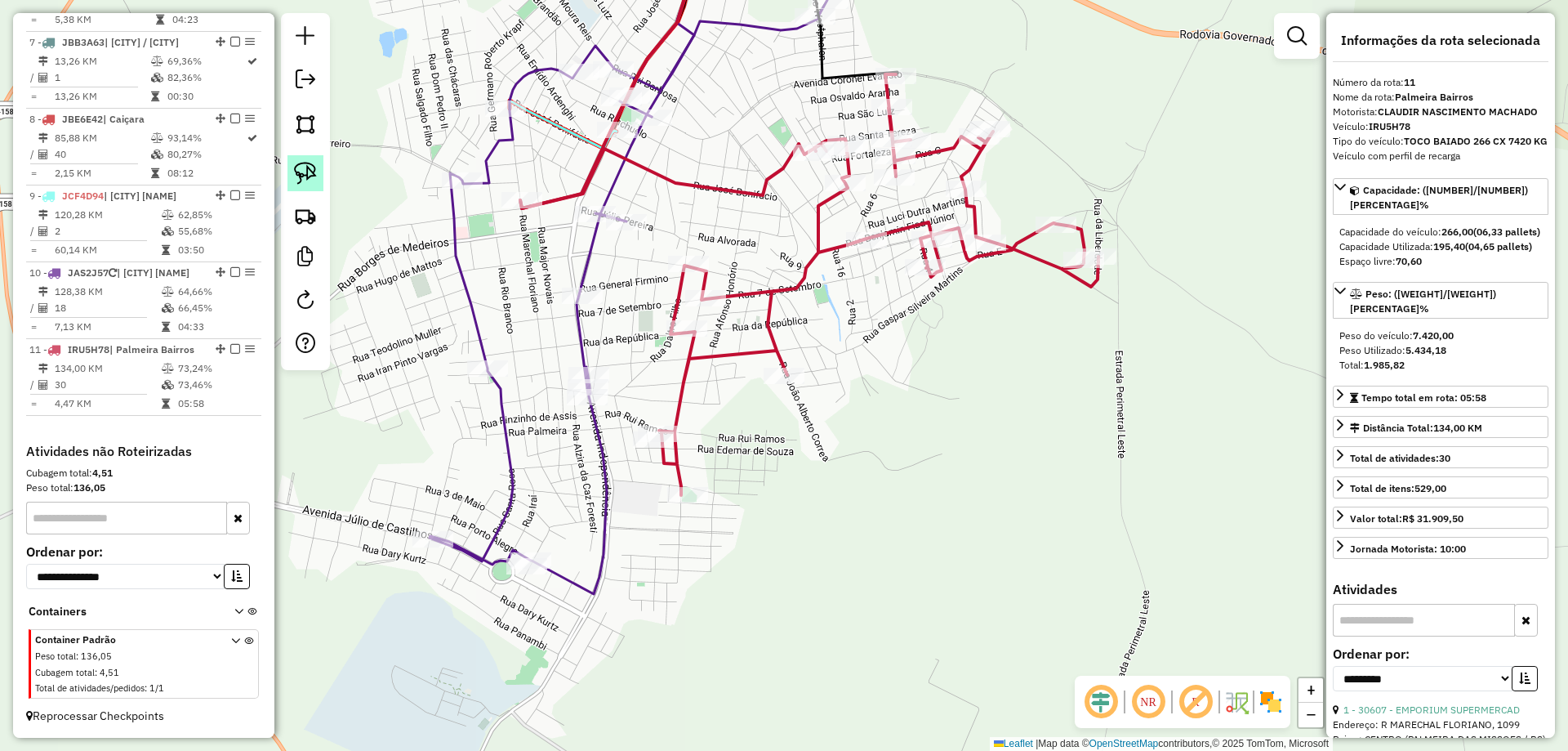 click 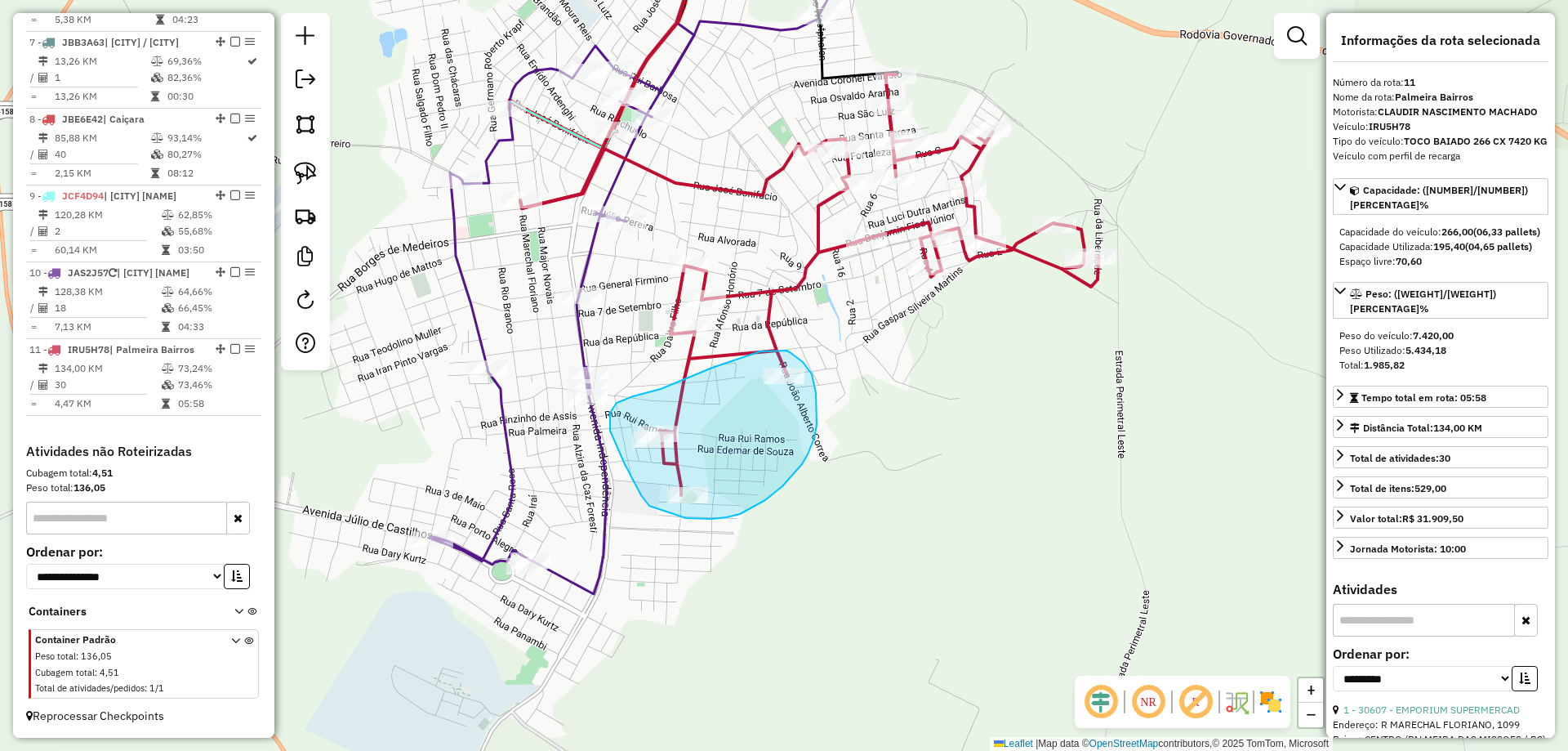 drag, startPoint x: 686, startPoint y: 518, endPoint x: 653, endPoint y: 511, distance: 34 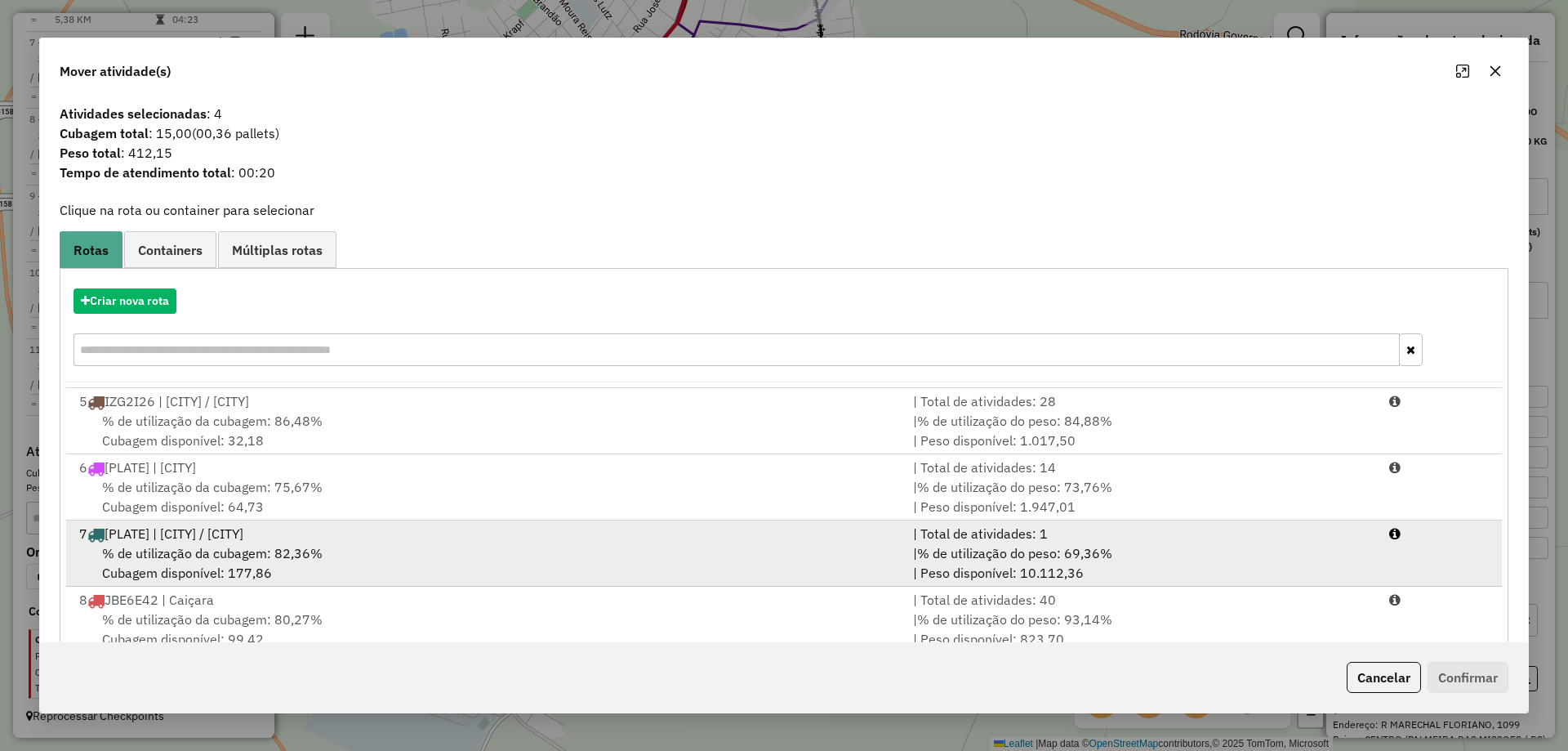 scroll, scrollTop: 335, scrollLeft: 0, axis: vertical 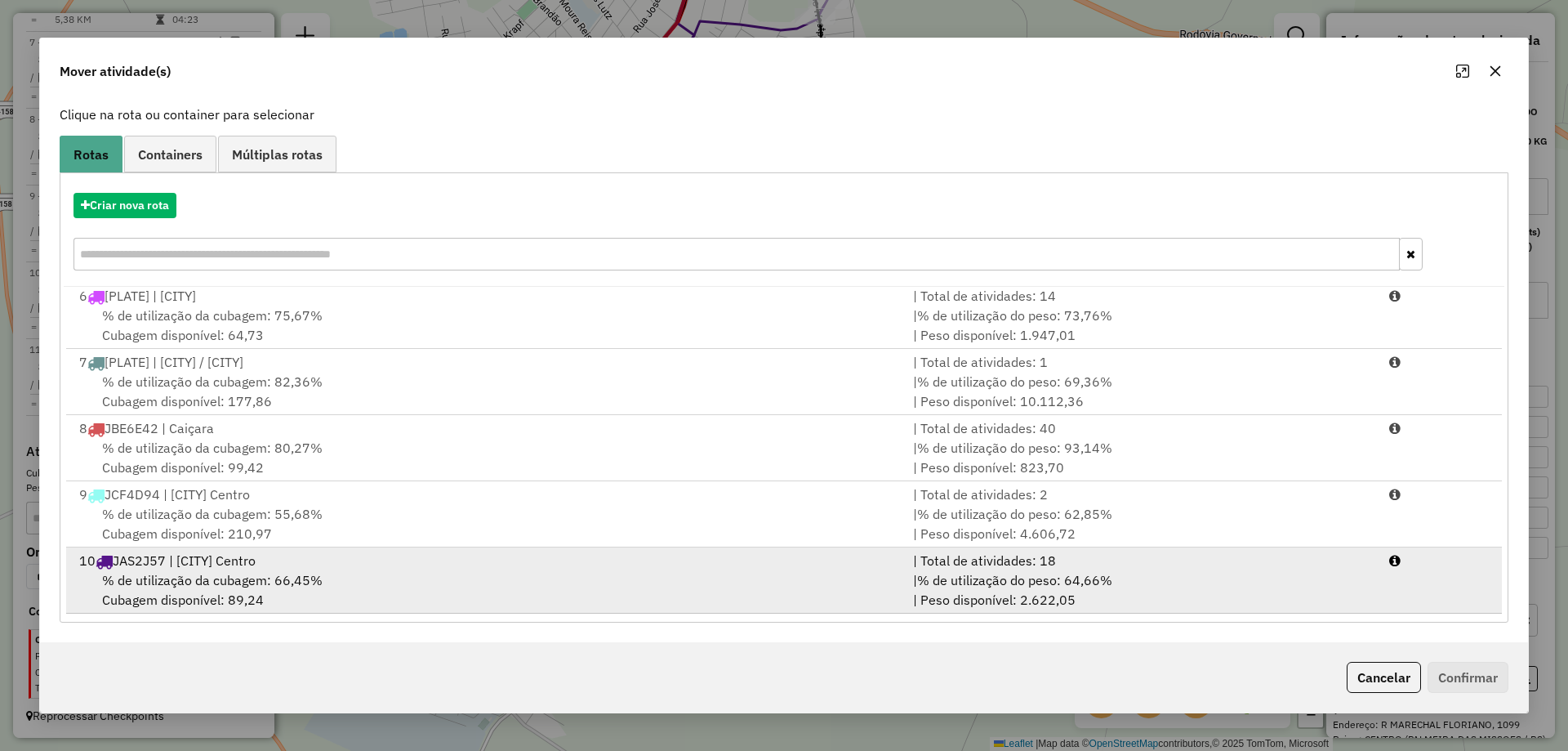 click on "% de utilização da cubagem: 66,45%  Cubagem disponível: 89,24" at bounding box center [486, 590] 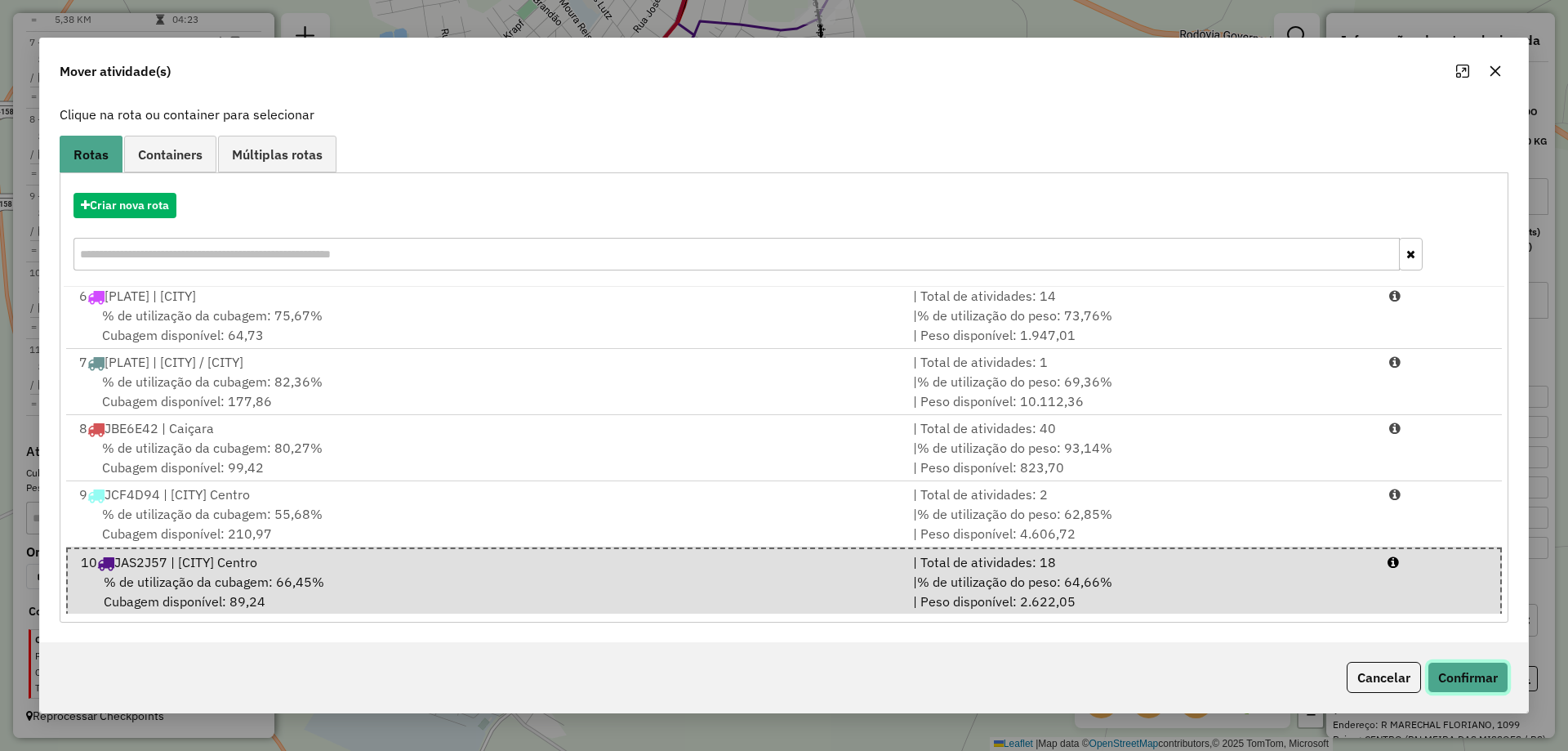 click on "Confirmar" 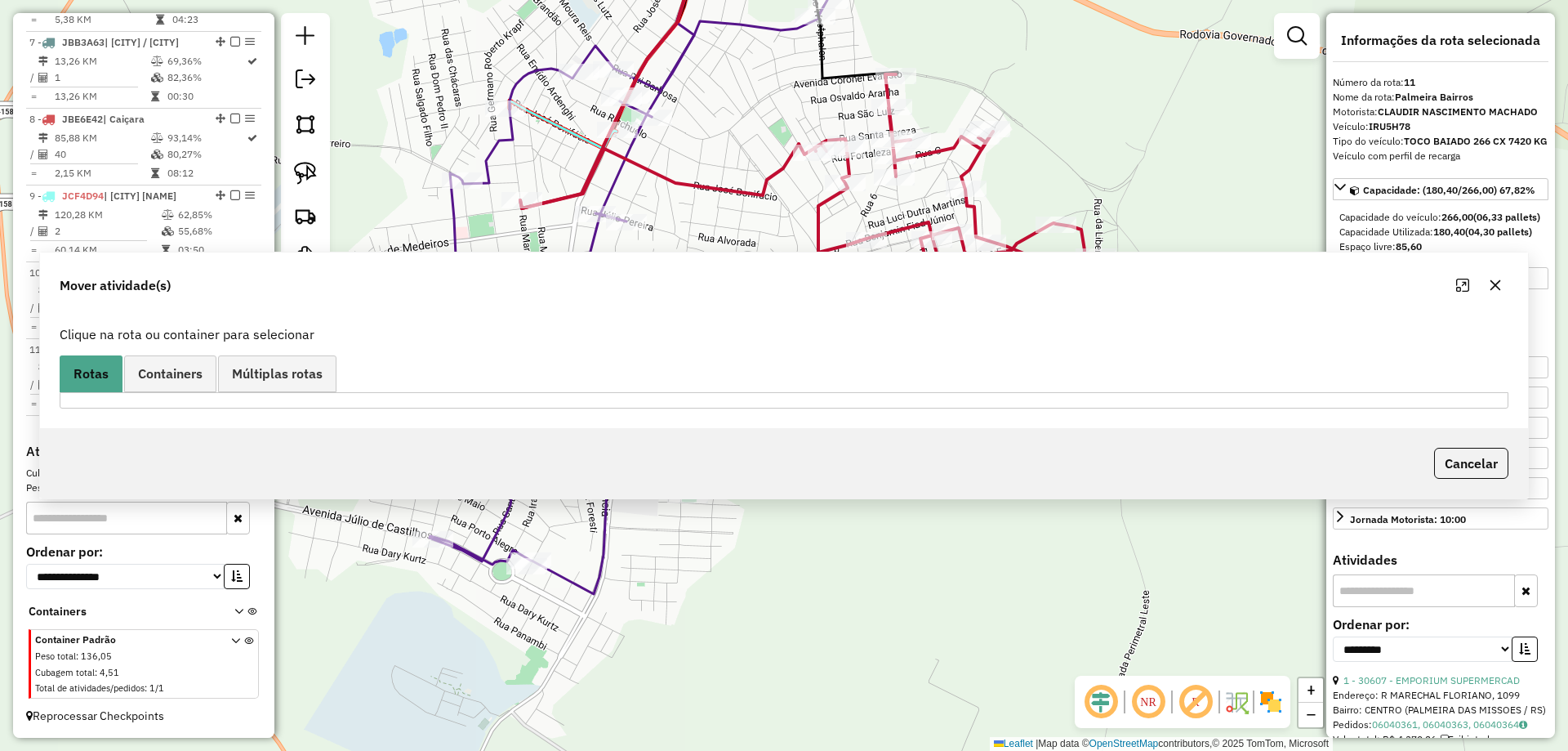 scroll, scrollTop: 0, scrollLeft: 0, axis: both 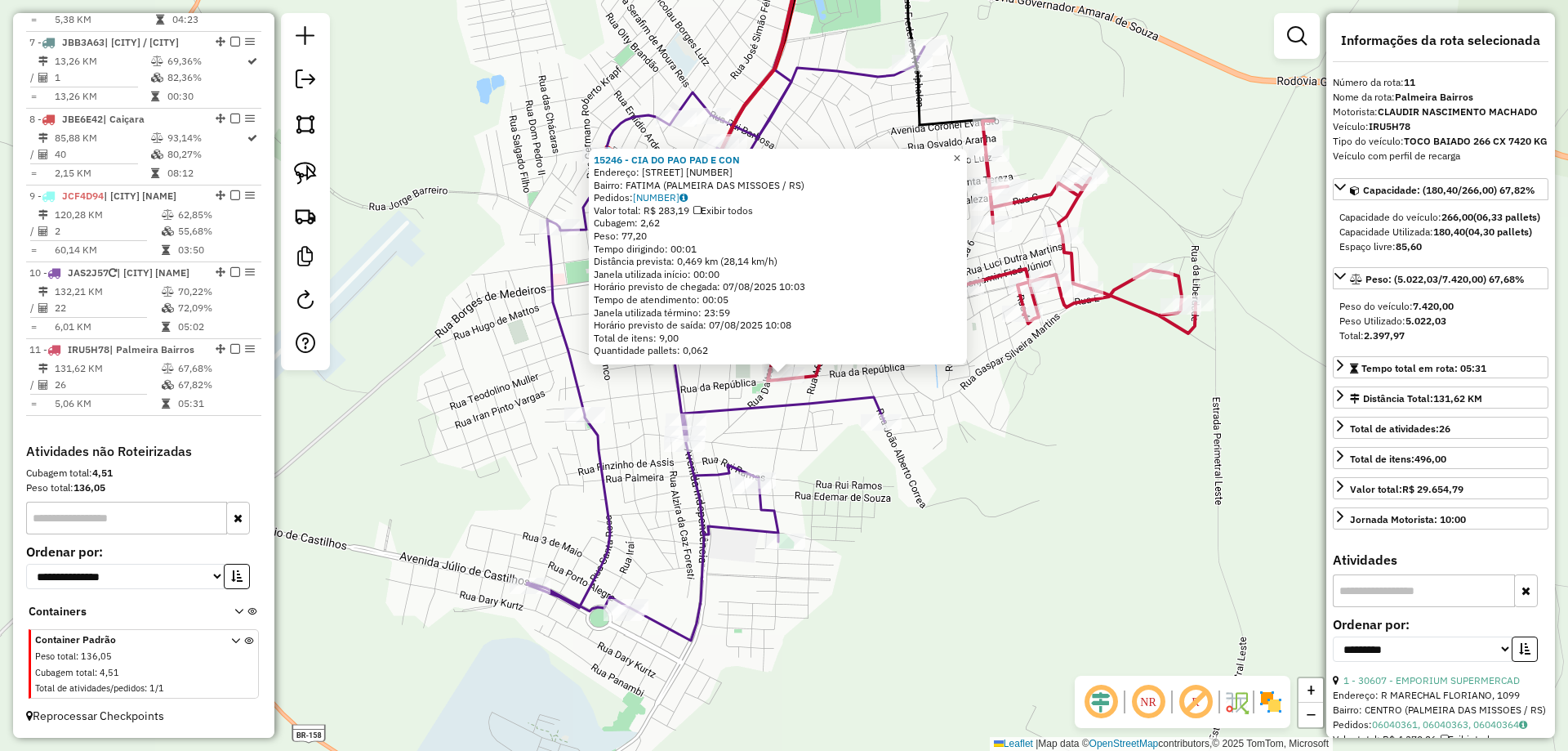 click on "×" 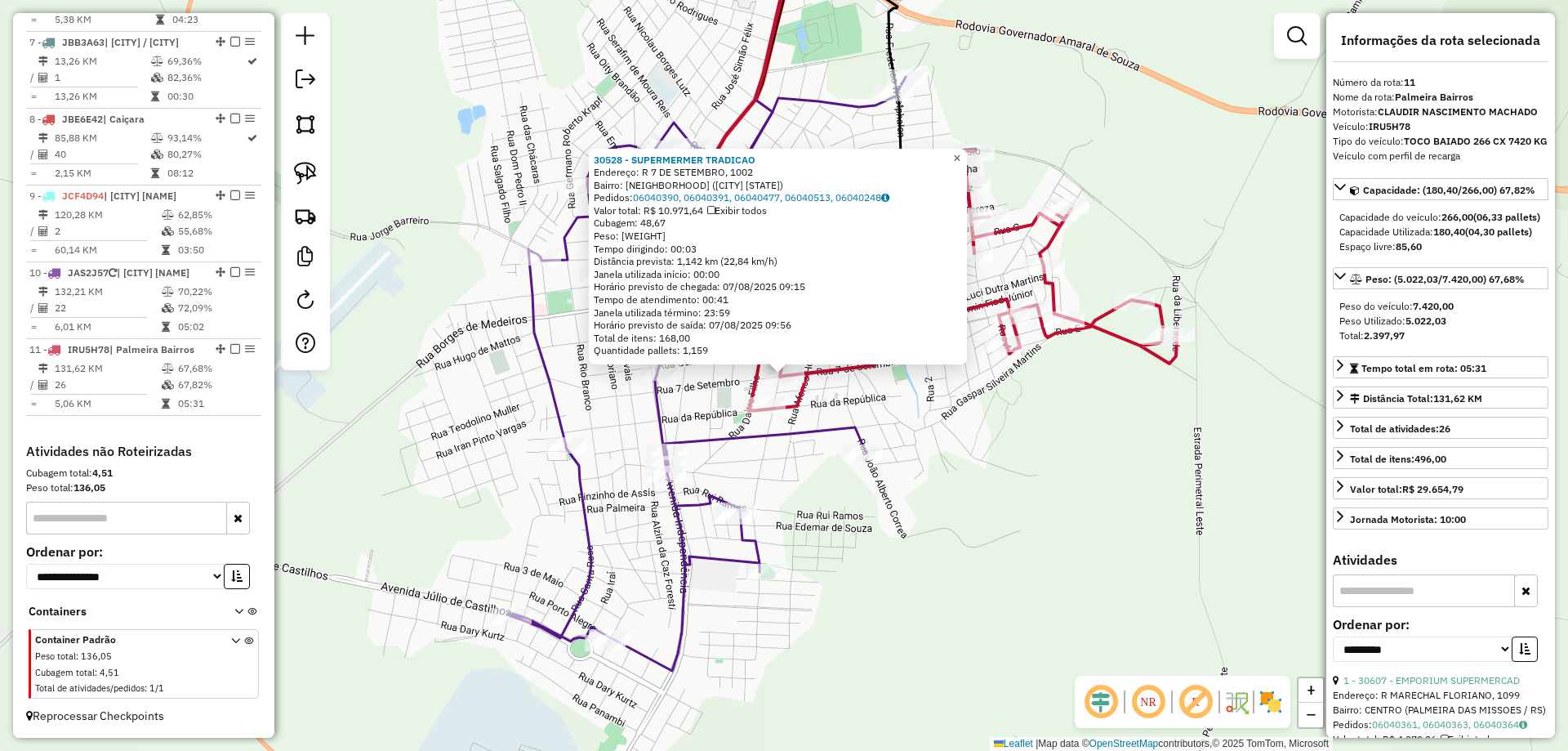 click on "×" 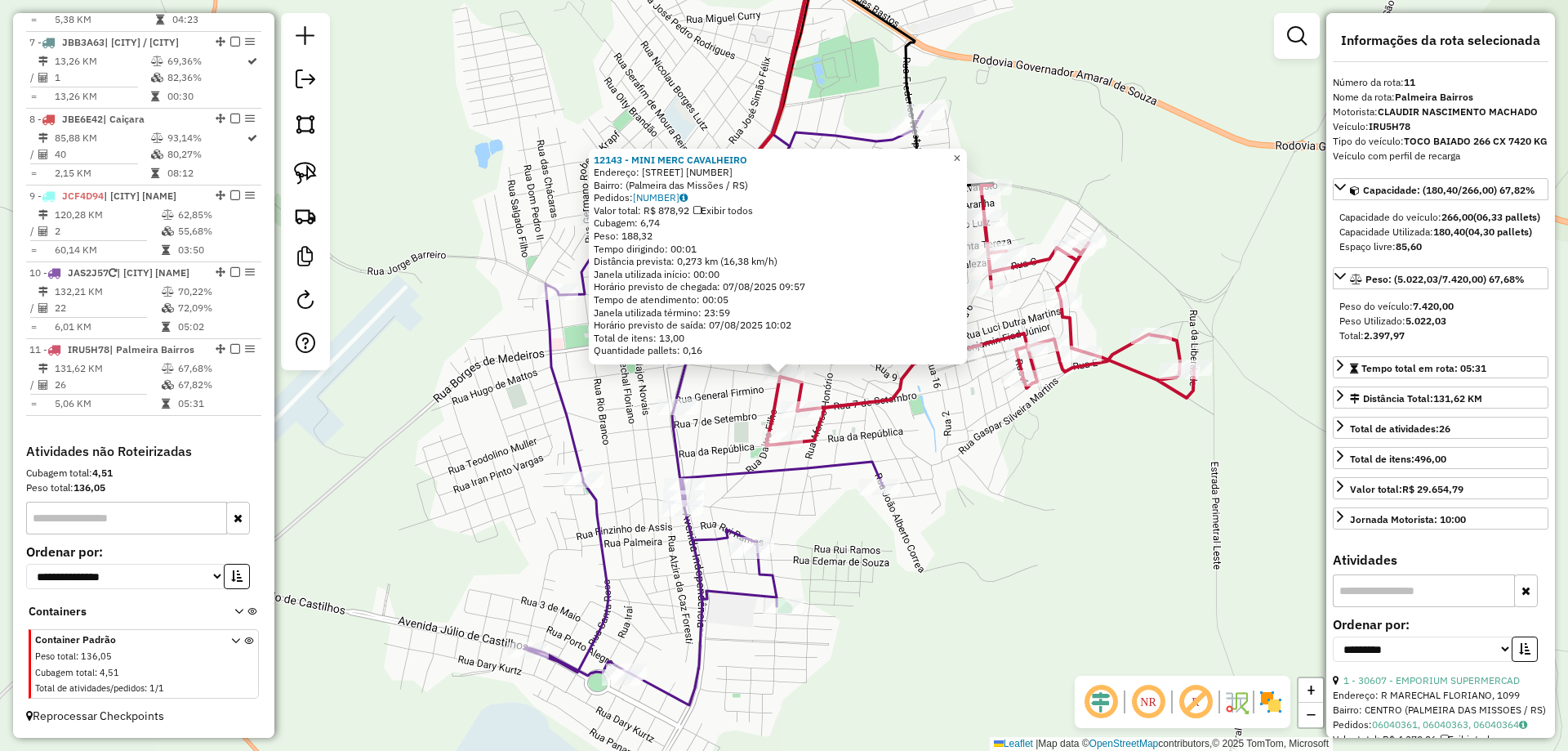 click on "×" 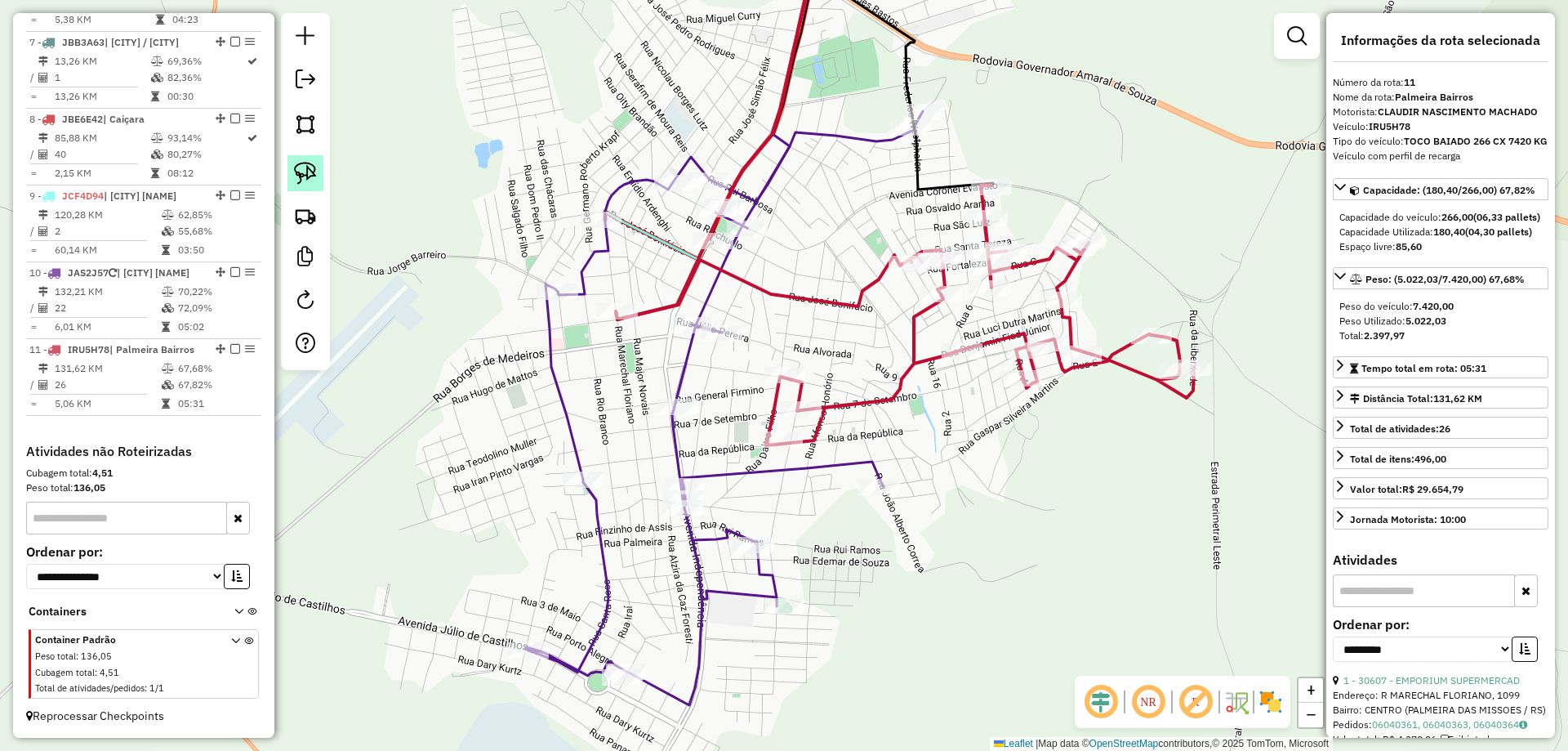 click 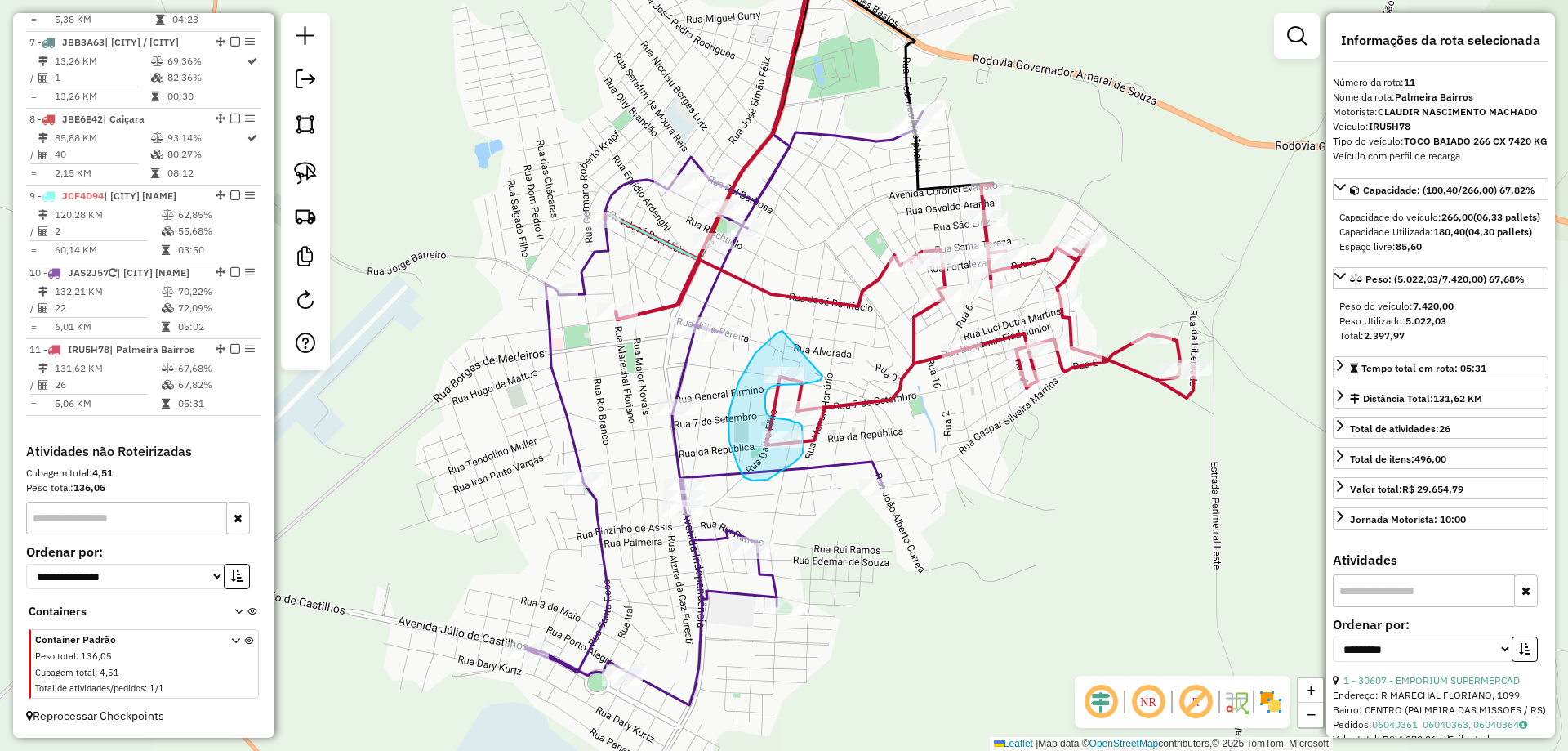 drag, startPoint x: 780, startPoint y: 332, endPoint x: 820, endPoint y: 370, distance: 55.17246 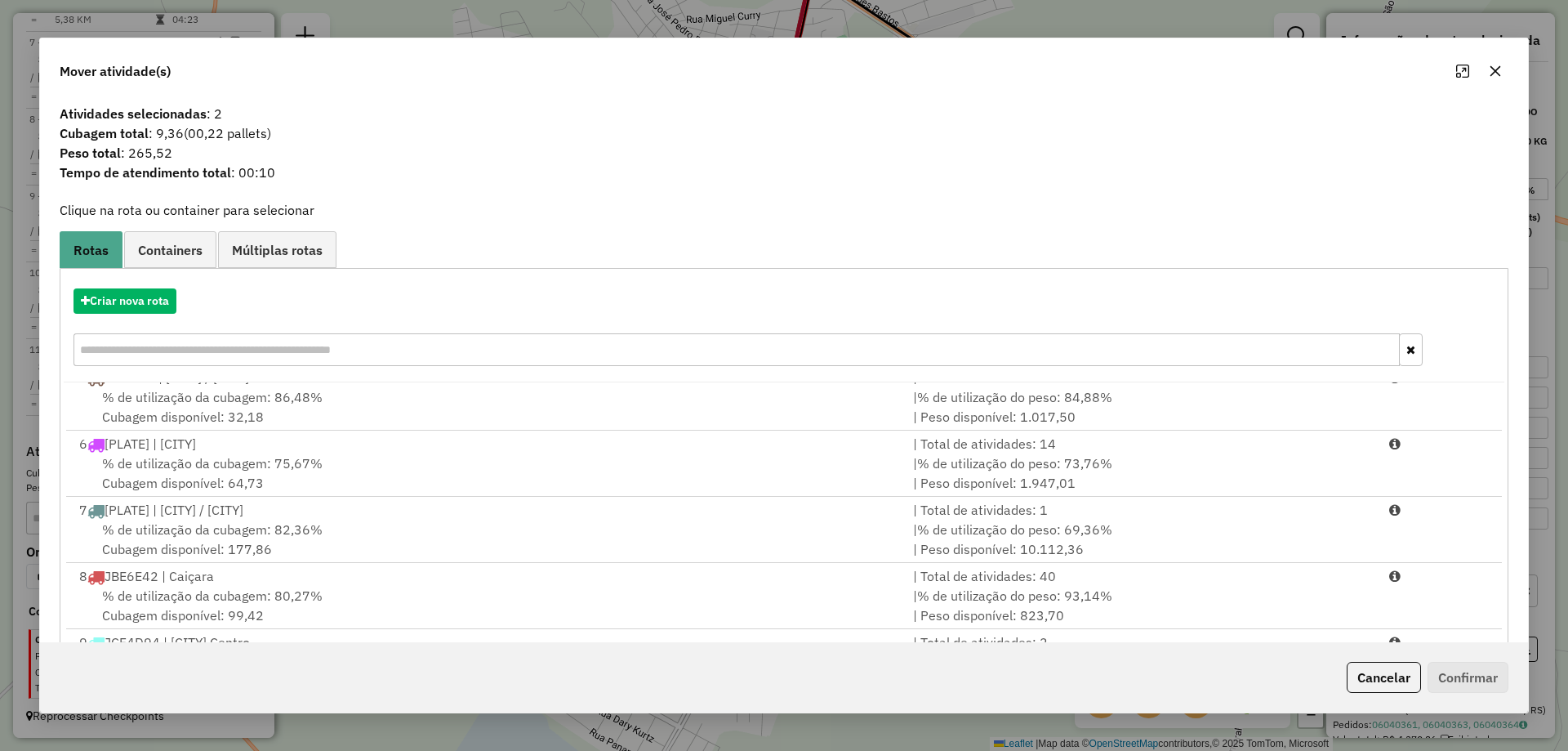 scroll, scrollTop: 335, scrollLeft: 0, axis: vertical 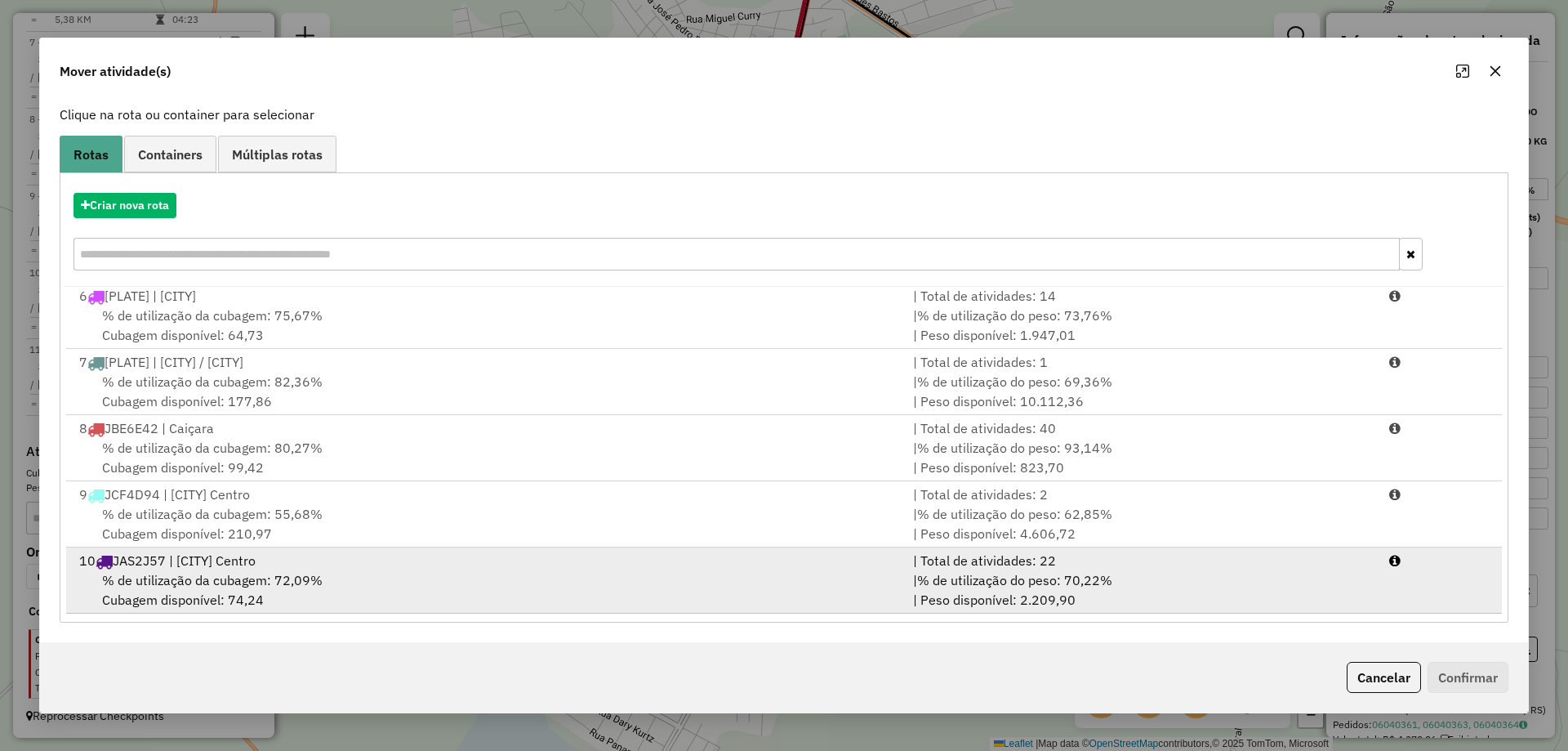 click on "% de utilização da cubagem: 72,09%  Cubagem disponível: 74,24" at bounding box center (486, 590) 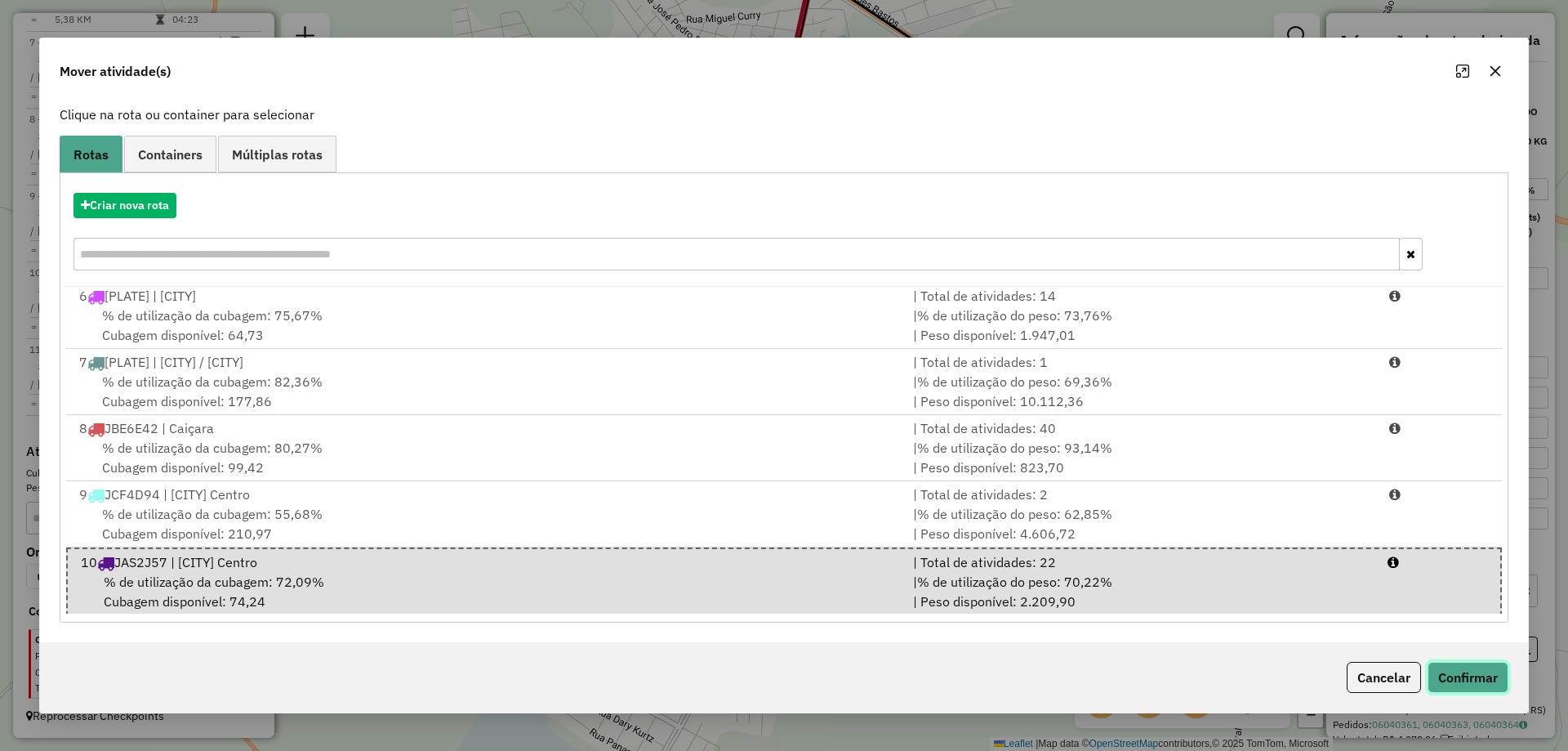 click on "Confirmar" 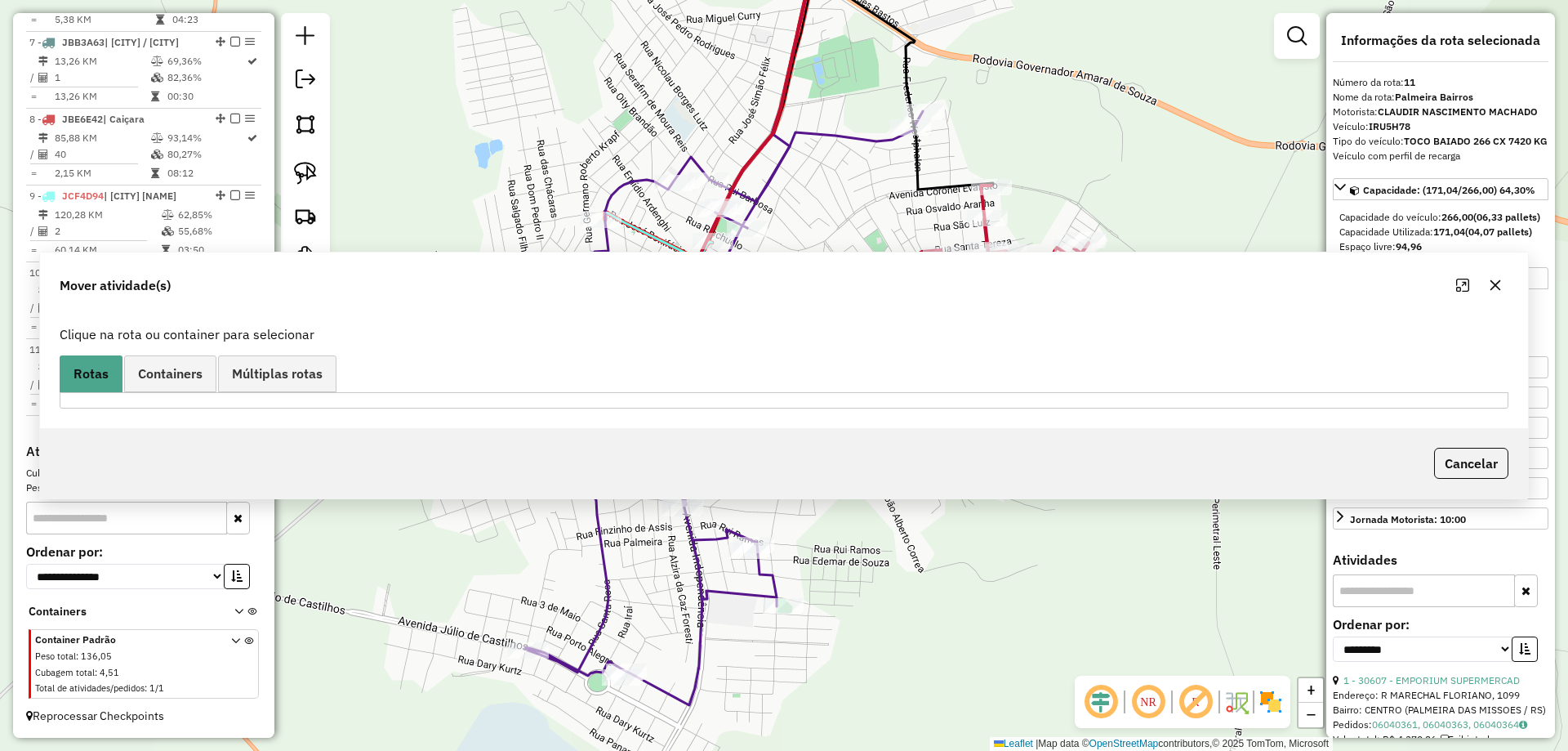 scroll, scrollTop: 0, scrollLeft: 0, axis: both 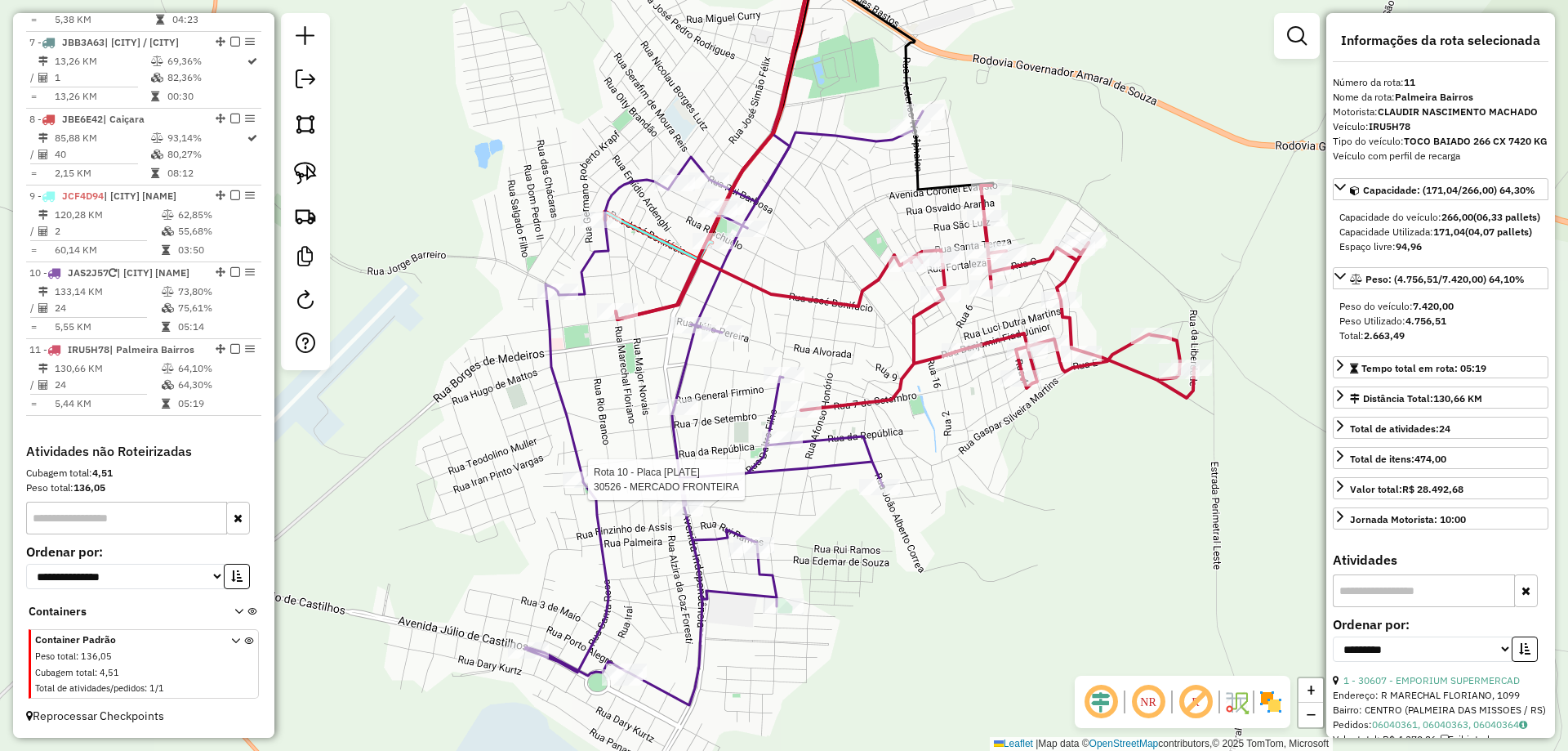 click 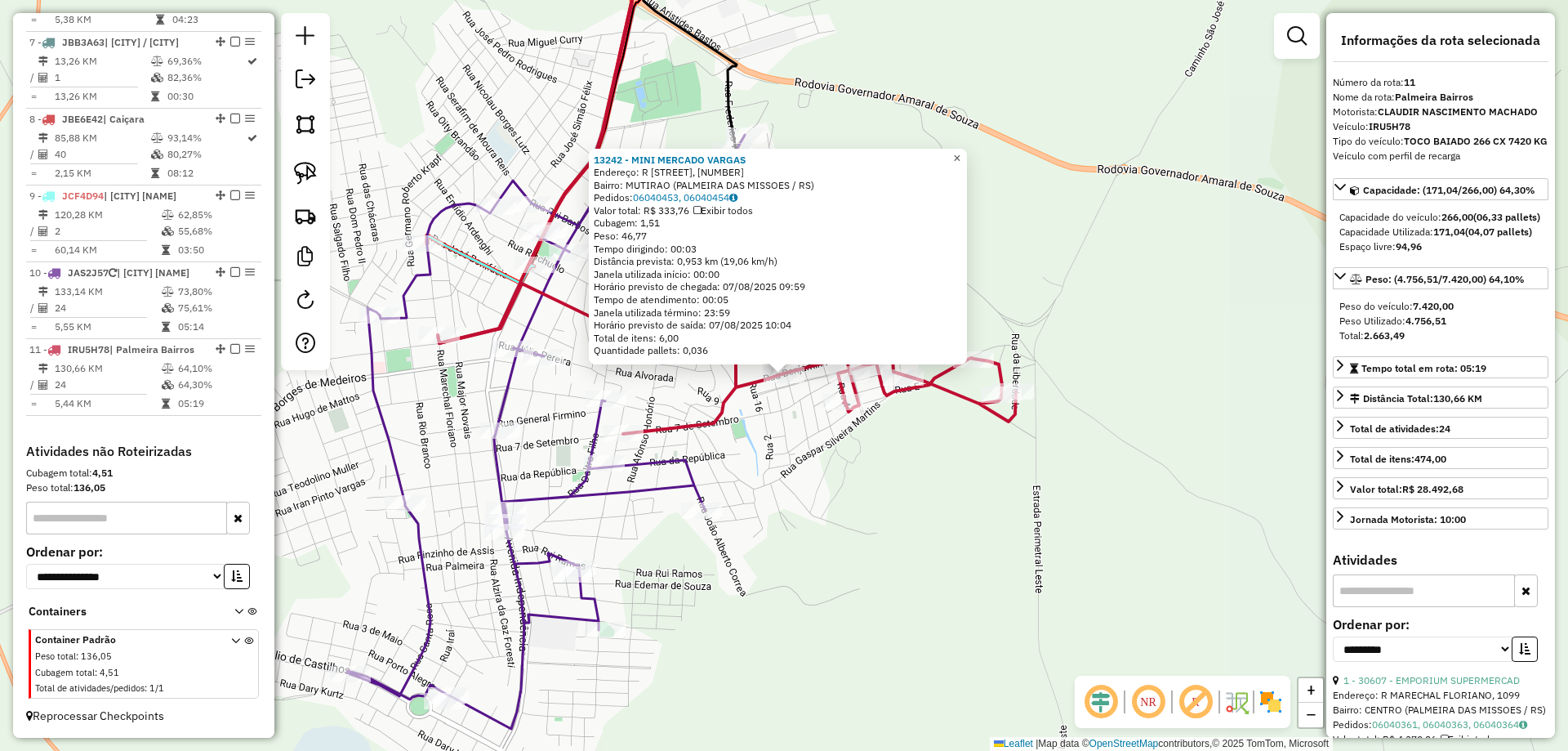 click on "×" 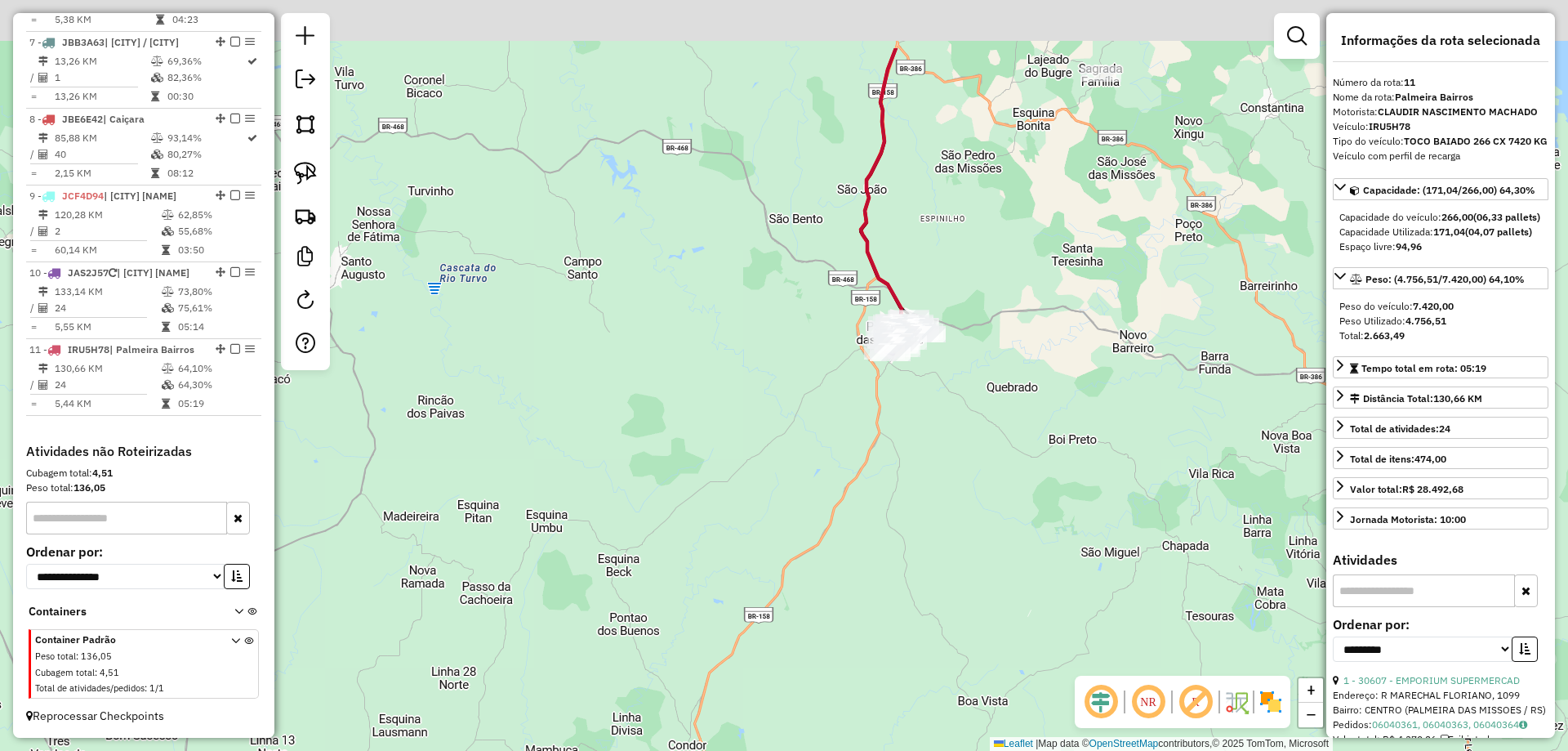 drag, startPoint x: 775, startPoint y: 106, endPoint x: 666, endPoint y: 545, distance: 452.3295 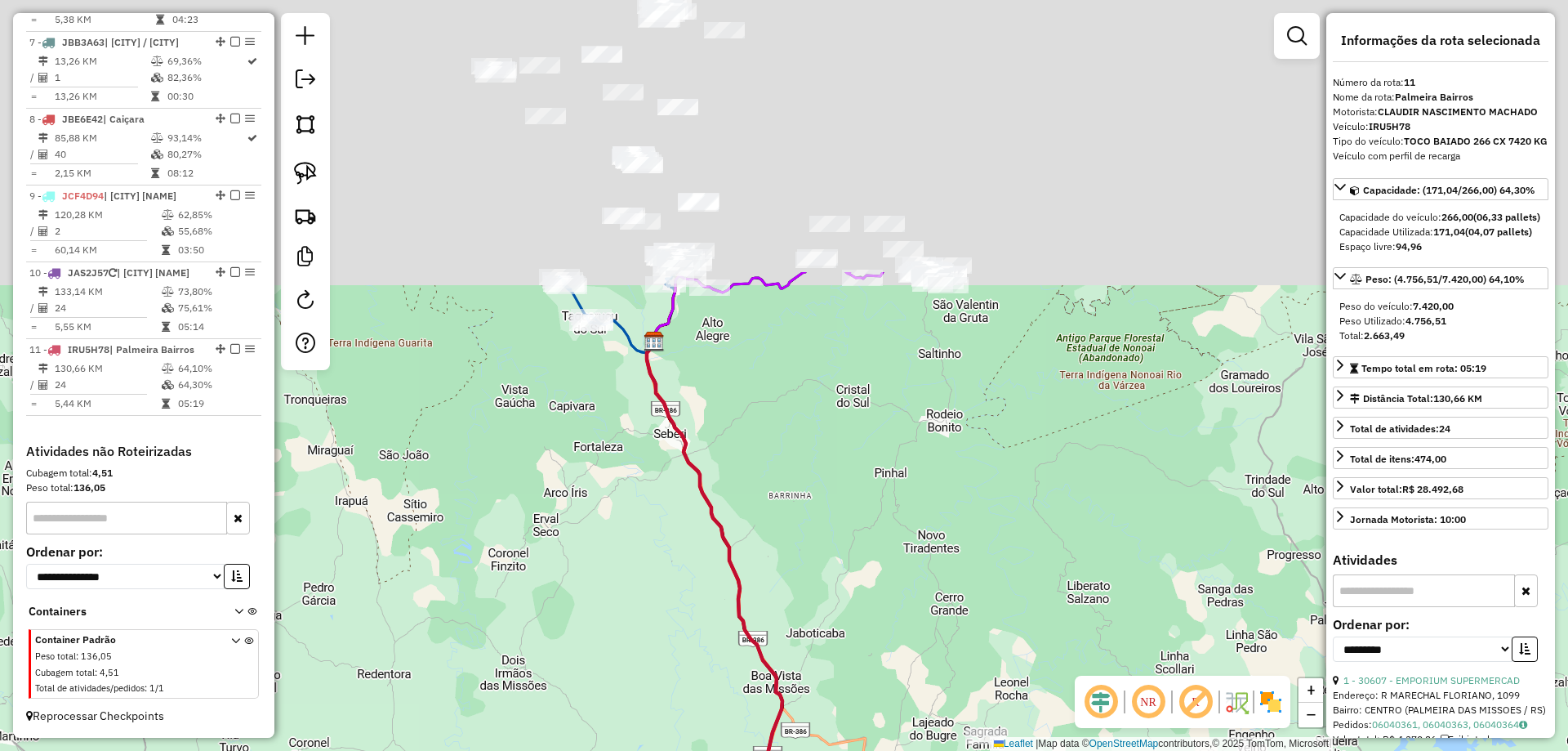 drag, startPoint x: 970, startPoint y: 353, endPoint x: 947, endPoint y: 606, distance: 254.0433 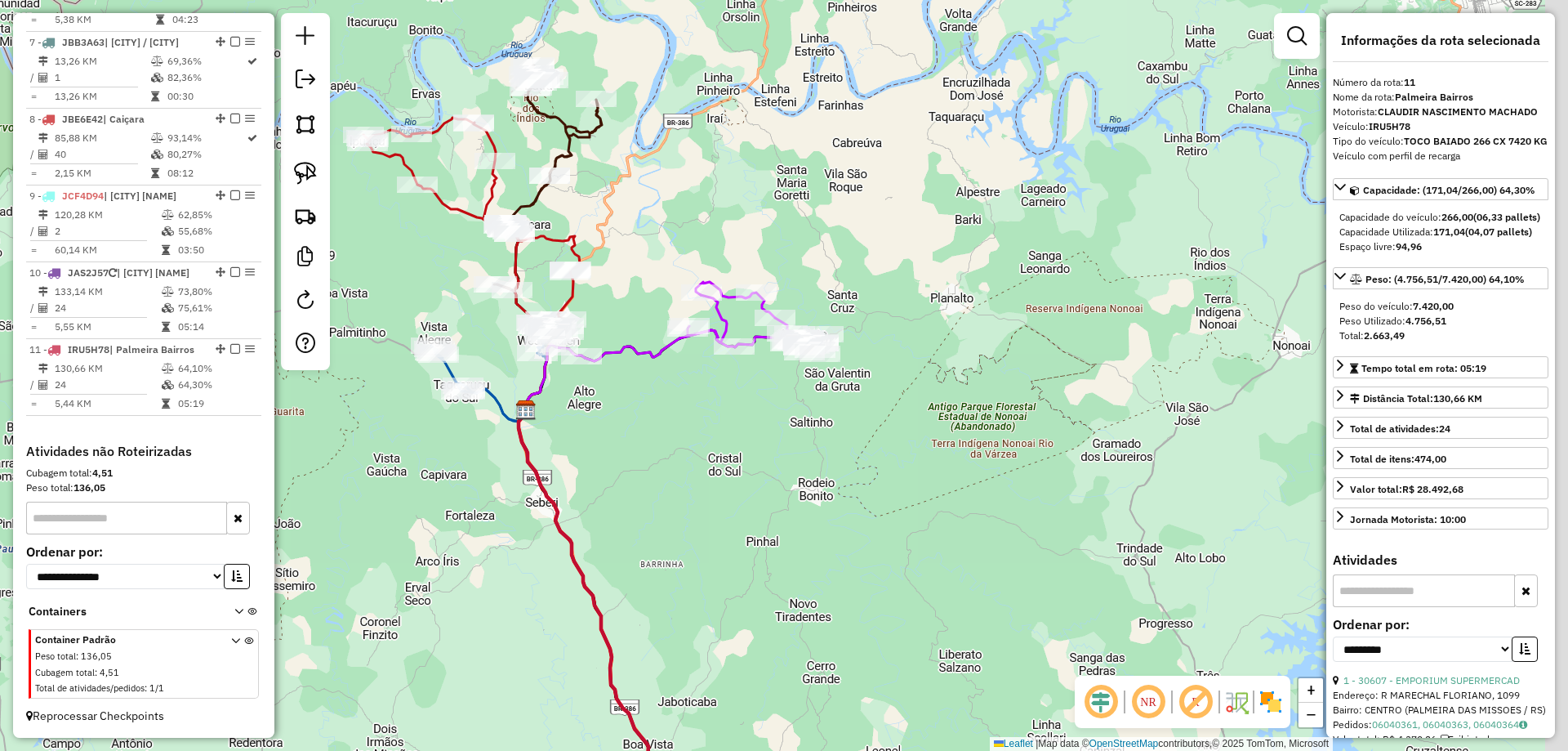 drag, startPoint x: 917, startPoint y: 382, endPoint x: 795, endPoint y: 421, distance: 128.082 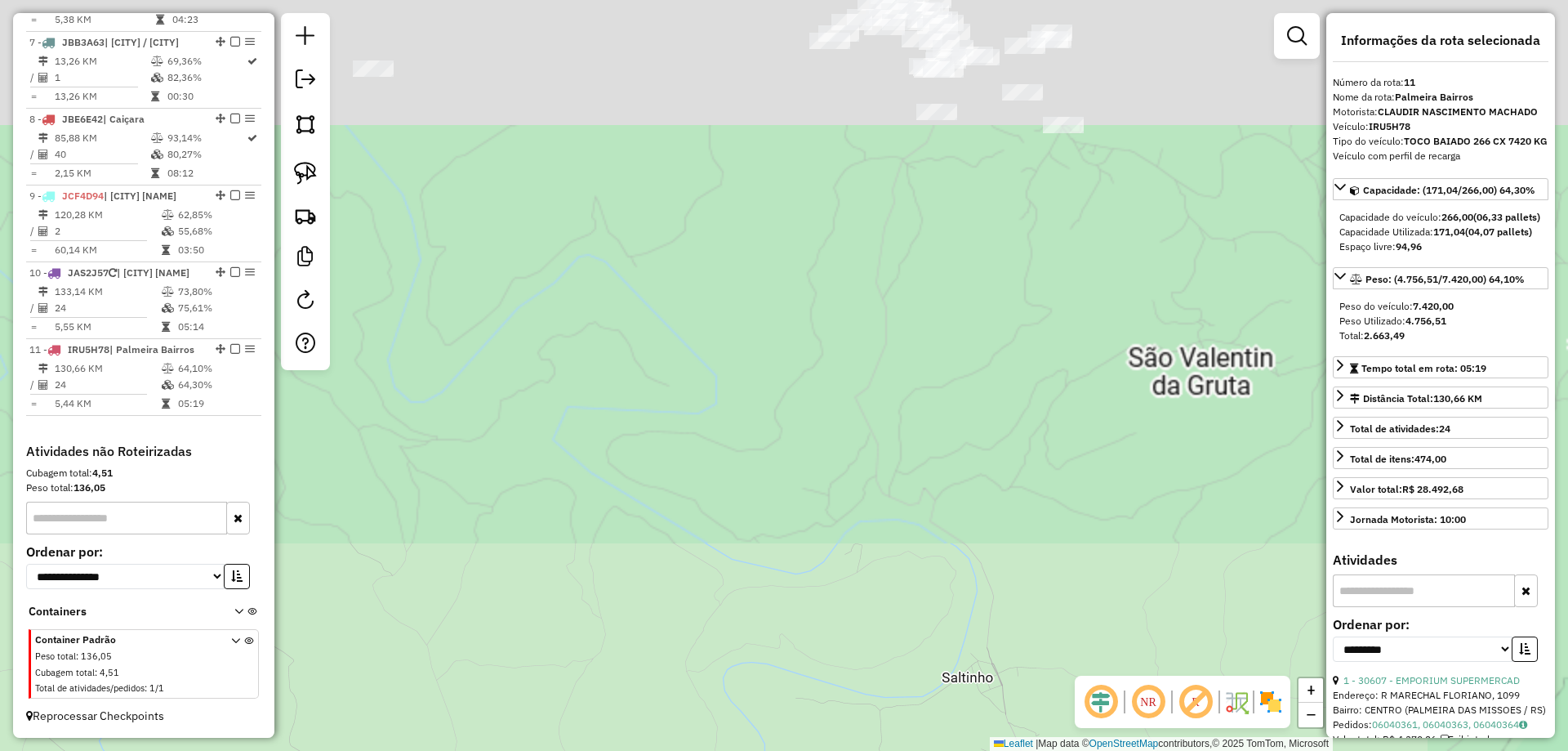drag, startPoint x: 953, startPoint y: 265, endPoint x: 866, endPoint y: 651, distance: 395.68295 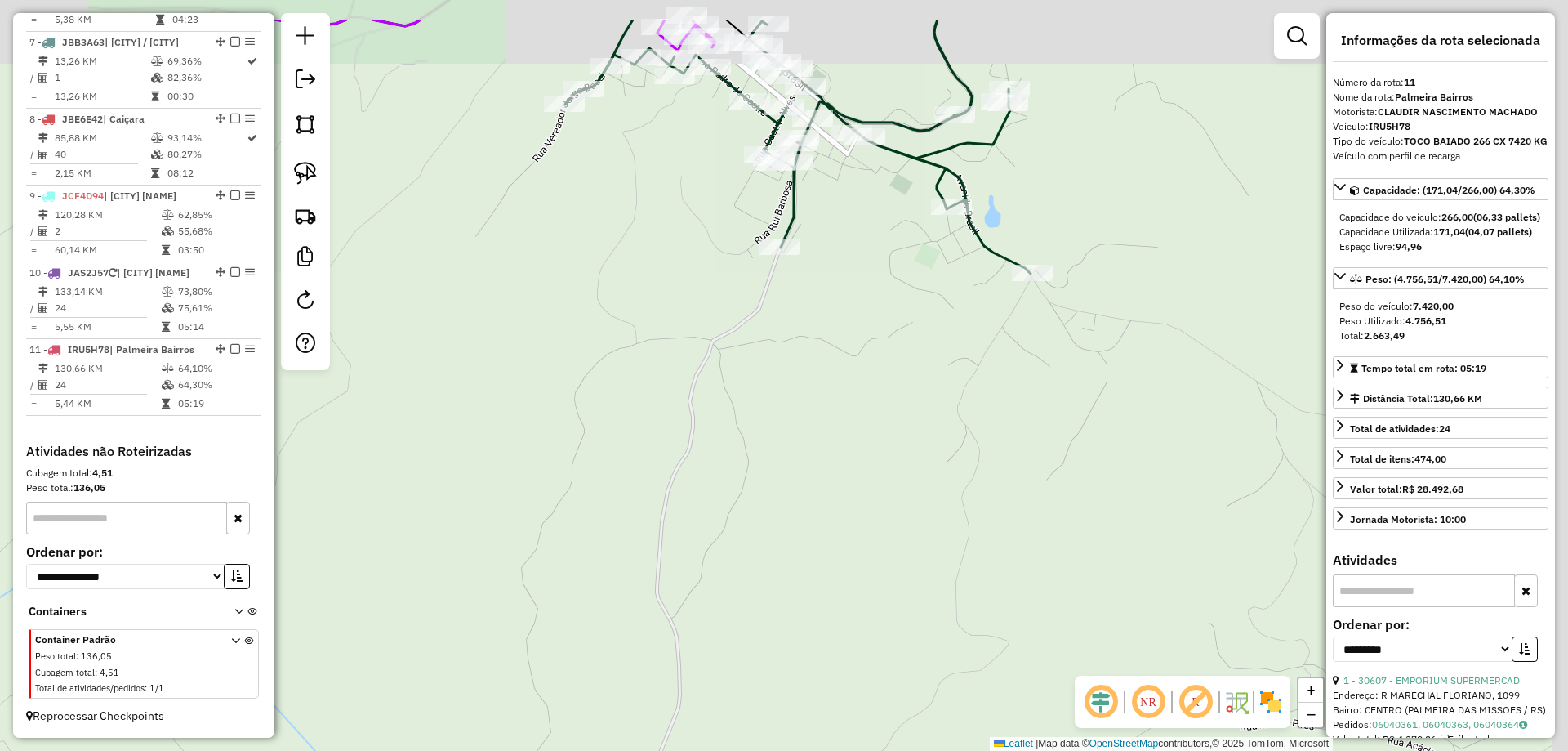 drag, startPoint x: 949, startPoint y: 335, endPoint x: 882, endPoint y: 666, distance: 337.7129 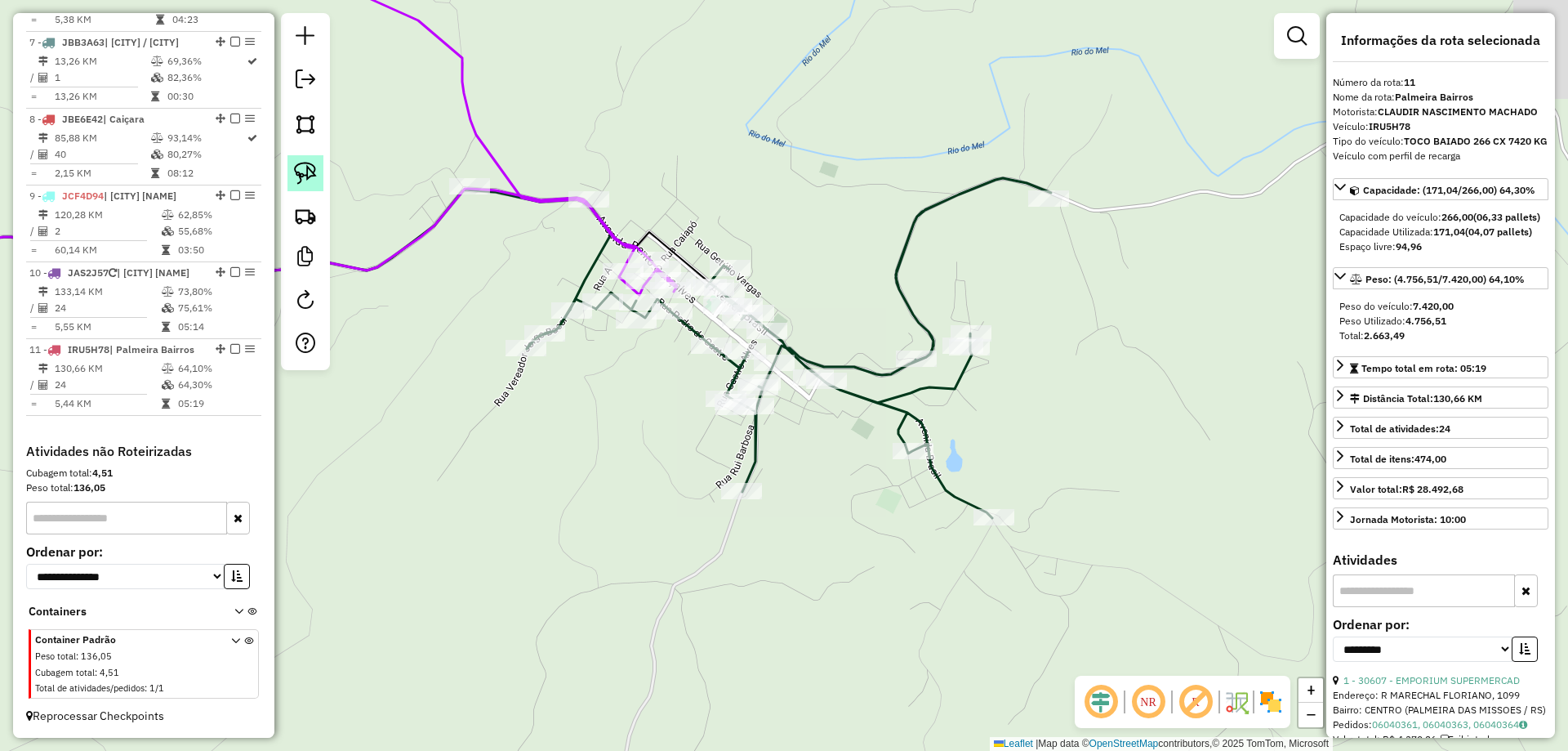 click 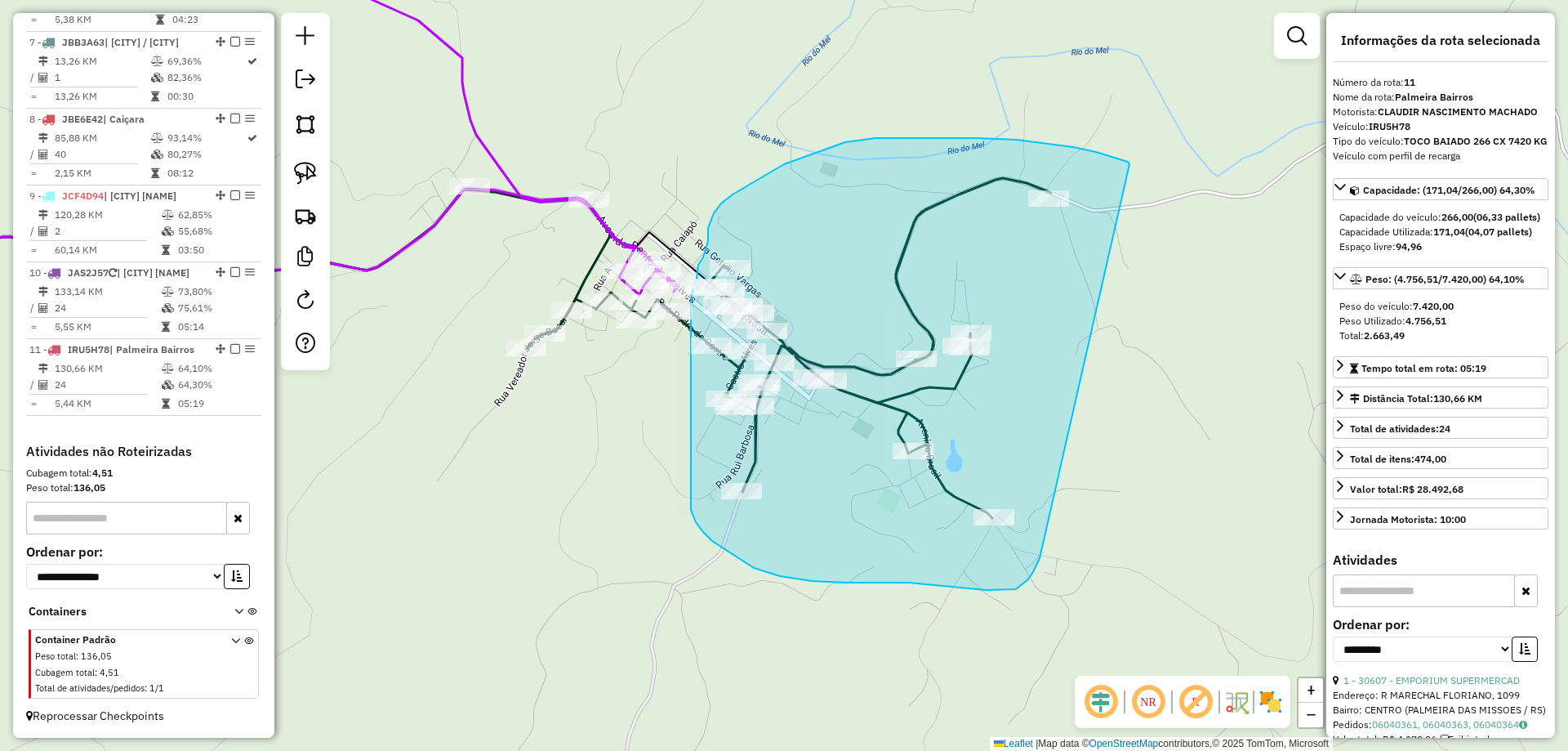 drag, startPoint x: 1123, startPoint y: 160, endPoint x: 1040, endPoint y: 558, distance: 406.56242 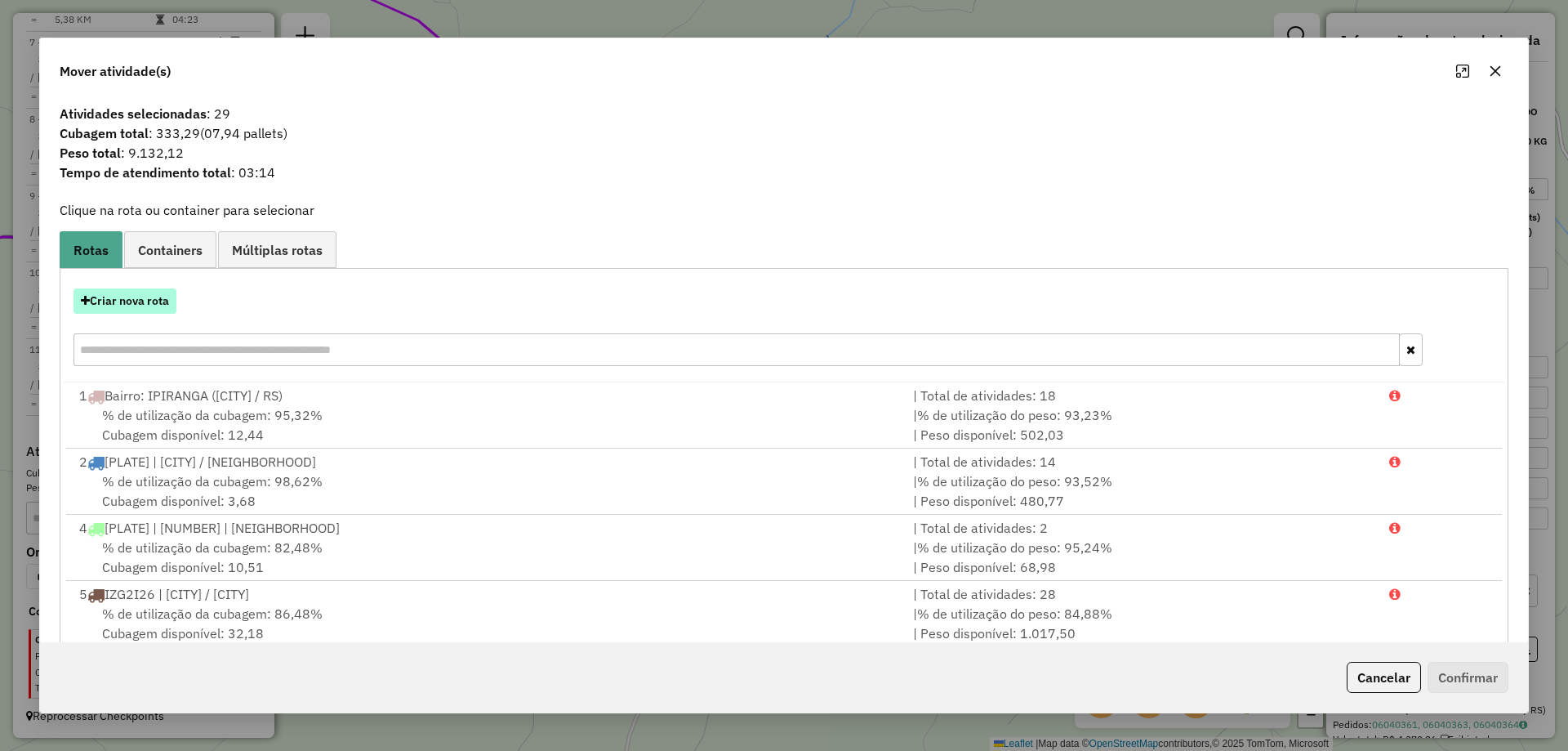 click on "Criar nova rota" at bounding box center (125, 301) 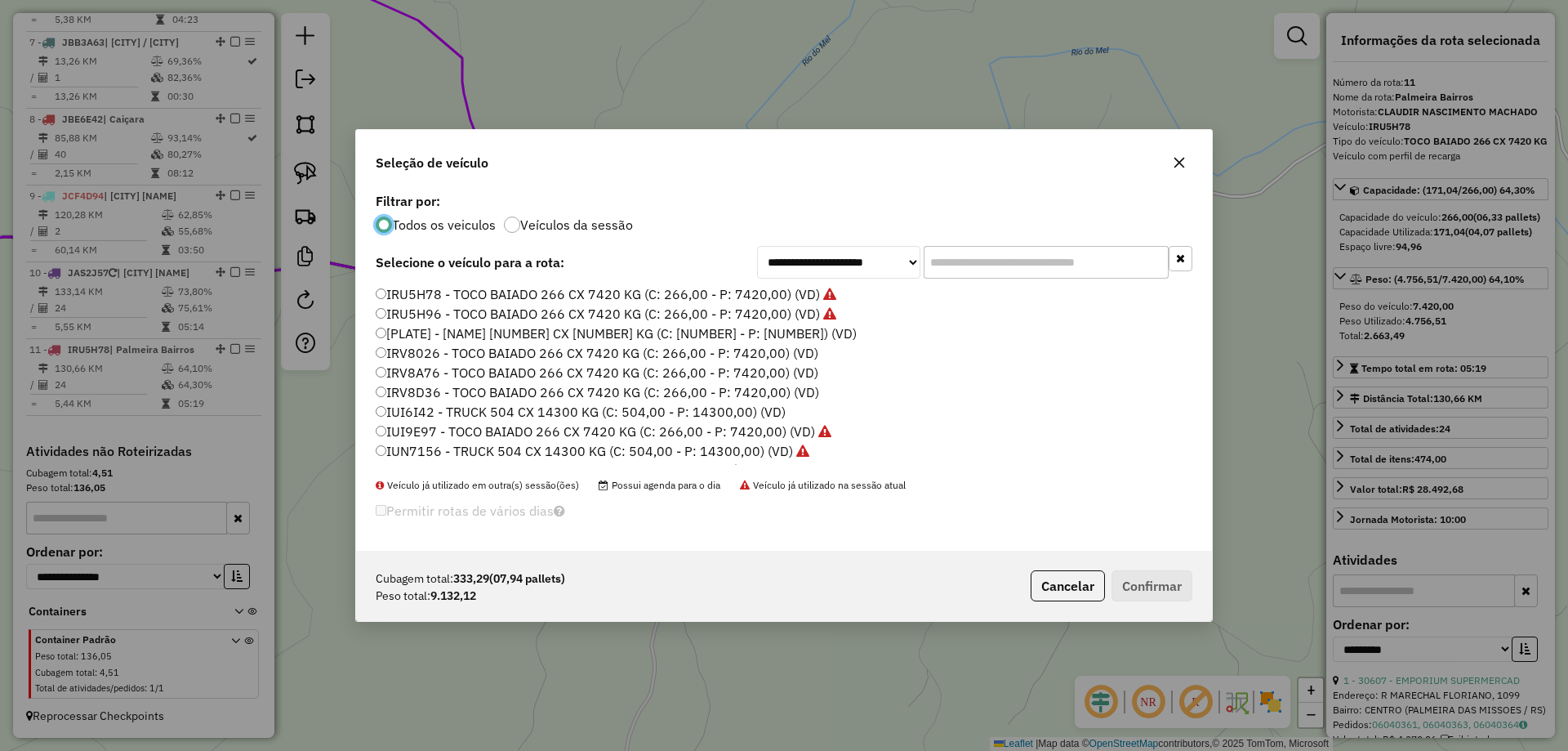 scroll, scrollTop: 9, scrollLeft: 5, axis: both 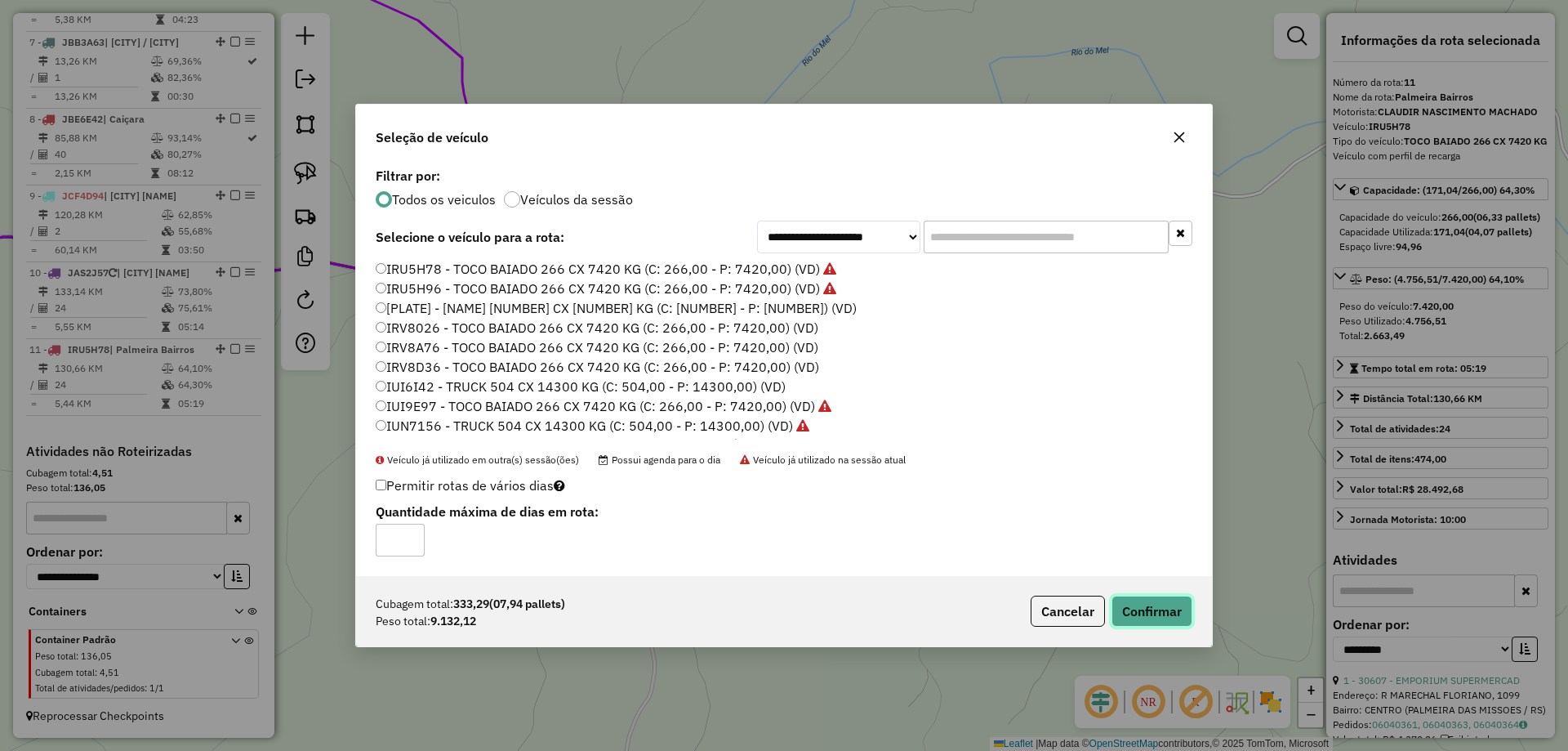 click on "Confirmar" 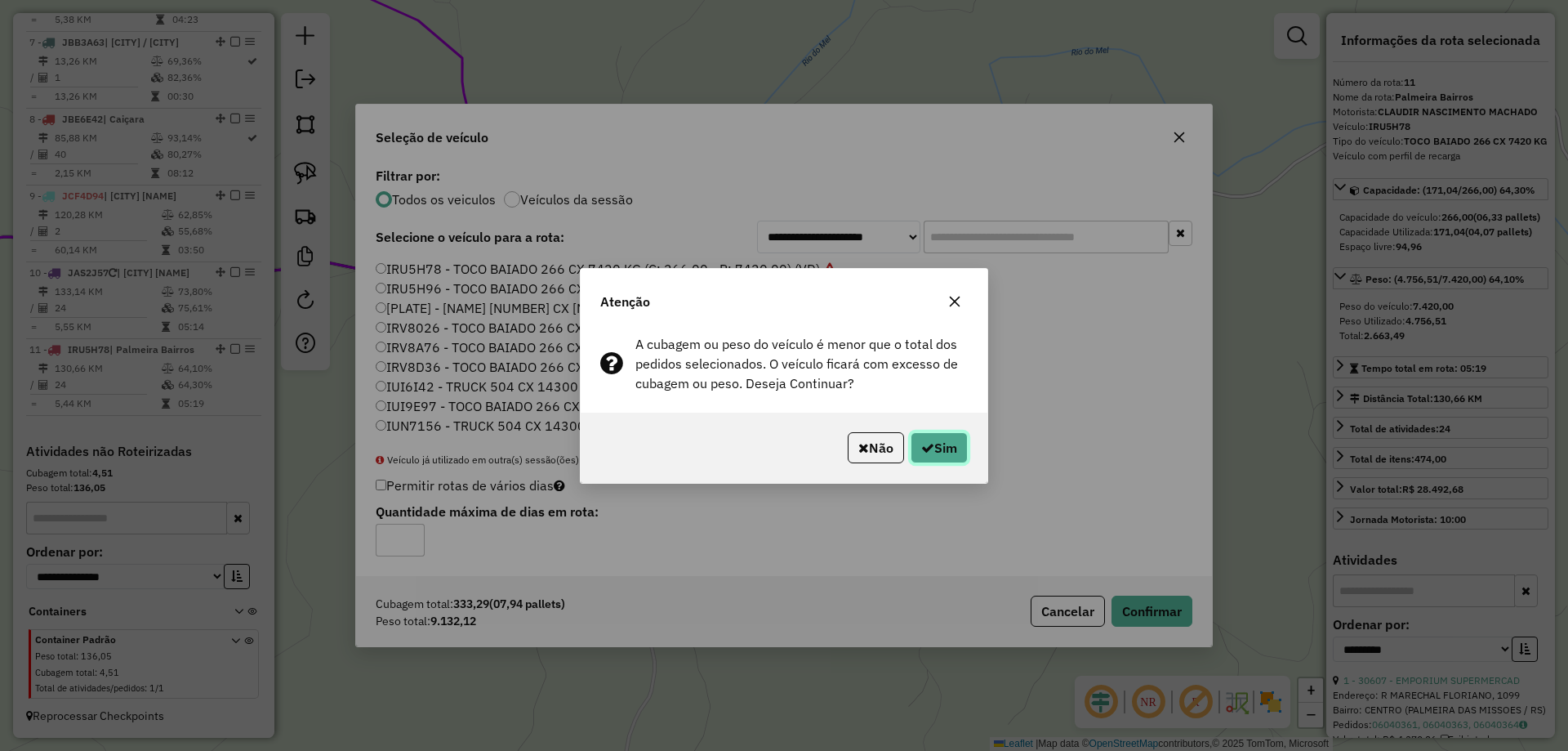 click on "Sim" 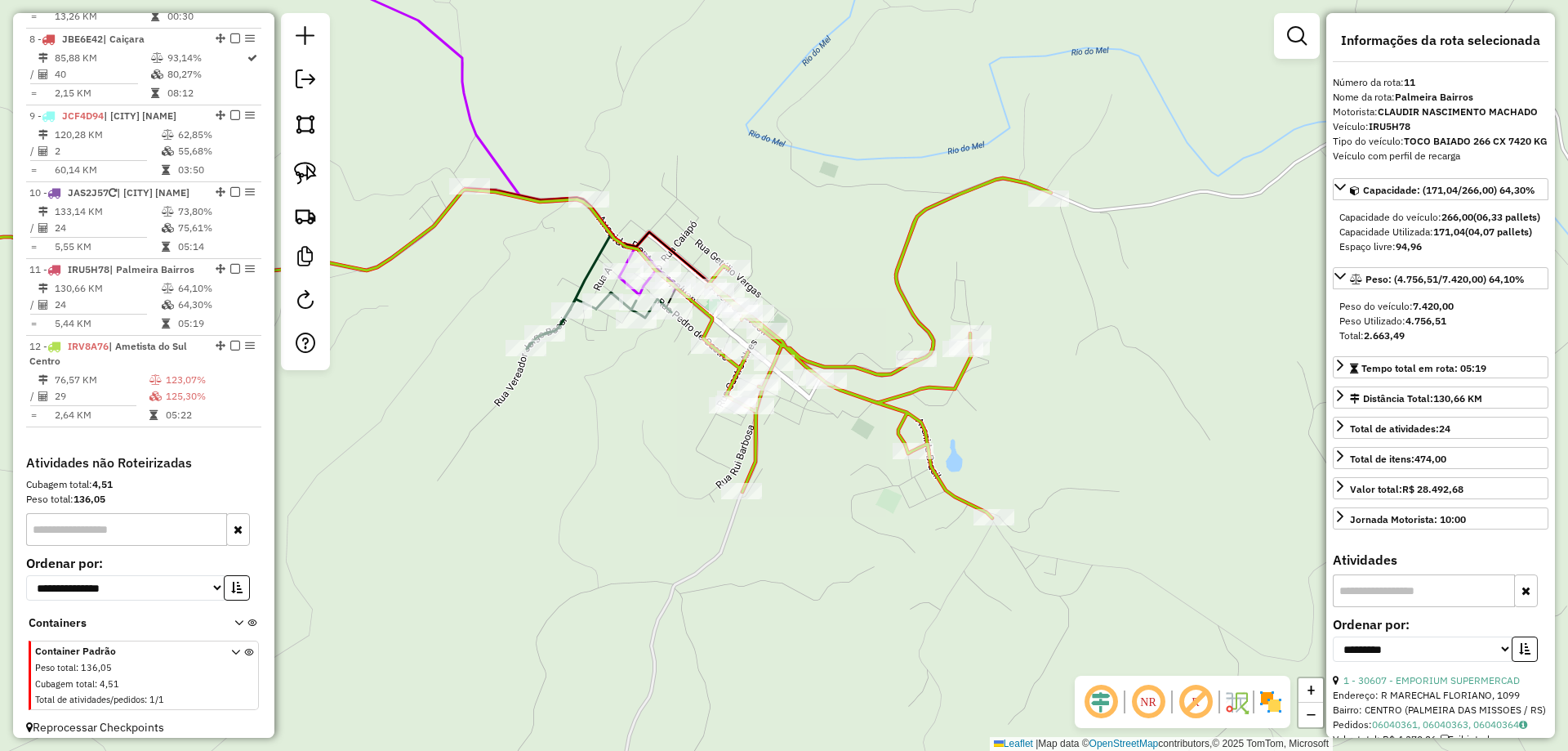scroll, scrollTop: 1275, scrollLeft: 0, axis: vertical 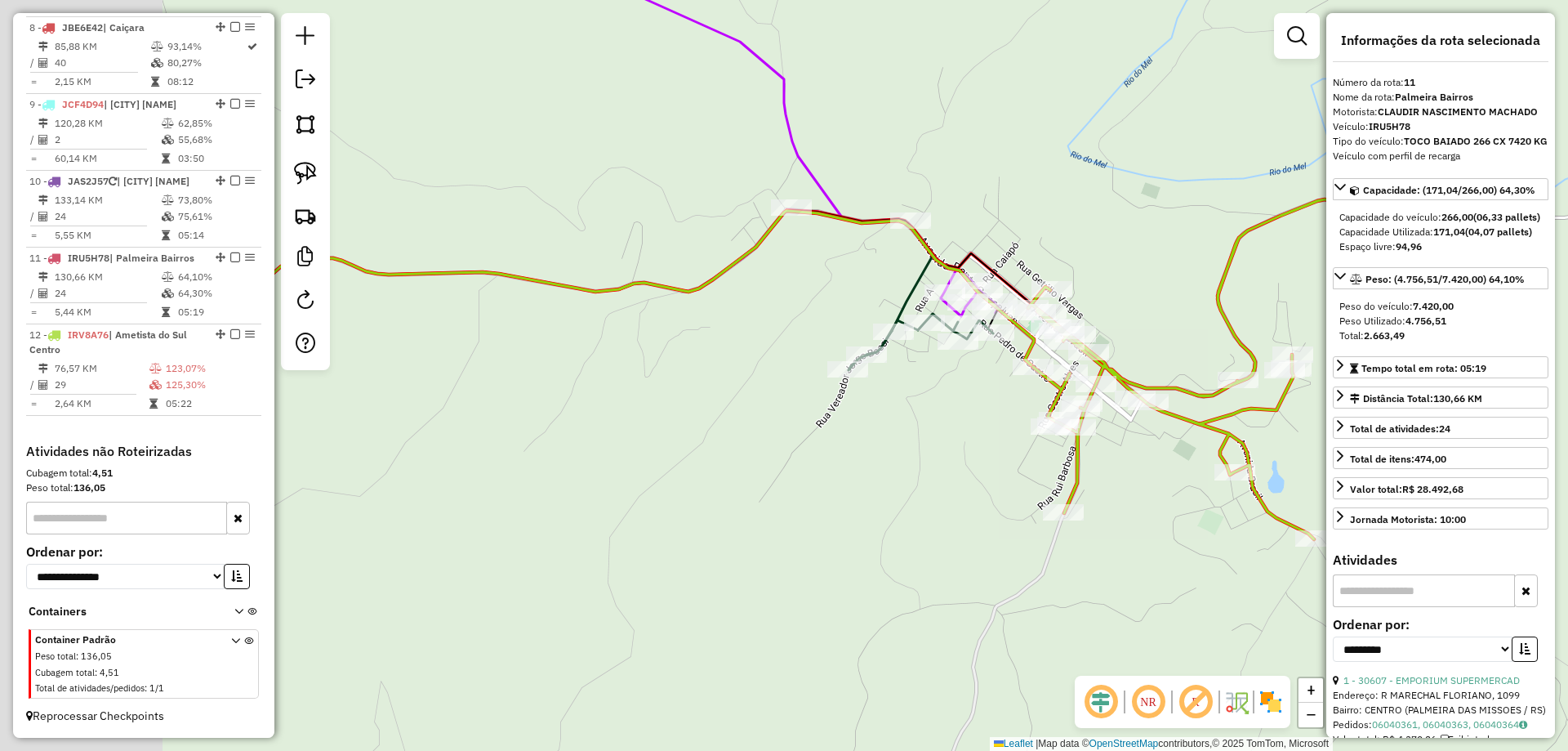 drag, startPoint x: 614, startPoint y: 452, endPoint x: 1082, endPoint y: 471, distance: 468.3855 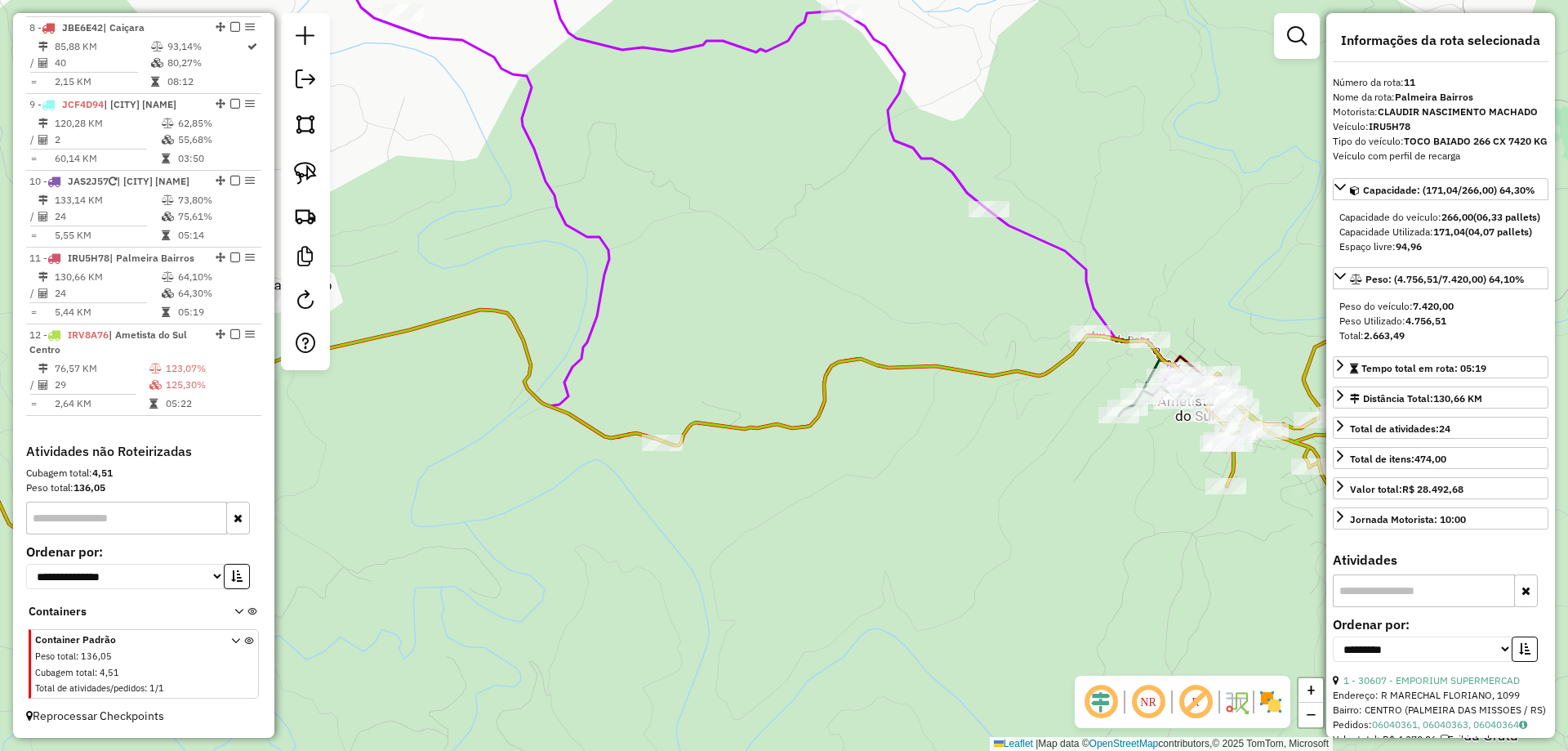 drag, startPoint x: 856, startPoint y: 364, endPoint x: 933, endPoint y: 363, distance: 77.00649 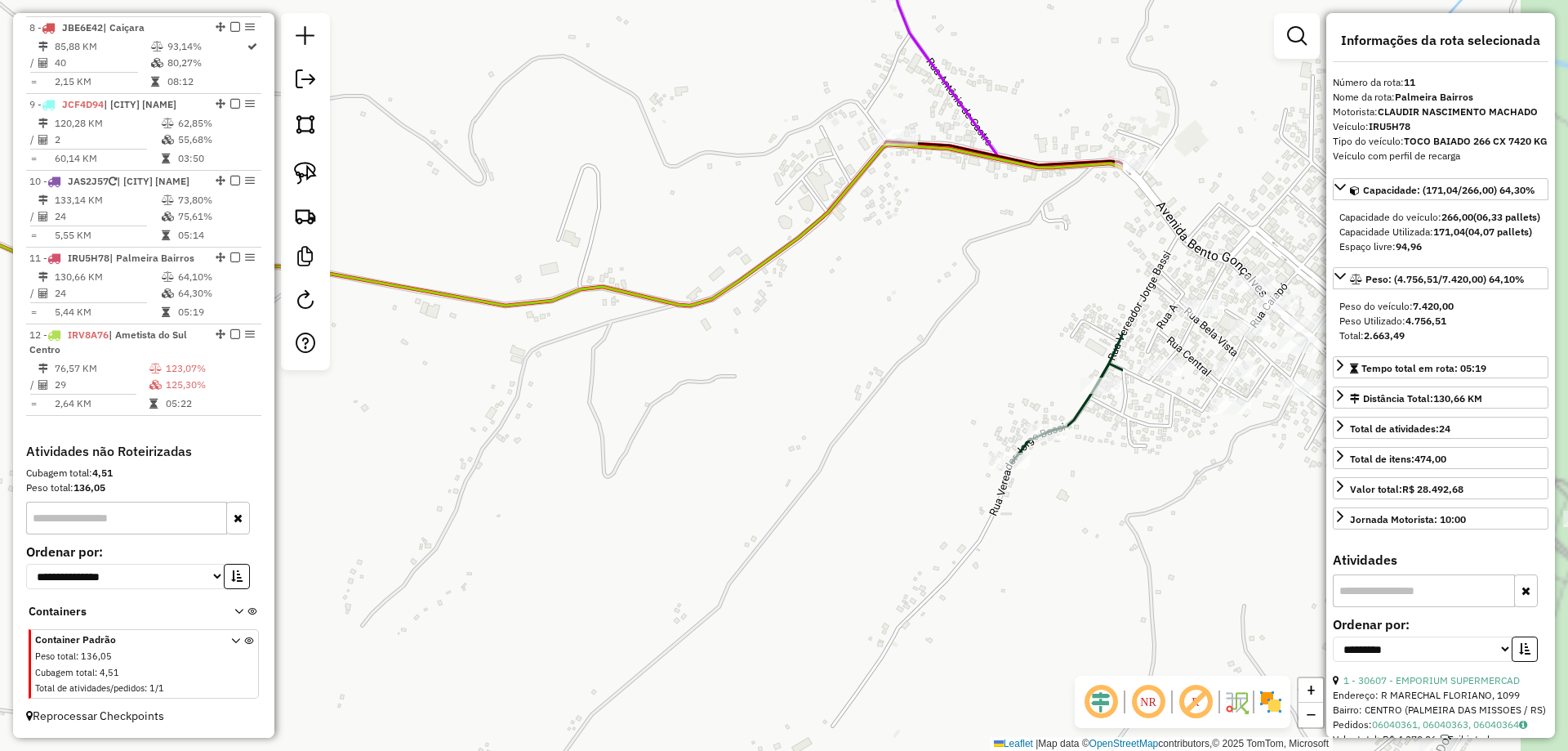 drag, startPoint x: 1082, startPoint y: 340, endPoint x: 483, endPoint y: 217, distance: 611.4982 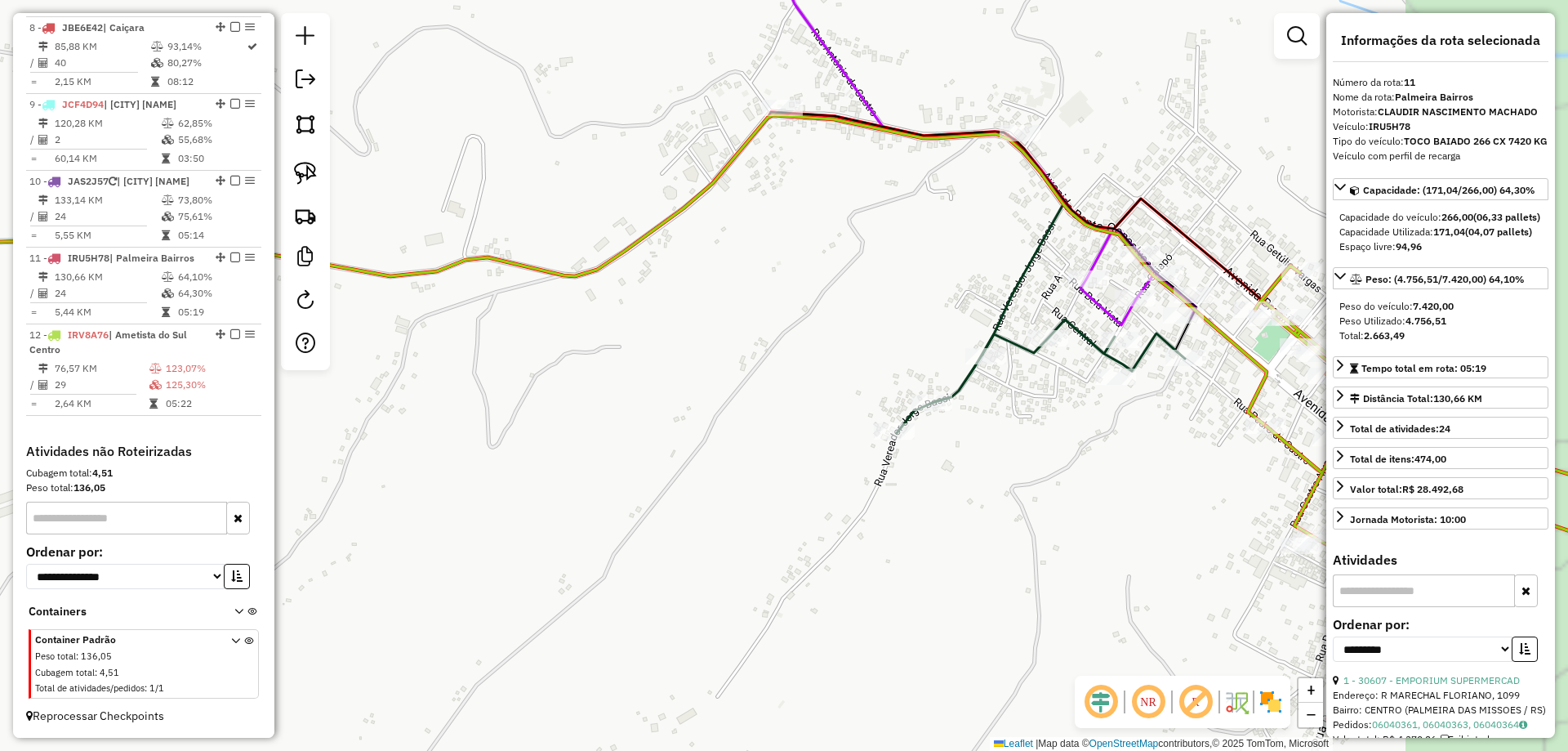 drag, startPoint x: 1081, startPoint y: 300, endPoint x: 839, endPoint y: 267, distance: 244.2396 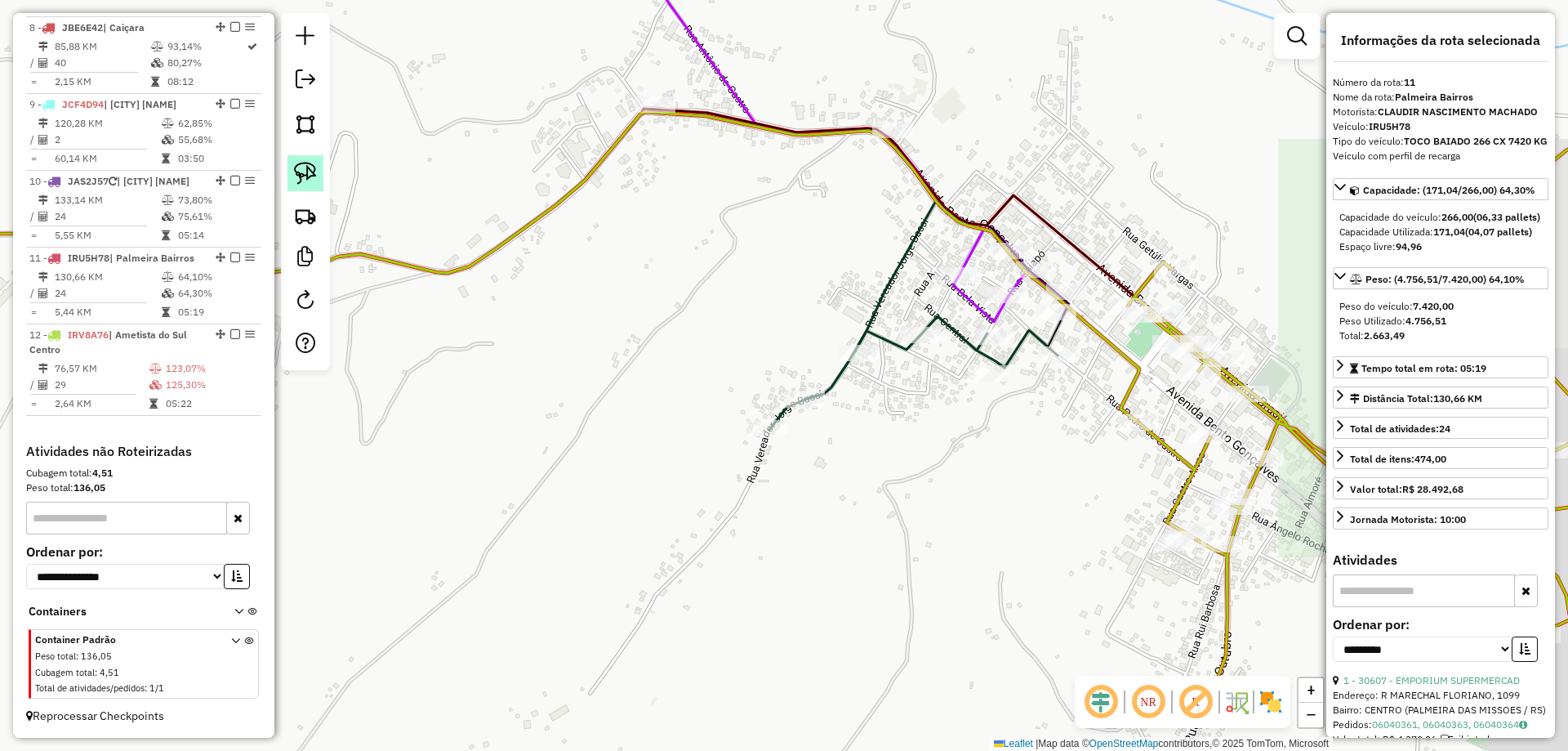 click 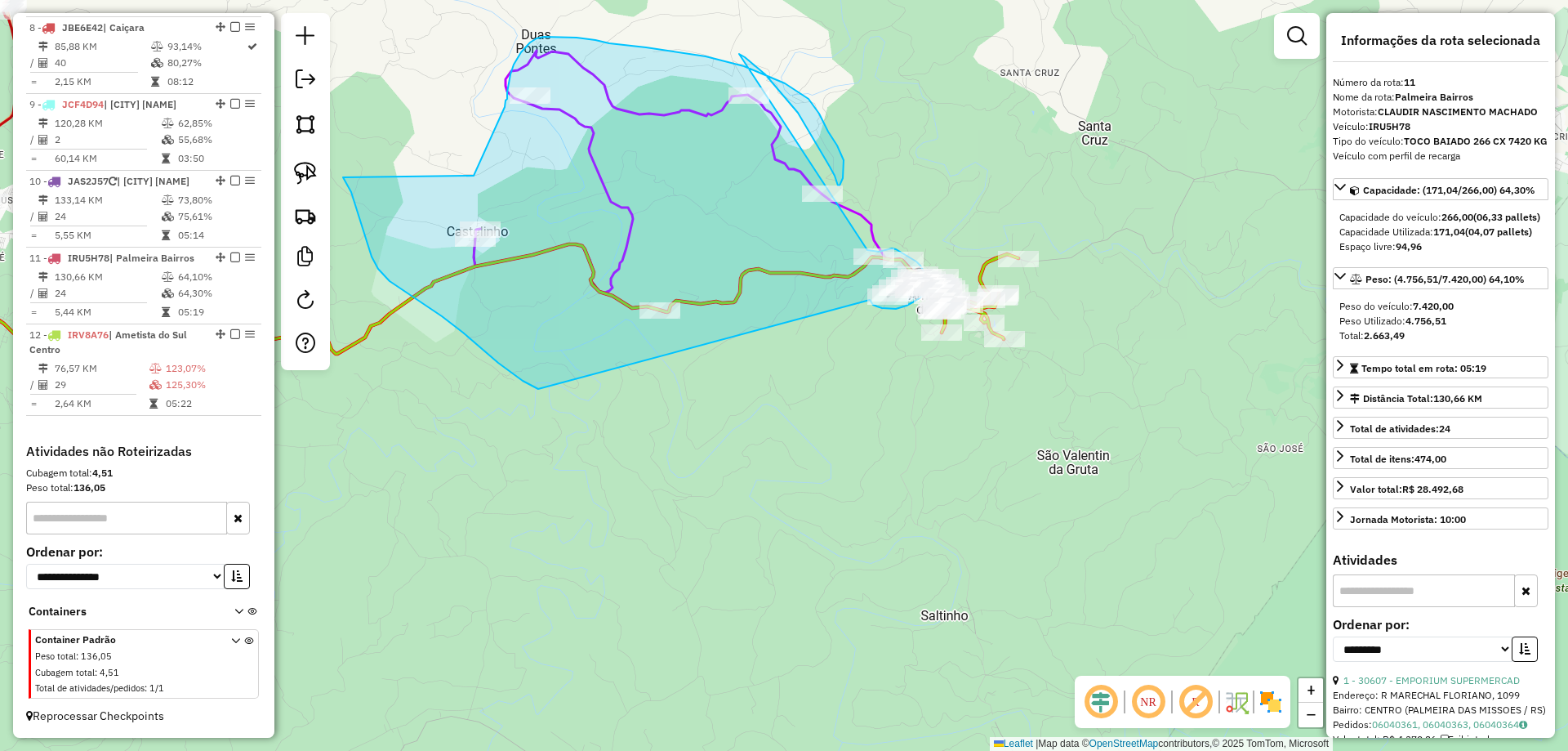 drag, startPoint x: 657, startPoint y: 494, endPoint x: 538, endPoint y: 389, distance: 158.70098 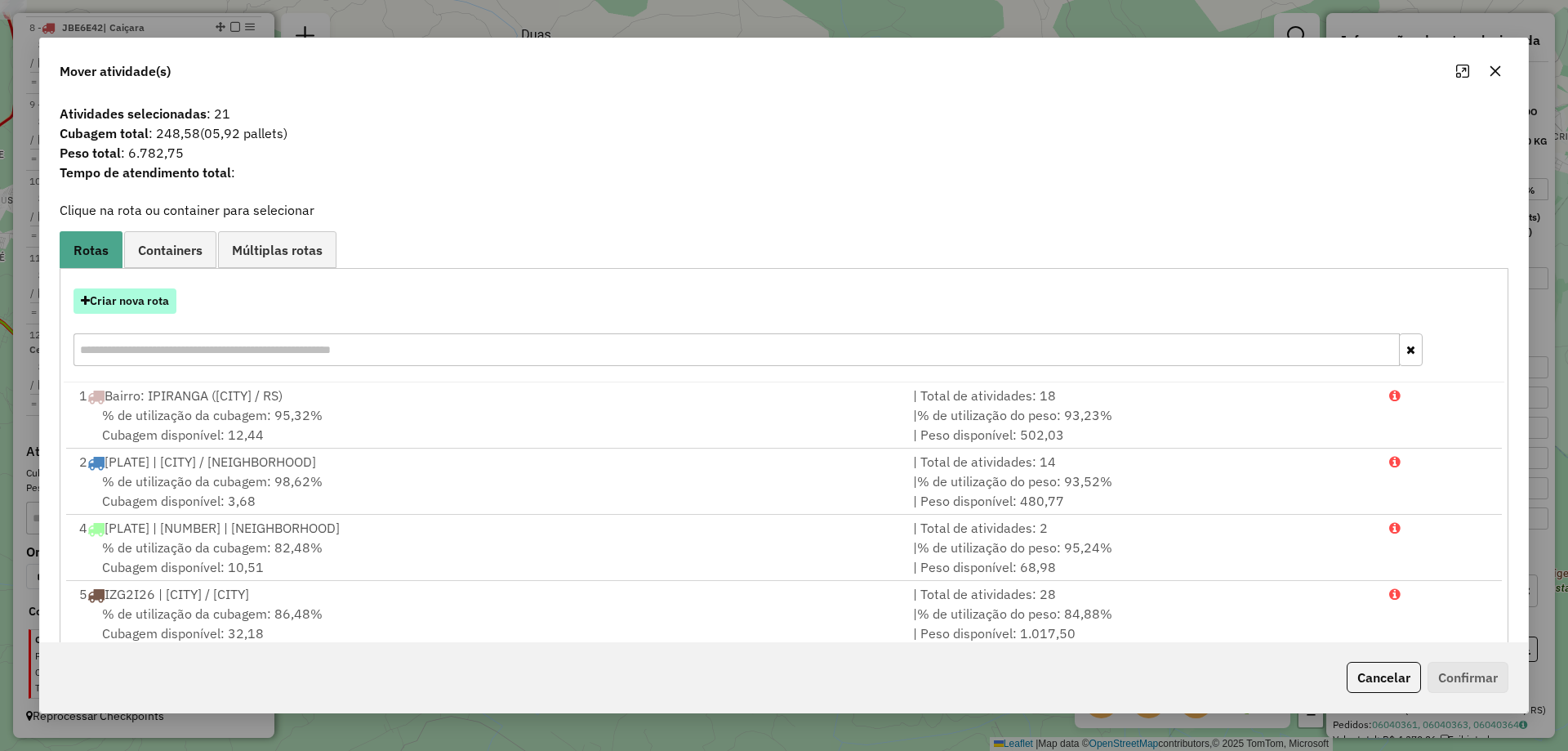 click on "Criar nova rota" at bounding box center (125, 301) 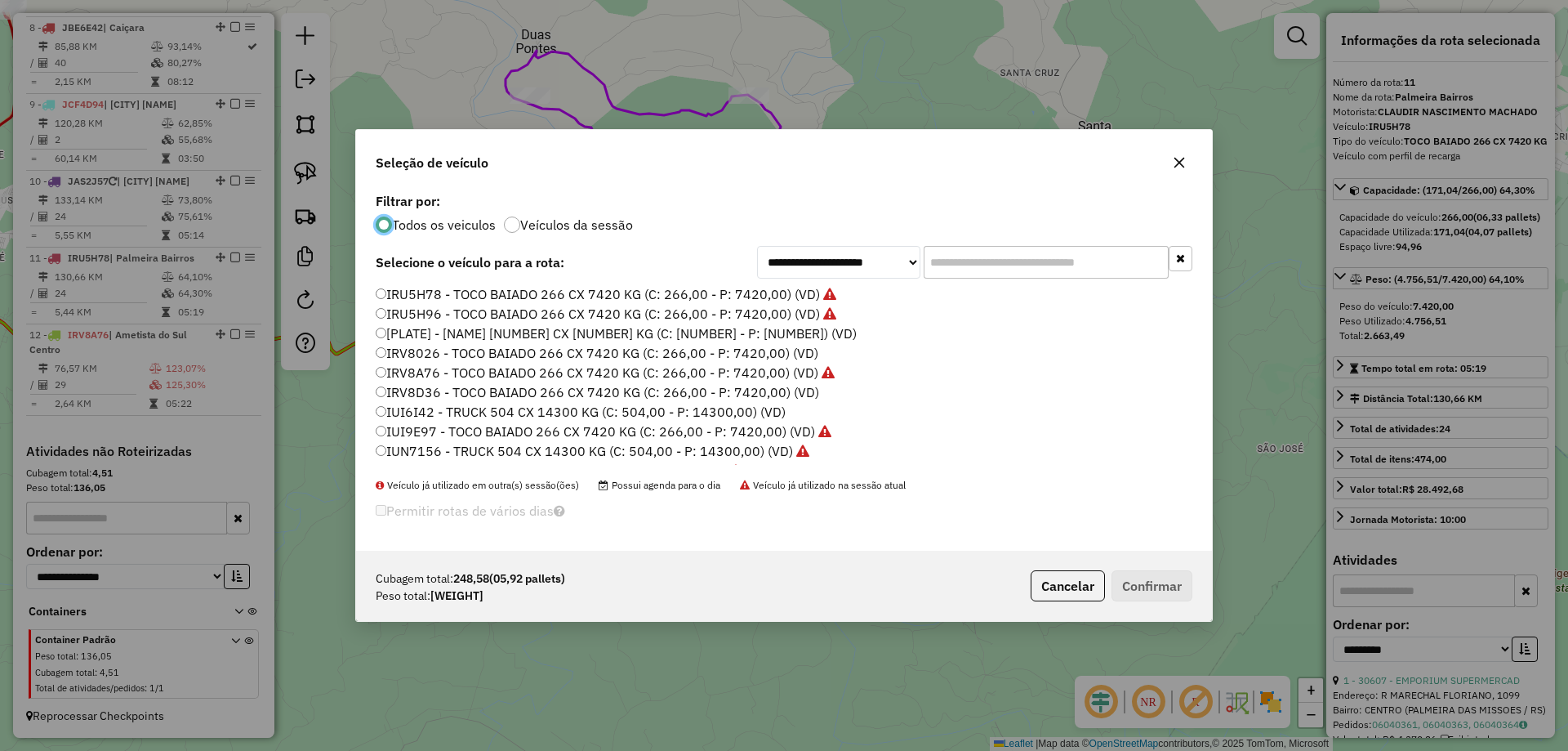 scroll, scrollTop: 9, scrollLeft: 5, axis: both 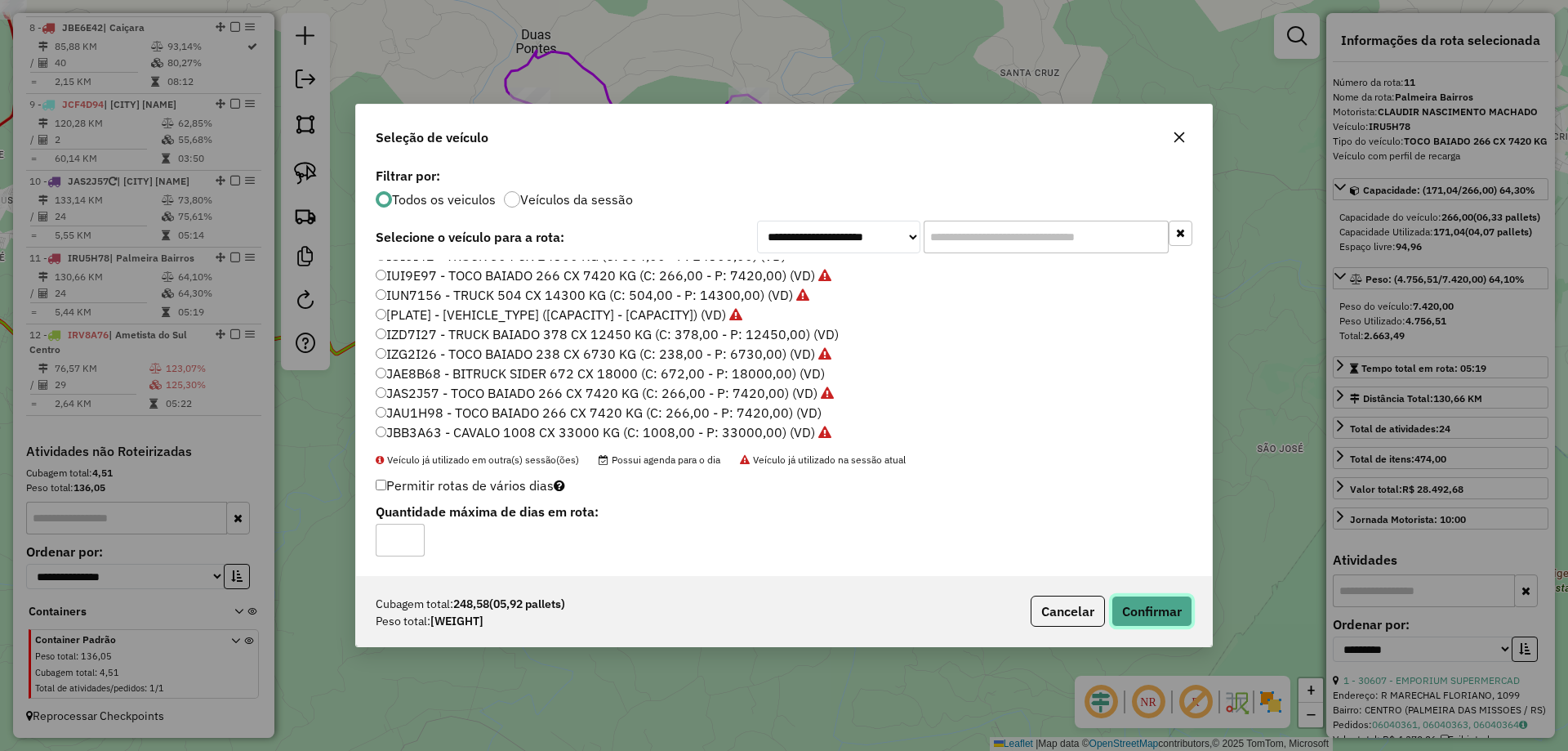 click on "Confirmar" 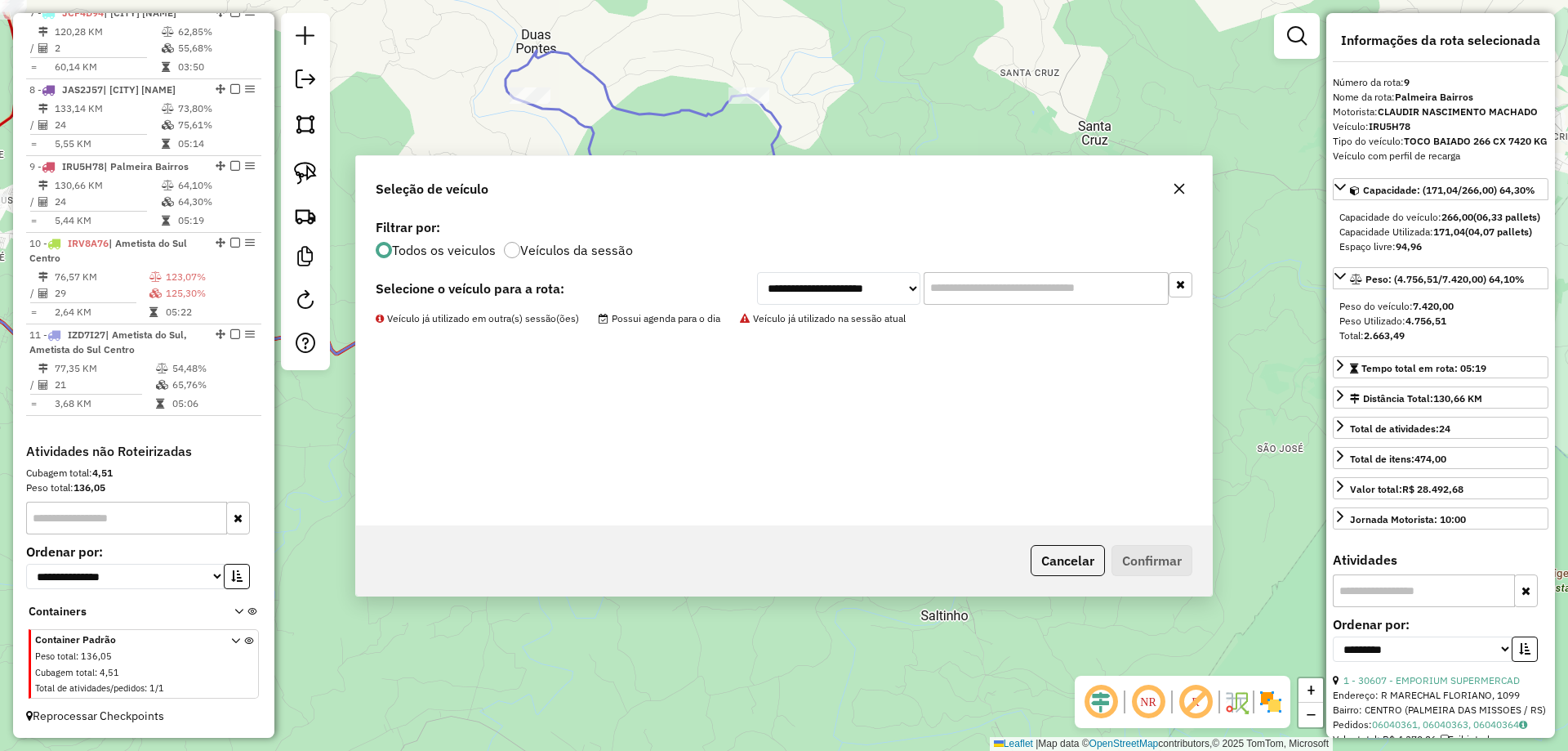 scroll, scrollTop: 1183, scrollLeft: 0, axis: vertical 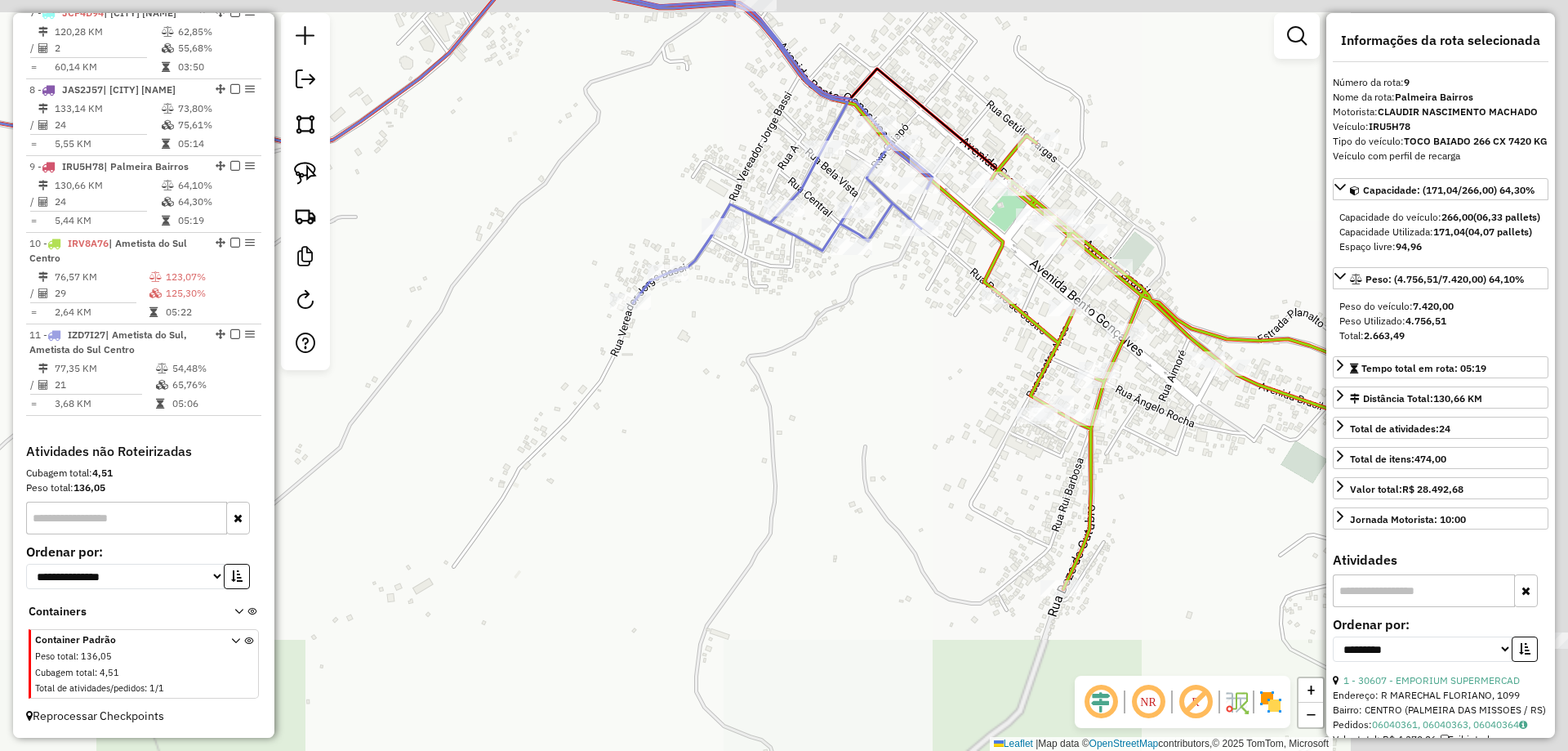 drag, startPoint x: 1134, startPoint y: 262, endPoint x: 581, endPoint y: 327, distance: 556.807 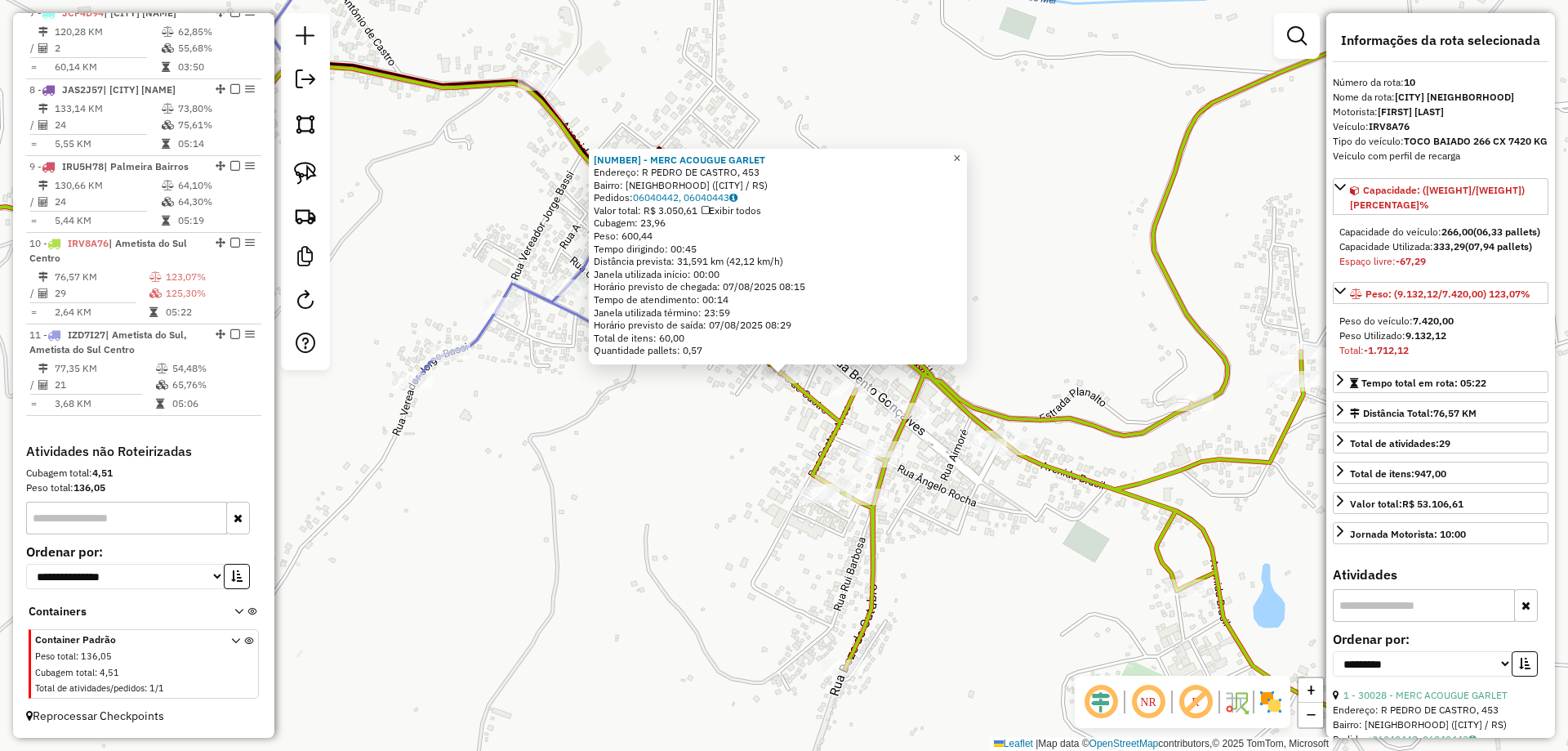 click on "×" 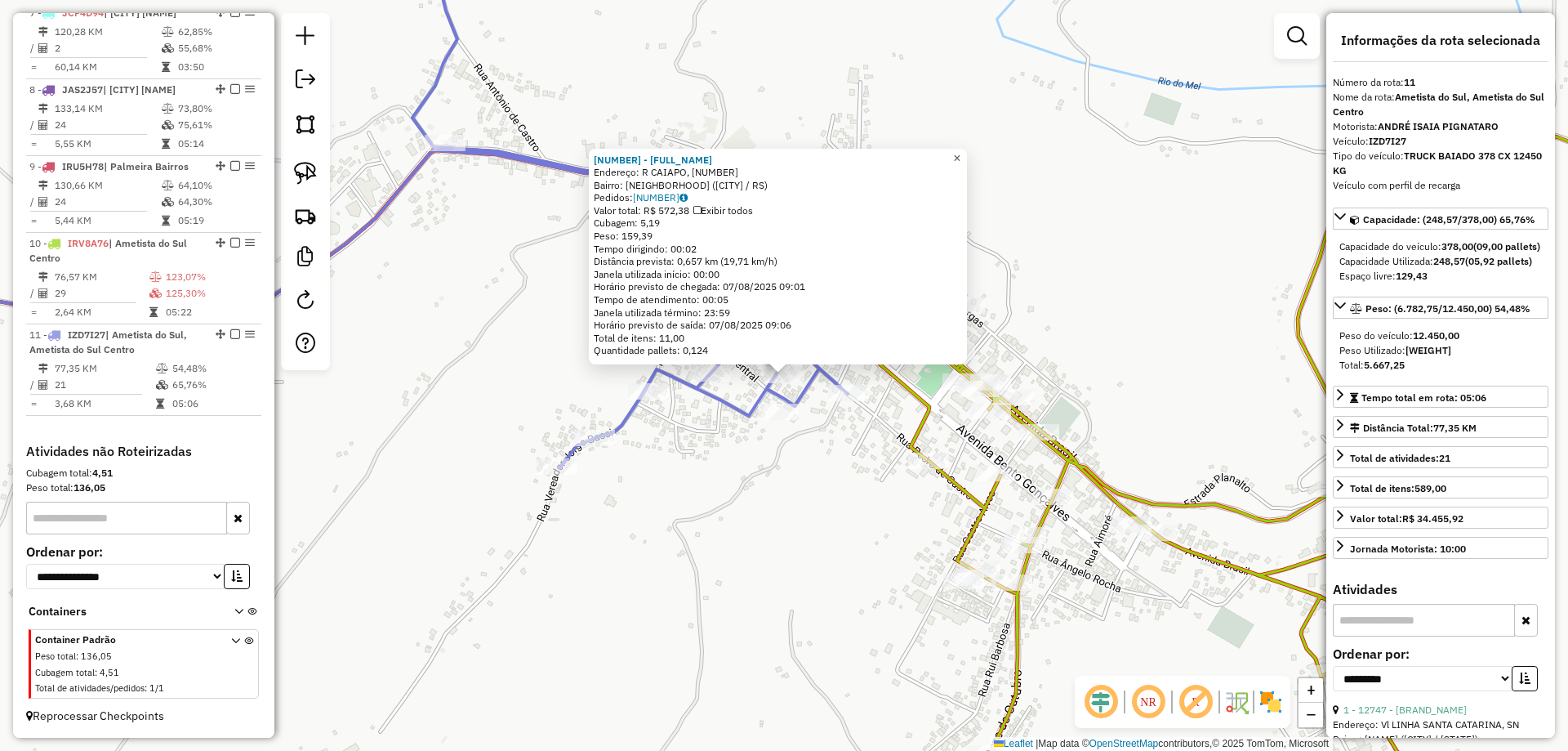 click on "×" 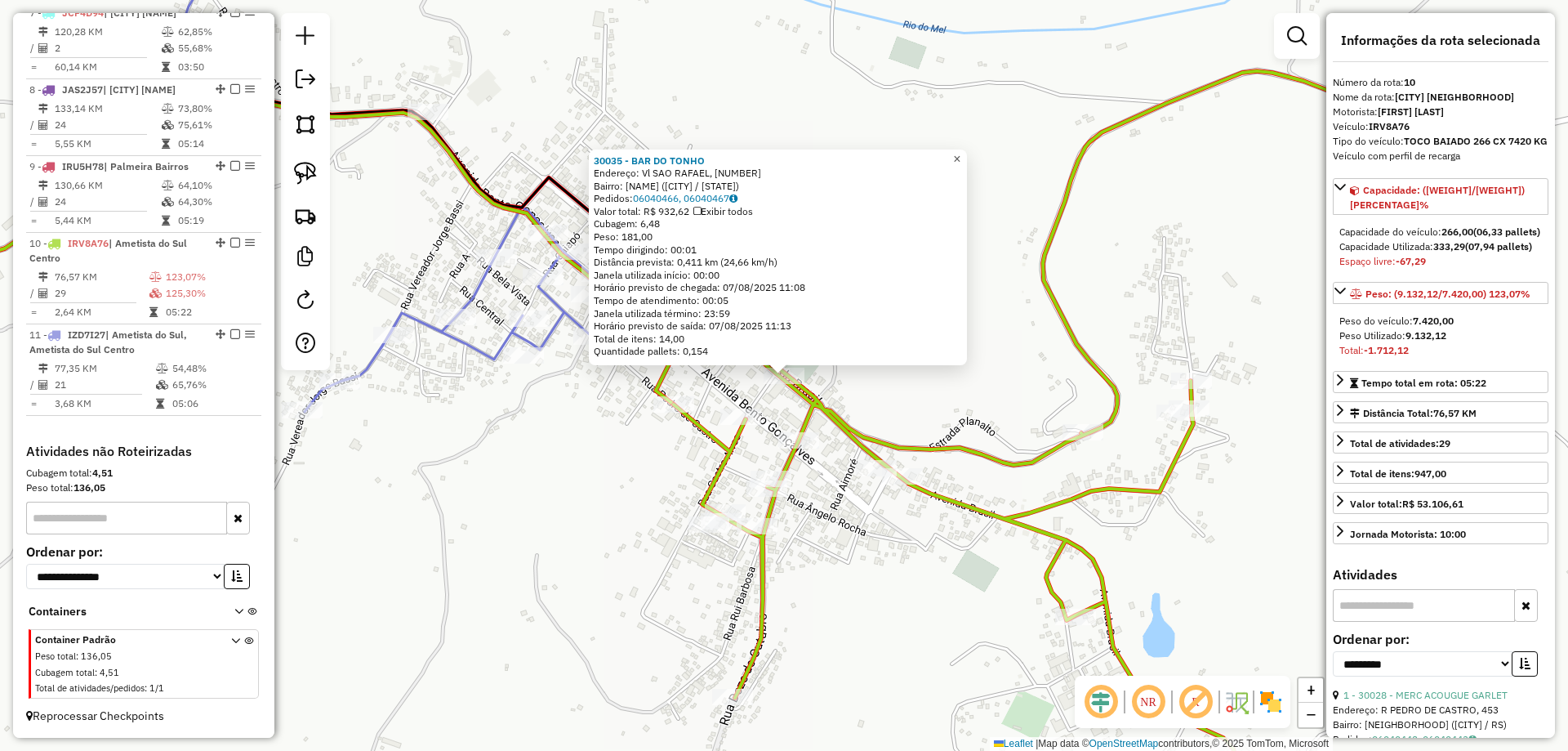 click on "×" 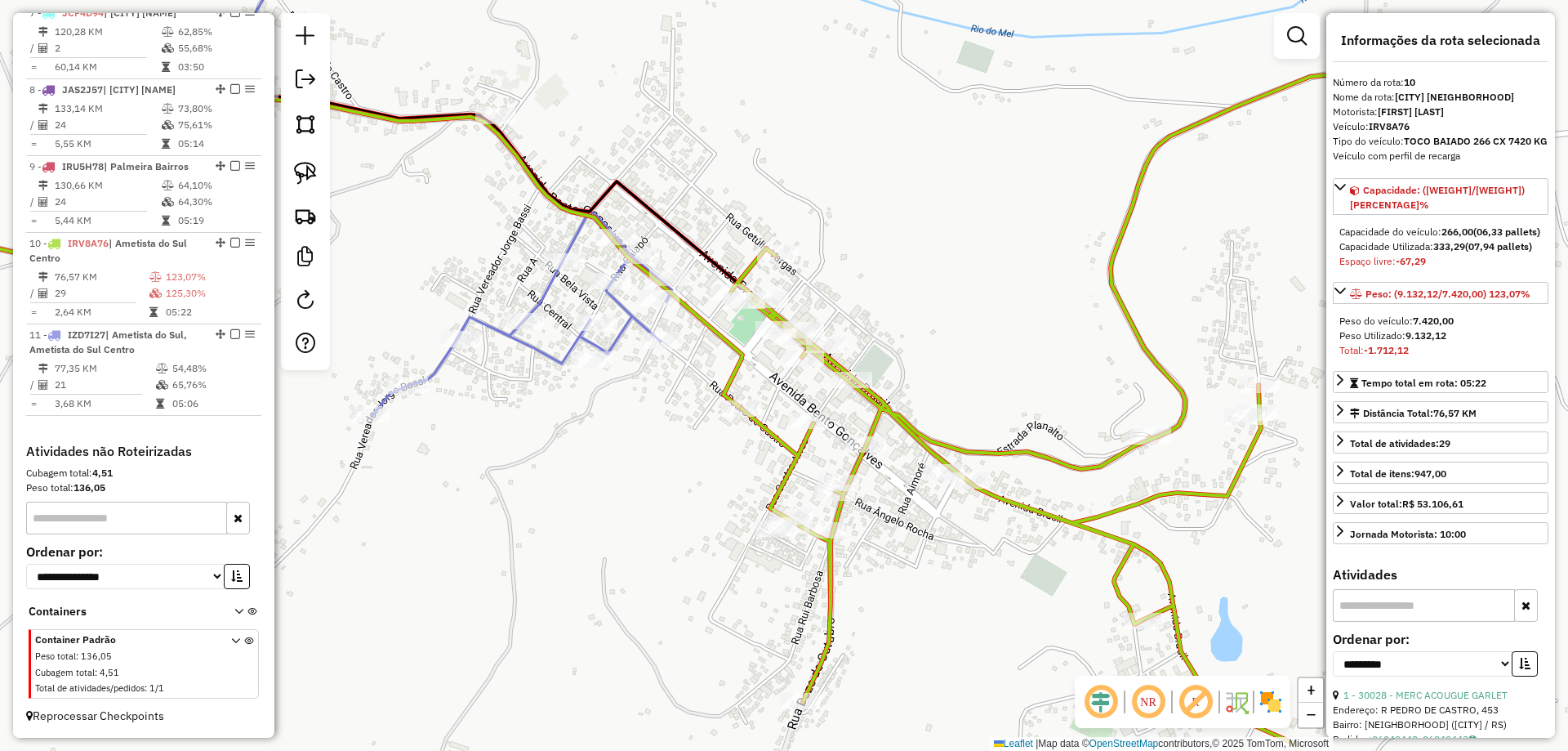 drag, startPoint x: 873, startPoint y: 293, endPoint x: 947, endPoint y: 301, distance: 74.43118 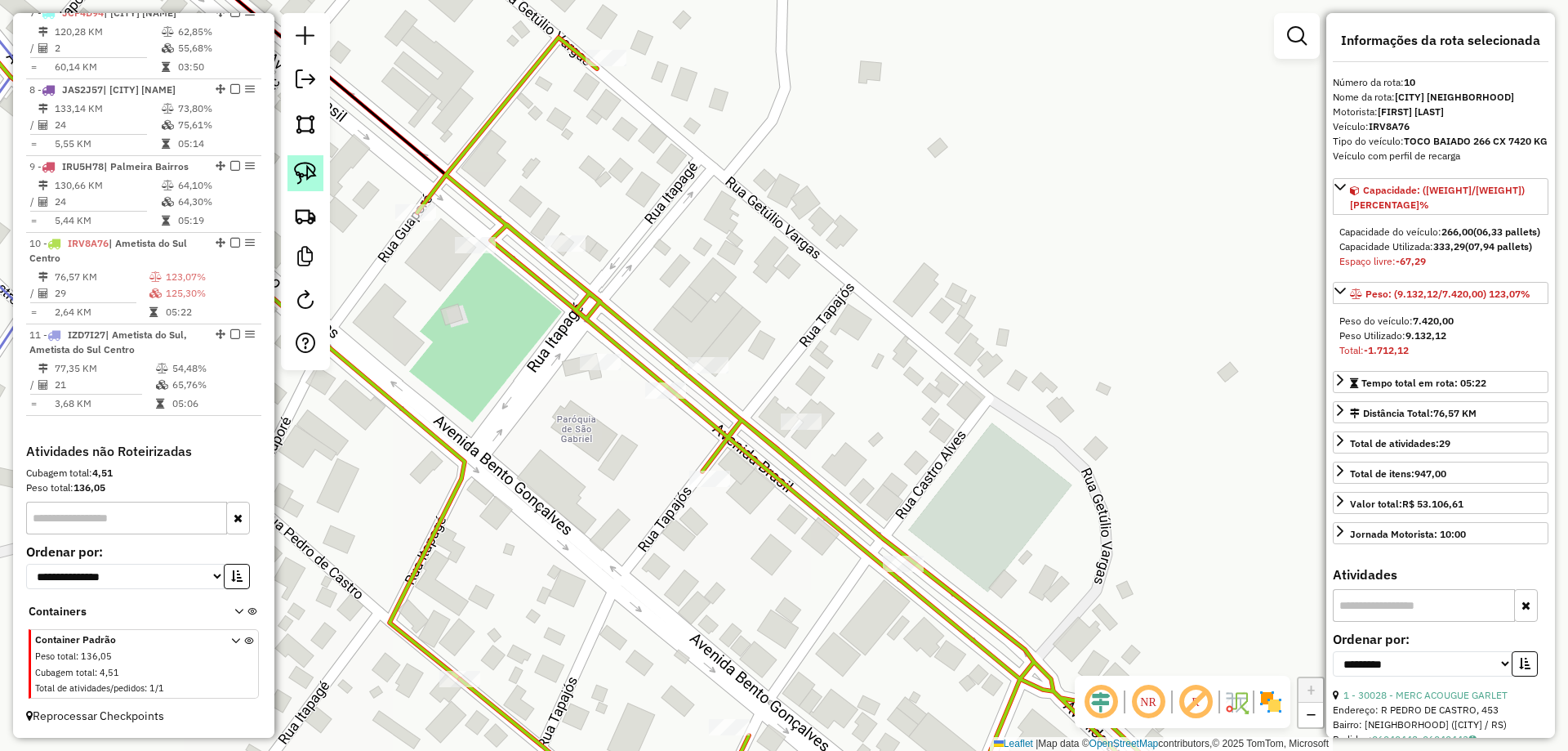 click 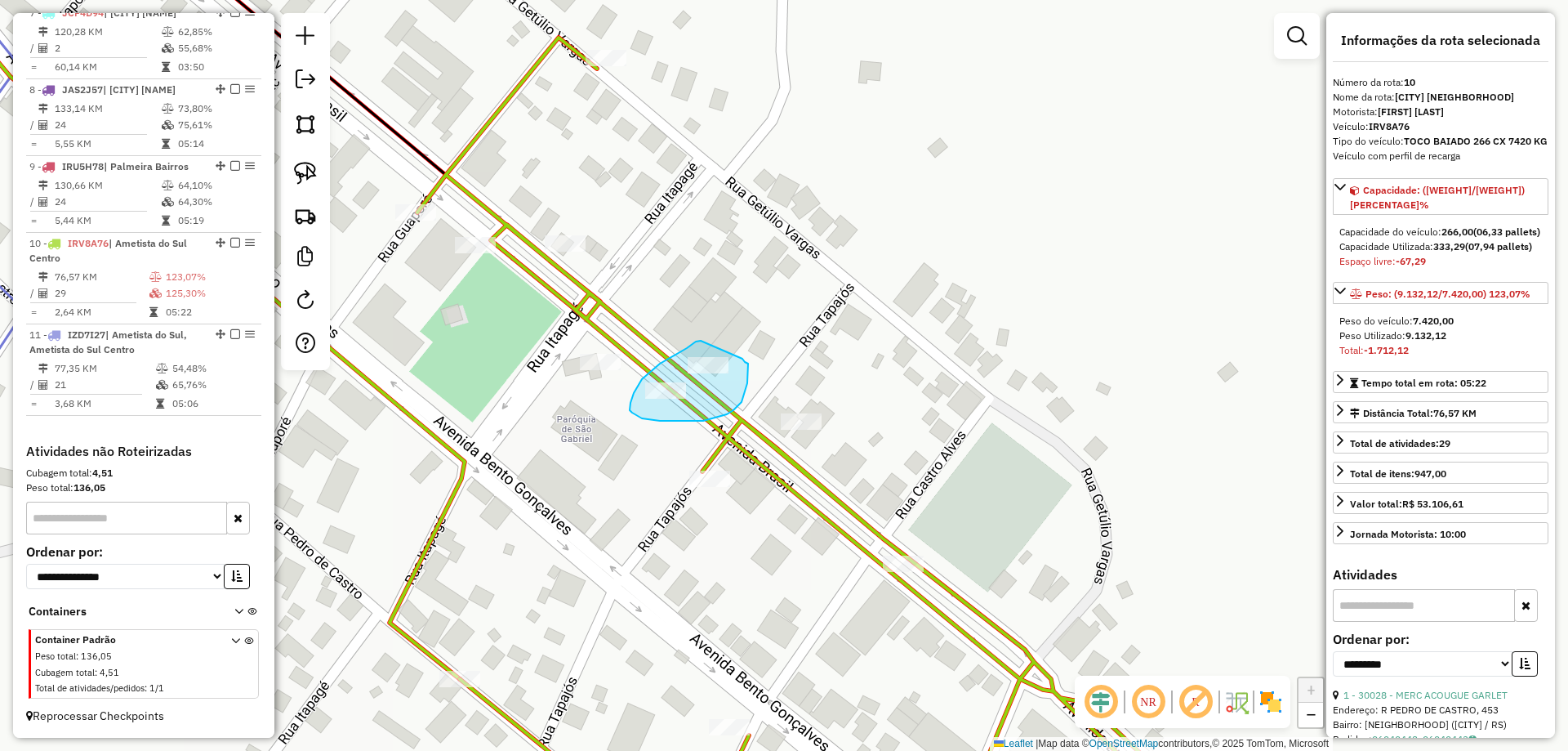 drag, startPoint x: 701, startPoint y: 341, endPoint x: 741, endPoint y: 356, distance: 42.720019 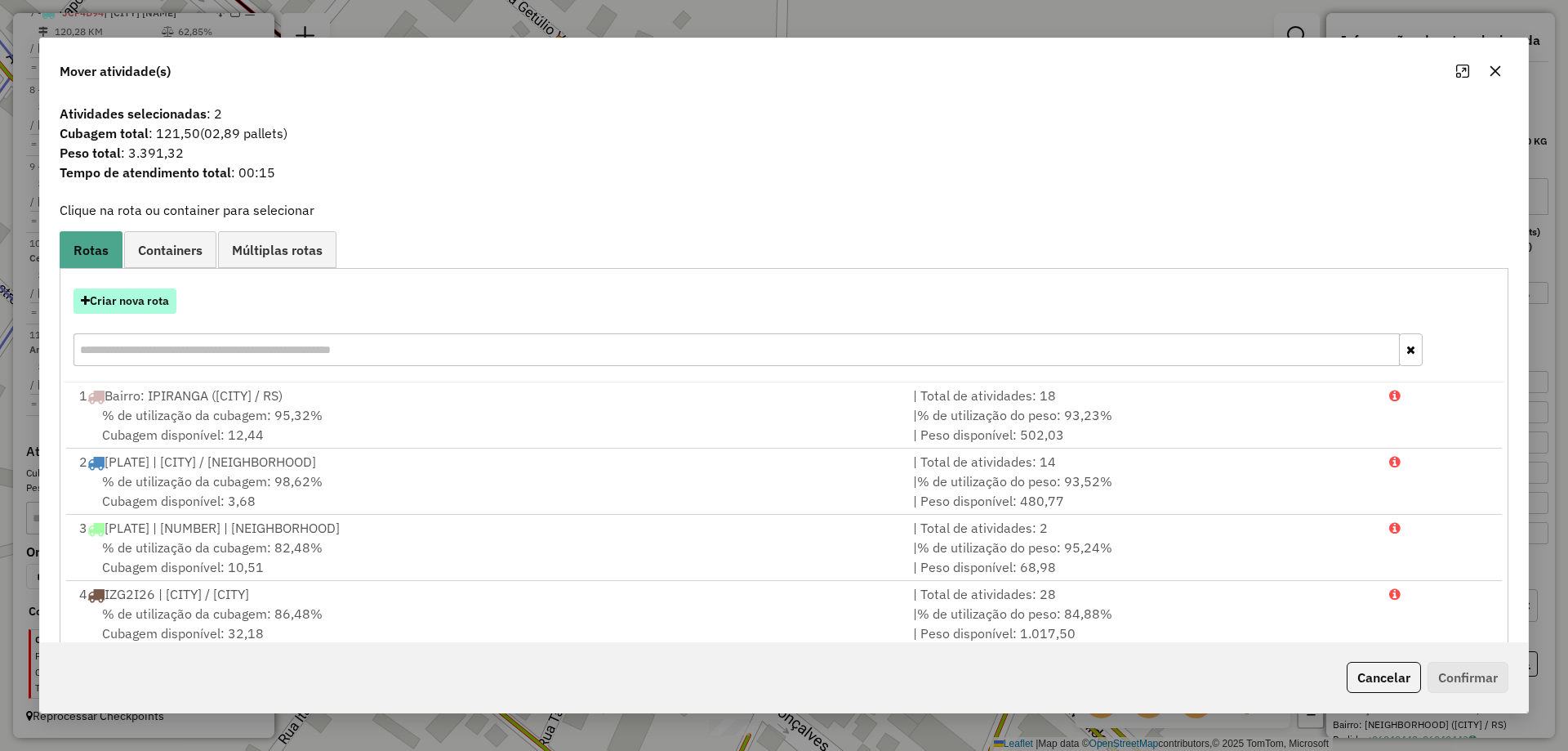 click on "Criar nova rota" at bounding box center [125, 301] 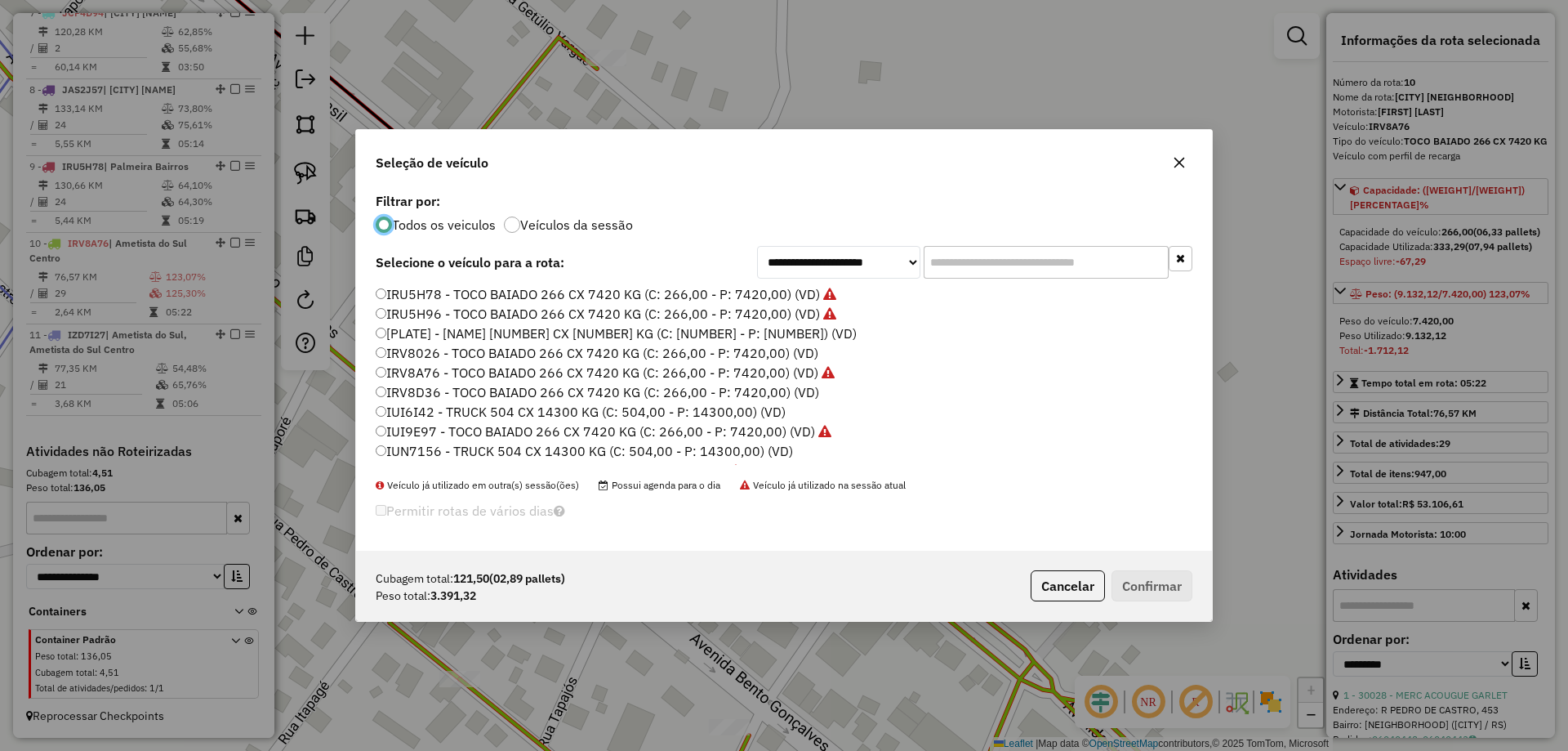 scroll, scrollTop: 9, scrollLeft: 5, axis: both 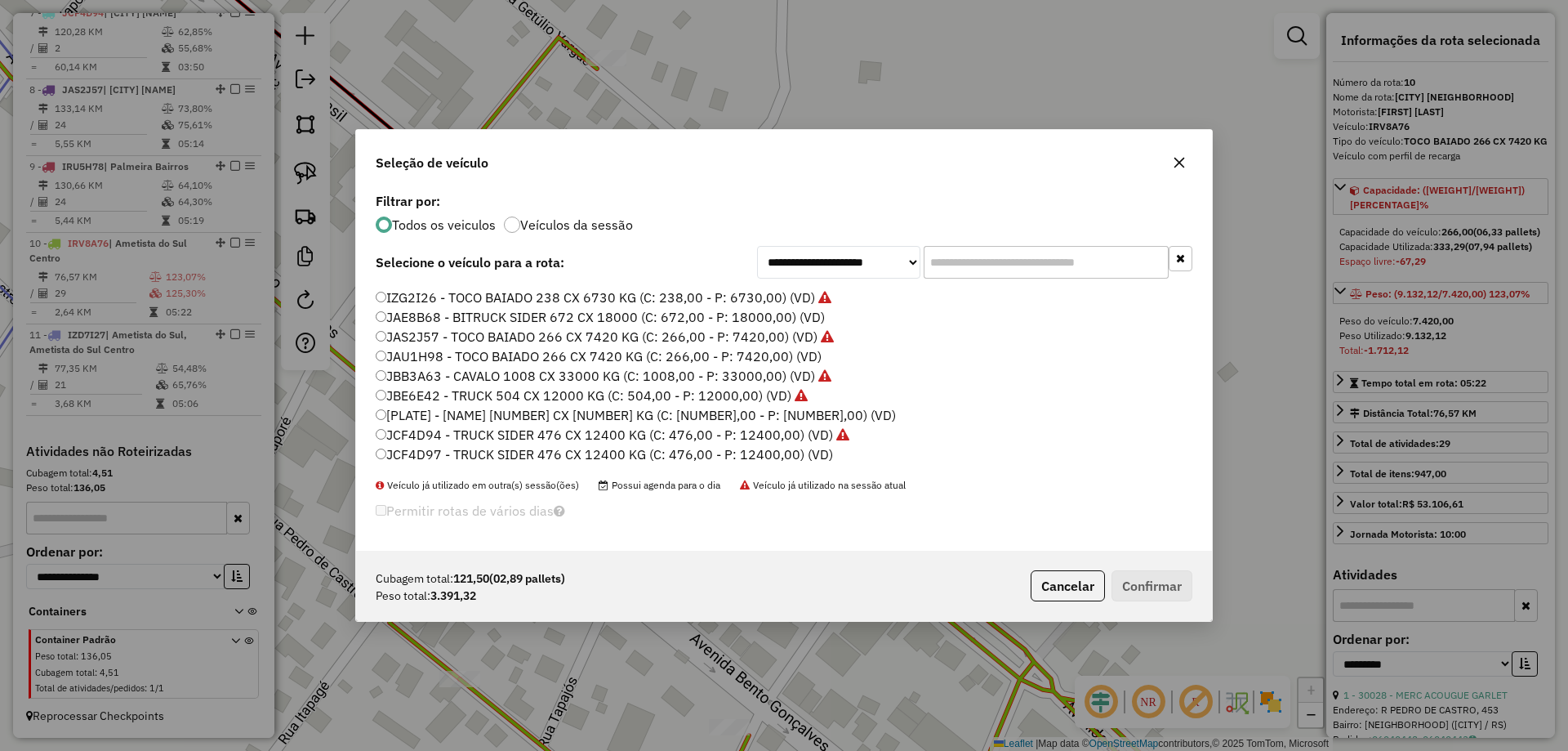 click on "[PLATE] - [NAME] [NUMBER] CX [NUMBER] KG (C: [NUMBER],00 - P: [NUMBER],00) (VD)" 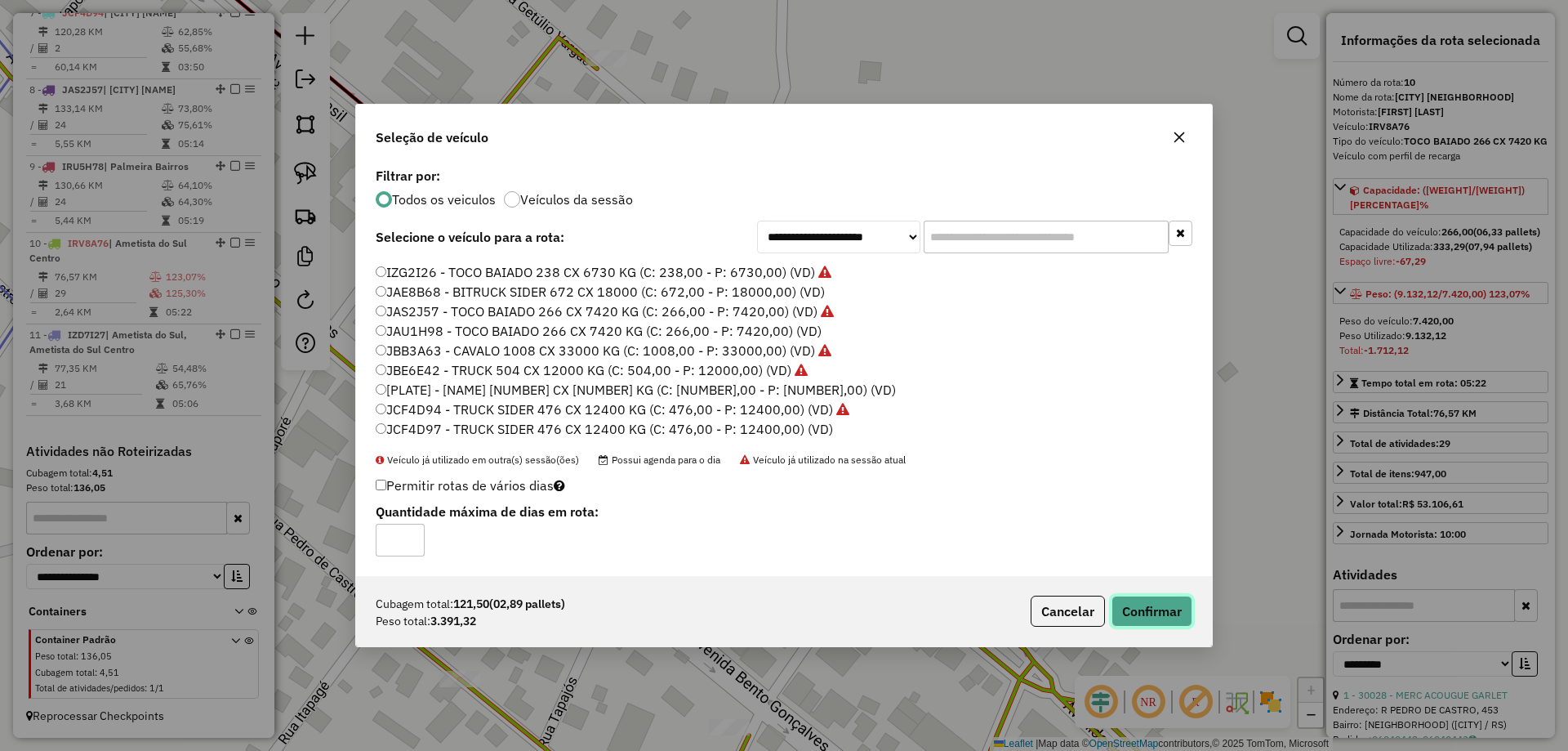 click on "Confirmar" 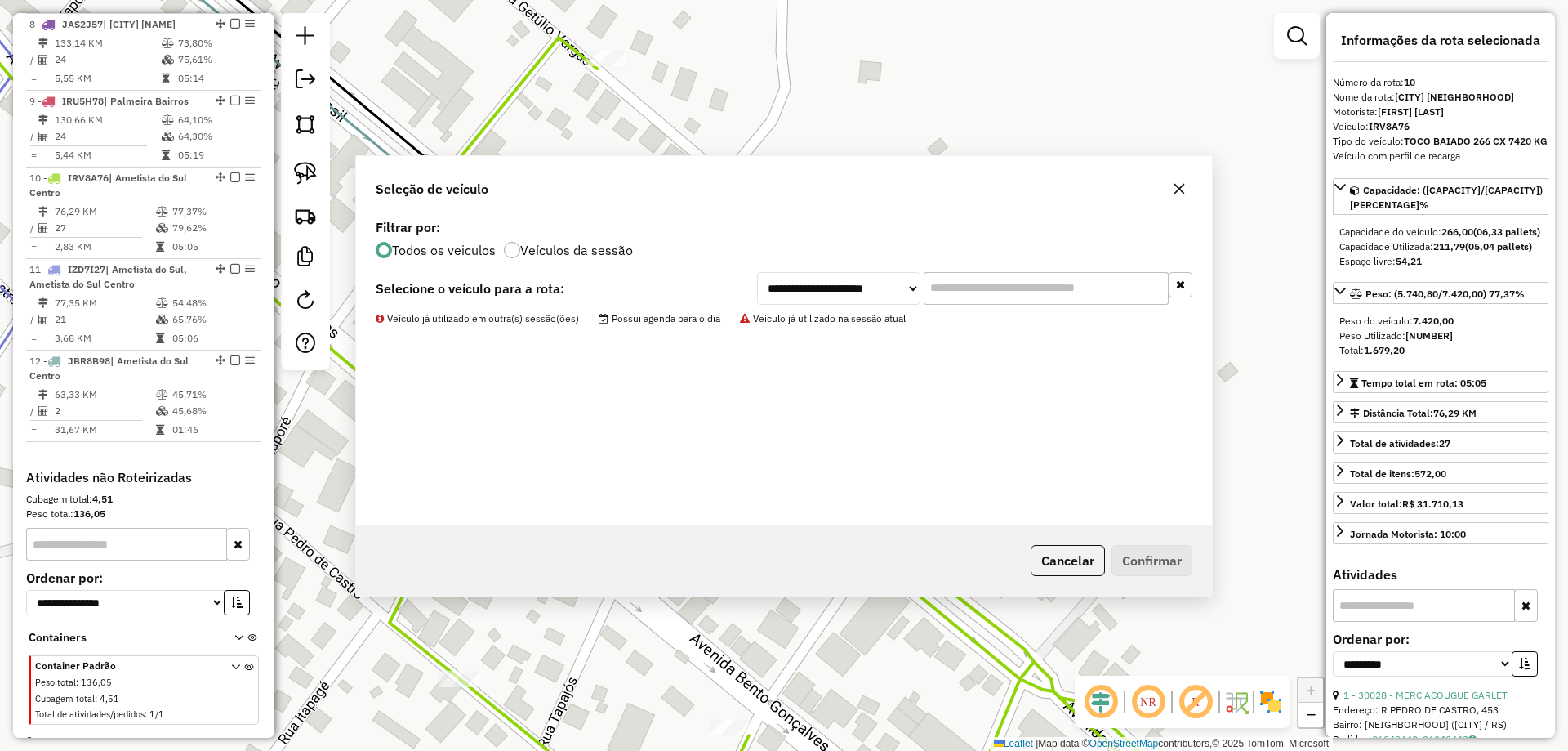 scroll, scrollTop: 1275, scrollLeft: 0, axis: vertical 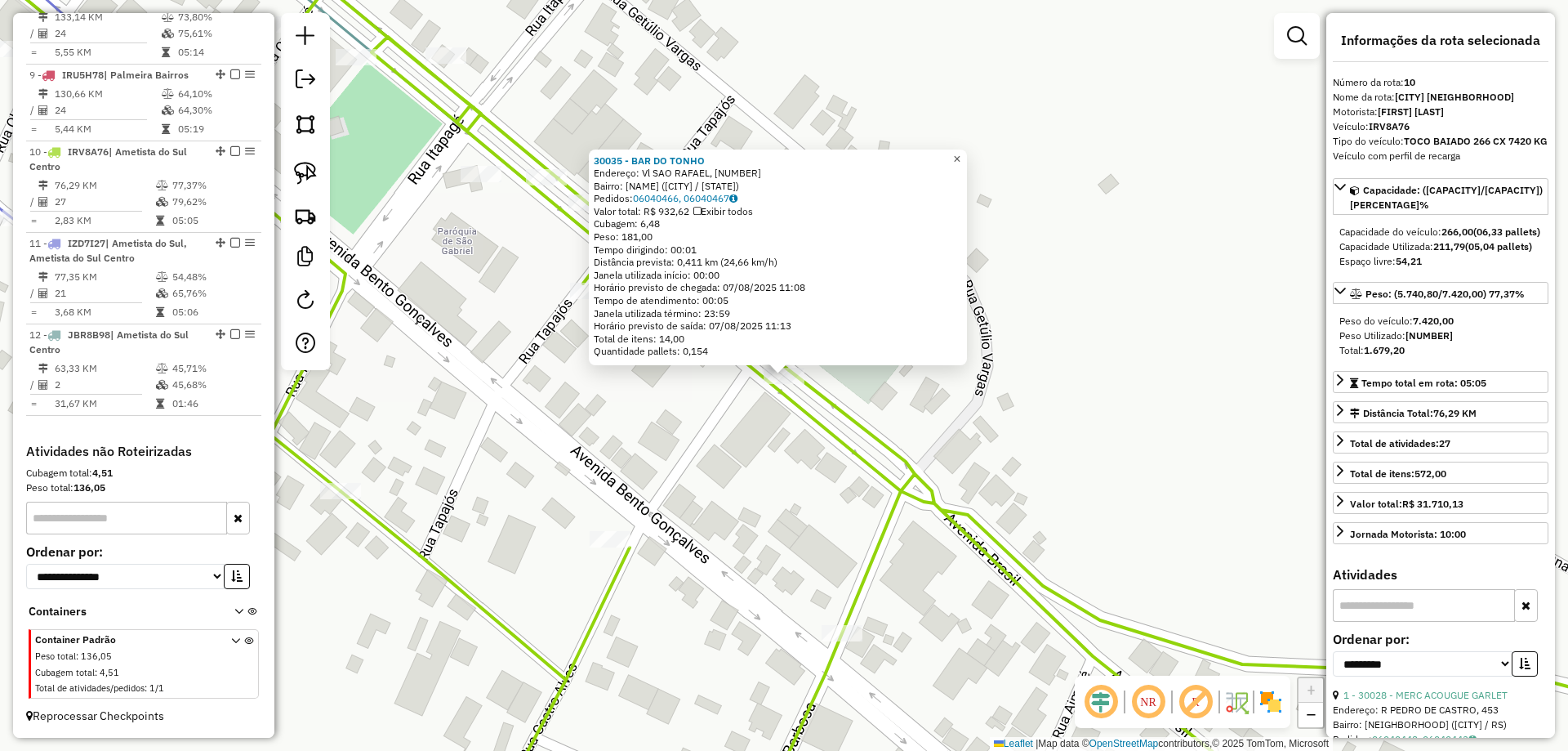 drag, startPoint x: 975, startPoint y: 150, endPoint x: 822, endPoint y: 194, distance: 159.20113 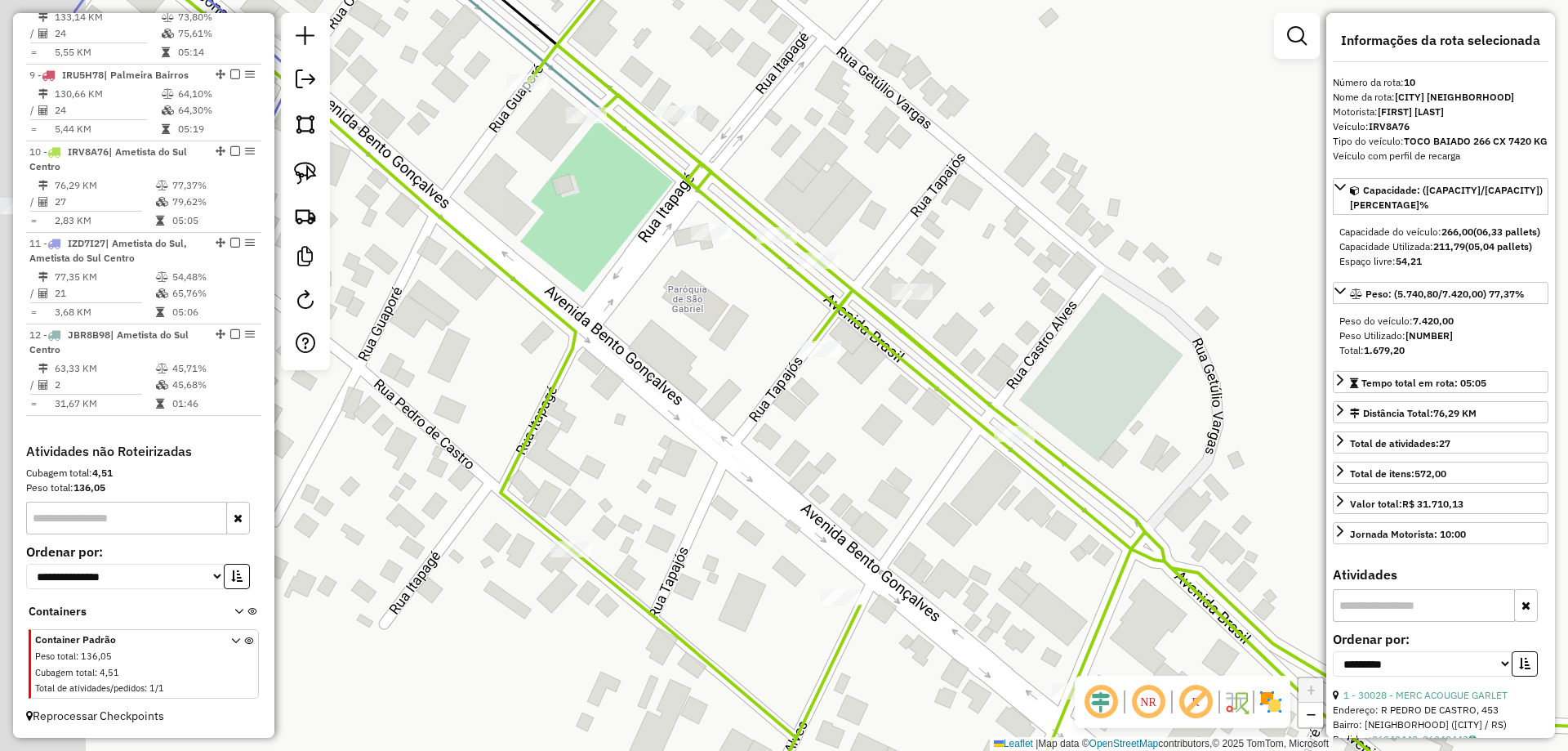 drag, startPoint x: 586, startPoint y: 278, endPoint x: 1332, endPoint y: 405, distance: 756.73311 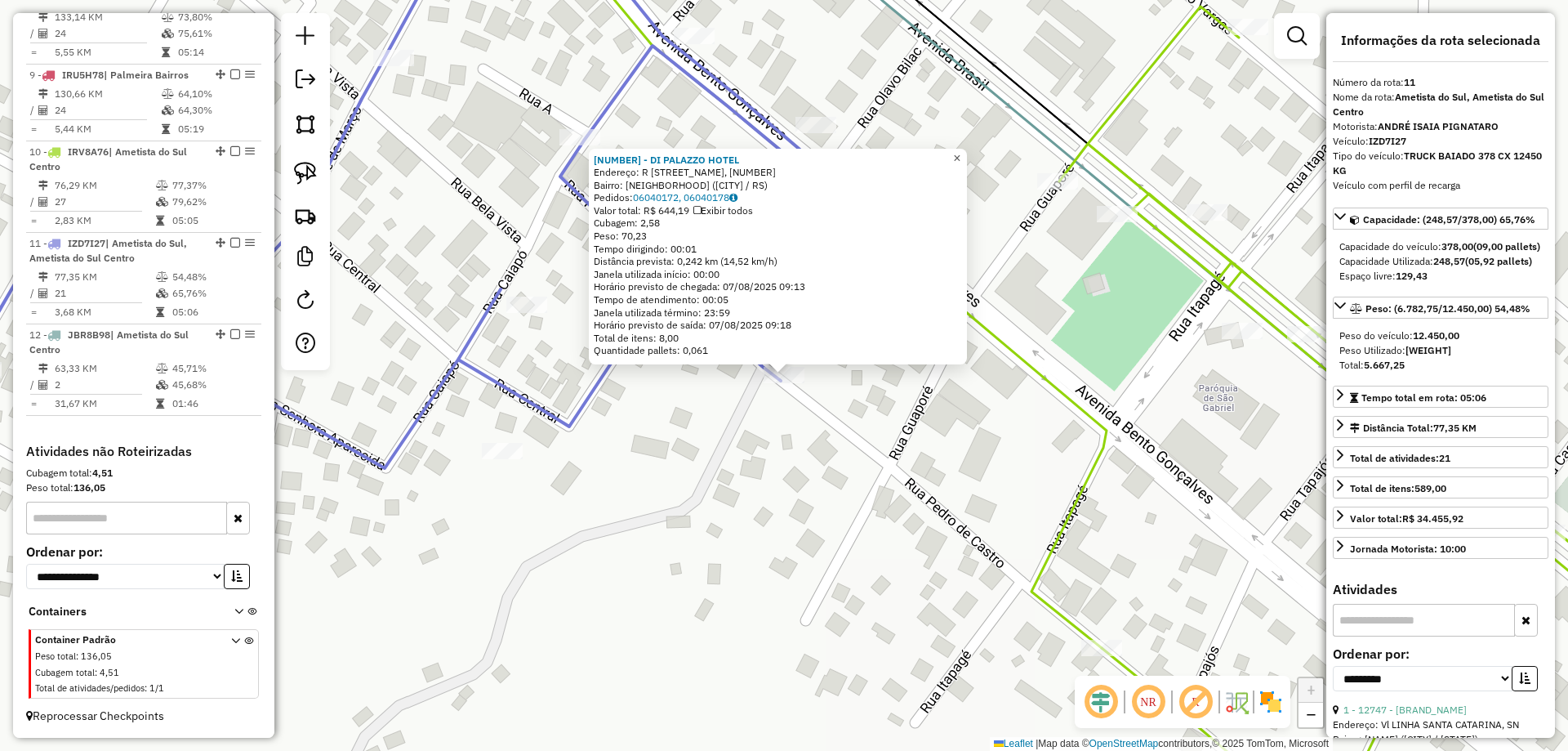 click on "[NUMBER] - [BRAND_NAME] Endereço: R [NAME], [NUMBER] Bairro: [NEIGHBORHOOD] ([CITY] [STATE]) Pedidos: [POSTAL_CODE], [POSTAL_CODE] Valor total: R$ [PRICE] Exibir todos Cubagem: [NUMBER] Peso: [NUMBER] Tempo dirigindo: [TIME] Distância prevista: [NUMBER] km ([NUMBER] km/h) Janela utilizada início: [TIME] Horário previsto de chegada: [DATE] [TIME] Tempo de atendimento: [TIME] Janela utilizada término: [TIME] Horário previsto de saída: [DATE] [TIME] Total de itens: [NUMBER] Quantidade pallets: [NUMBER]" 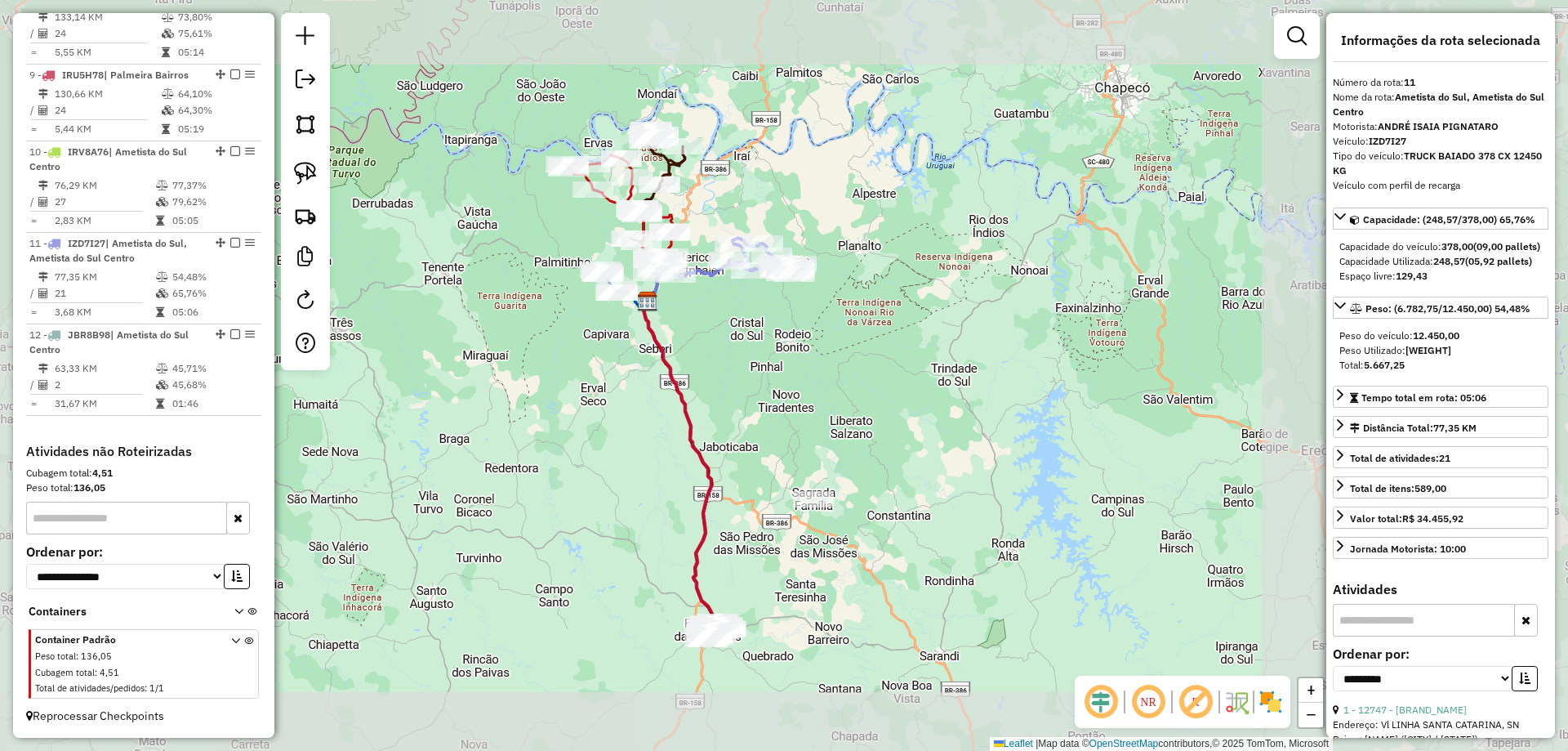 drag, startPoint x: 751, startPoint y: 181, endPoint x: 737, endPoint y: 257, distance: 77.27872 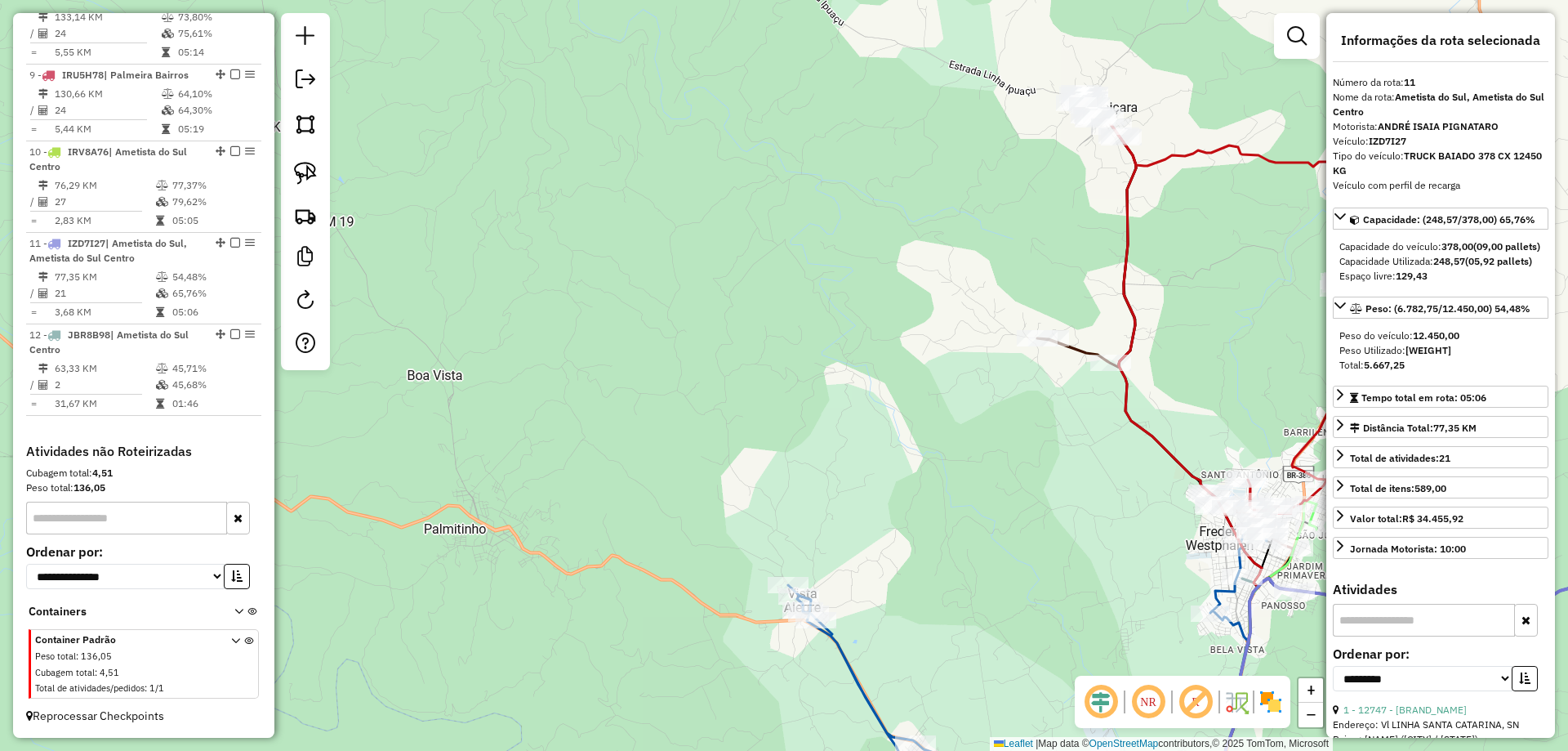 drag, startPoint x: 684, startPoint y: 171, endPoint x: 675, endPoint y: 463, distance: 292.13867 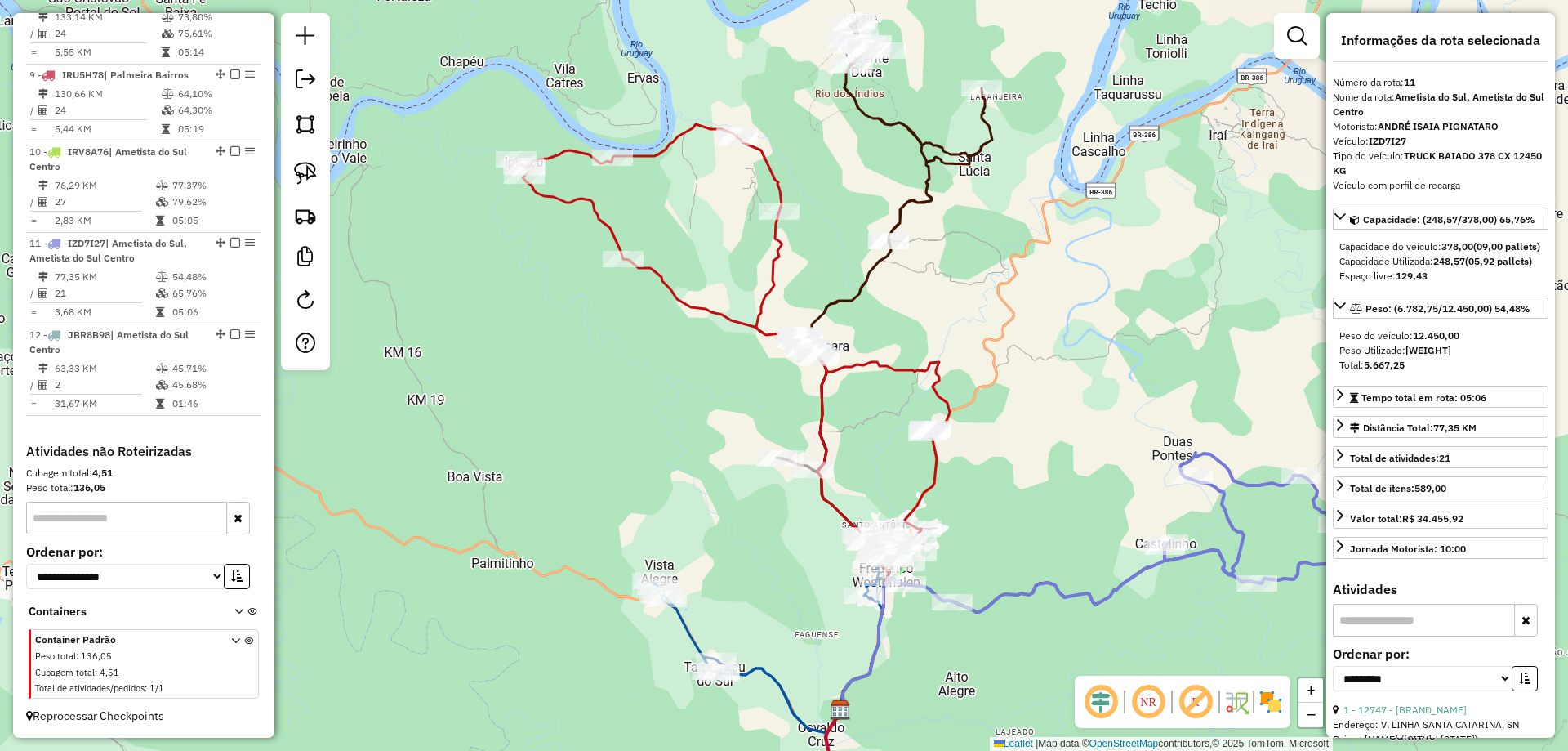 drag, startPoint x: 764, startPoint y: 348, endPoint x: 594, endPoint y: 483, distance: 217.08293 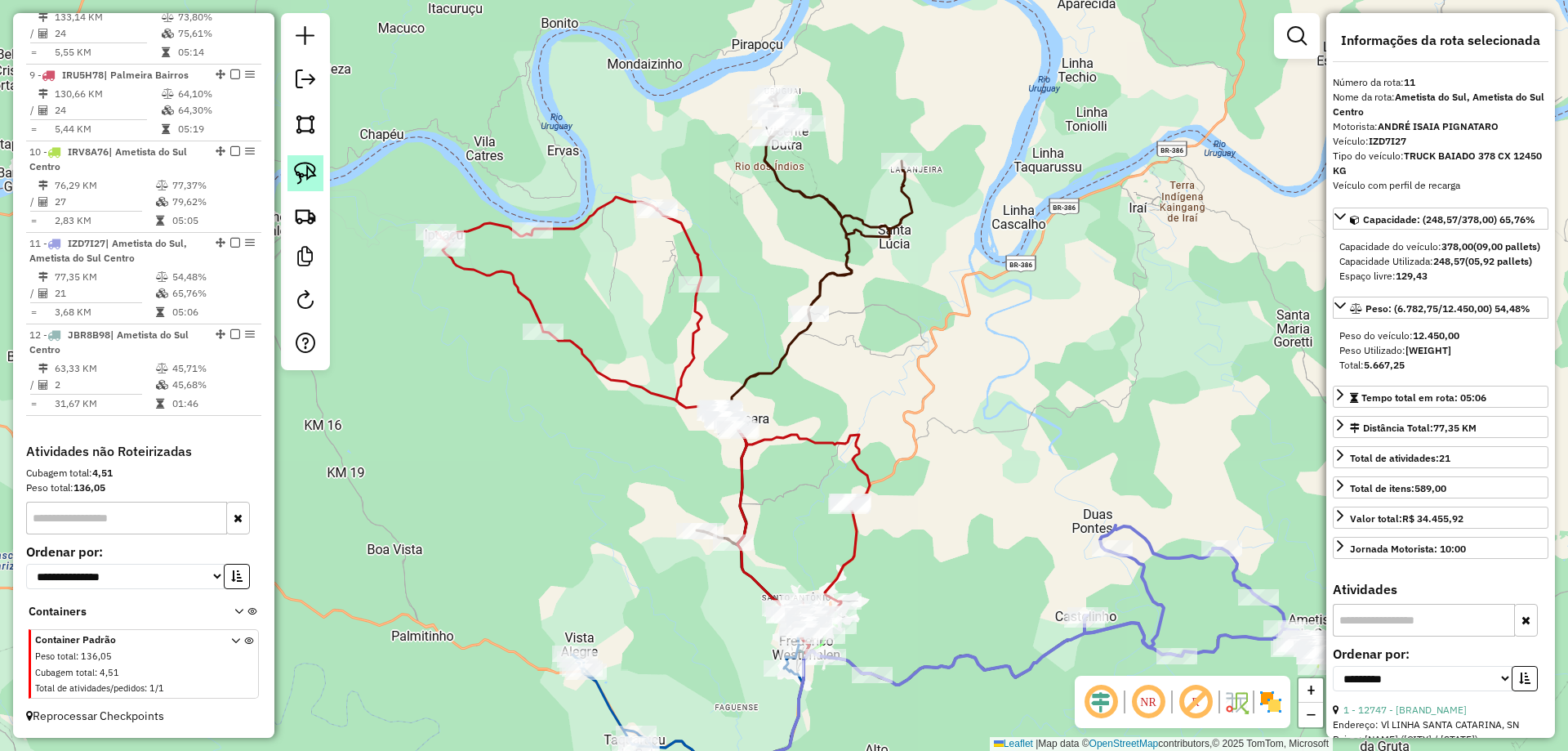 click 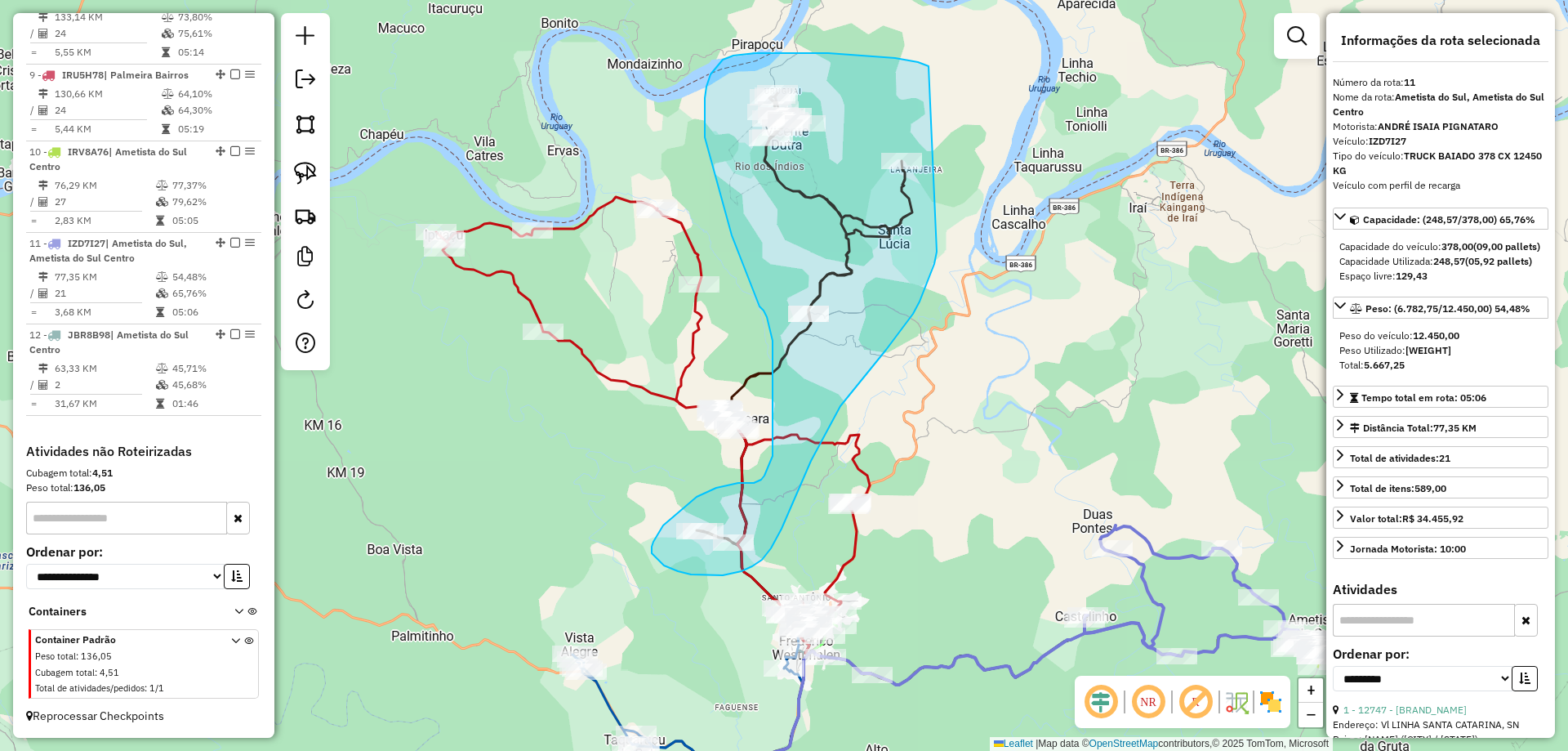 drag, startPoint x: 929, startPoint y: 66, endPoint x: 937, endPoint y: 252, distance: 186.17196 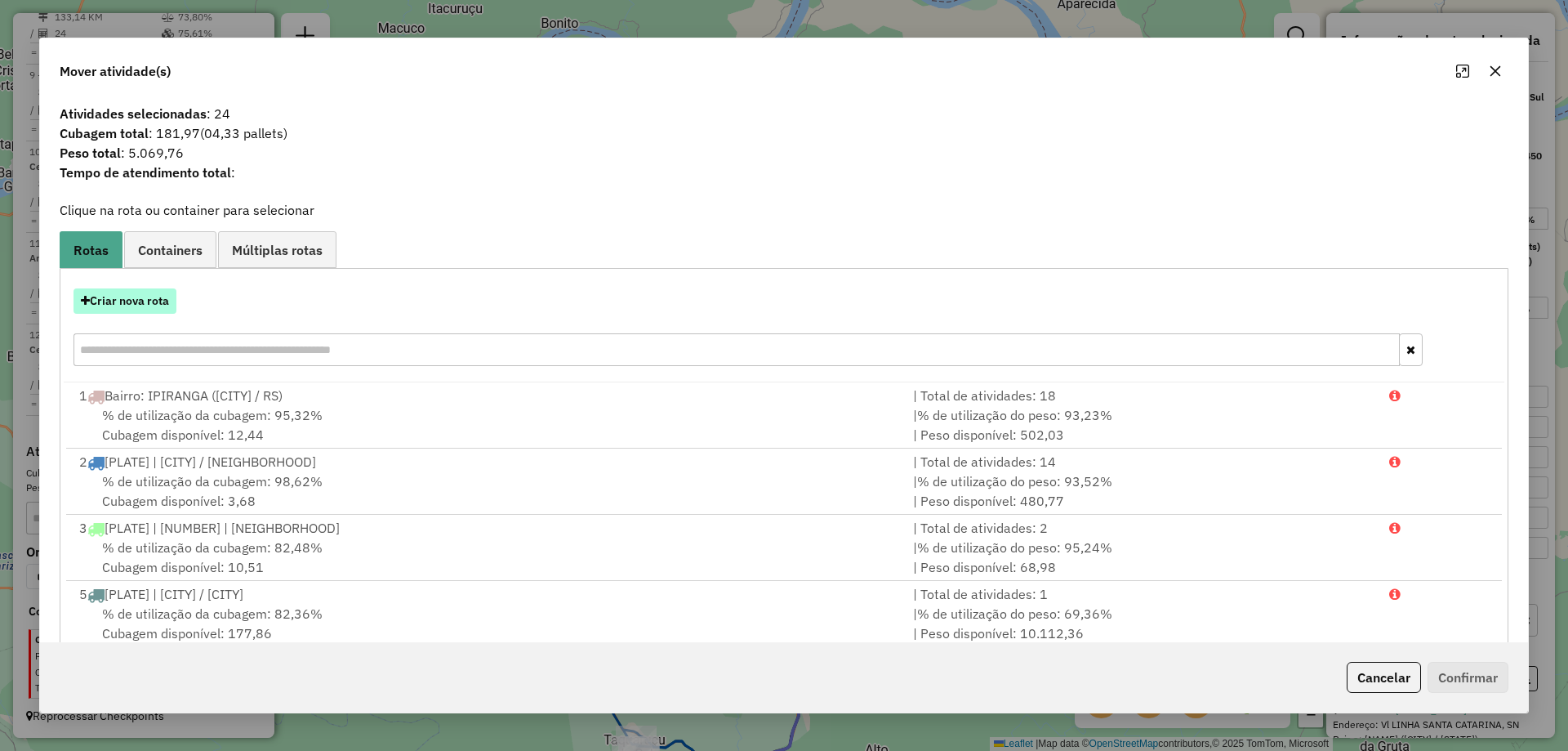 click on "Criar nova rota" at bounding box center (125, 301) 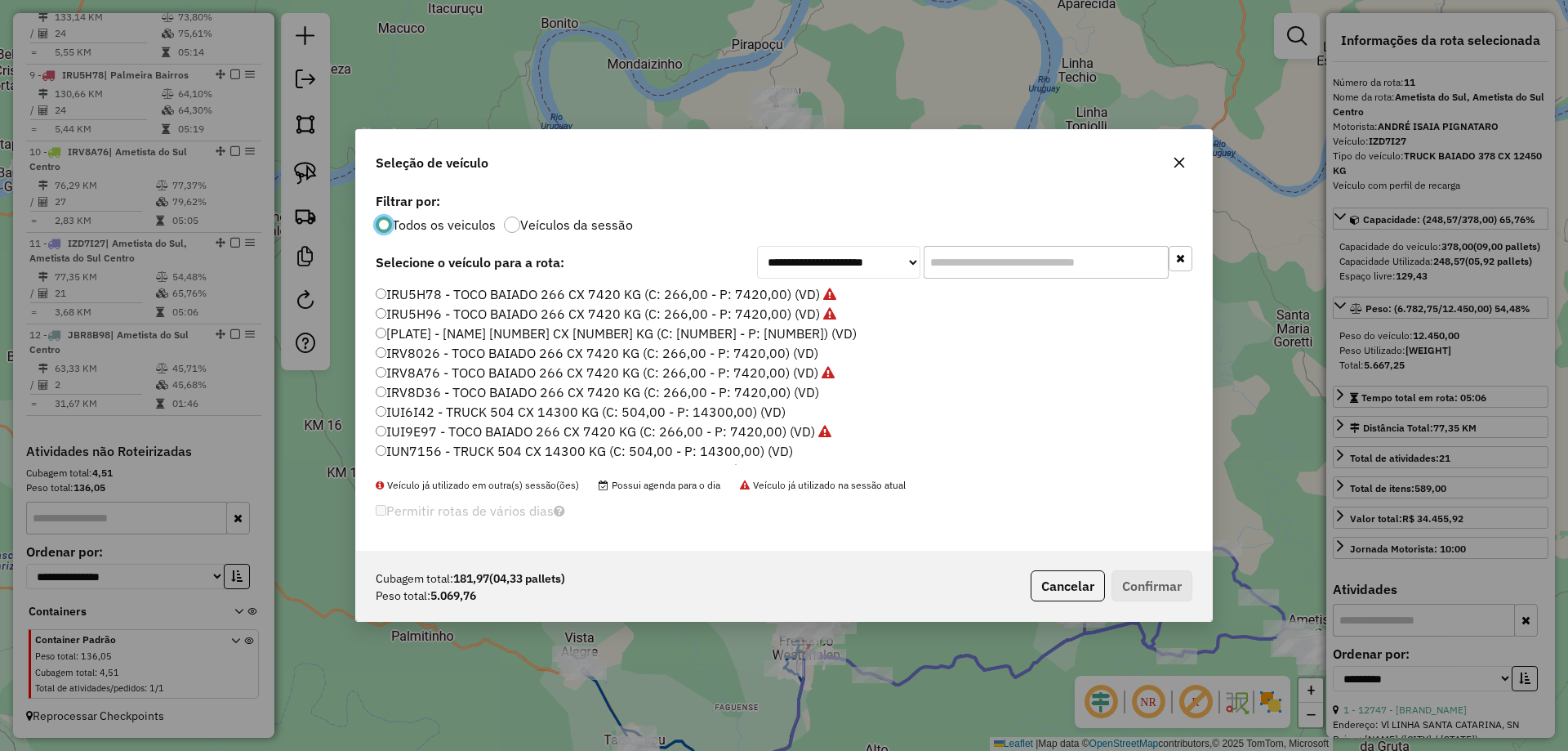 scroll, scrollTop: 9, scrollLeft: 5, axis: both 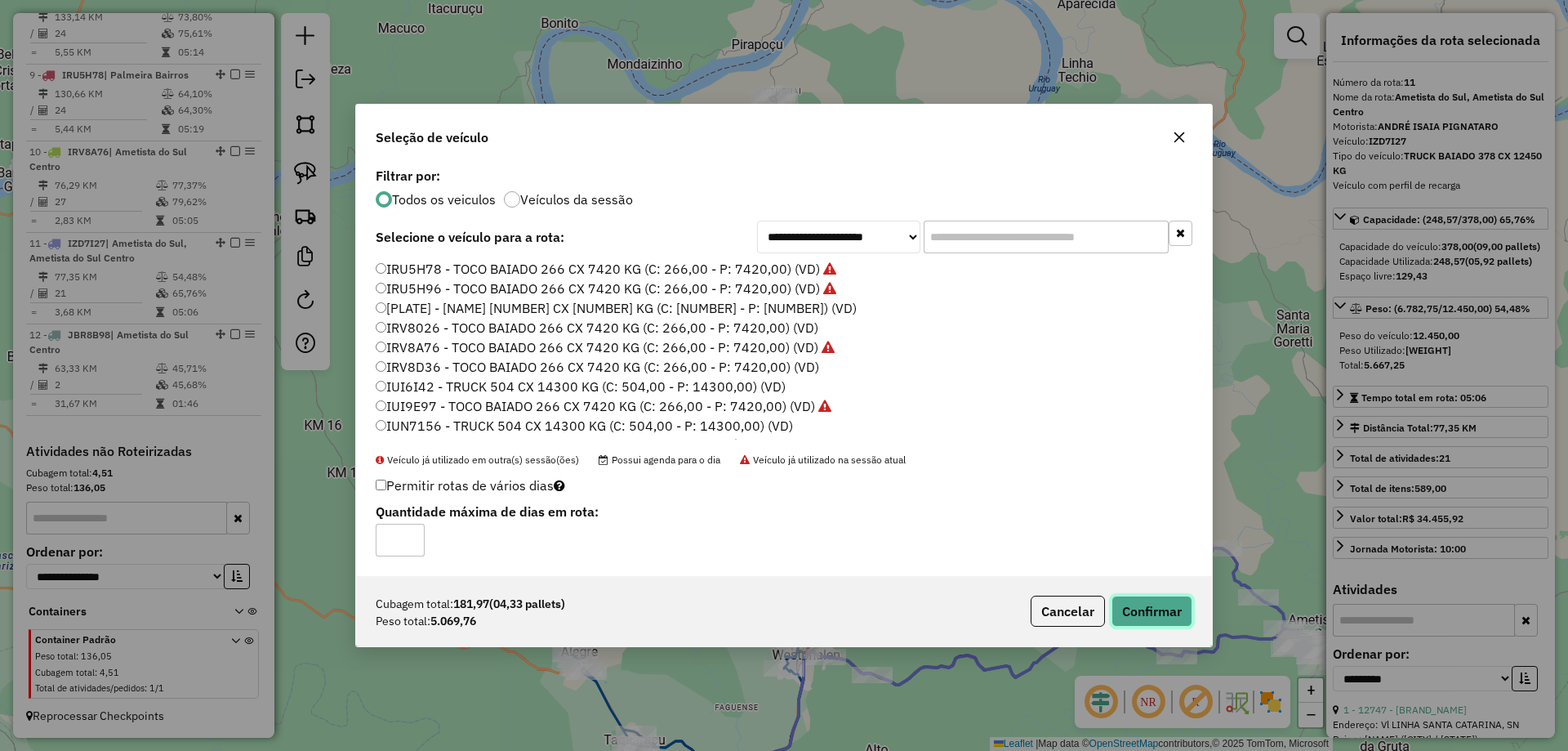click on "Confirmar" 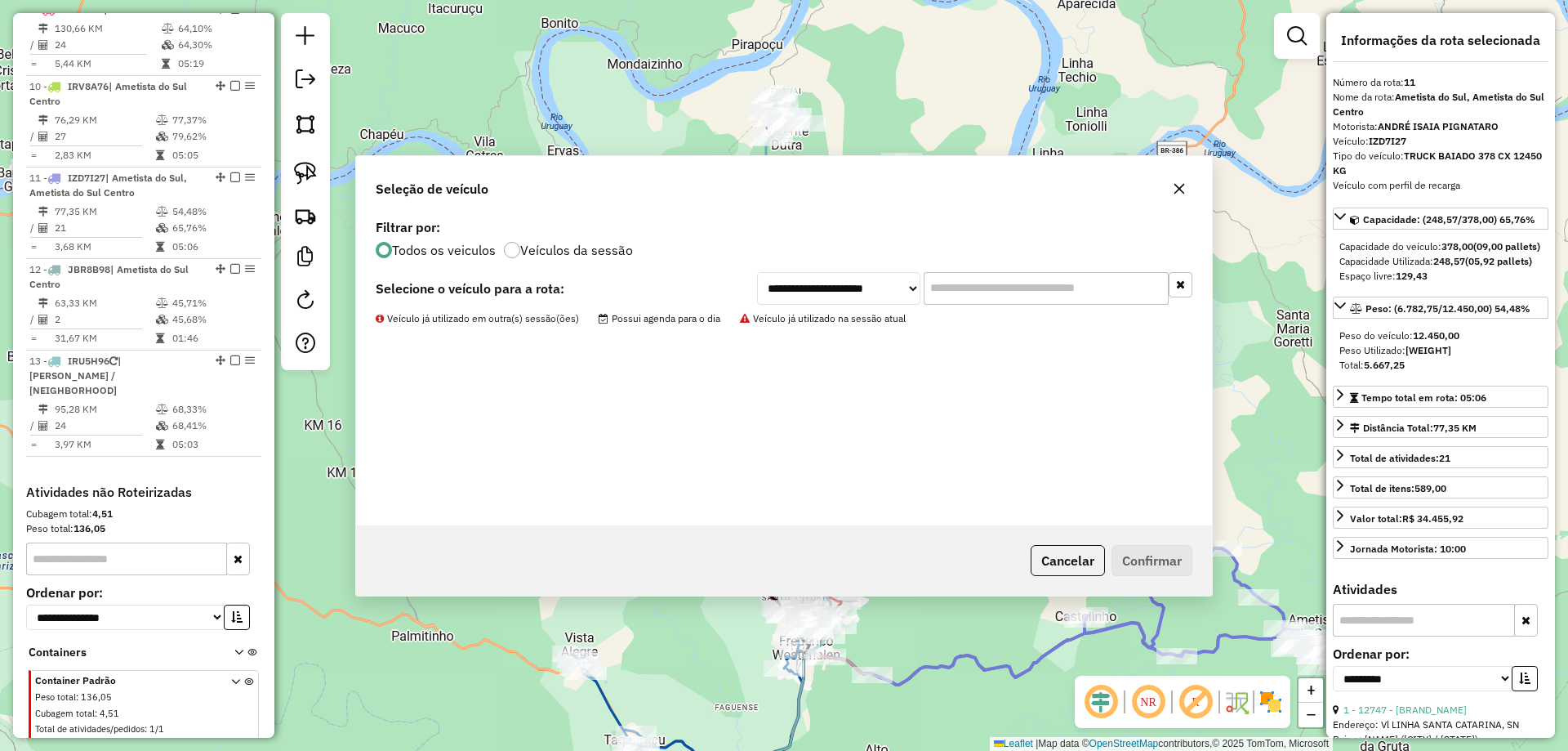 scroll, scrollTop: 1366, scrollLeft: 0, axis: vertical 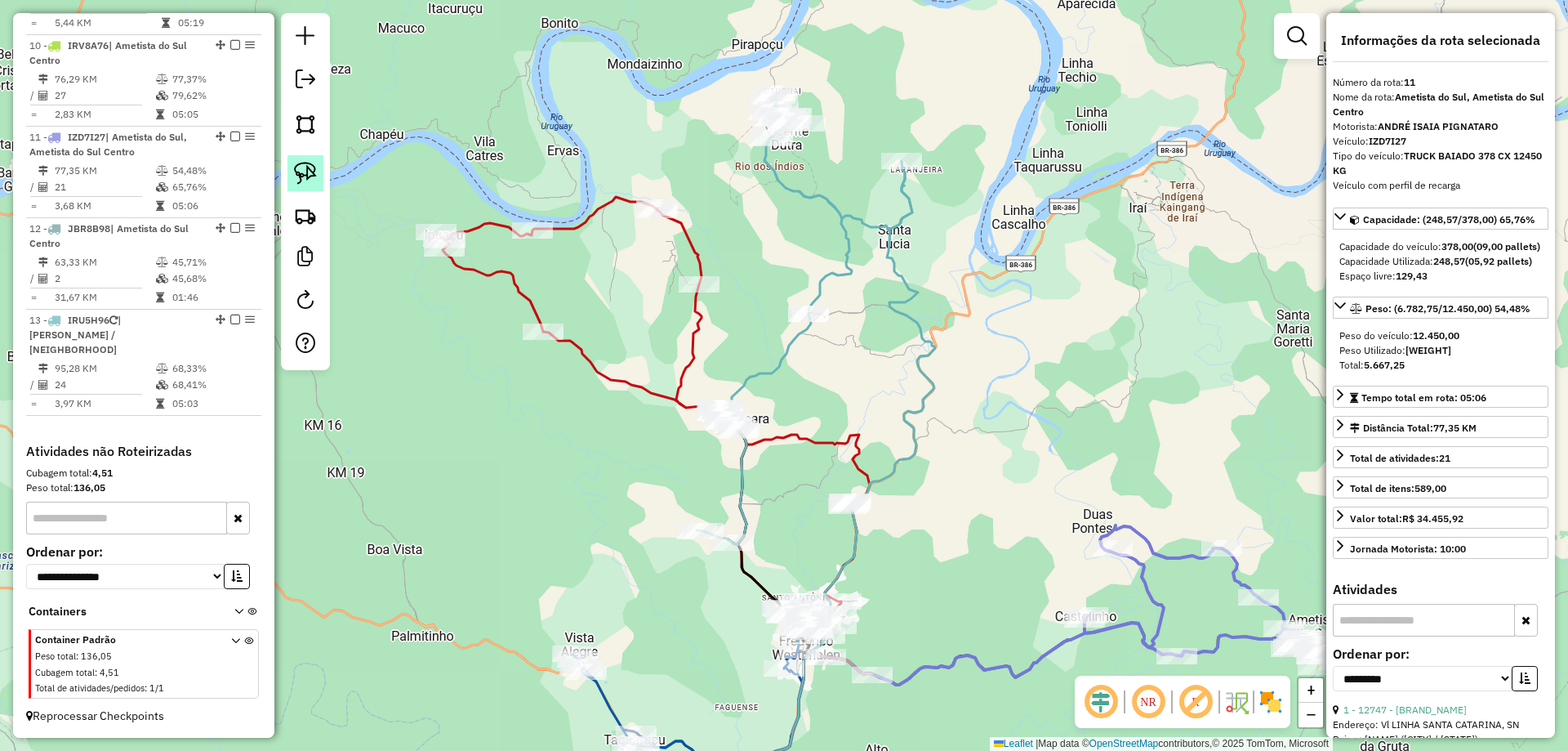 click 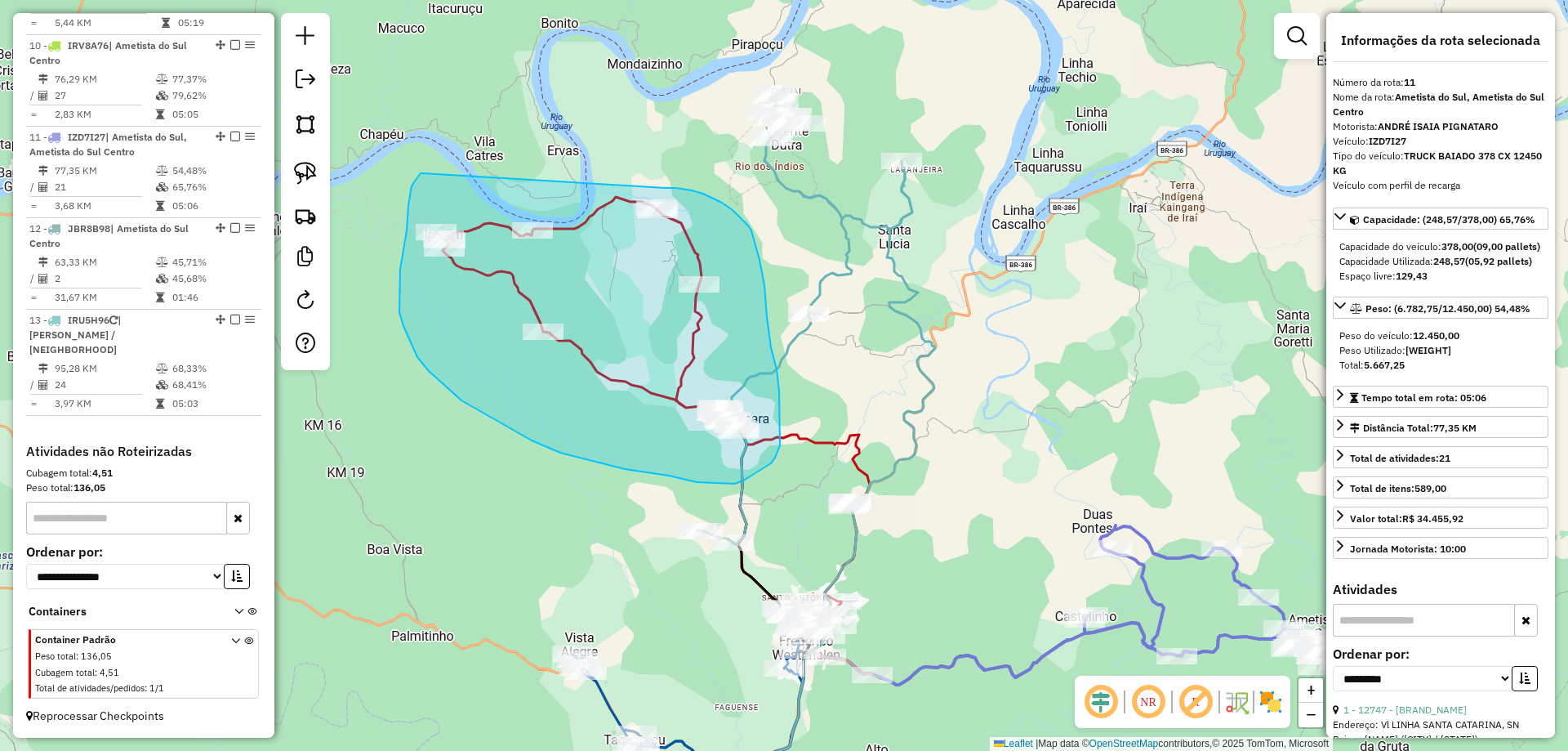 drag, startPoint x: 422, startPoint y: 173, endPoint x: 662, endPoint y: 188, distance: 240.4683 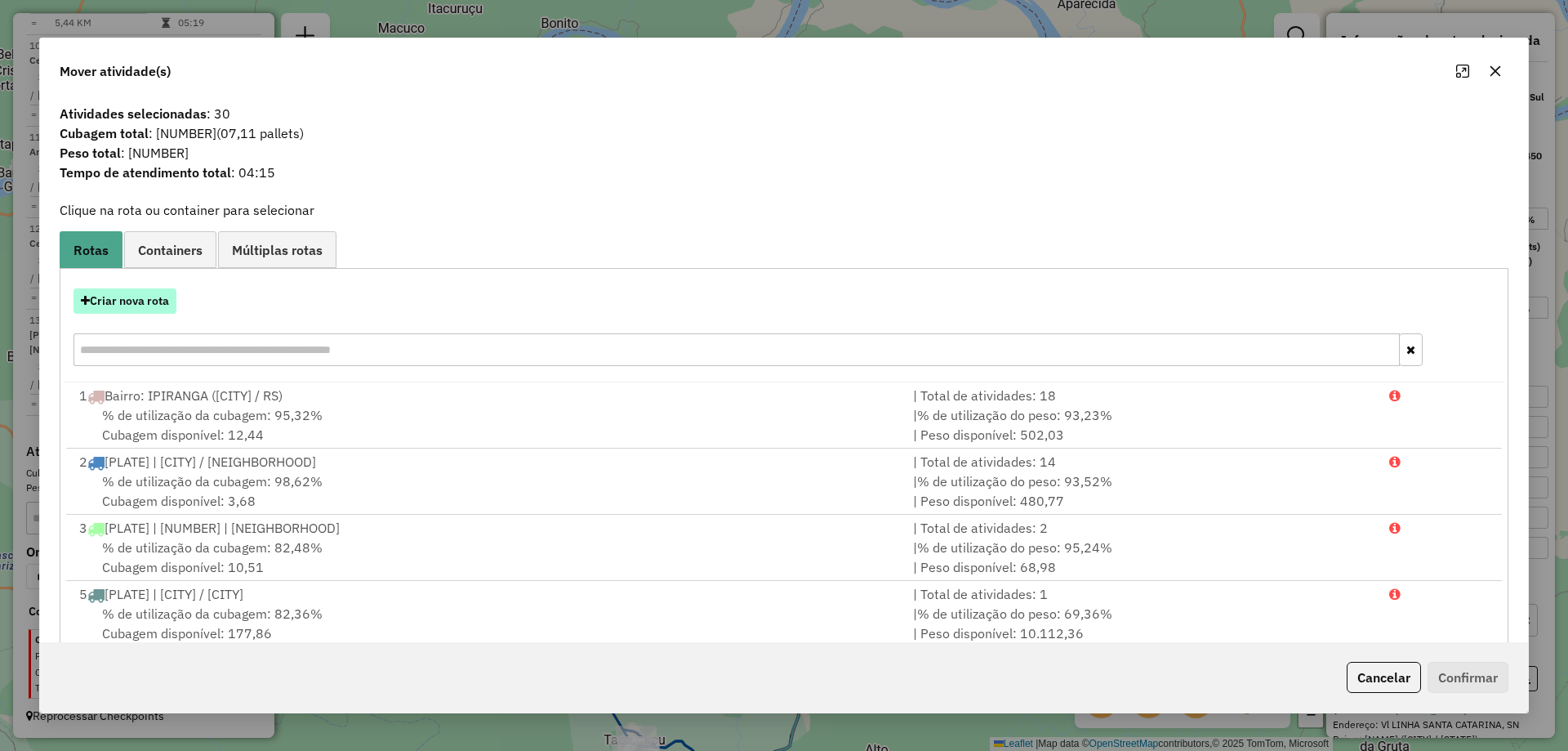 click on "Criar nova rota" at bounding box center [125, 301] 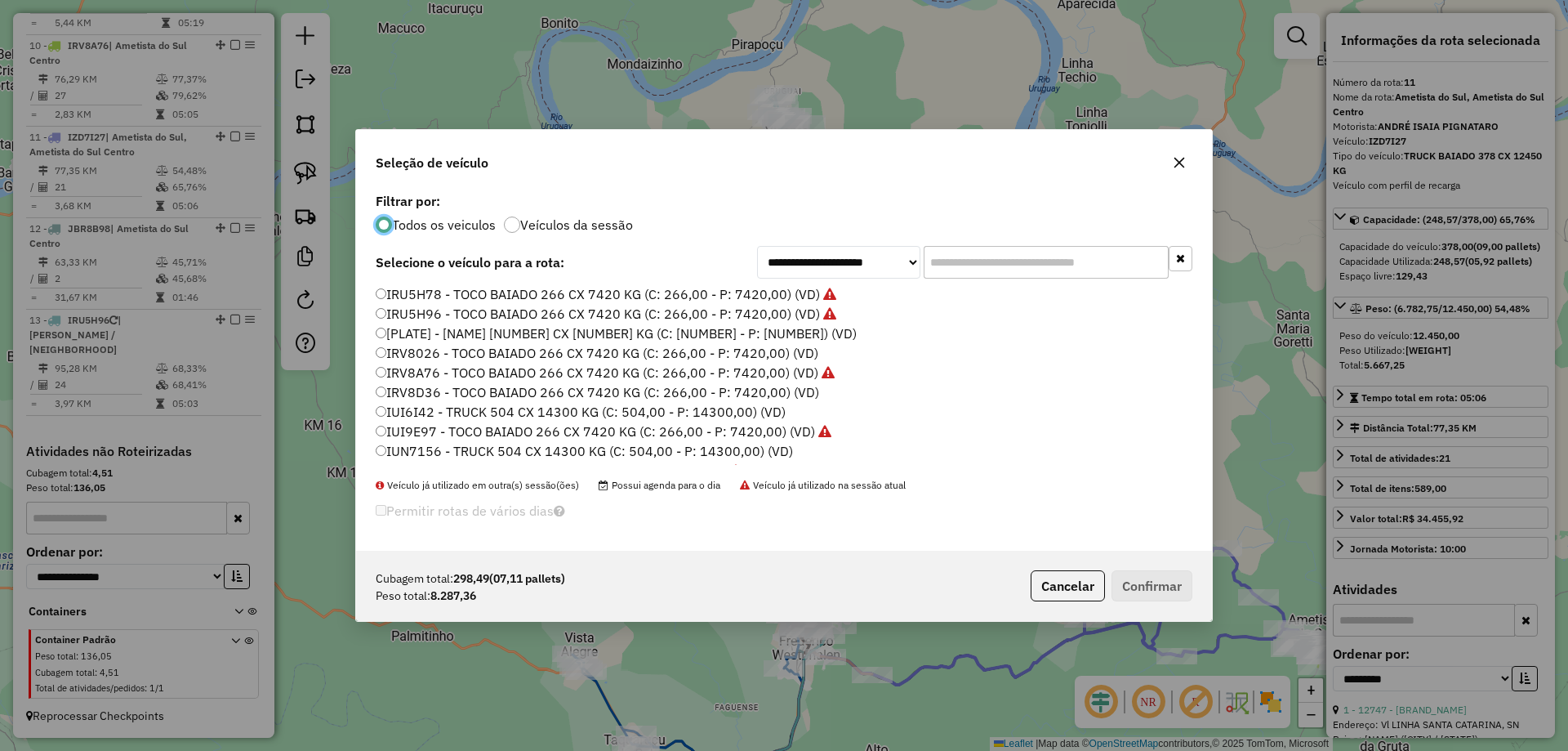 scroll, scrollTop: 9, scrollLeft: 5, axis: both 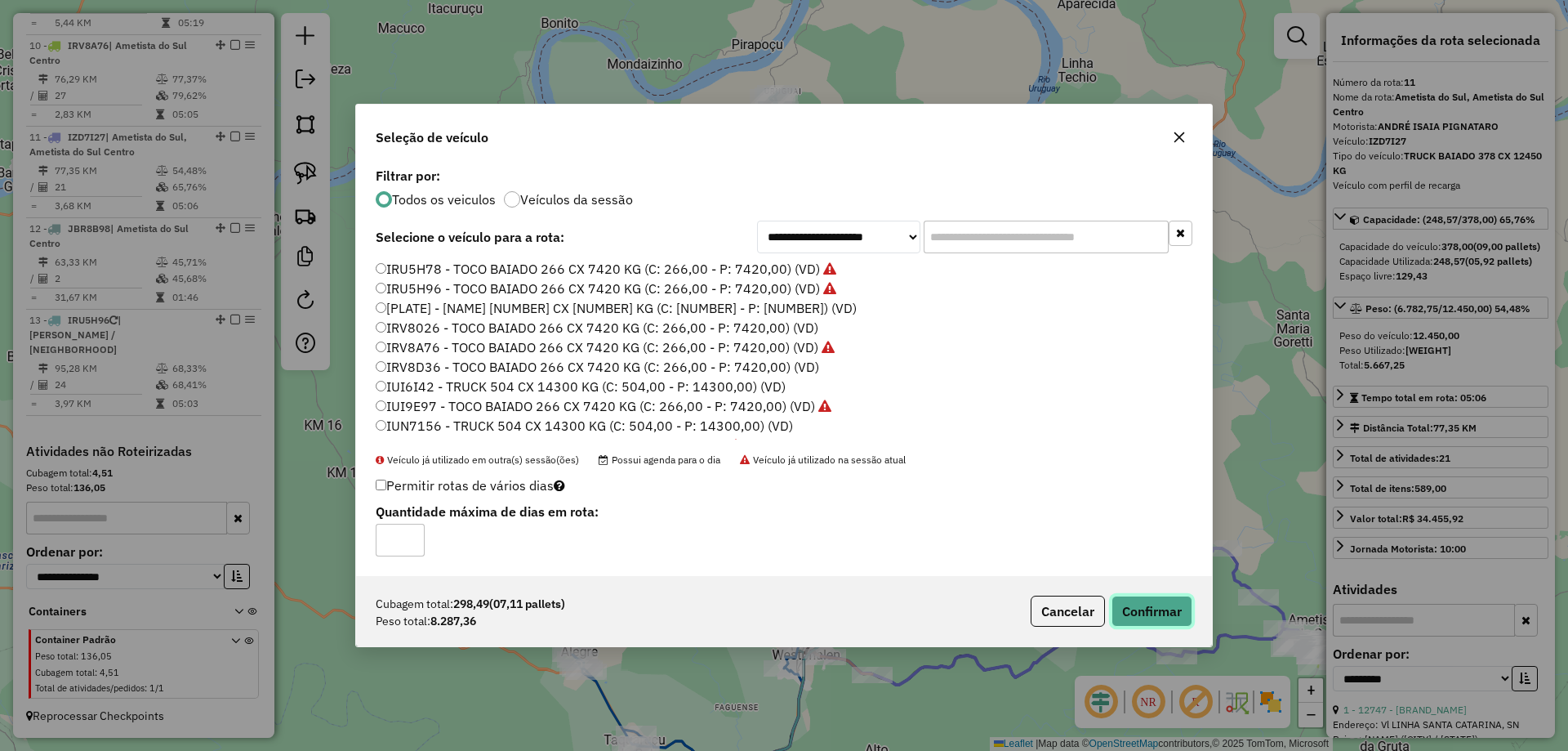 click on "Confirmar" 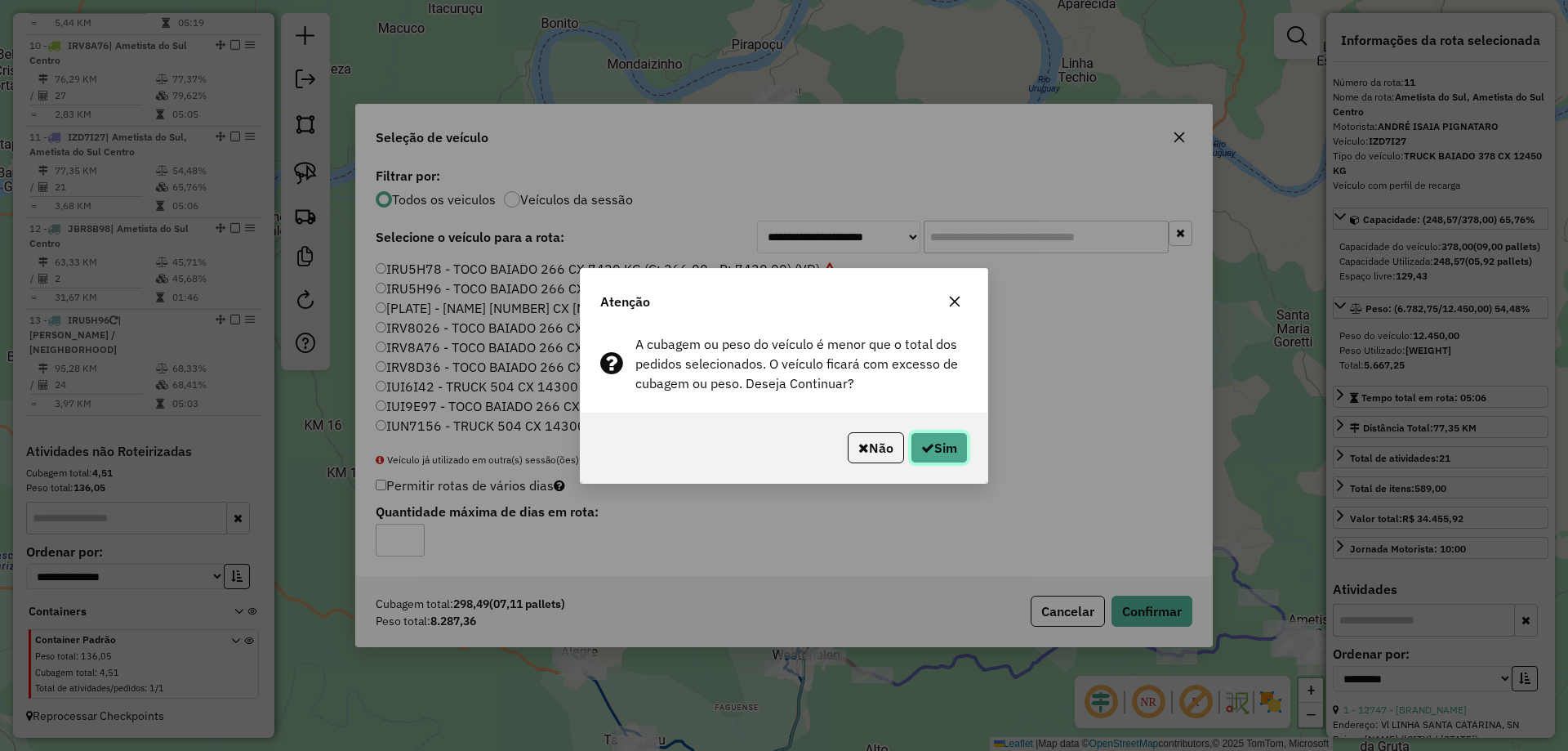 click on "Sim" 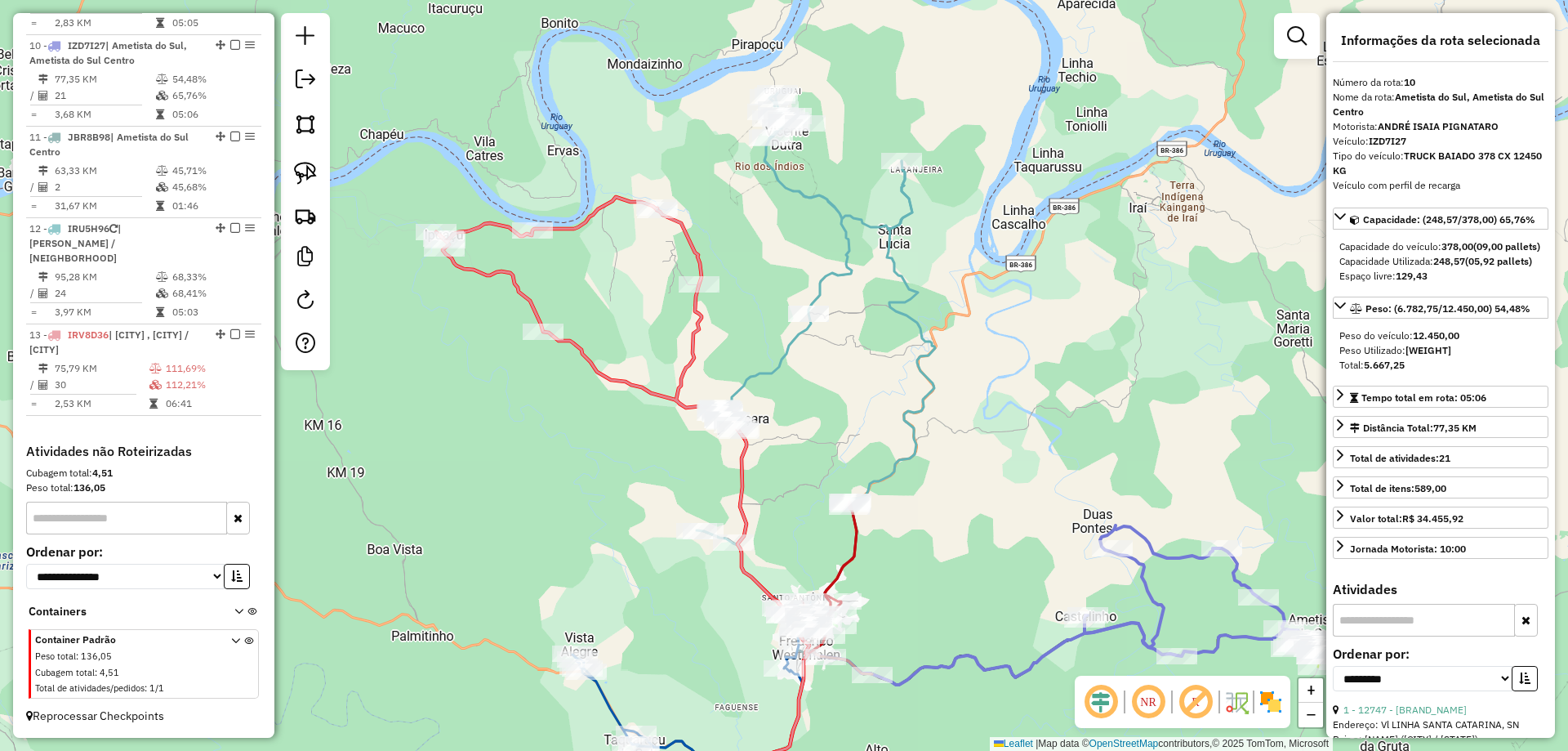 scroll, scrollTop: 1366, scrollLeft: 0, axis: vertical 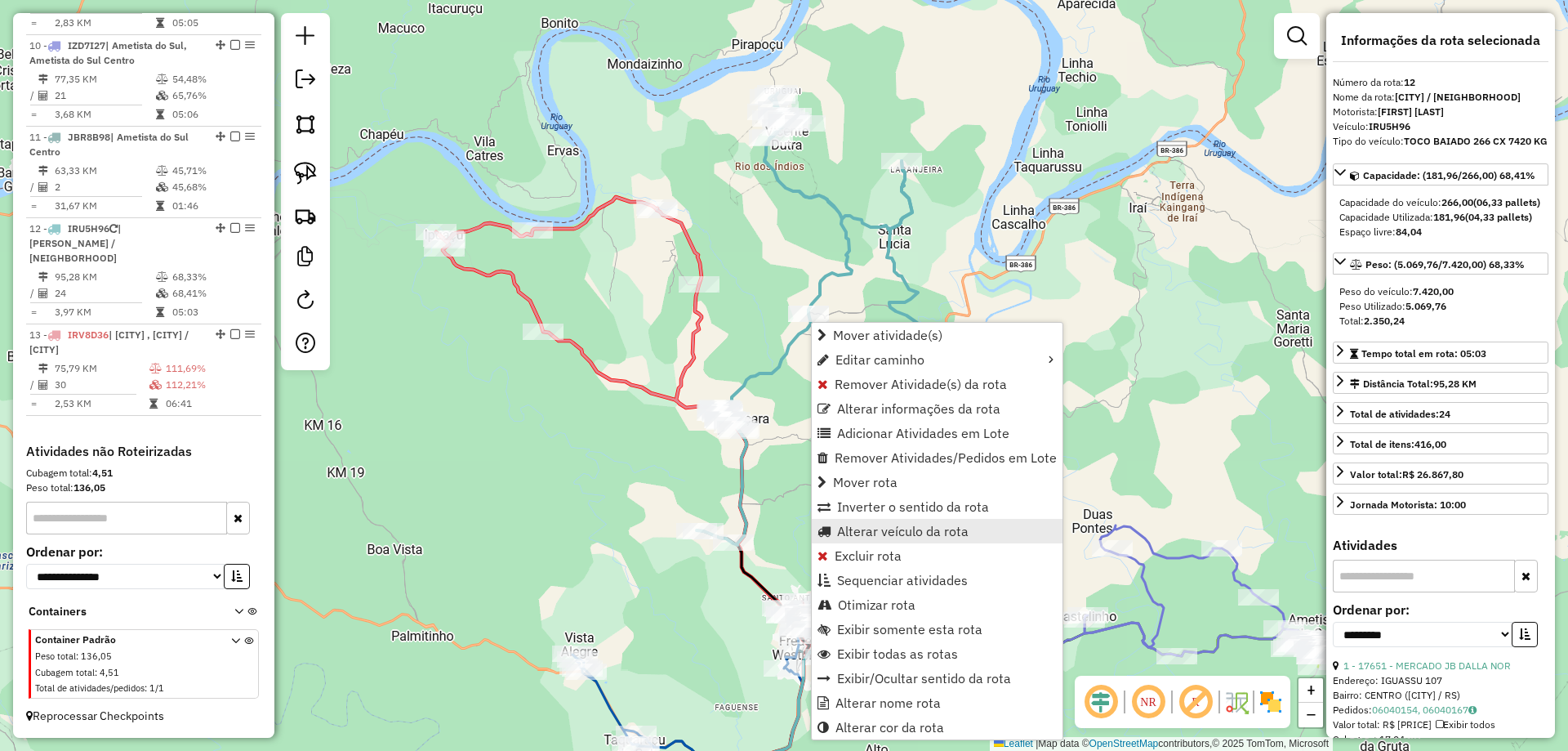 click on "Alterar veículo da rota" at bounding box center (902, 531) 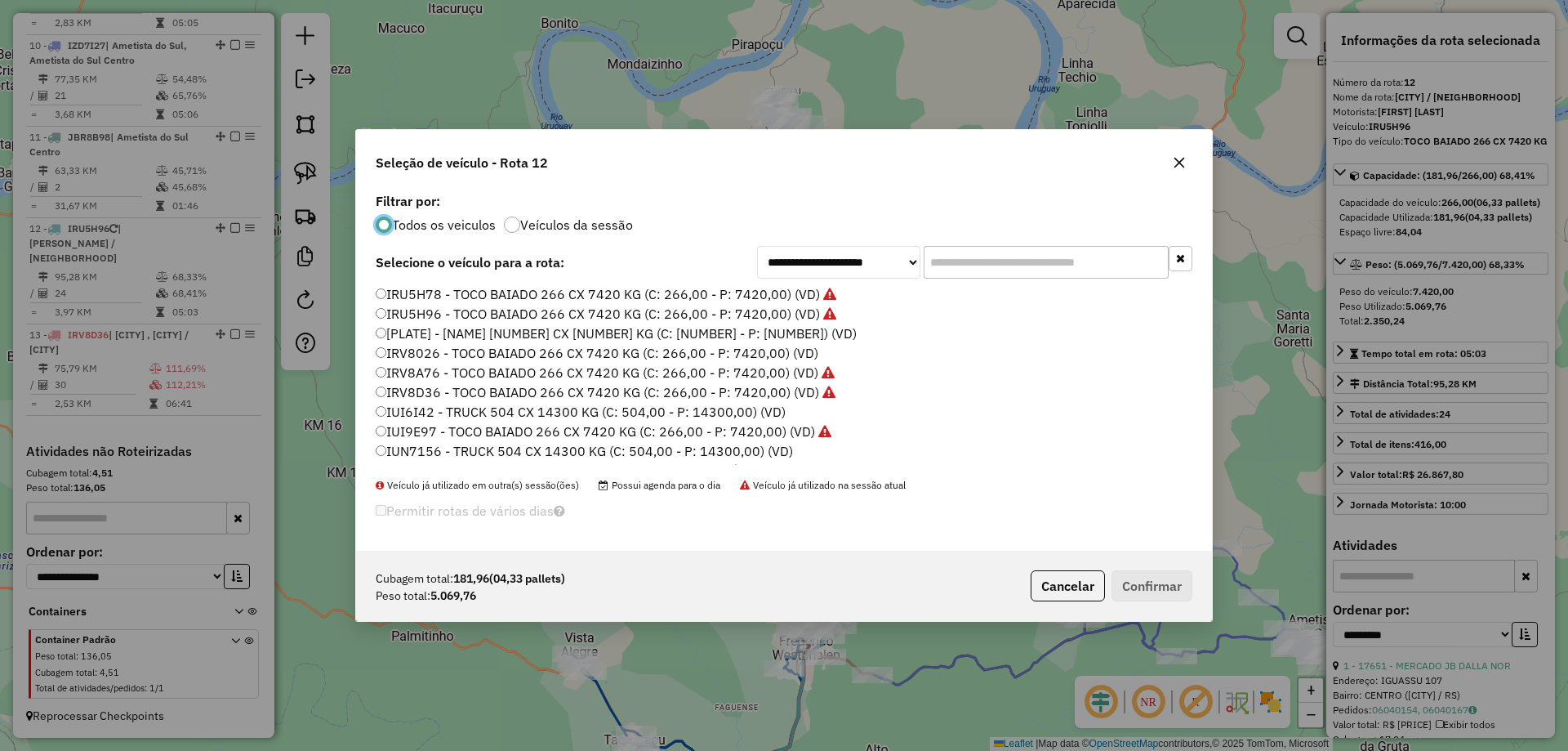 scroll, scrollTop: 9, scrollLeft: 5, axis: both 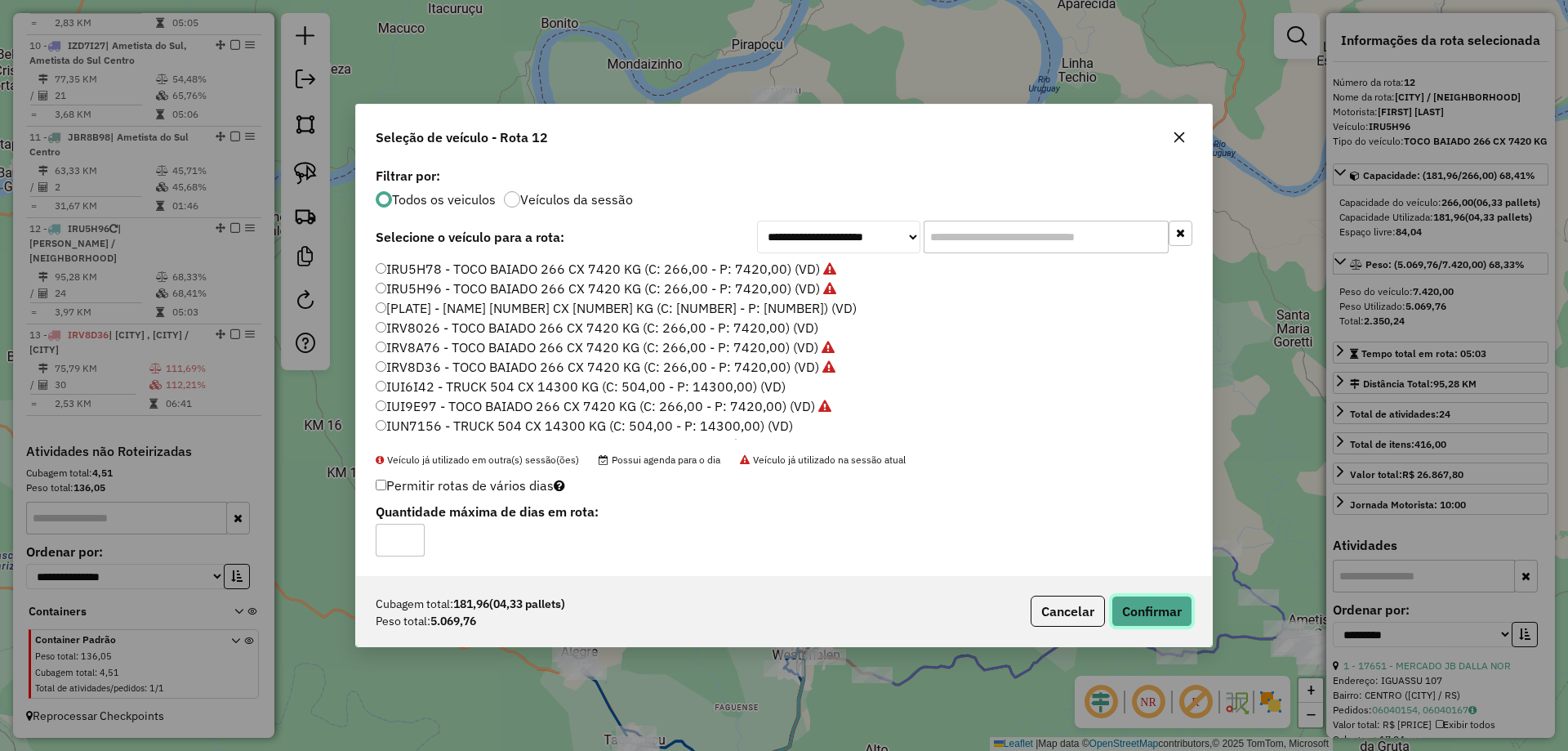 click on "Confirmar" 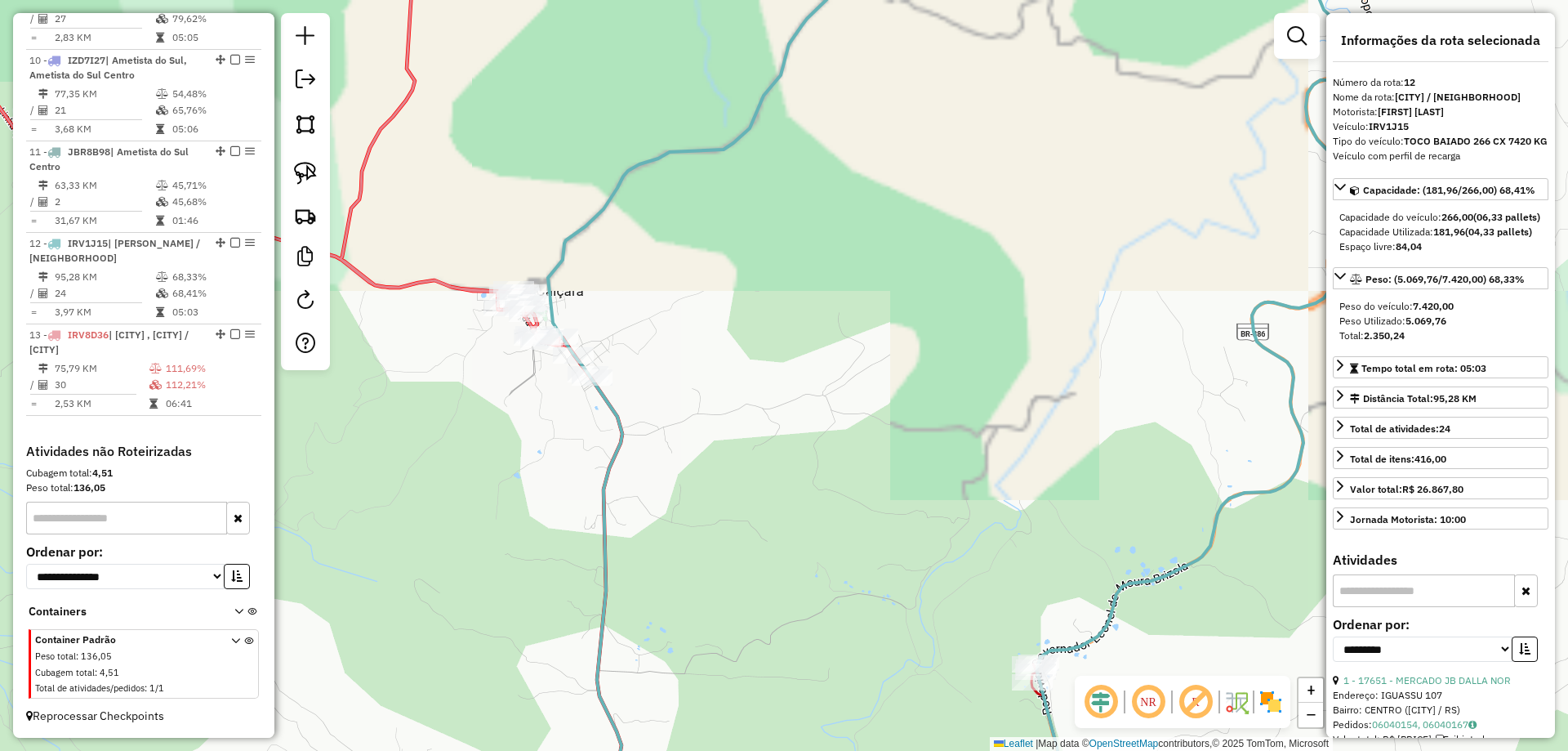 drag, startPoint x: 654, startPoint y: 348, endPoint x: 704, endPoint y: 275, distance: 88.4816 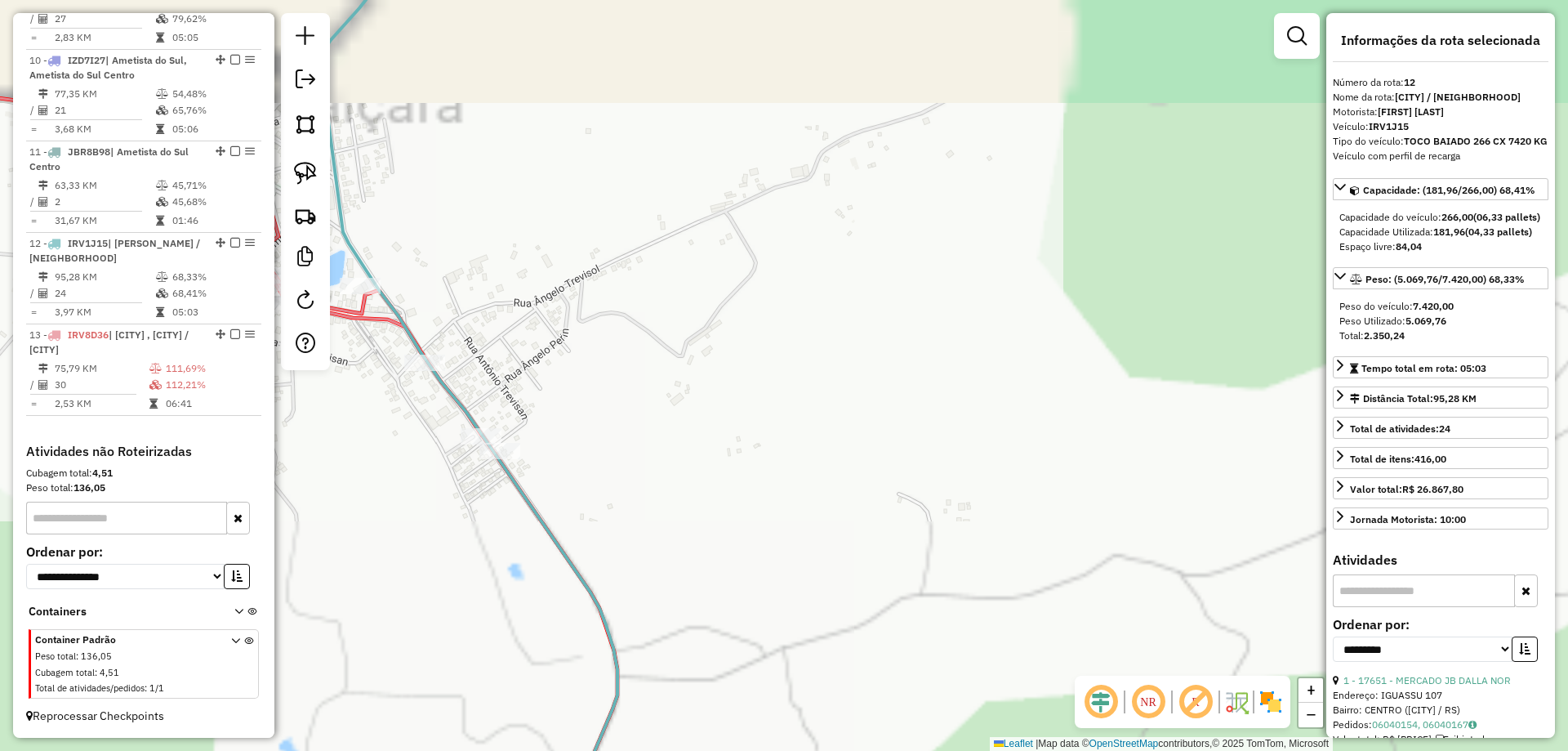 drag, startPoint x: 573, startPoint y: 250, endPoint x: 1010, endPoint y: 276, distance: 437.7728 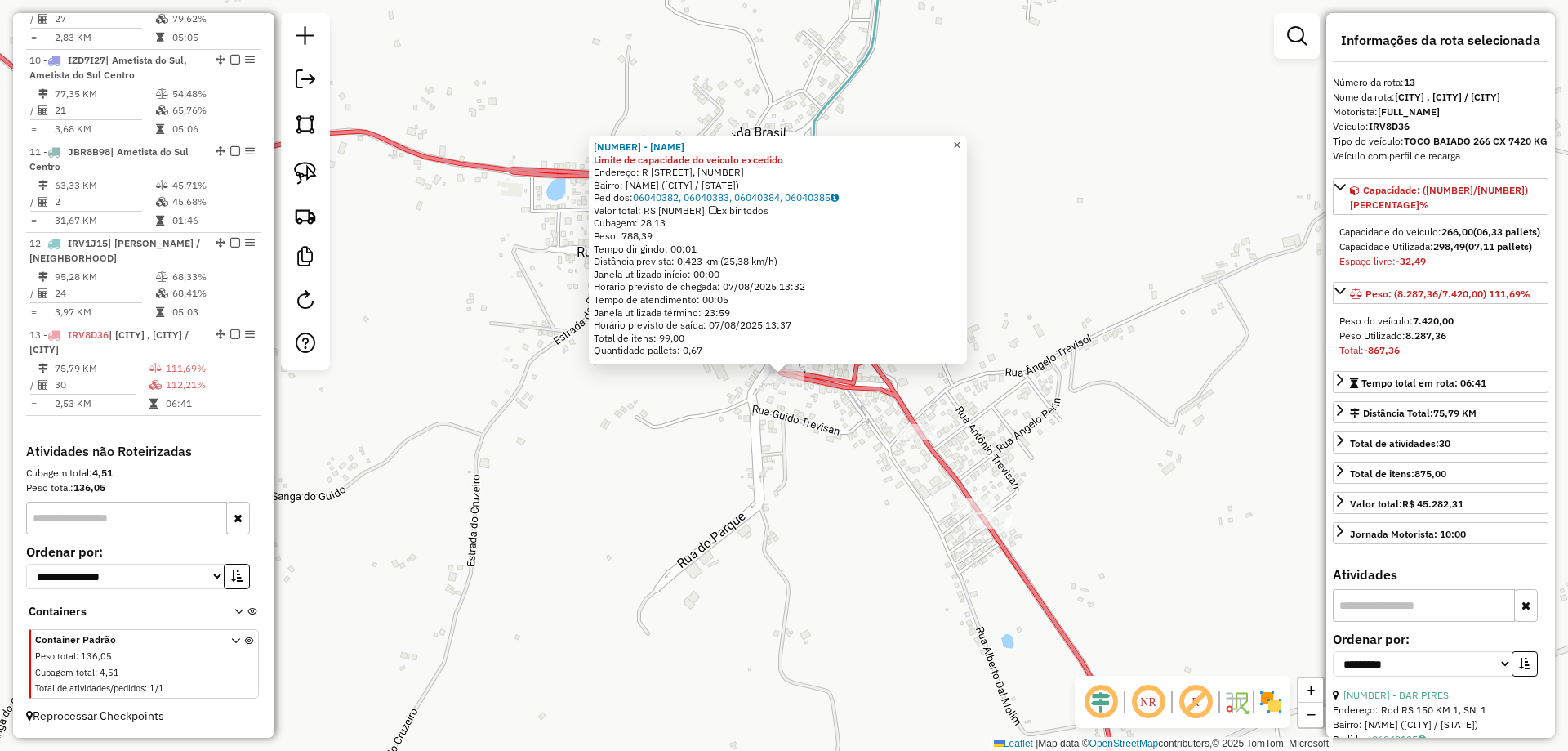 click on "×" 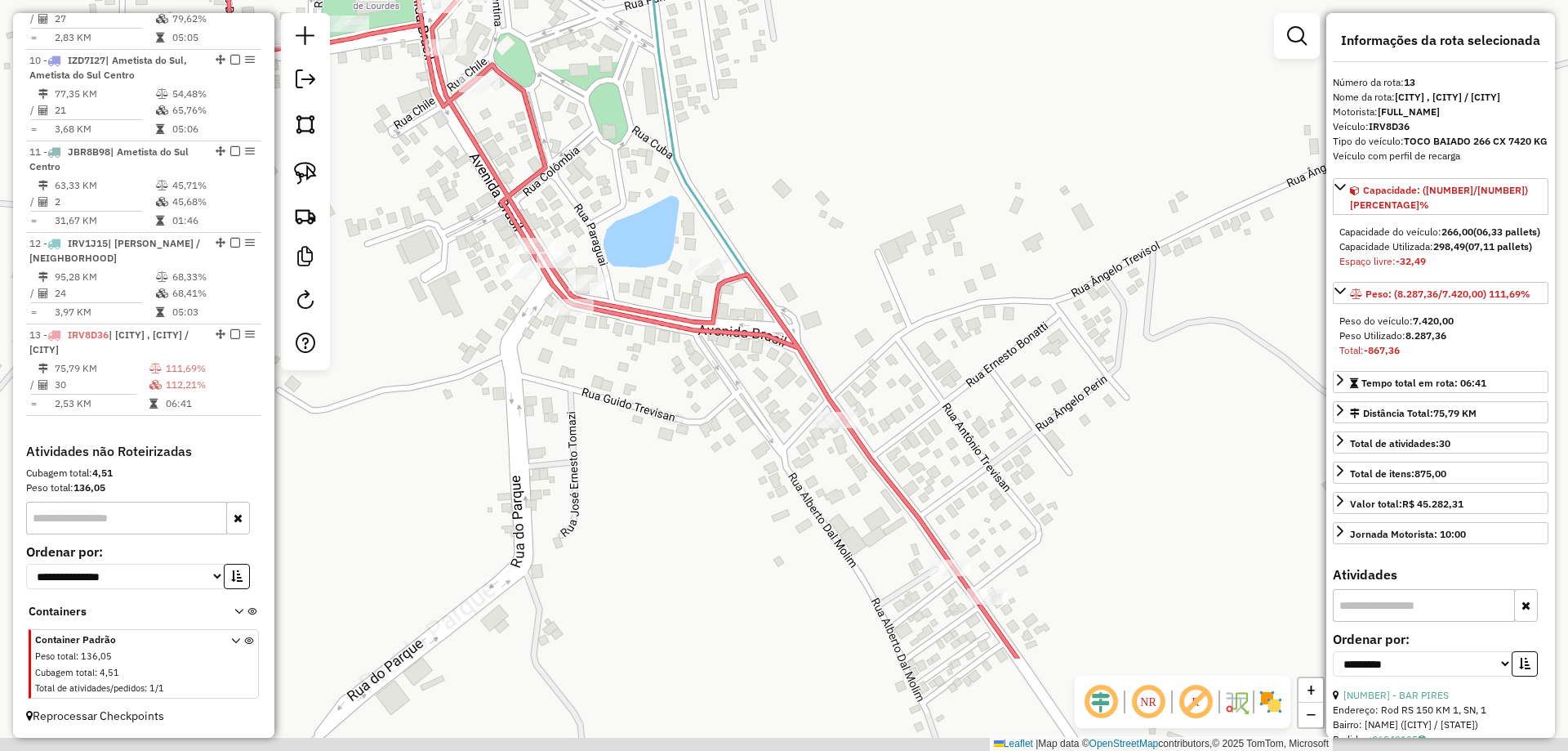 drag, startPoint x: 961, startPoint y: 287, endPoint x: 925, endPoint y: 118, distance: 172.79178 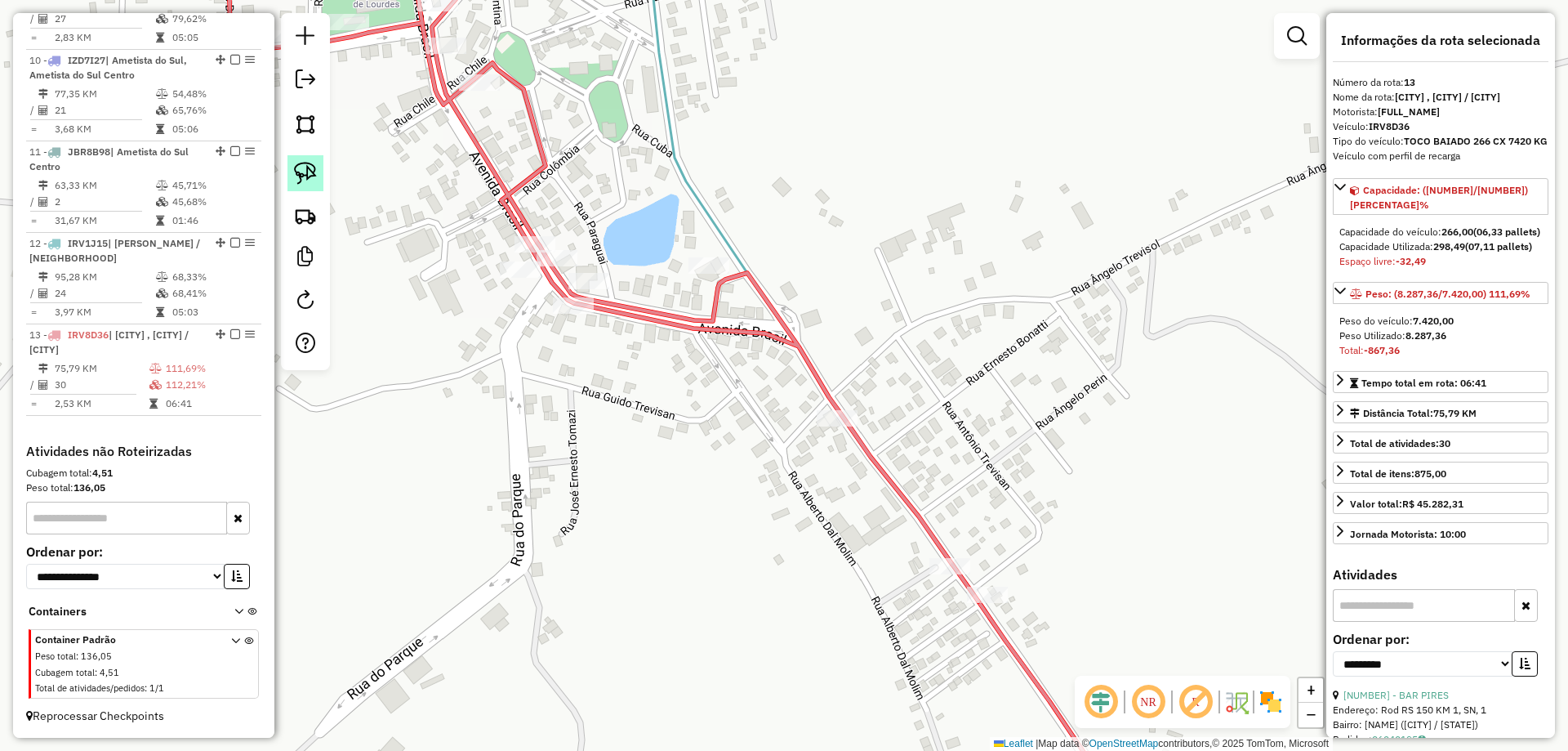 click 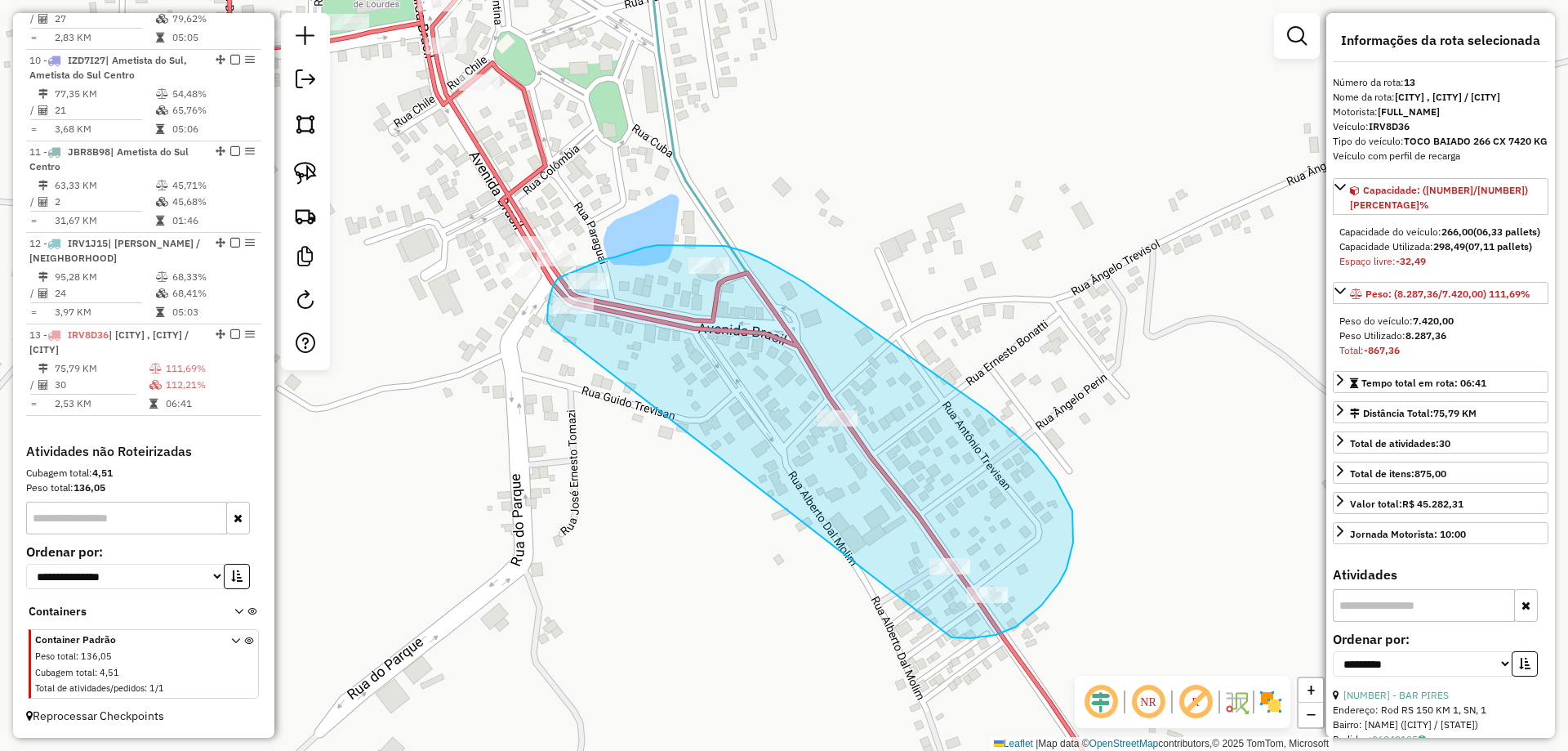 drag, startPoint x: 951, startPoint y: 637, endPoint x: 552, endPoint y: 328, distance: 504.6603 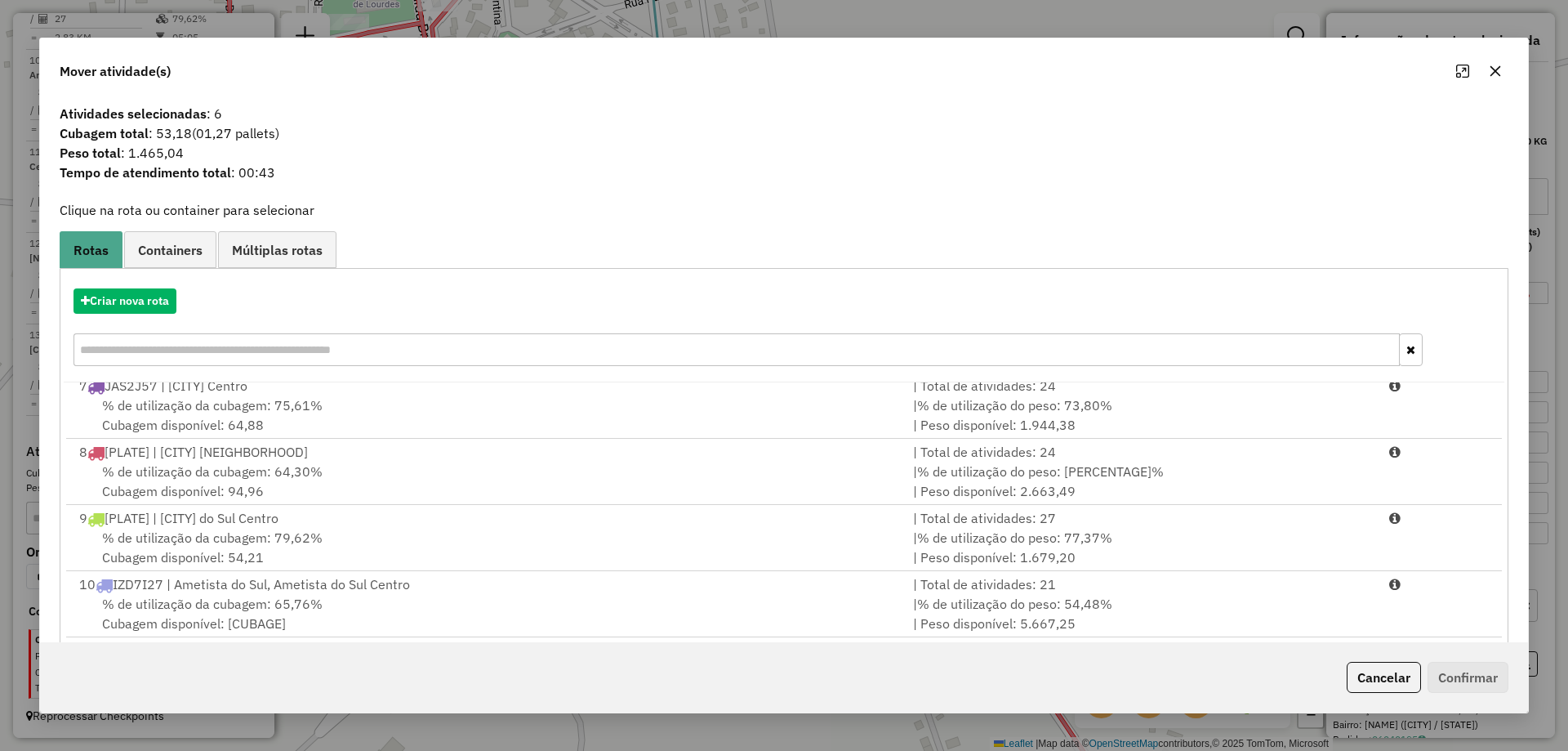 scroll, scrollTop: 467, scrollLeft: 0, axis: vertical 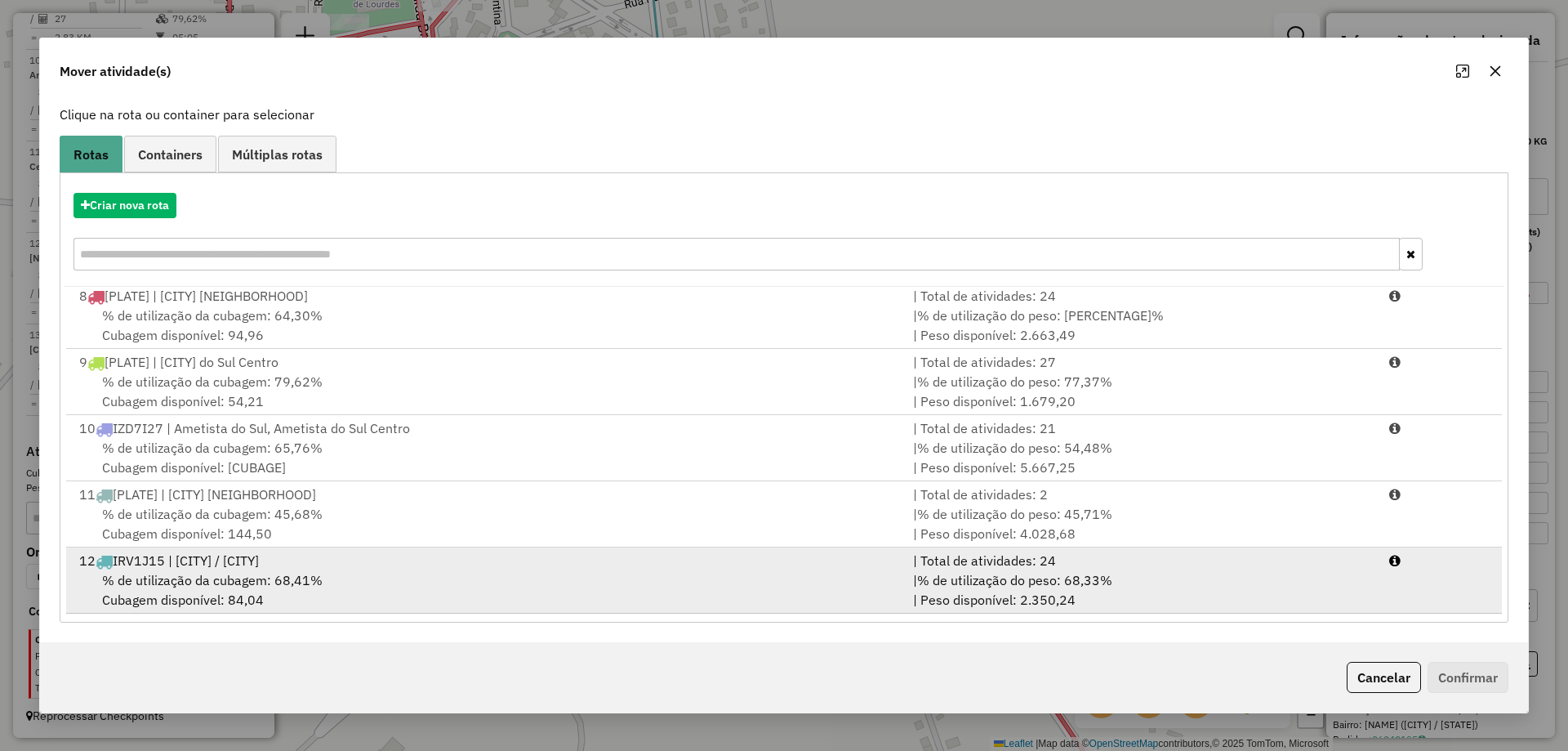 click on "% de utilização da cubagem: [PERCENTAGE]%  Cubagem disponível: [CUBAGE]" at bounding box center [486, 590] 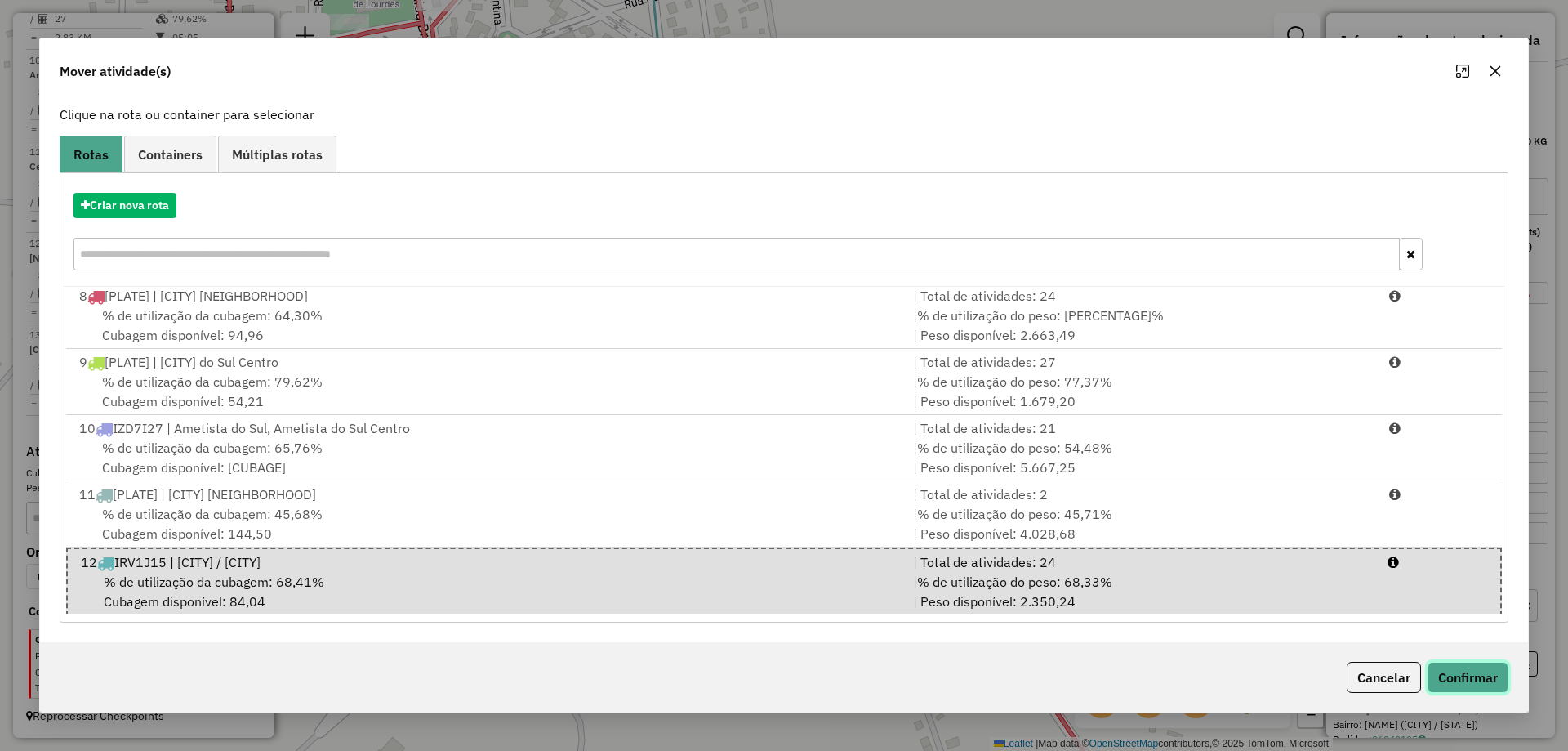 click on "Confirmar" 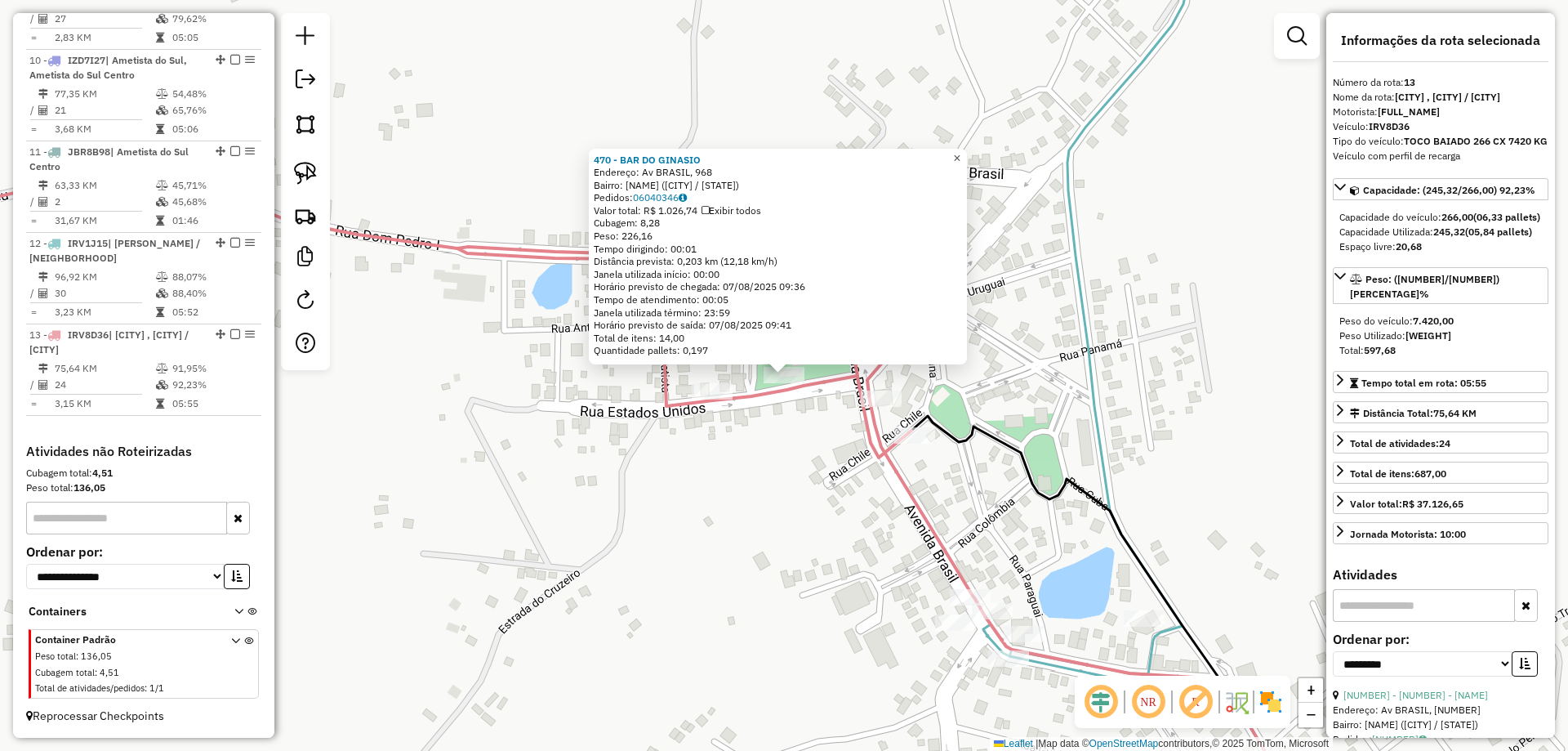 click on "×" 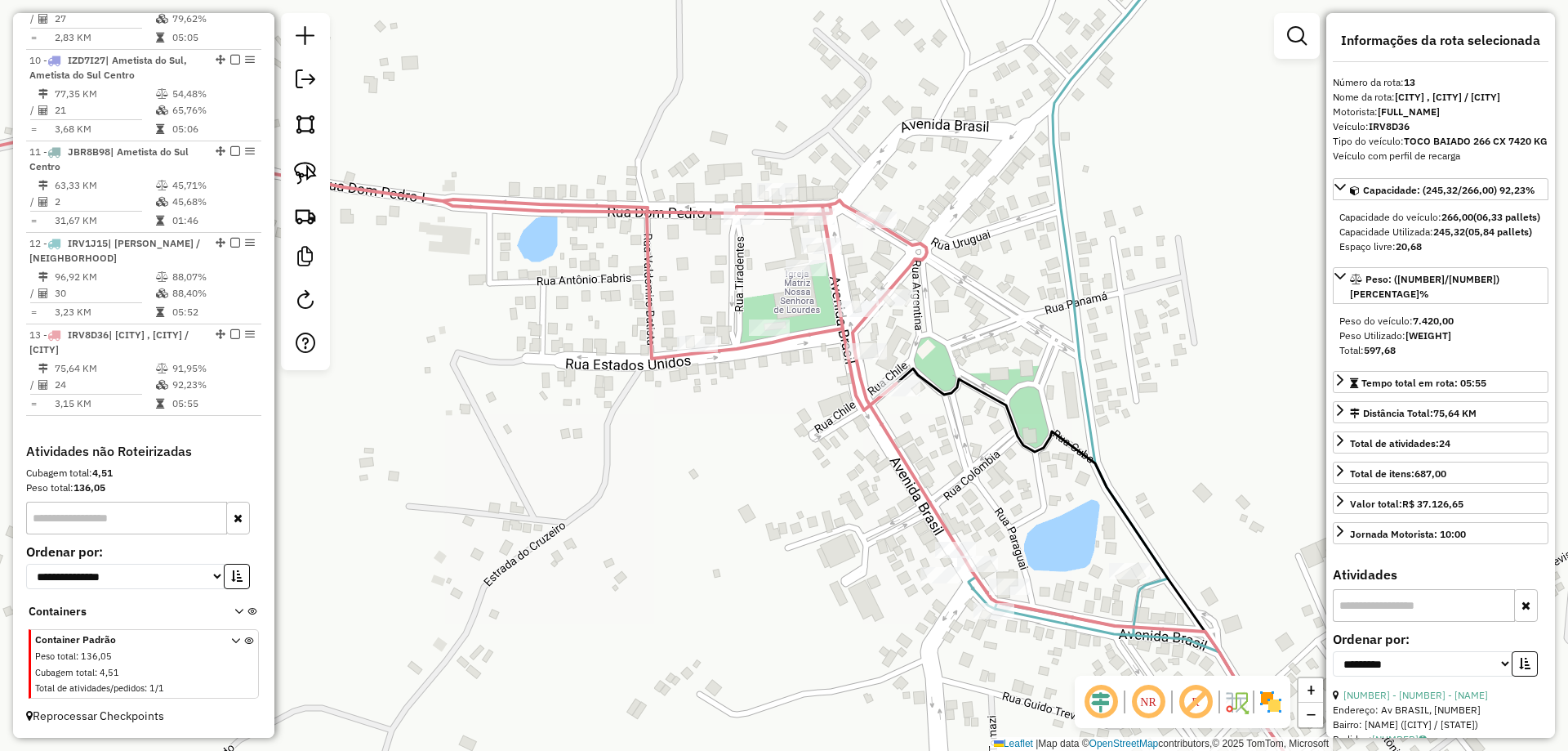 drag, startPoint x: 1074, startPoint y: 383, endPoint x: 1036, endPoint y: 271, distance: 118.27088 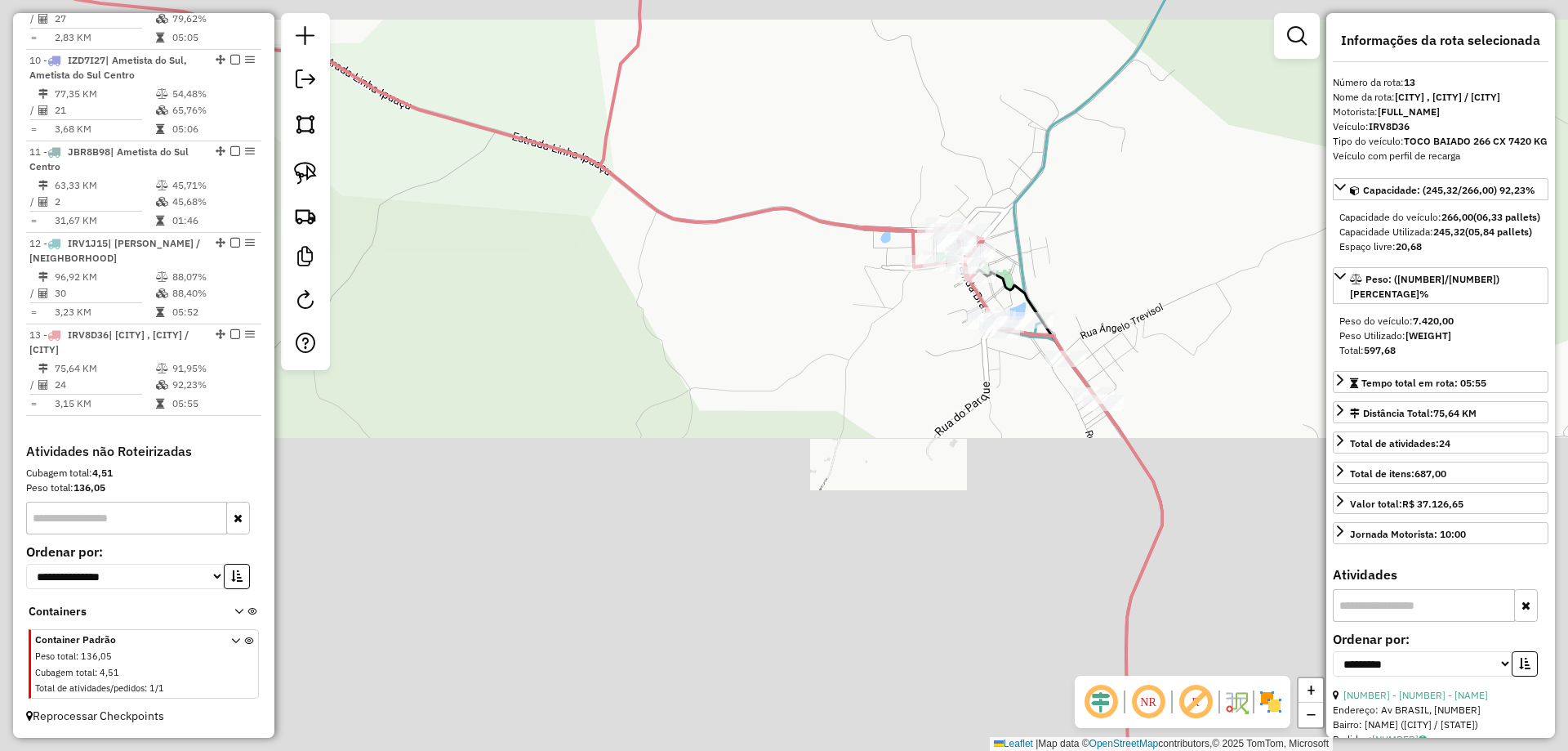 drag, startPoint x: 1087, startPoint y: 548, endPoint x: 836, endPoint y: 111, distance: 503.9544 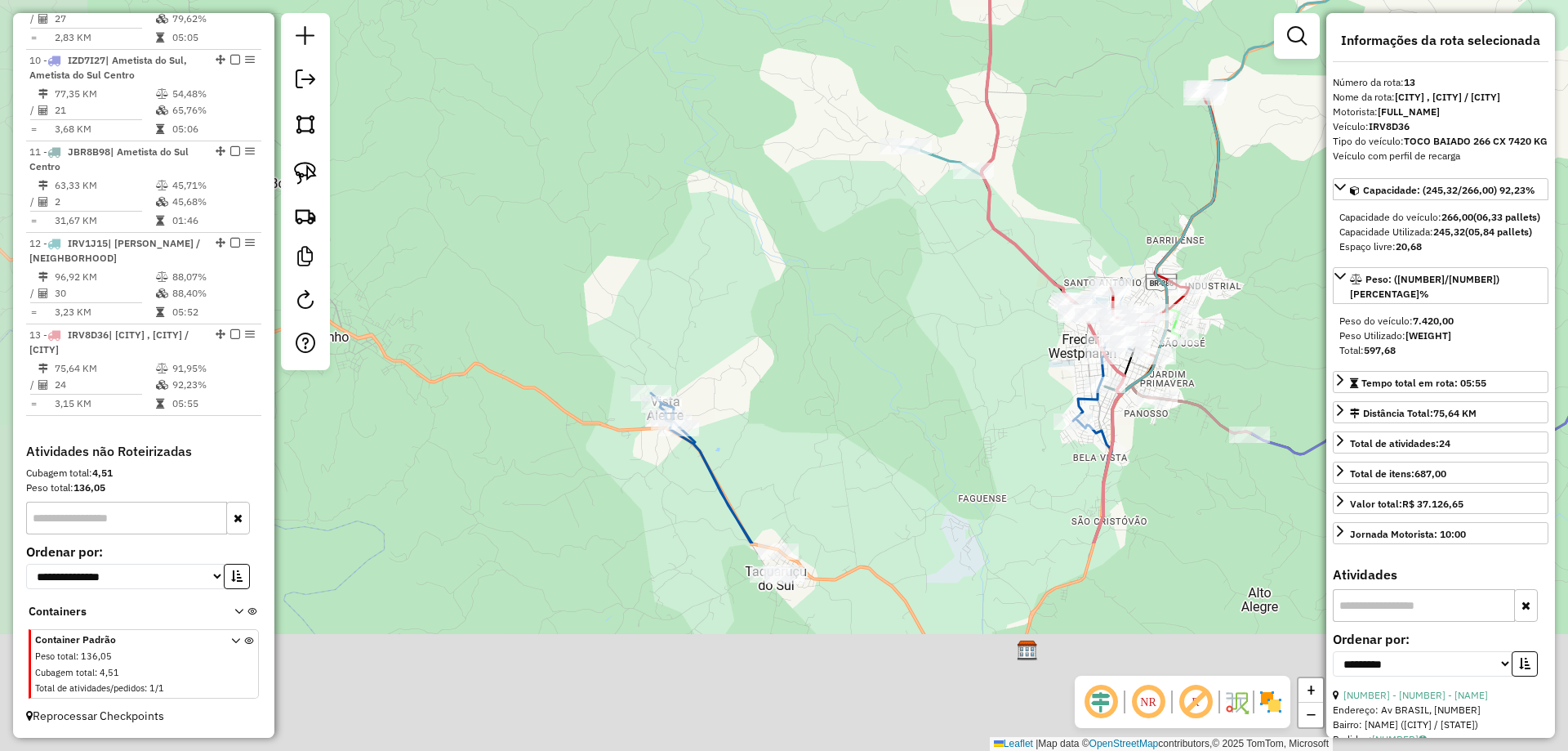 drag, startPoint x: 896, startPoint y: 485, endPoint x: 1009, endPoint y: 194, distance: 312.16983 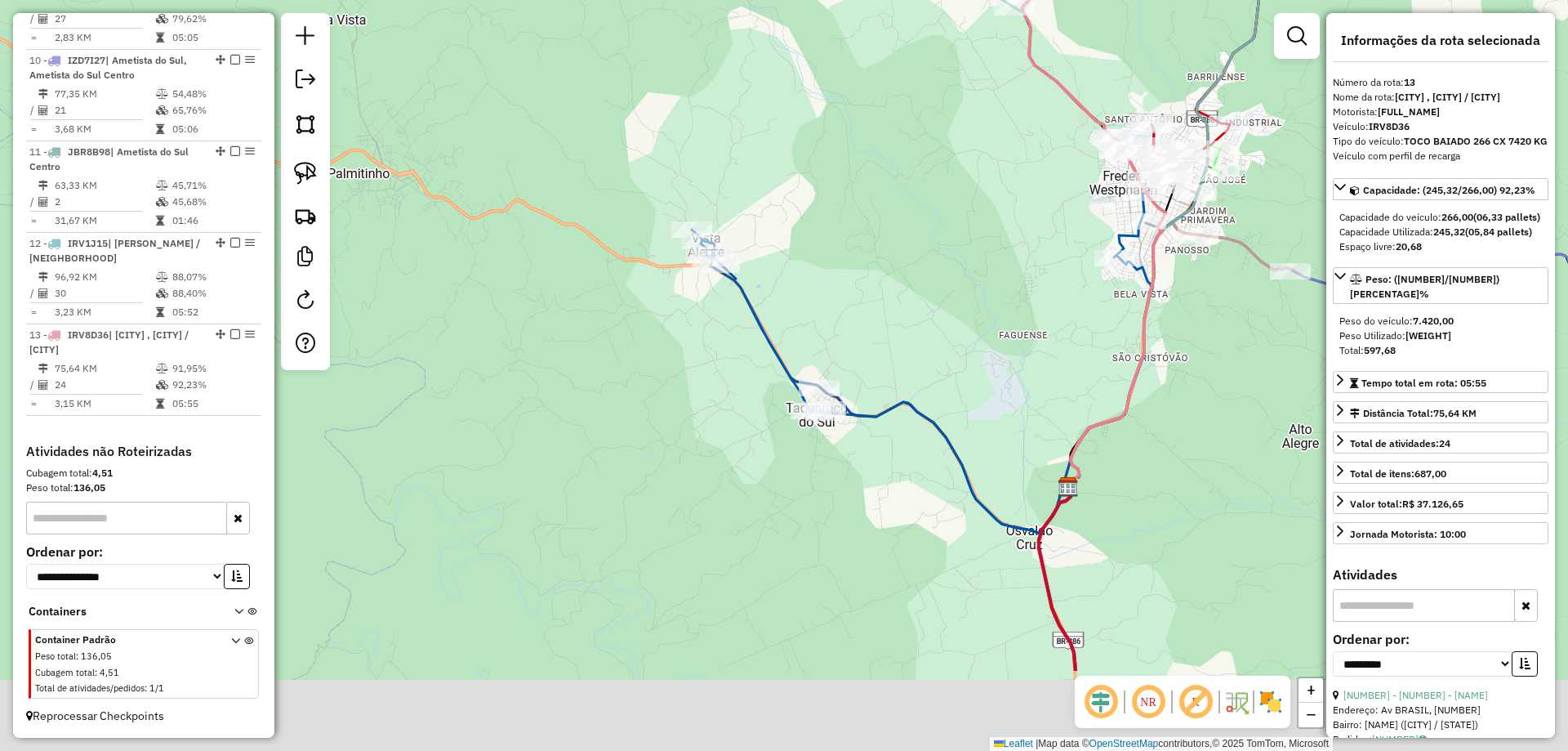 drag, startPoint x: 835, startPoint y: 440, endPoint x: 867, endPoint y: 338, distance: 106.90182 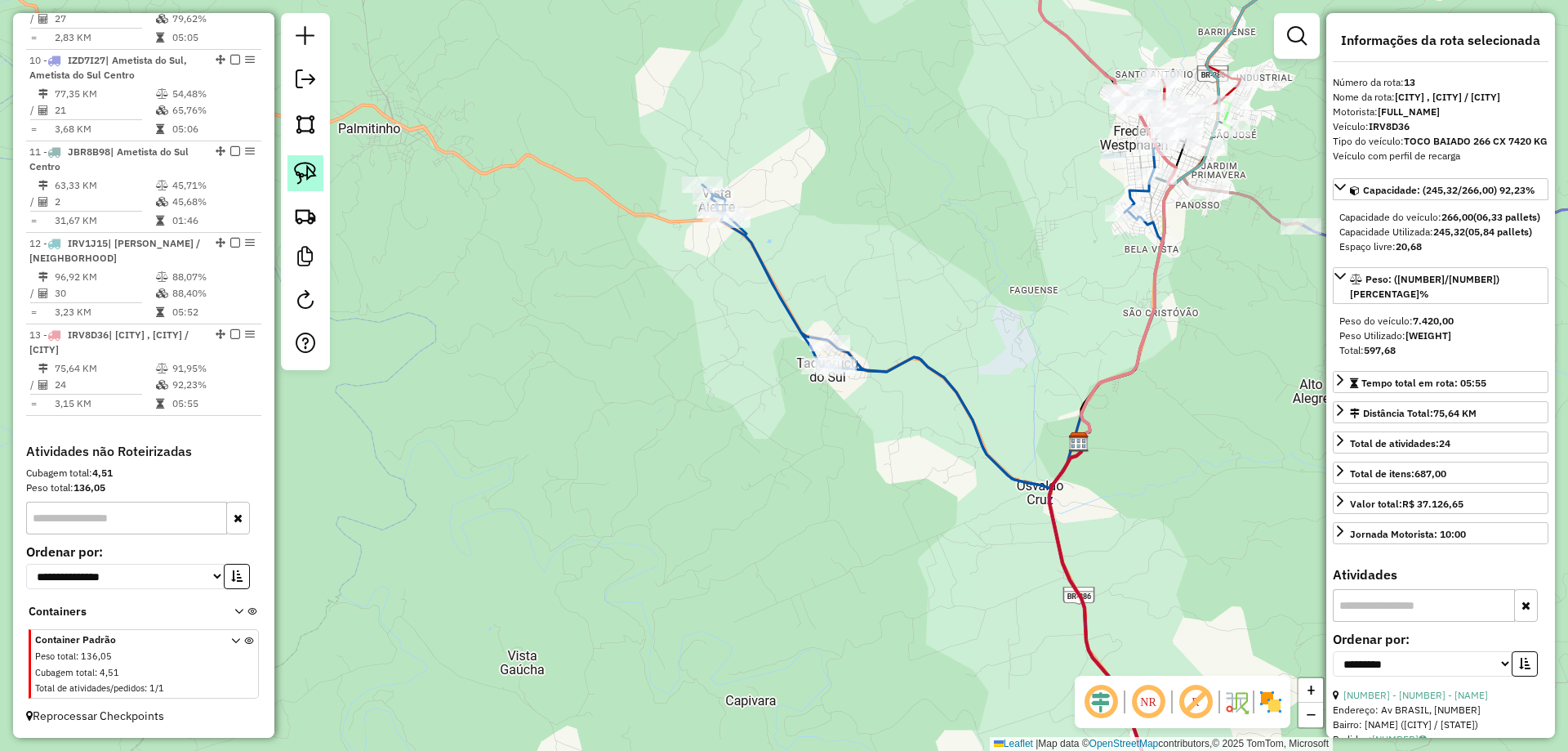click 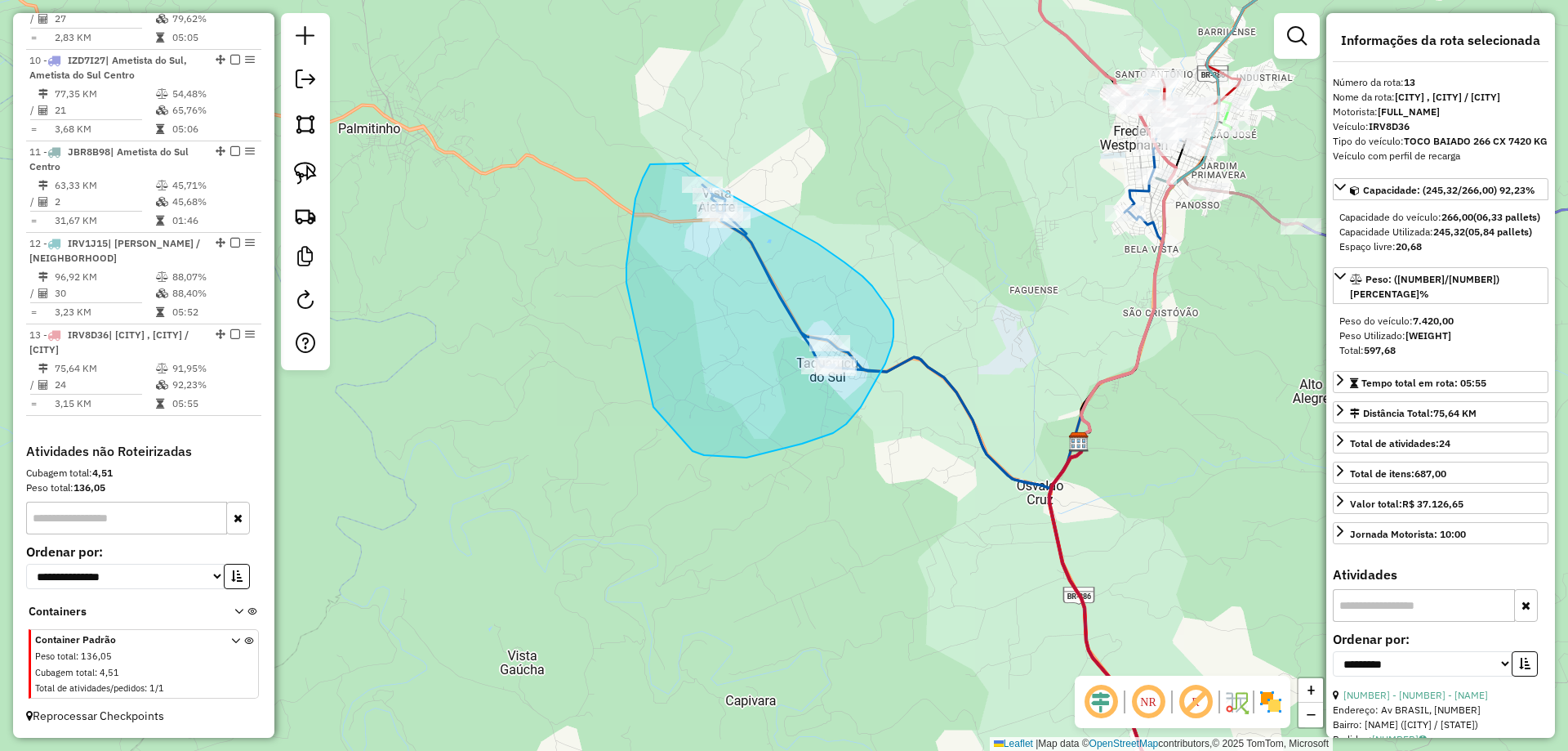 drag, startPoint x: 650, startPoint y: 164, endPoint x: 711, endPoint y: 169, distance: 61.20457 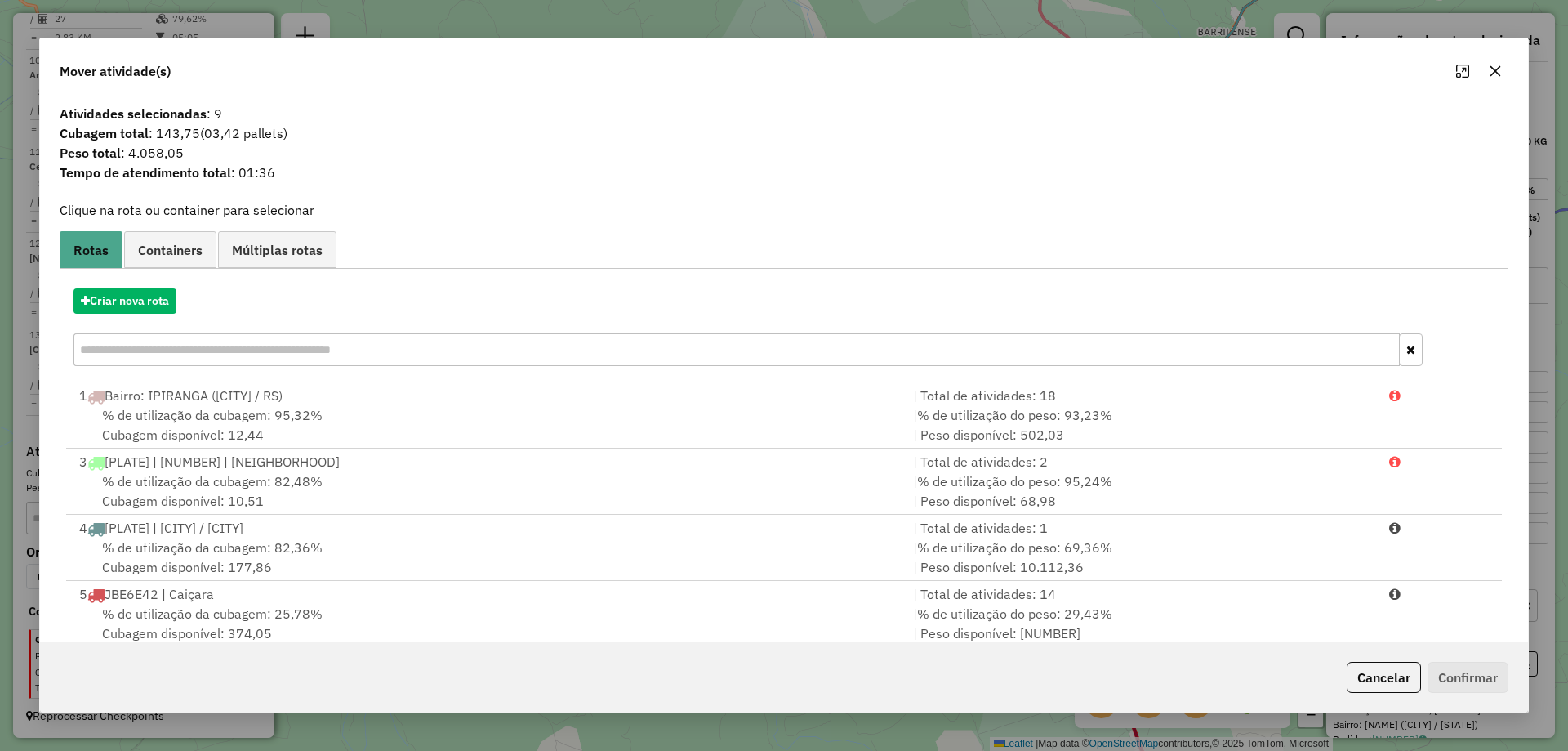 click on "Criar nova rota" at bounding box center (784, 301) 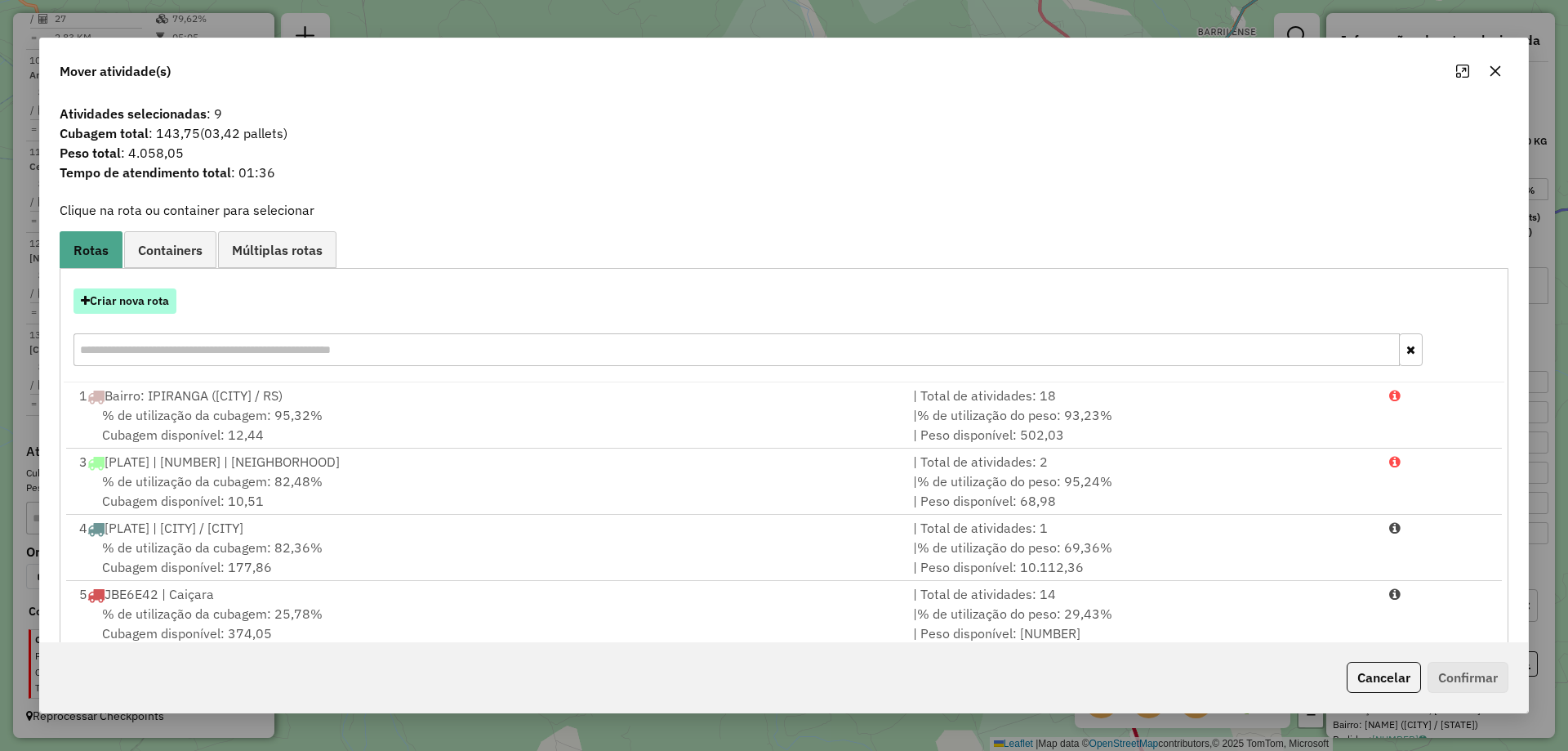 click on "Criar nova rota" at bounding box center (125, 301) 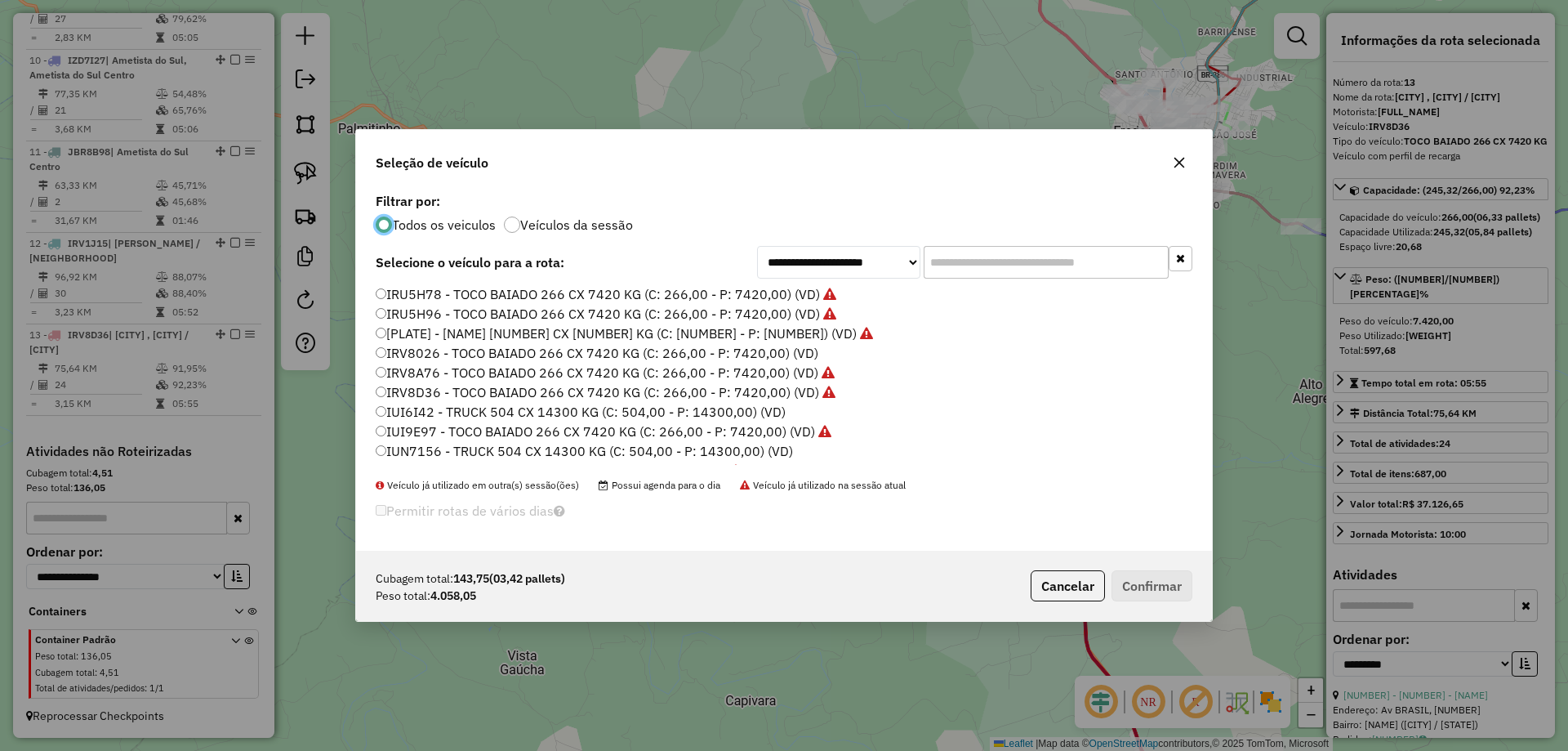 scroll, scrollTop: 9, scrollLeft: 5, axis: both 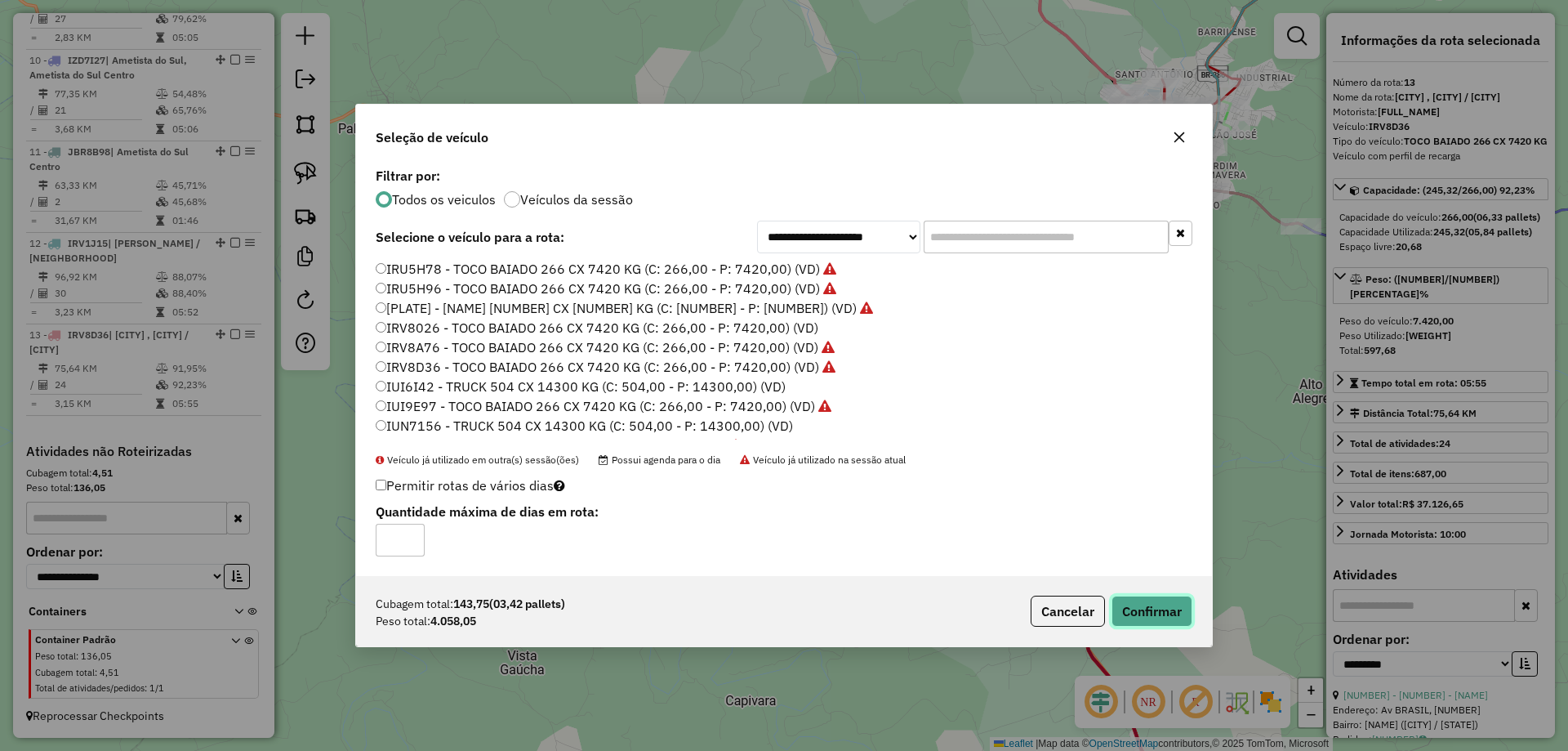 click on "Confirmar" 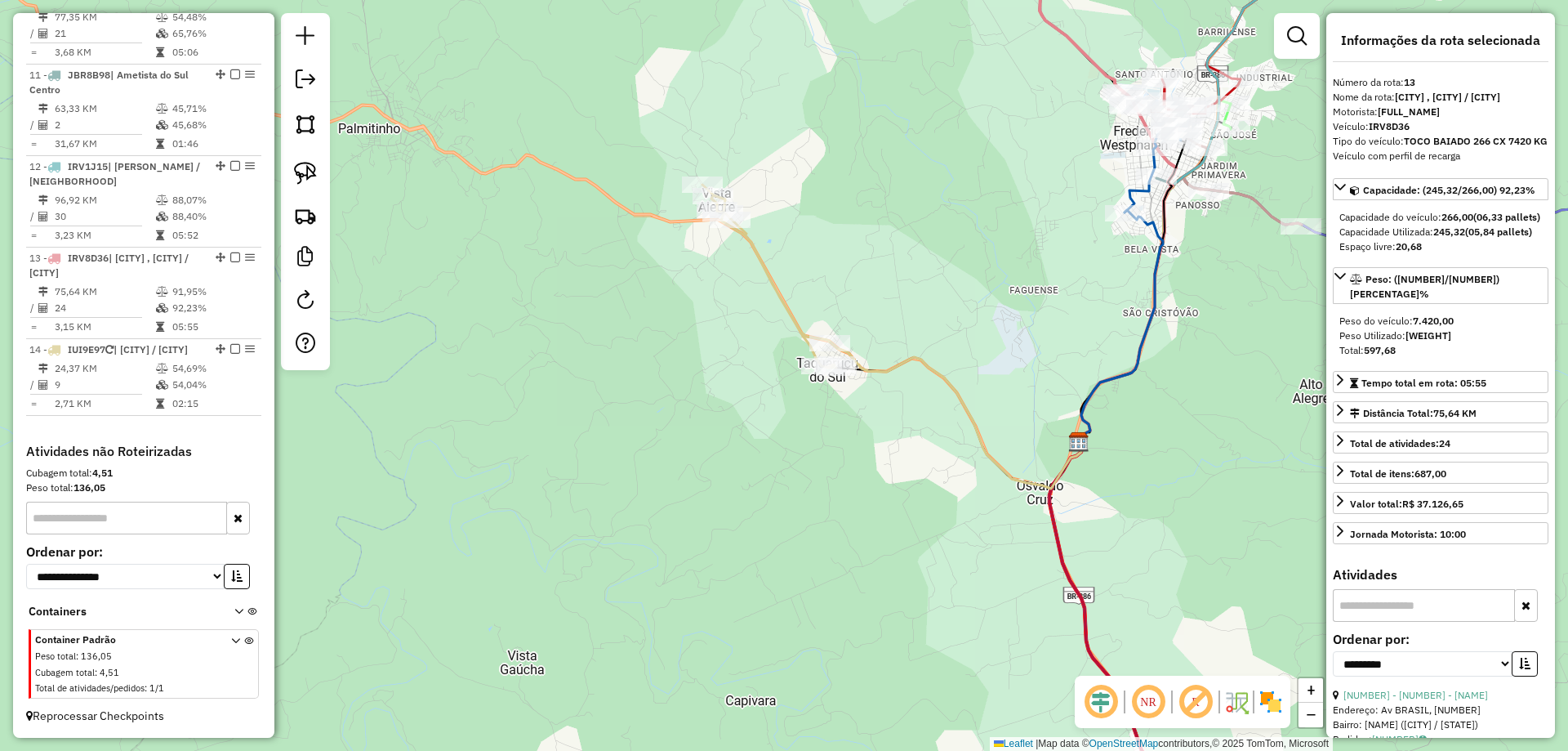 scroll, scrollTop: 1458, scrollLeft: 0, axis: vertical 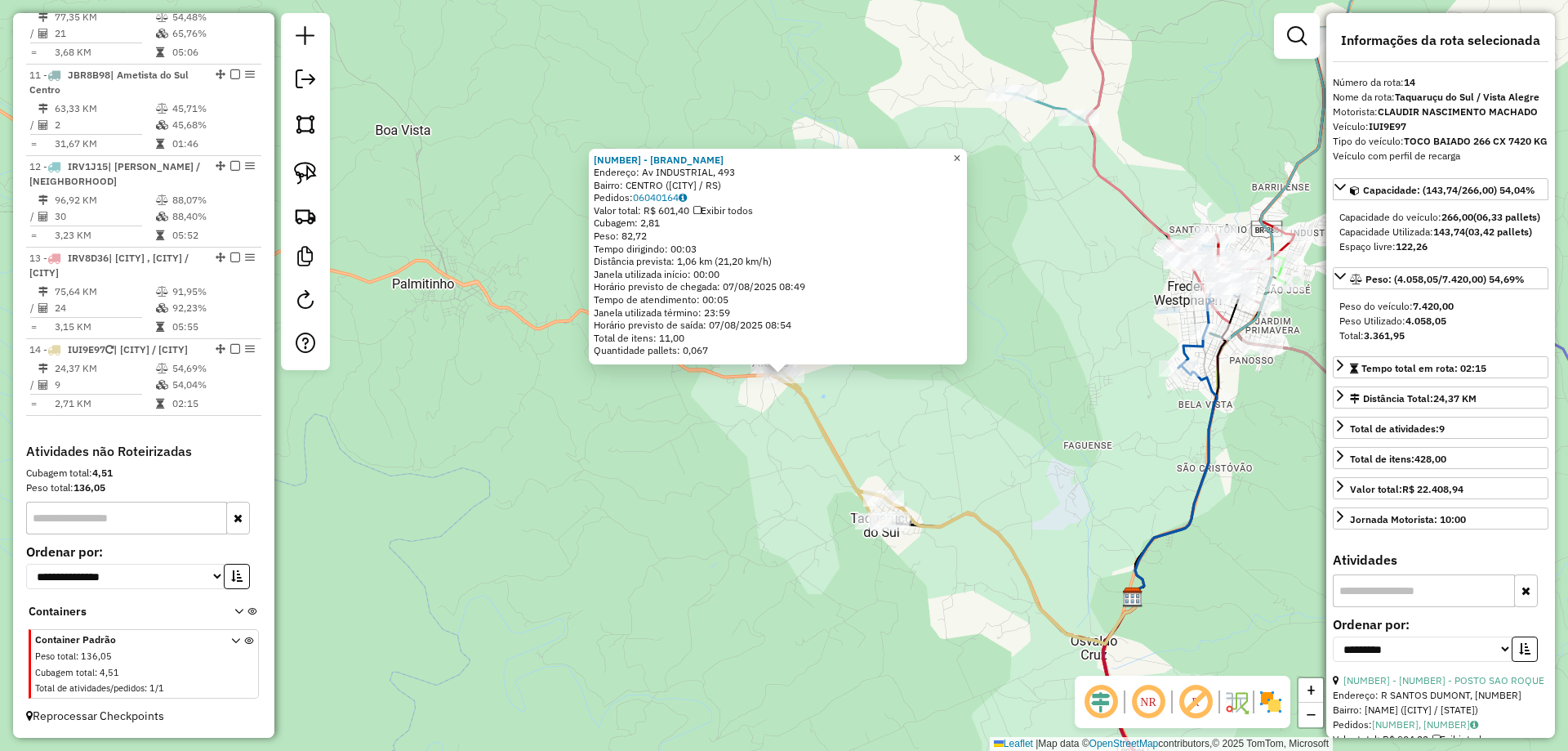 click on "×" 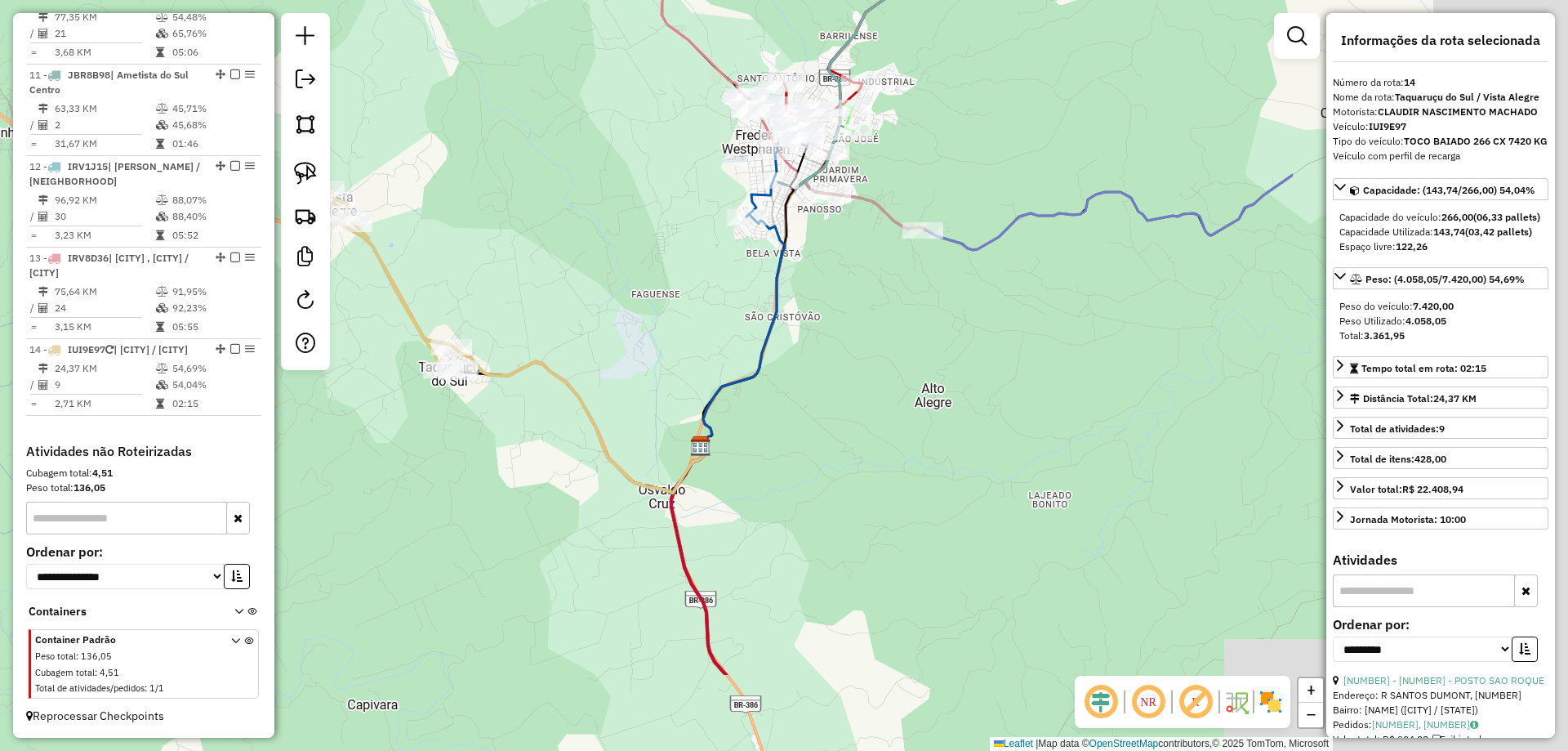 drag, startPoint x: 989, startPoint y: 307, endPoint x: 557, endPoint y: 156, distance: 457.6298 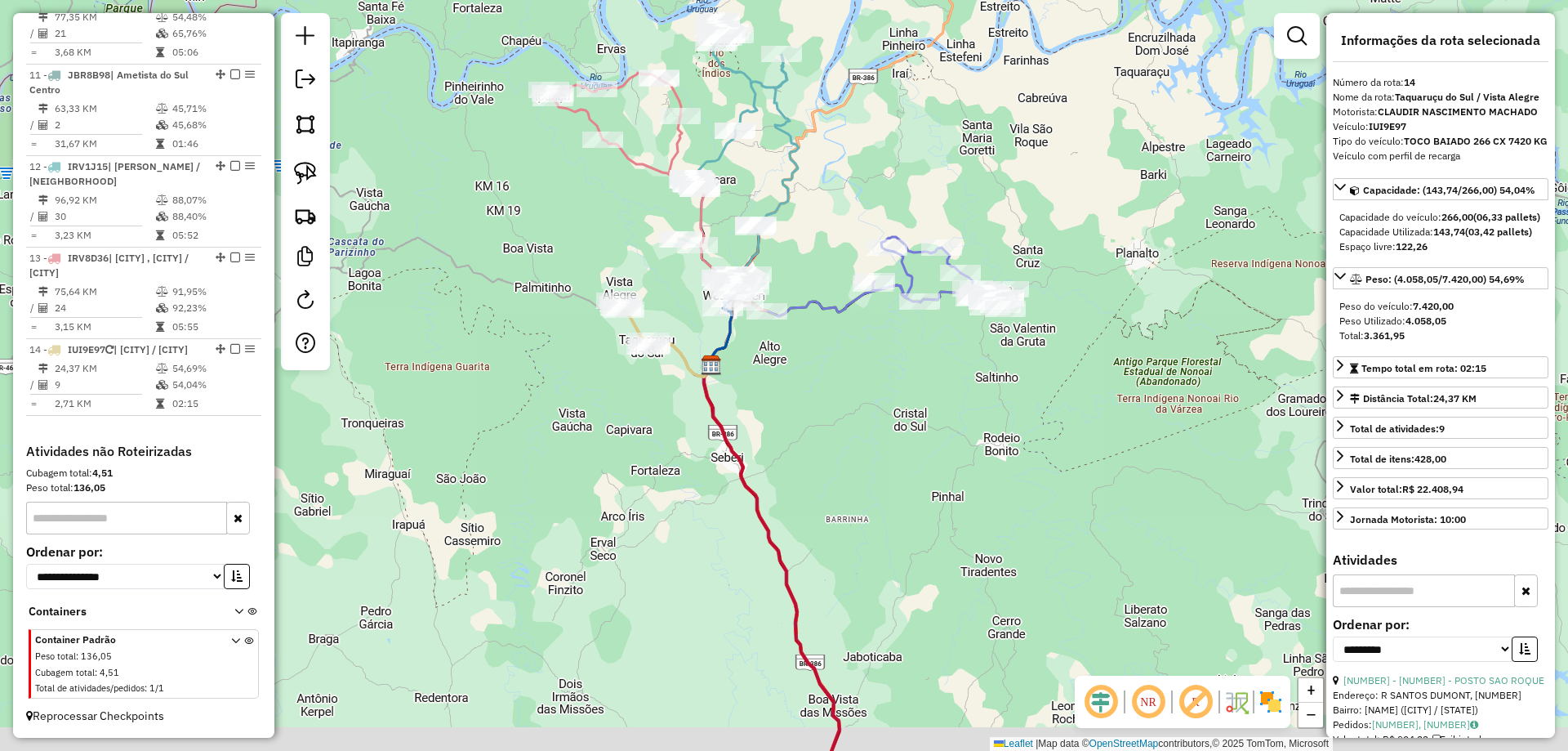 drag, startPoint x: 821, startPoint y: 558, endPoint x: 733, endPoint y: 183, distance: 385.187 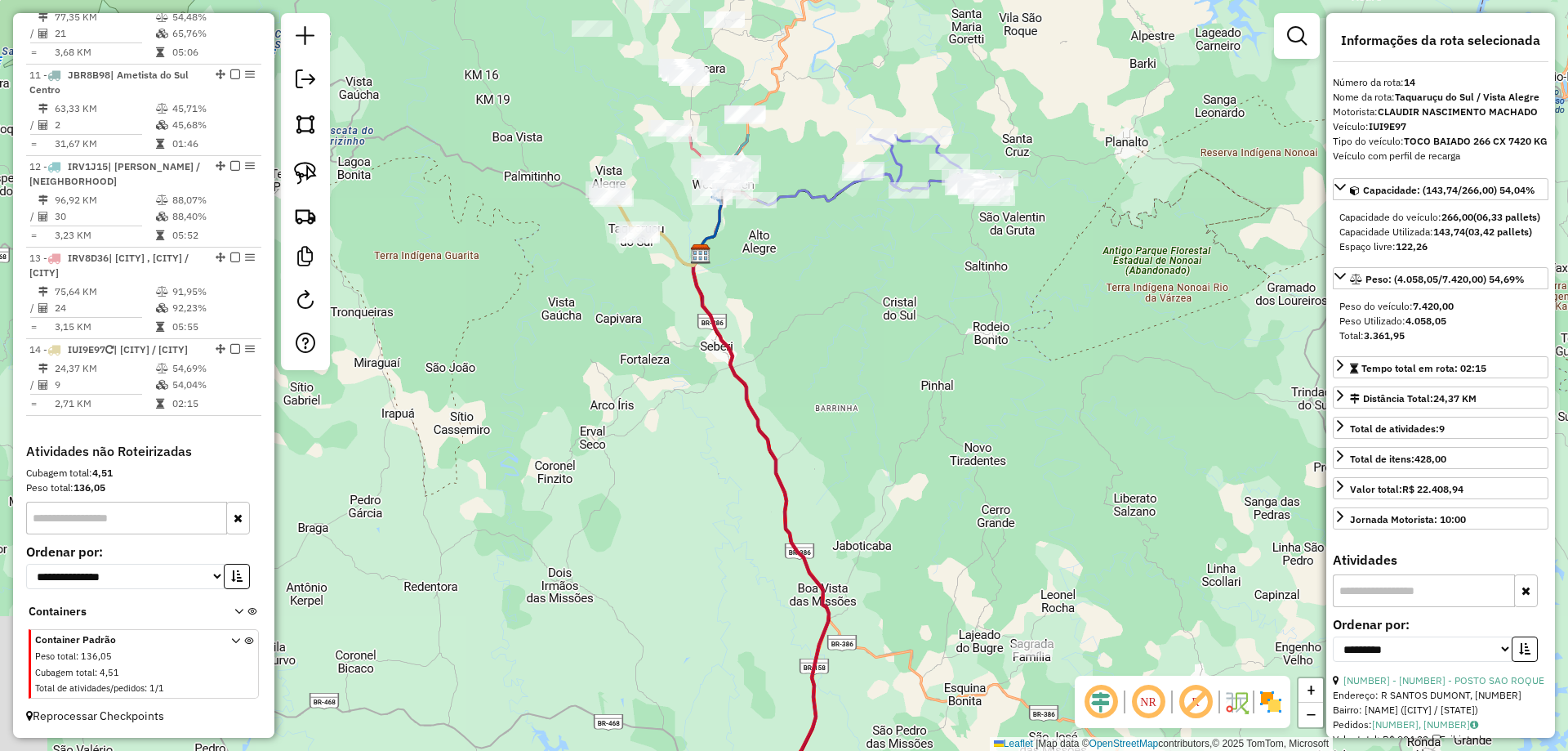 drag, startPoint x: 801, startPoint y: 422, endPoint x: 808, endPoint y: 637, distance: 215.11392 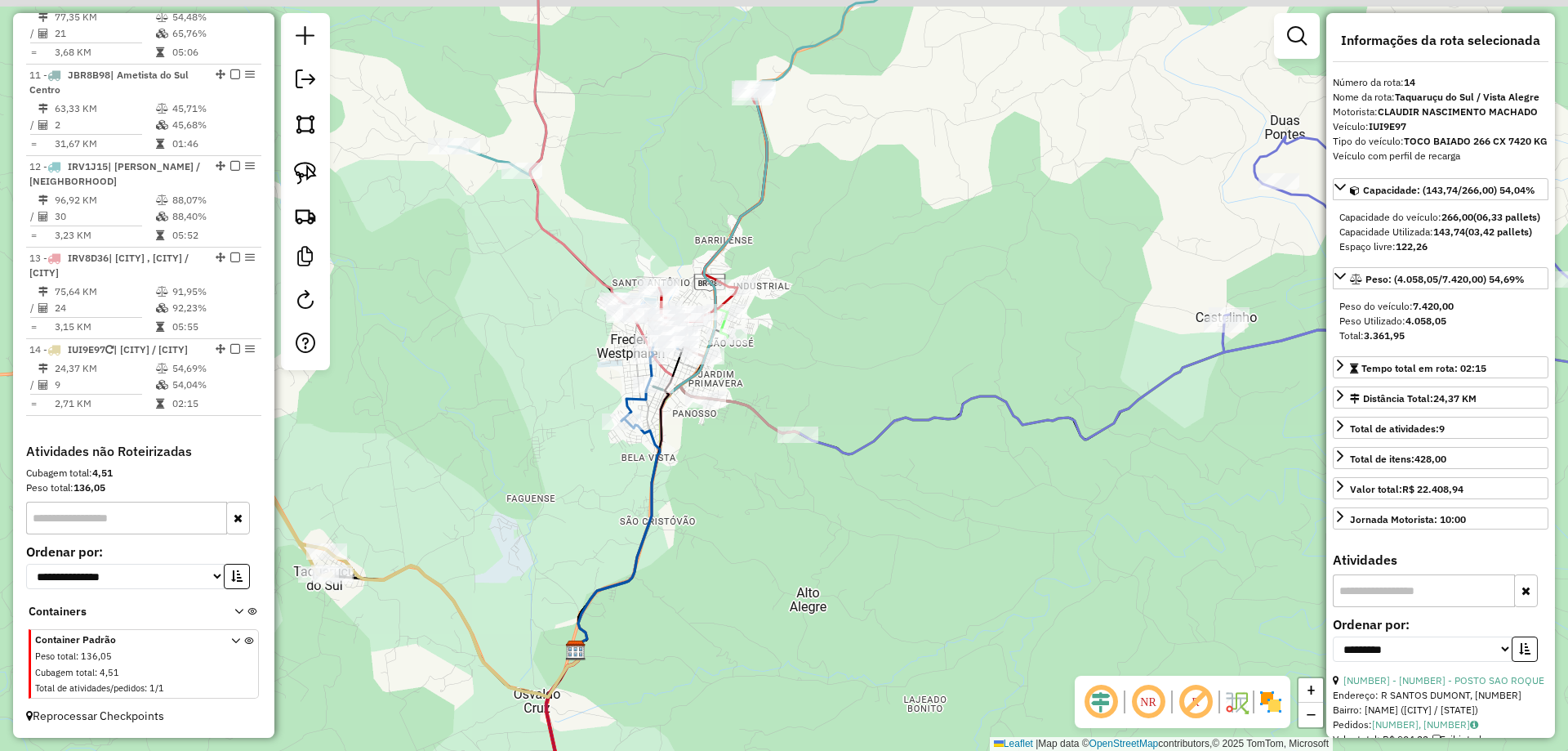 drag, startPoint x: 768, startPoint y: 161, endPoint x: 792, endPoint y: 245, distance: 87.36132 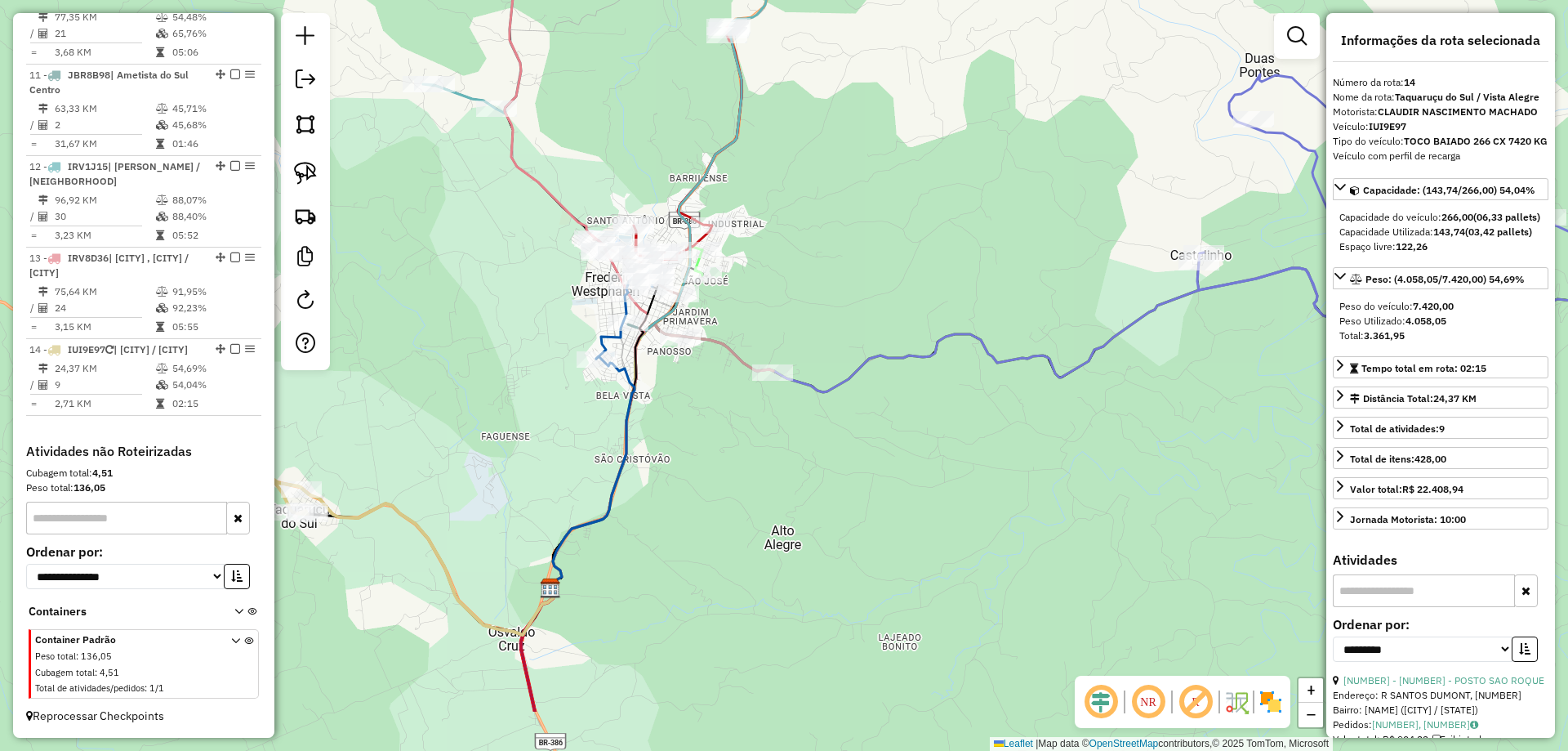 drag, startPoint x: 838, startPoint y: 291, endPoint x: 778, endPoint y: 201, distance: 108.16654 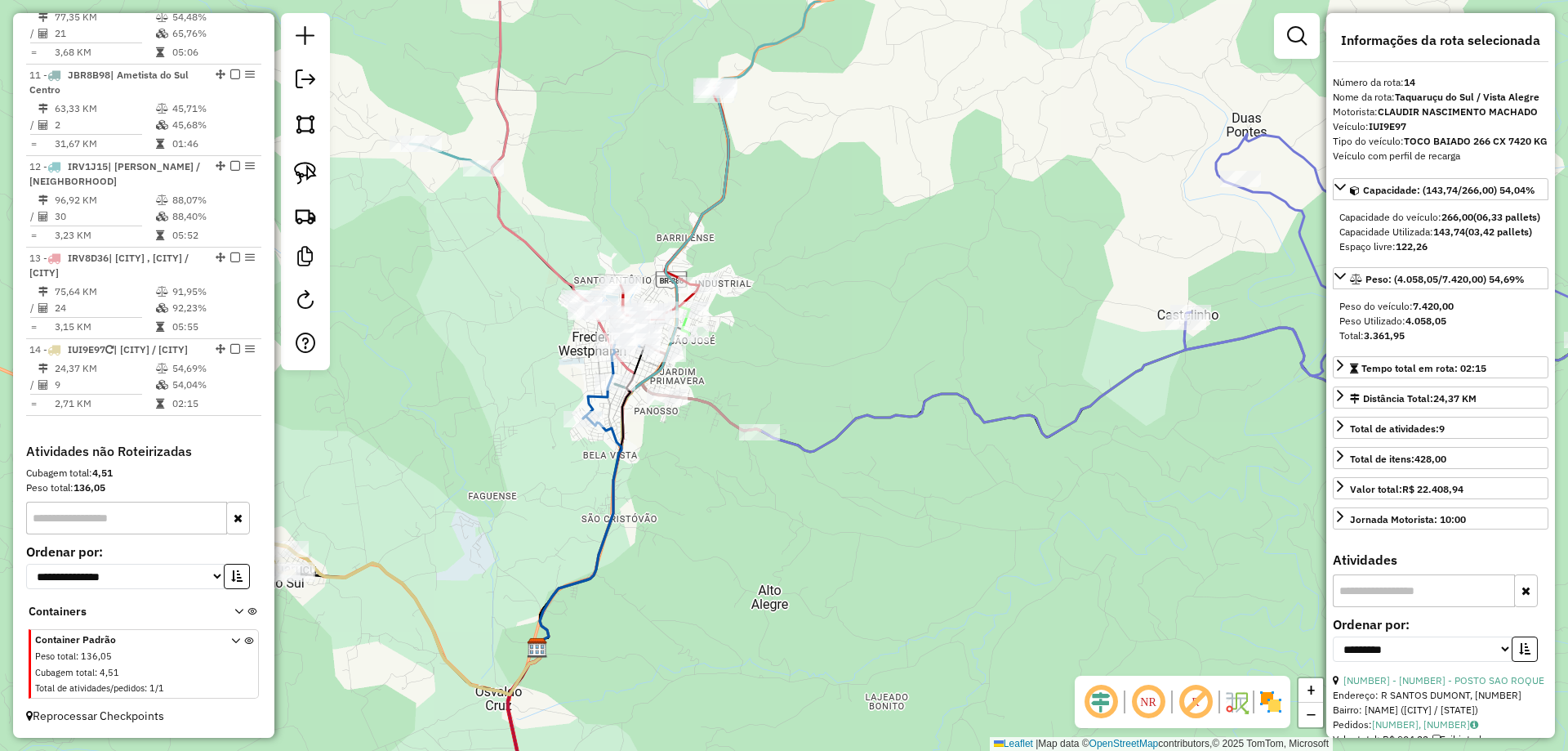 drag, startPoint x: 837, startPoint y: 162, endPoint x: 408, endPoint y: 226, distance: 433.74762 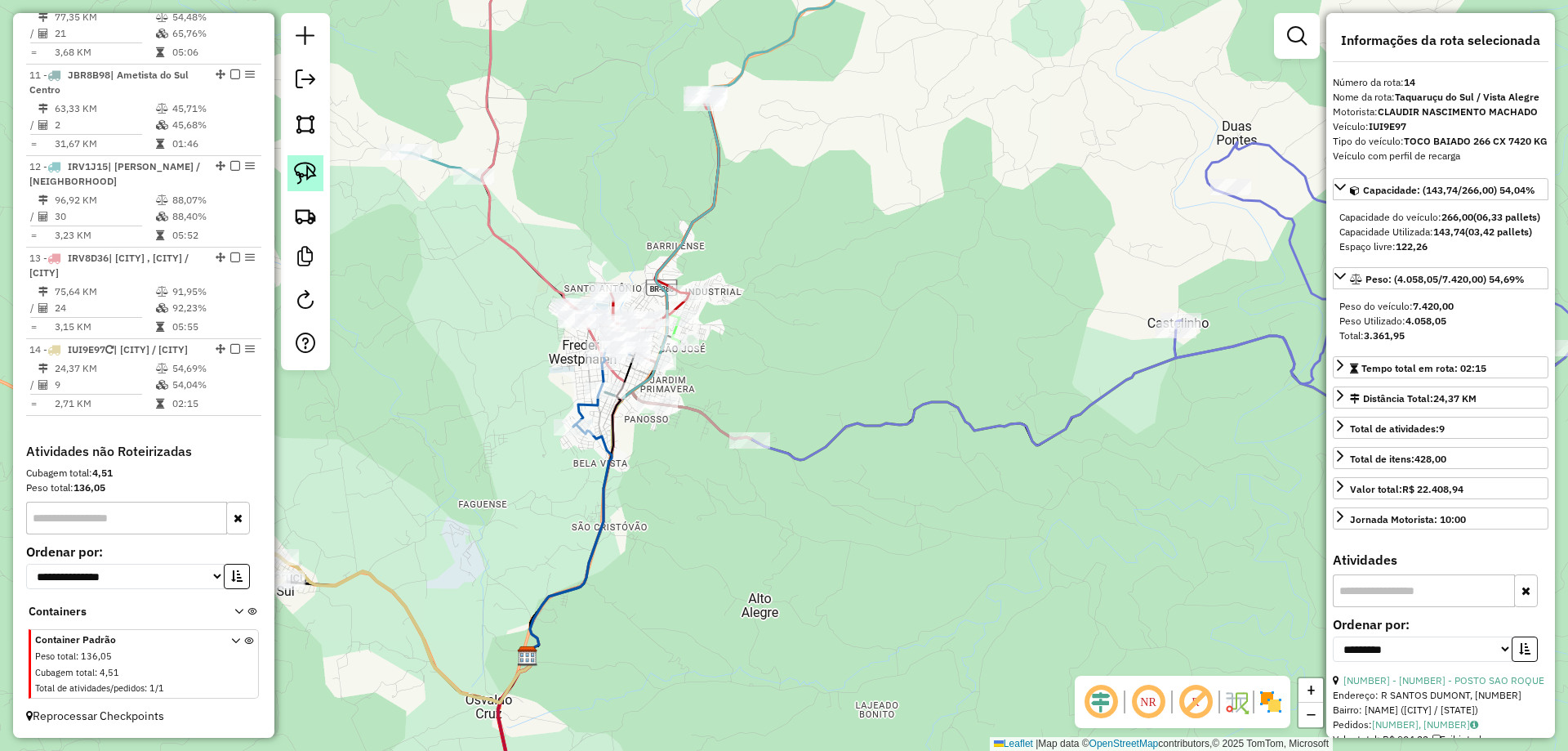 click 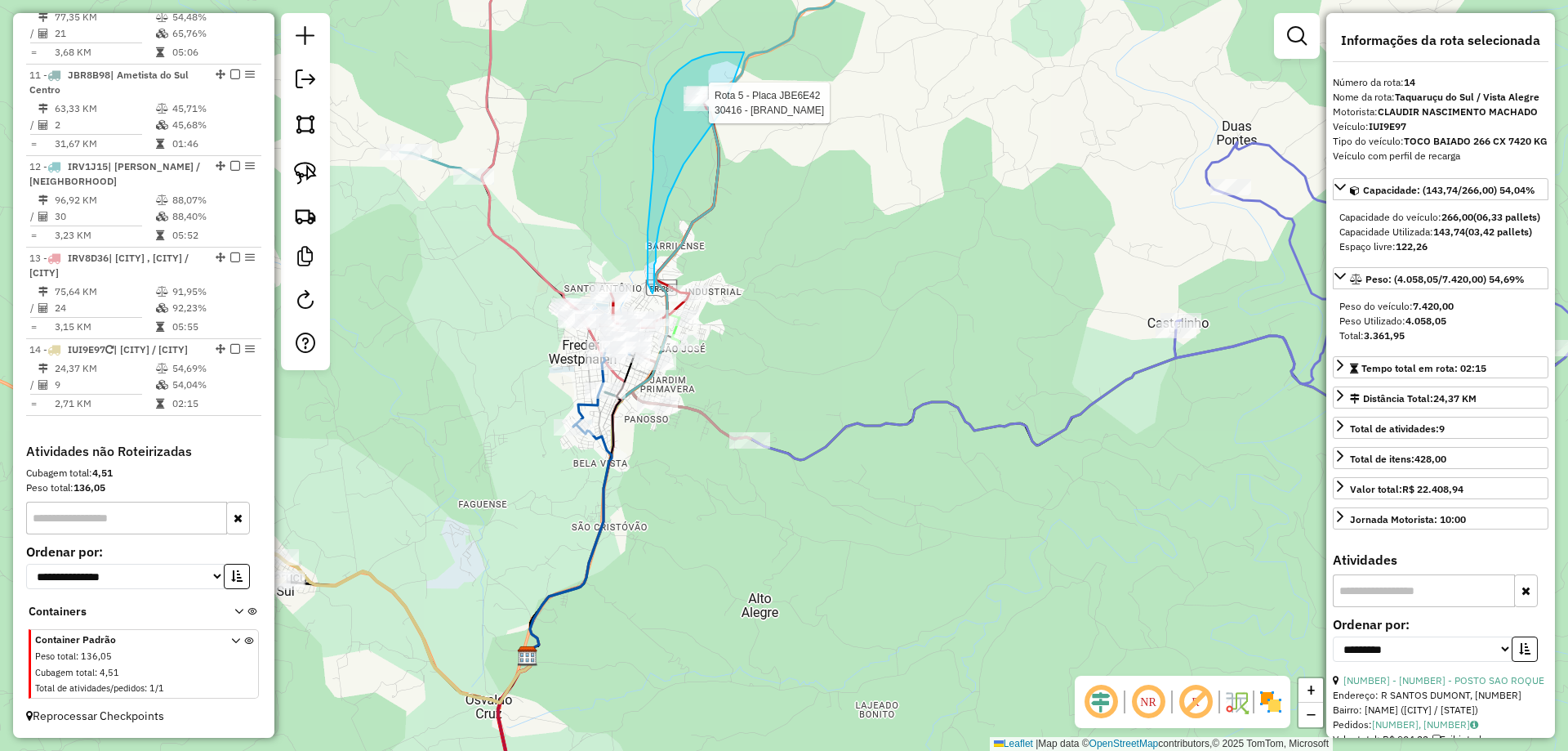 click on "Rota 5 - Placa JBE6E42  30416 - BOATE TIA VERA" 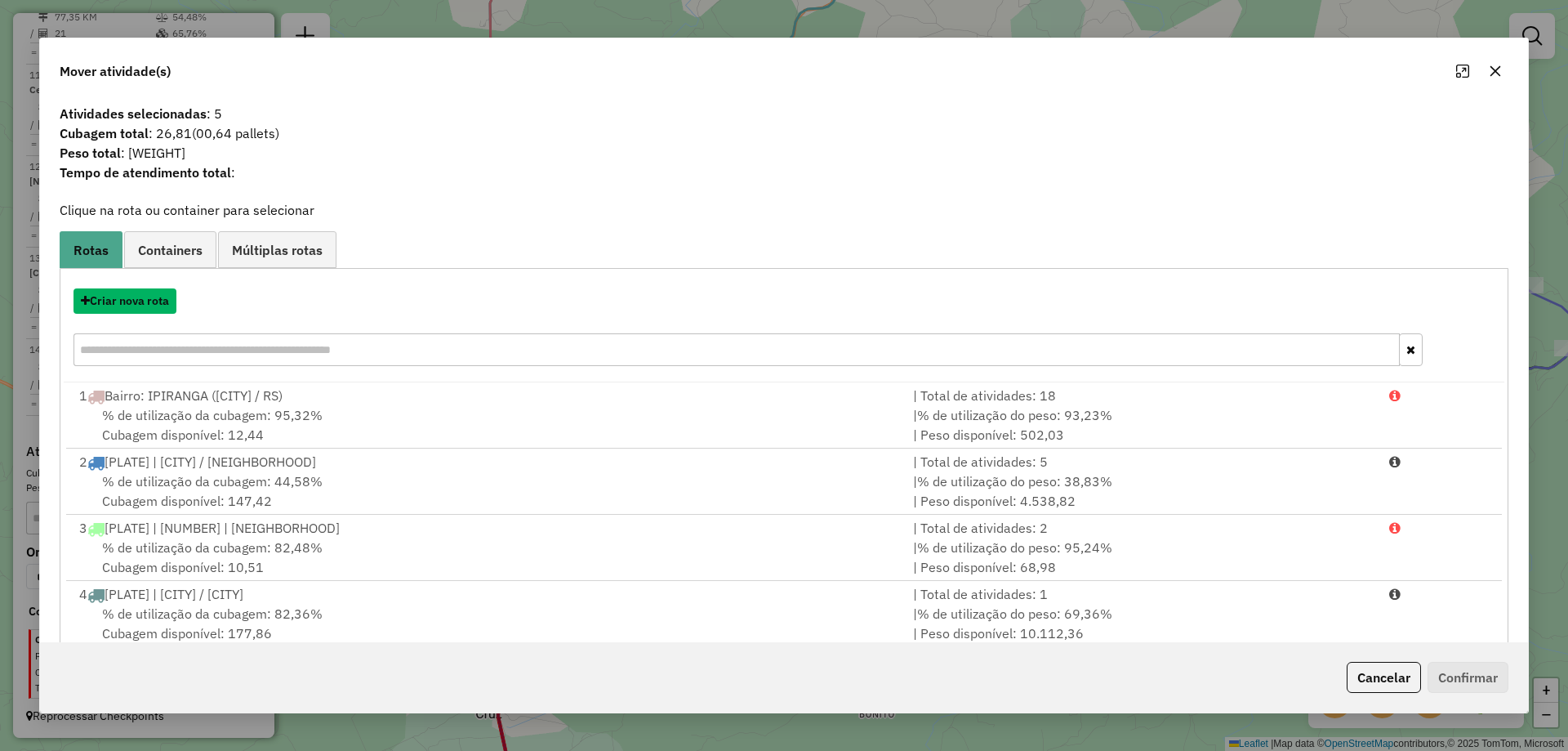 click on "Criar nova rota" at bounding box center (125, 301) 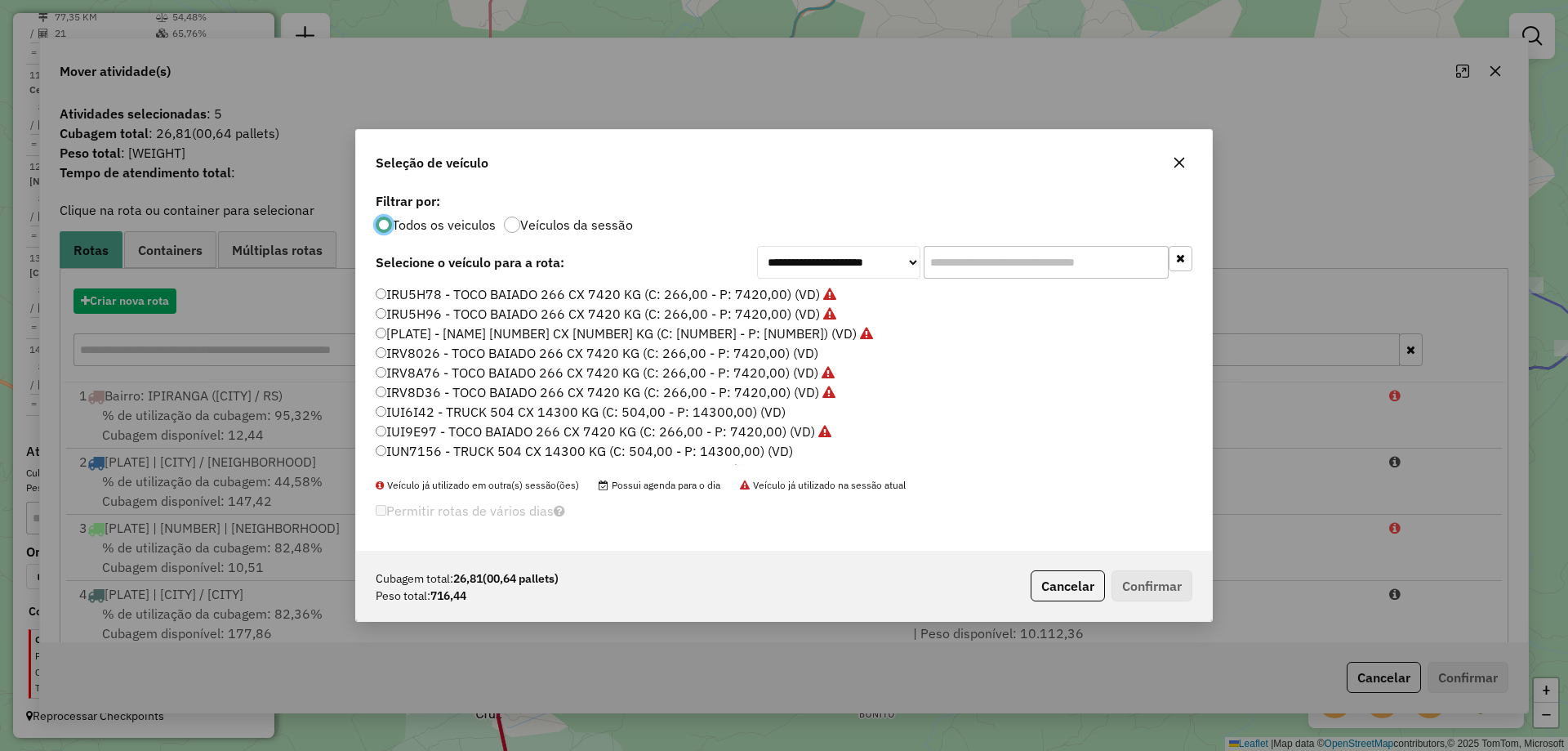 scroll, scrollTop: 9, scrollLeft: 5, axis: both 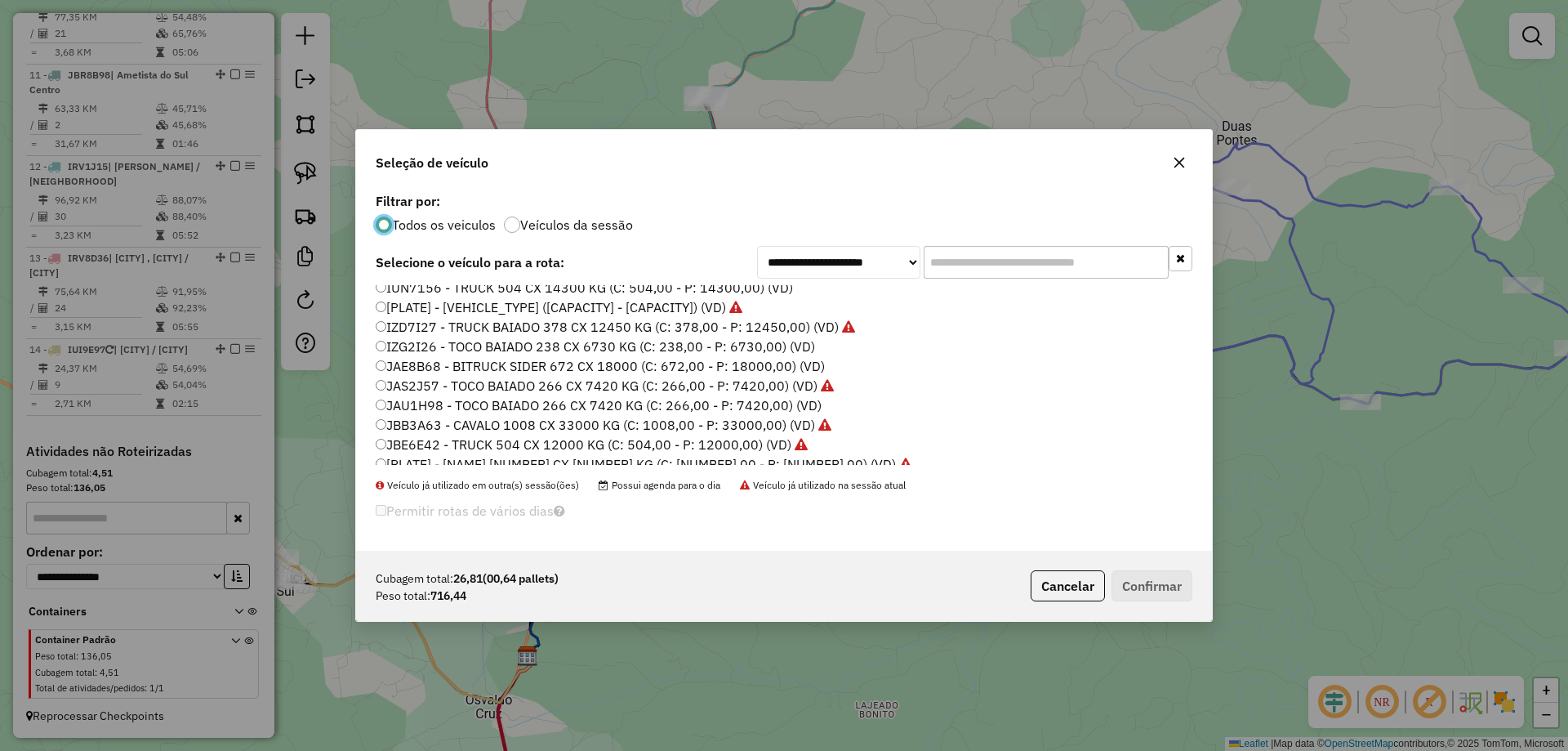 click on "IZG2I26 - TOCO BAIADO 238 CX 6730 KG (C: 238,00 - P: 6730,00) (VD)" 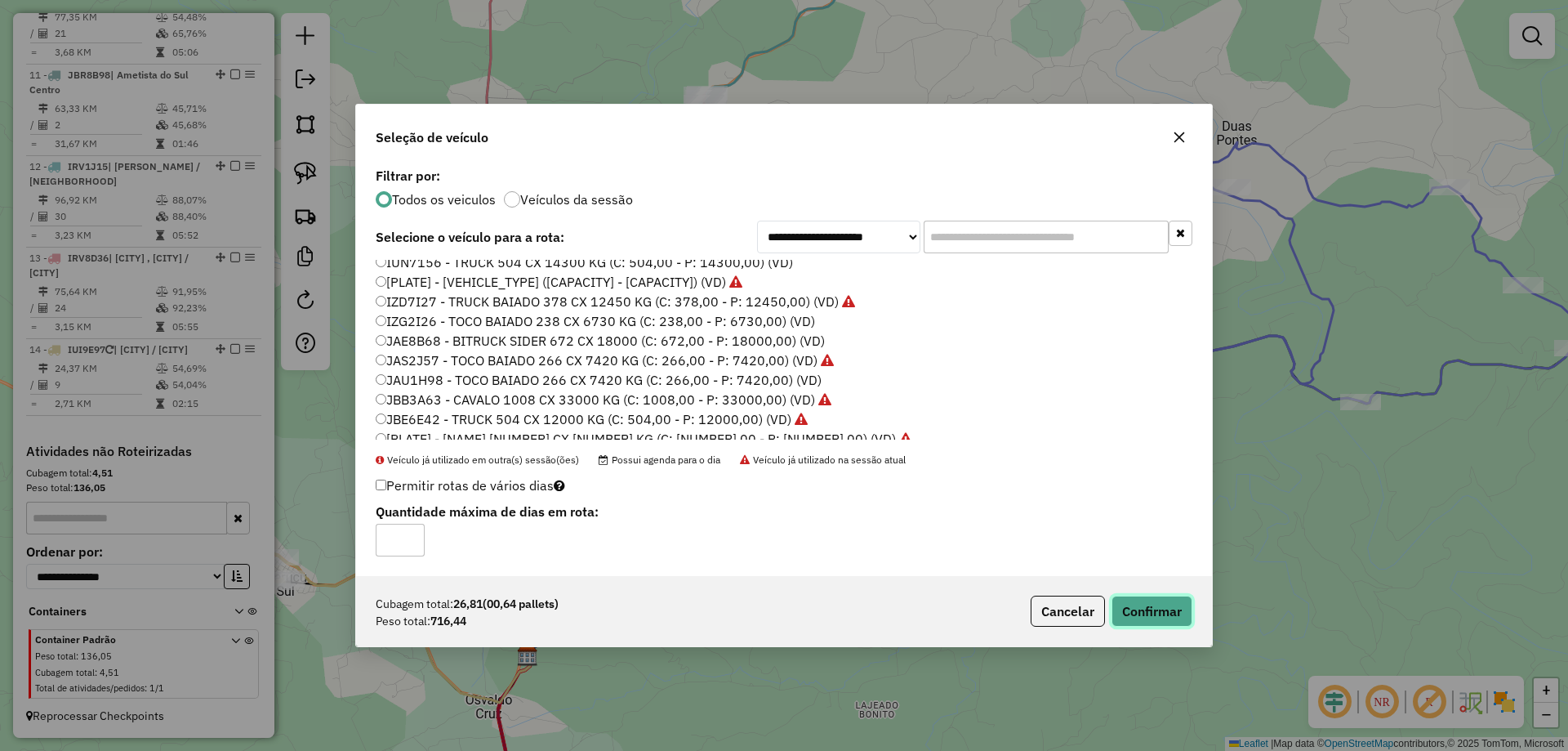 click on "Confirmar" 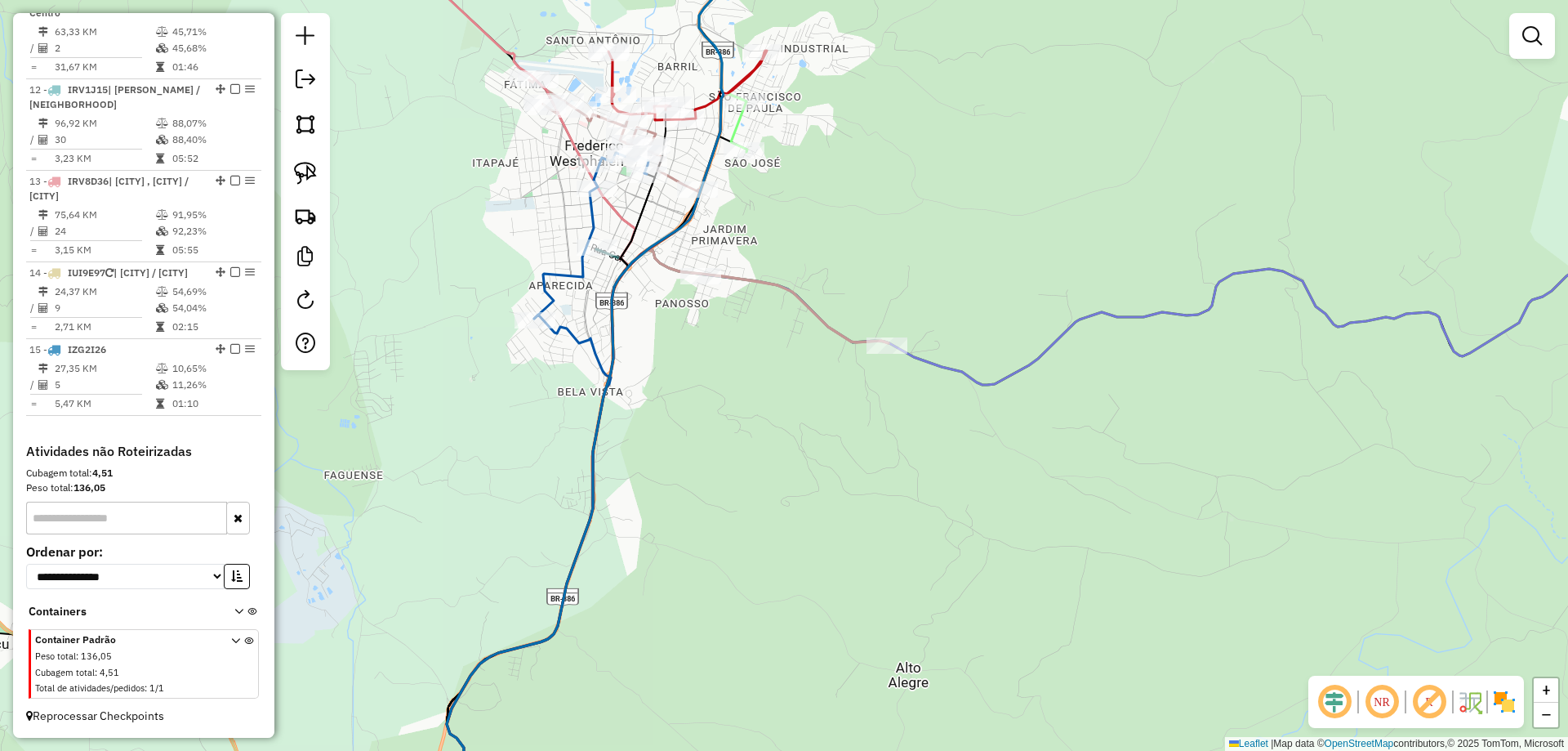 drag, startPoint x: 713, startPoint y: 324, endPoint x: 767, endPoint y: 458, distance: 144.47145 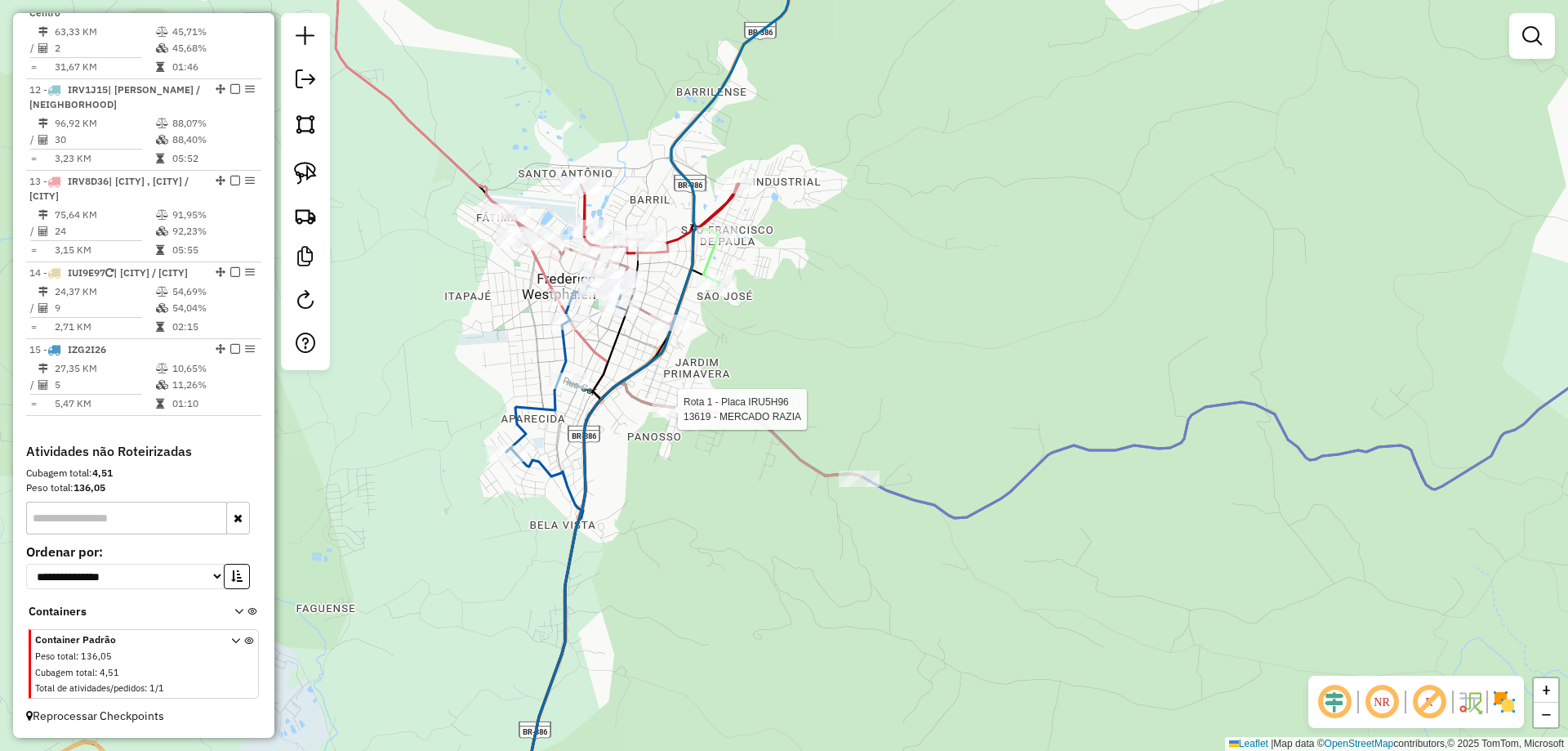 select on "**********" 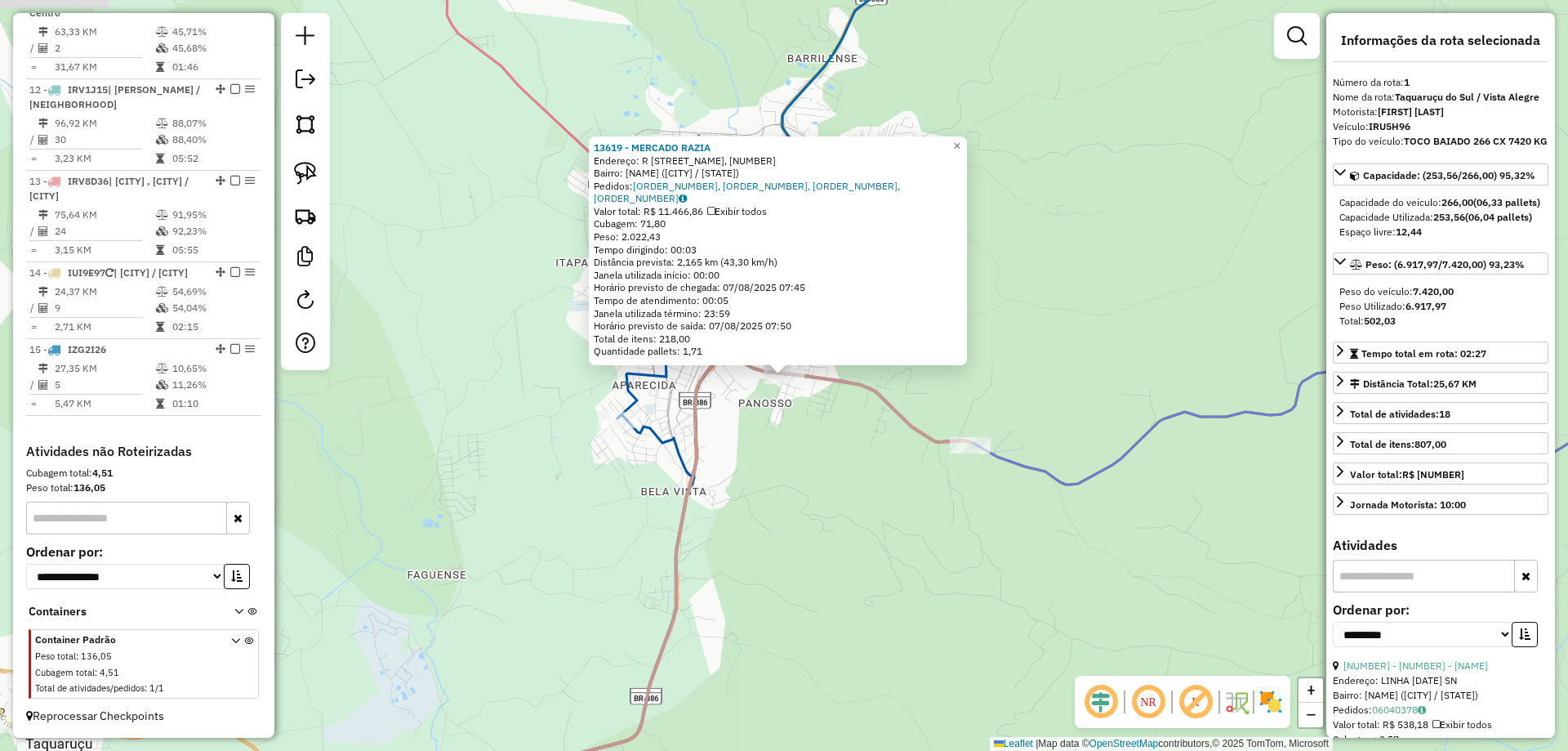 scroll, scrollTop: 653, scrollLeft: 0, axis: vertical 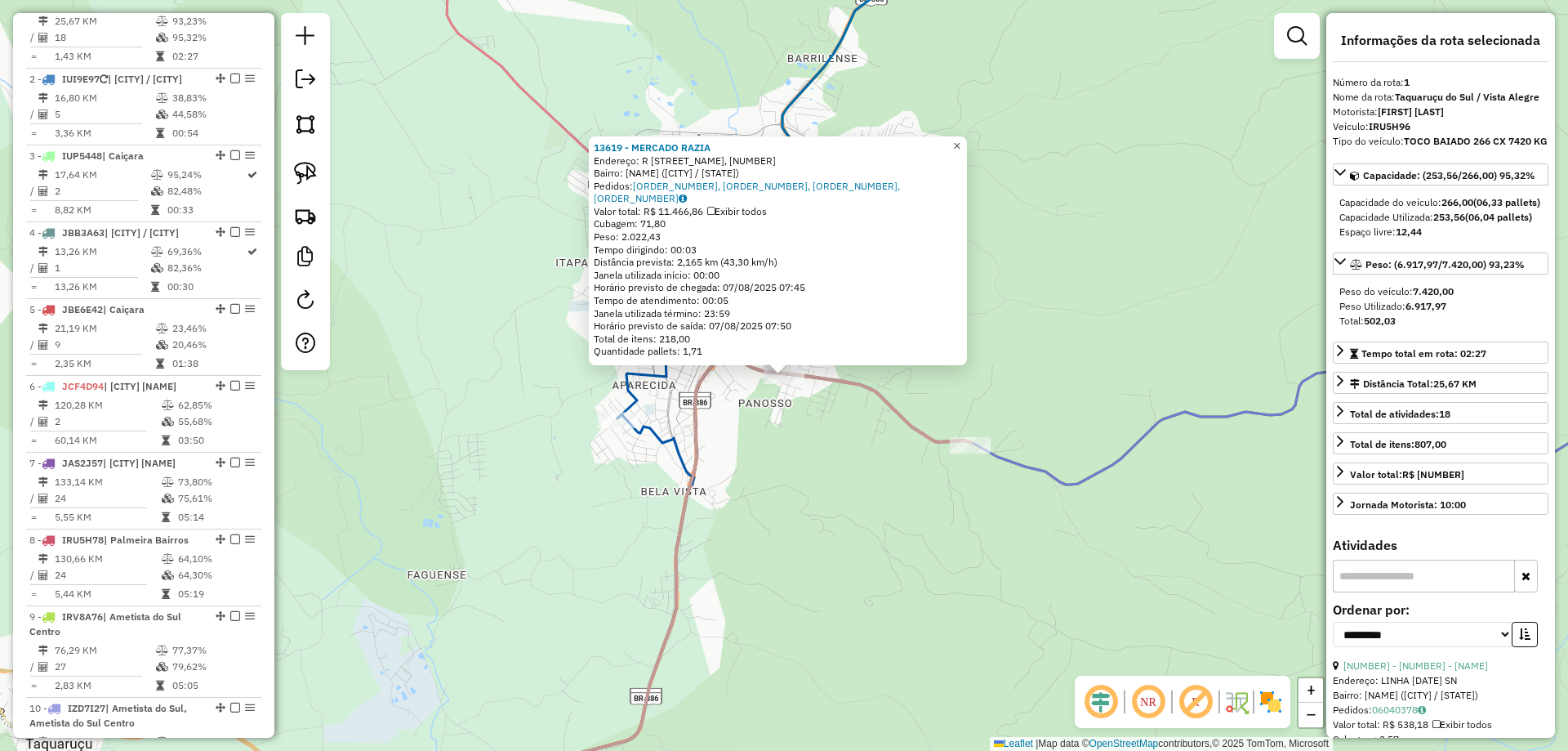 click on "×" 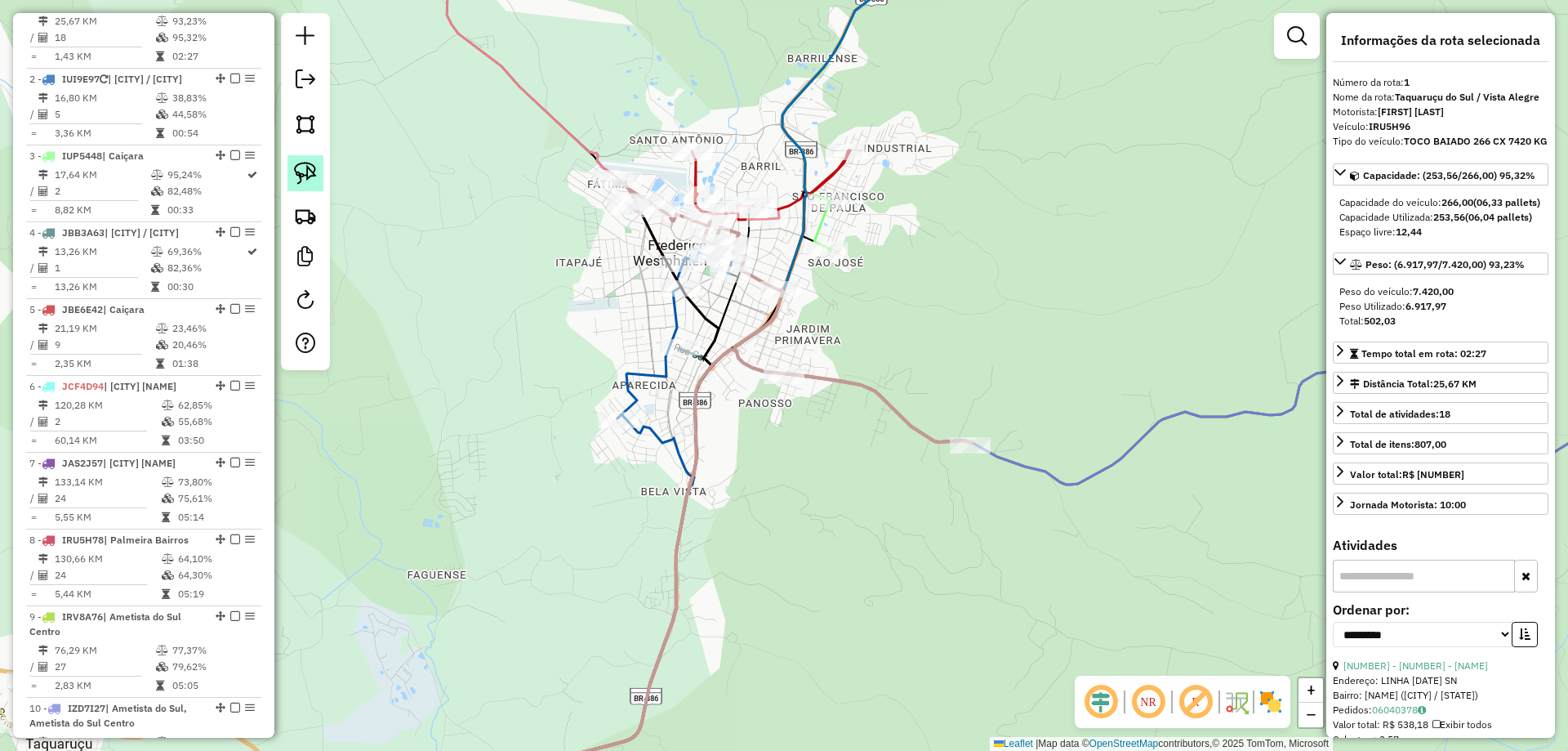 click 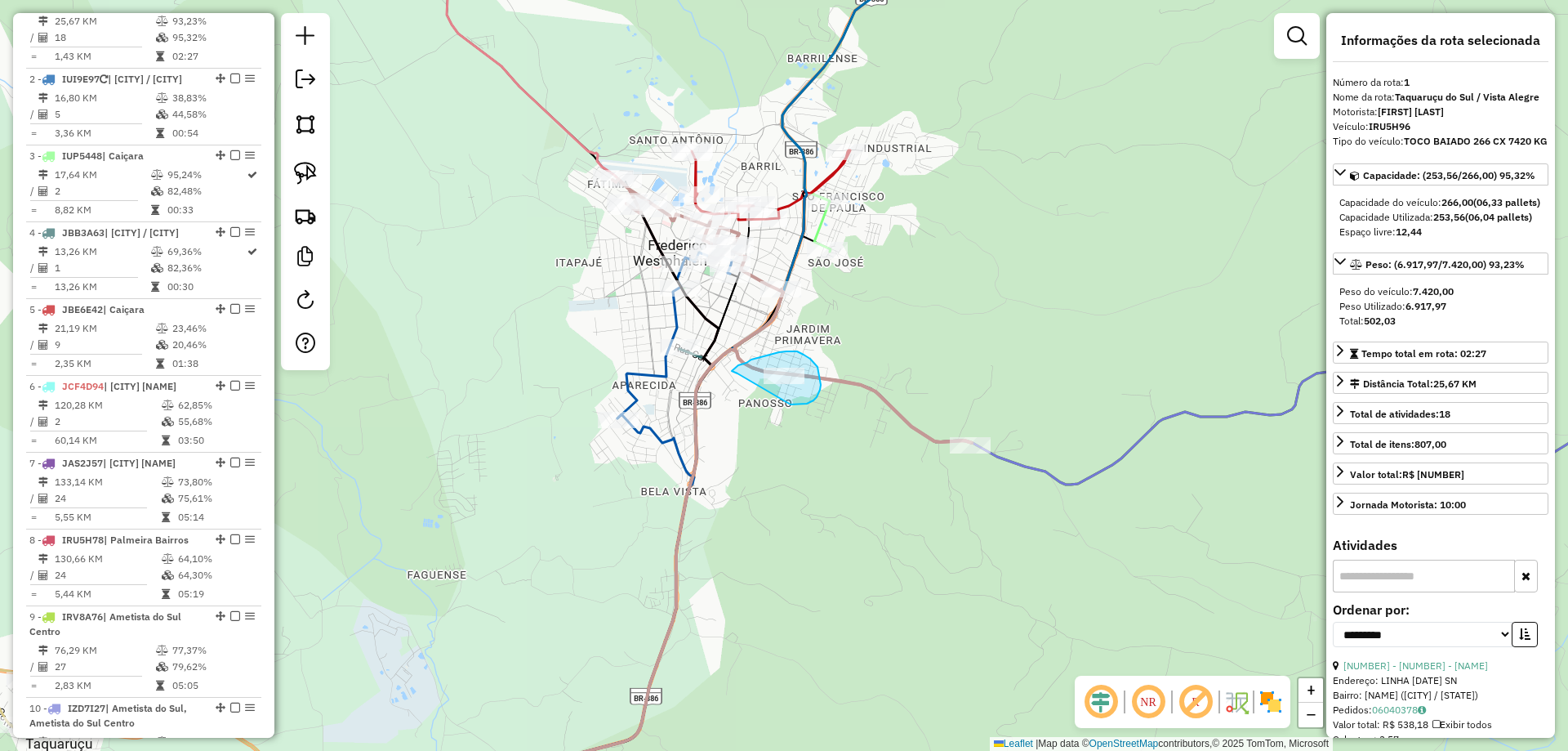 drag, startPoint x: 791, startPoint y: 405, endPoint x: 759, endPoint y: 379, distance: 41.231056 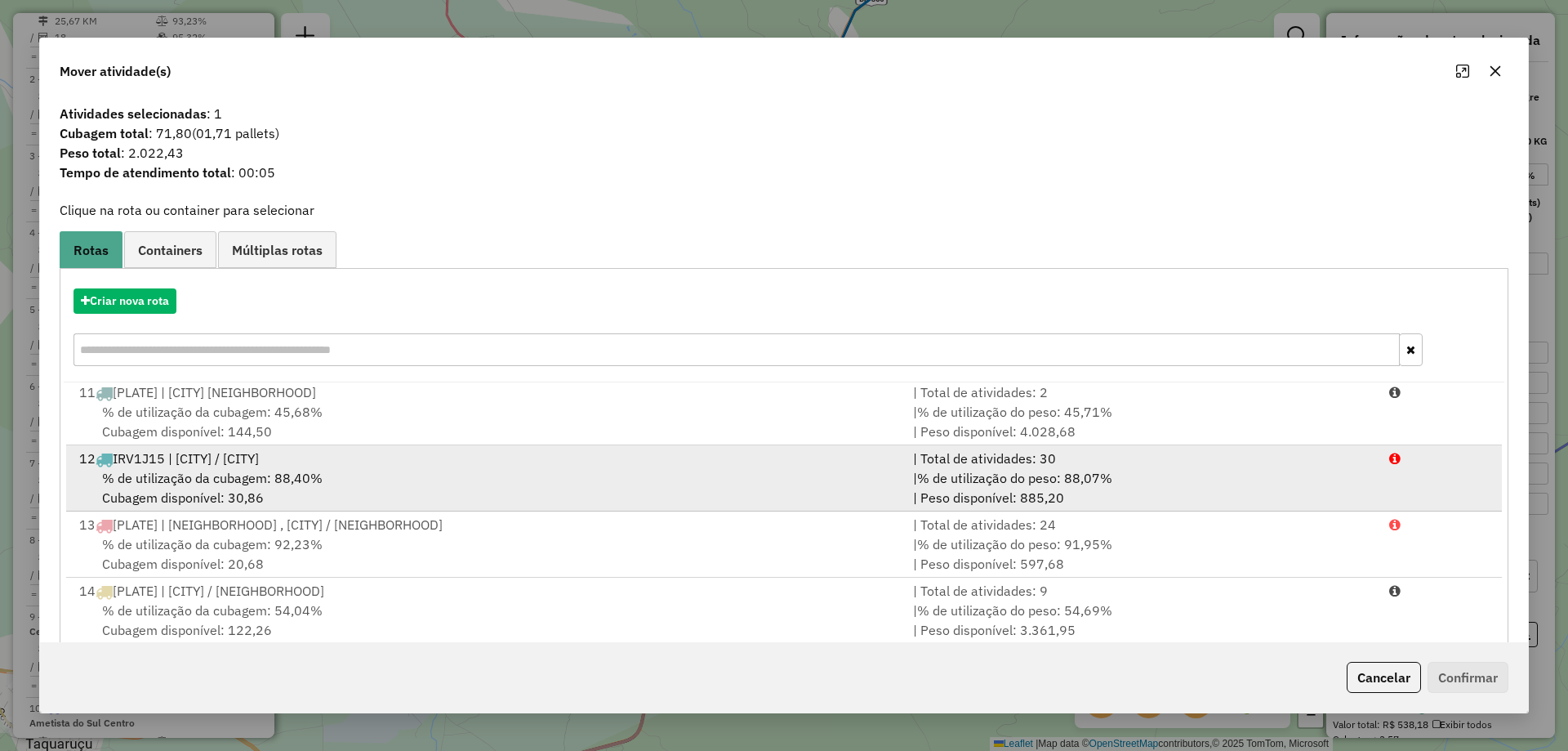 scroll, scrollTop: 600, scrollLeft: 0, axis: vertical 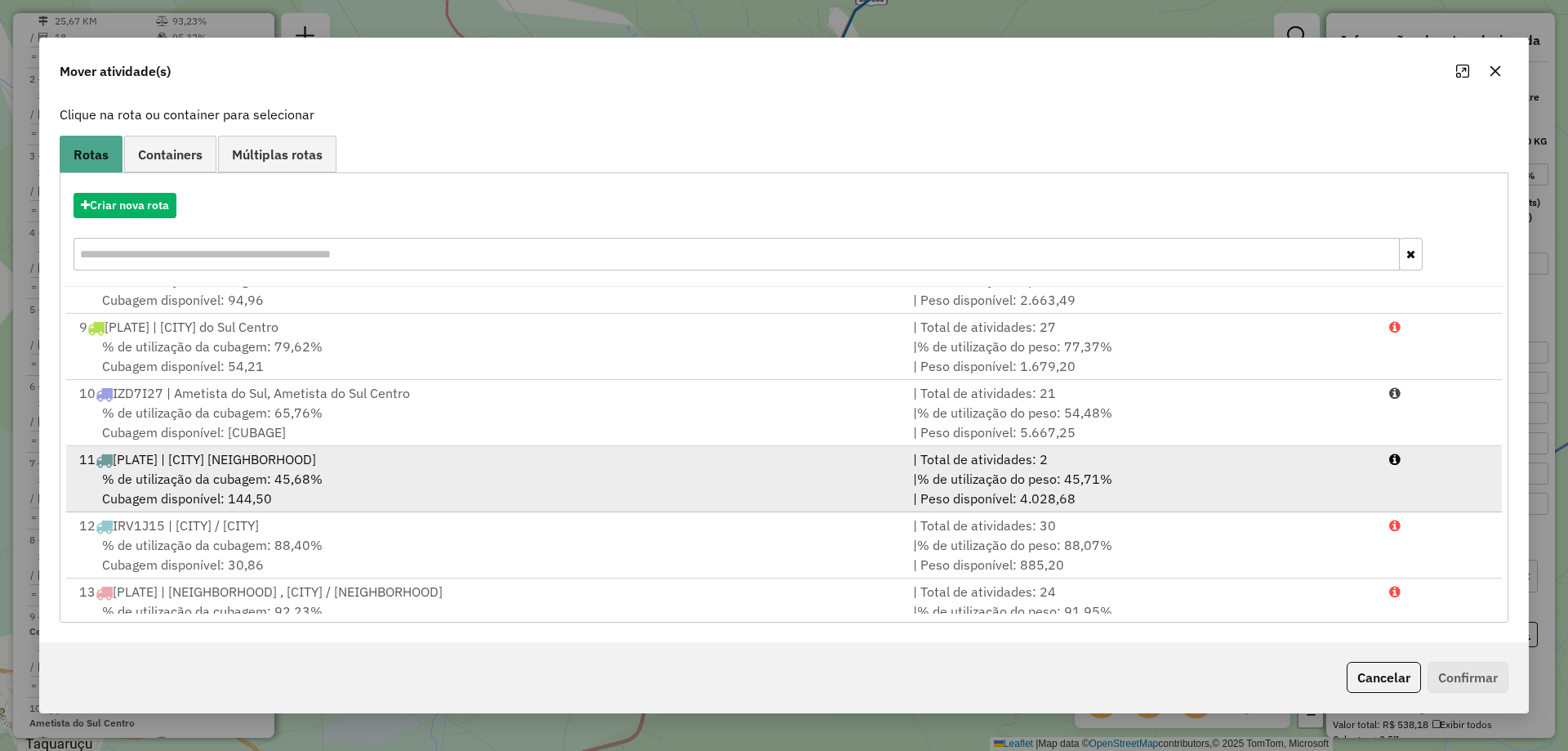 click on "% de utilização da cubagem: 45,68%" at bounding box center (212, 479) 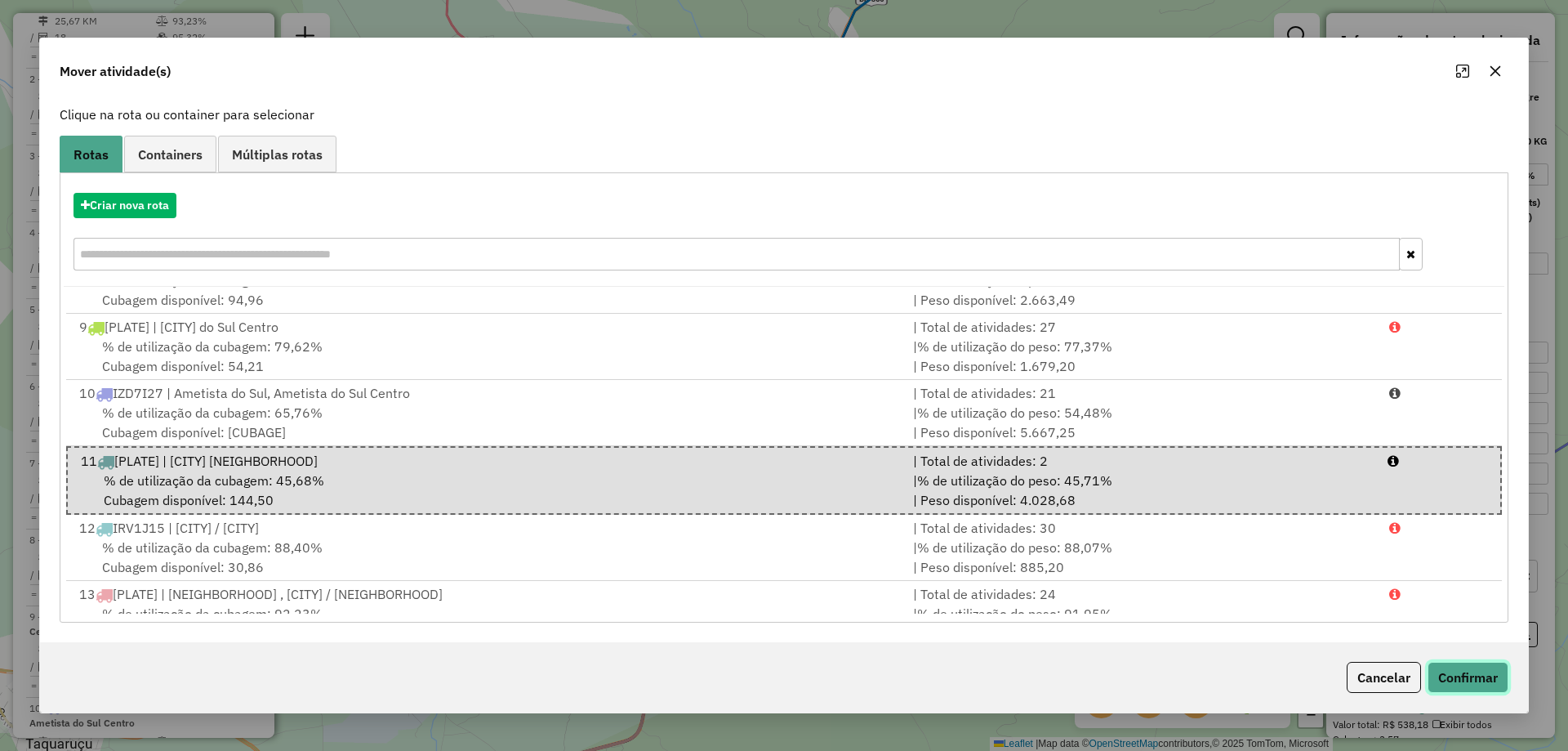 click on "Confirmar" 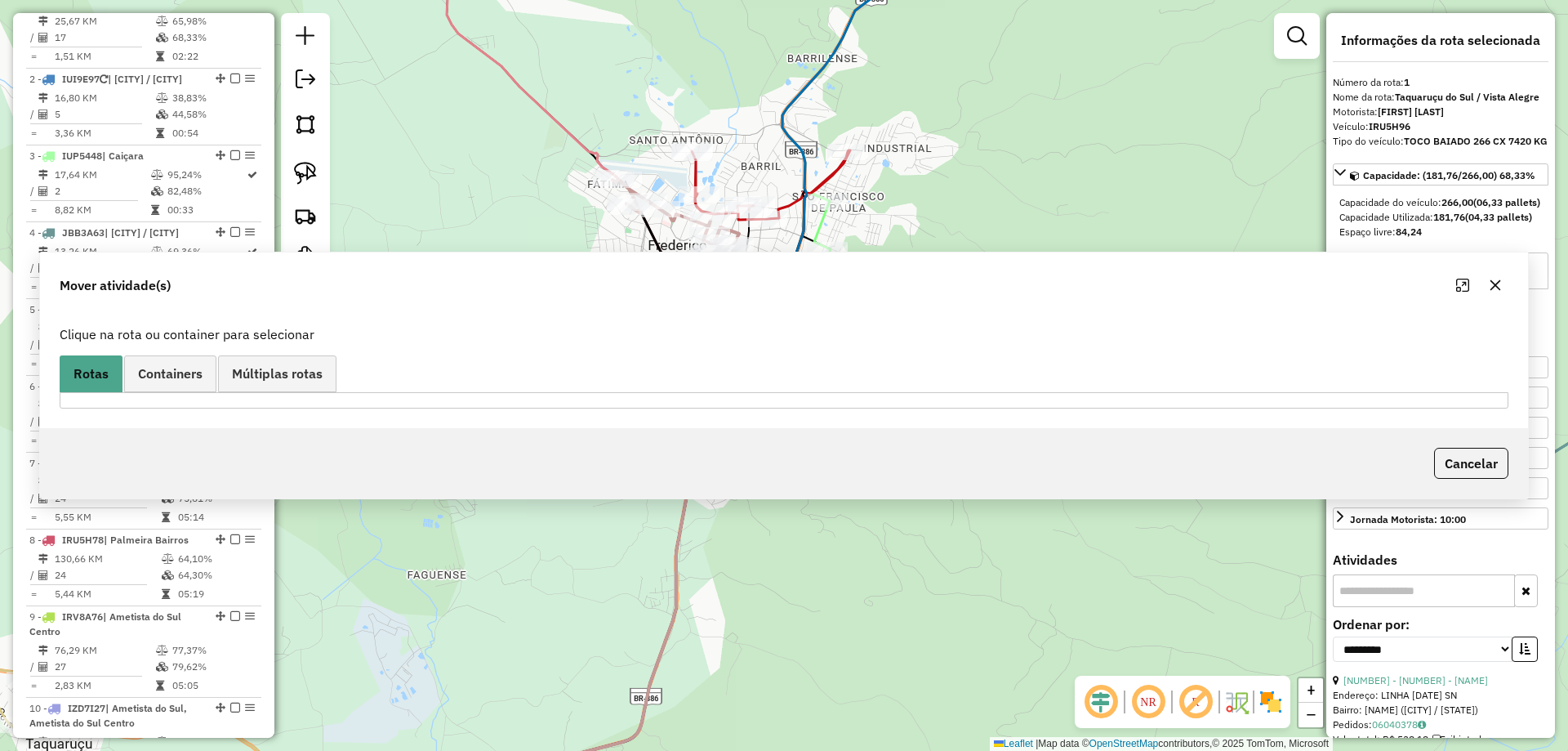 scroll, scrollTop: 0, scrollLeft: 0, axis: both 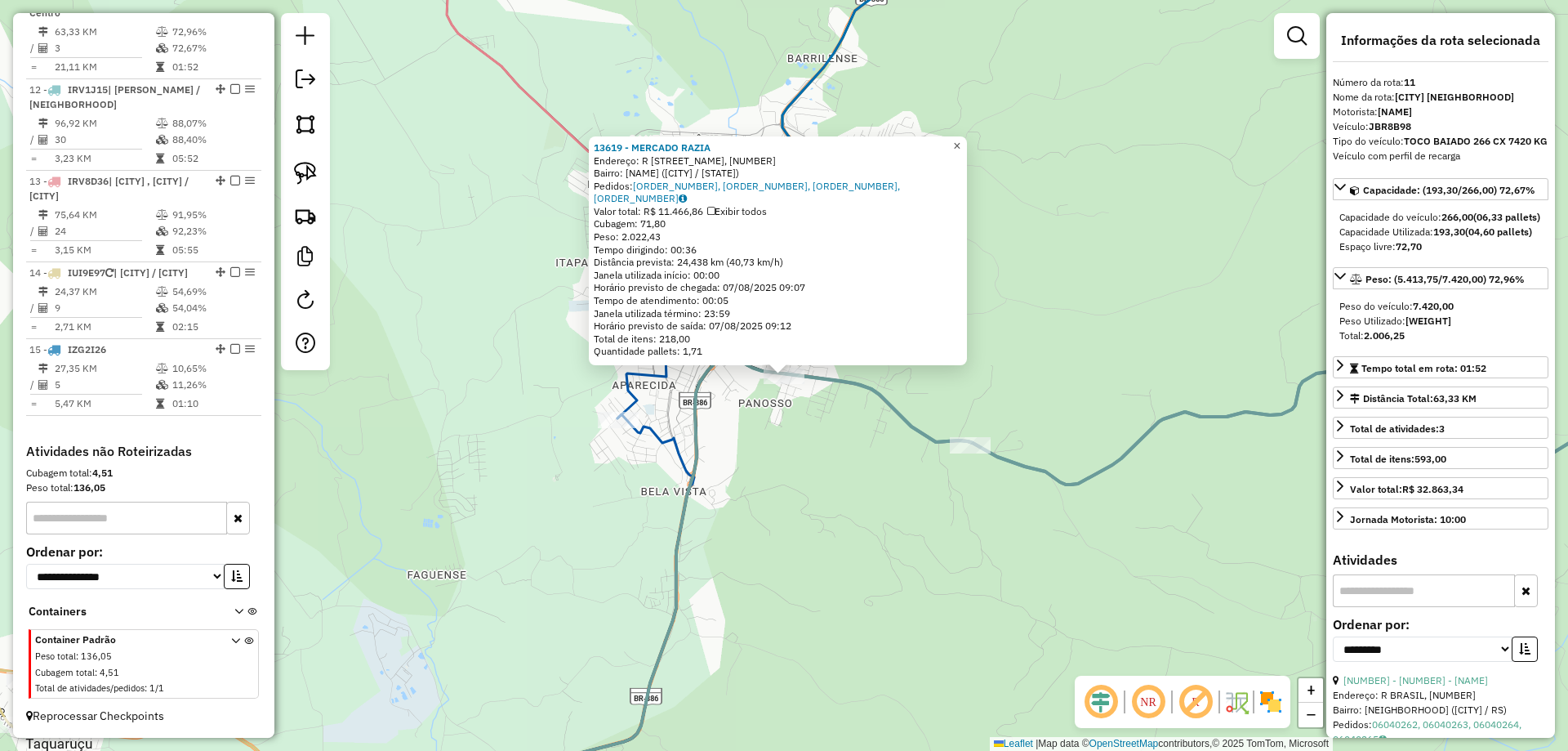 click on "×" 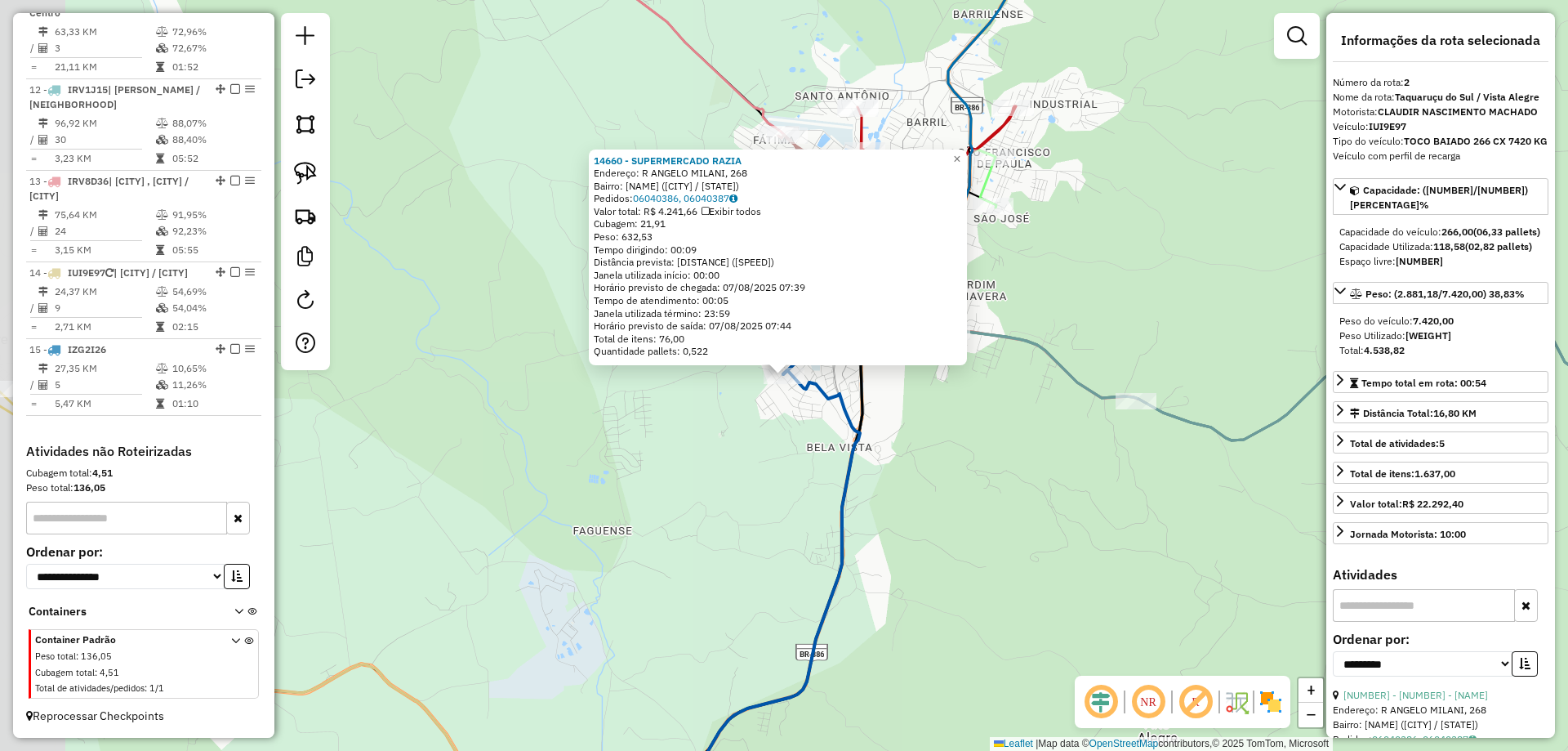 scroll, scrollTop: 744, scrollLeft: 0, axis: vertical 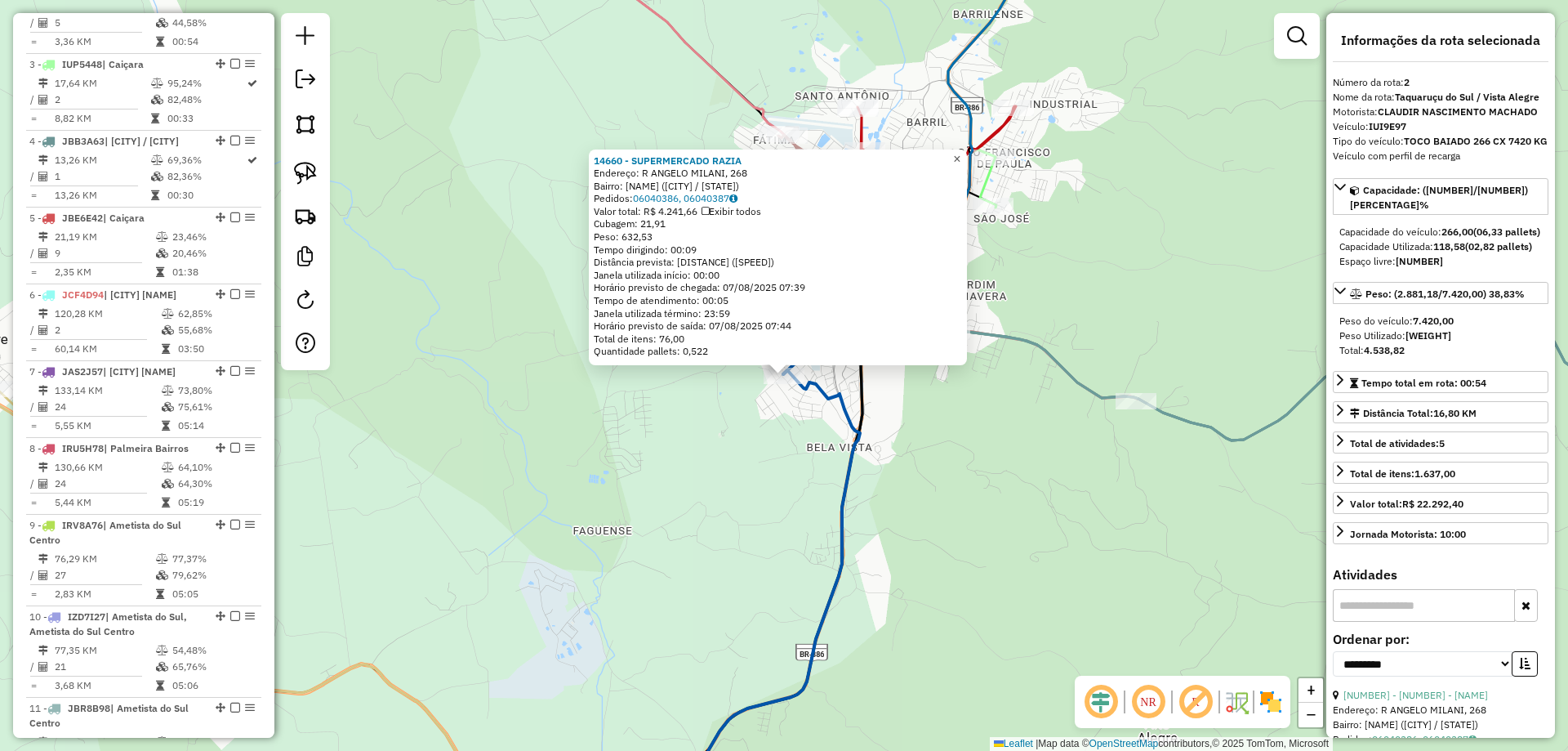 click on "[NUMBER] - SUPERMERCADO RAZIA  Endereço: R [STREET], [NUMBER]   Bairro: [NEIGHBORHOOD] ([CITY] / [STATE])   Pedidos:  [ORDER_ID], [ORDER_ID]   Valor total: R$ [PRICE]   Exibir todos   Cubagem: [CUBAGE]  Peso: [WEIGHT]  Tempo dirigindo: [TIME]   Distância prevista: [DISTANCE] km ([SPEED] km/h)   Janela utilizada início: [TIME]   Horário previsto de chegada: [DATE] [TIME]   Tempo de atendimento: [TIME]   Janela utilizada término: [TIME]   Horário previsto de saída: [DATE] [TIME]   Total de itens: [ITEMS]   Quantidade pallets: [PALLETS]  ×" 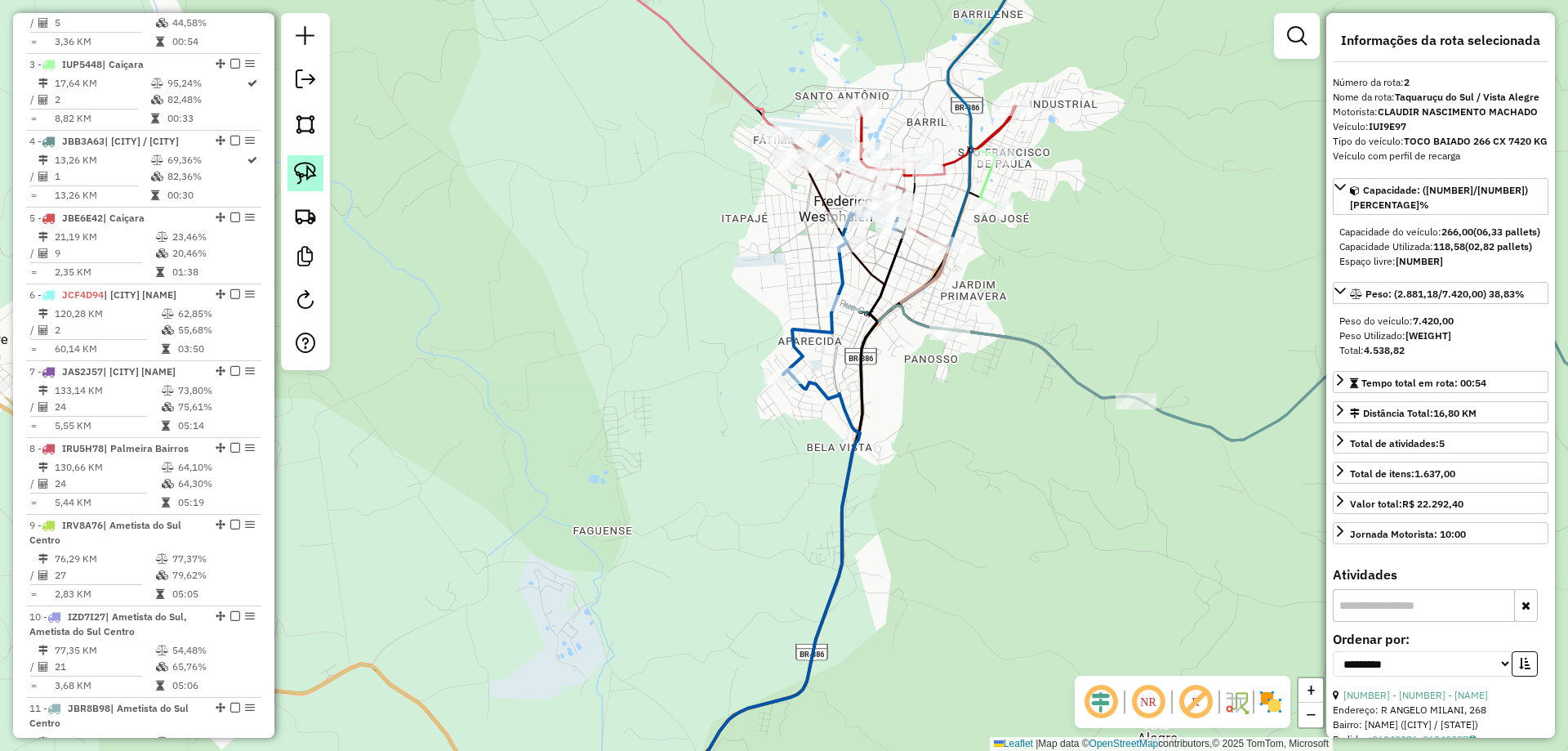 click 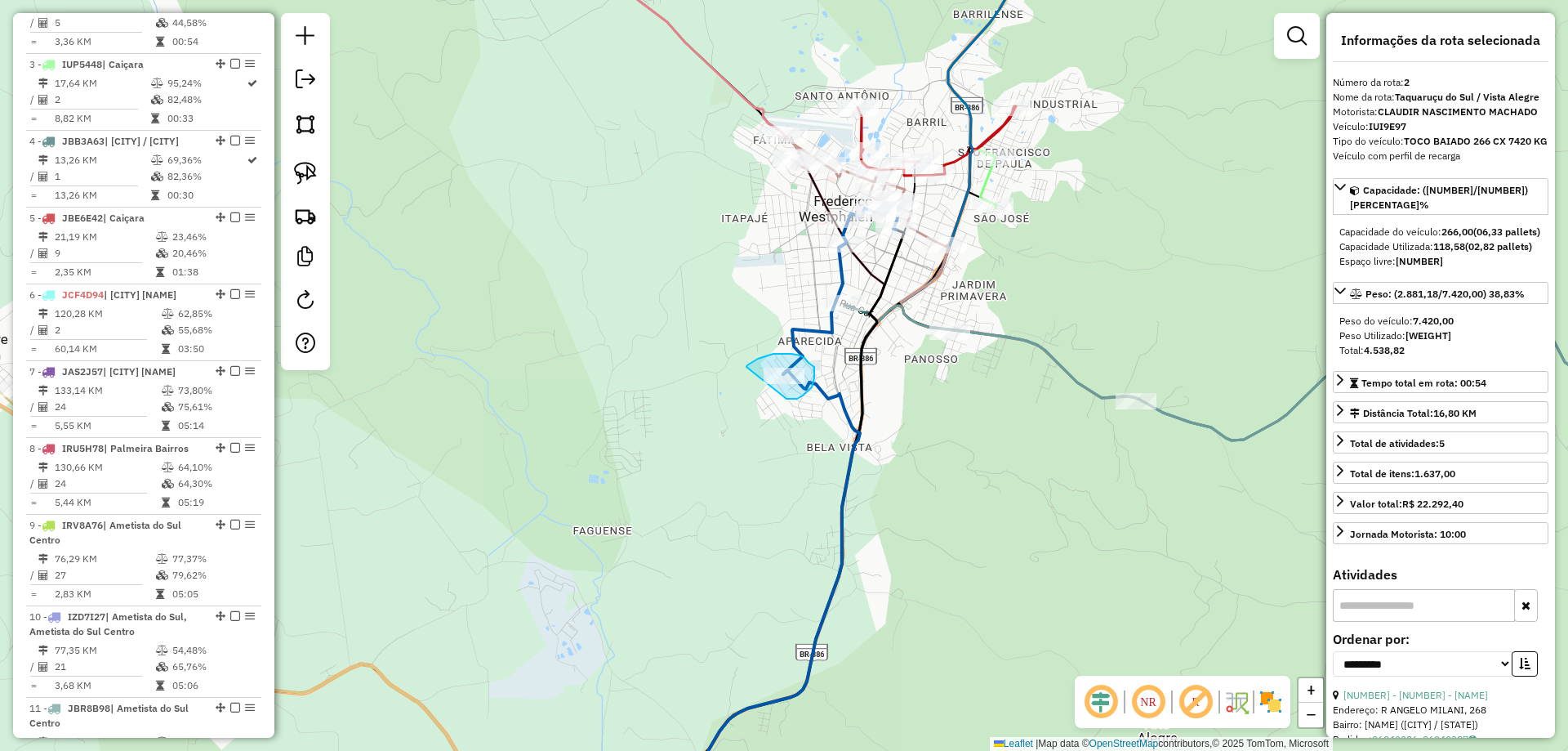 drag, startPoint x: 786, startPoint y: 399, endPoint x: 746, endPoint y: 367, distance: 51.224994 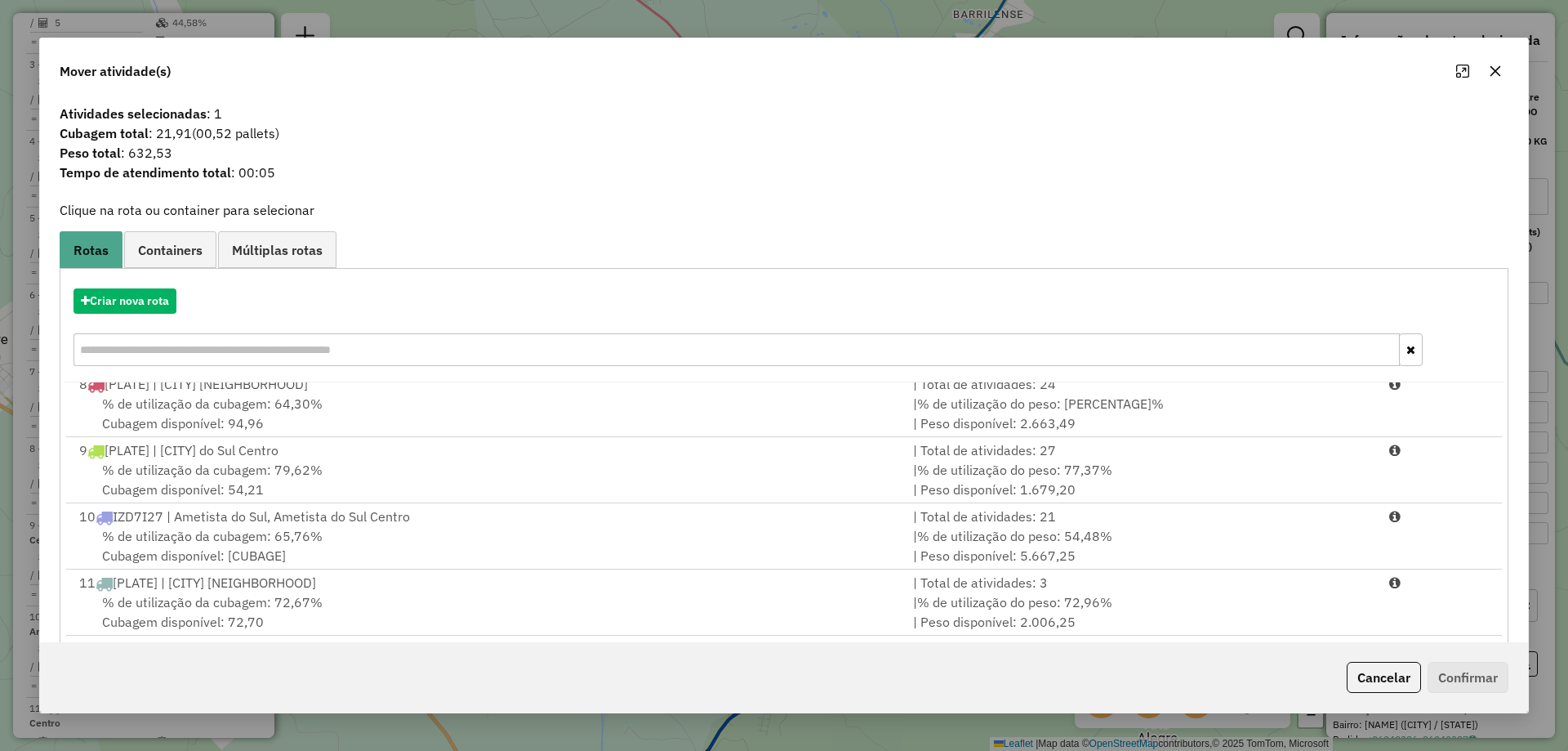 scroll, scrollTop: 600, scrollLeft: 0, axis: vertical 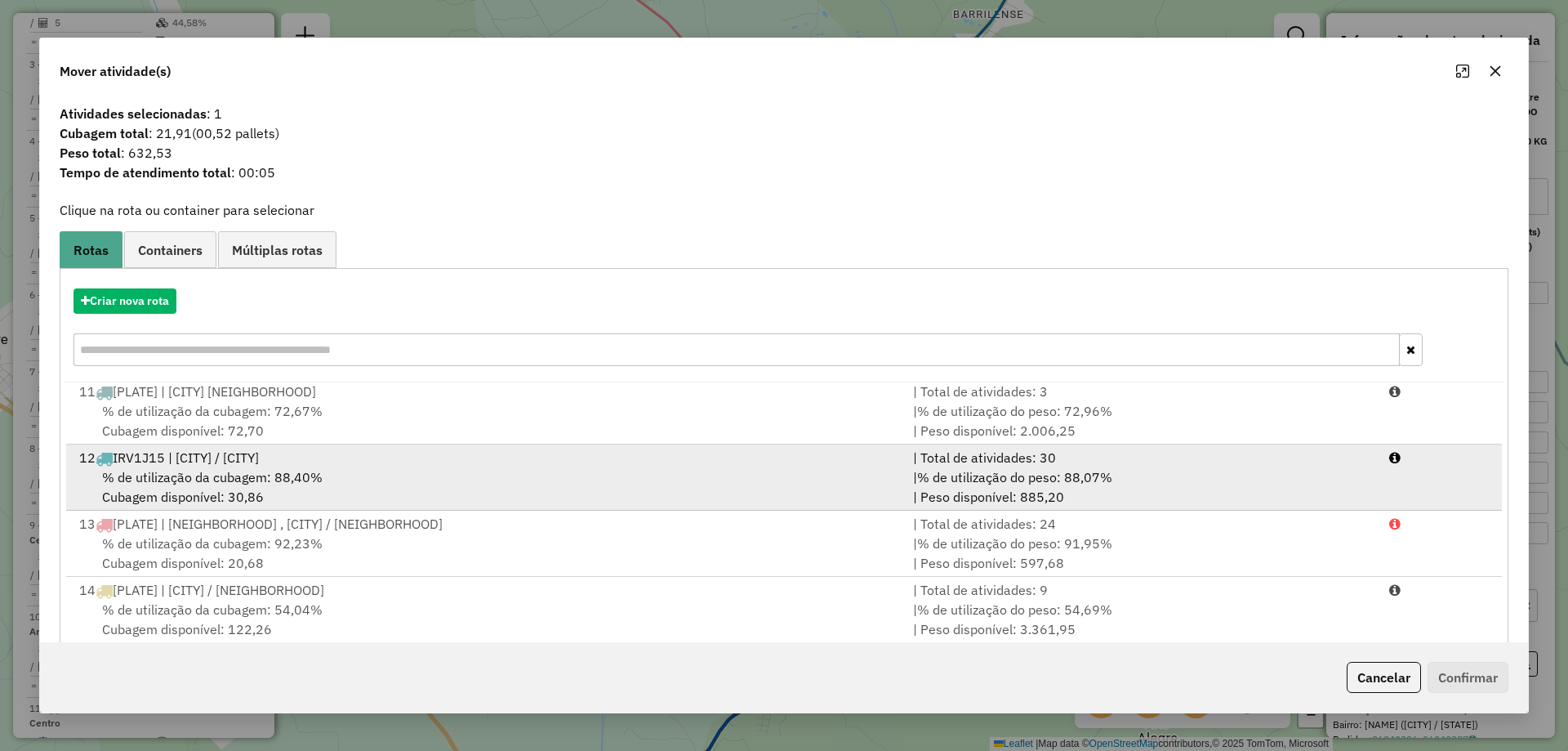 click on "% de utilização da cubagem: 88,40%  Cubagem disponível: 30,86" at bounding box center [486, 487] 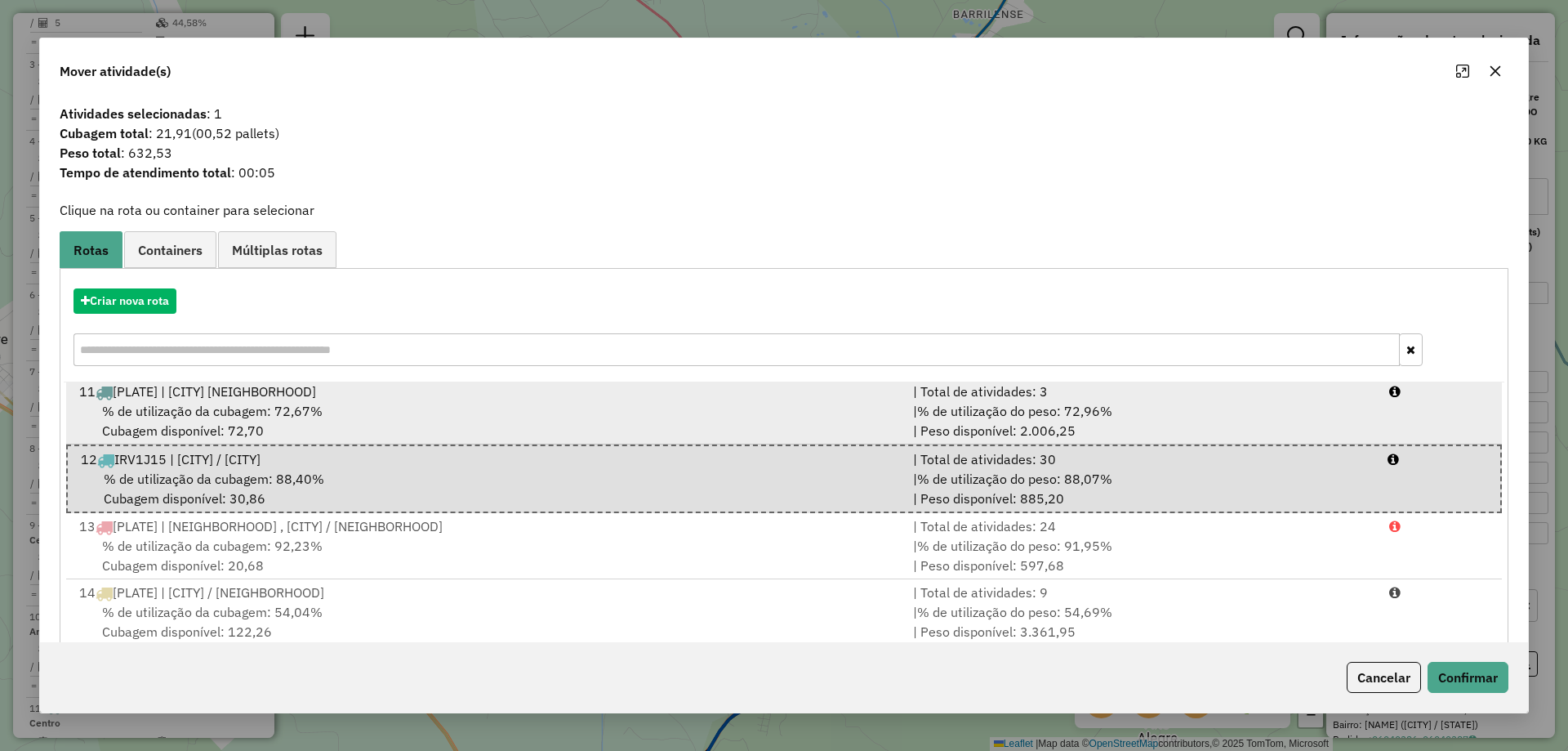 click on "% de utilização da cubagem: 72,67%" at bounding box center [212, 411] 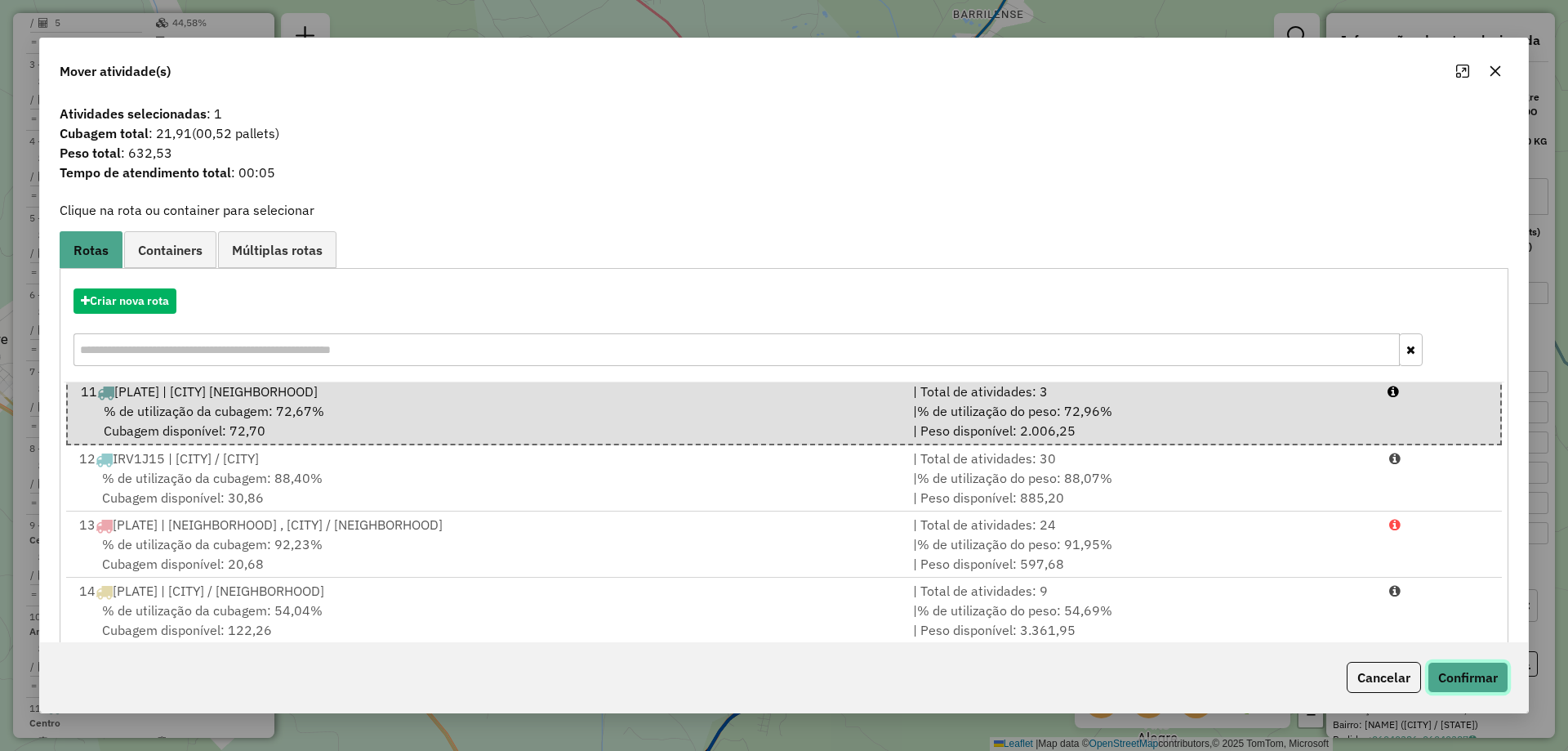 click on "Confirmar" 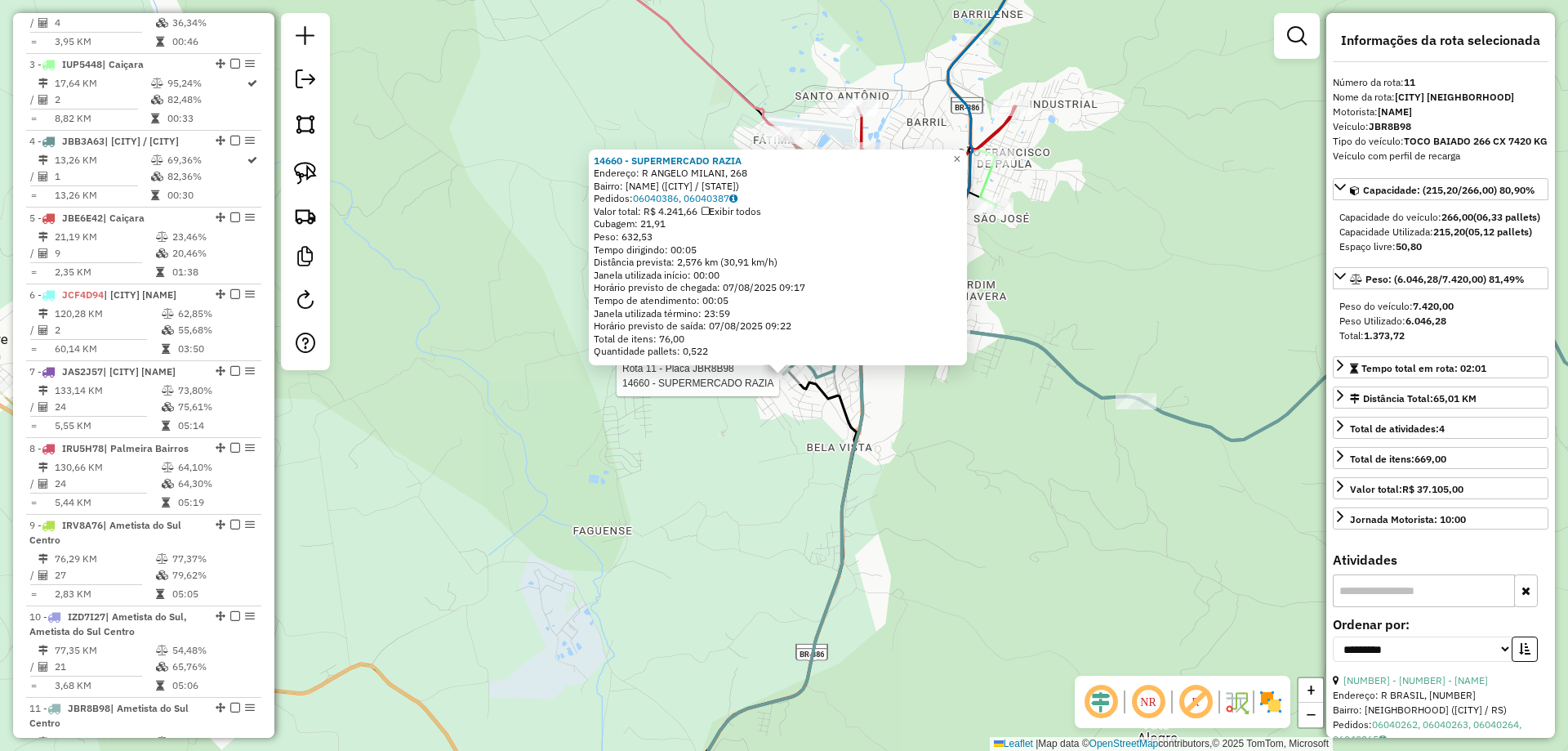 scroll, scrollTop: 1495, scrollLeft: 0, axis: vertical 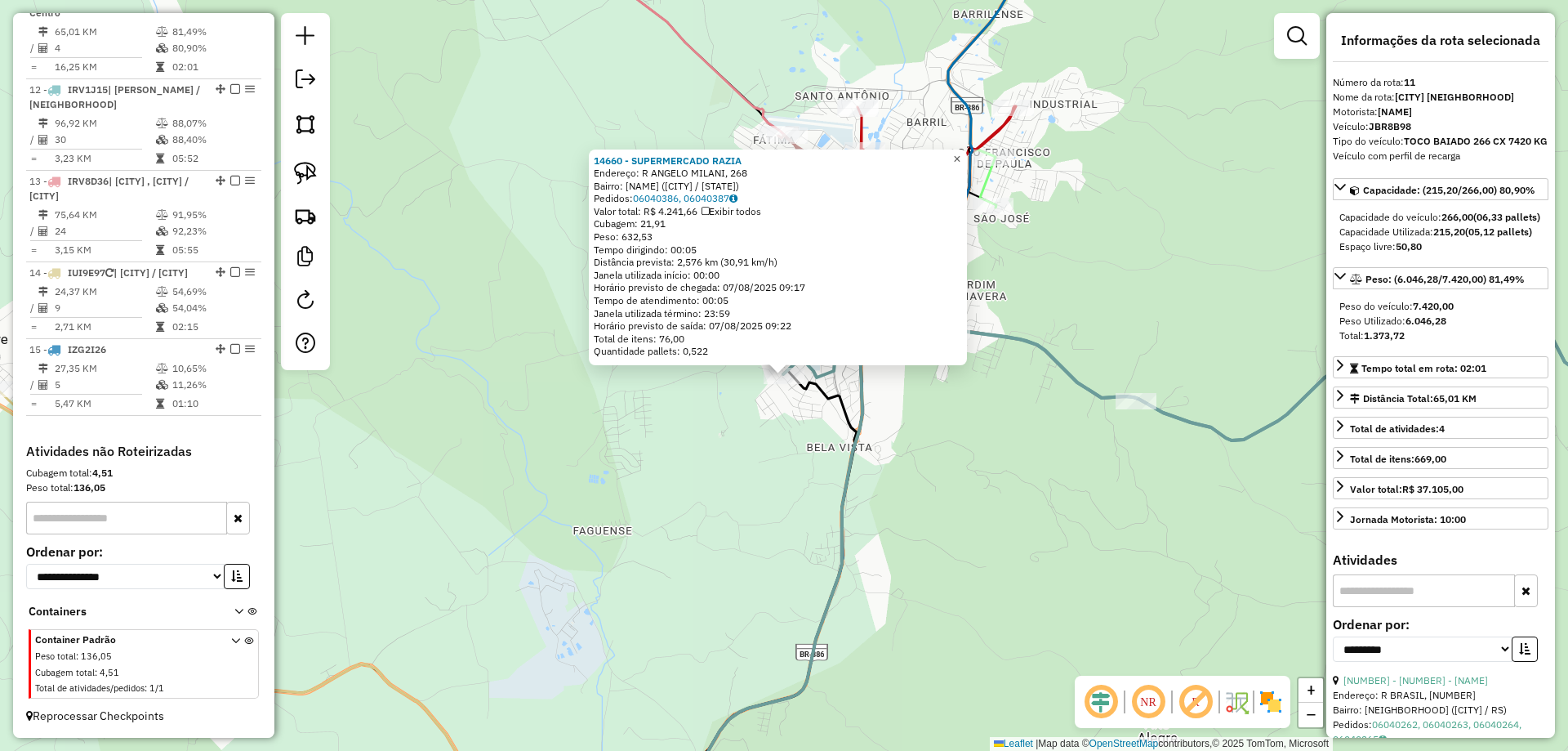 click on "×" 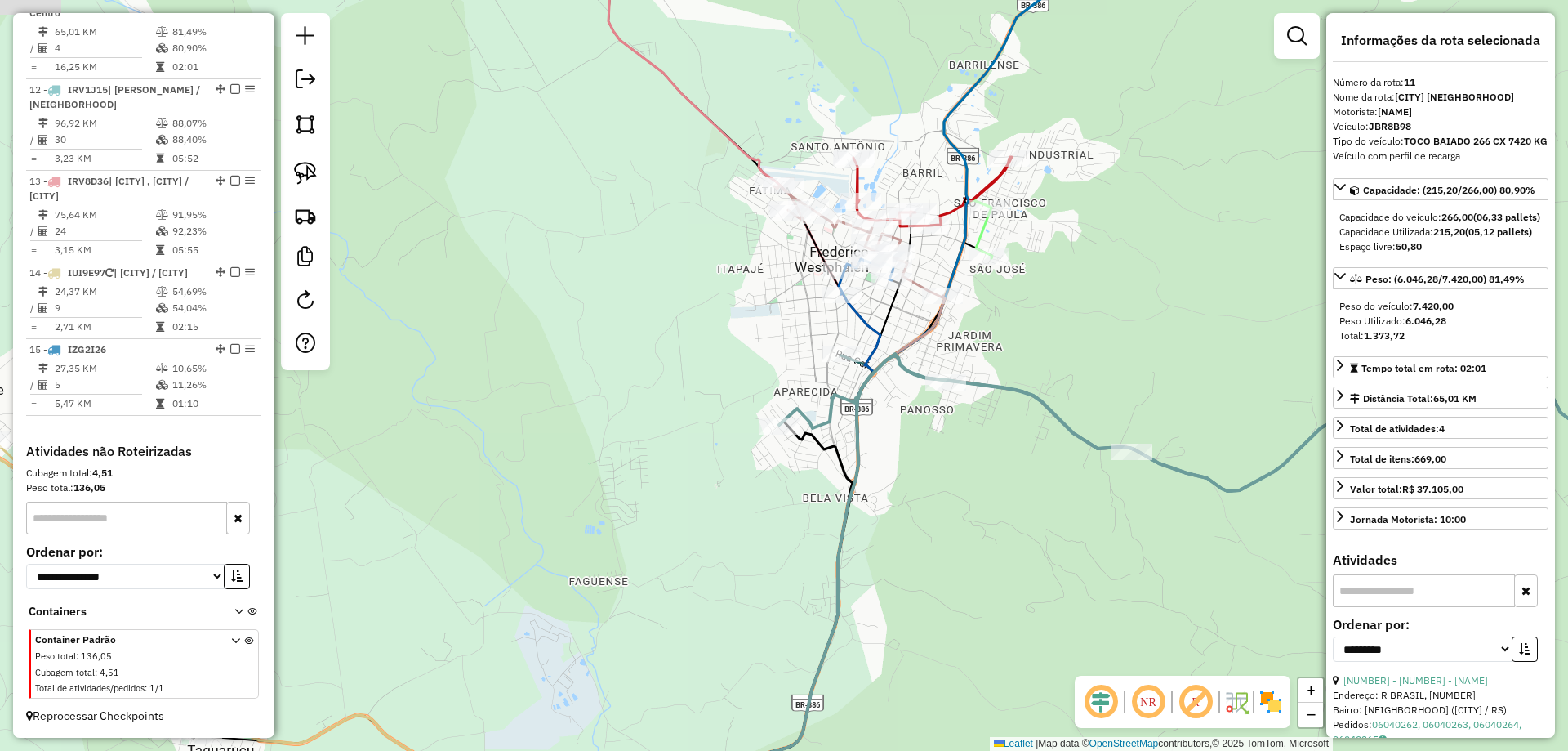drag, startPoint x: 915, startPoint y: 283, endPoint x: 911, endPoint y: 335, distance: 52.15362 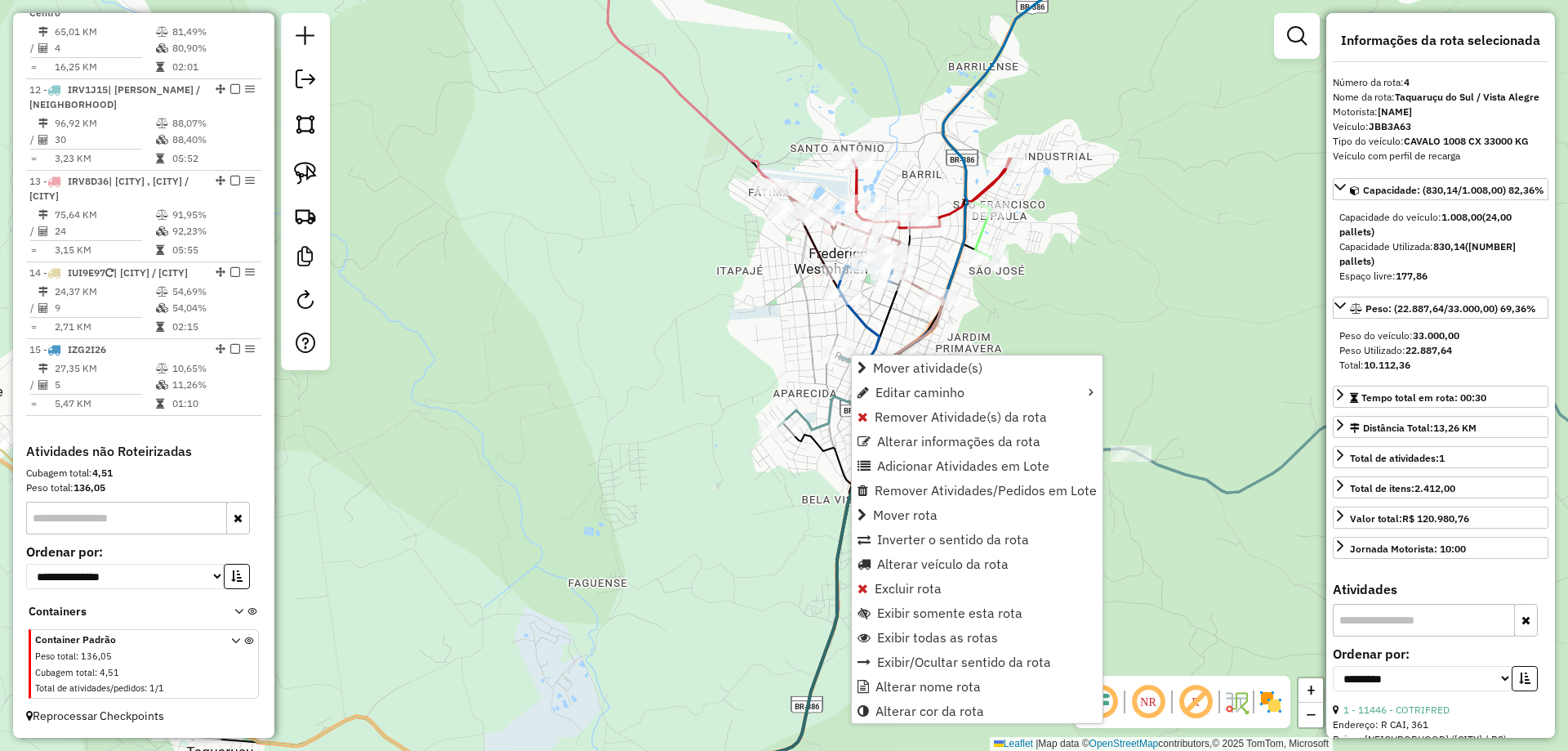 scroll, scrollTop: 913, scrollLeft: 0, axis: vertical 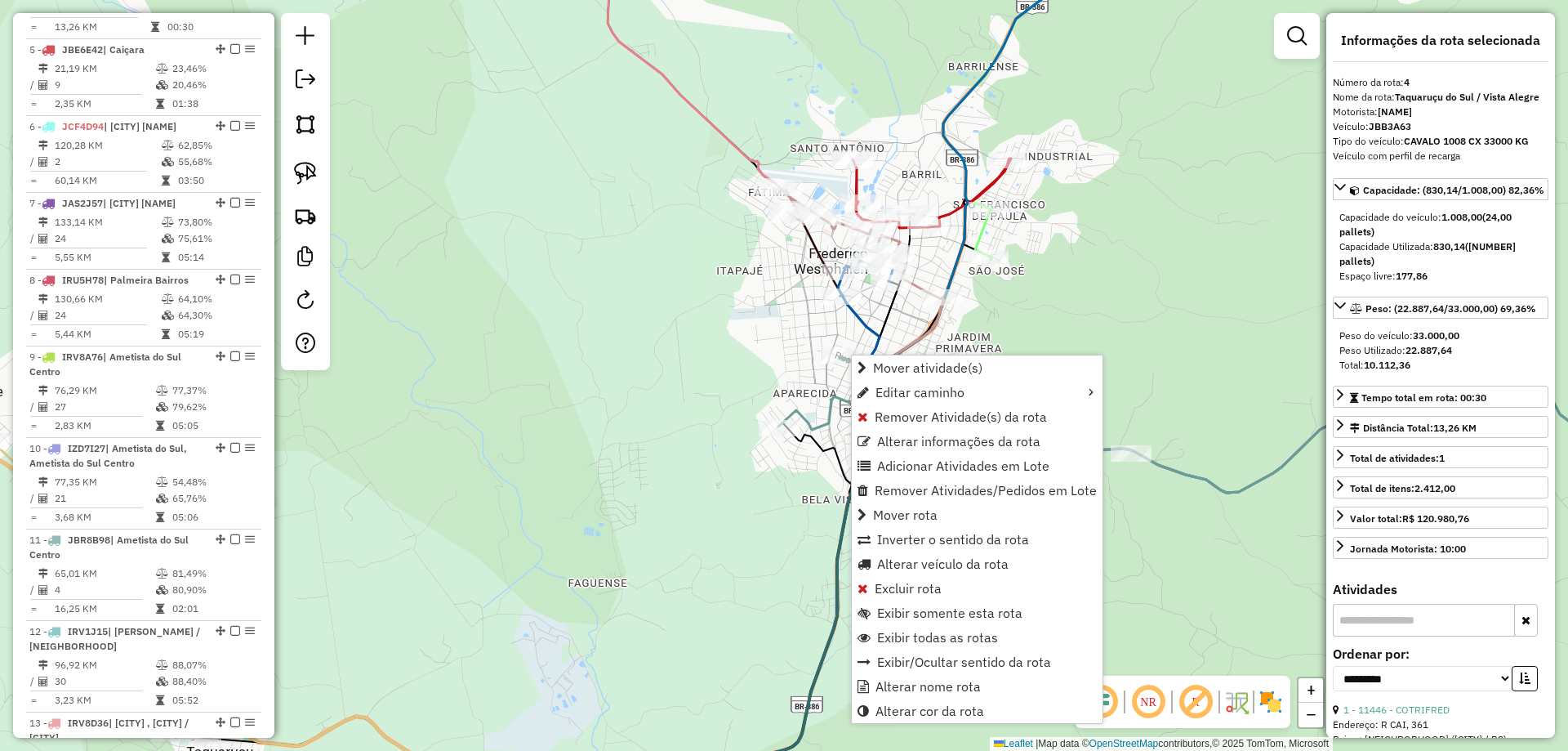 click on "Janela de atendimento Grade de atendimento Capacidade Transportadoras Veículos Cliente Pedidos  Rotas Selecione os dias de semana para filtrar as janelas de atendimento  Seg   Ter   Qua   Qui   Sex   Sáb   Dom  Informe o período da janela de atendimento: De: Até:  Filtrar exatamente a janela do cliente  Considerar janela de atendimento padrão  Selecione os dias de semana para filtrar as grades de atendimento  Seg   Ter   Qua   Qui   Sex   Sáb   Dom   Considerar clientes sem dia de atendimento cadastrado  Clientes fora do dia de atendimento selecionado Filtrar as atividades entre os valores definidos abaixo:  Peso mínimo:   Peso máximo:   Cubagem mínima:   Cubagem máxima:   De:   Até:  Filtrar as atividades entre o tempo de atendimento definido abaixo:  De:   Até:   Considerar capacidade total dos clientes não roteirizados Transportadora: Selecione um ou mais itens Tipo de veículo: Selecione um ou mais itens Veículo: Selecione um ou mais itens Motorista: Selecione um ou mais itens Nome: Rótulo:" 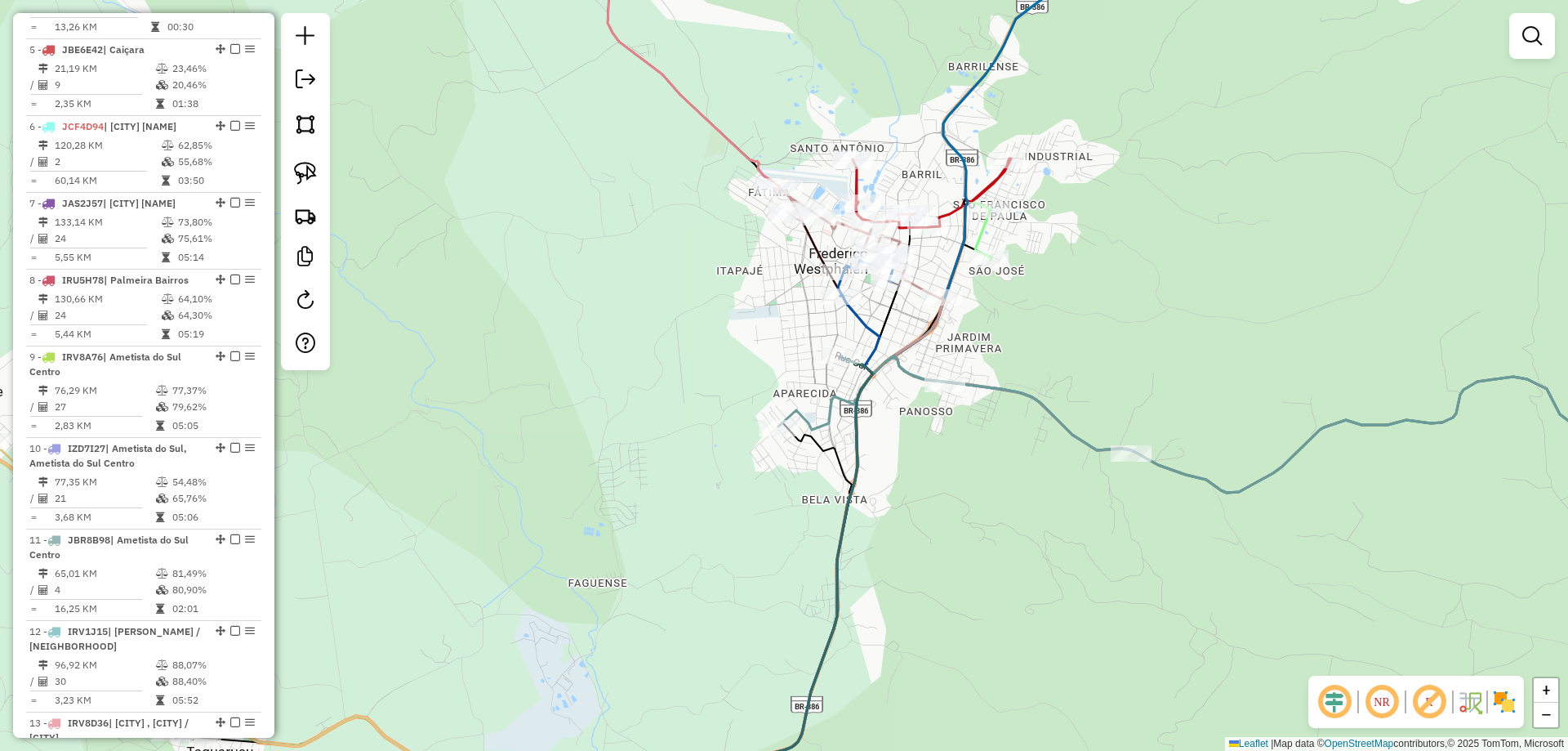 click on "Janela de atendimento Grade de atendimento Capacidade Transportadoras Veículos Cliente Pedidos  Rotas Selecione os dias de semana para filtrar as janelas de atendimento  Seg   Ter   Qua   Qui   Sex   Sáb   Dom  Informe o período da janela de atendimento: De: Até:  Filtrar exatamente a janela do cliente  Considerar janela de atendimento padrão  Selecione os dias de semana para filtrar as grades de atendimento  Seg   Ter   Qua   Qui   Sex   Sáb   Dom   Considerar clientes sem dia de atendimento cadastrado  Clientes fora do dia de atendimento selecionado Filtrar as atividades entre os valores definidos abaixo:  Peso mínimo:   Peso máximo:   Cubagem mínima:   Cubagem máxima:   De:   Até:  Filtrar as atividades entre o tempo de atendimento definido abaixo:  De:   Até:   Considerar capacidade total dos clientes não roteirizados Transportadora: Selecione um ou mais itens Tipo de veículo: Selecione um ou mais itens Veículo: Selecione um ou mais itens Motorista: Selecione um ou mais itens Nome: Rótulo:" 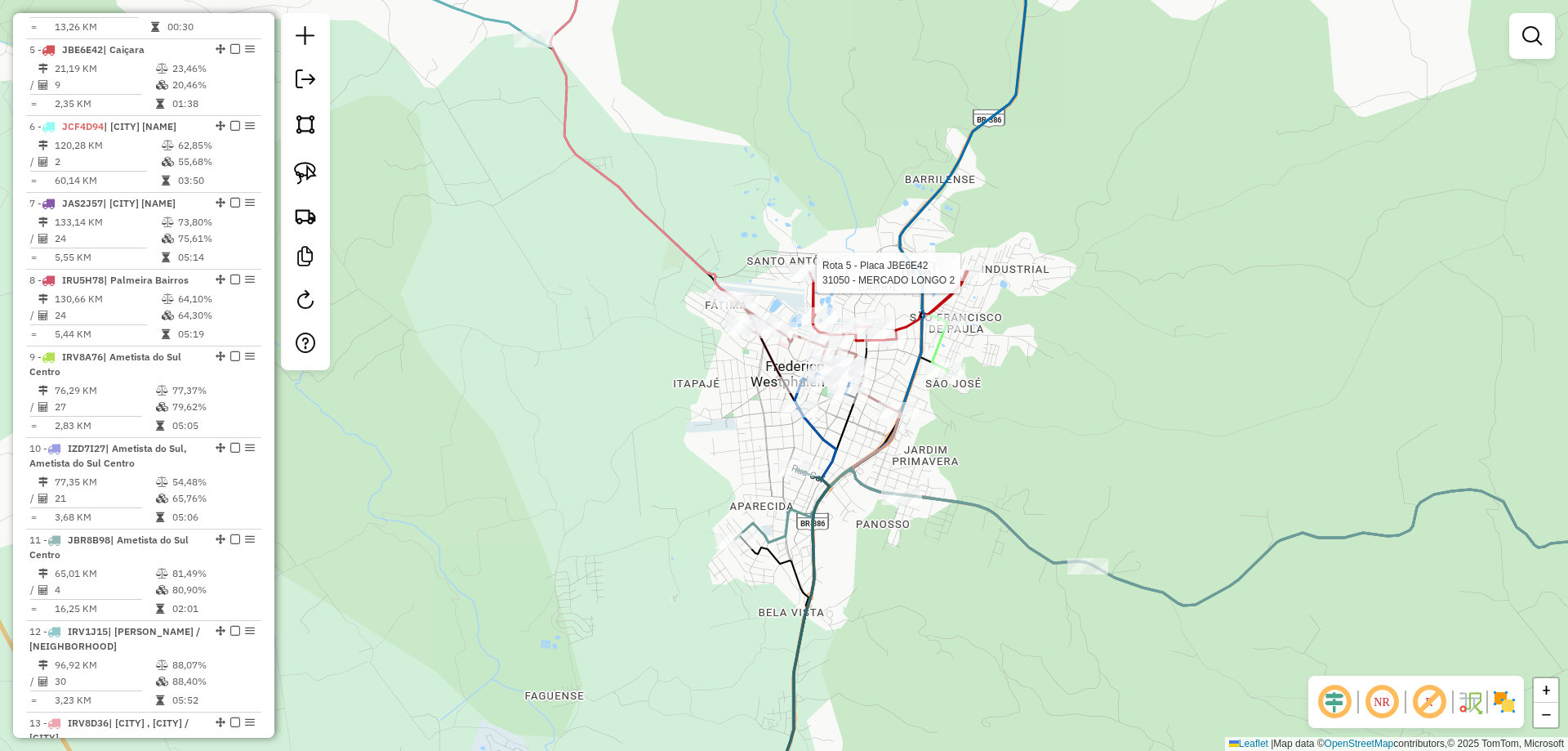 select on "**********" 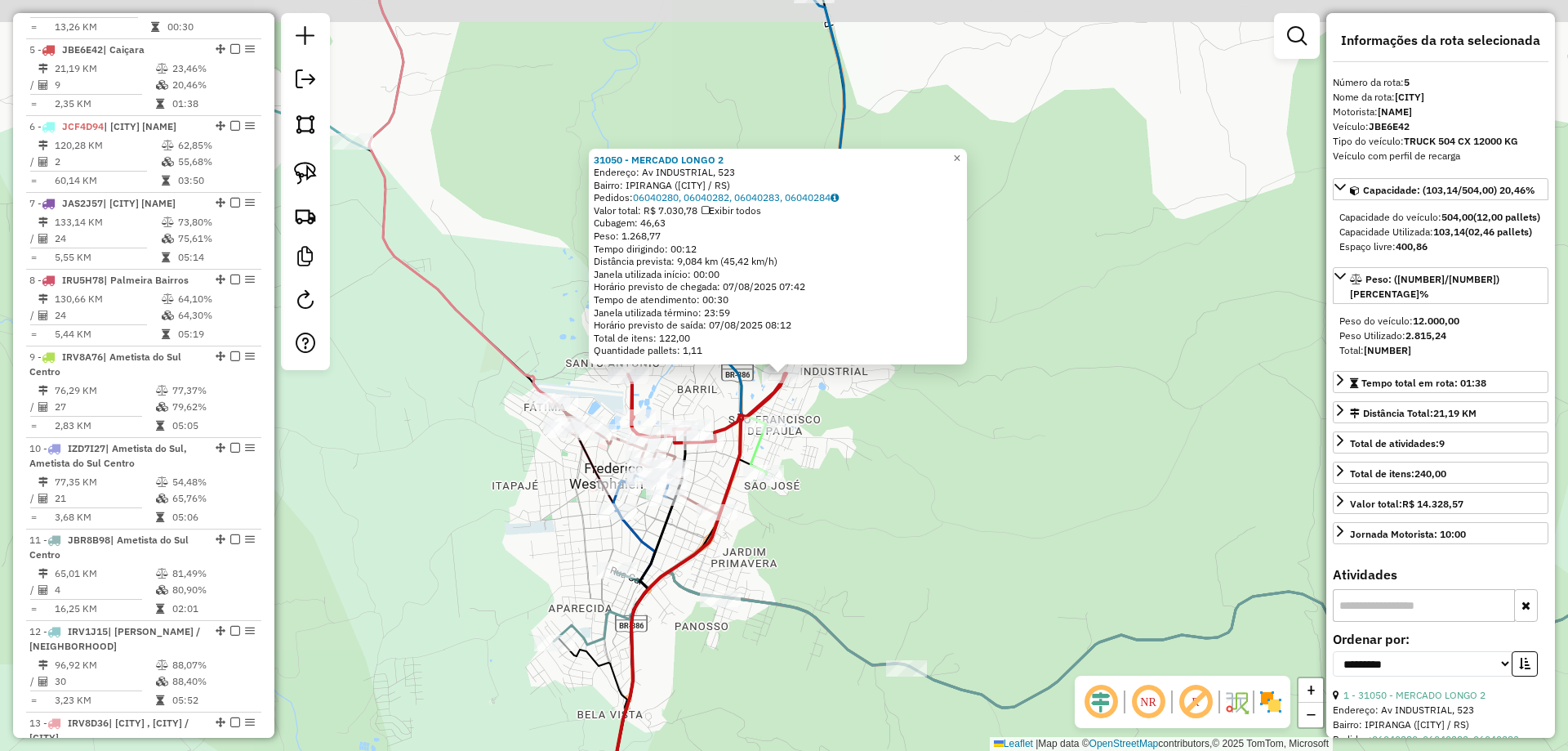 scroll, scrollTop: 1004, scrollLeft: 0, axis: vertical 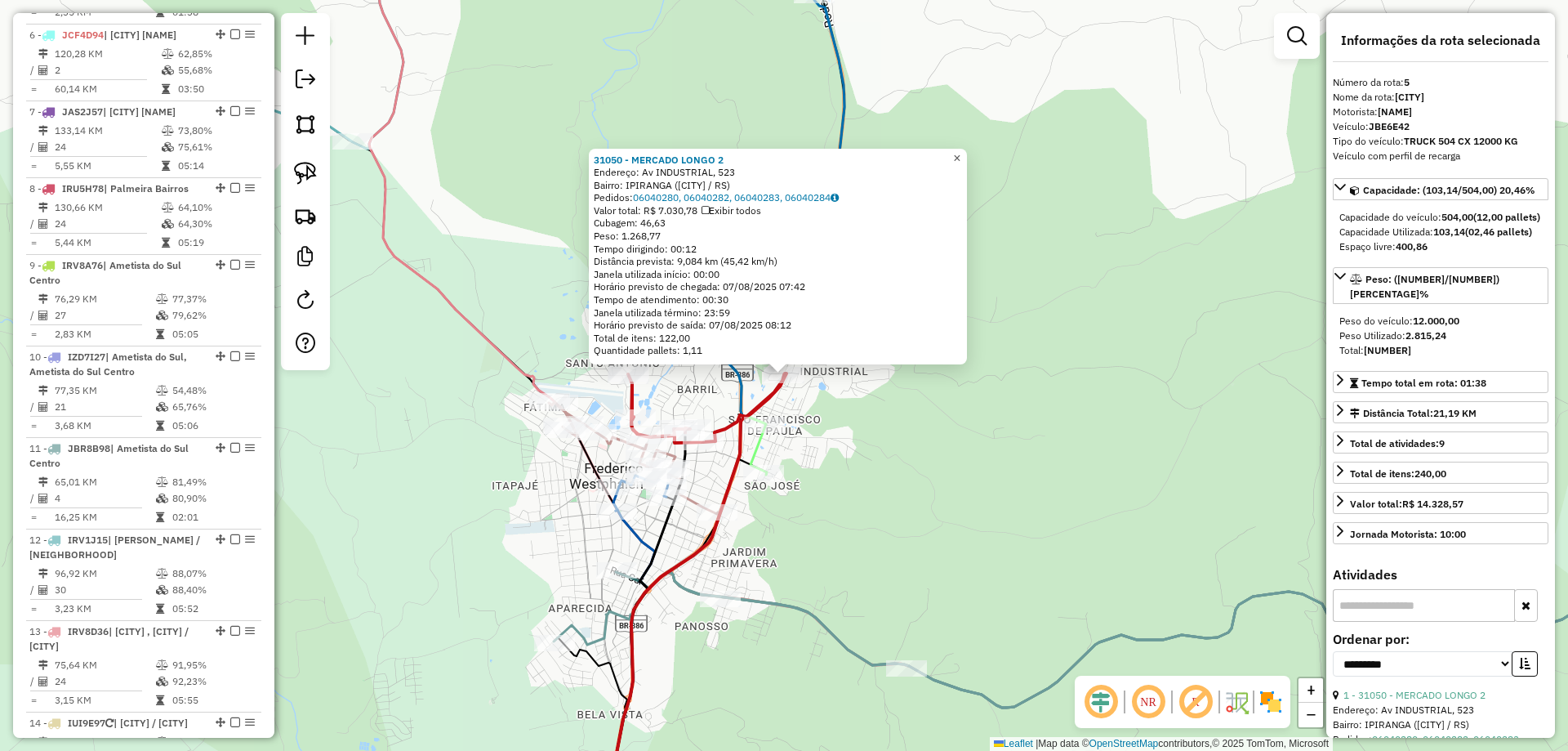 click on "×" 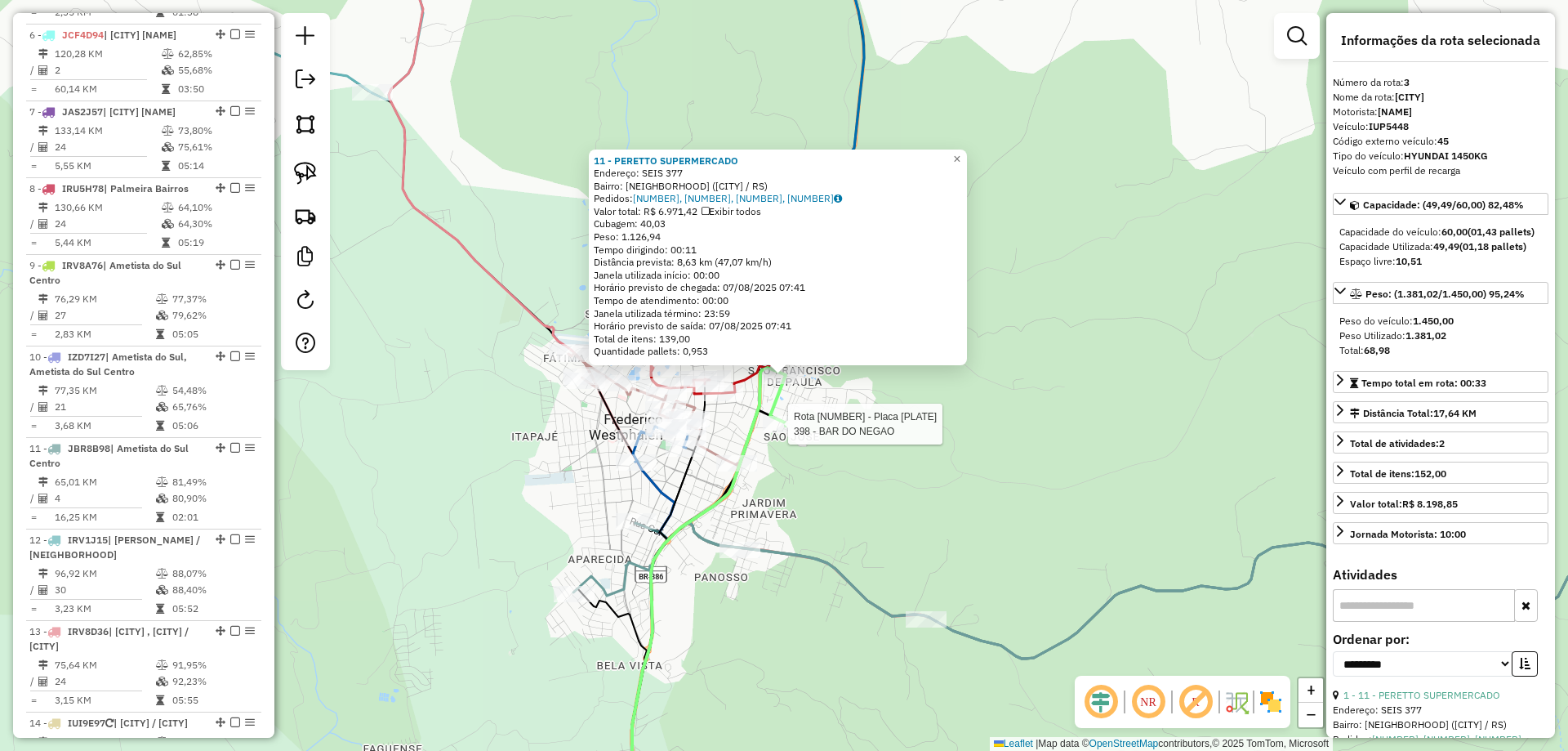 scroll, scrollTop: 836, scrollLeft: 0, axis: vertical 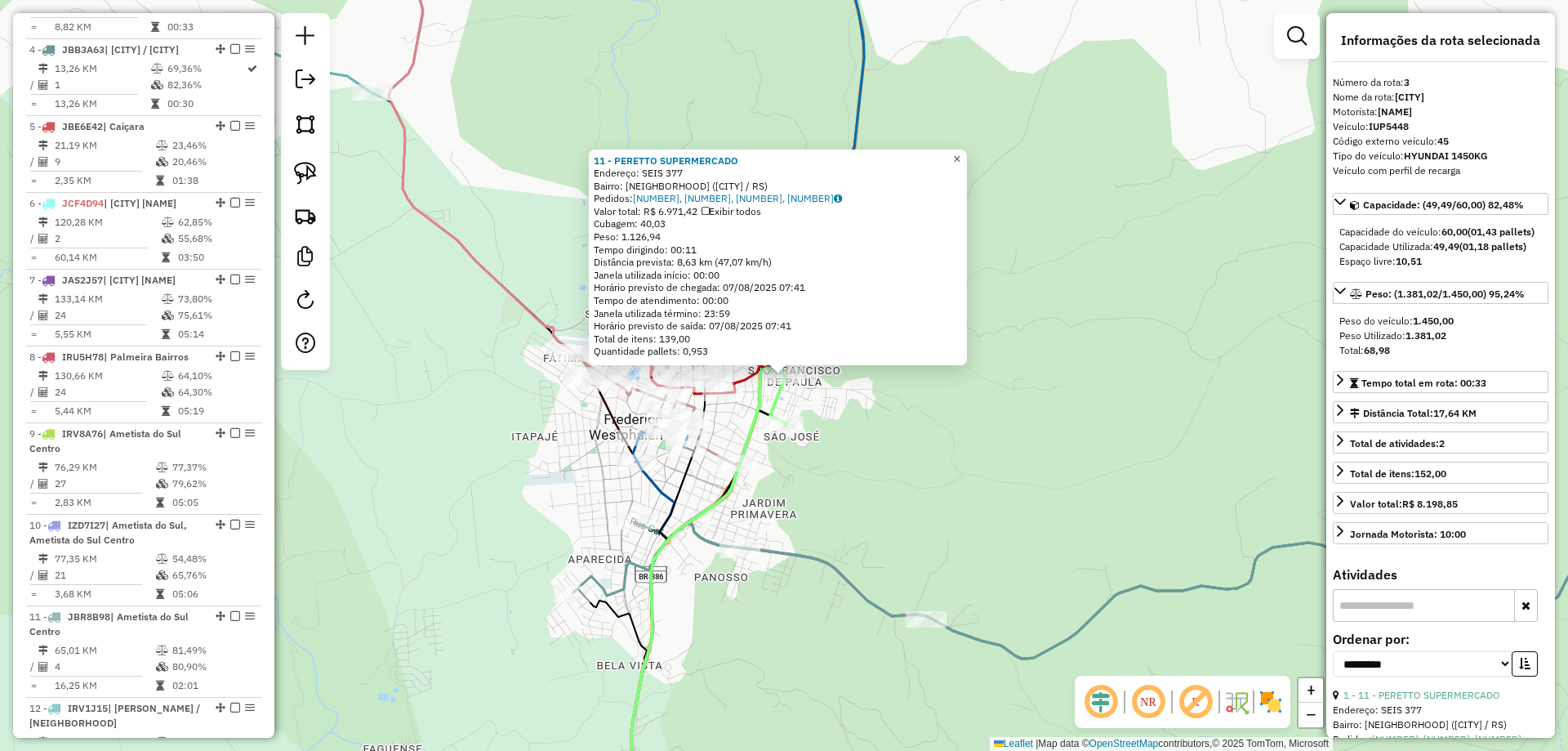 click on "×" 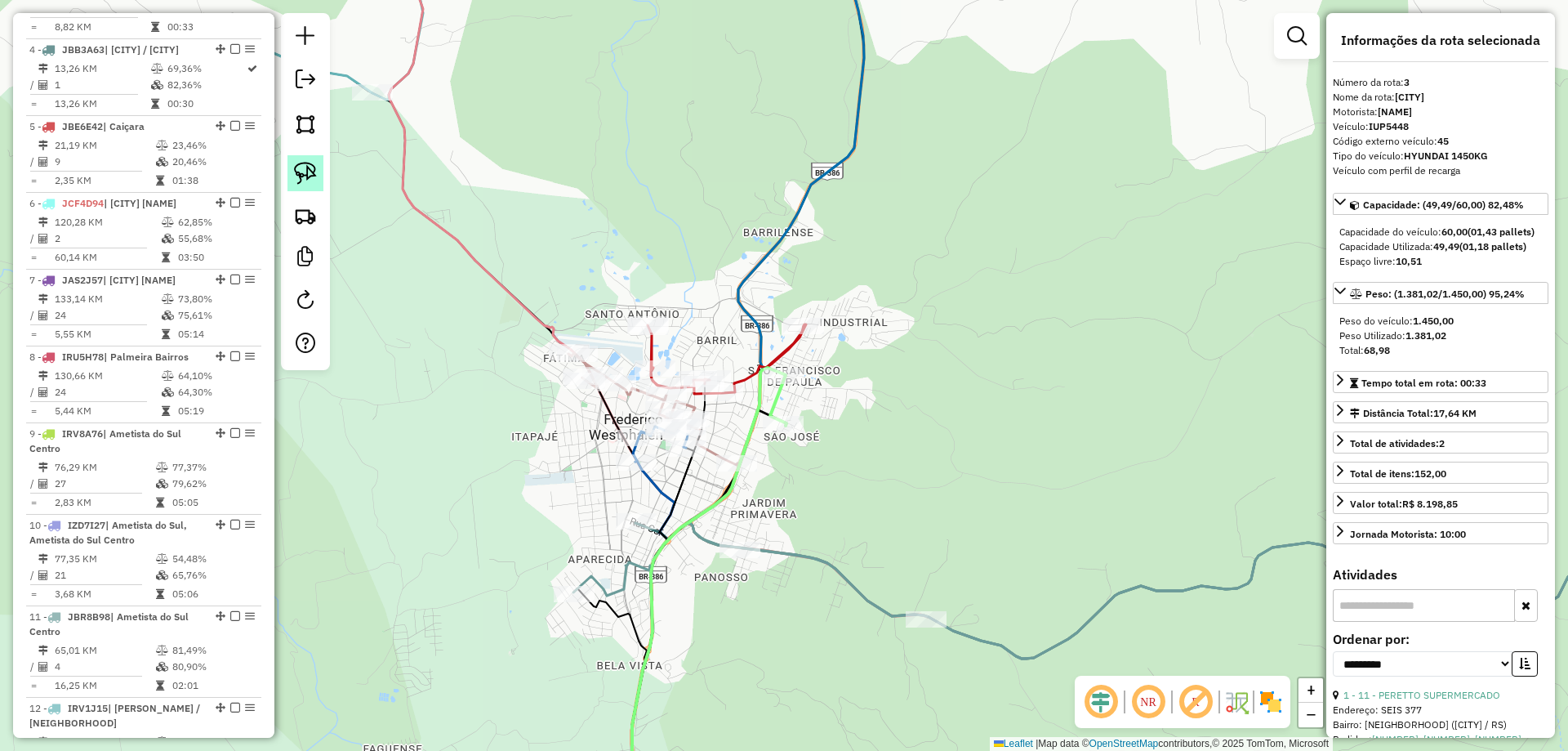 click 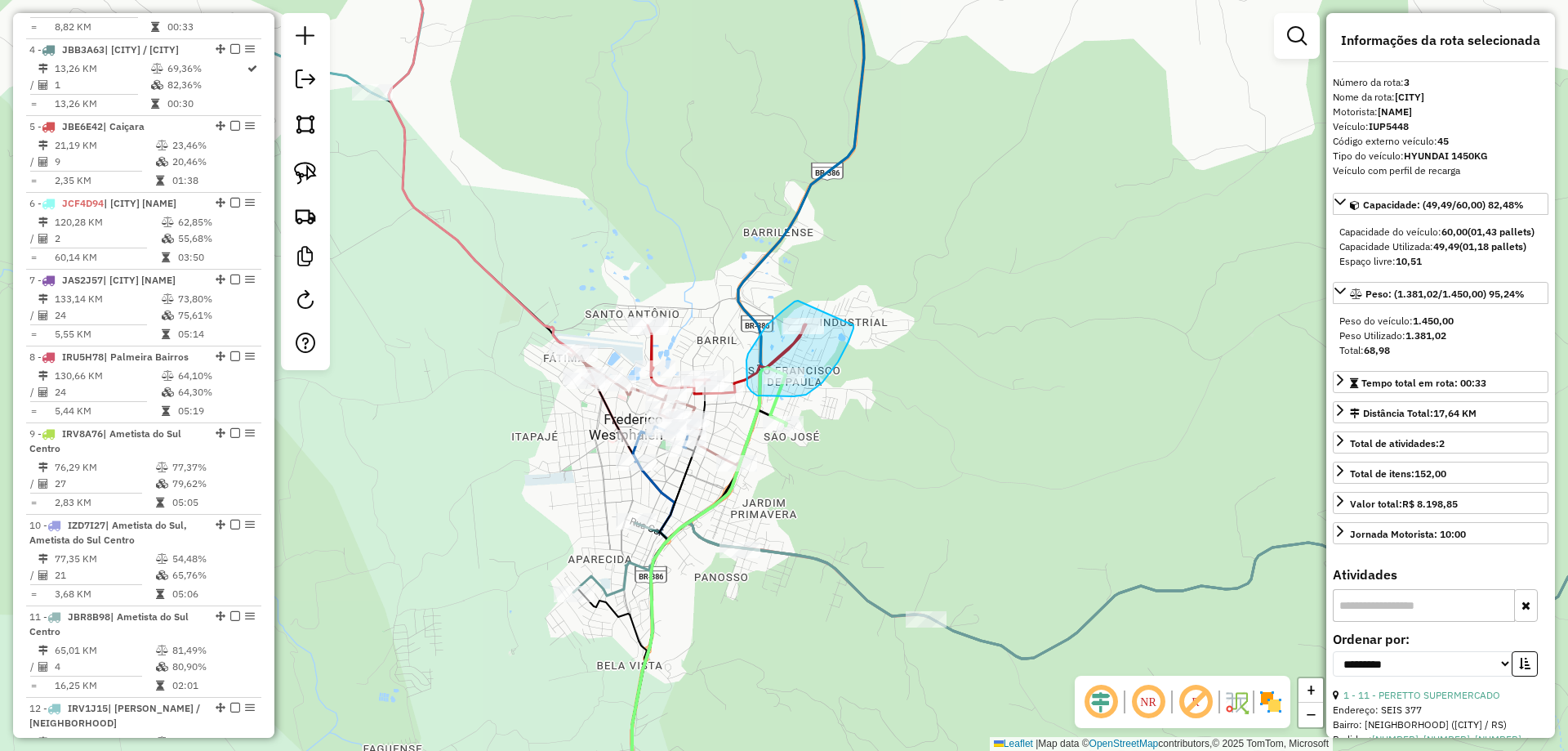 drag, startPoint x: 795, startPoint y: 302, endPoint x: 853, endPoint y: 325, distance: 62.39391 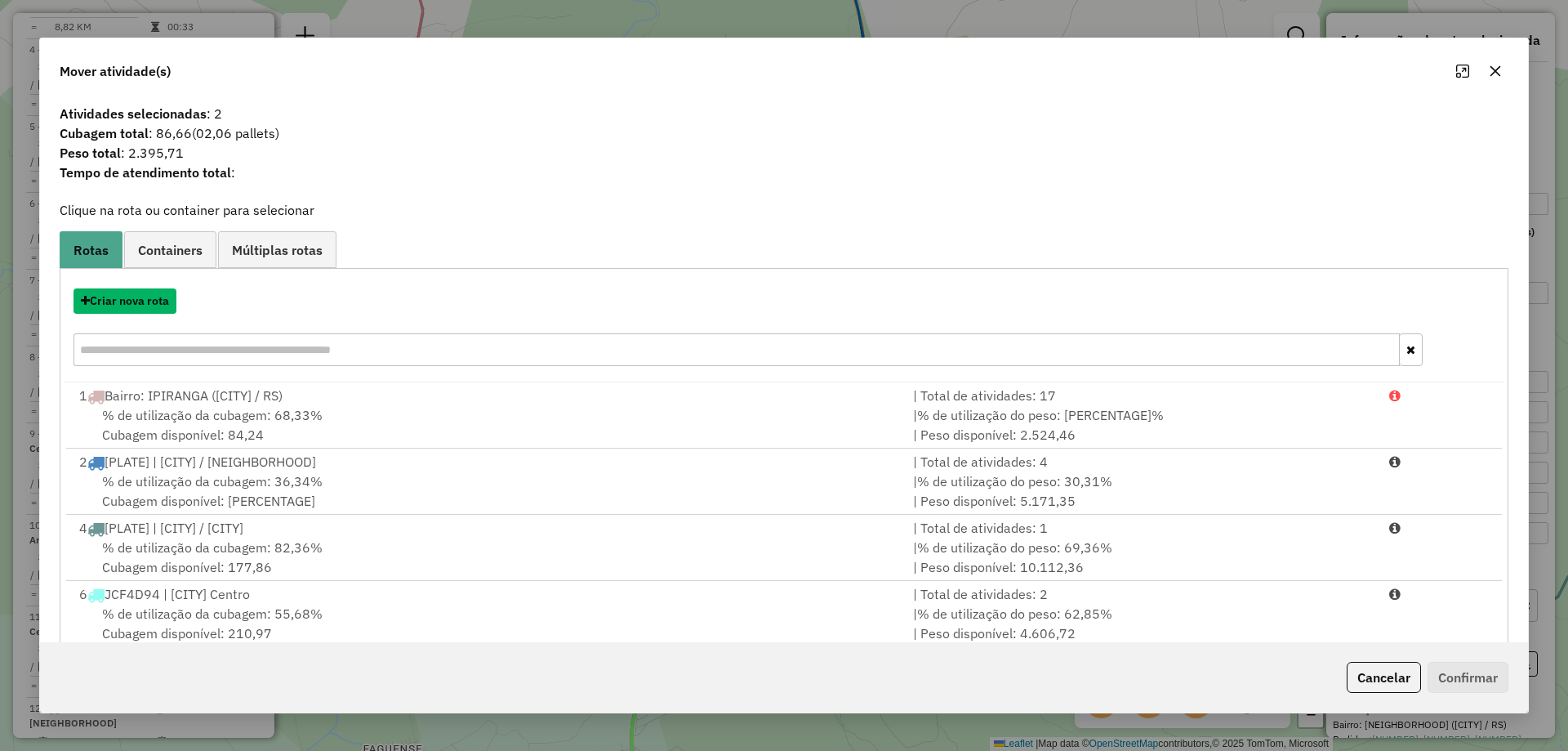 click on "Criar nova rota" at bounding box center (125, 301) 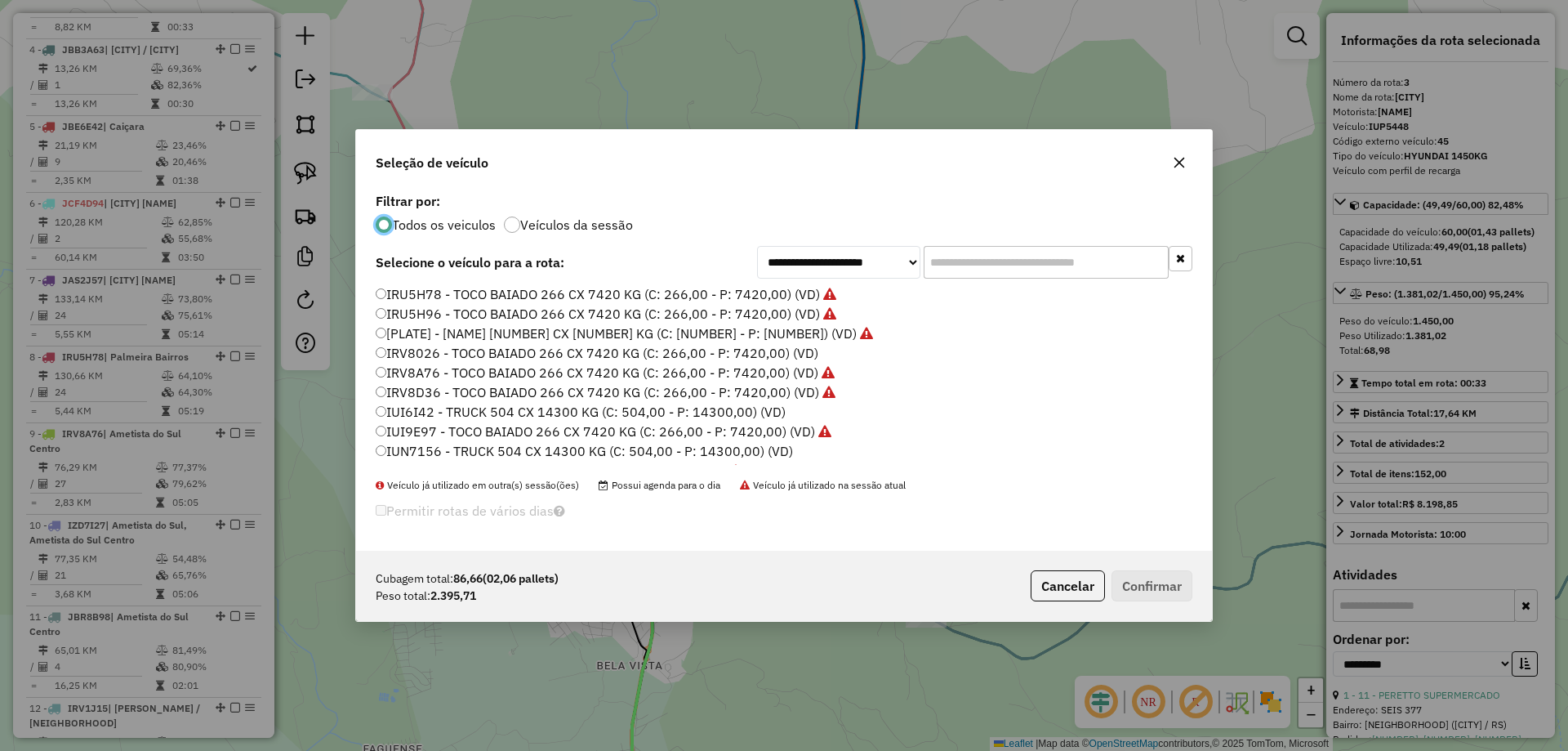 scroll, scrollTop: 9, scrollLeft: 5, axis: both 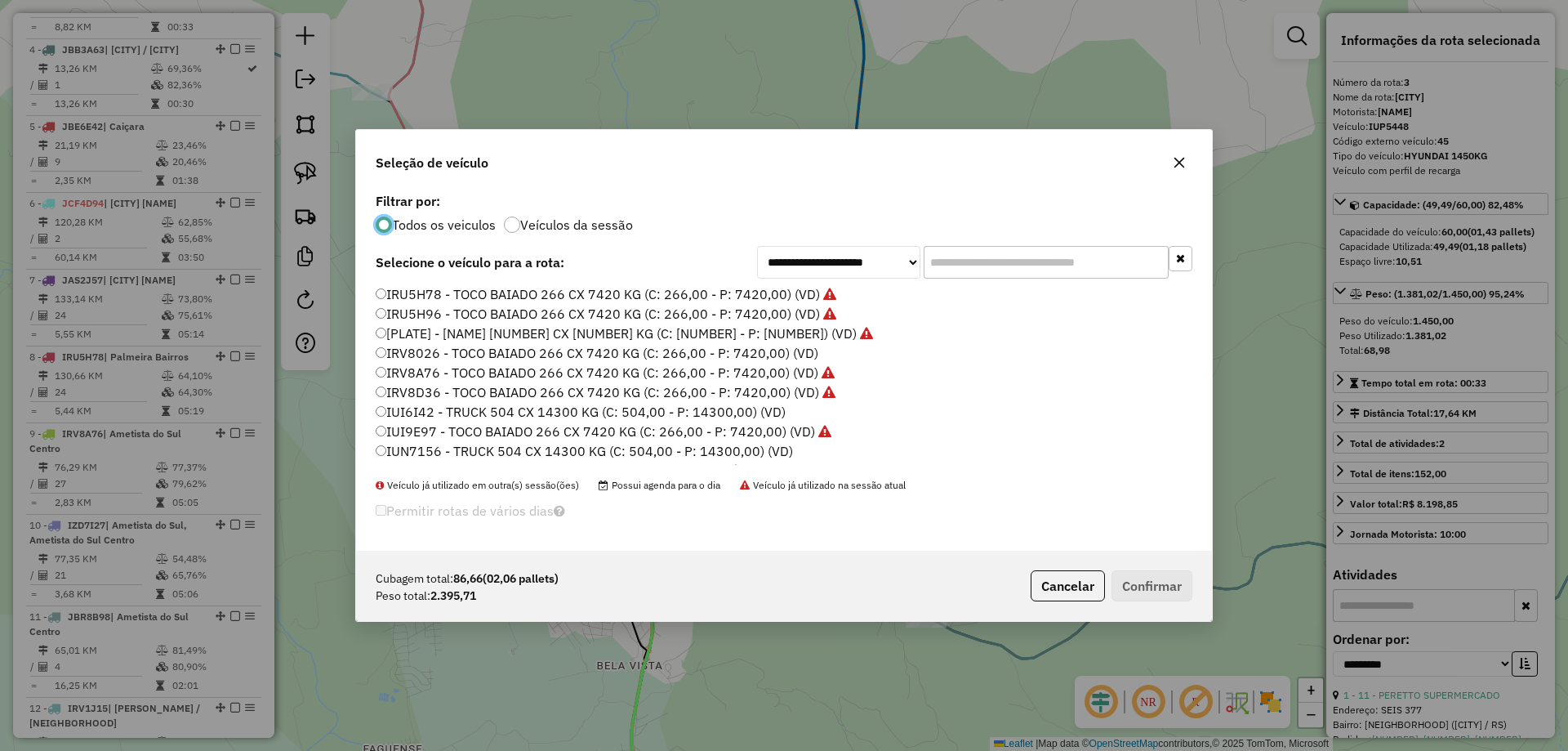 click 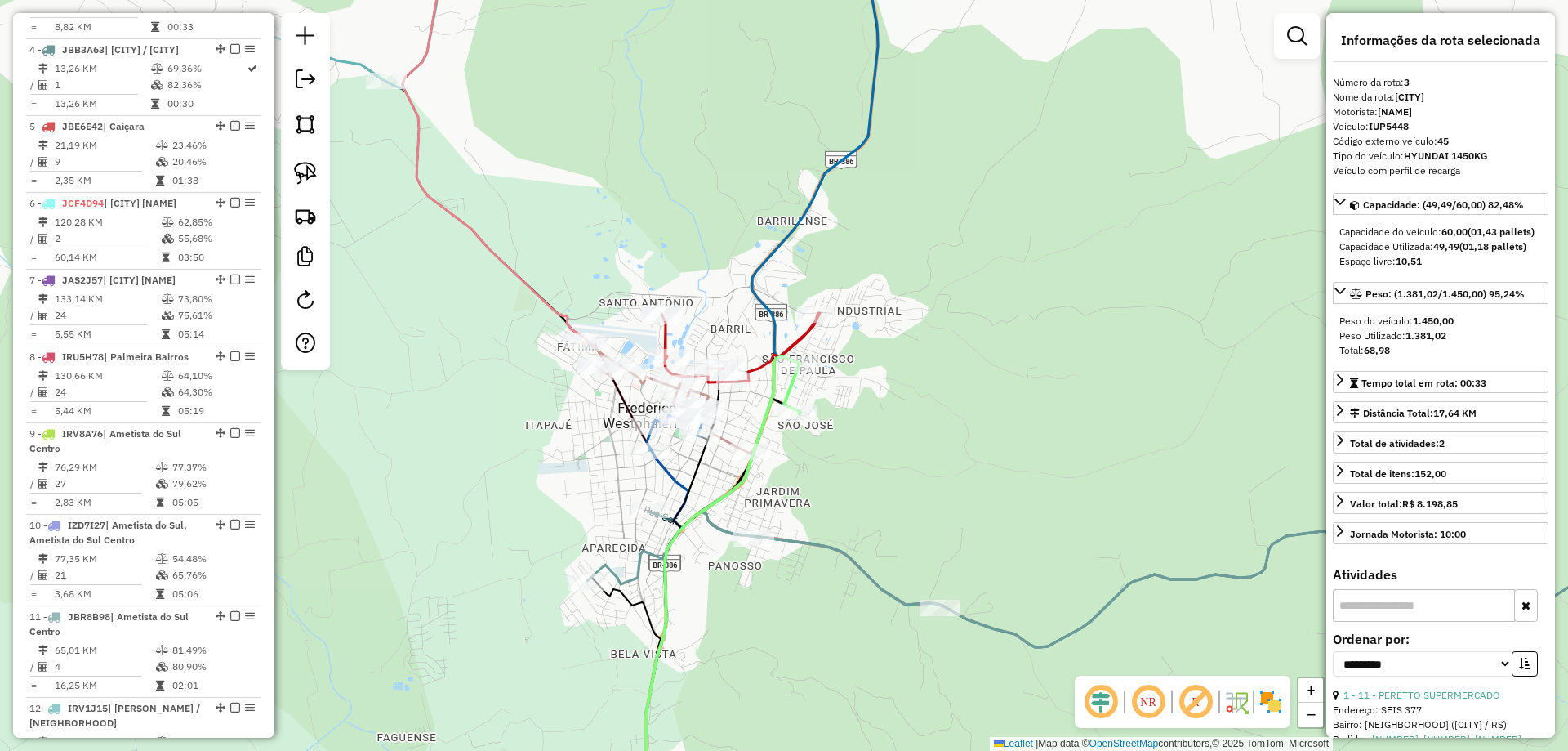drag, startPoint x: 830, startPoint y: 494, endPoint x: 936, endPoint y: 339, distance: 187.77913 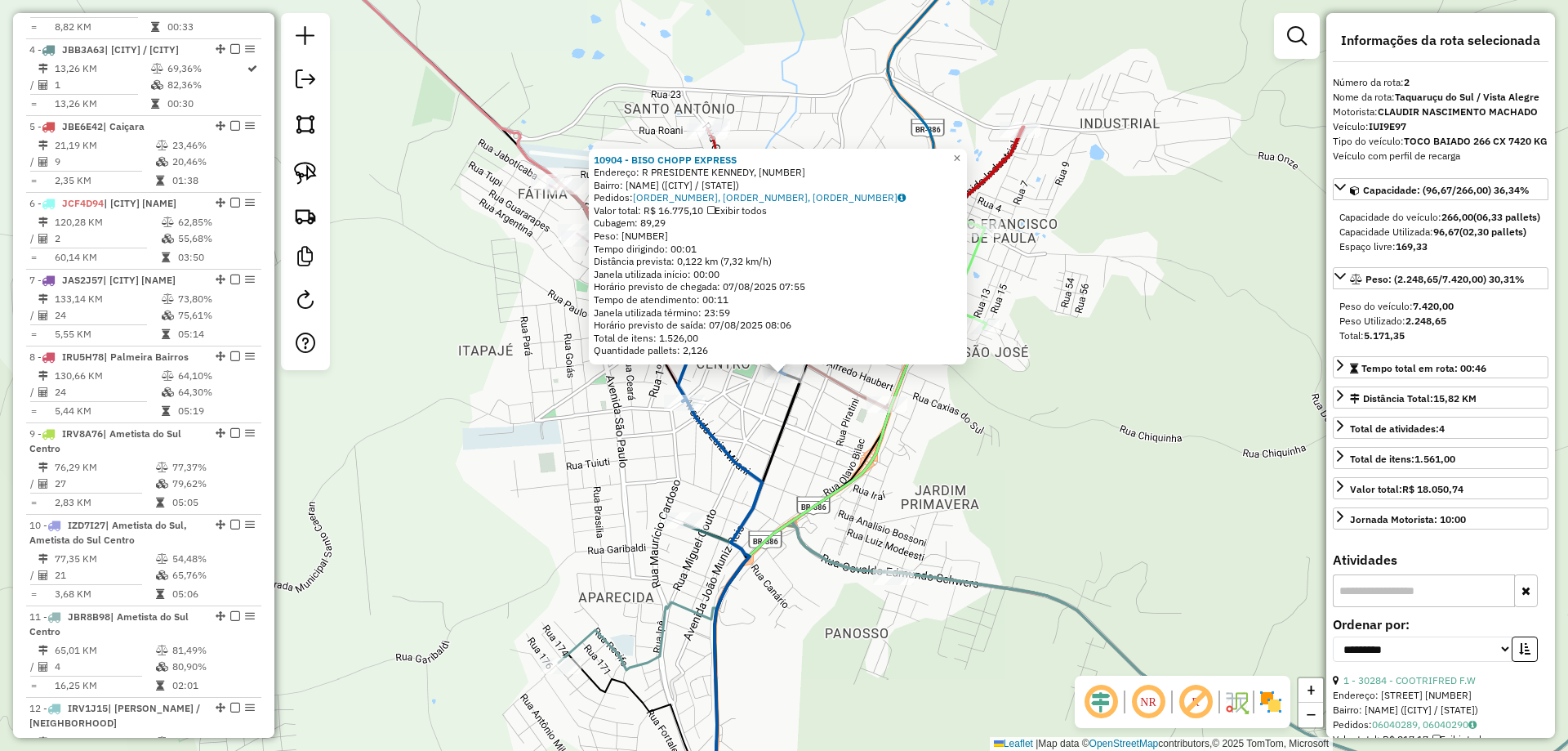 scroll, scrollTop: 744, scrollLeft: 0, axis: vertical 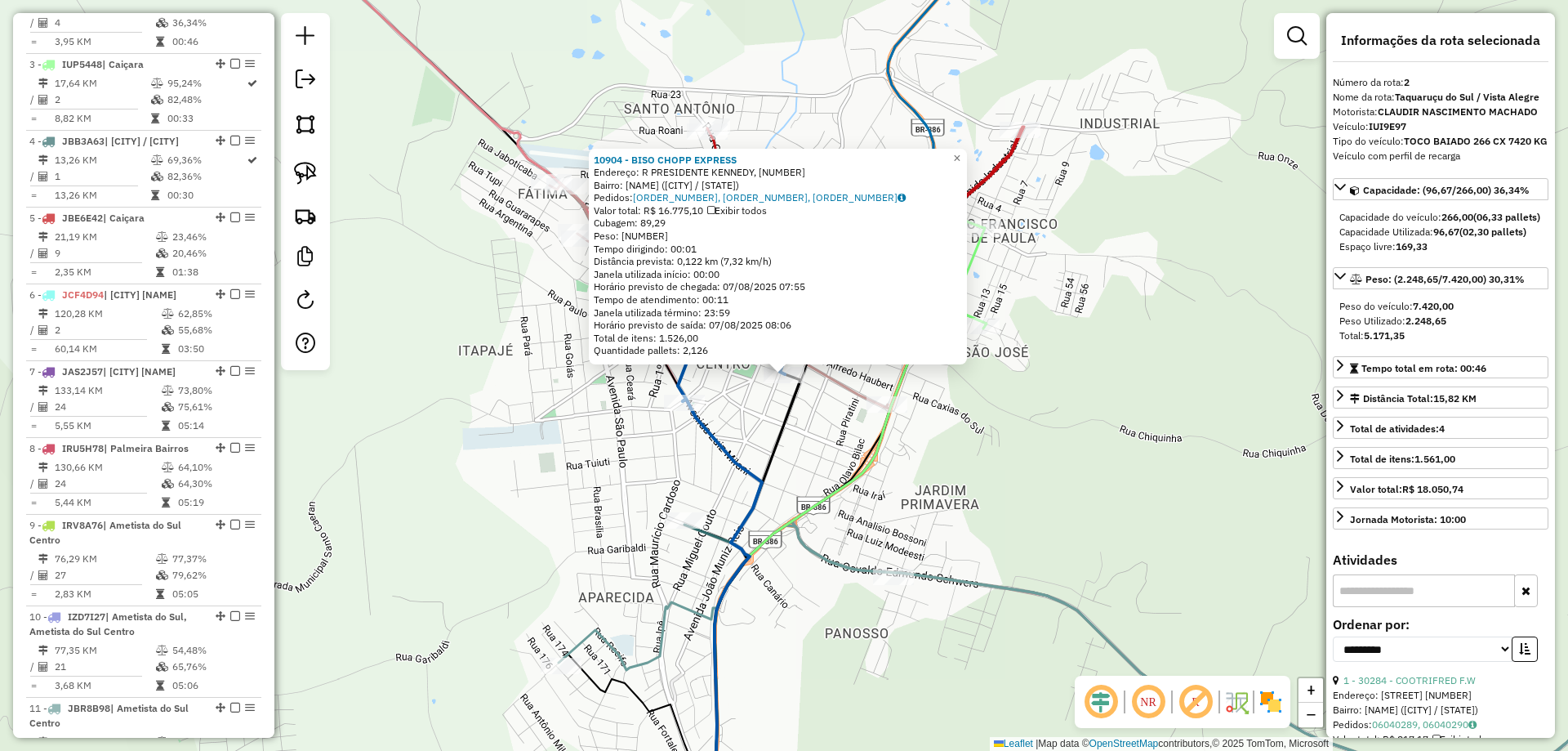 click on "[NUMBER] - [BRAND_NAME] Endereço: R [NAME], [NUMBER] Bairro: [NEIGHBORHOOD] ([CITY] [STATE]) Pedidos: [POSTAL_CODE], [POSTAL_CODE], [POSTAL_CODE] Valor total: R$ [PRICE] Exibir todos Cubagem: [NUMBER] Peso: [NUMBER] Tempo dirigindo: [TIME] Distância prevista: [NUMBER] km ([NUMBER] km/h) Janela utilizada início: [TIME] Horário previsto de chegada: [DATE] [TIME] Tempo de atendimento: [TIME] Janela utilizada término: [TIME] Horário previsto de saída: [DATE] [TIME] Total de itens: [NUMBER] Quantidade pallets: [NUMBER]" 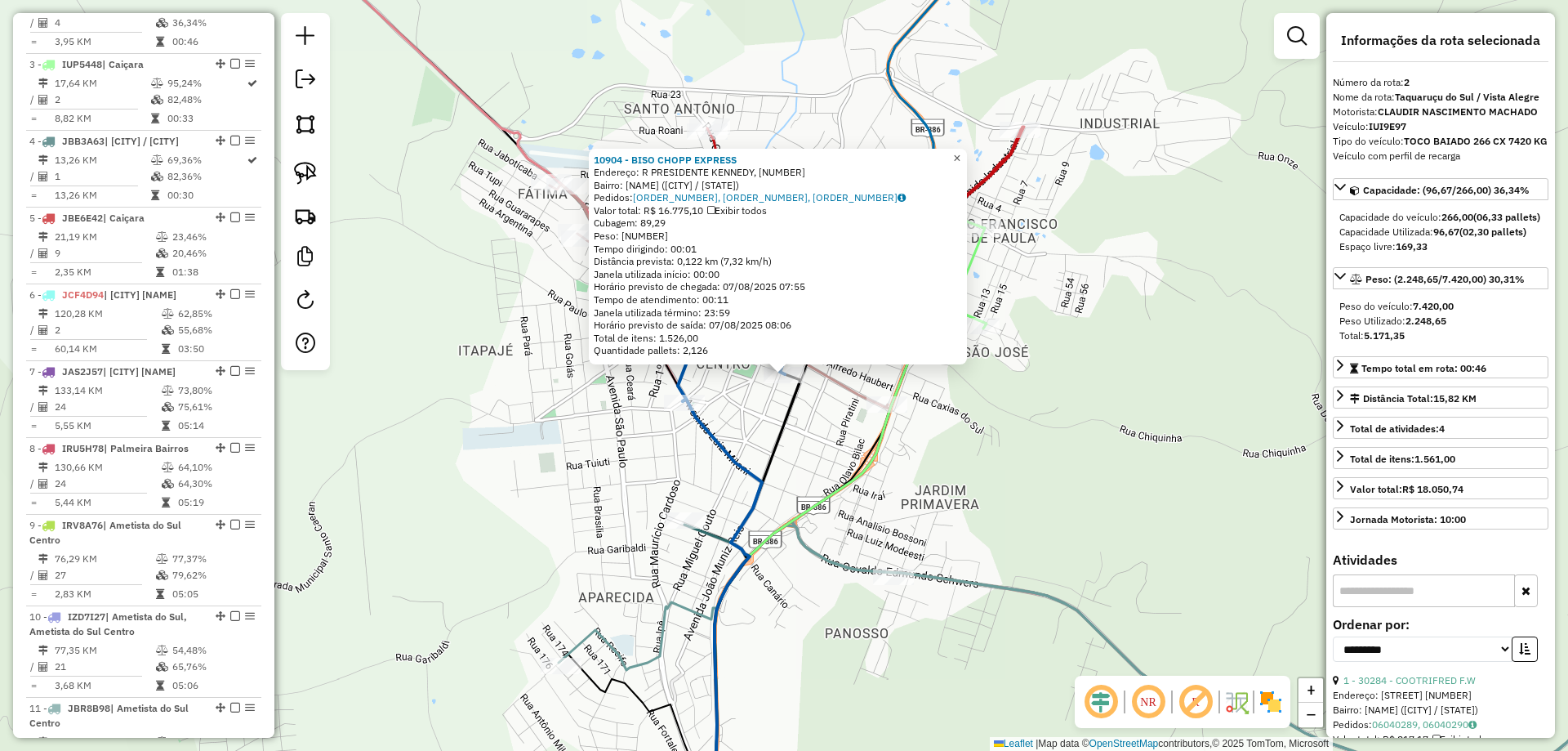 click on "×" 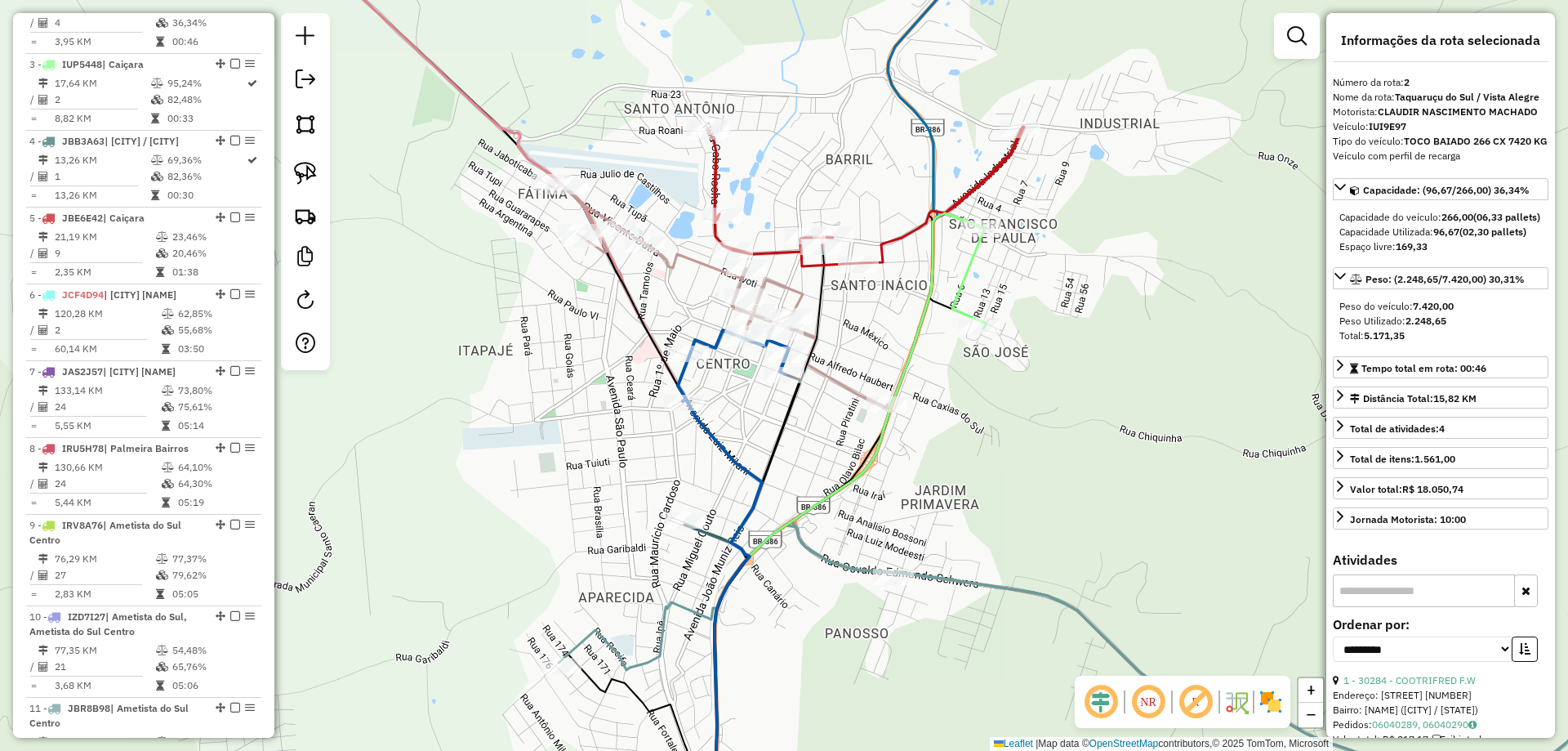 drag, startPoint x: 854, startPoint y: 315, endPoint x: 854, endPoint y: 284, distance: 31 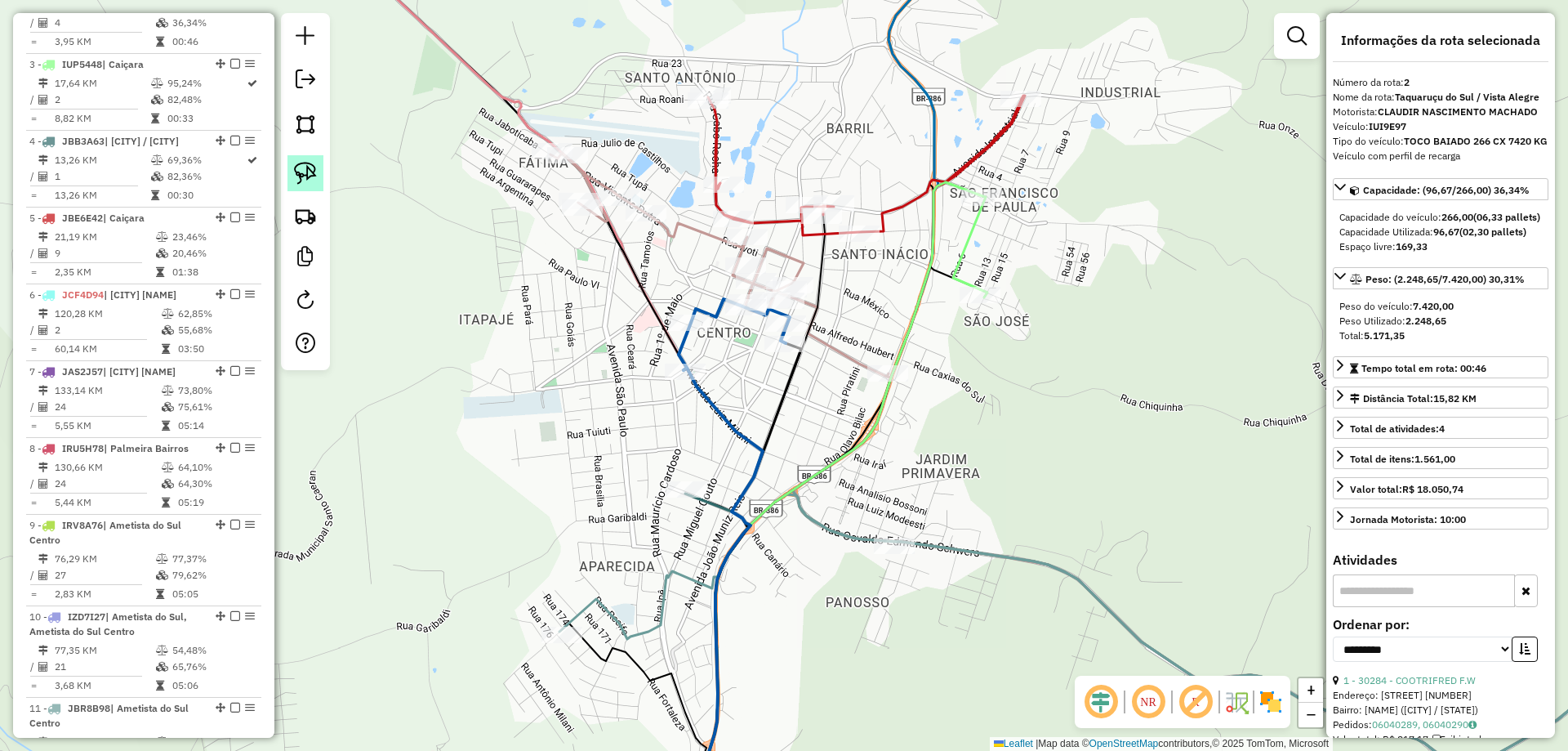 click 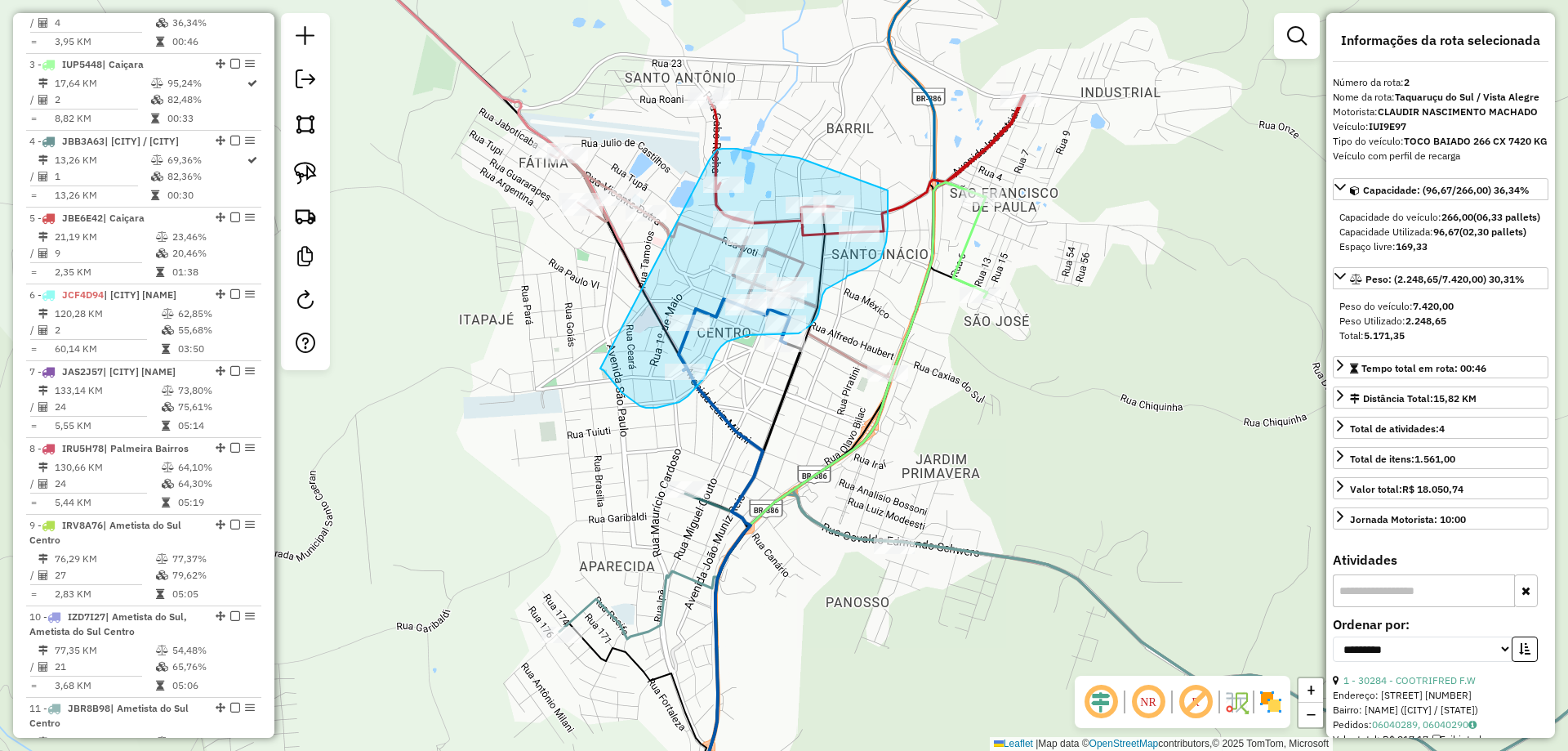 drag, startPoint x: 604, startPoint y: 370, endPoint x: 710, endPoint y: 159, distance: 236.1292 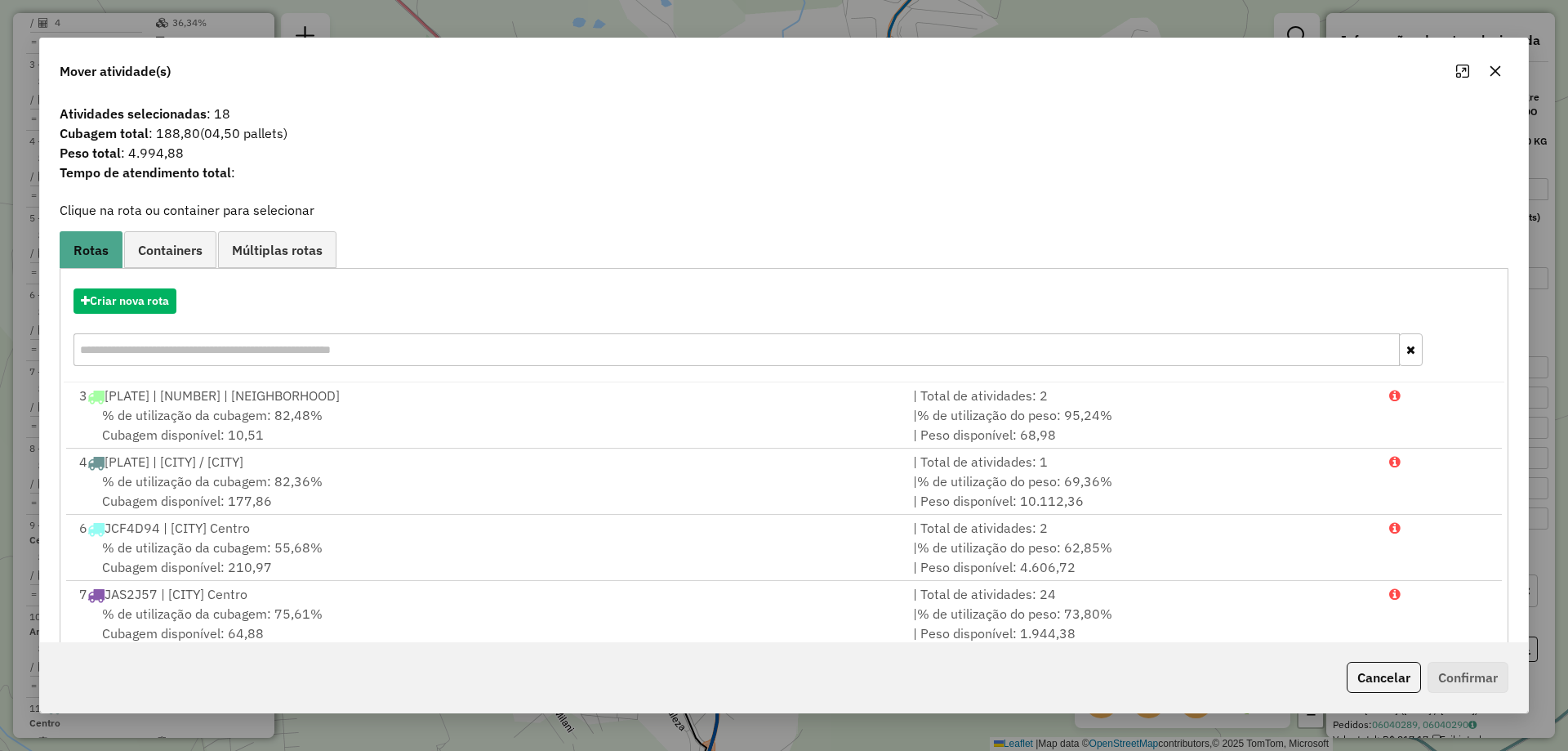 click 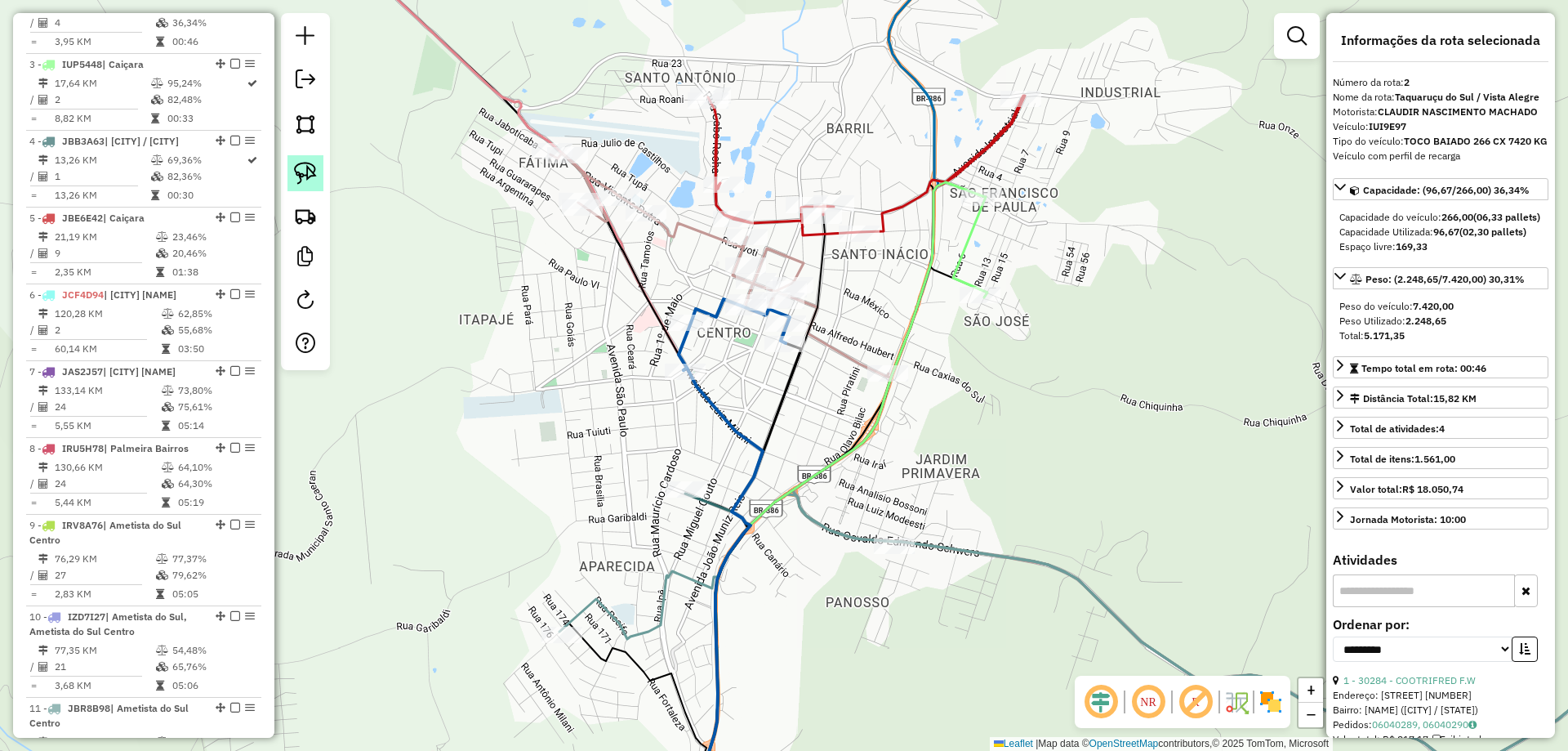 click 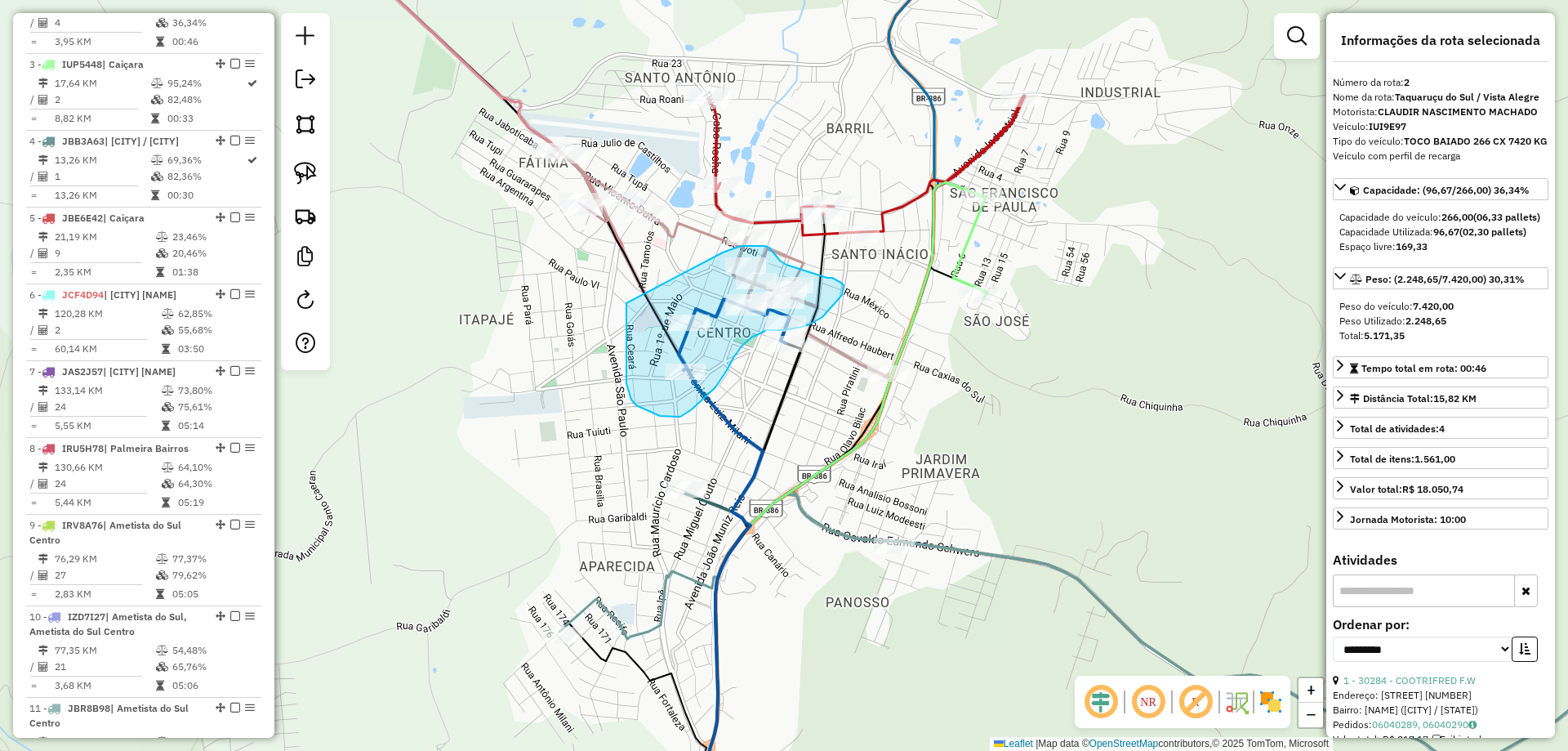 drag, startPoint x: 626, startPoint y: 303, endPoint x: 715, endPoint y: 254, distance: 101.59724 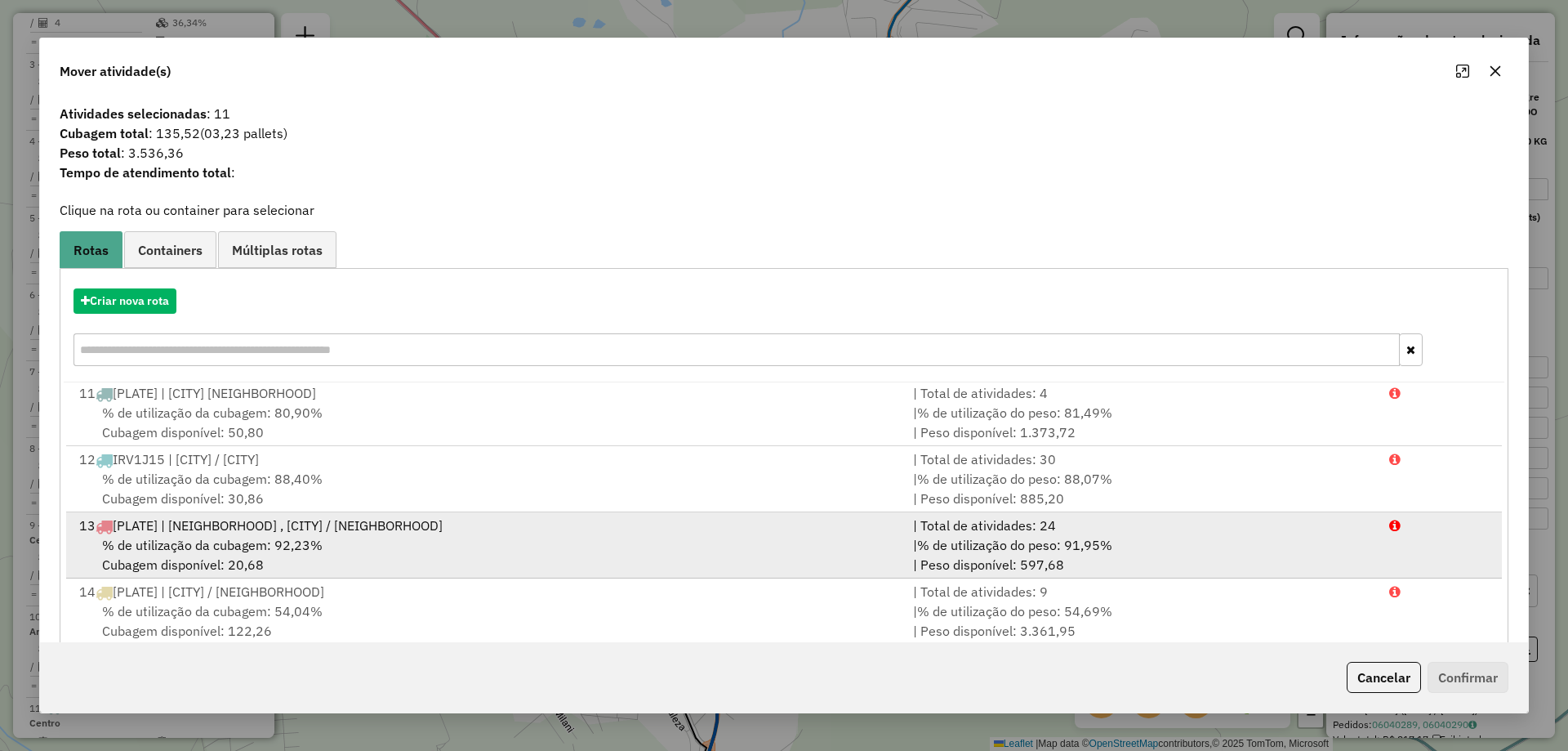 scroll, scrollTop: 534, scrollLeft: 0, axis: vertical 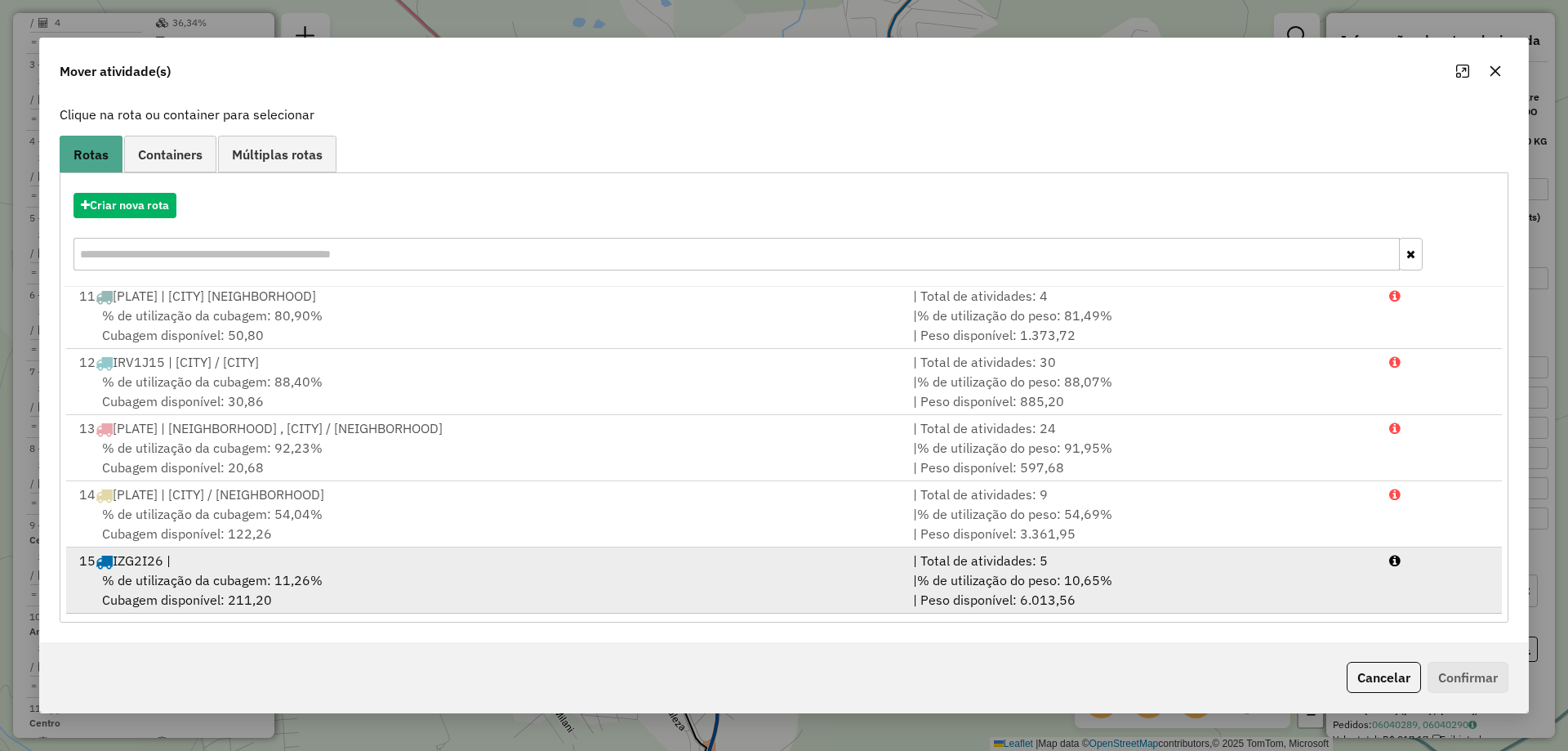 click on "% de utilização da cubagem: [PERCENTAGE]%  Cubagem disponível: [CUBAGE]" at bounding box center (486, 590) 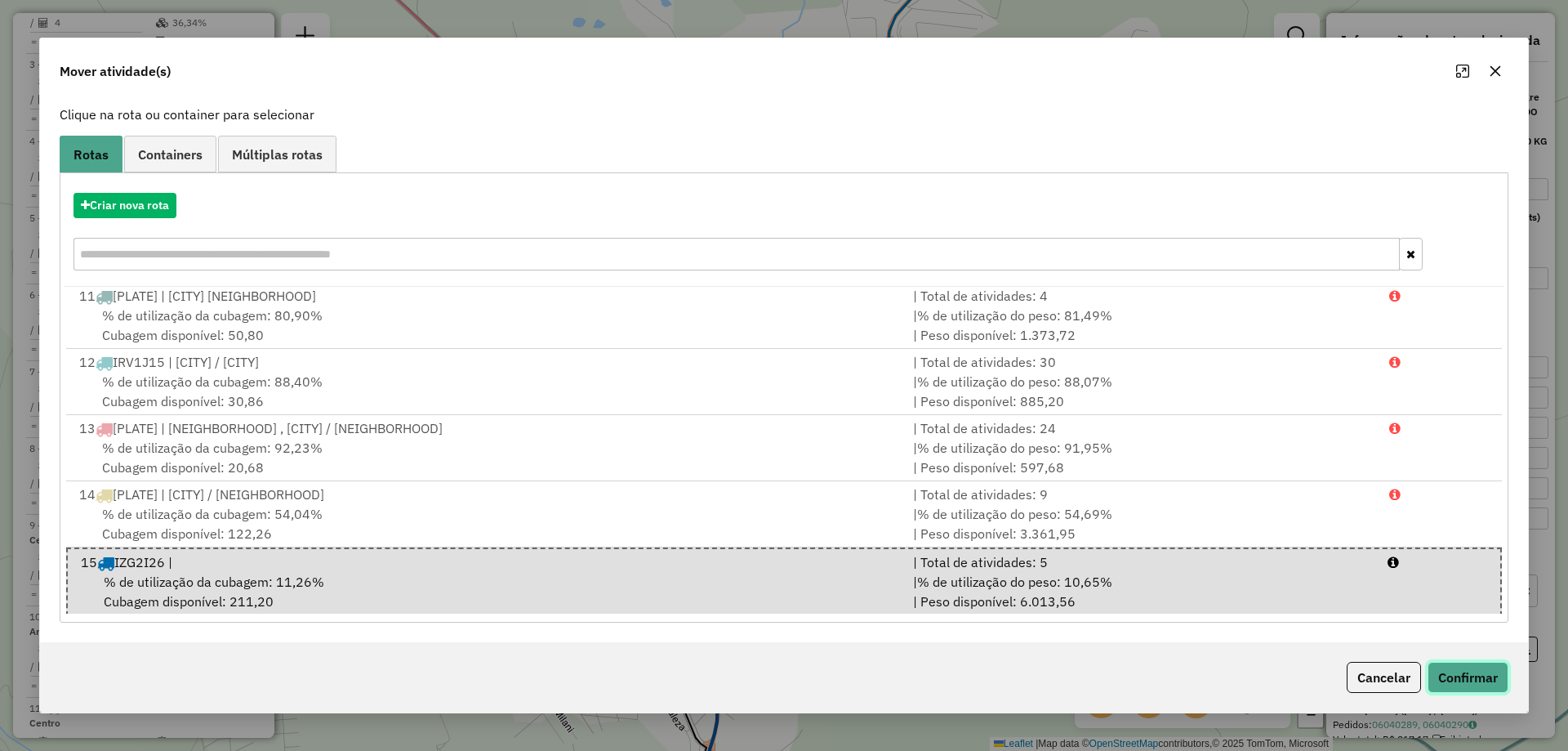click on "Confirmar" 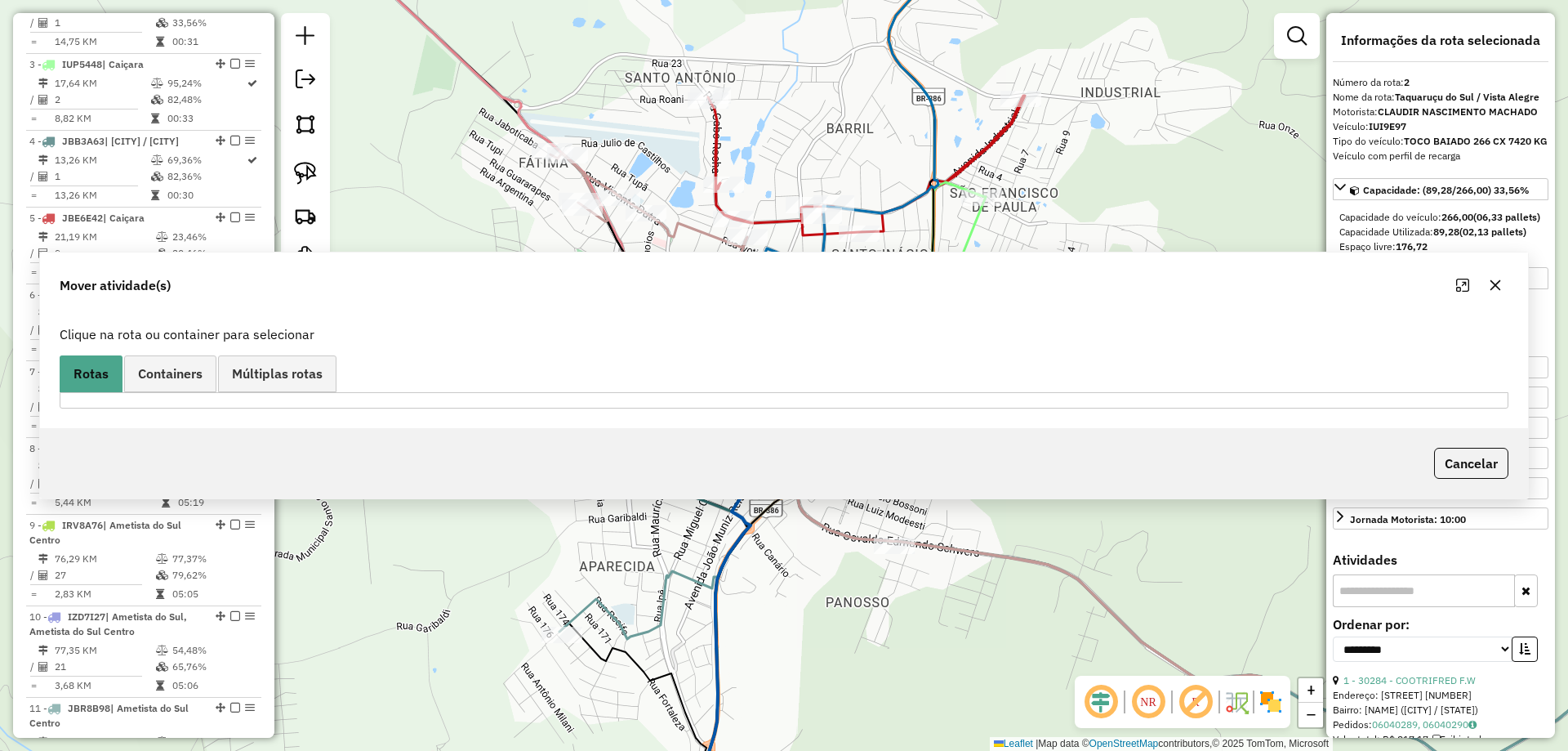 scroll, scrollTop: 0, scrollLeft: 0, axis: both 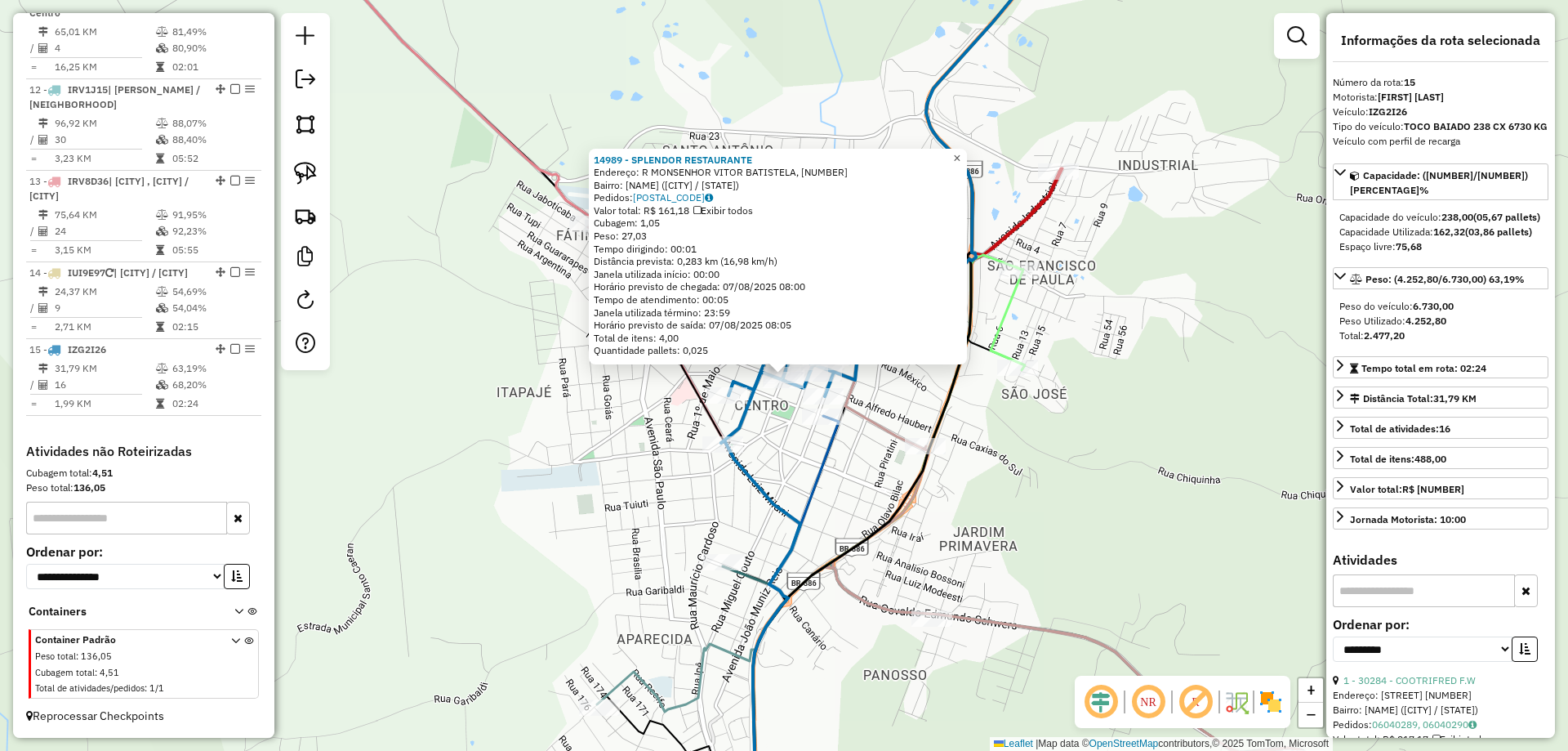 click on "×" 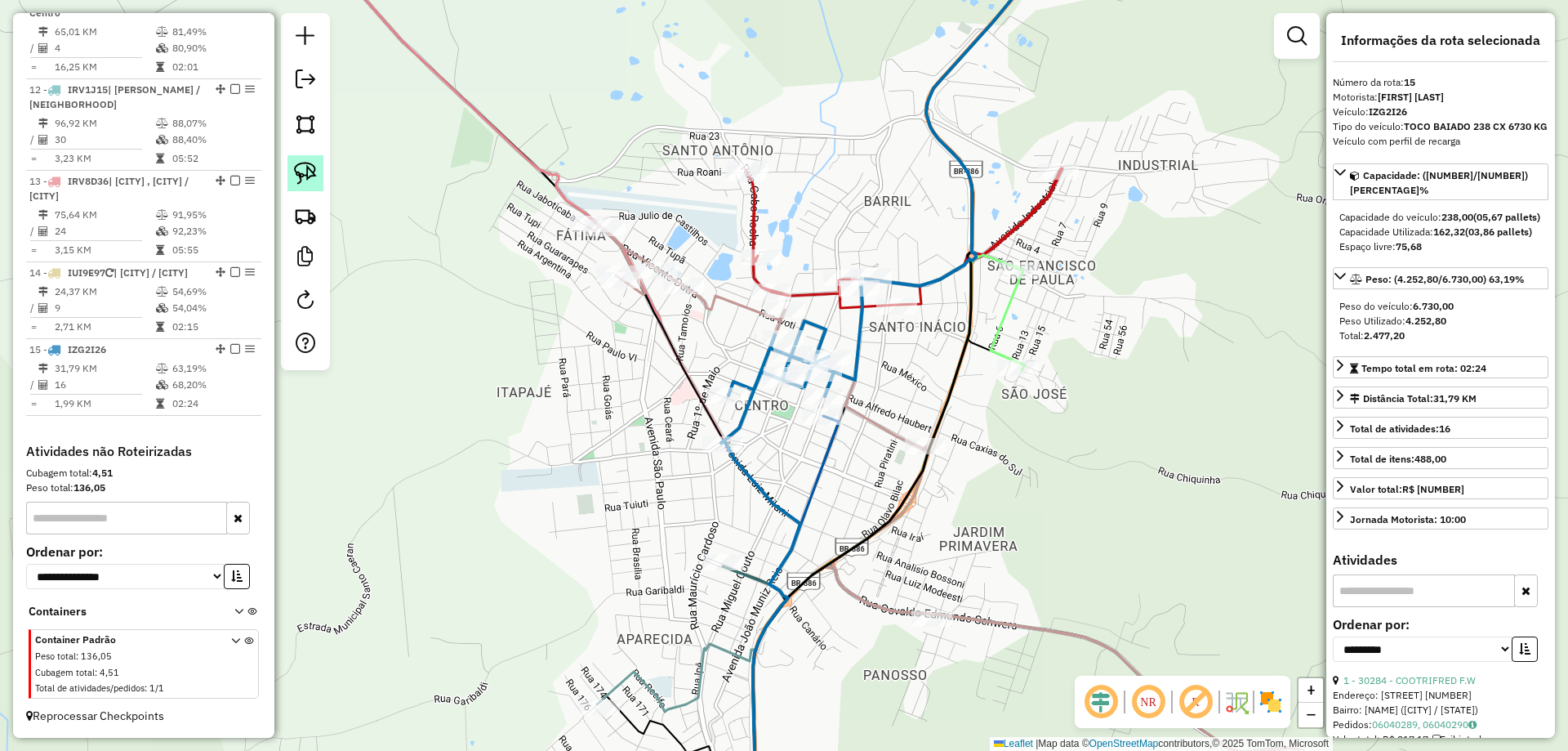 click 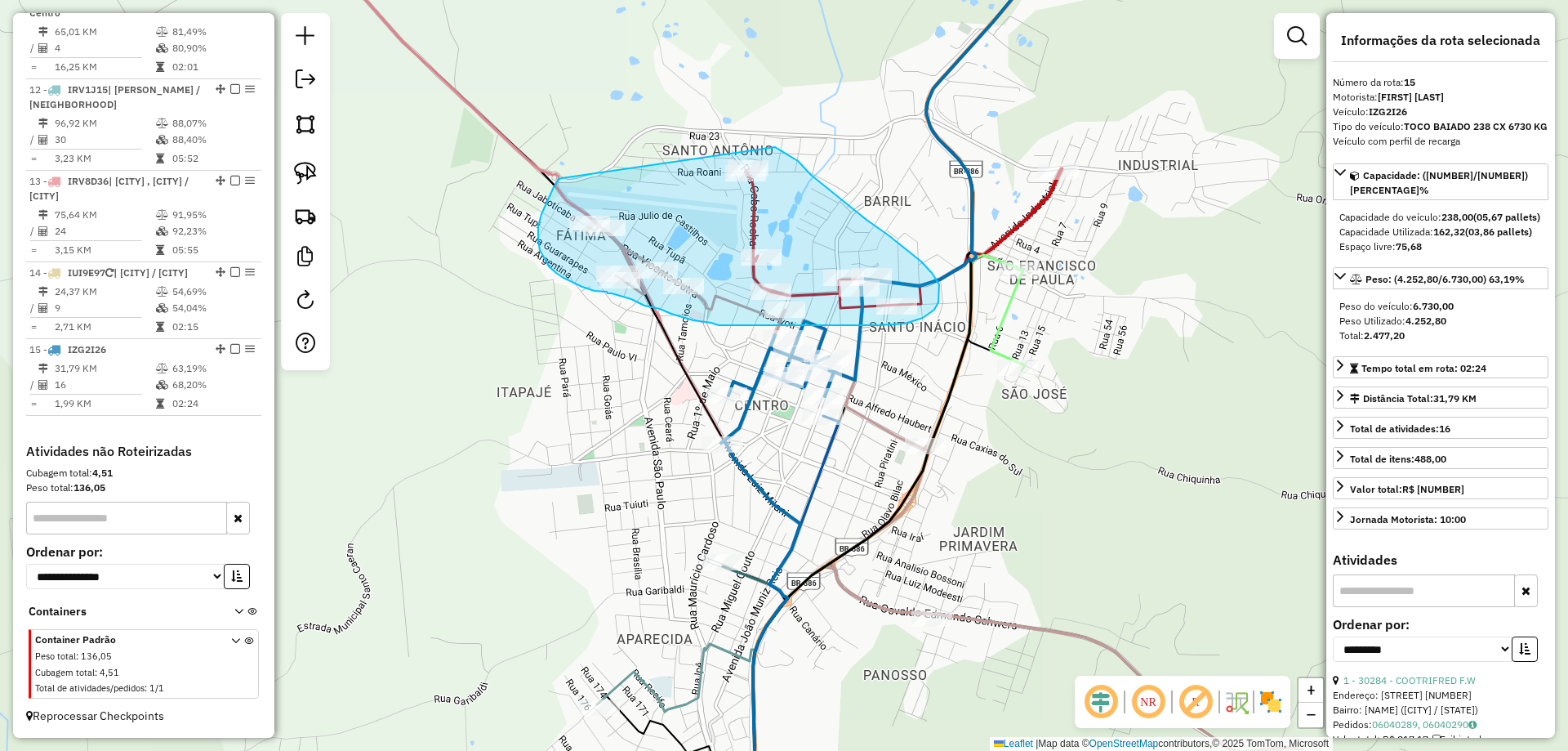 drag, startPoint x: 562, startPoint y: 178, endPoint x: 756, endPoint y: 136, distance: 198.49433 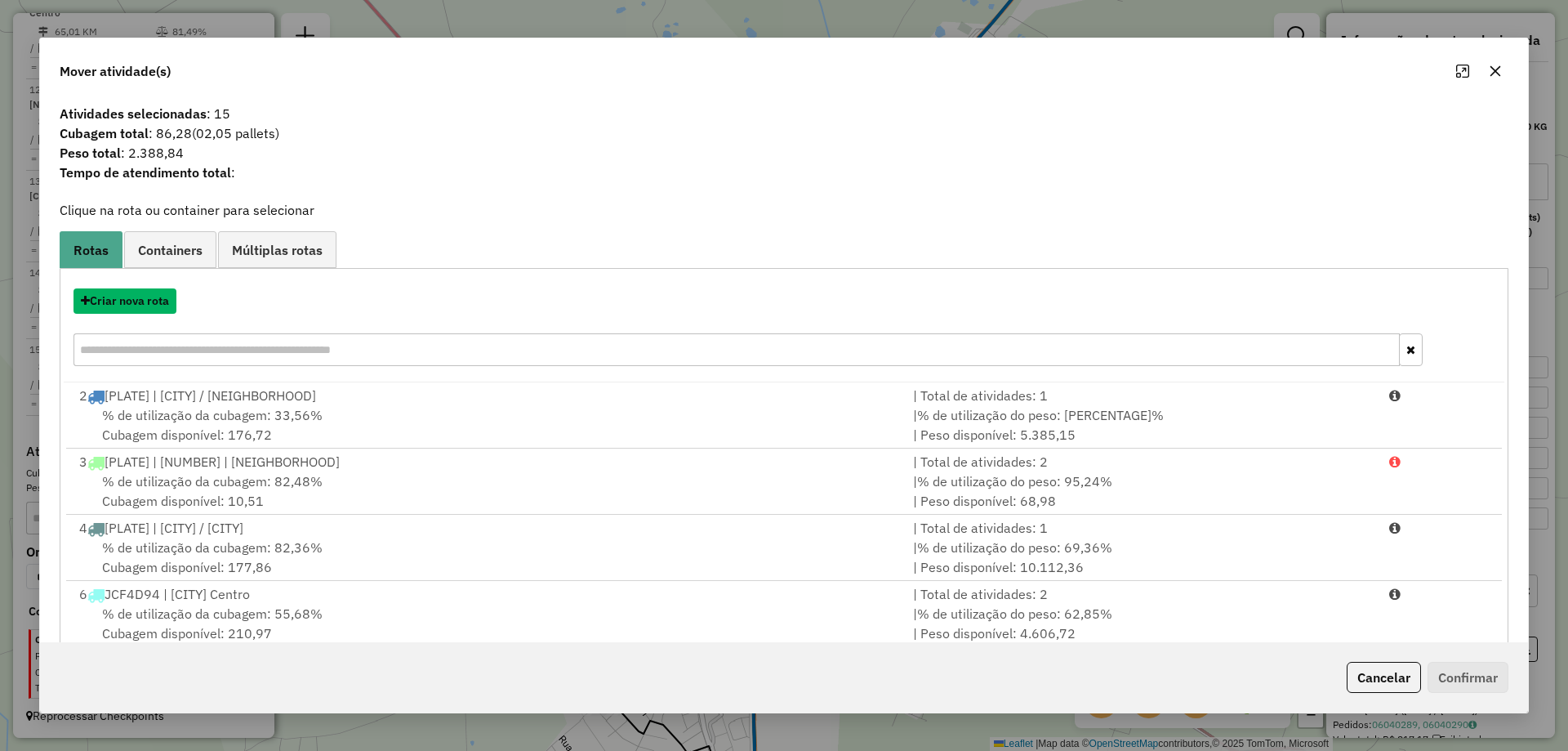 click on "Criar nova rota" at bounding box center [125, 301] 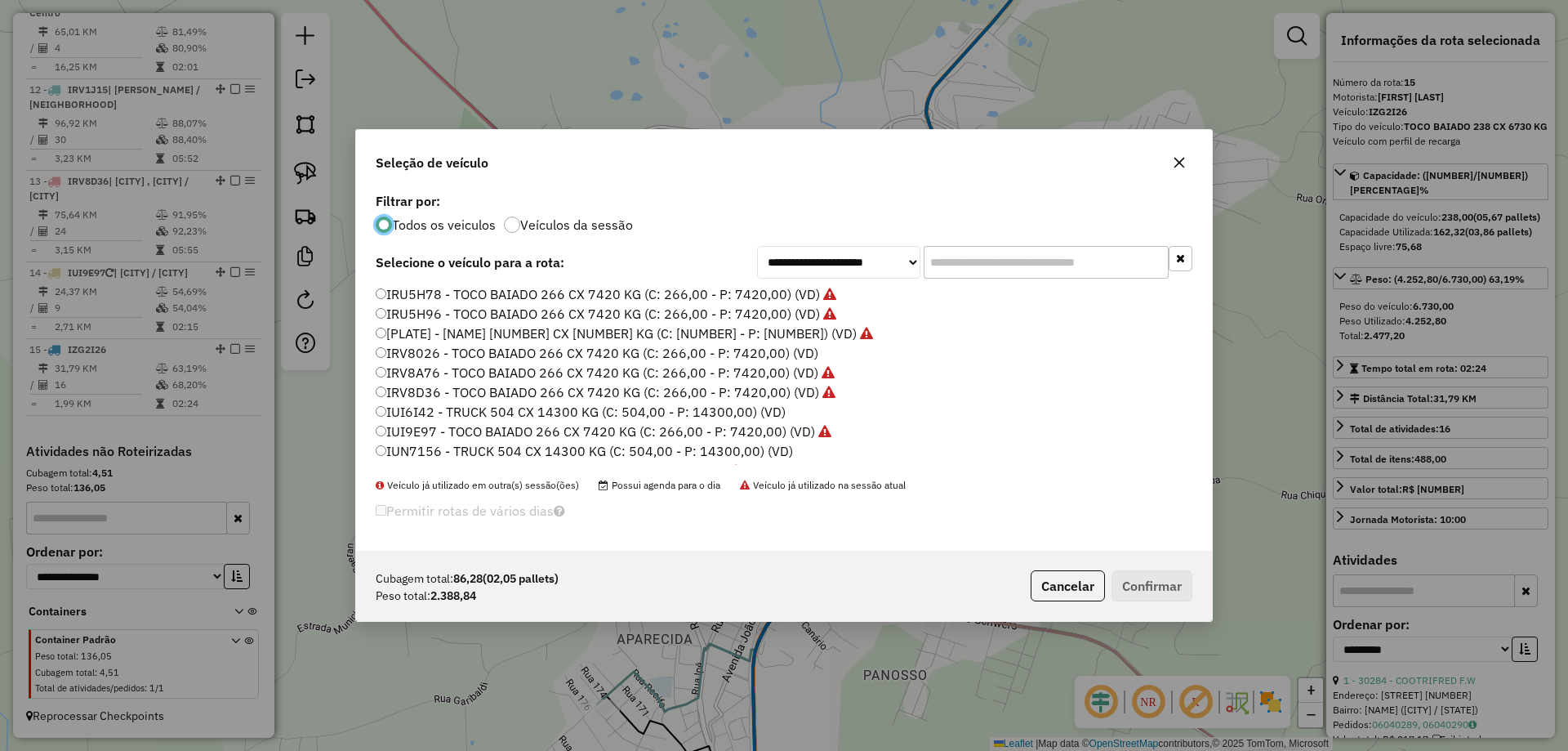 scroll, scrollTop: 9, scrollLeft: 5, axis: both 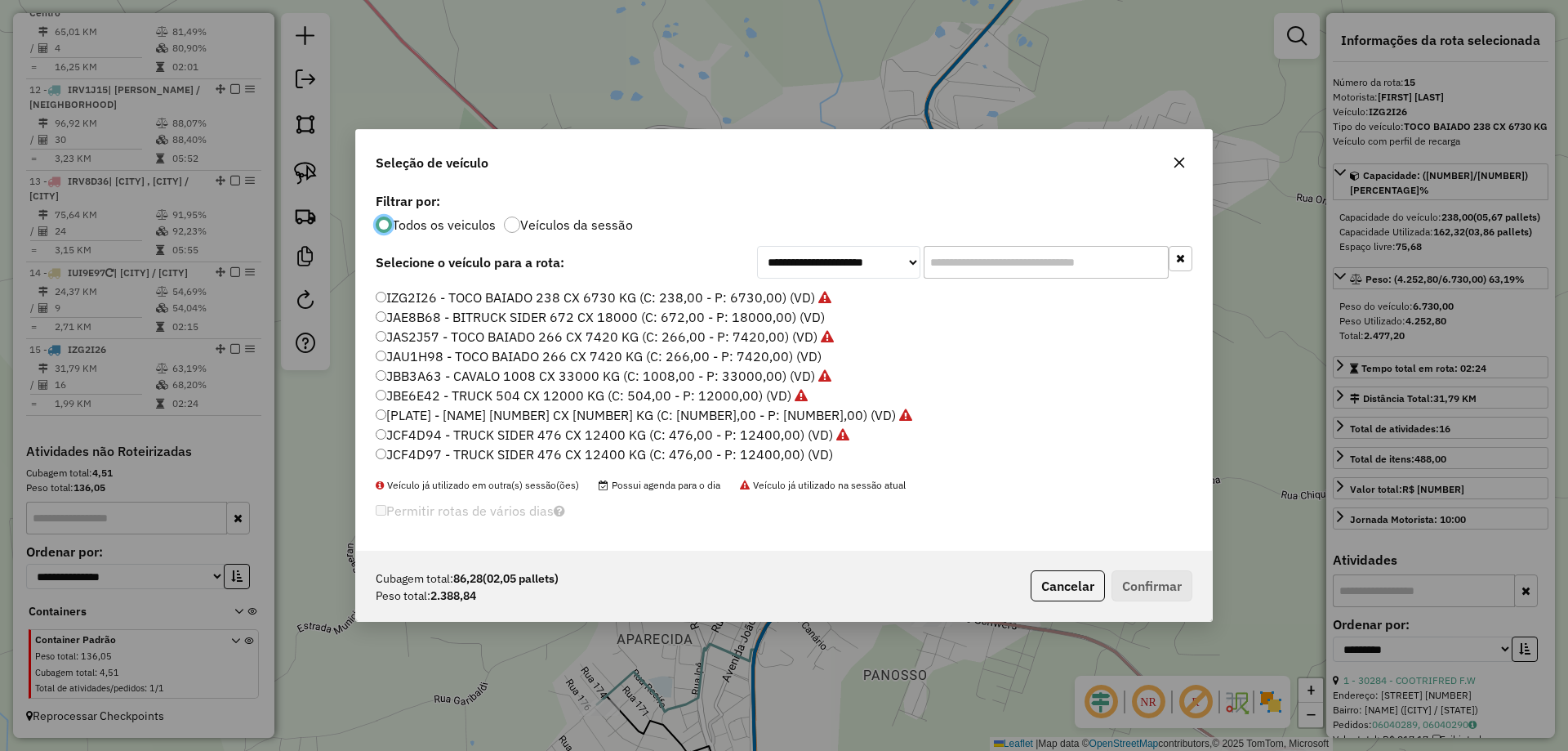 click on "JAU1H98 - TOCO BAIADO 266 CX 7420 KG (C: 266,00 - P: 7420,00) (VD)" 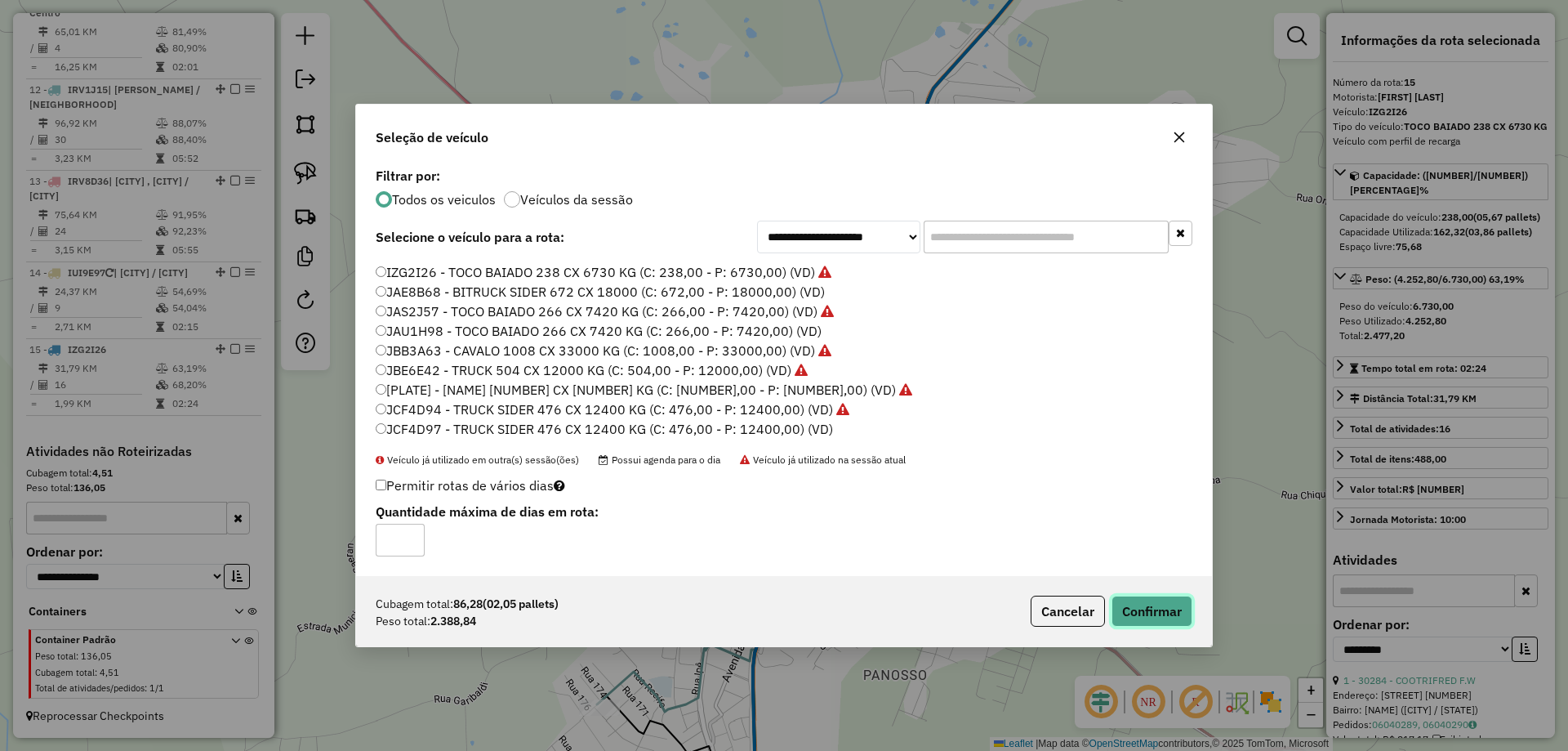 click on "Confirmar" 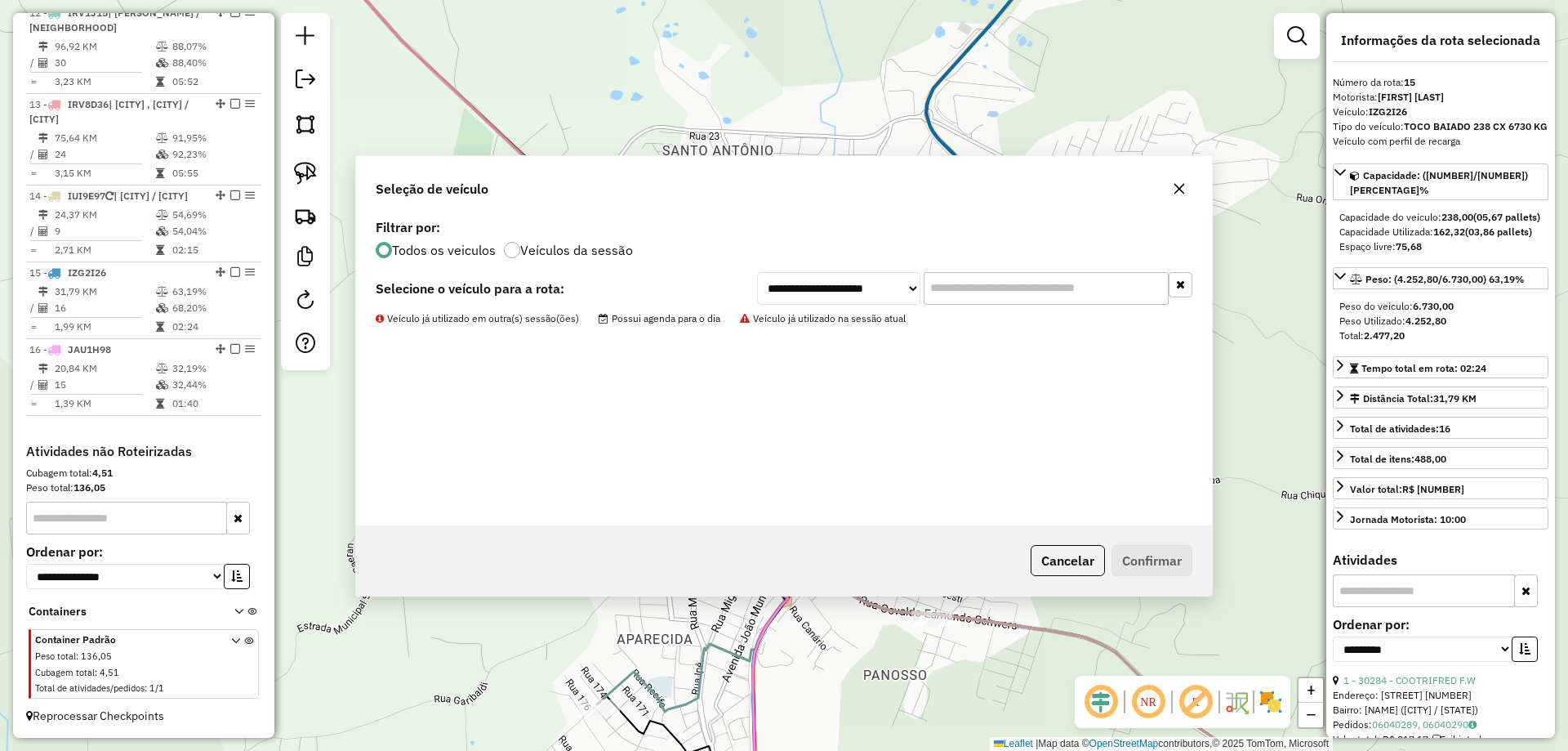 scroll, scrollTop: 1612, scrollLeft: 0, axis: vertical 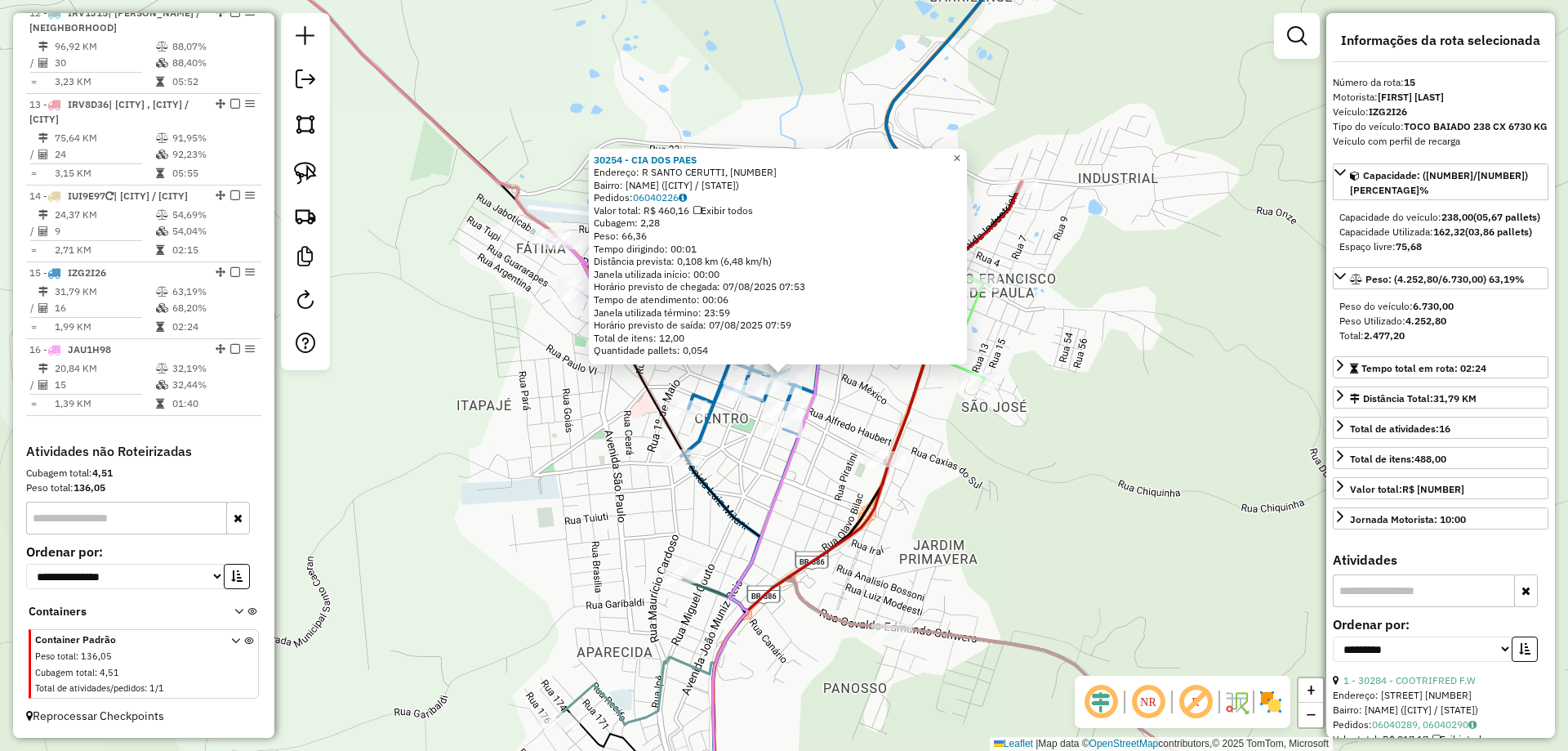 click on "×" 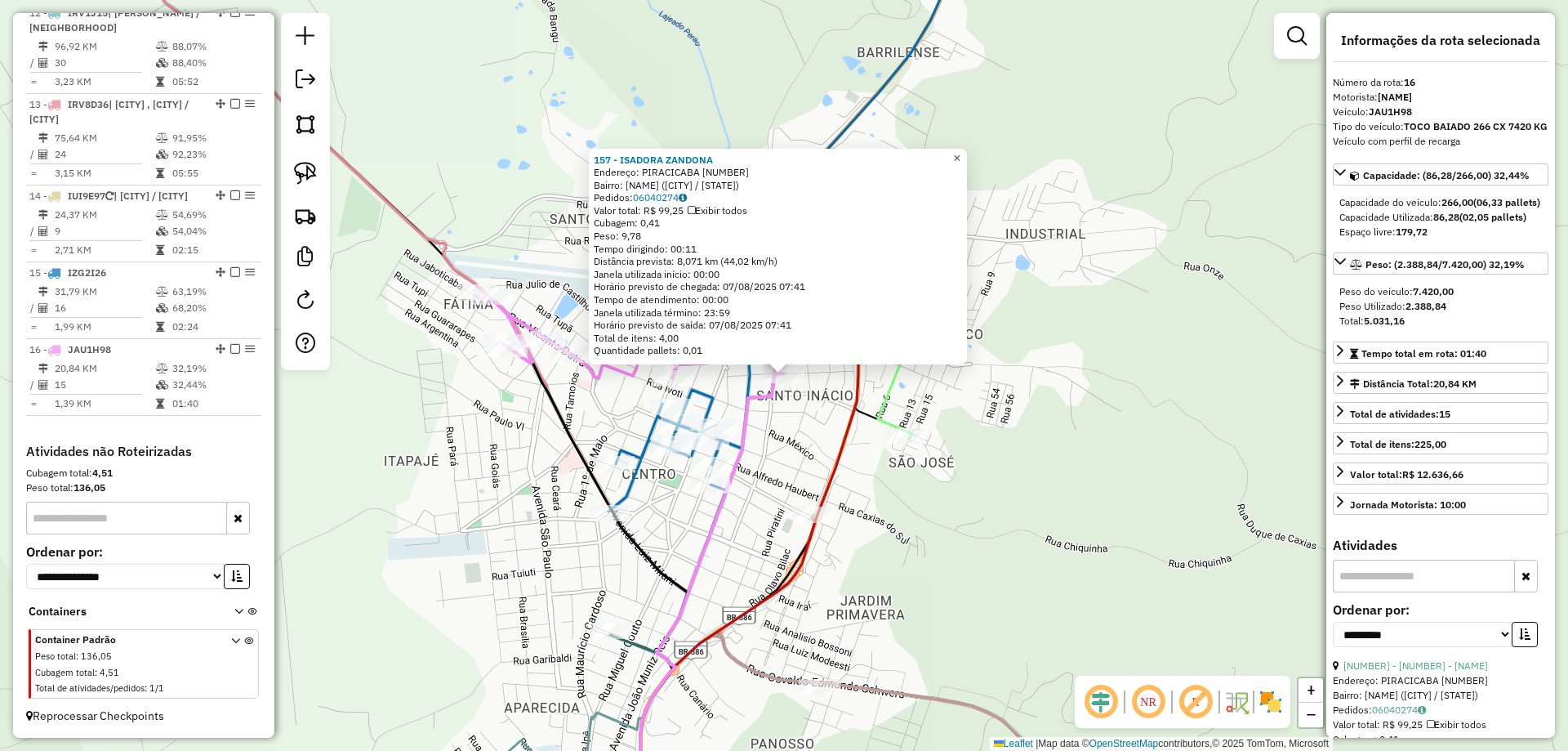 click on "×" 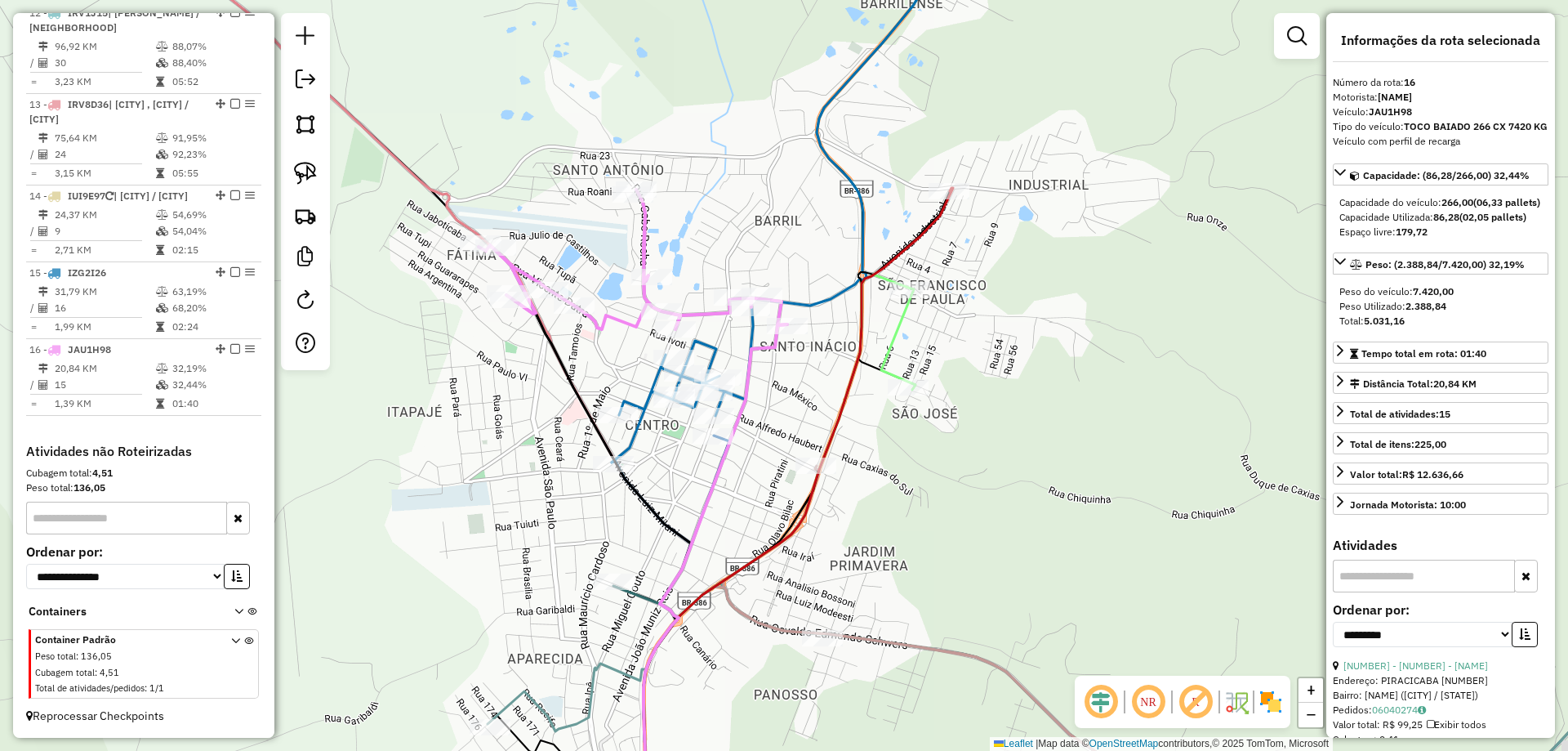 drag, startPoint x: 866, startPoint y: 457, endPoint x: 853, endPoint y: 316, distance: 141.59802 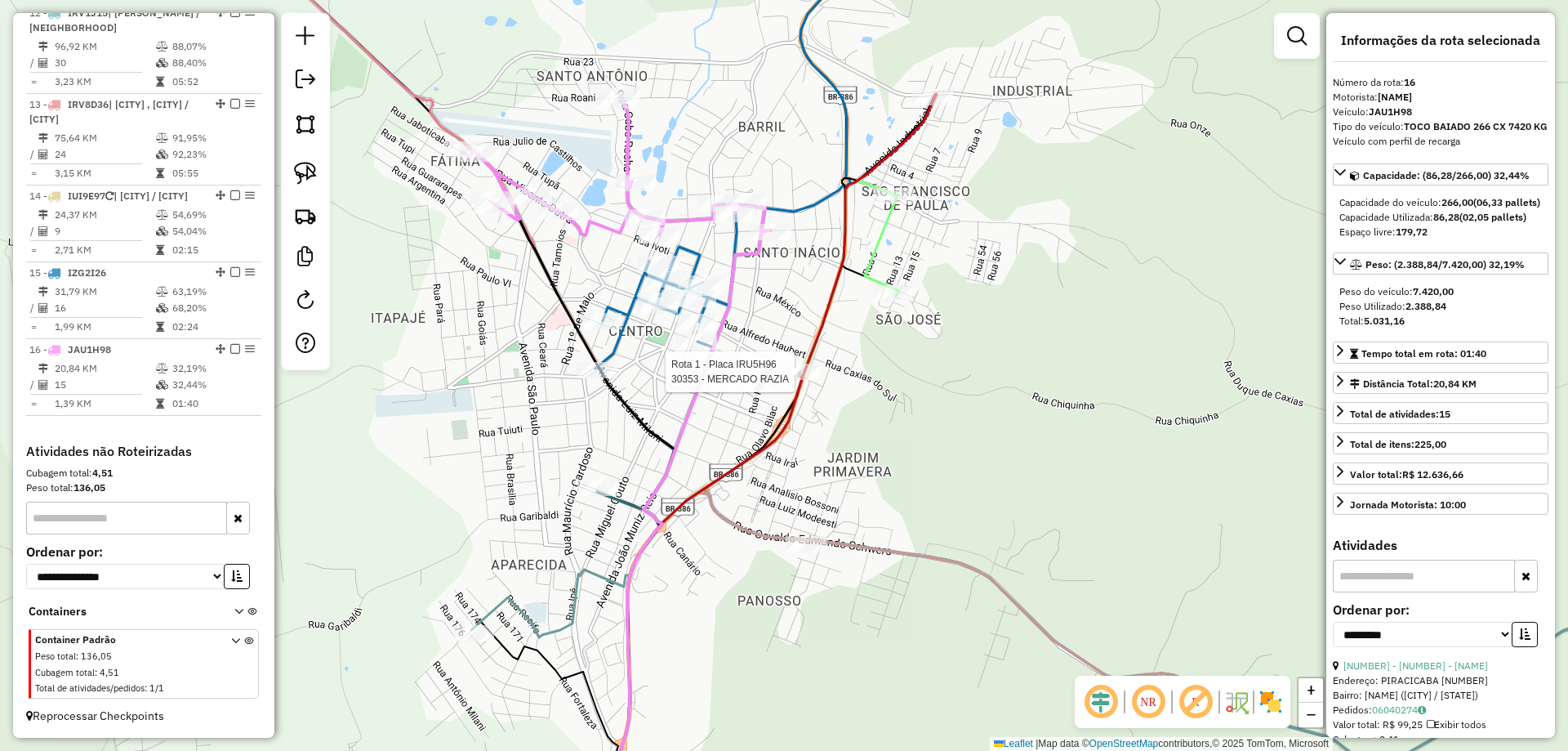 click 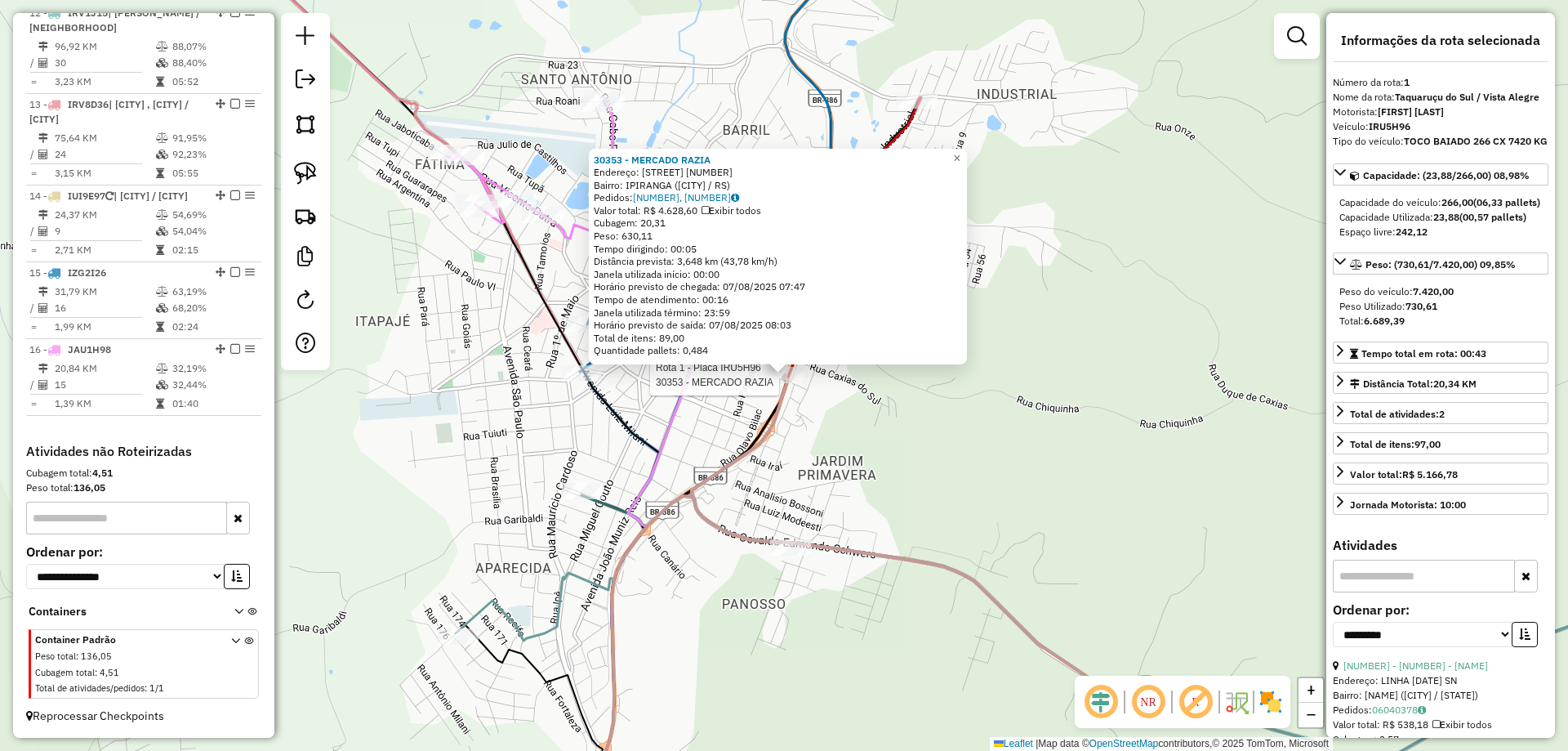 scroll, scrollTop: 653, scrollLeft: 0, axis: vertical 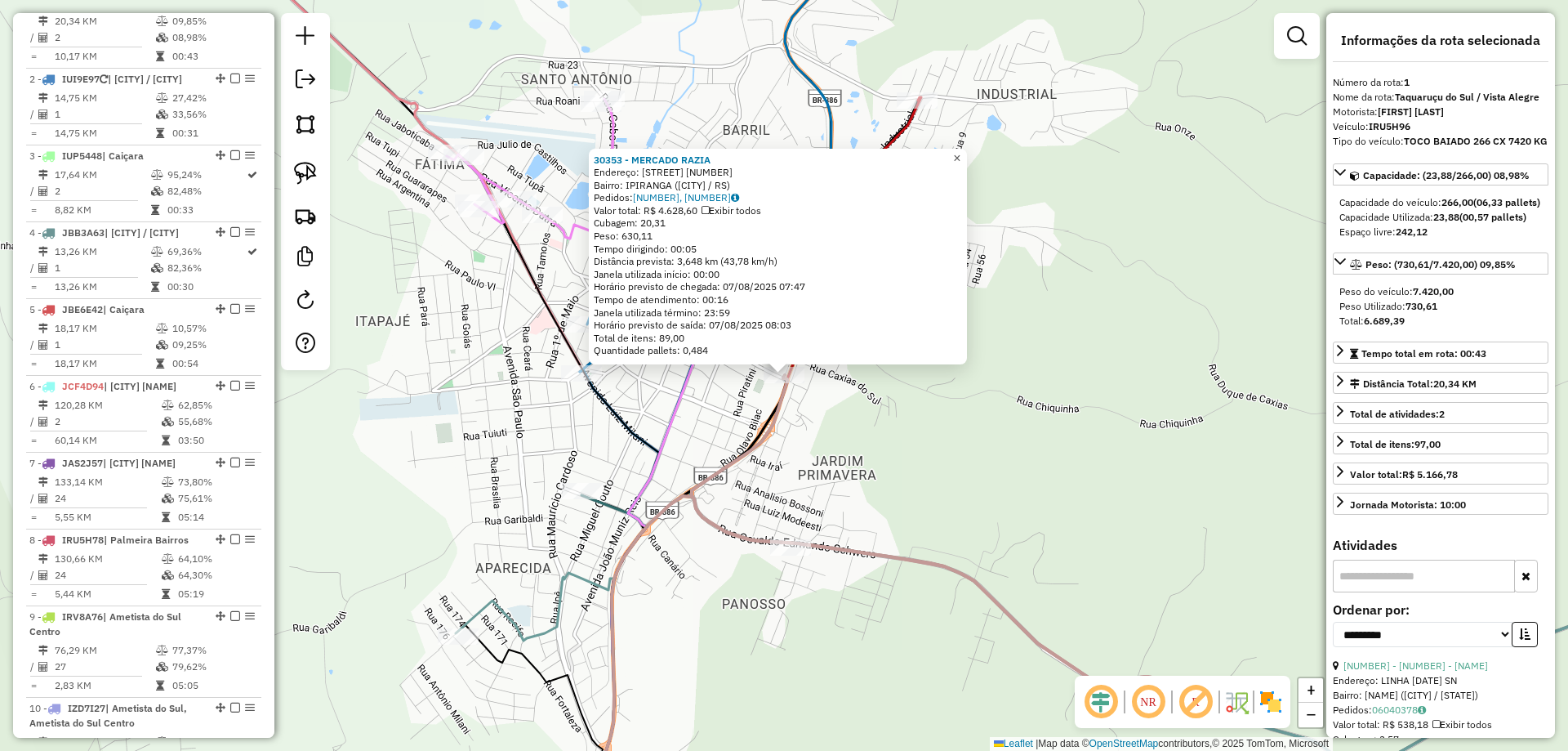 click on "×" 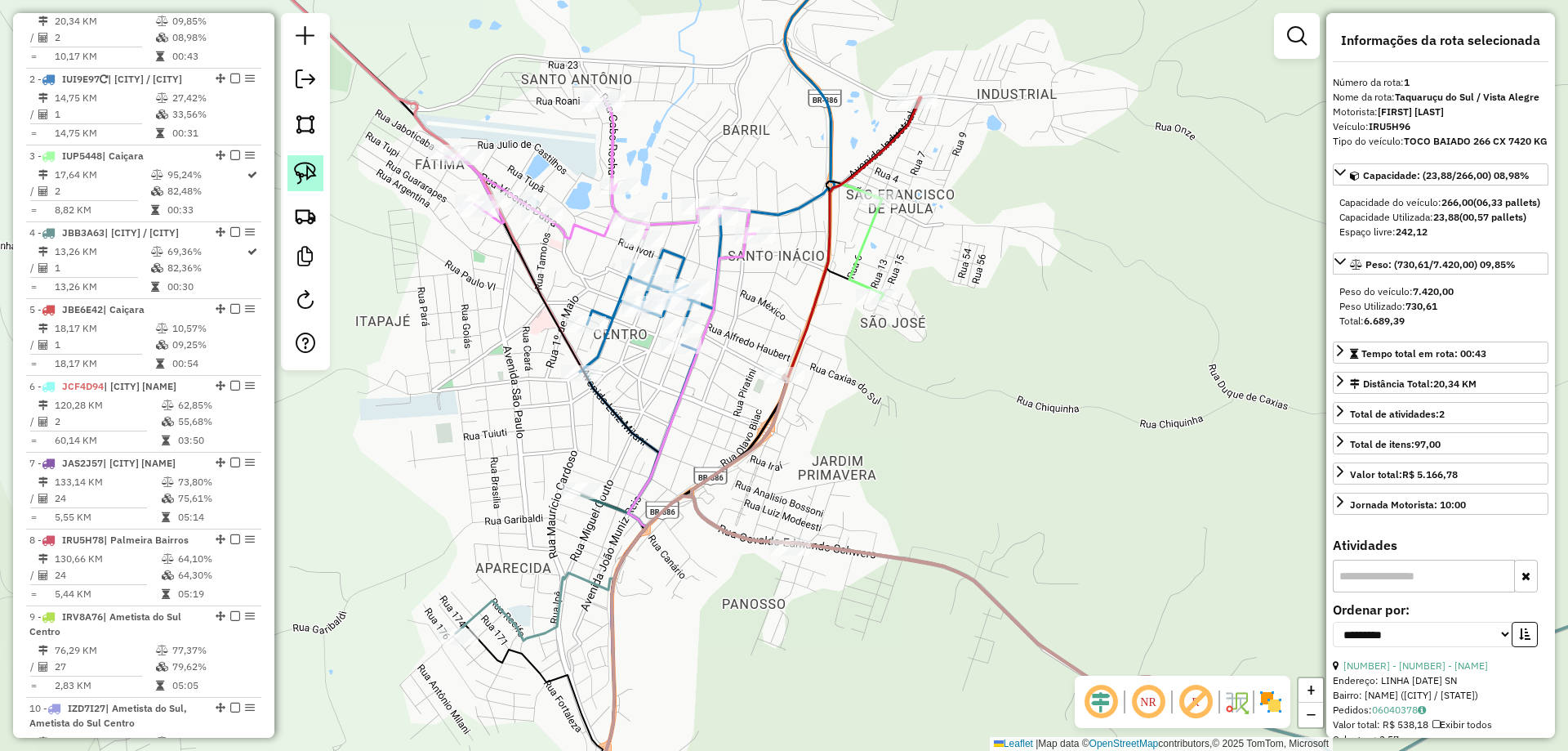 click 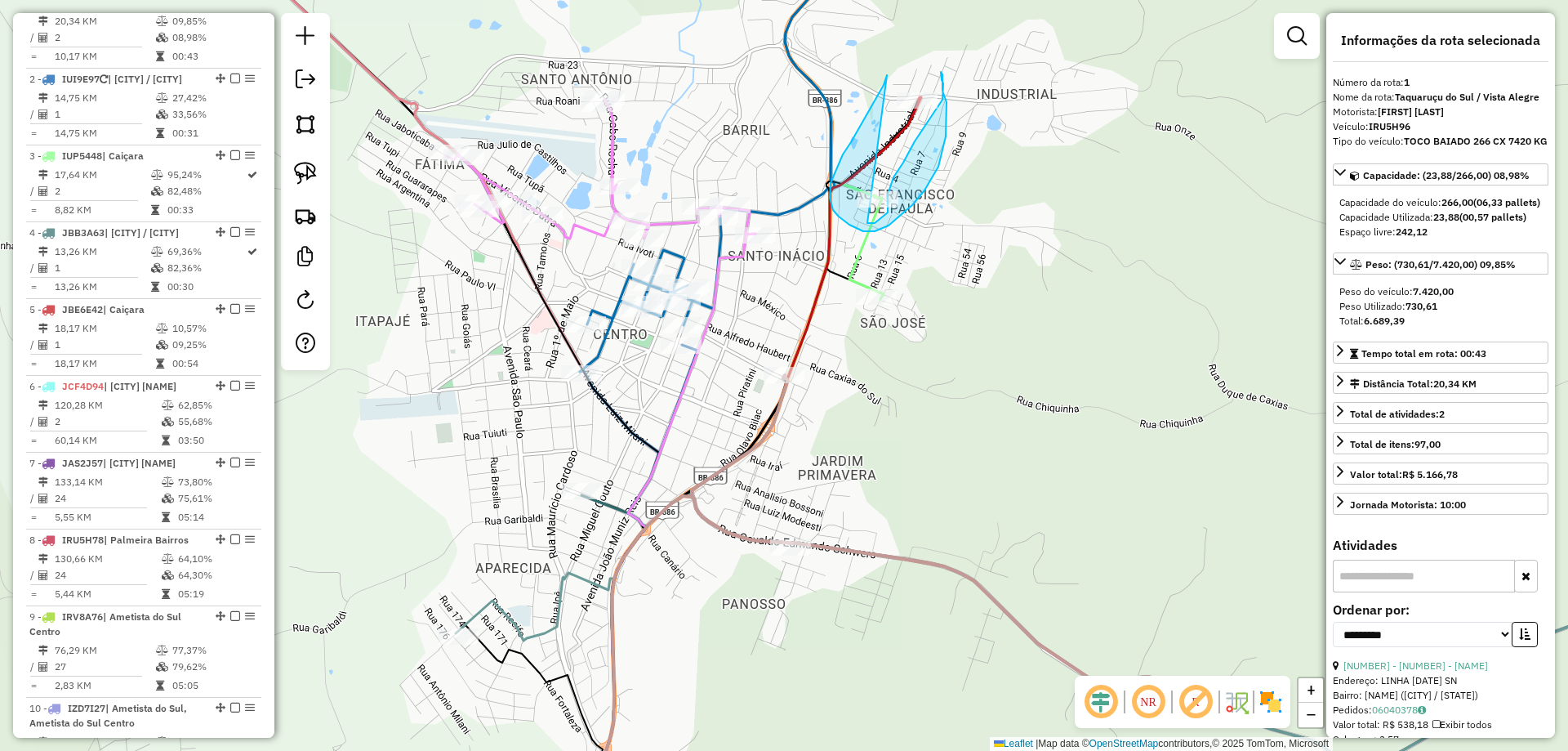 drag, startPoint x: 887, startPoint y: 75, endPoint x: 866, endPoint y: 221, distance: 147.50254 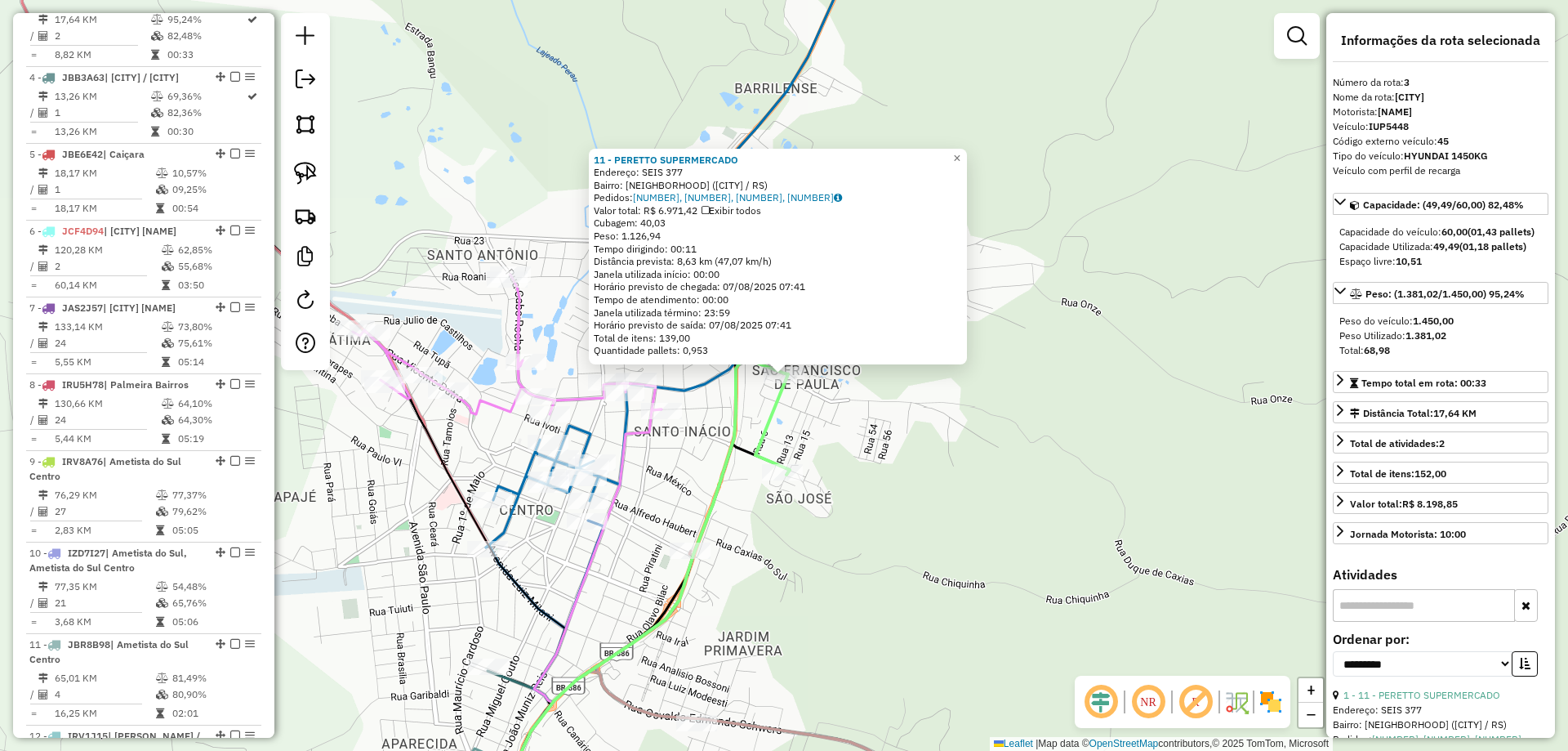 scroll, scrollTop: 836, scrollLeft: 0, axis: vertical 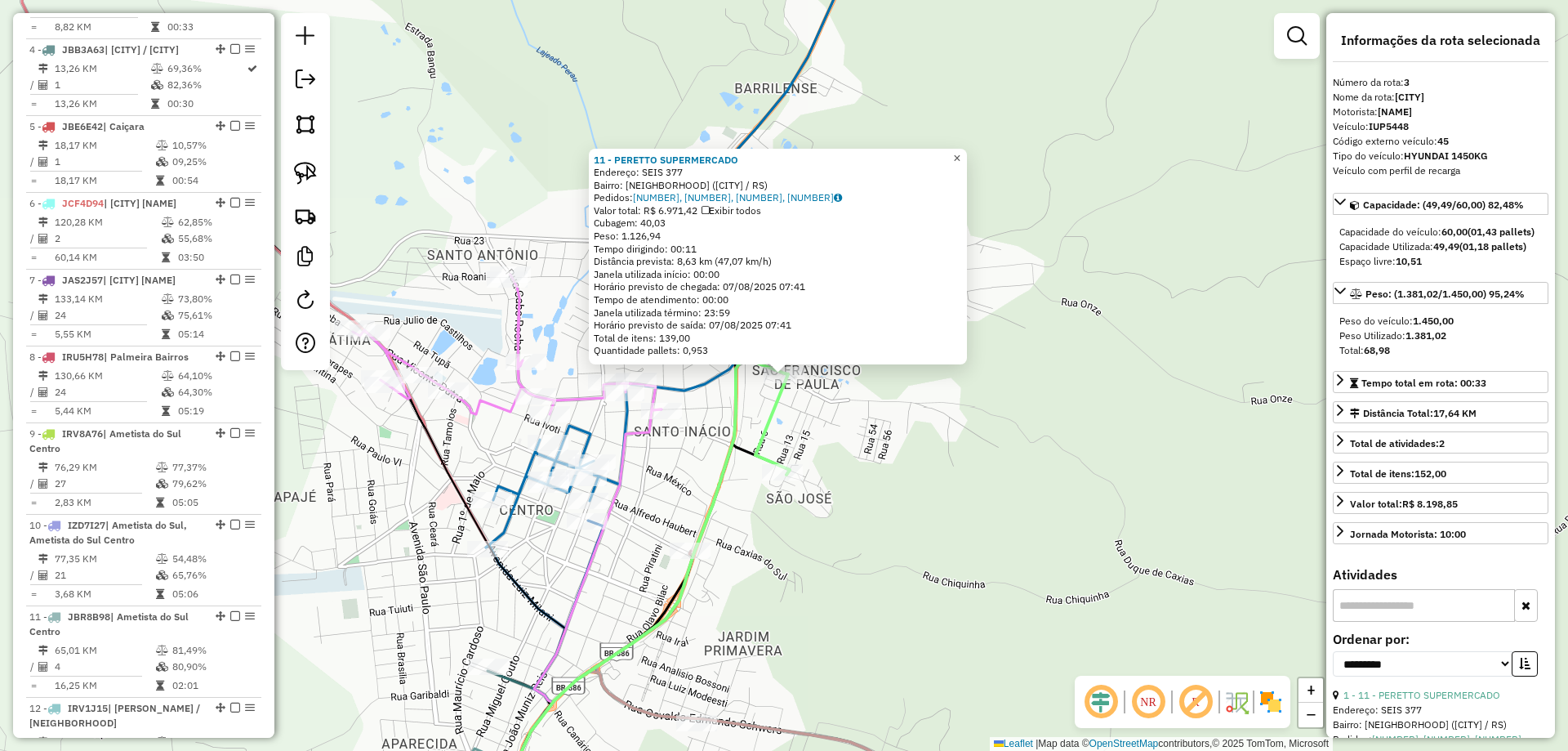click on "×" 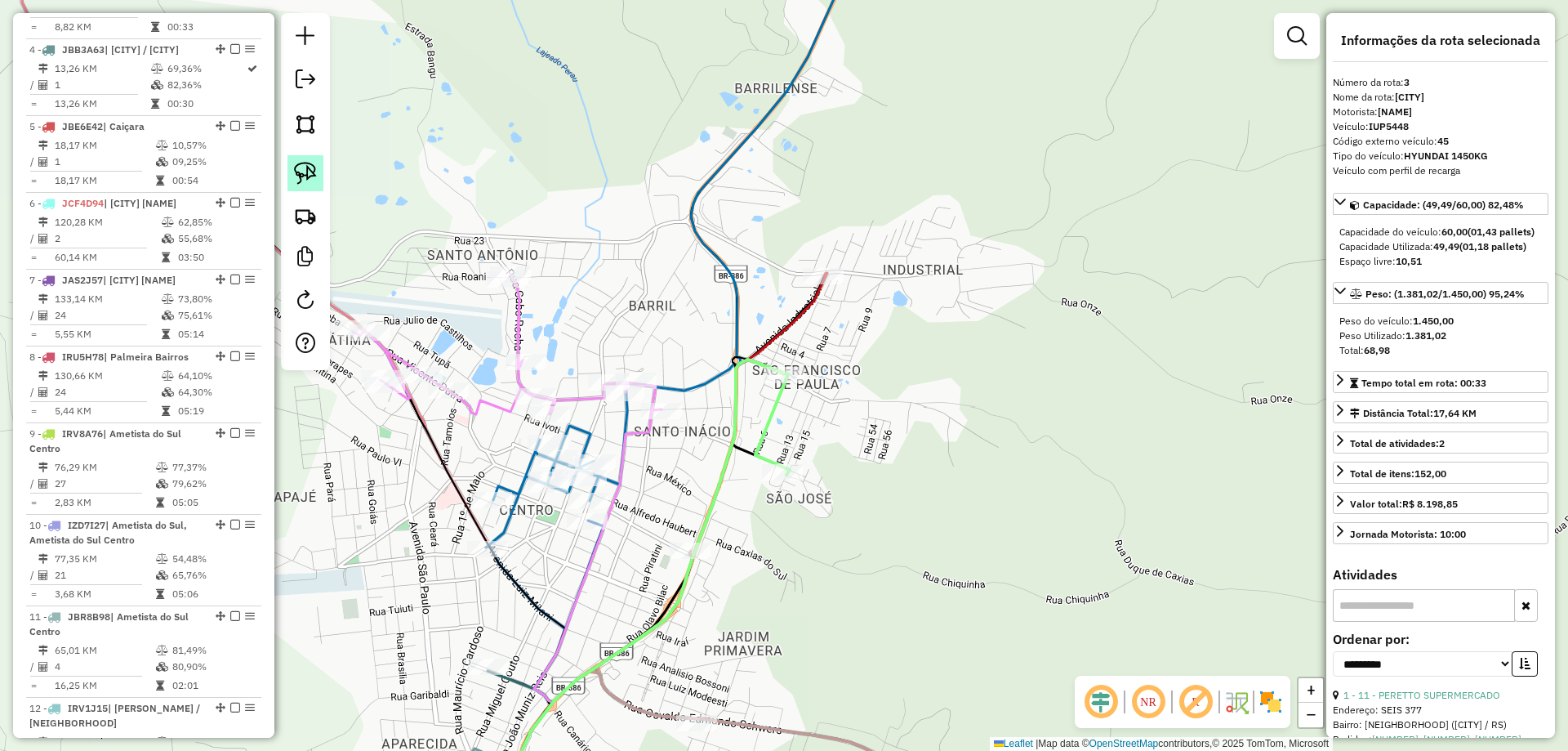 click 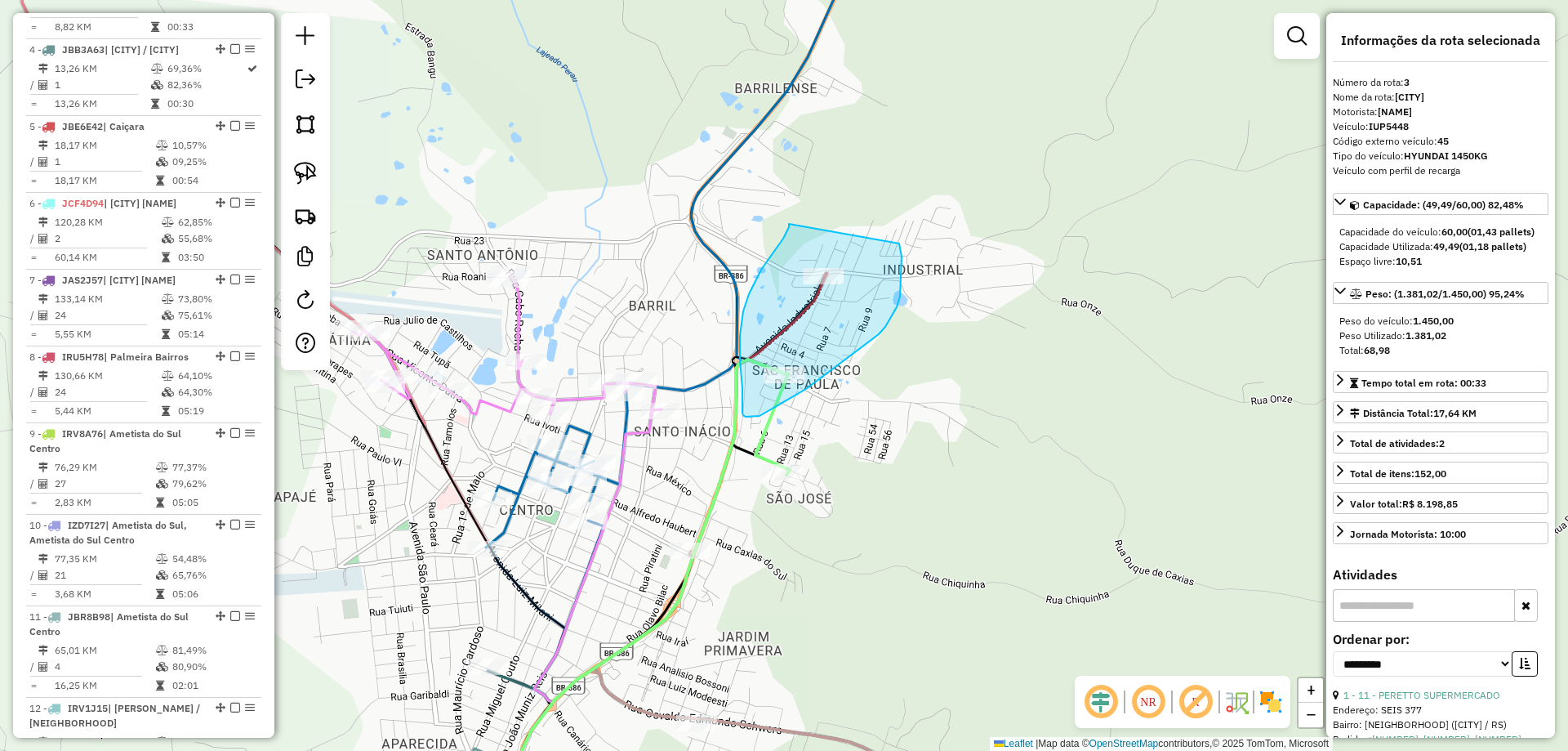 drag, startPoint x: 789, startPoint y: 224, endPoint x: 899, endPoint y: 244, distance: 111.8034 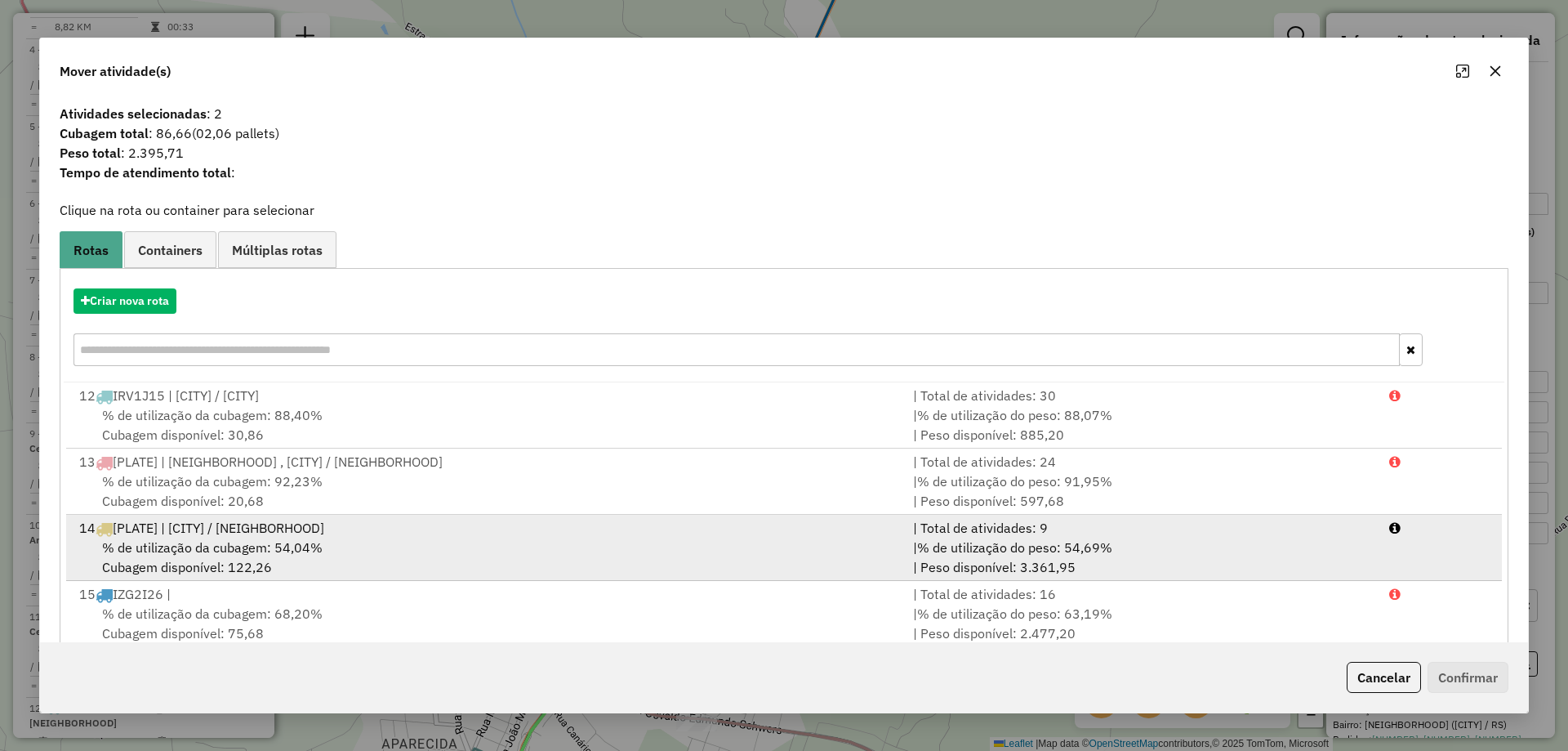 scroll, scrollTop: 600, scrollLeft: 0, axis: vertical 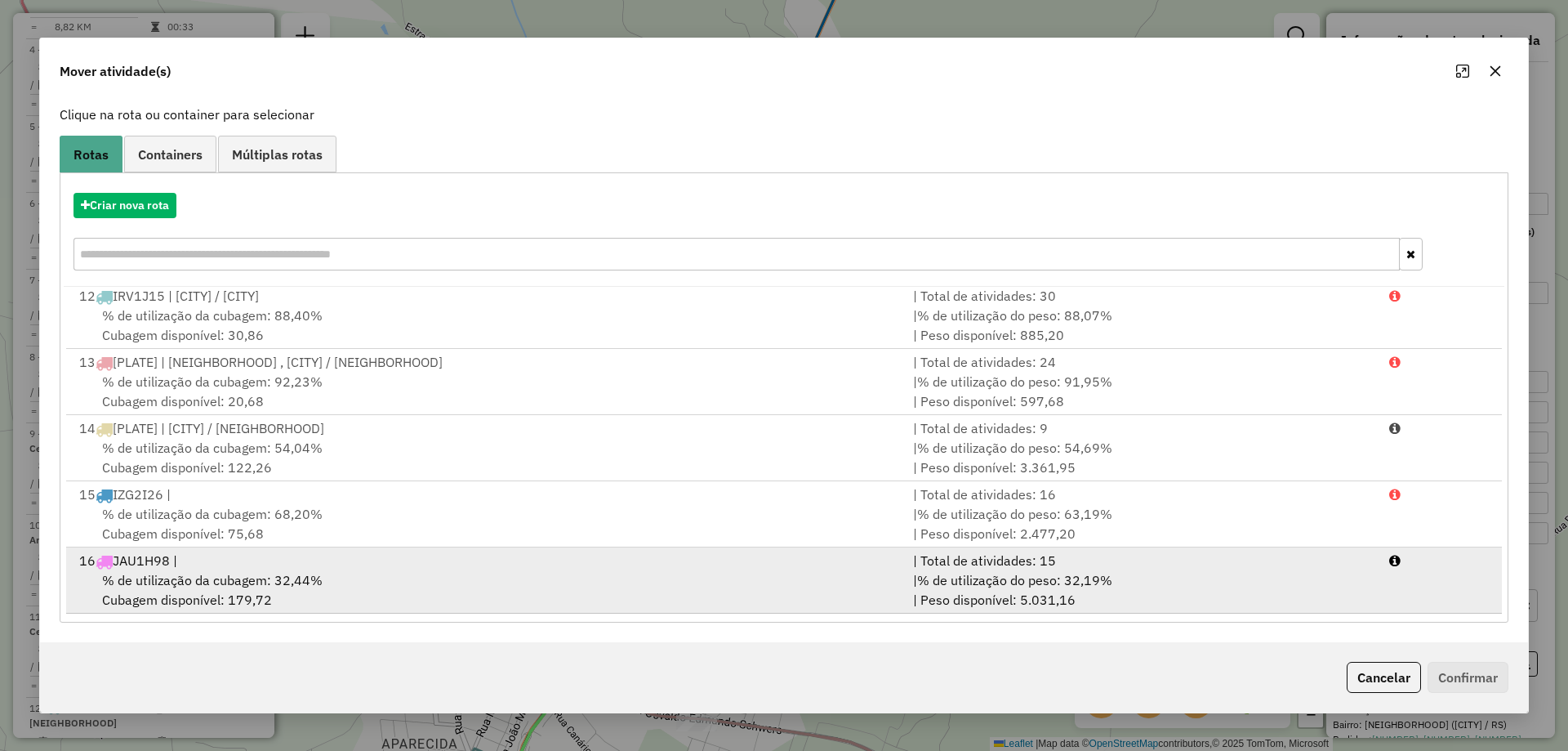 click on "% de utilização da cubagem: [PERCENTAGE]%  Cubagem disponível: [NUMBER]" at bounding box center [486, 590] 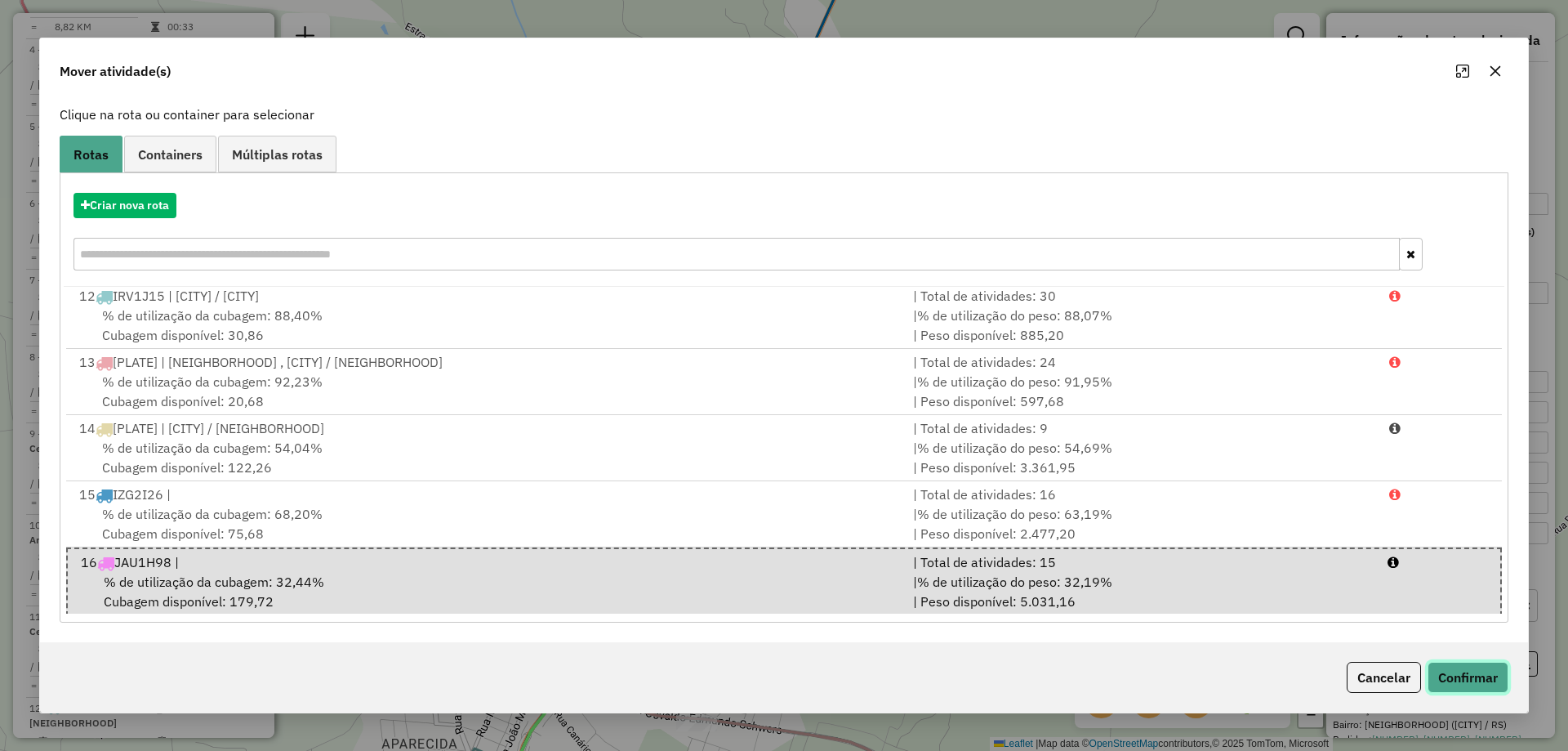 click on "Confirmar" 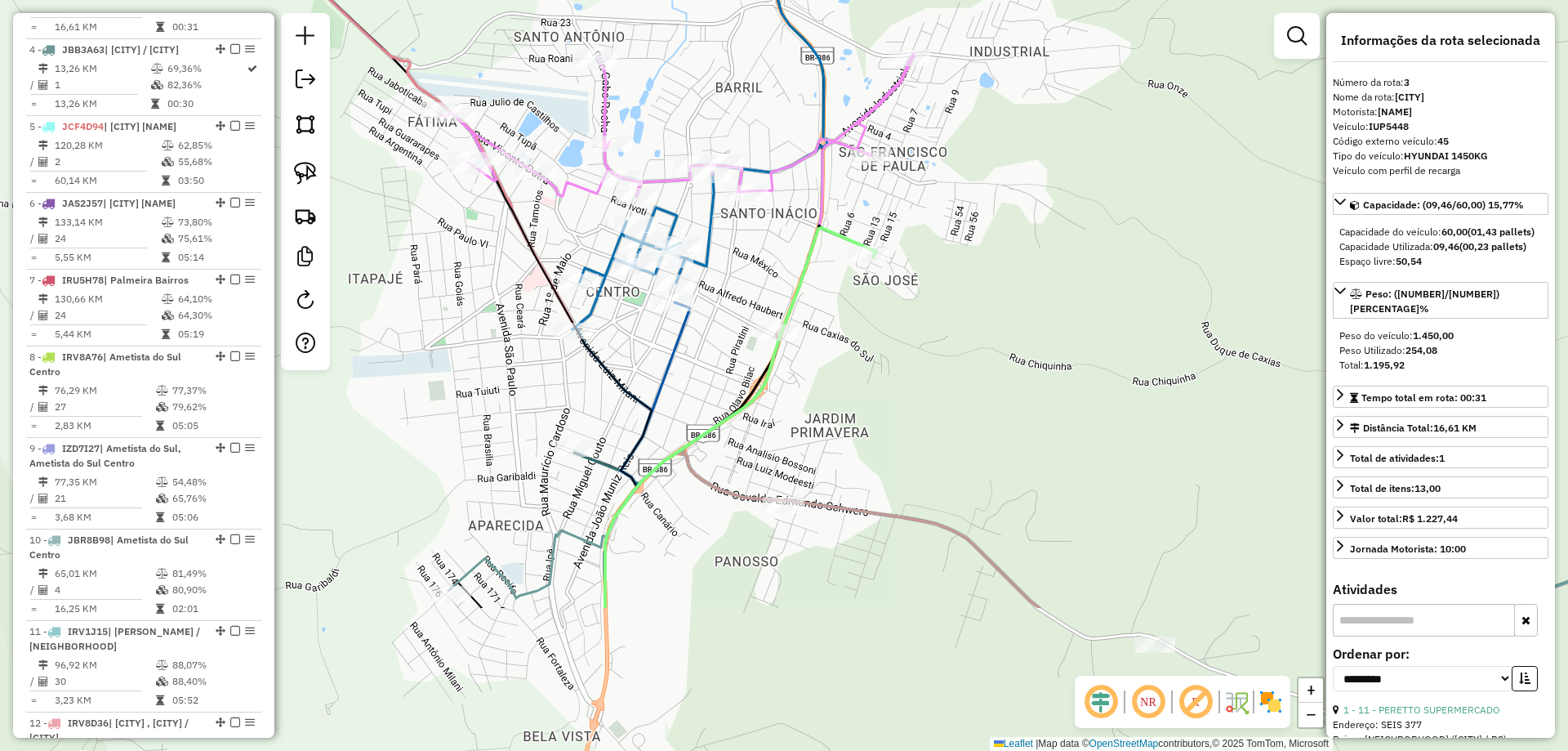 drag, startPoint x: 684, startPoint y: 512, endPoint x: 774, endPoint y: 289, distance: 240.47661 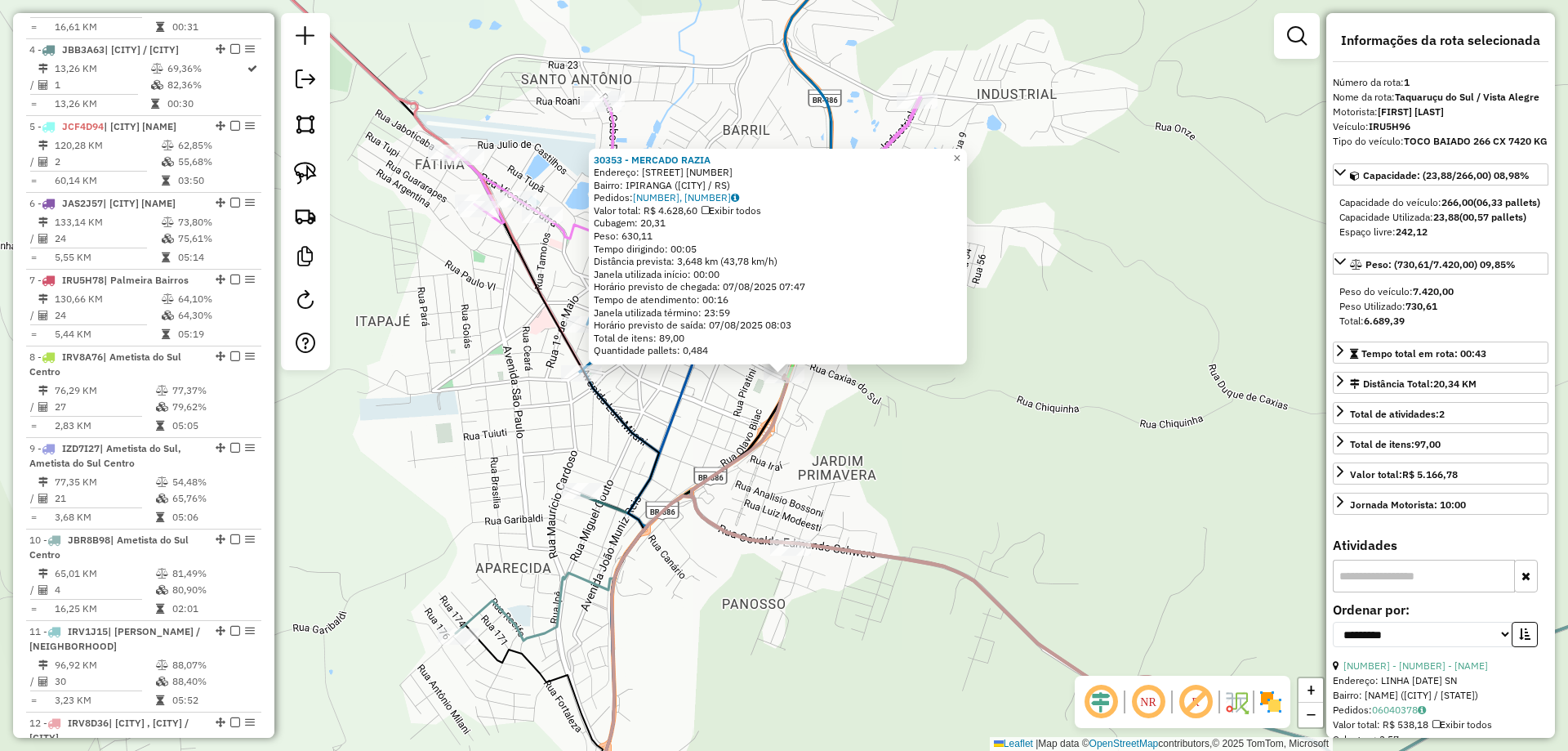 scroll, scrollTop: 653, scrollLeft: 0, axis: vertical 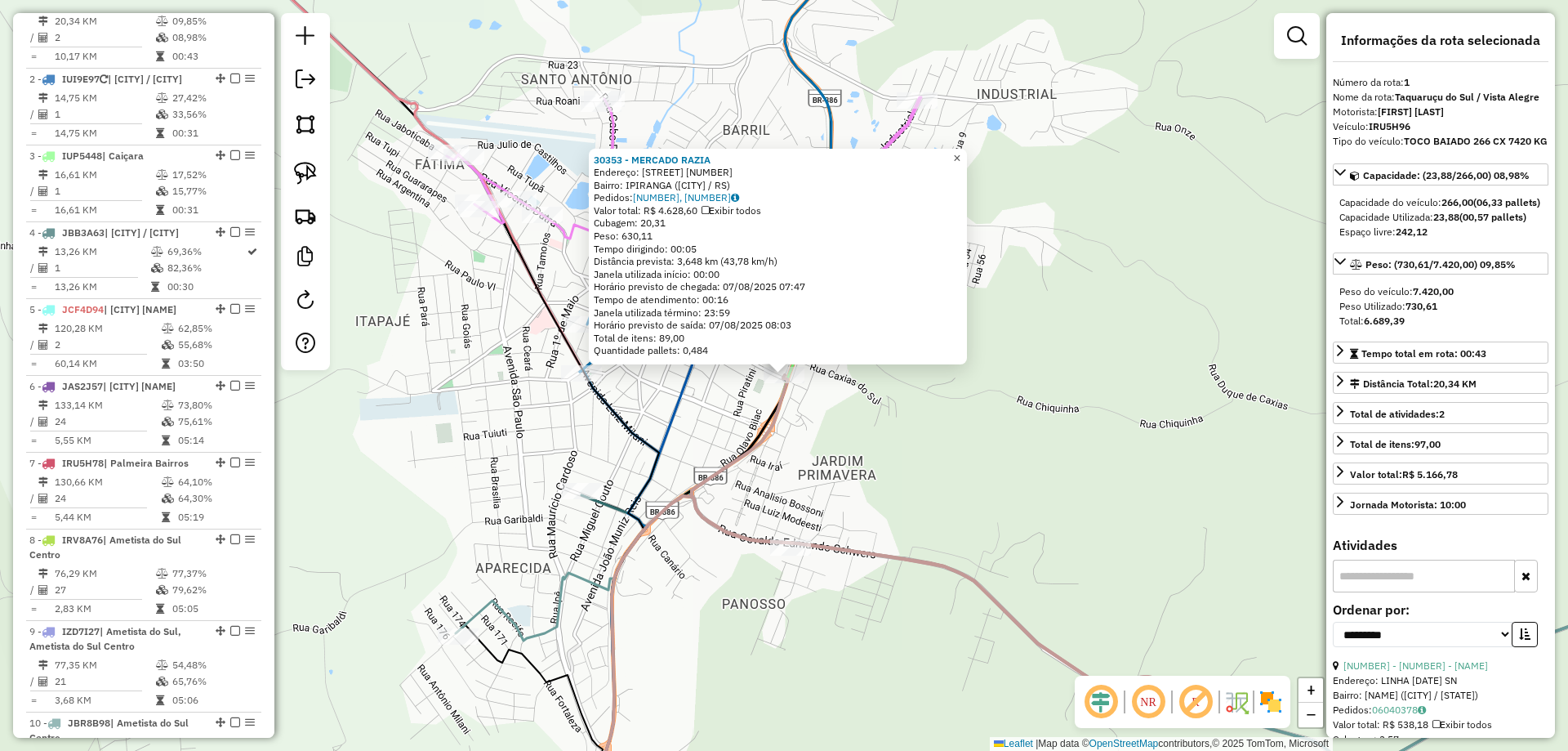 click on "×" 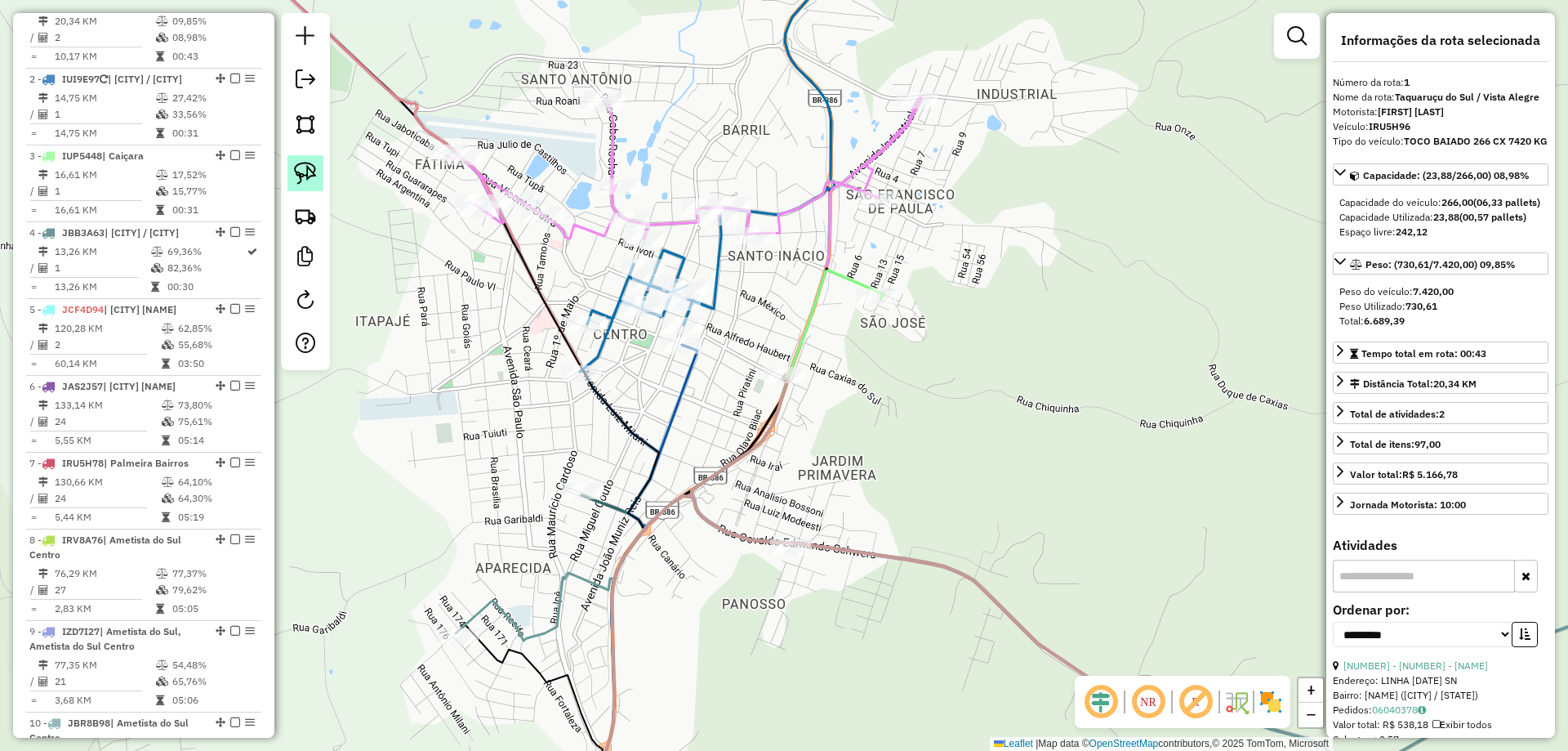 click 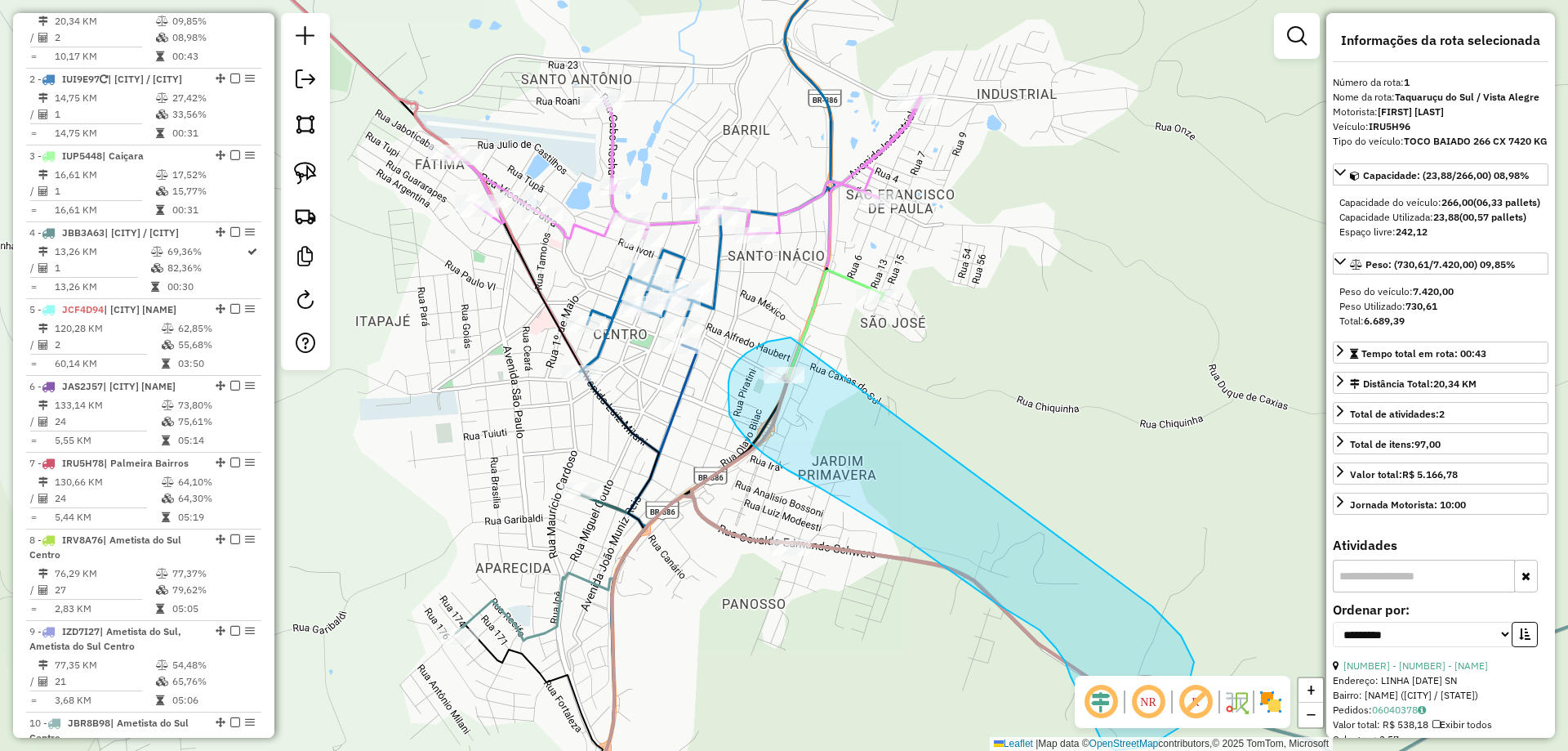 drag, startPoint x: 777, startPoint y: 340, endPoint x: 1144, endPoint y: 600, distance: 449.7655 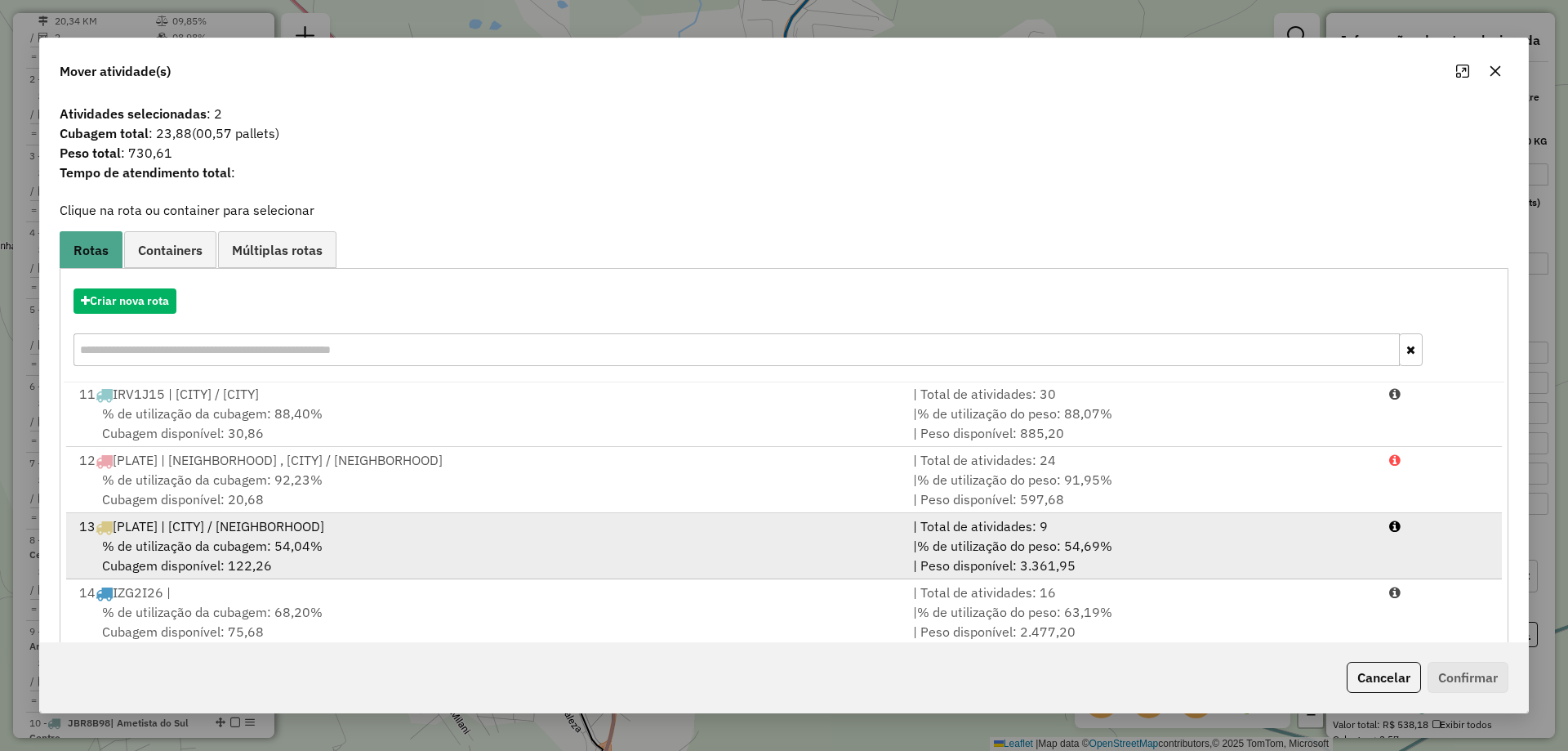 scroll, scrollTop: 600, scrollLeft: 0, axis: vertical 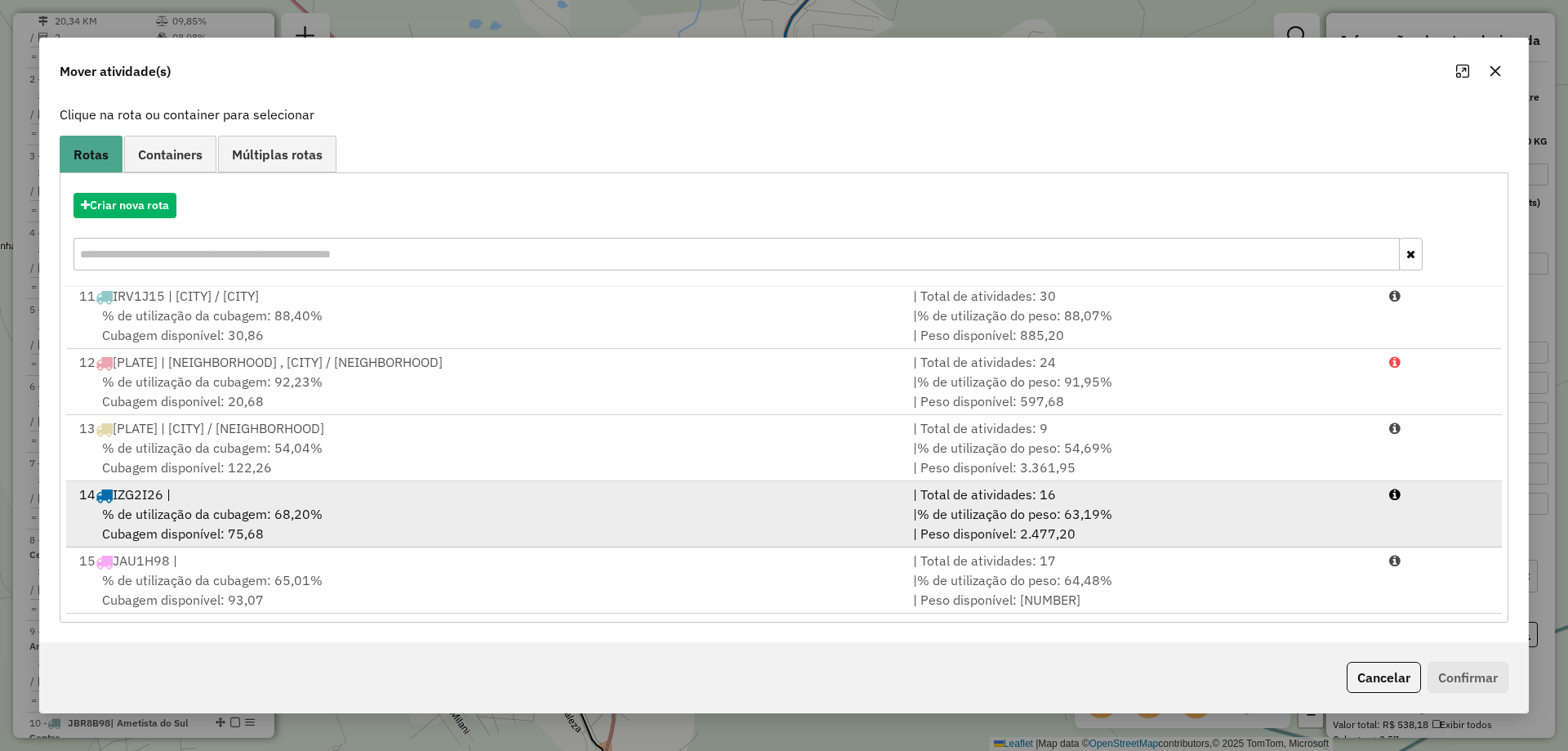 click on "% de utilização da cubagem: 68,20%  Cubagem disponível: 75,68" at bounding box center (486, 524) 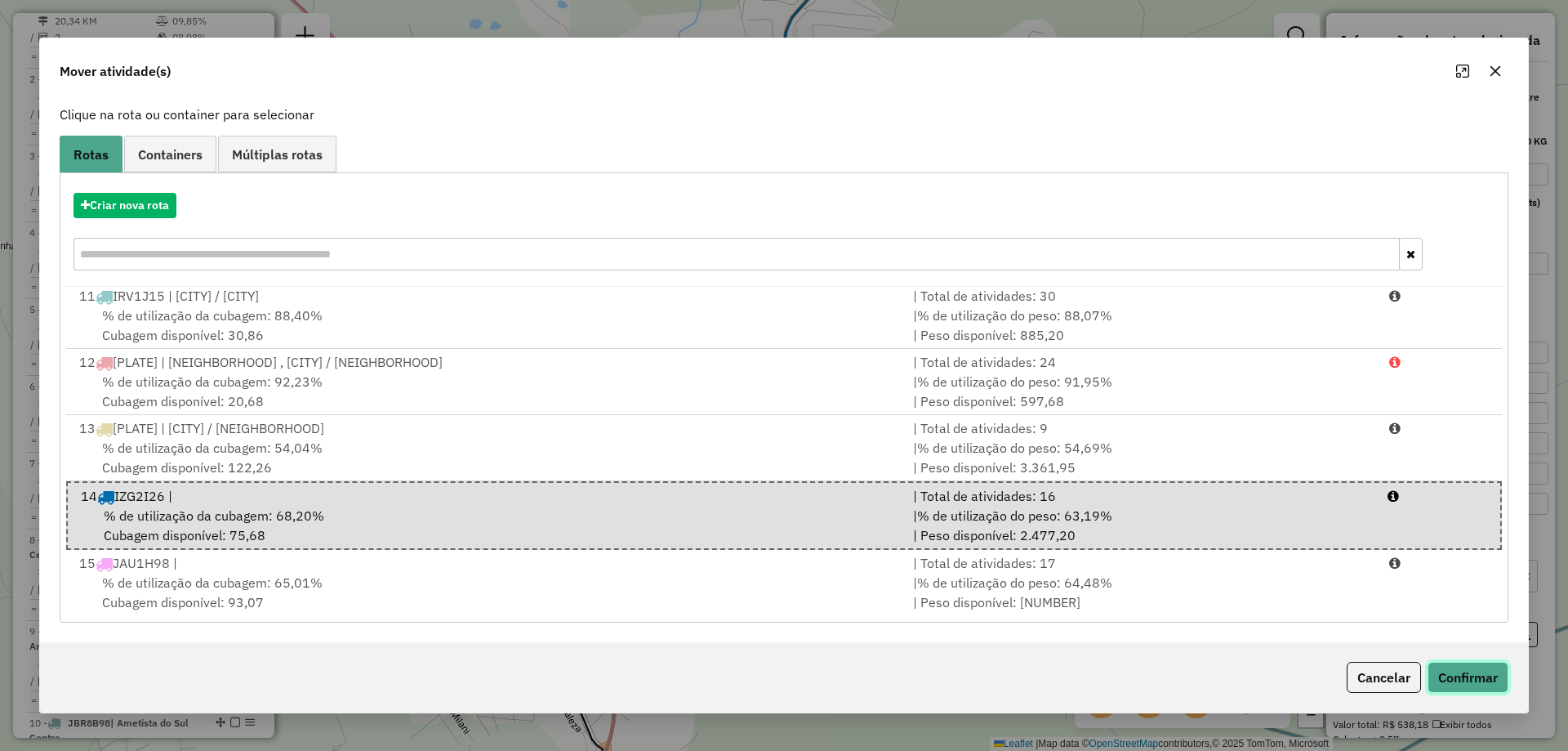 click on "Confirmar" 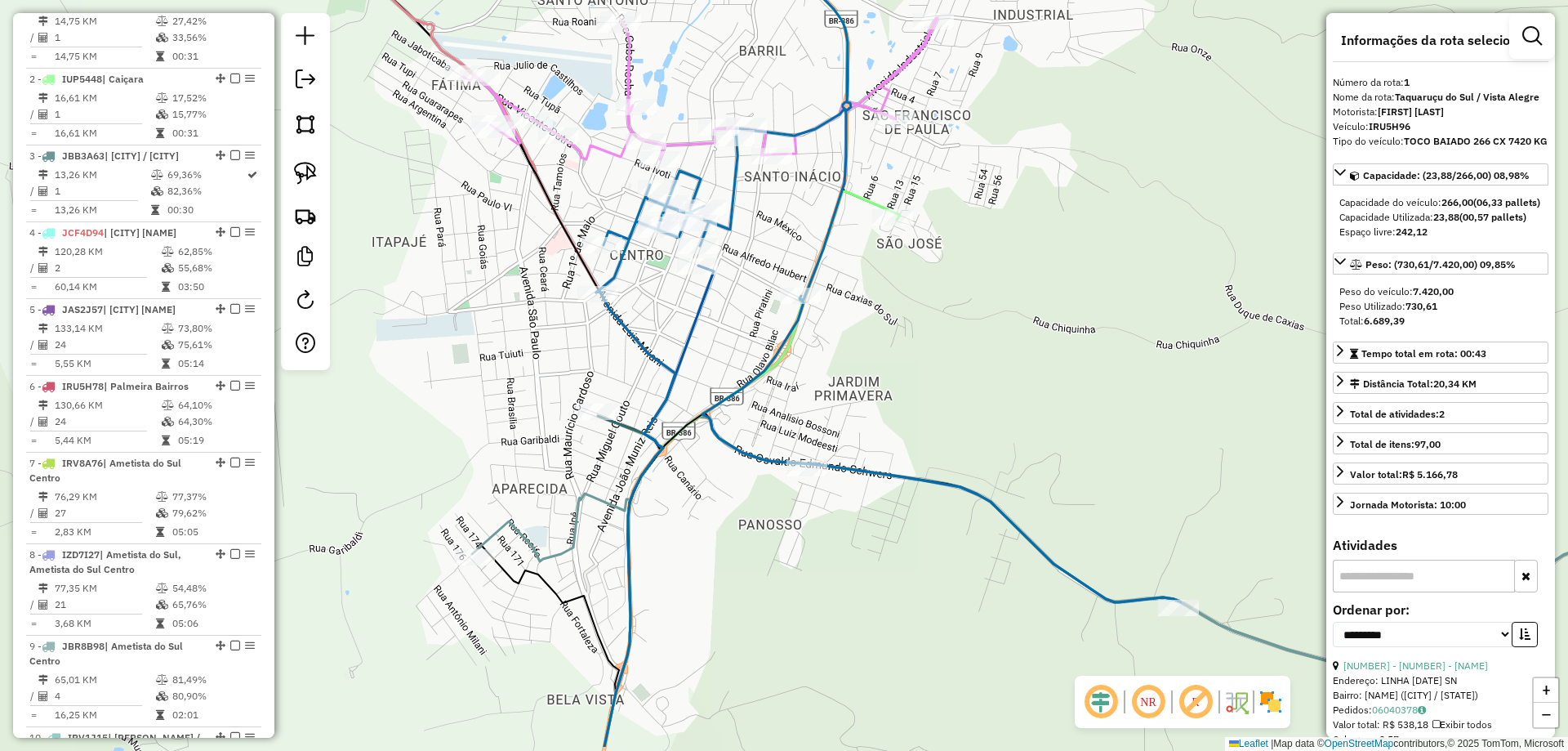 drag, startPoint x: 890, startPoint y: 477, endPoint x: 913, endPoint y: 378, distance: 101.63661 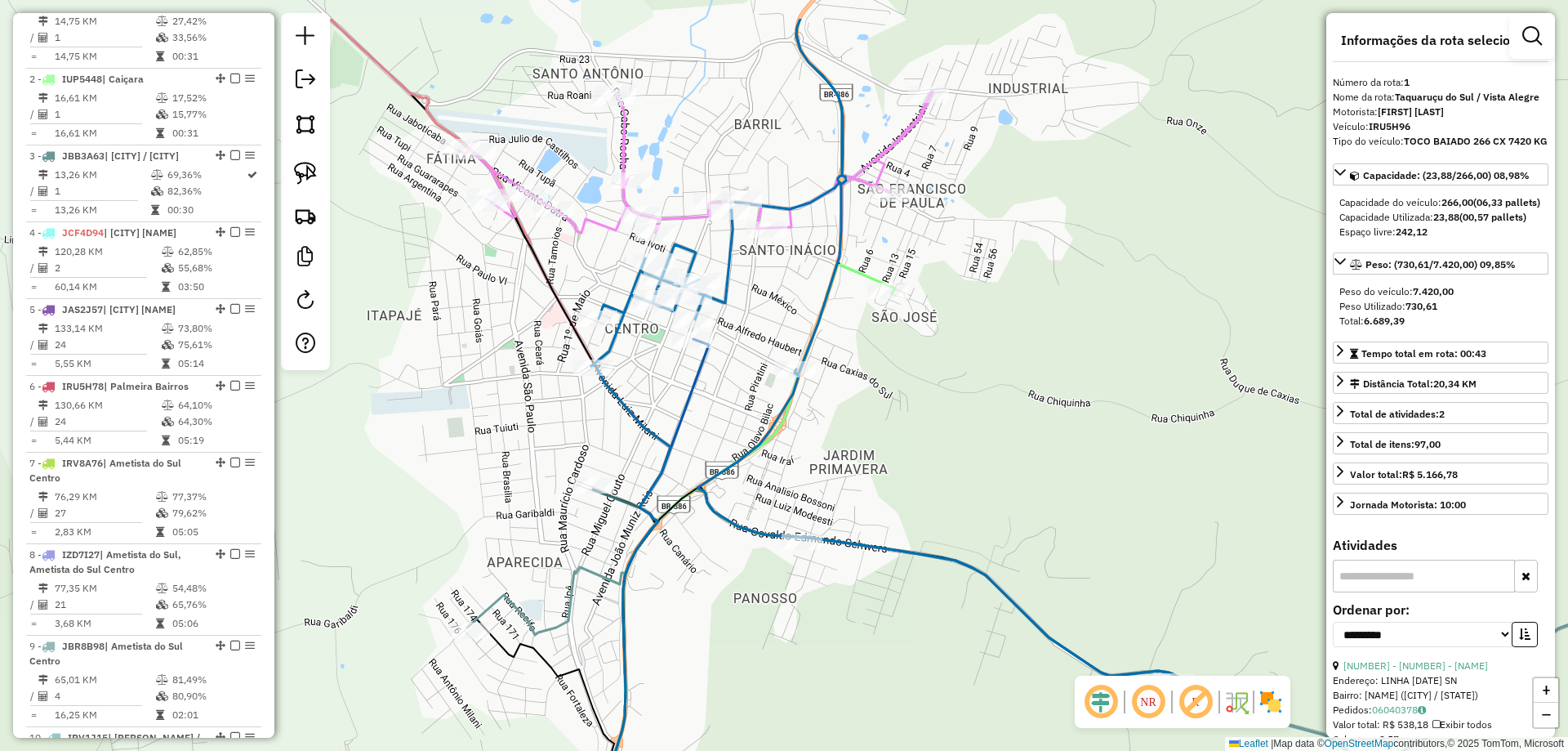 drag, startPoint x: 913, startPoint y: 238, endPoint x: 899, endPoint y: 357, distance: 119.8207 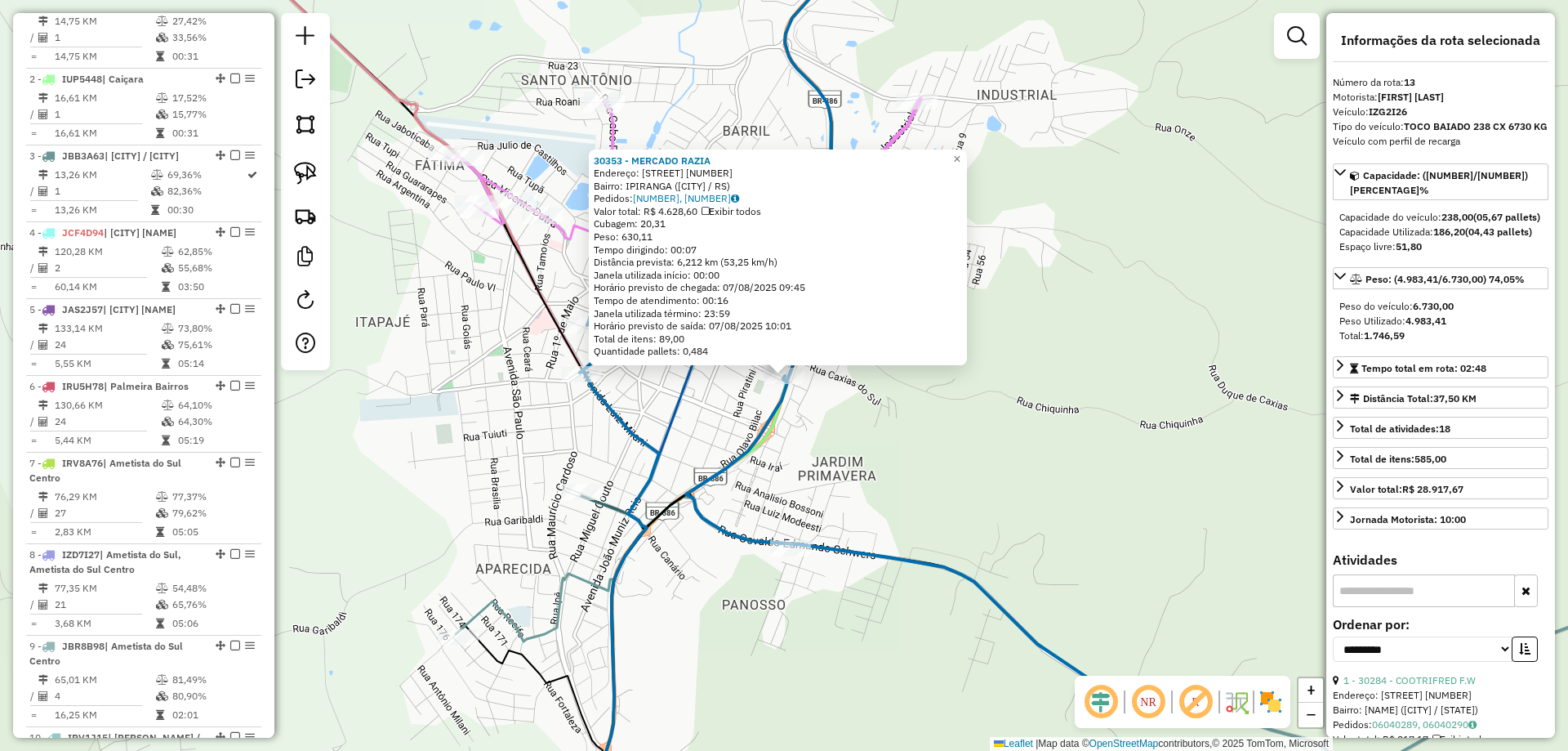 scroll, scrollTop: 1443, scrollLeft: 0, axis: vertical 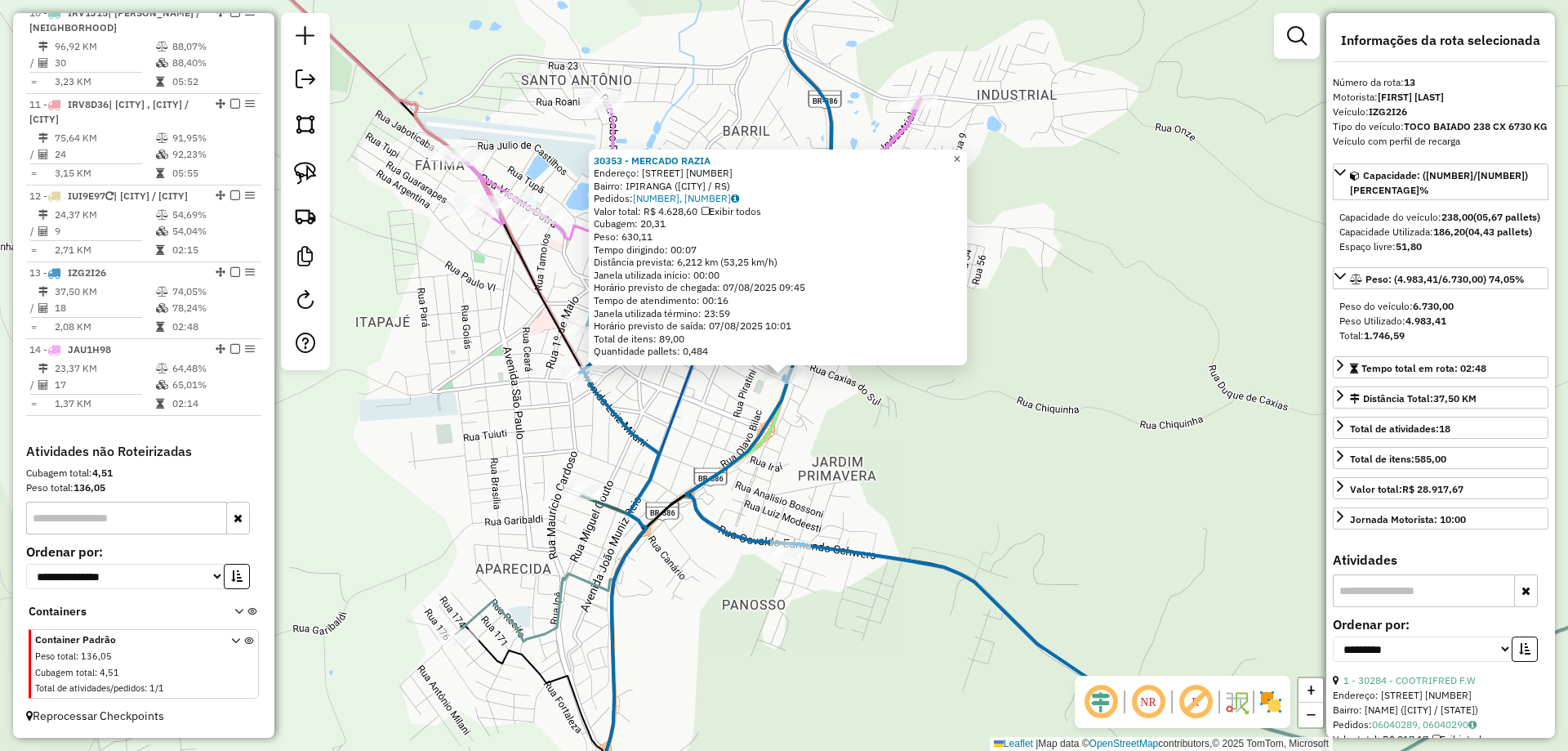 click on "×" 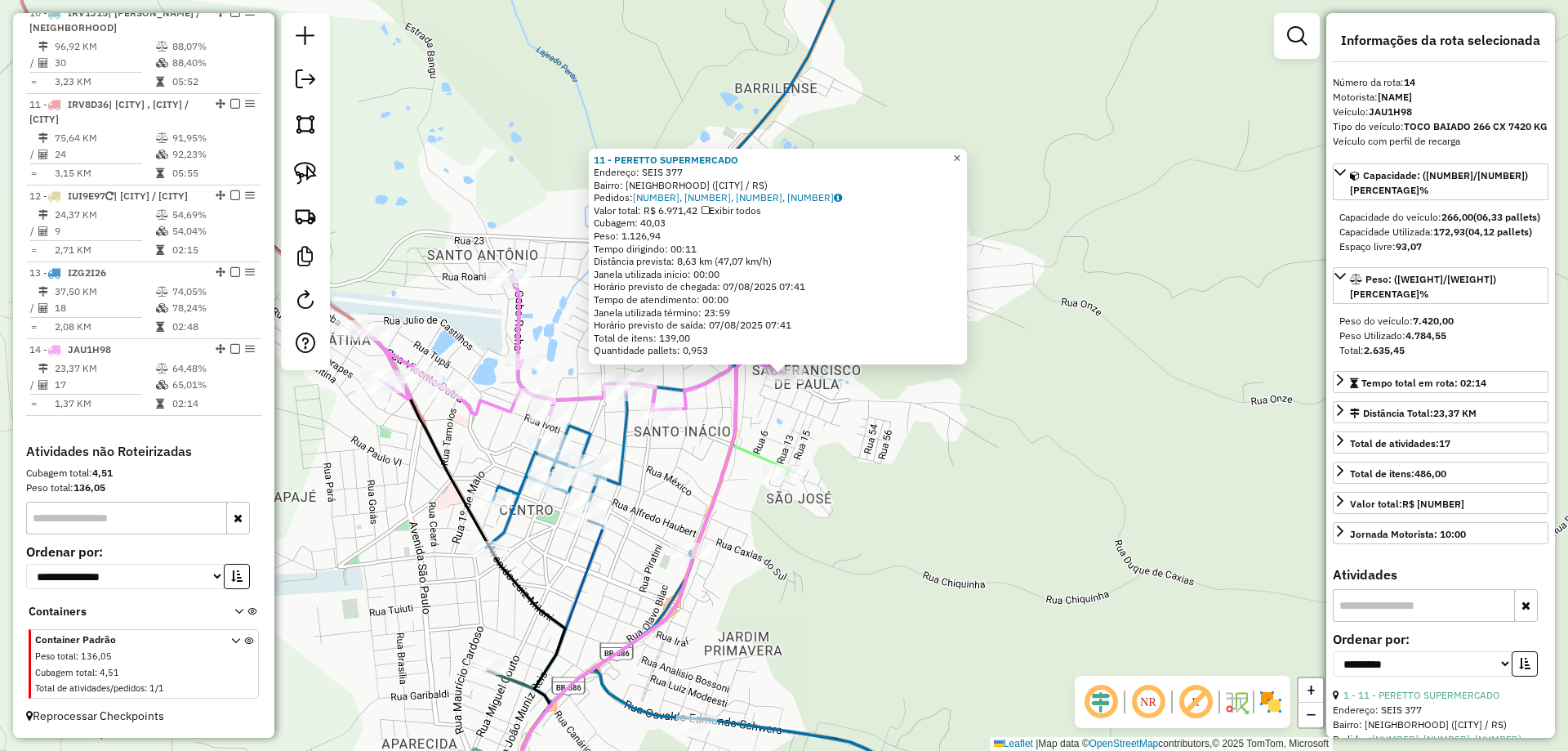 click on "×" 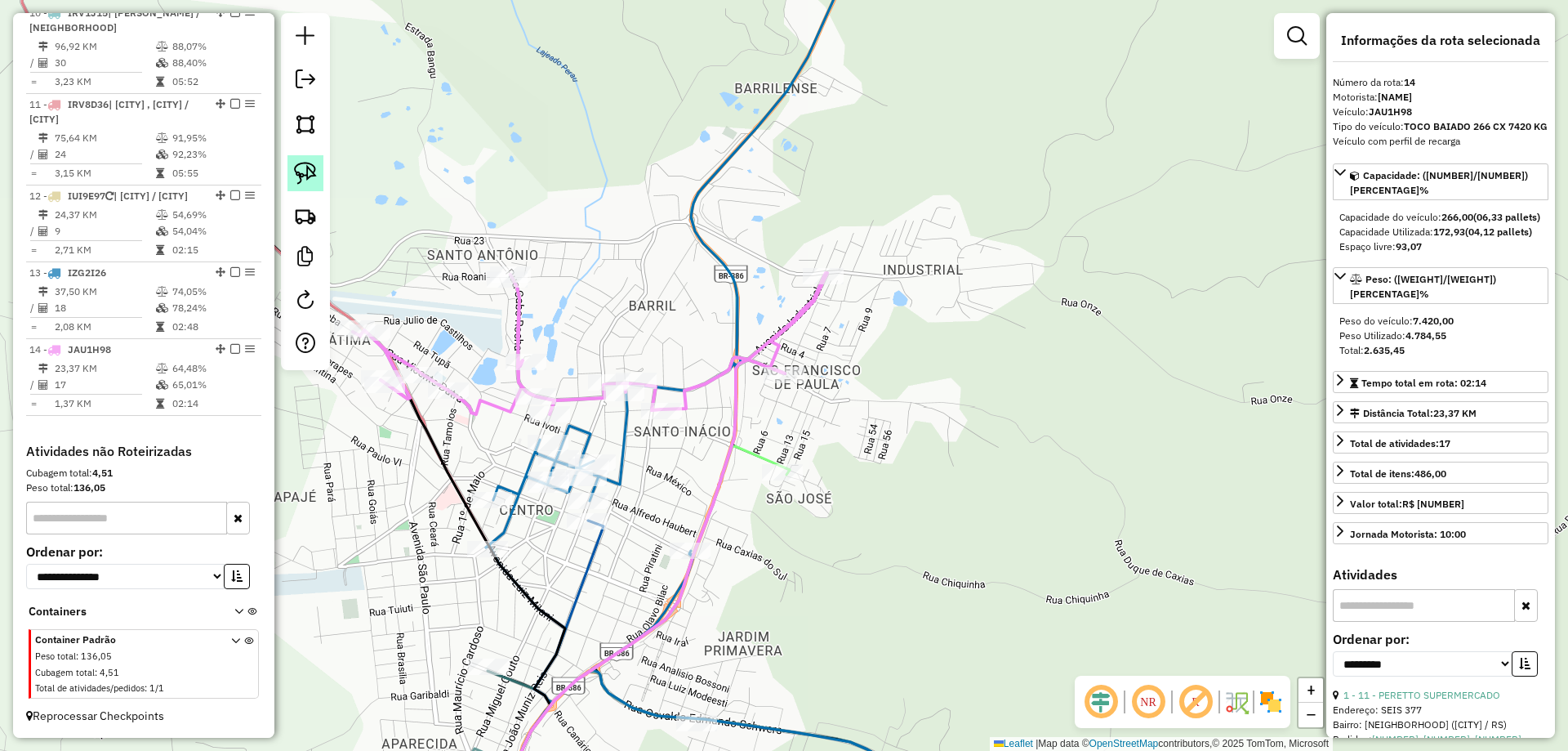 click 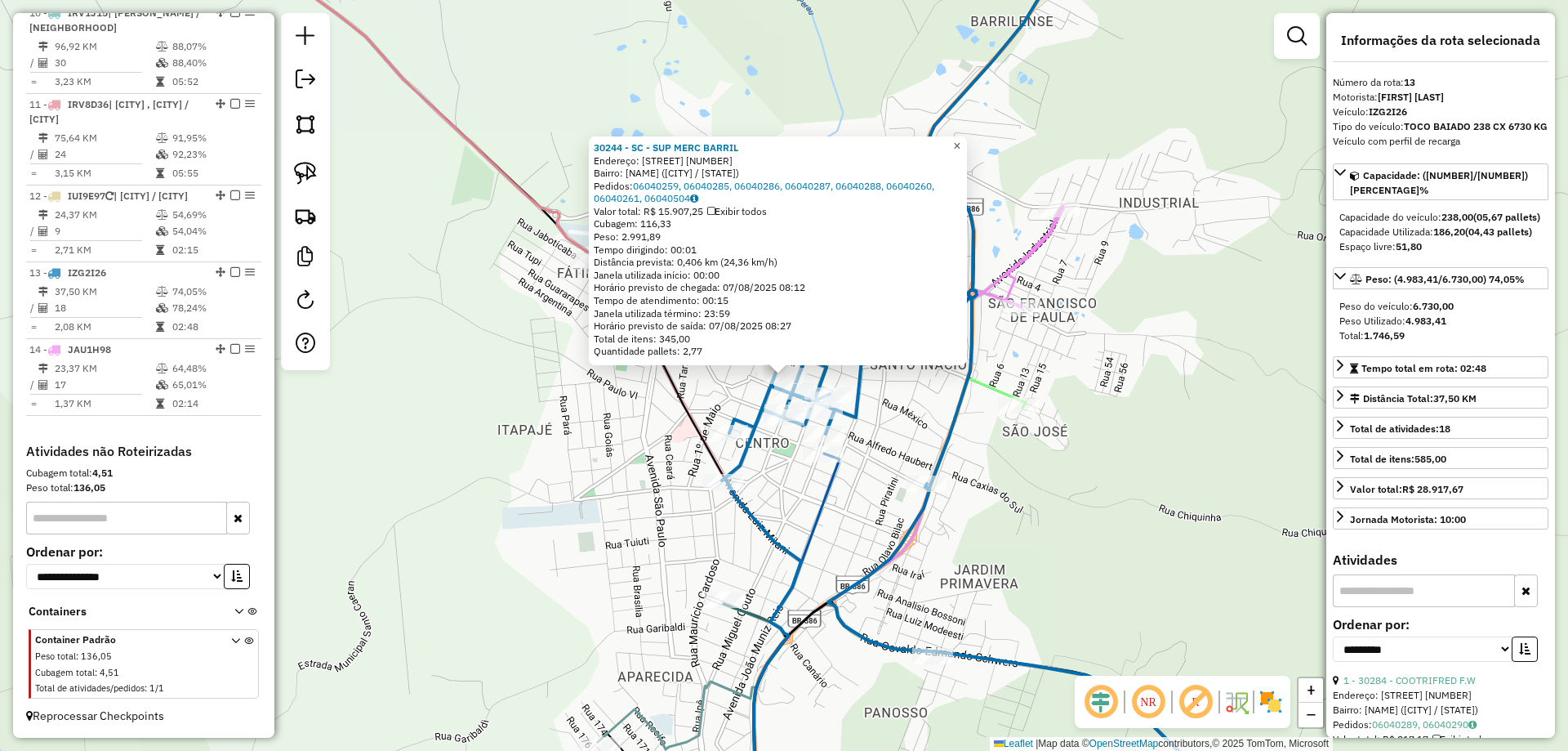 click on "×" 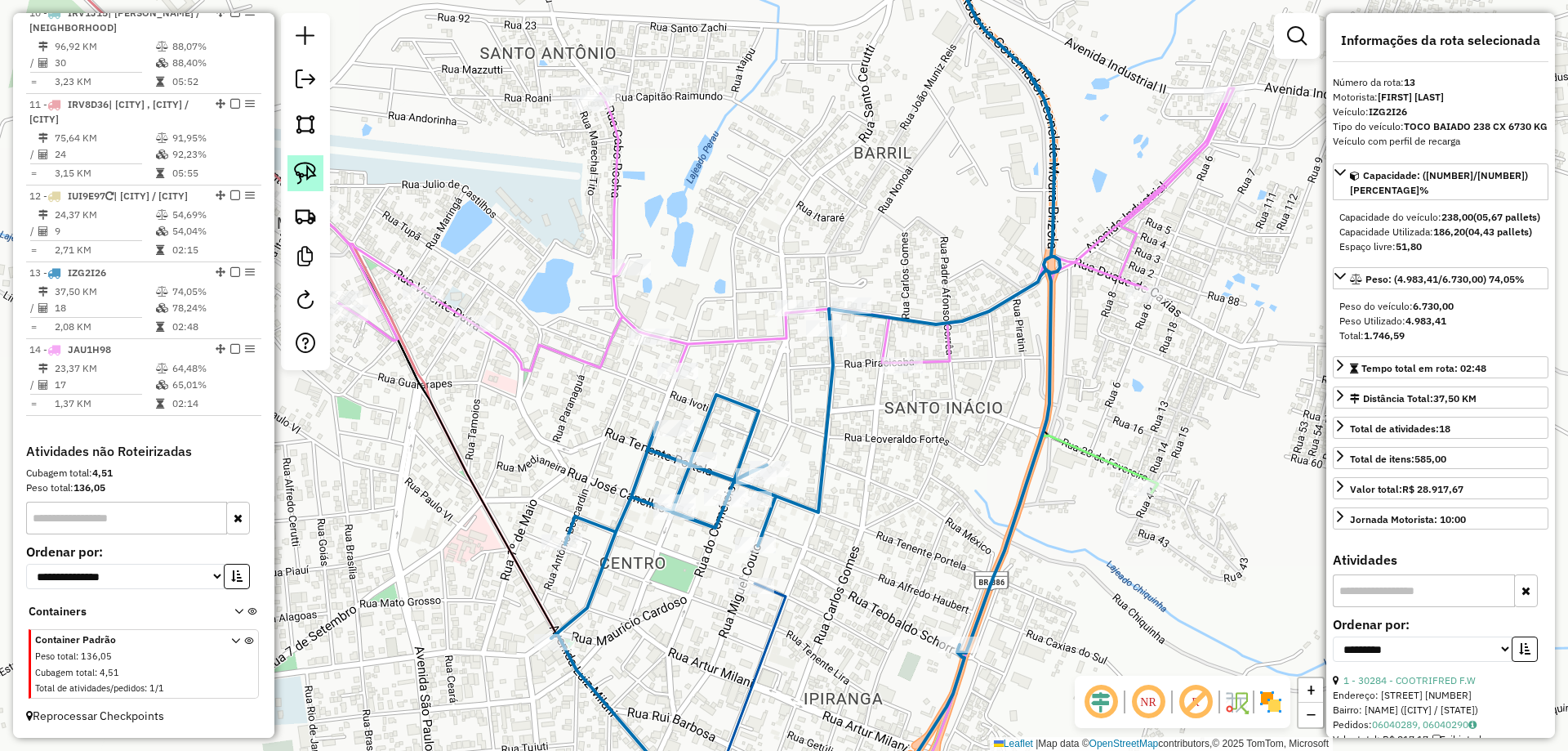 click 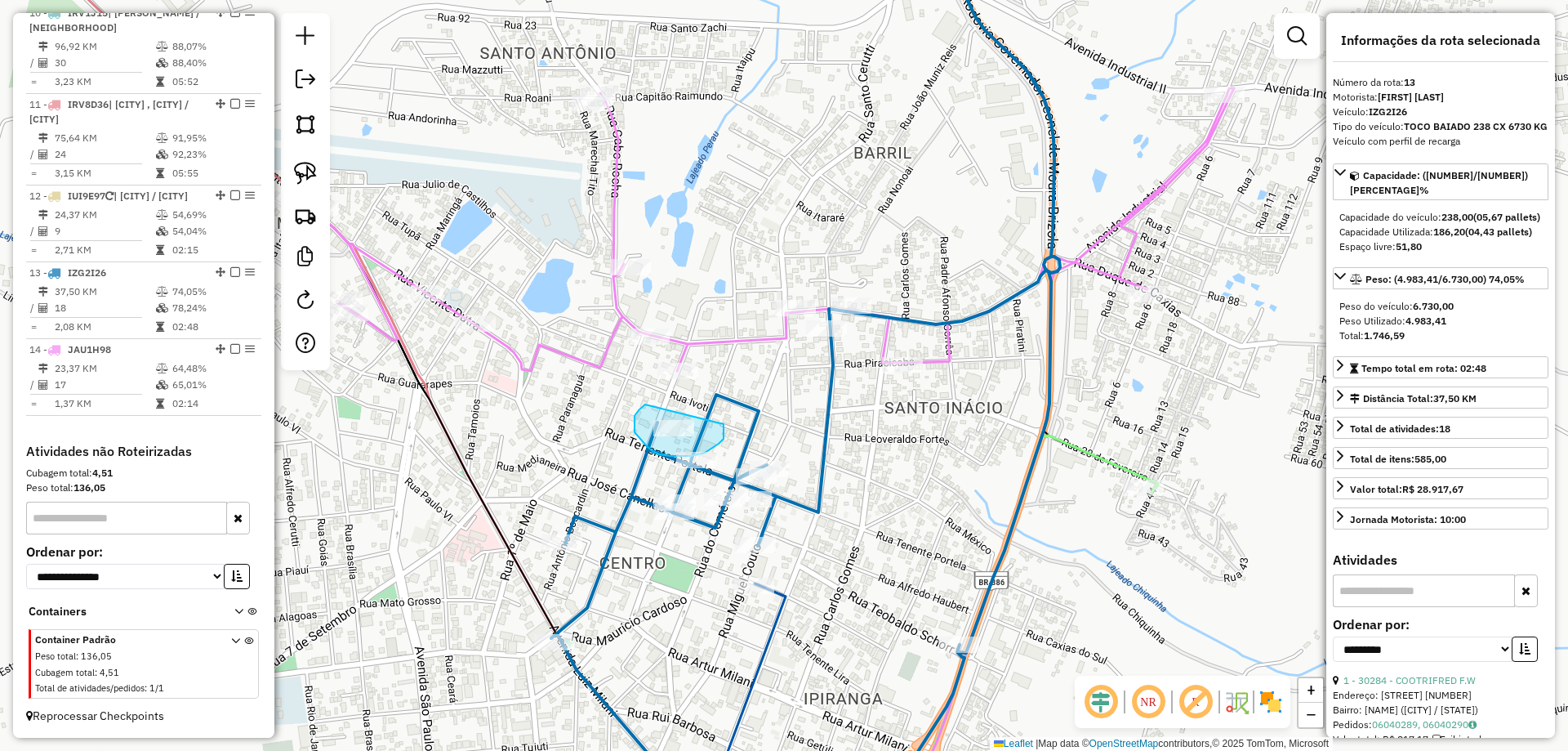 drag, startPoint x: 635, startPoint y: 416, endPoint x: 721, endPoint y: 422, distance: 86.20905 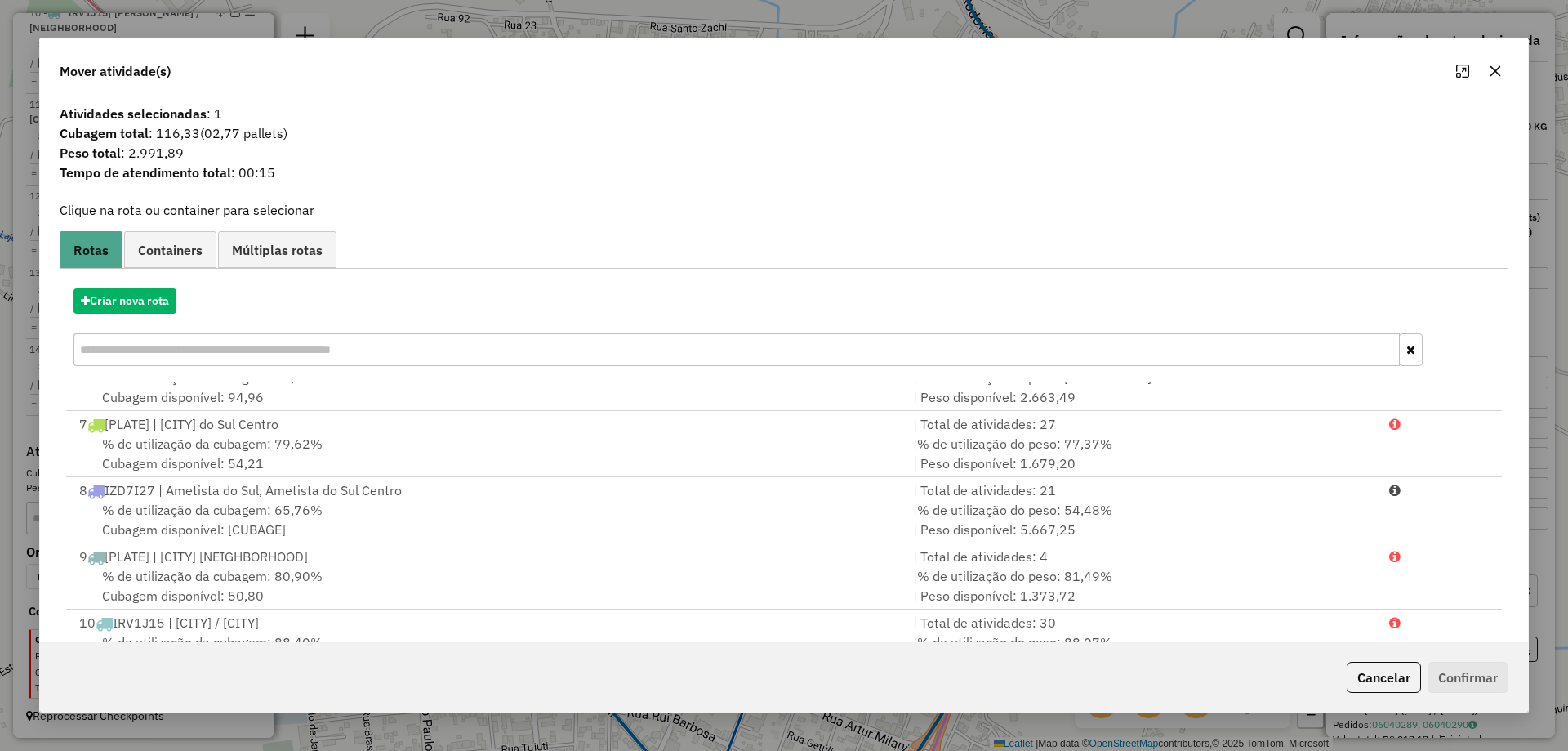 scroll, scrollTop: 534, scrollLeft: 0, axis: vertical 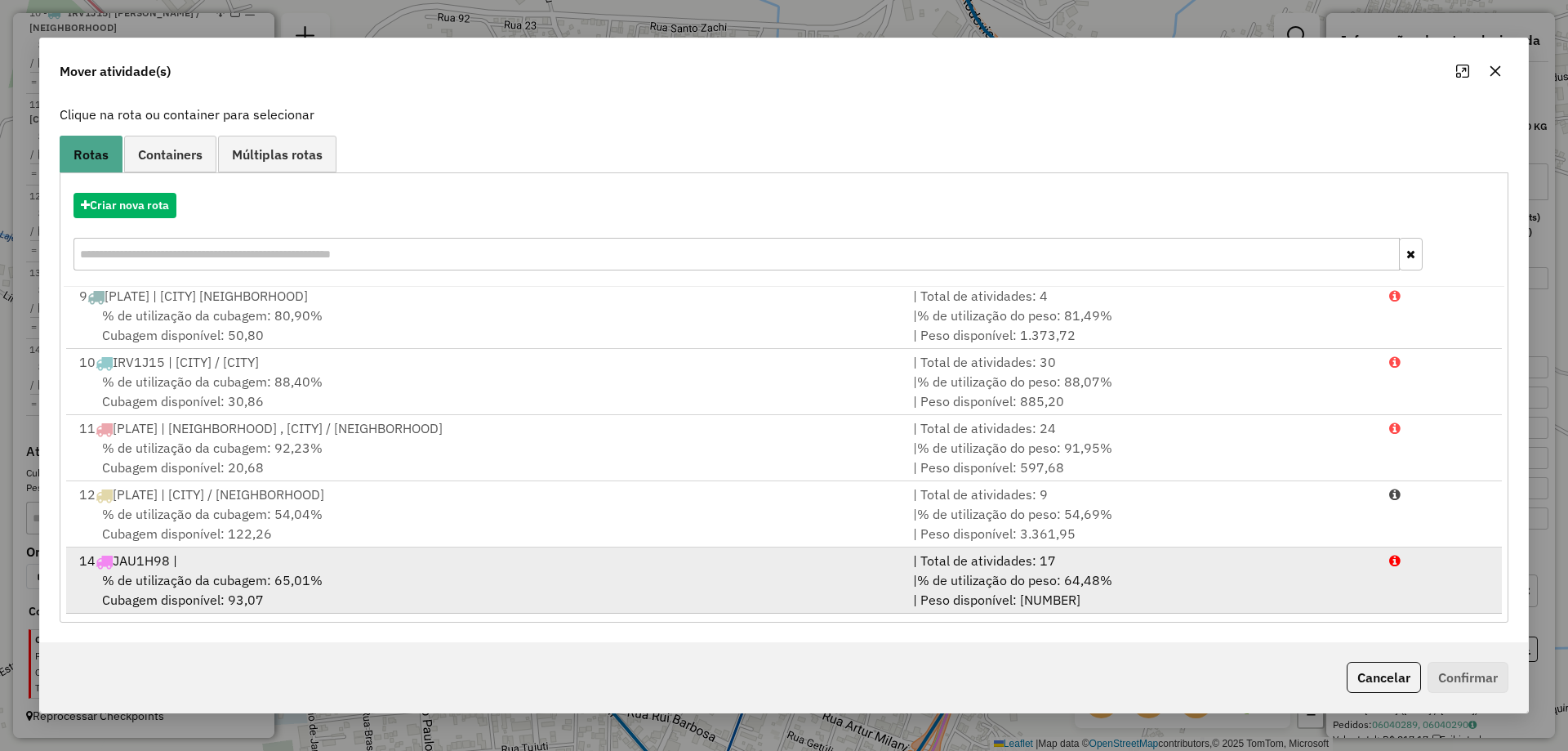 click on "% de utilização da cubagem: 65,01%  Cubagem disponível: 93,07" at bounding box center (486, 590) 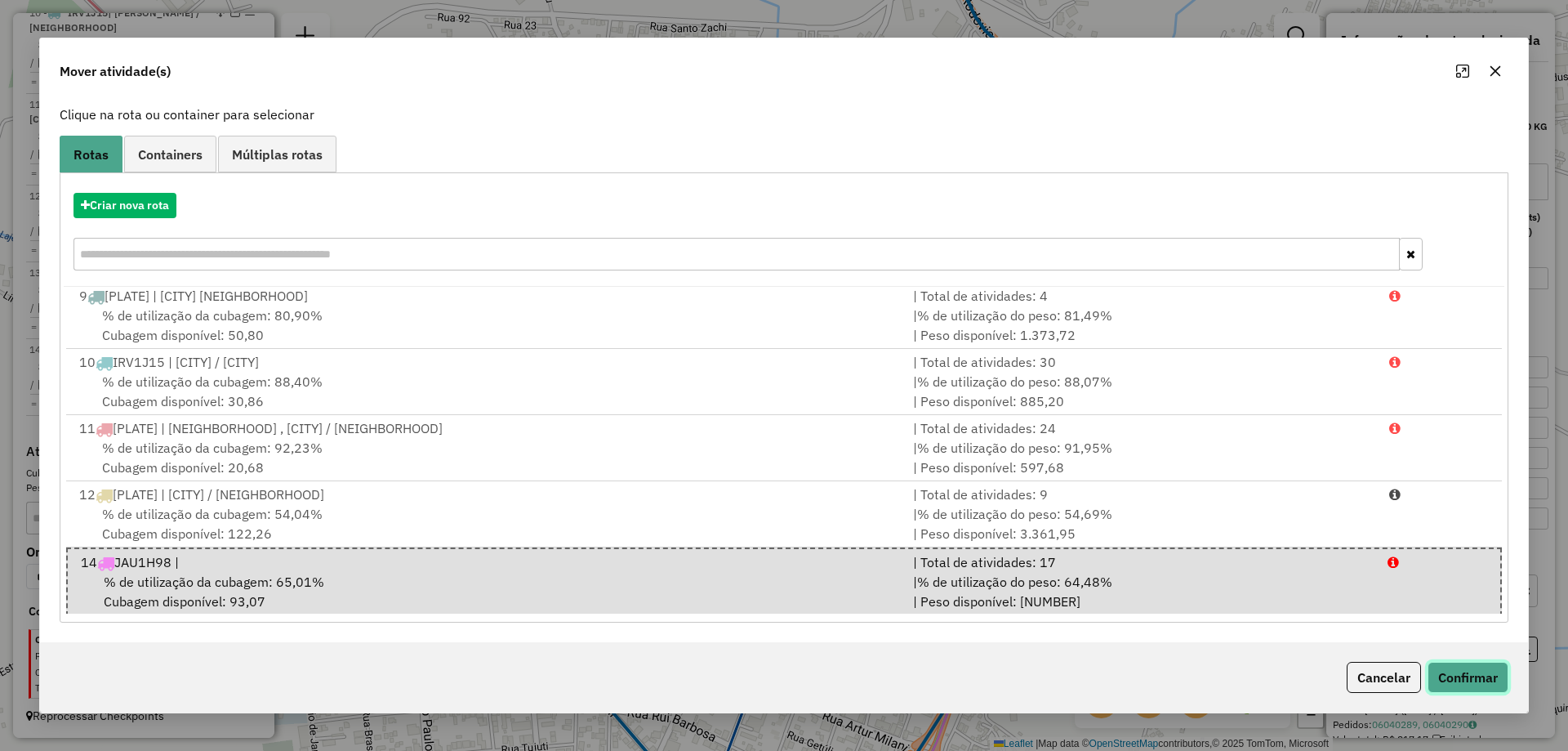 click on "Confirmar" 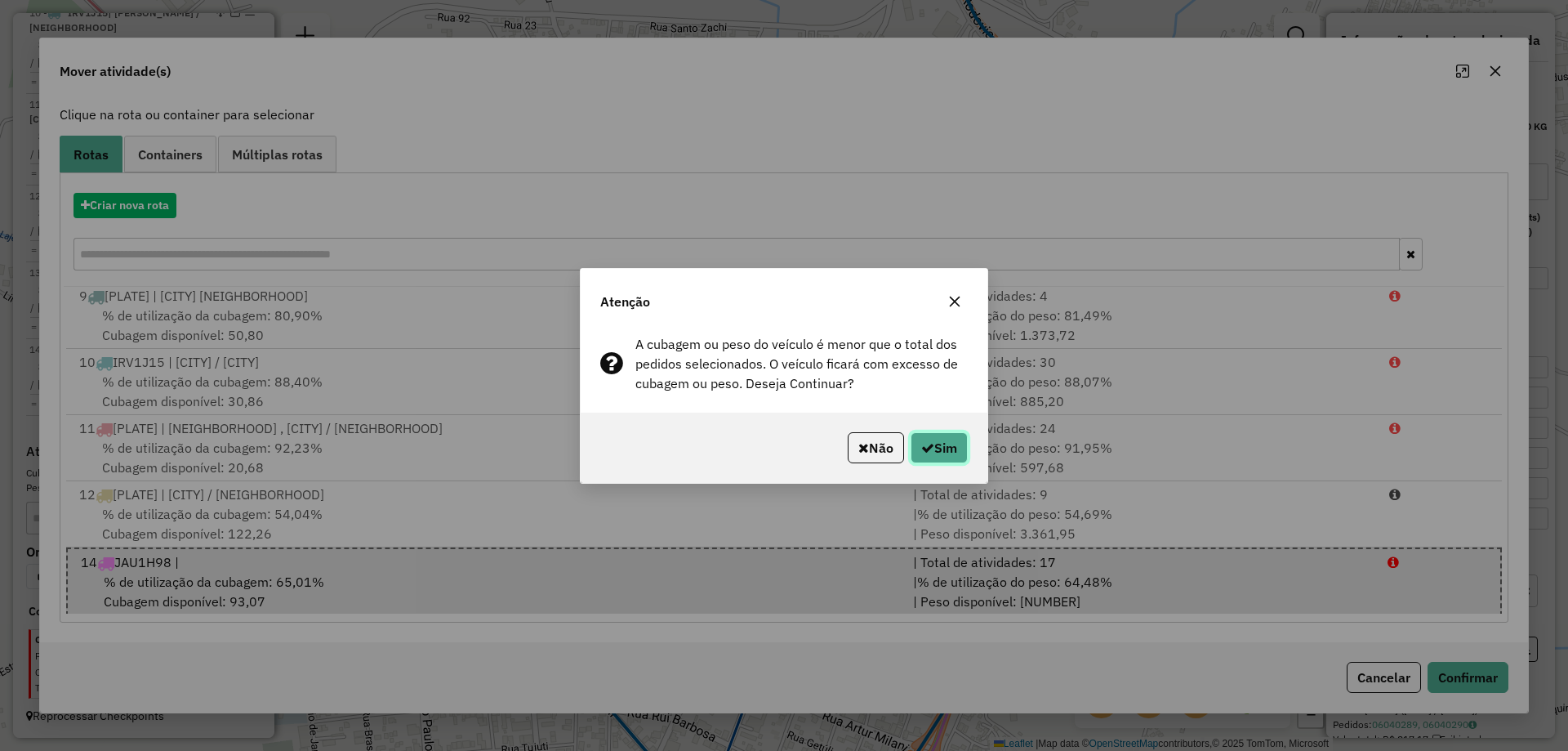click on "Sim" 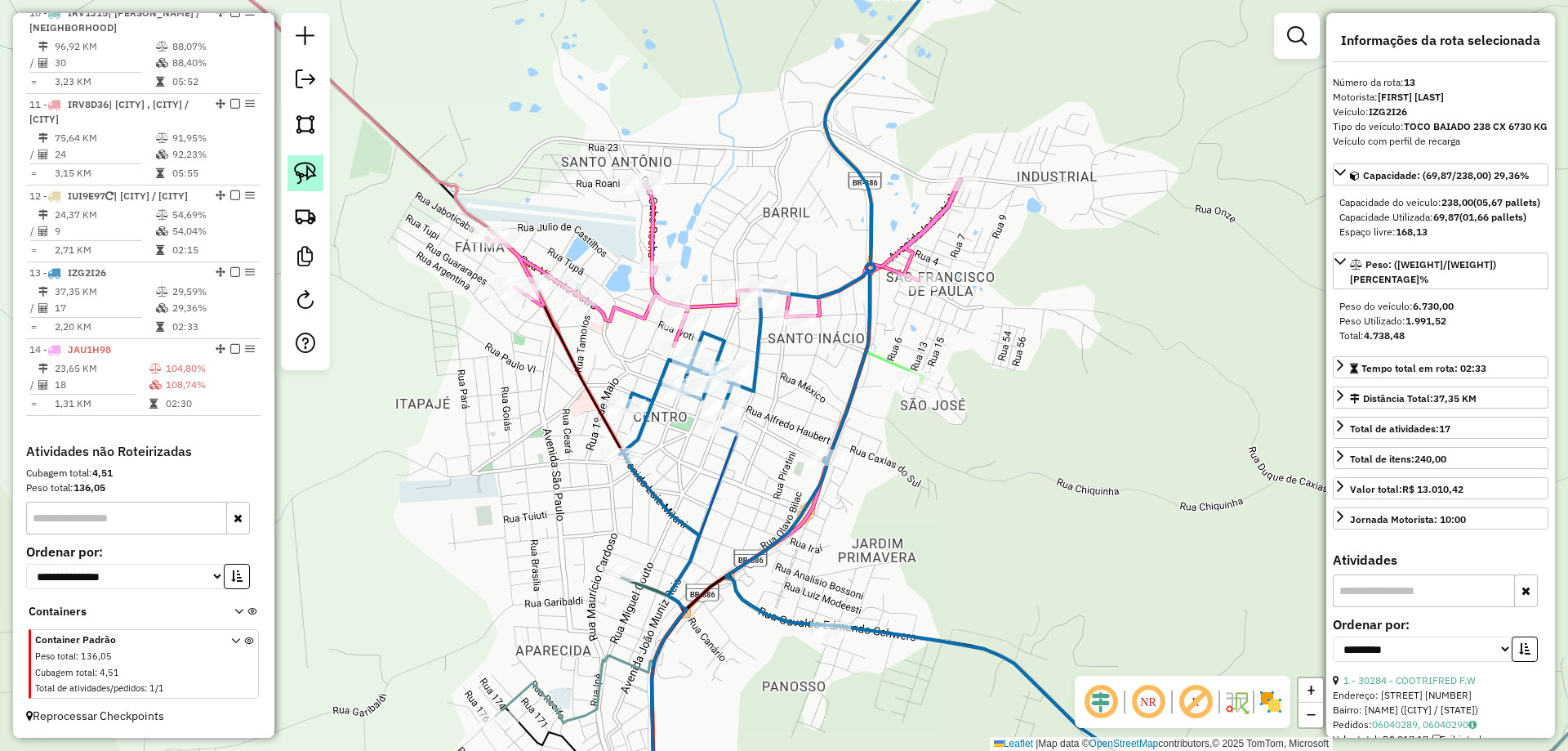 click 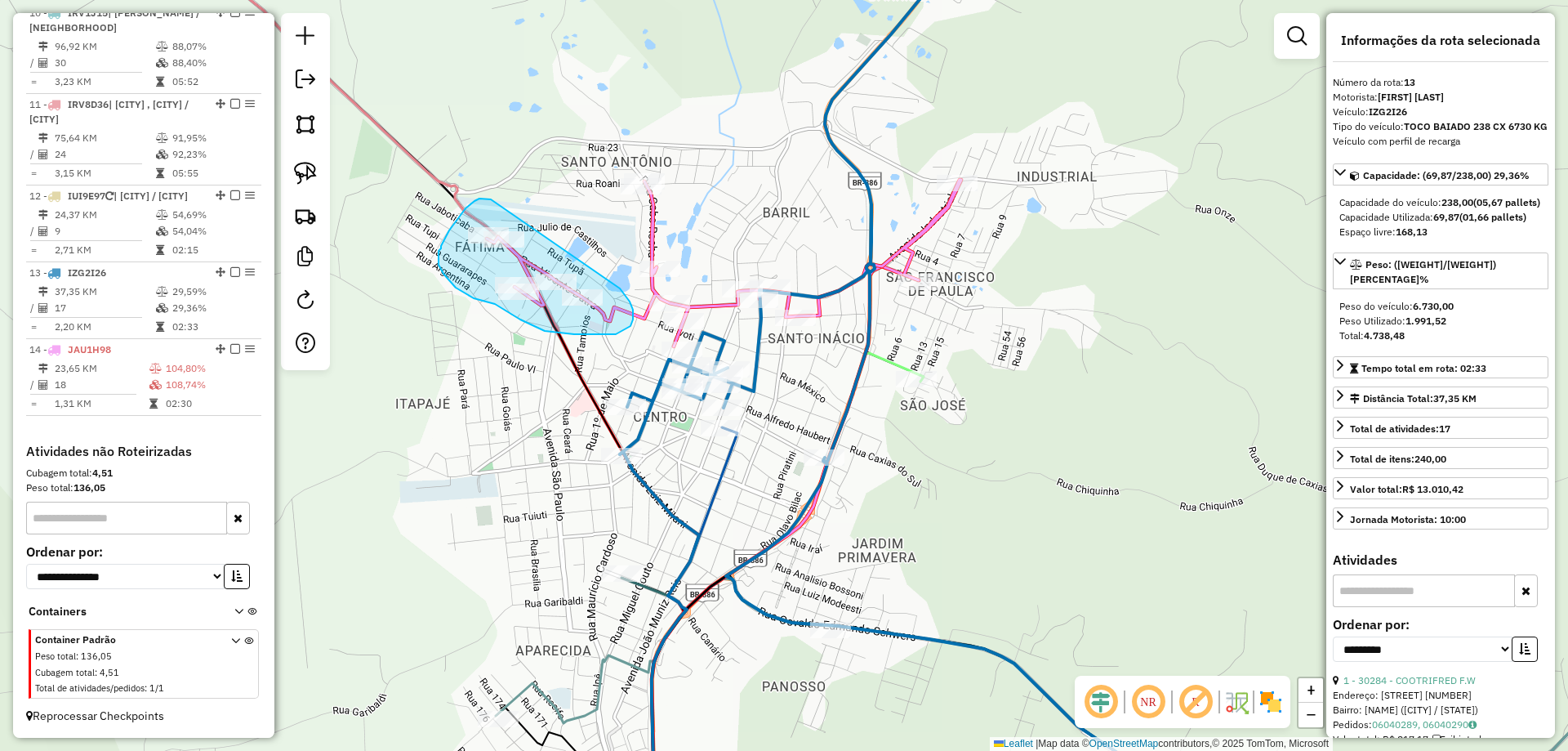 drag, startPoint x: 488, startPoint y: 199, endPoint x: 620, endPoint y: 288, distance: 159.20113 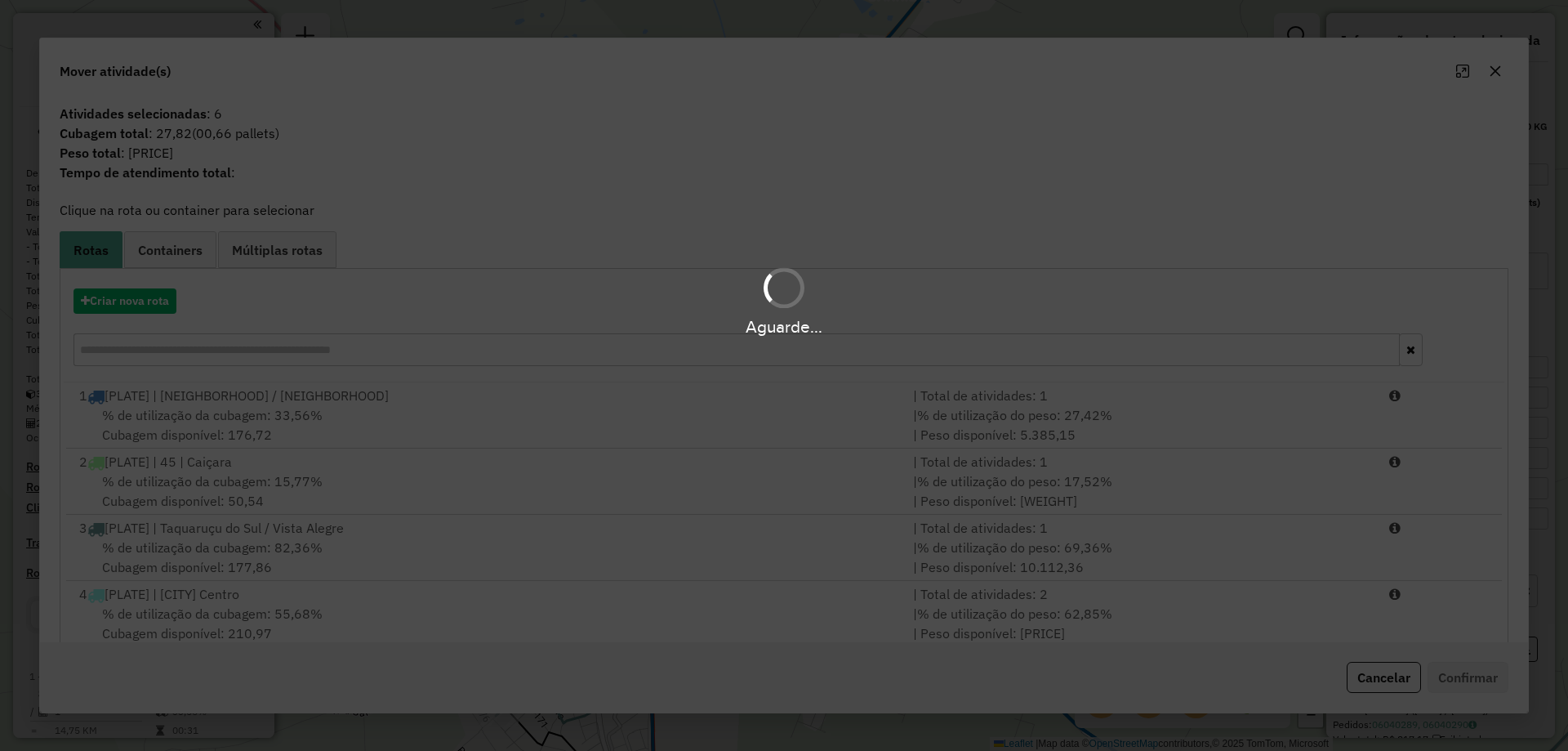 select on "**********" 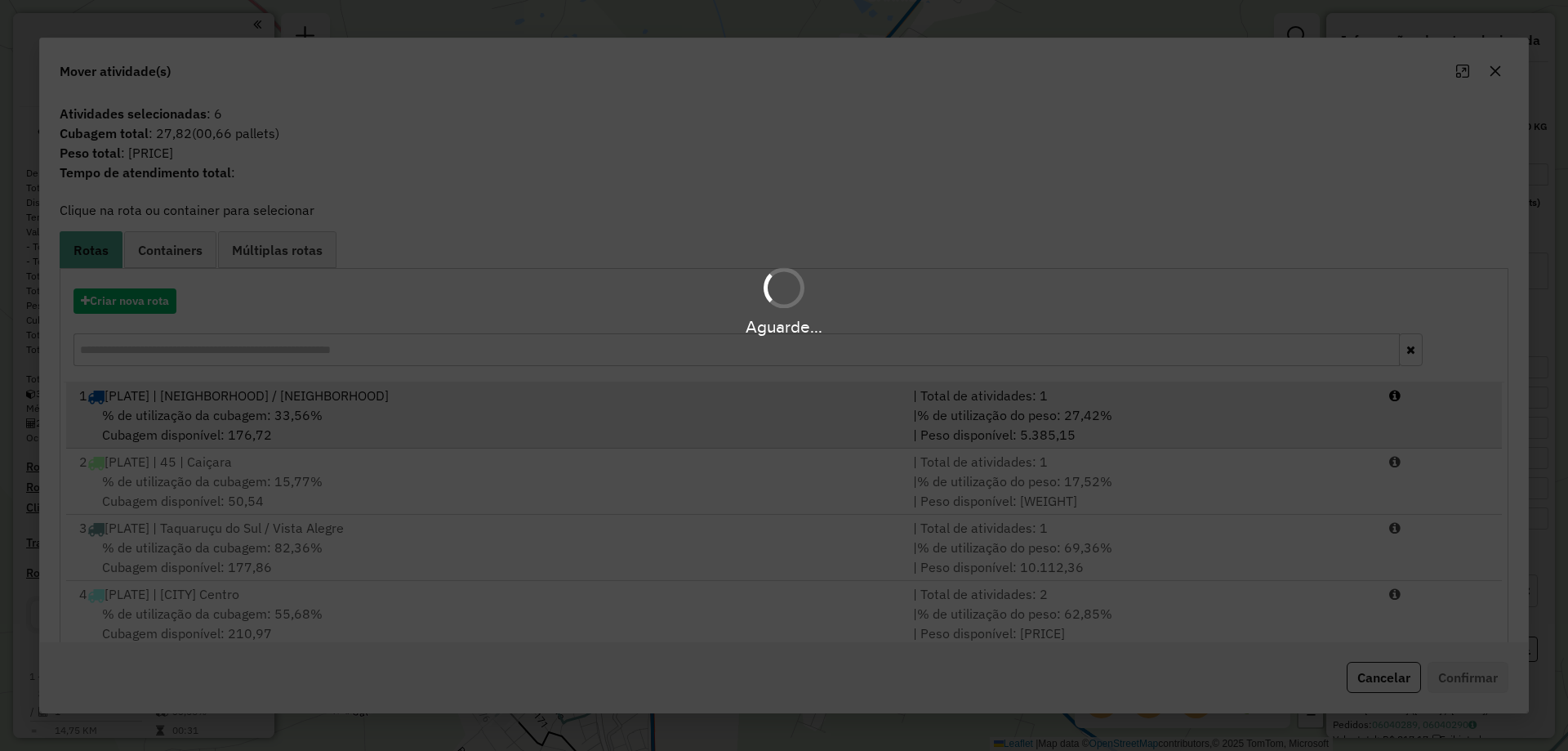 scroll, scrollTop: 0, scrollLeft: 0, axis: both 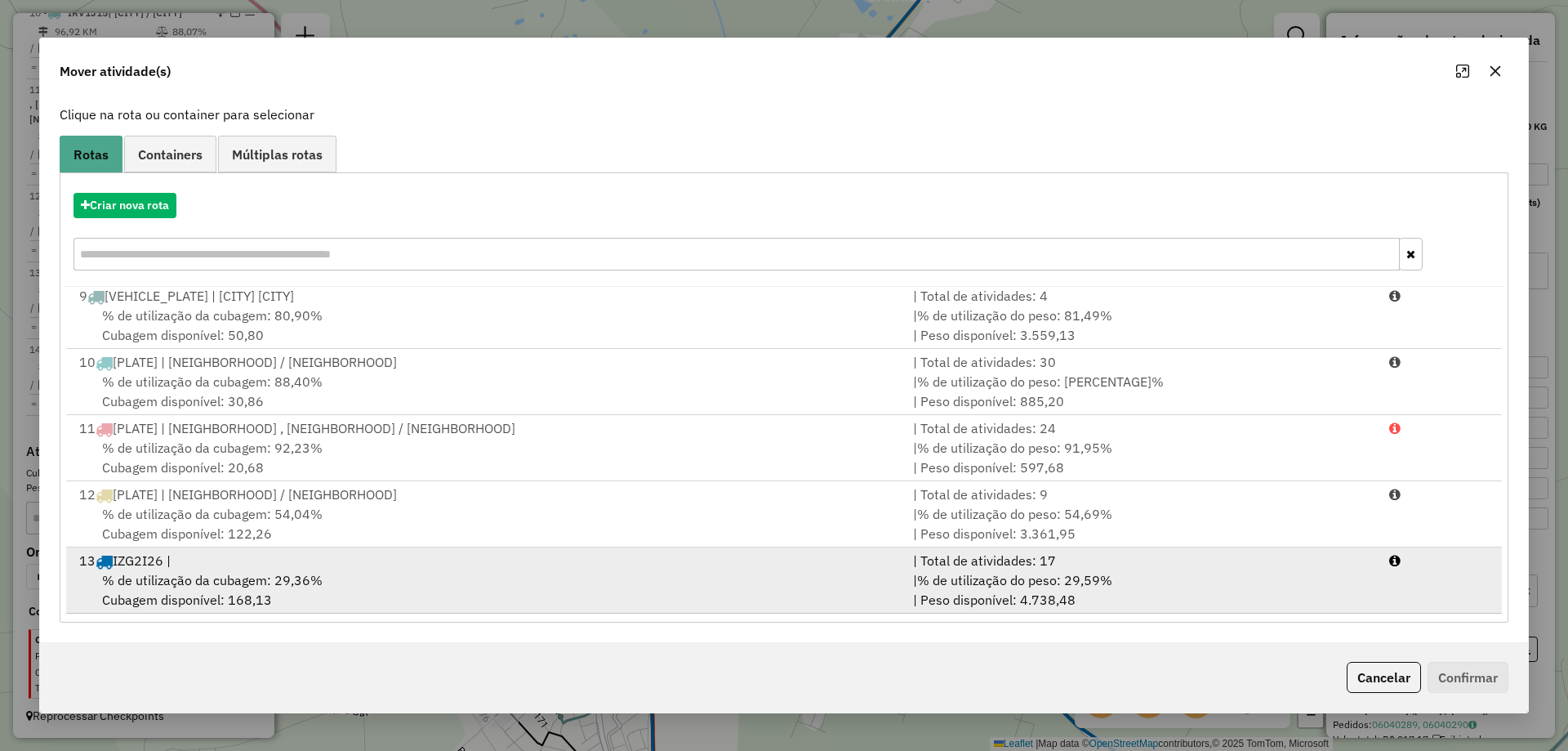 click on "13  [VEHICLE_PLATE] |" at bounding box center (486, 561) 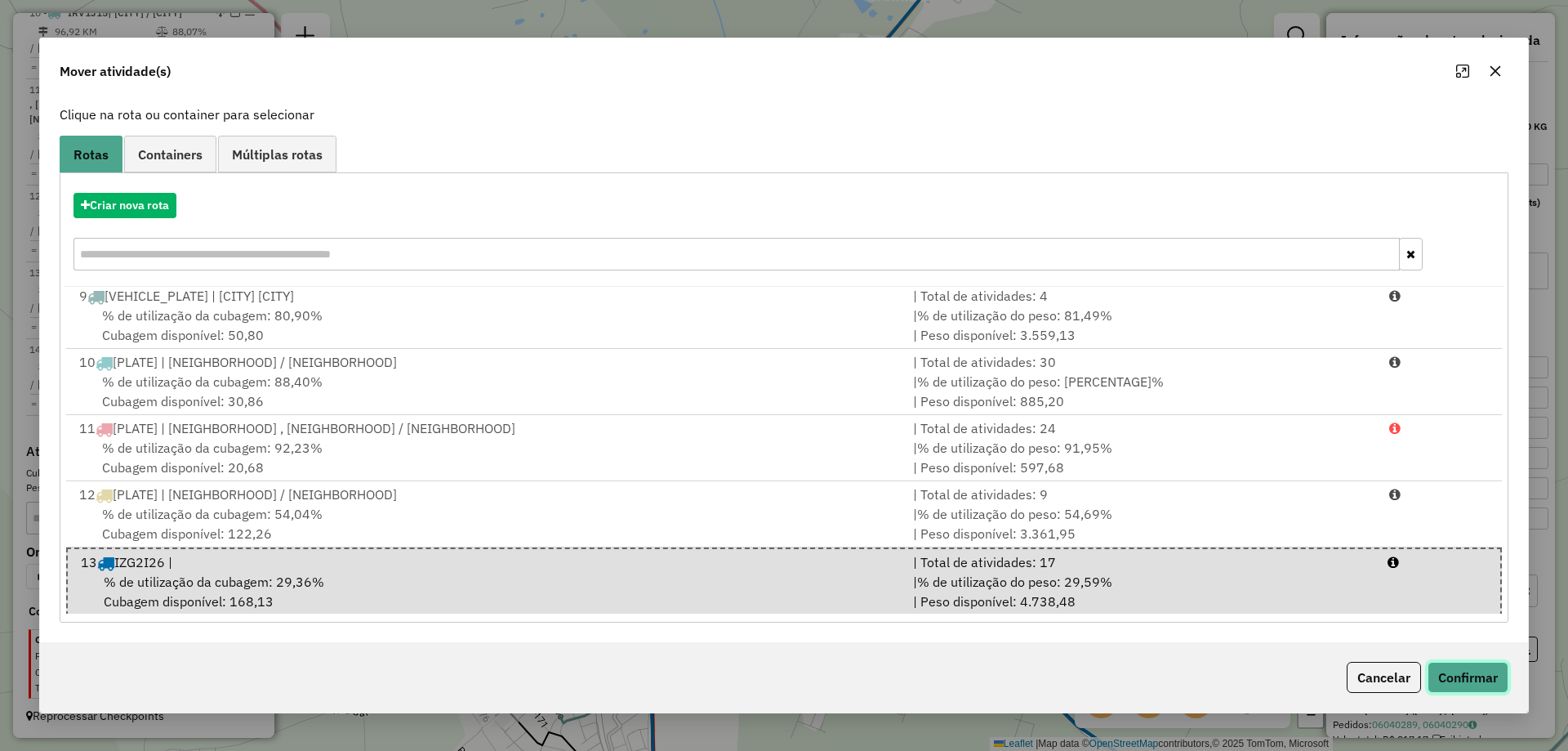 click on "Confirmar" 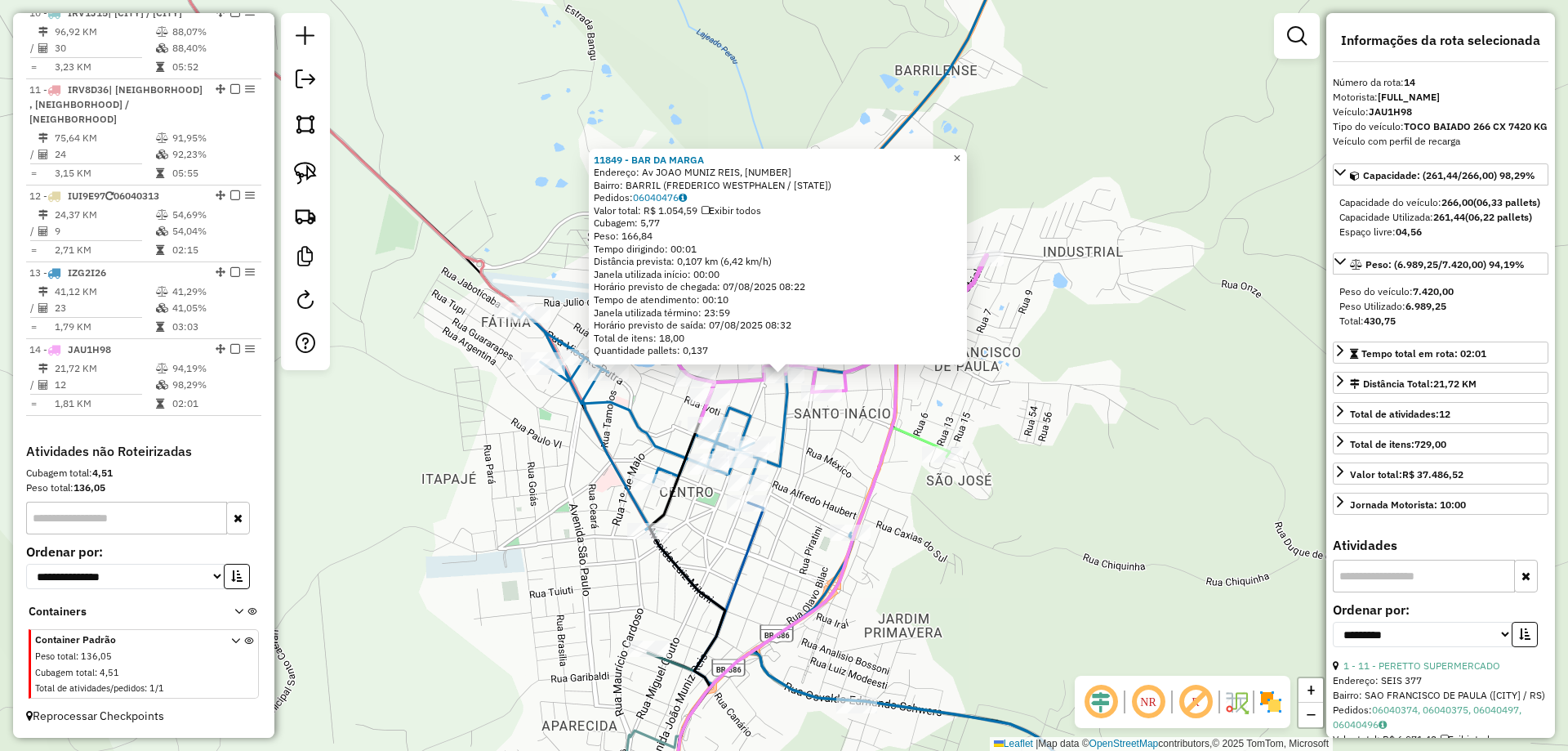 click on "×" 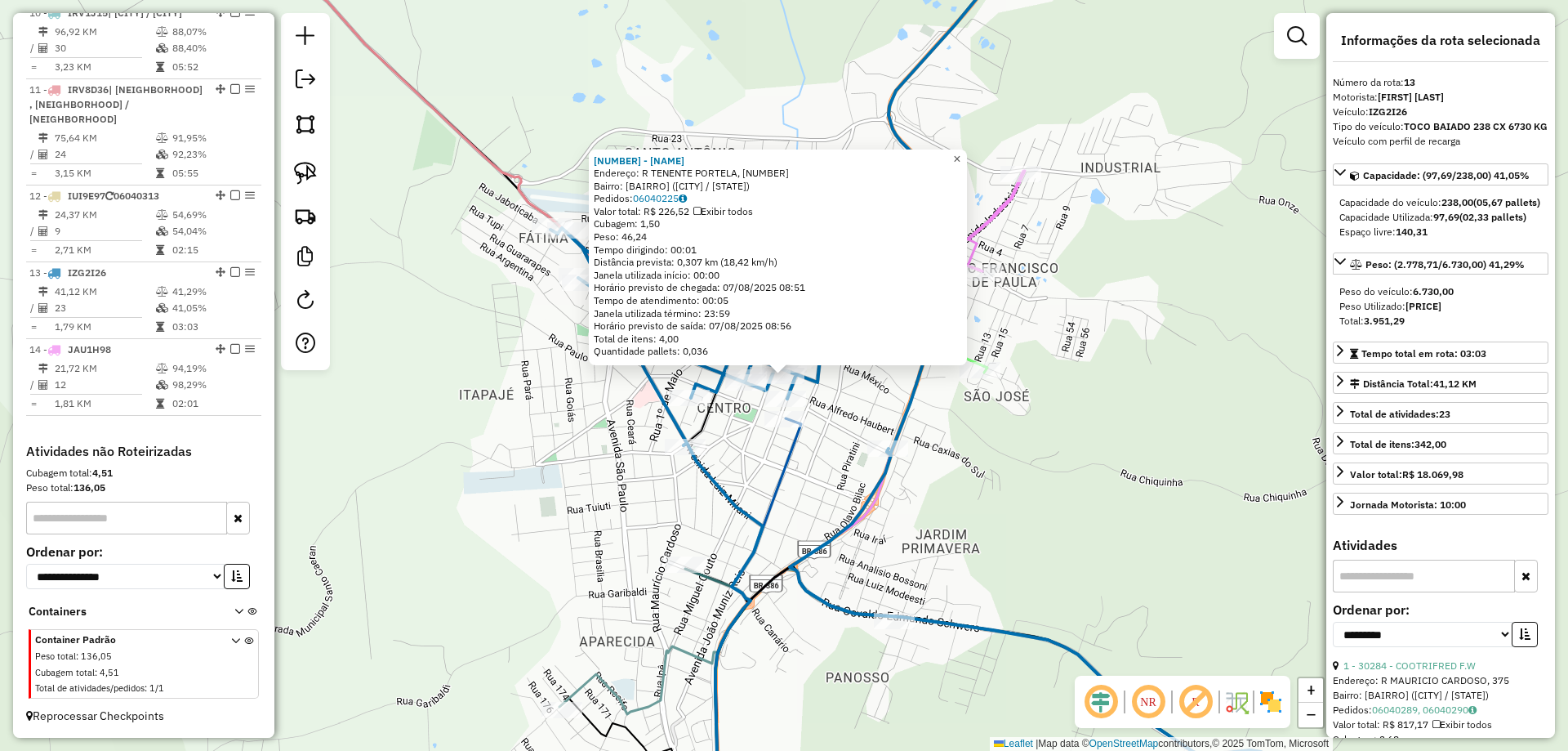 click on "×" 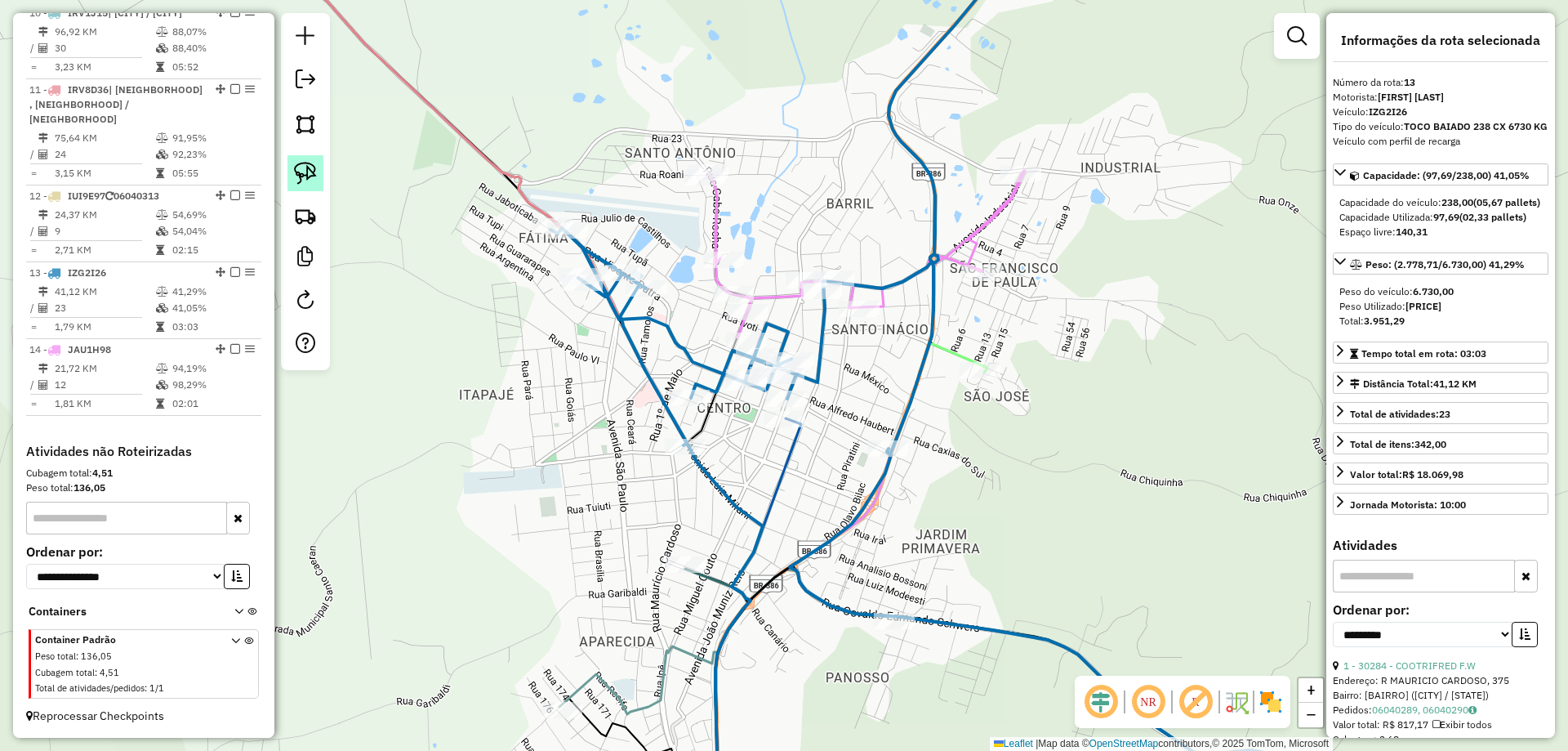 click 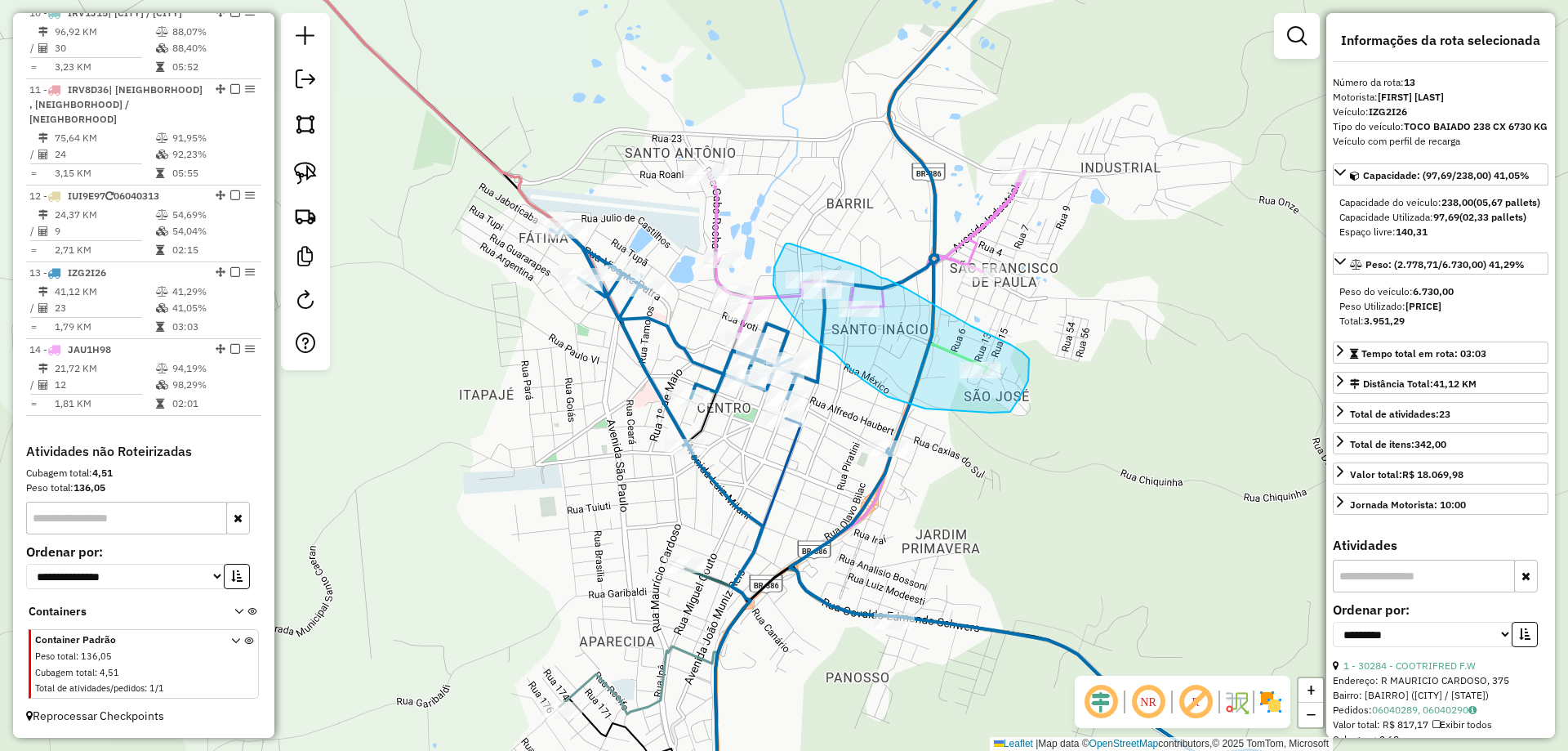 drag, startPoint x: 777, startPoint y: 260, endPoint x: 859, endPoint y: 266, distance: 82.21922 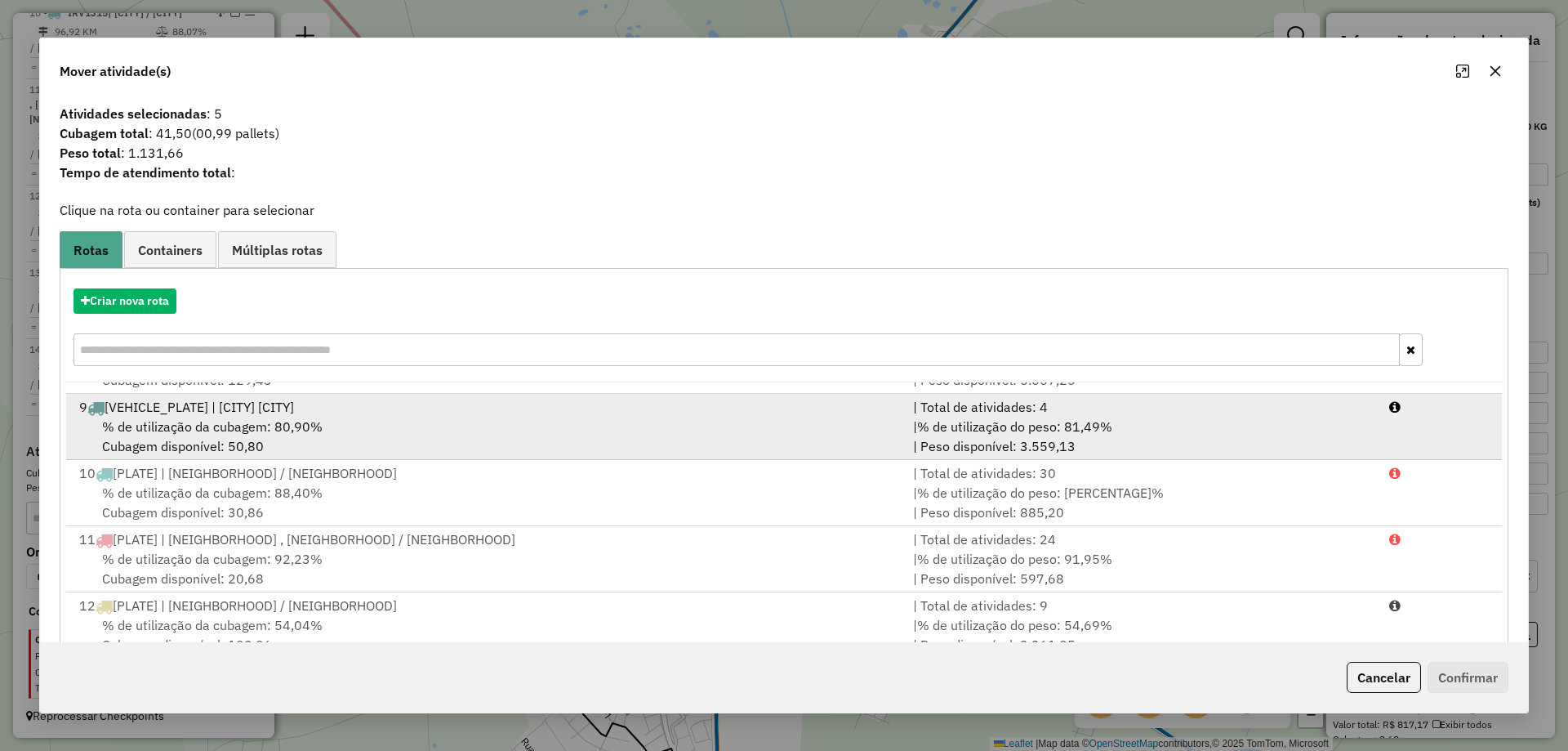 scroll, scrollTop: 467, scrollLeft: 0, axis: vertical 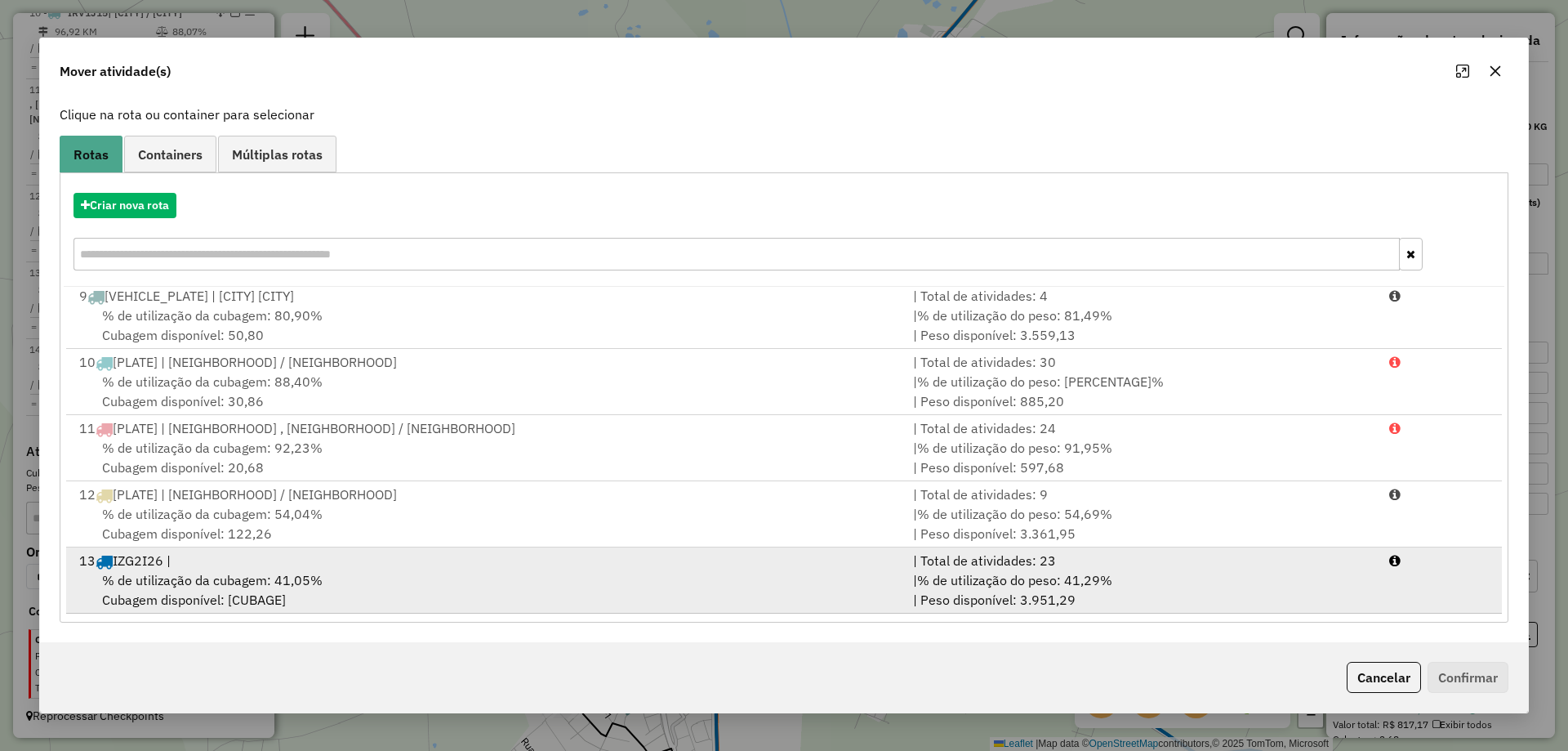 click on "% de utilização da cubagem: 41,05%  Cubagem disponível: 140,31" at bounding box center [486, 590] 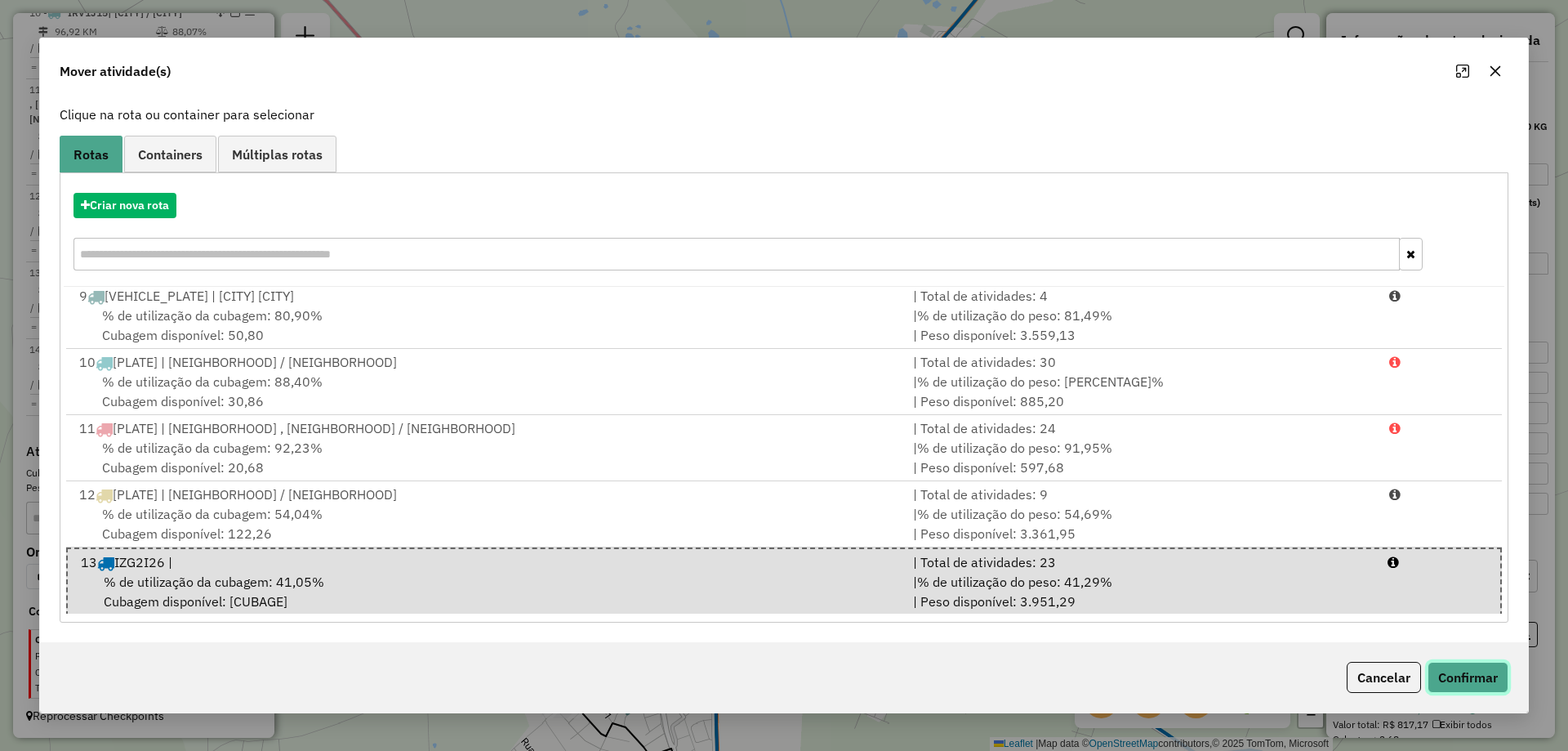 click on "Confirmar" 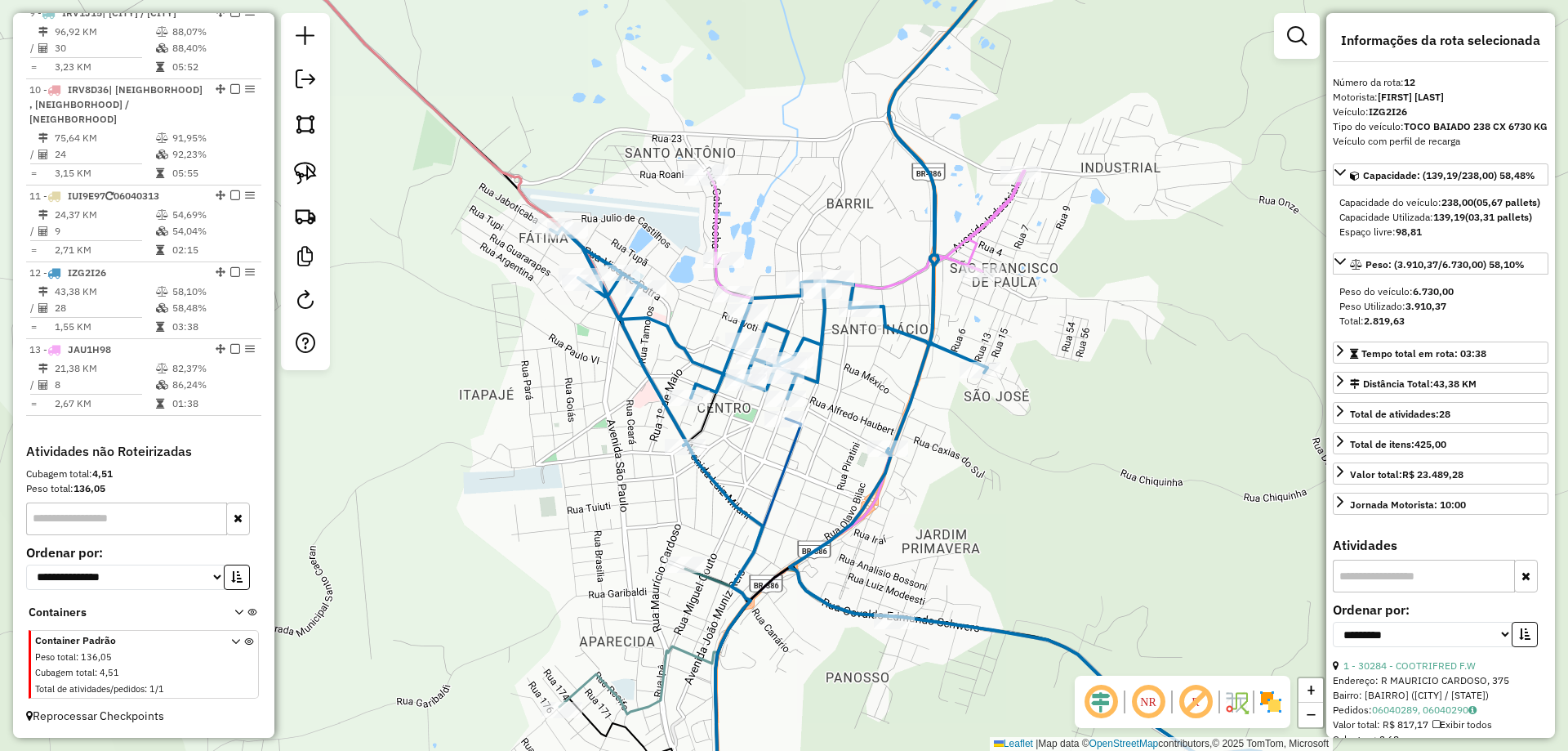 scroll, scrollTop: 1346, scrollLeft: 0, axis: vertical 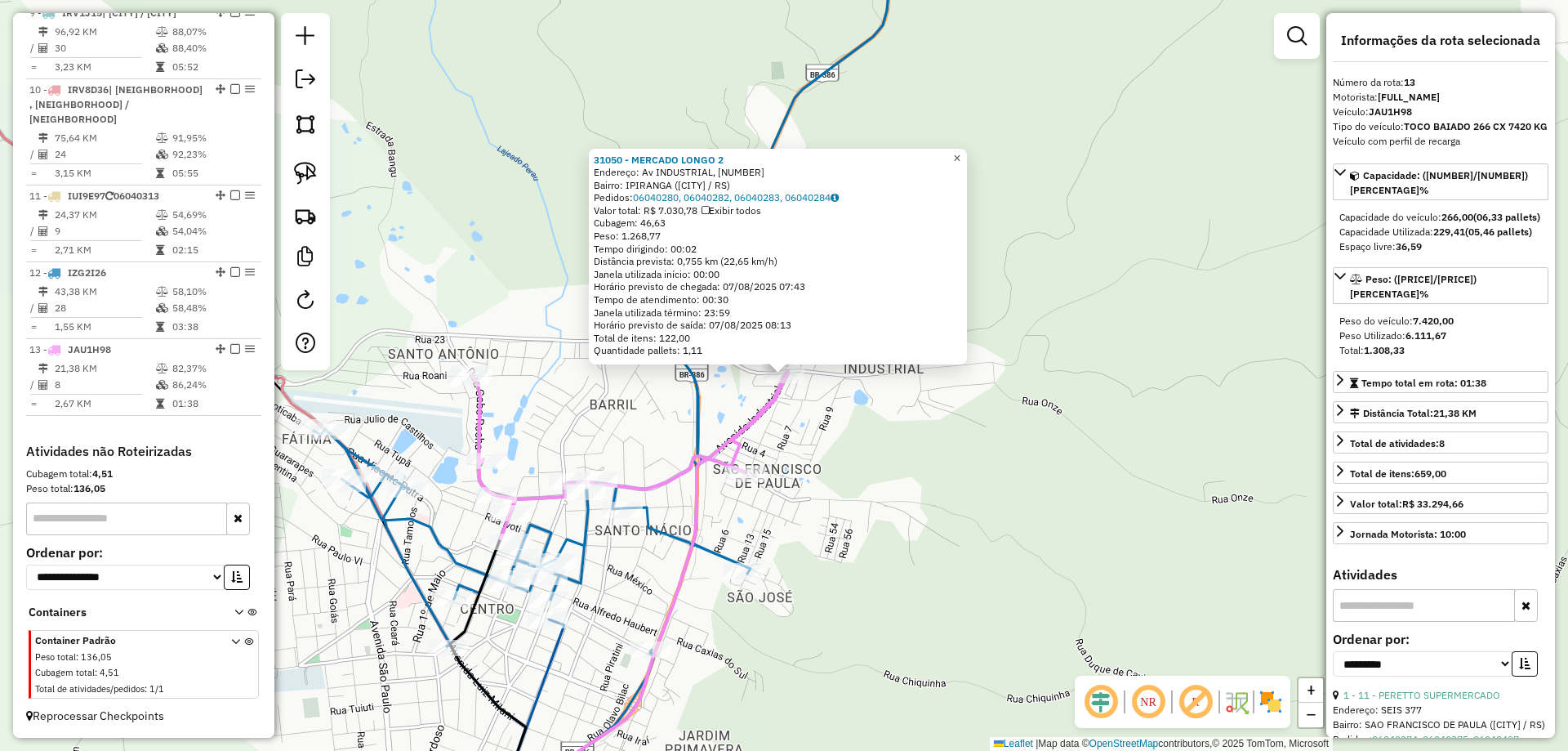 drag, startPoint x: 974, startPoint y: 155, endPoint x: 957, endPoint y: 193, distance: 41.629317 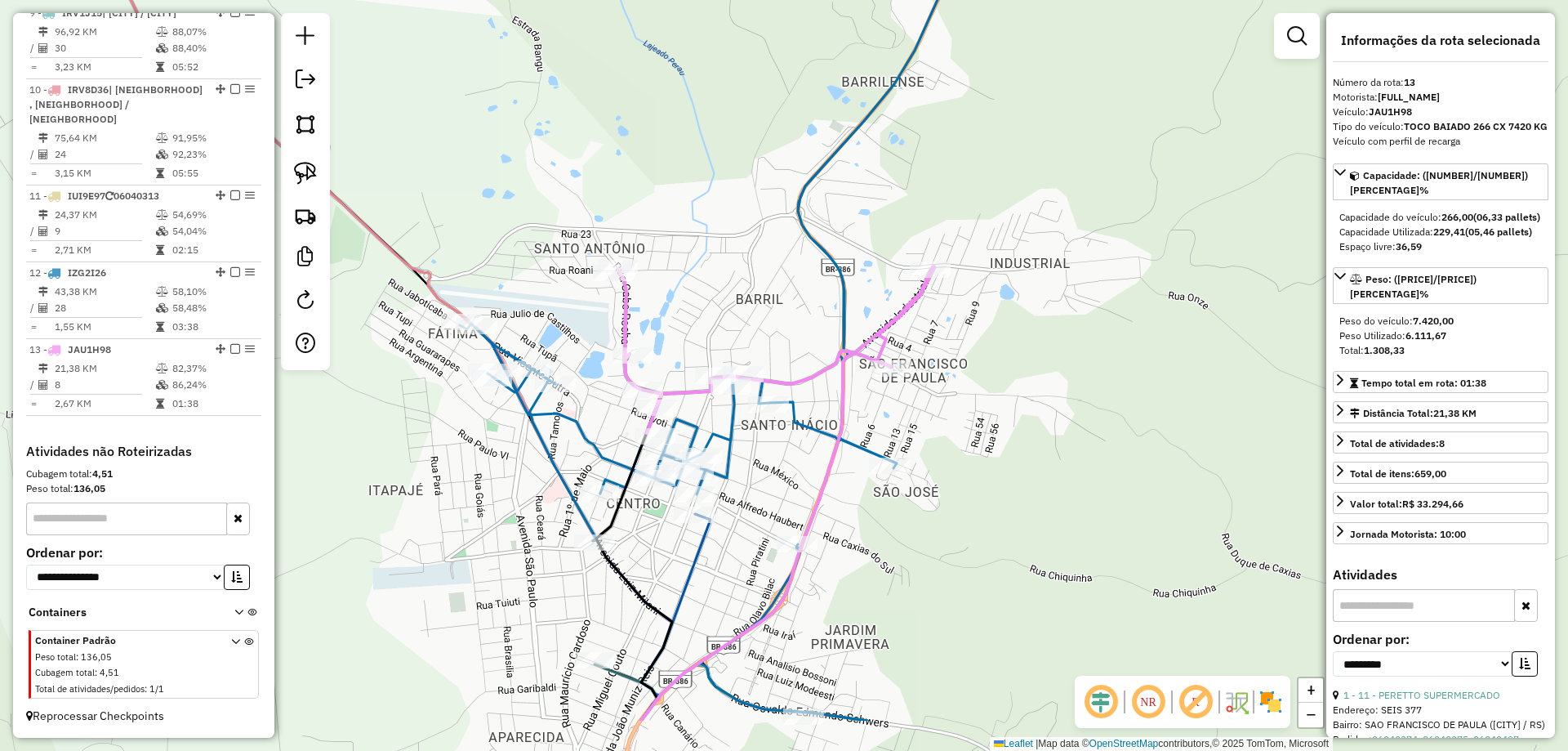 drag, startPoint x: 713, startPoint y: 517, endPoint x: 898, endPoint y: 326, distance: 265.906 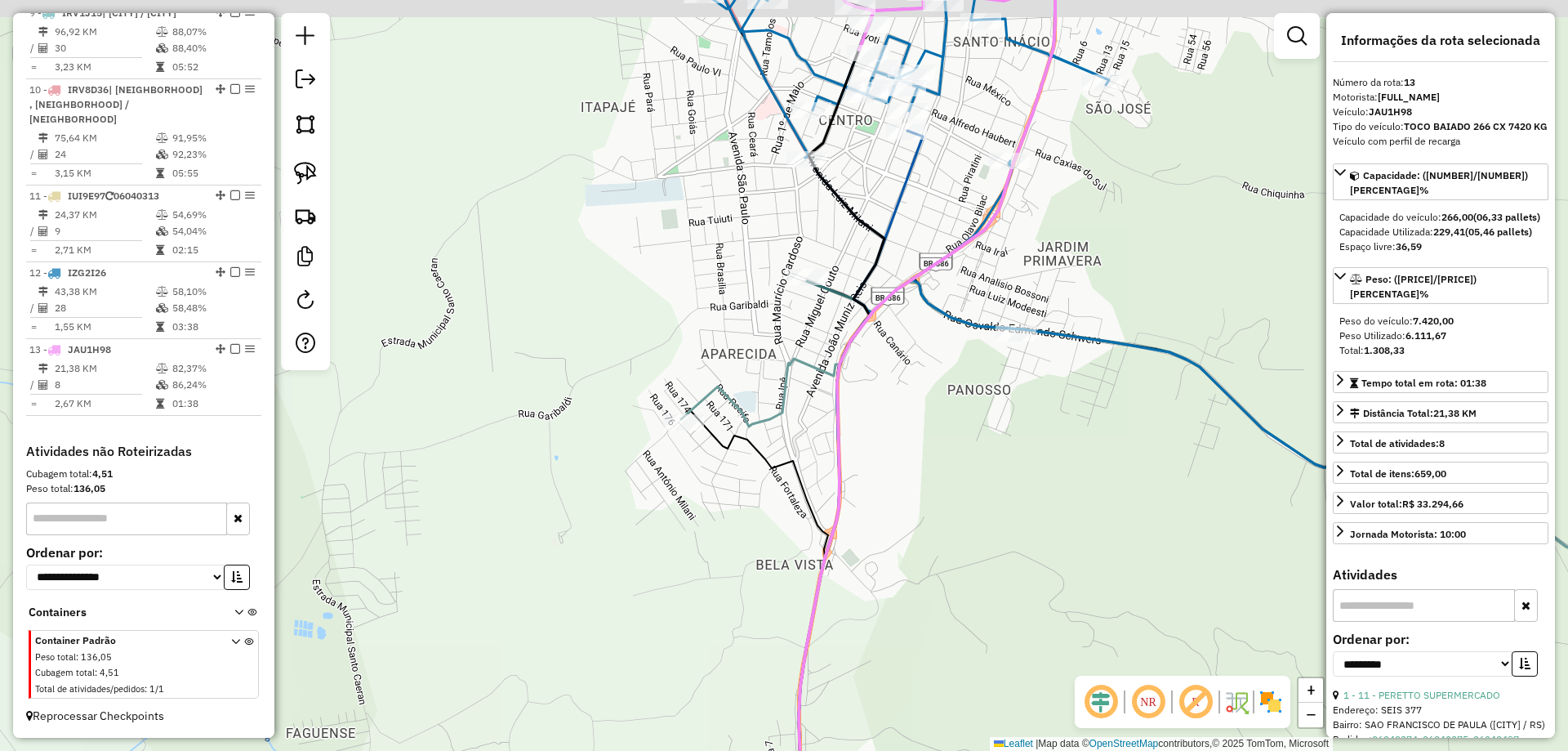 drag, startPoint x: 837, startPoint y: 284, endPoint x: 821, endPoint y: 333, distance: 51.546096 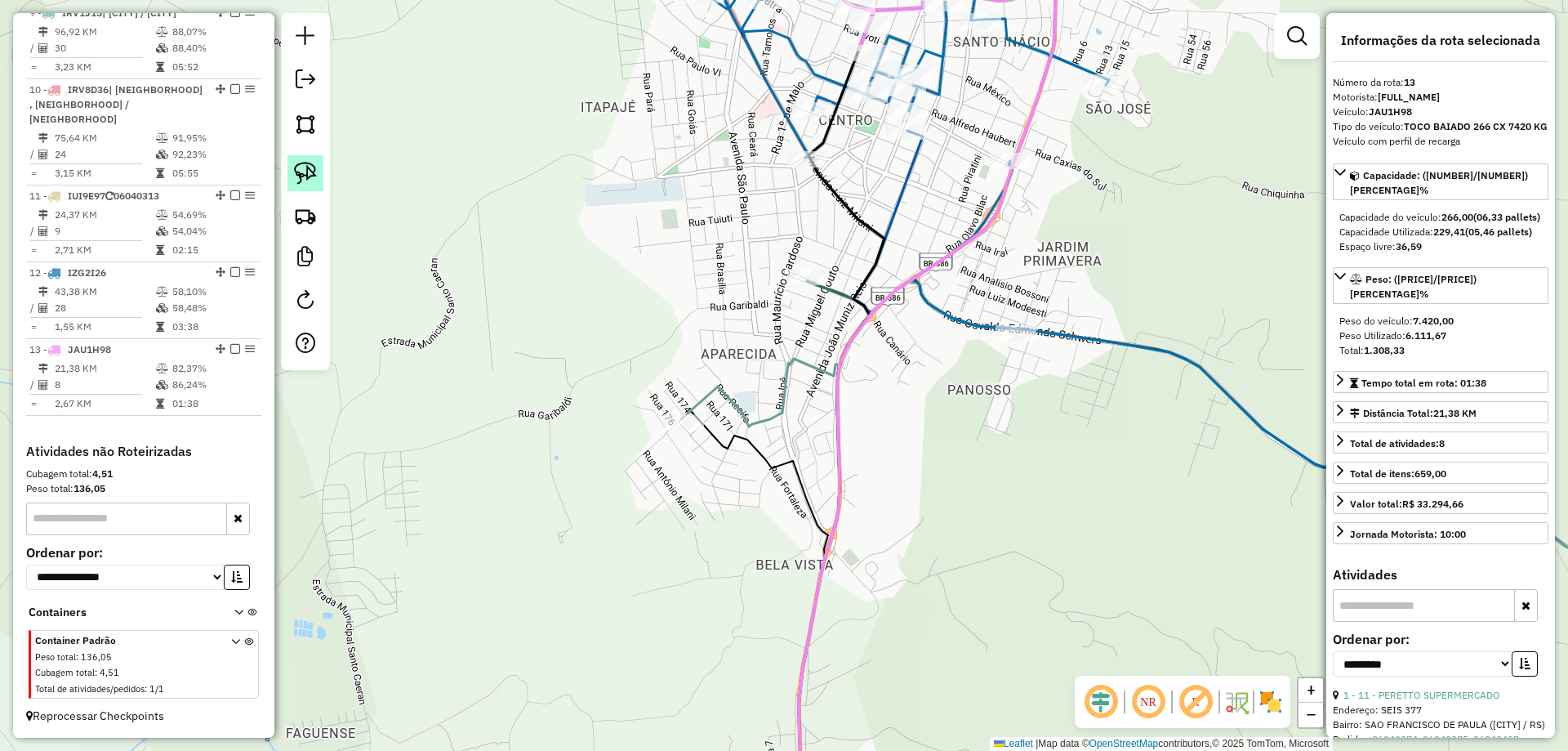 click 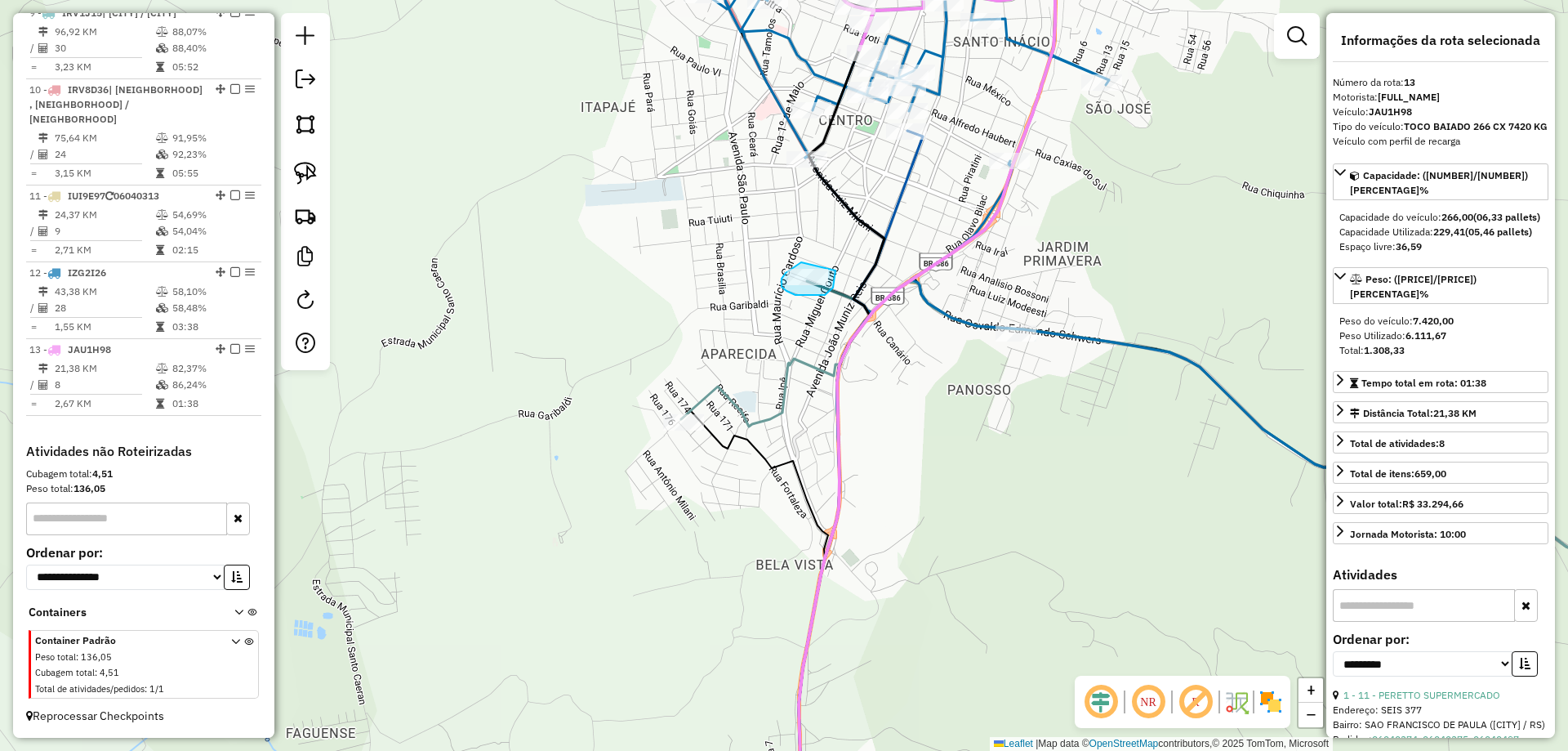 drag, startPoint x: 801, startPoint y: 262, endPoint x: 833, endPoint y: 269, distance: 32.756679 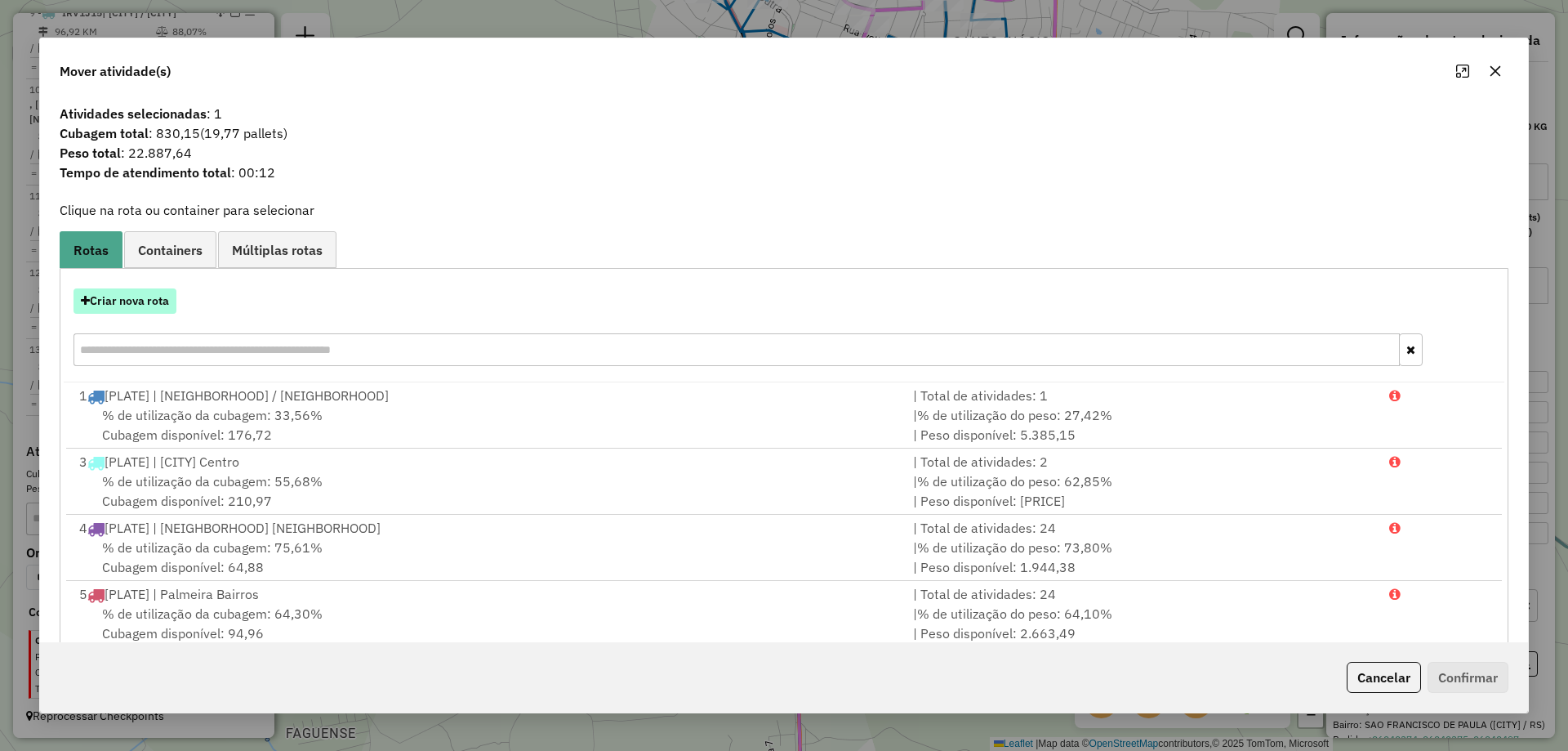 click on "Criar nova rota" at bounding box center (125, 301) 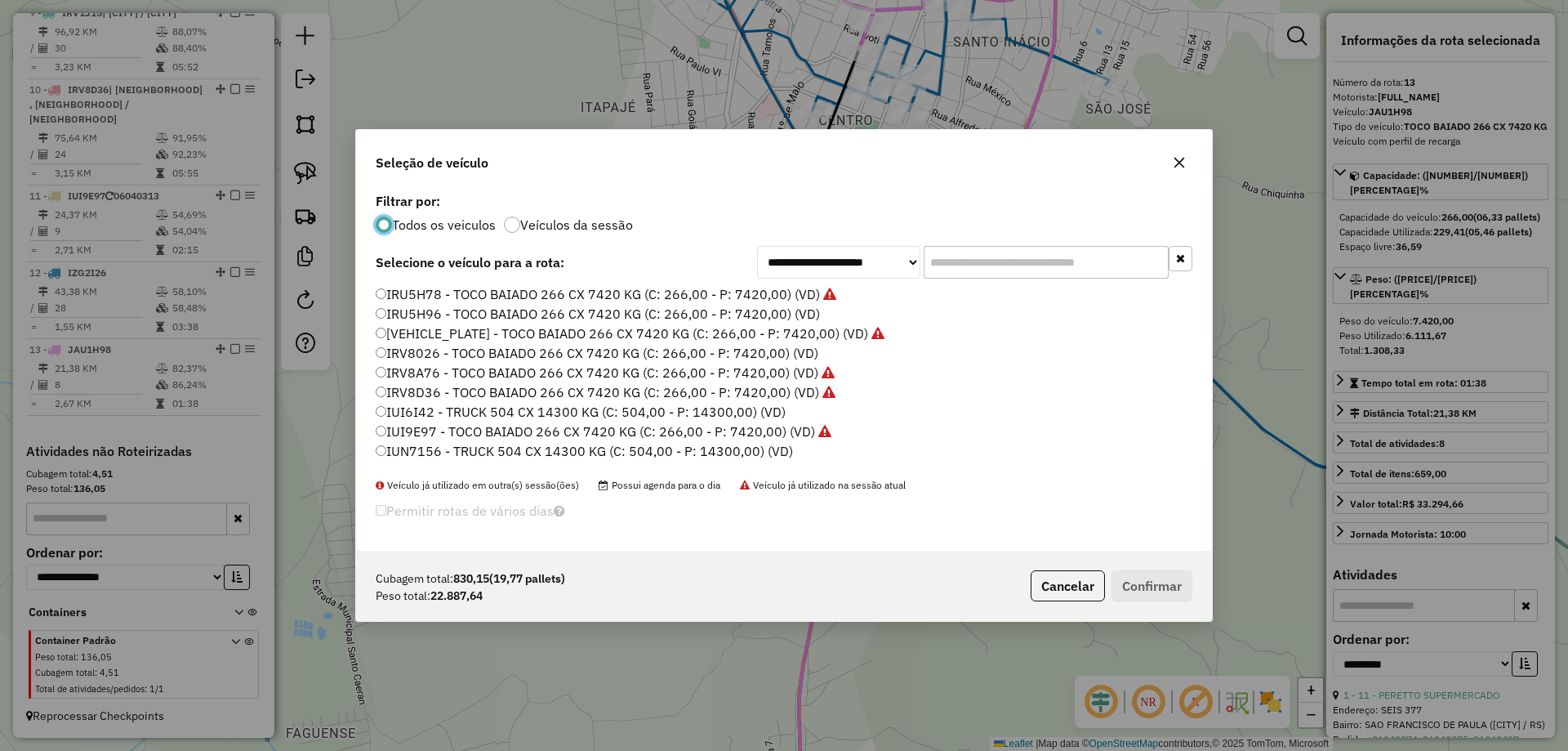 scroll, scrollTop: 9, scrollLeft: 5, axis: both 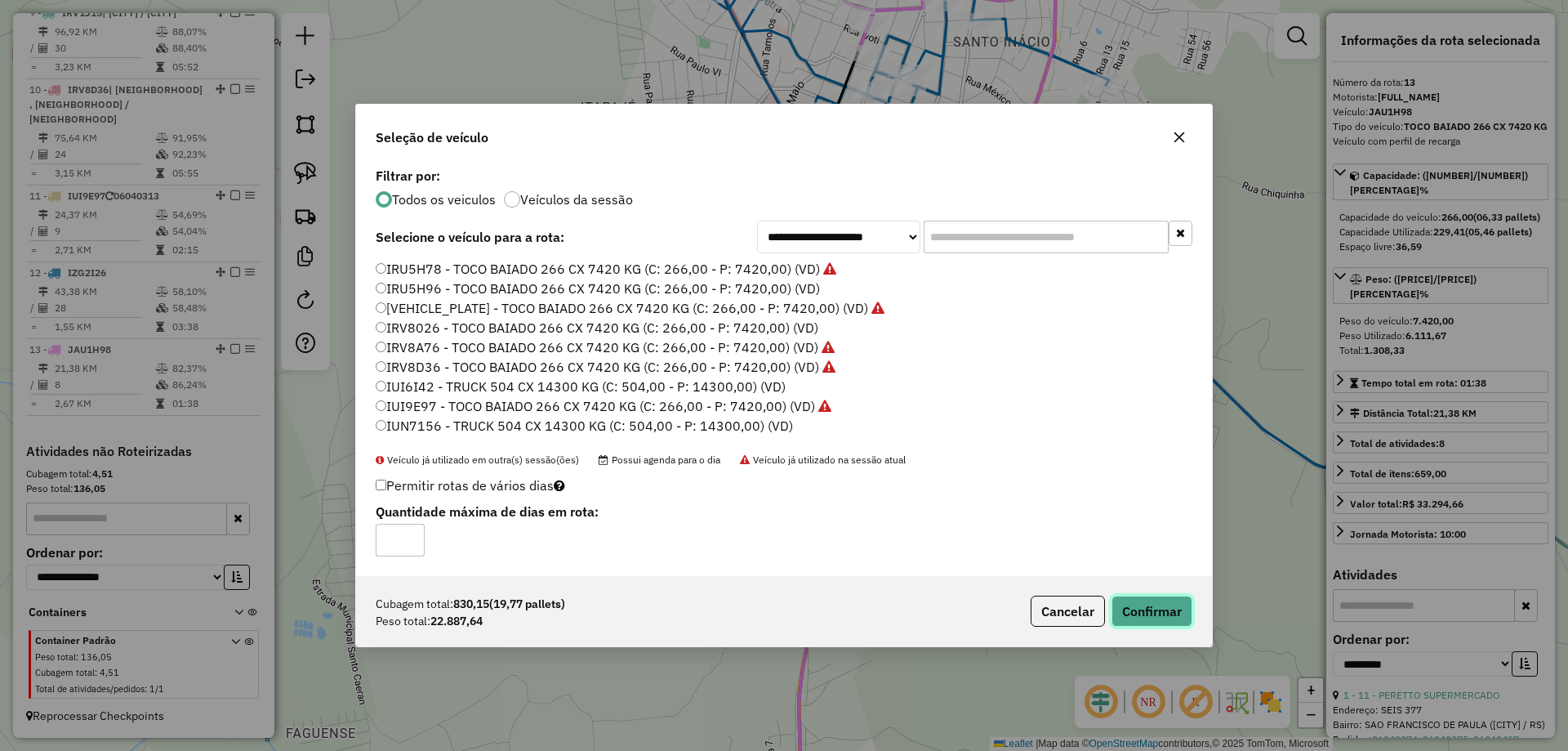 click on "Confirmar" 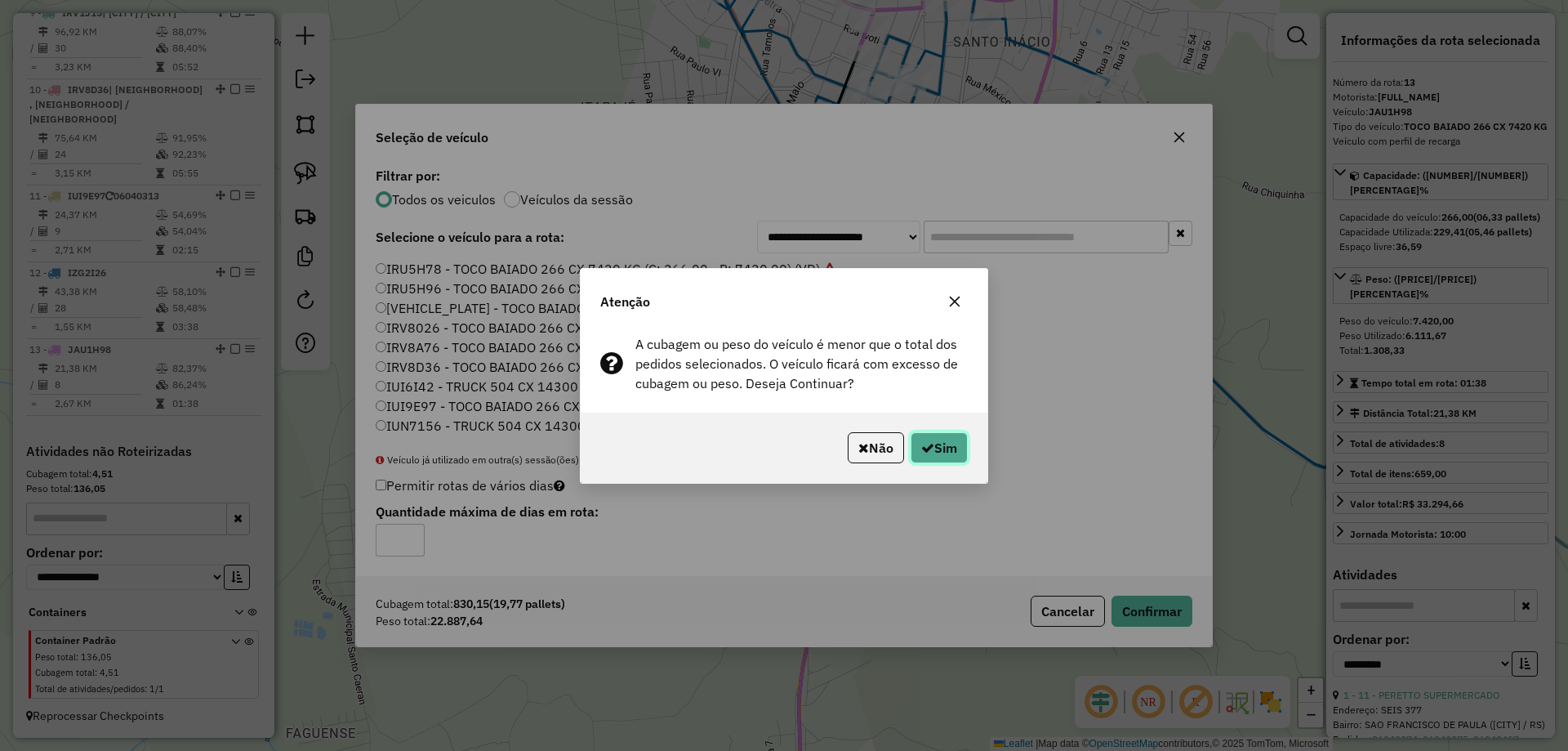 click on "Sim" 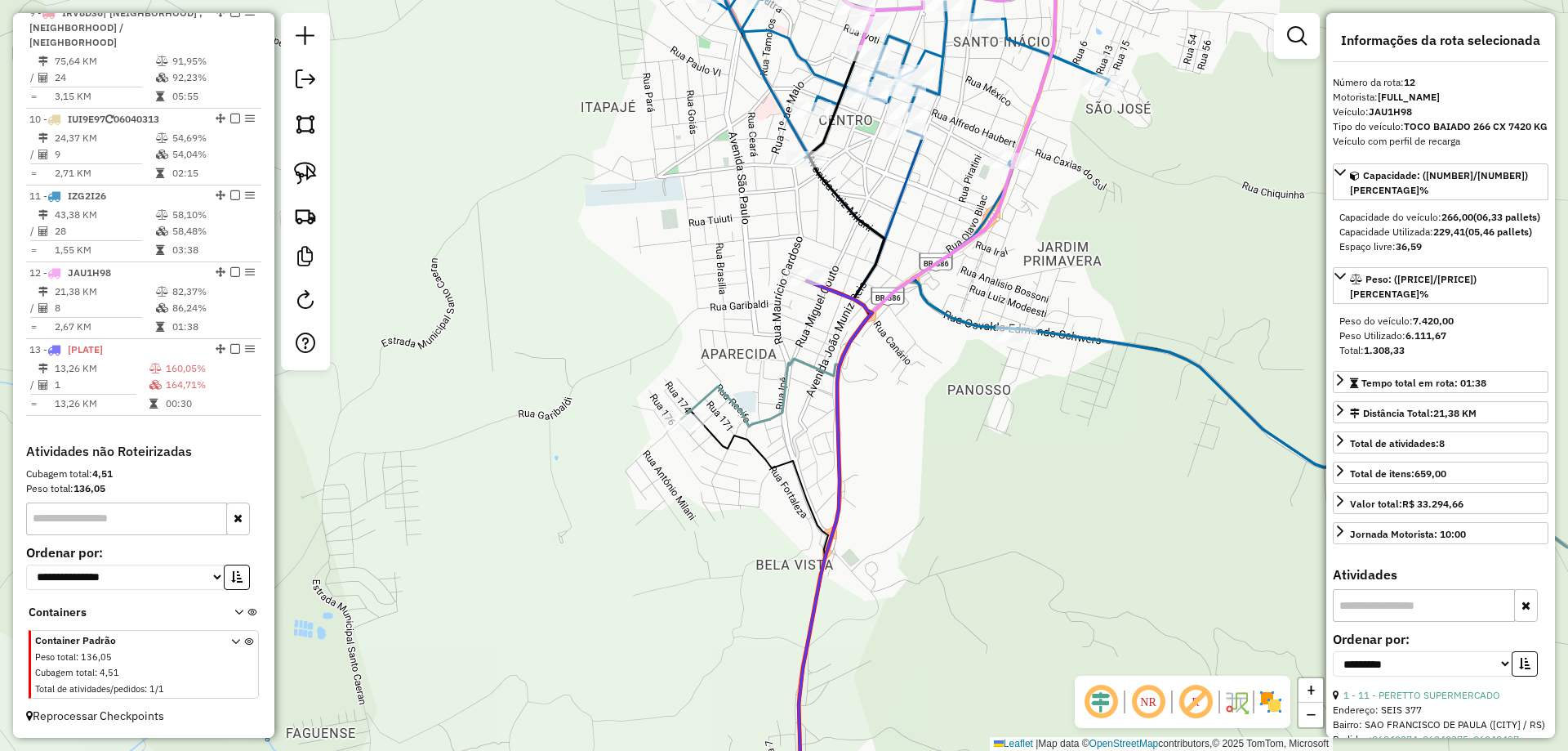 scroll, scrollTop: 1331, scrollLeft: 0, axis: vertical 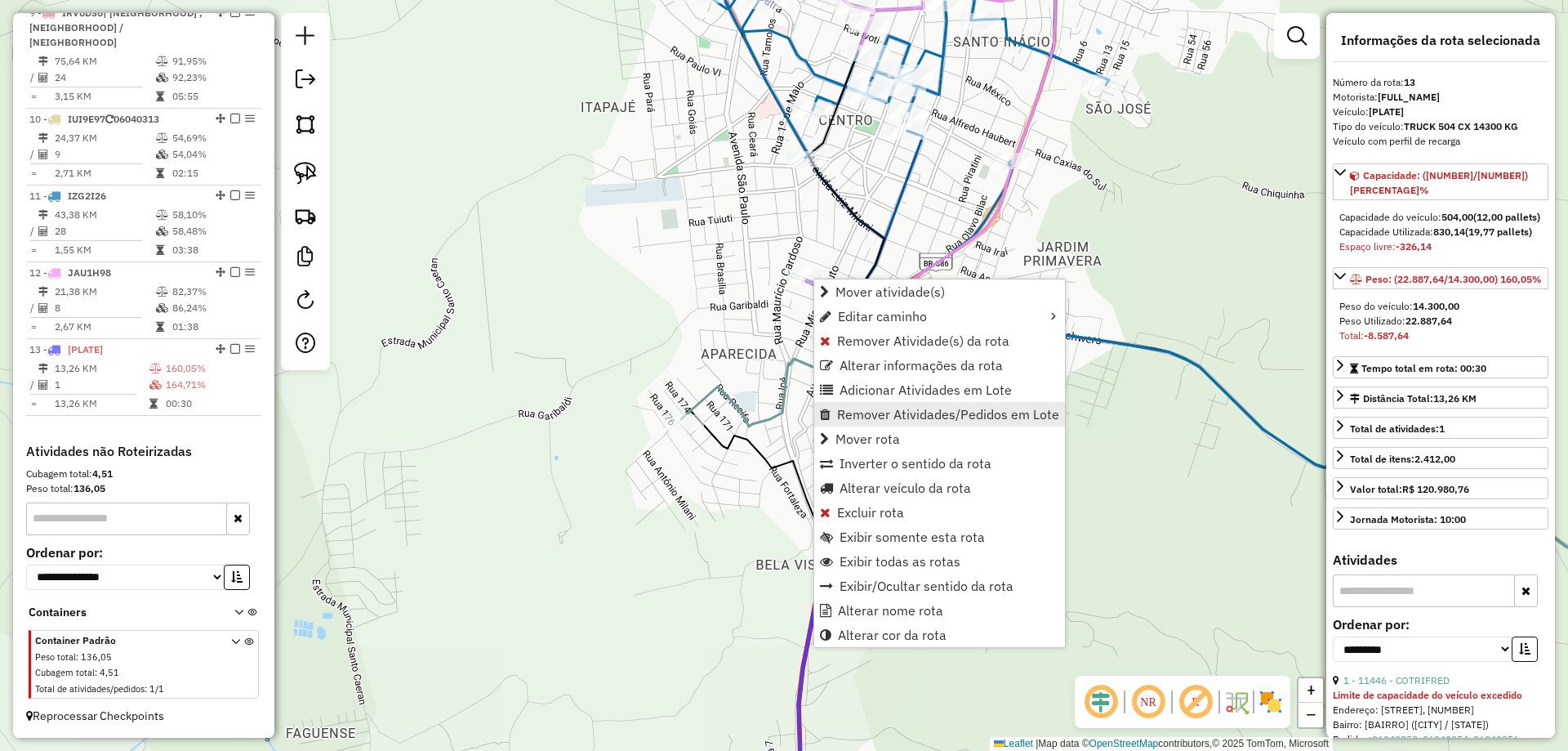 click on "Remover Atividades/Pedidos em Lote" at bounding box center (948, 414) 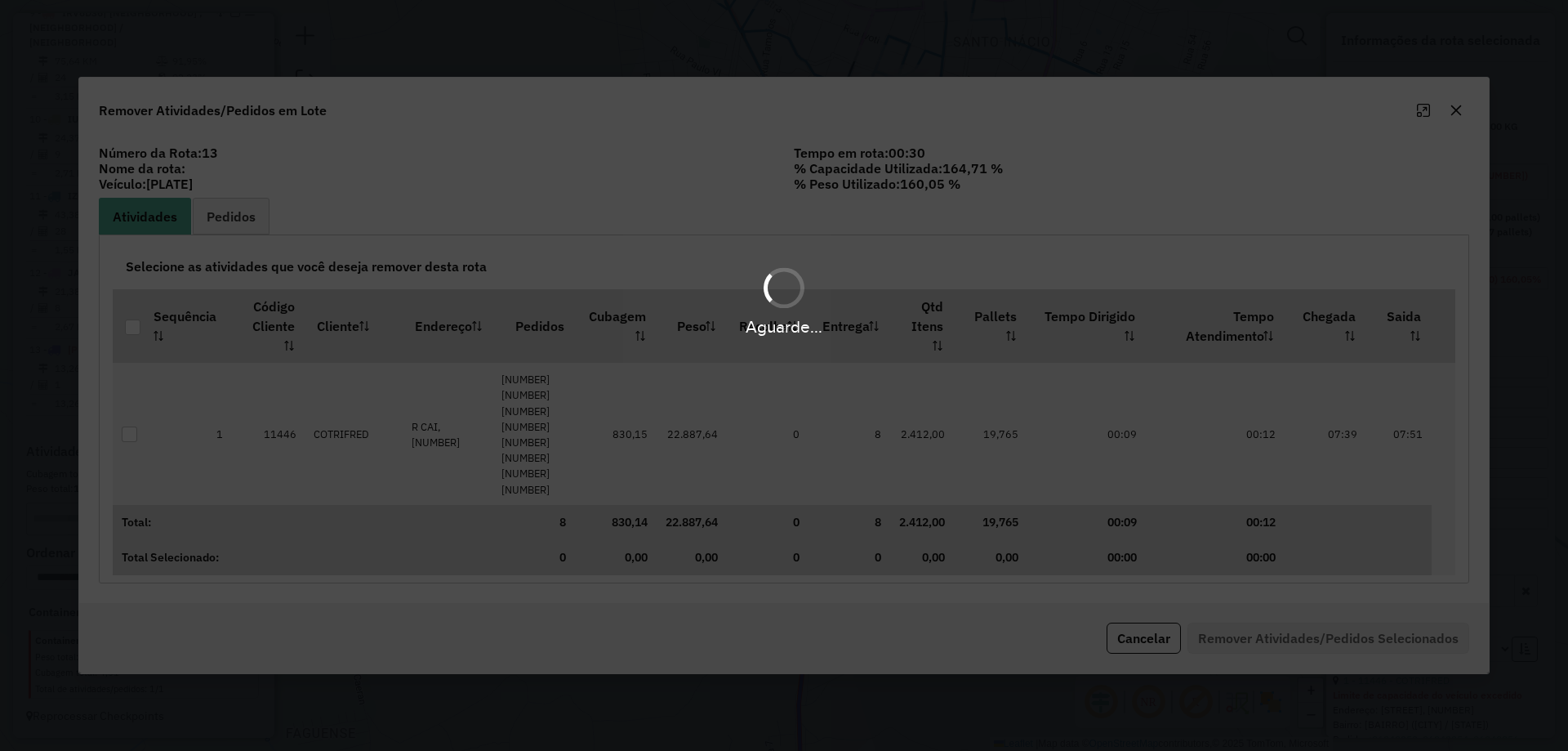 scroll, scrollTop: 0, scrollLeft: 0, axis: both 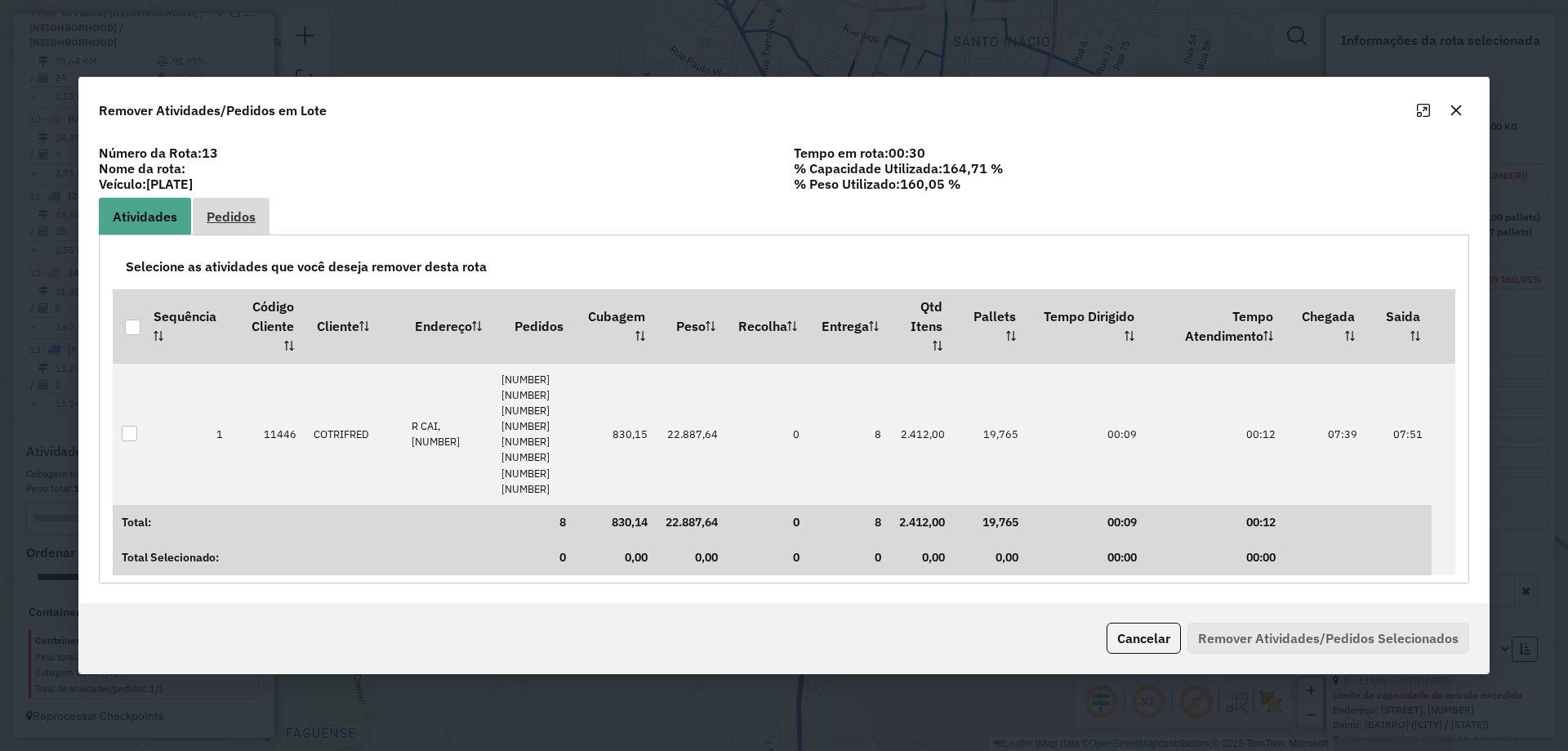 click on "Pedidos" at bounding box center (231, 216) 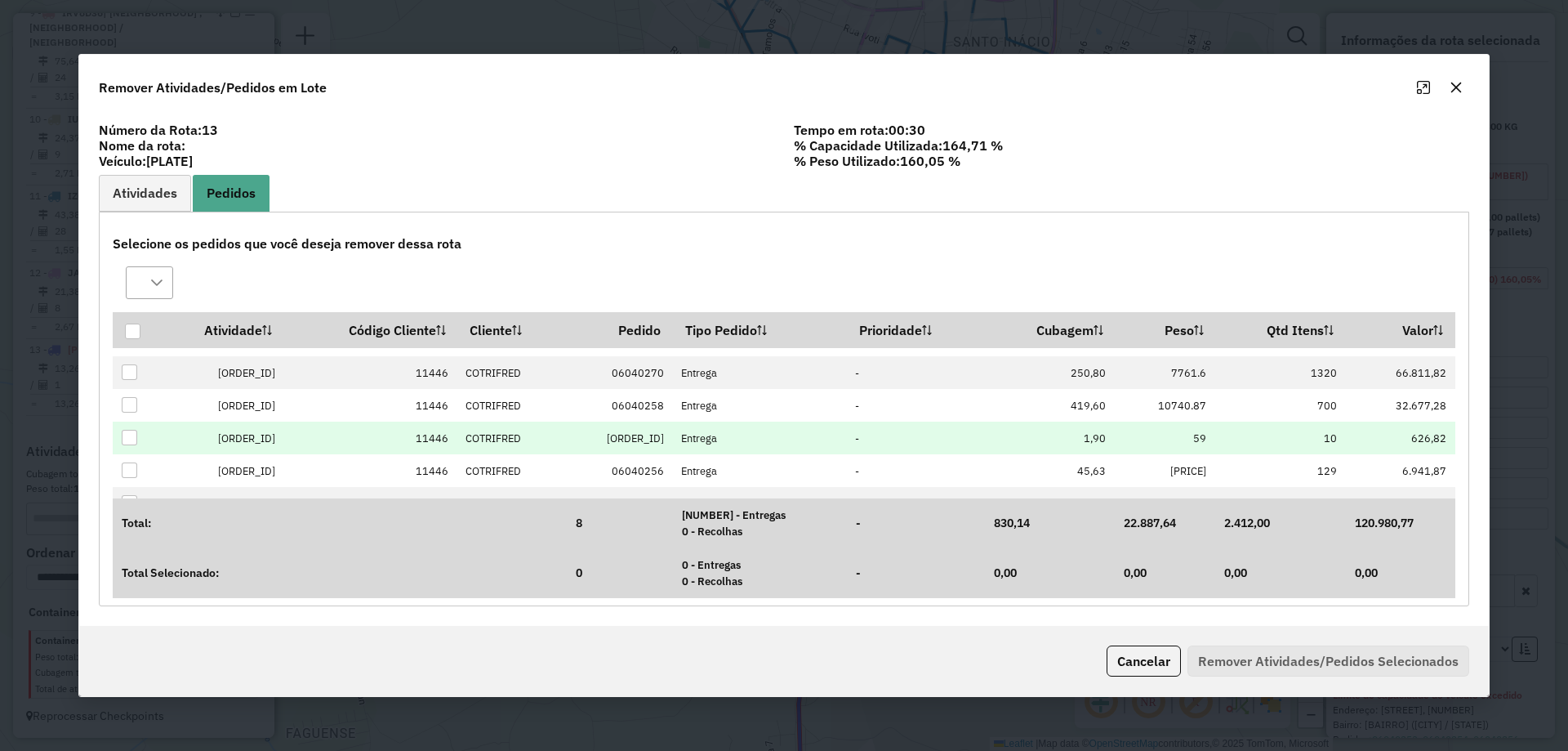 scroll, scrollTop: 29, scrollLeft: 0, axis: vertical 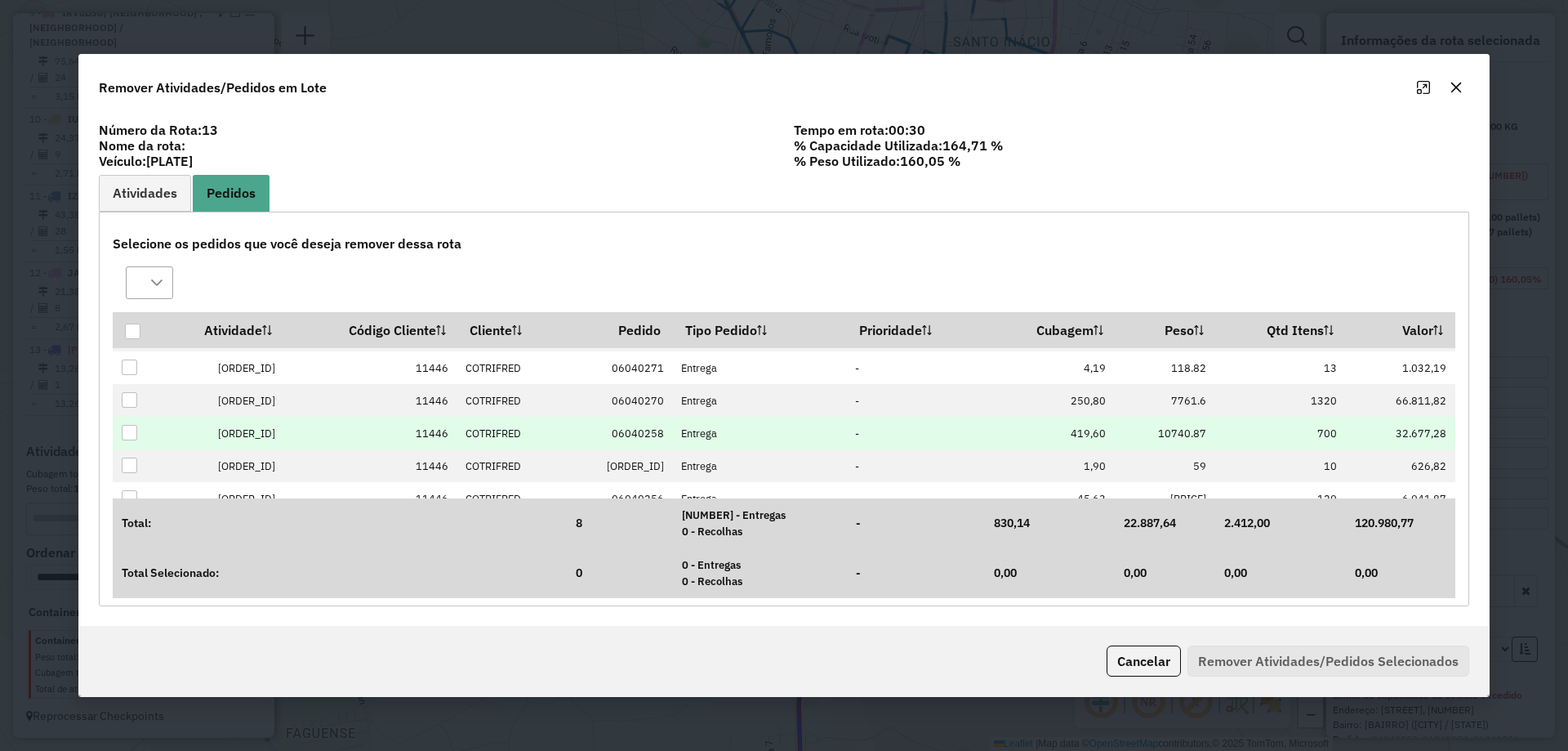 click at bounding box center (129, 432) 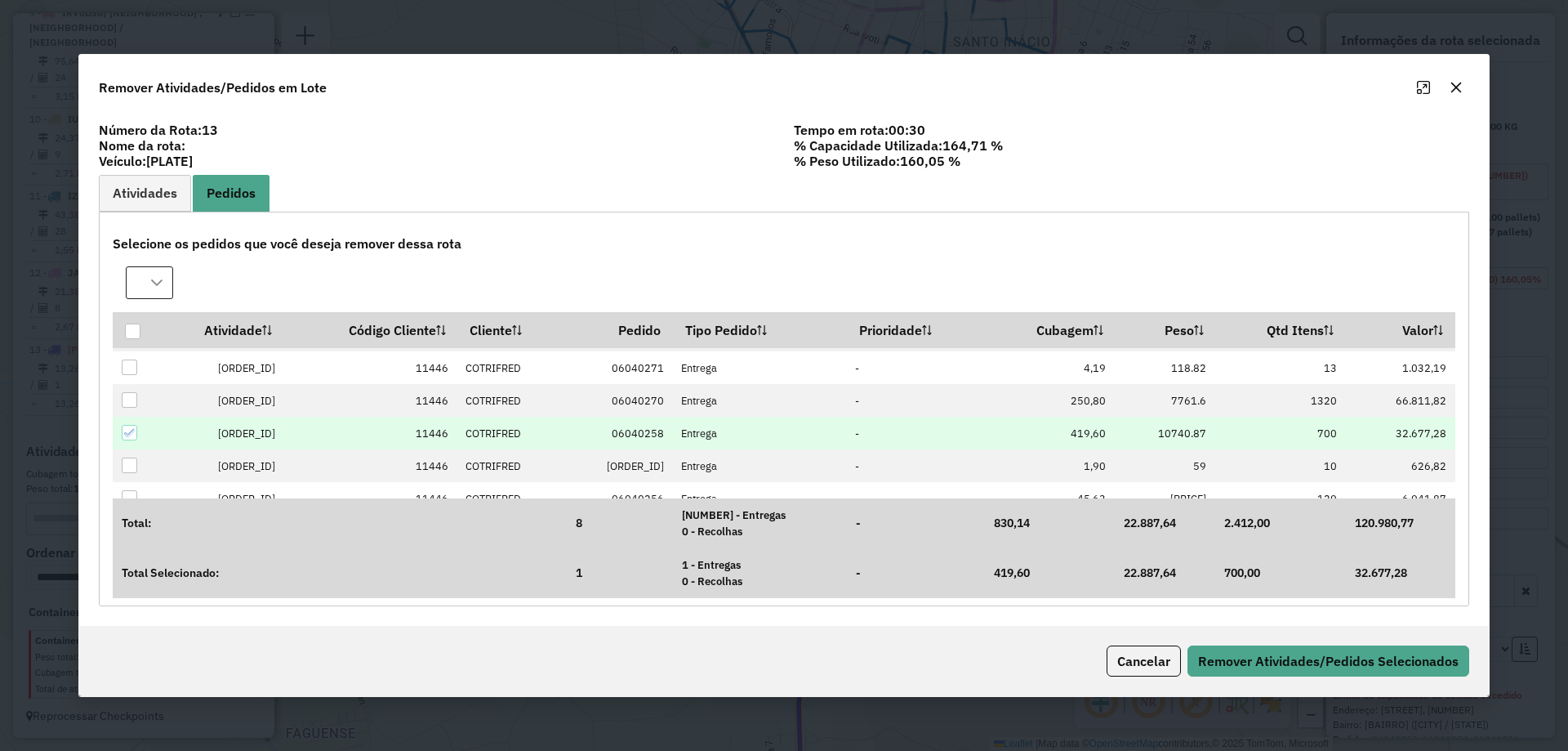 click 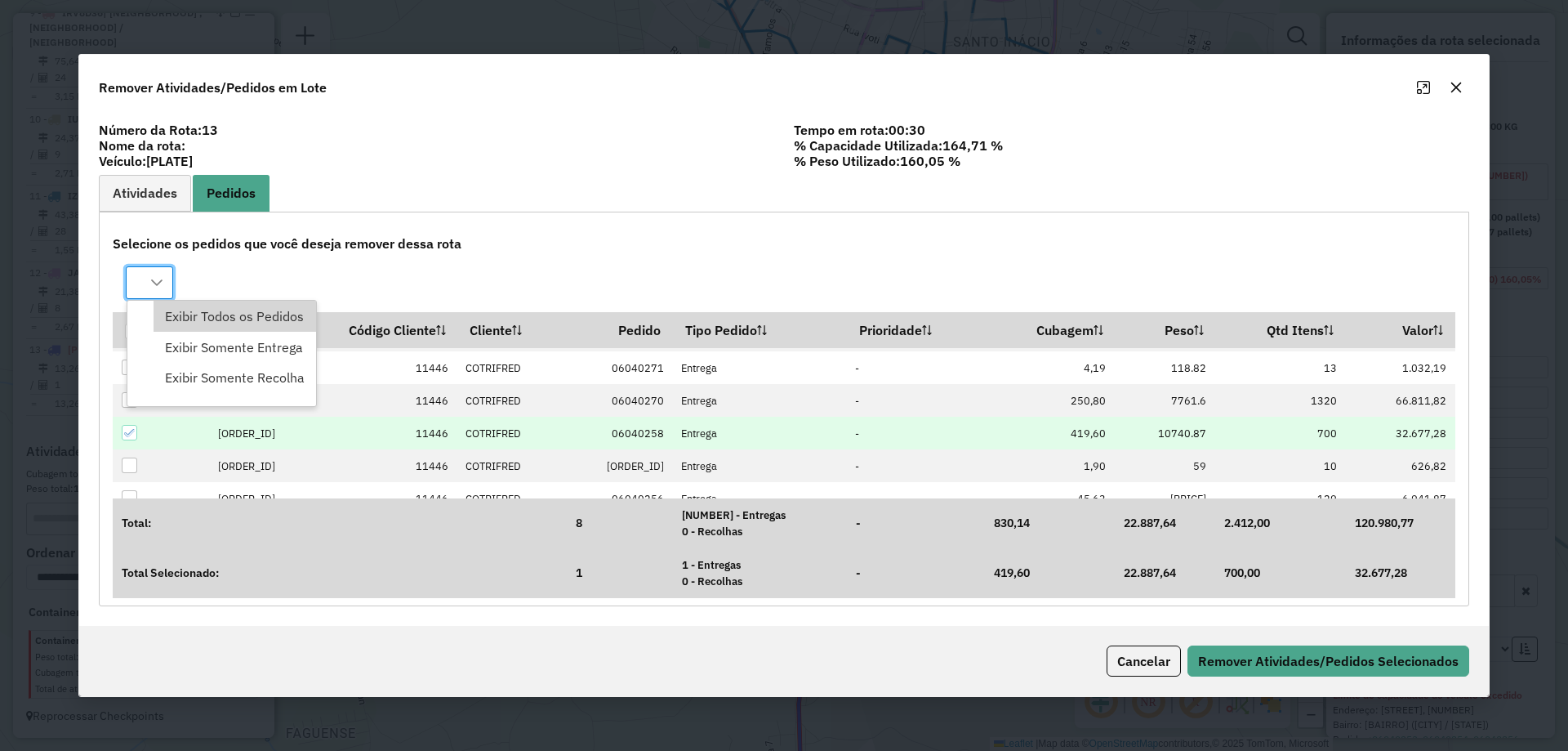 click on "Exibir Todos os Pedidos Exibir Somente Entrega Exibir Somente Recolha" at bounding box center (293, 283) 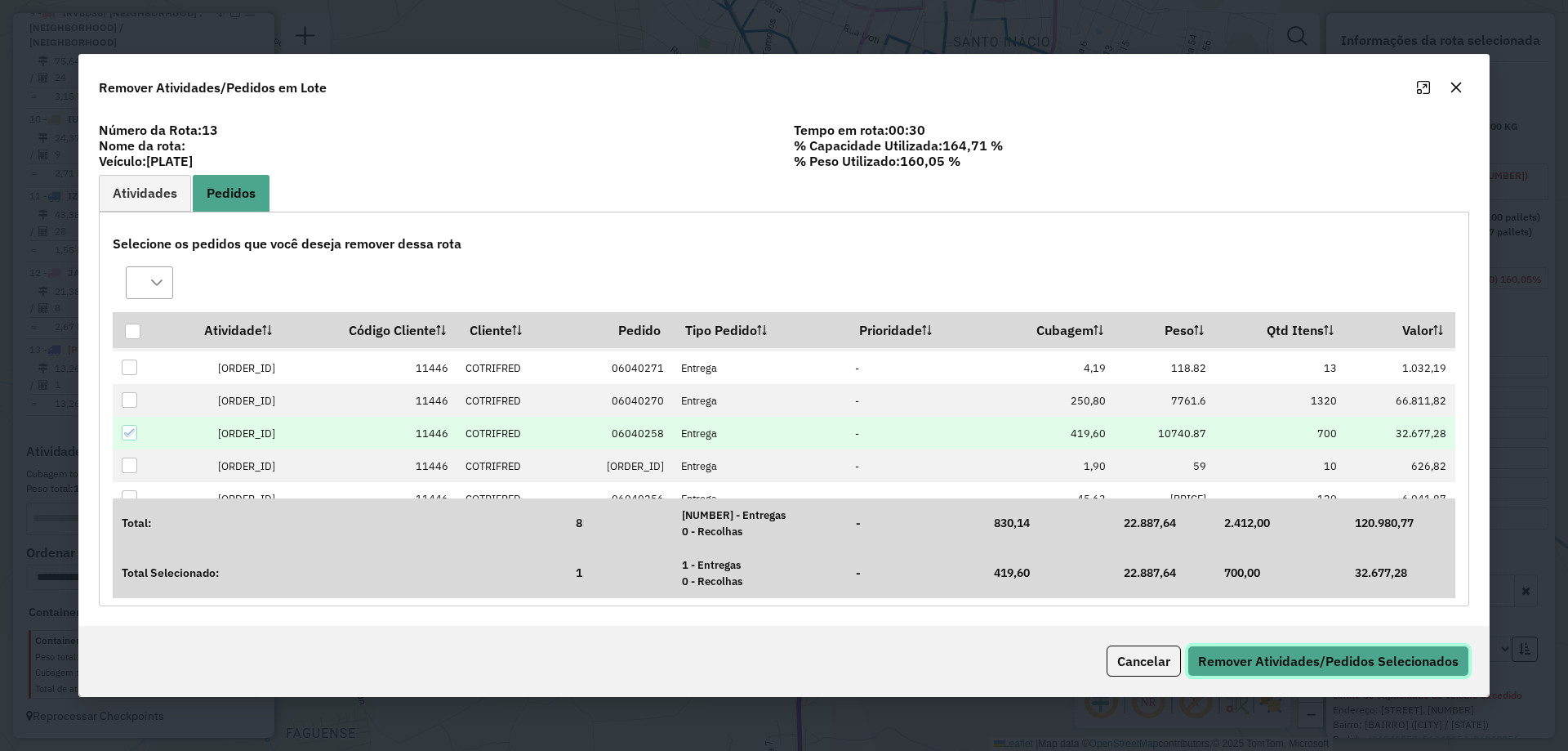 click on "Remover Atividades/Pedidos Selecionados" 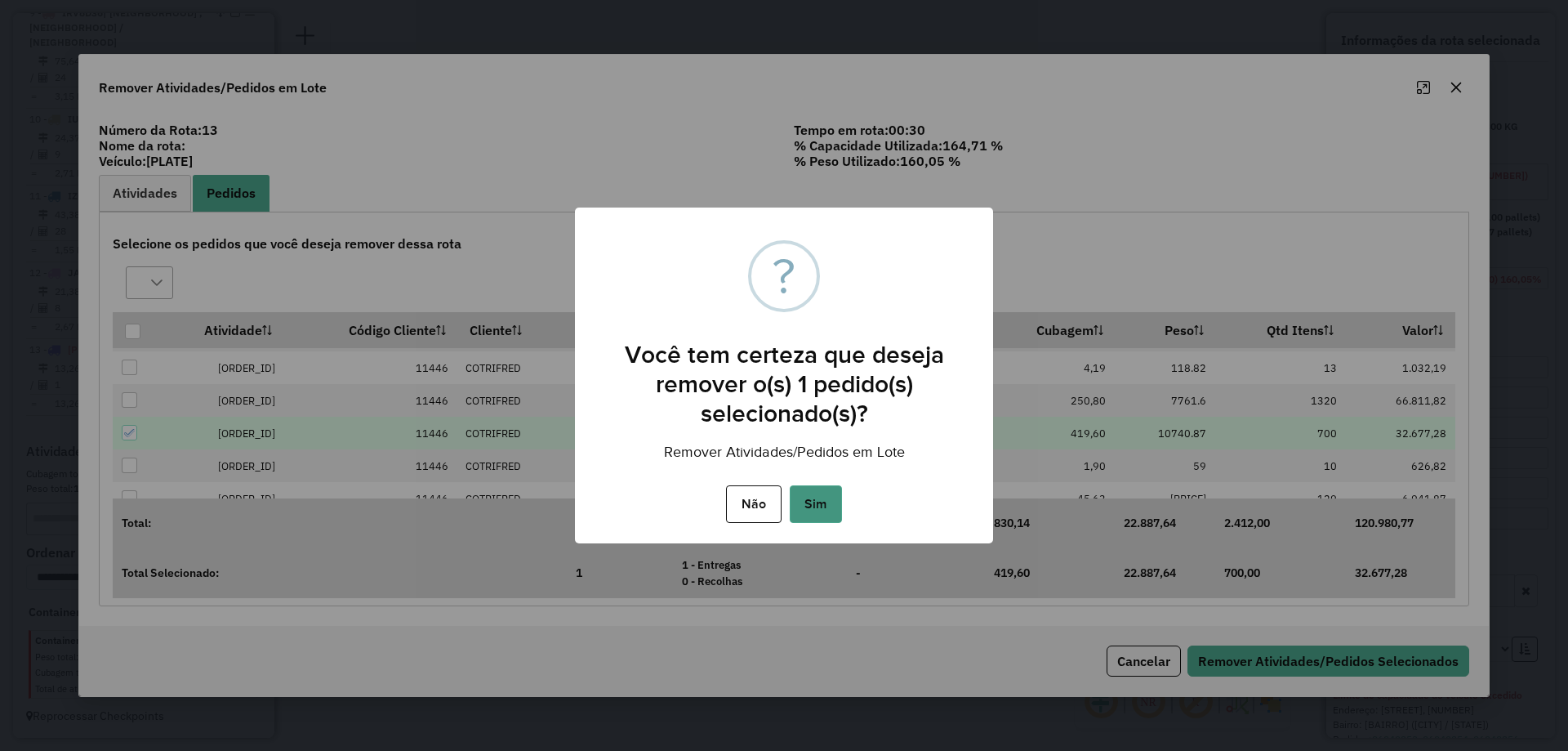 click on "Sim" at bounding box center (816, 504) 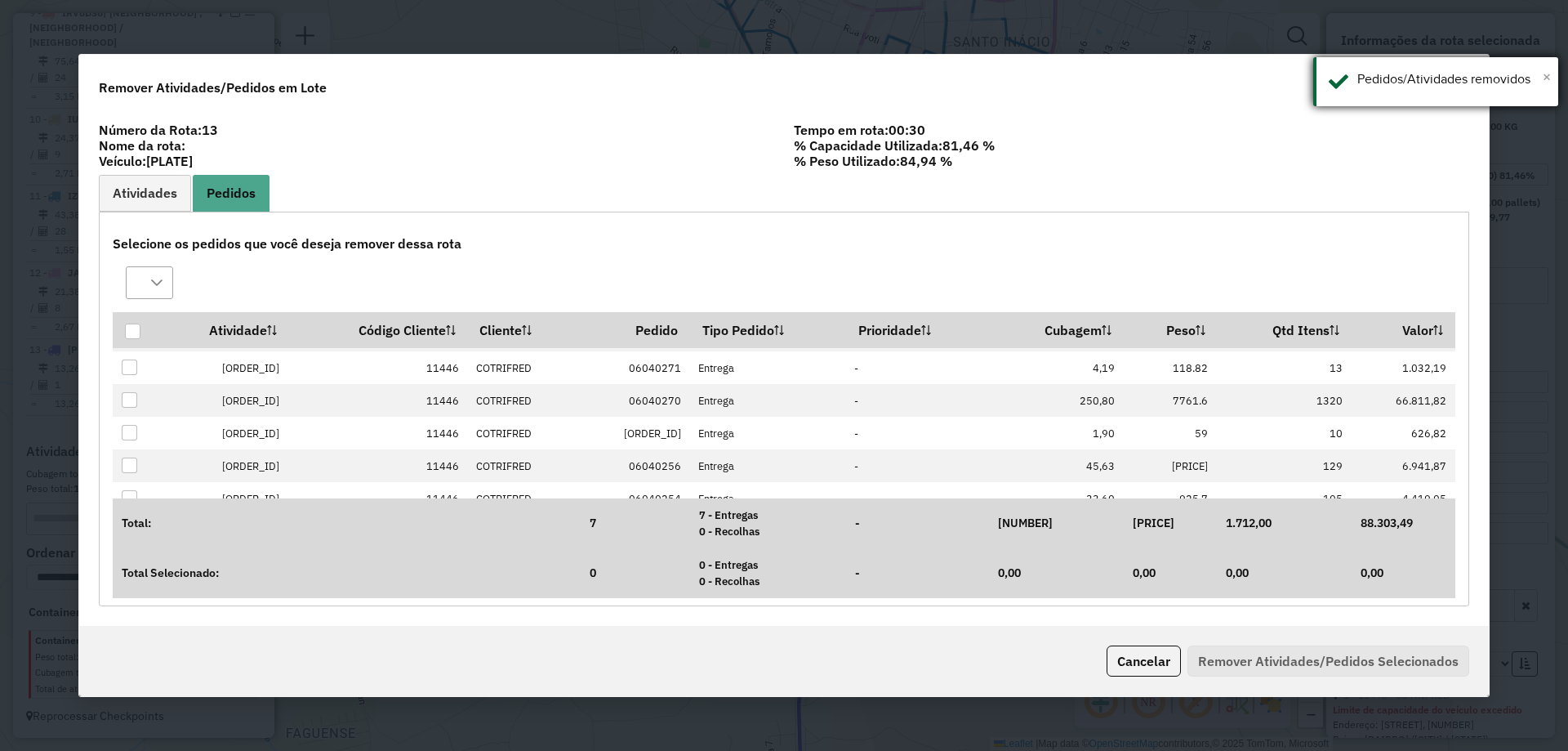 click on "×" at bounding box center [1547, 77] 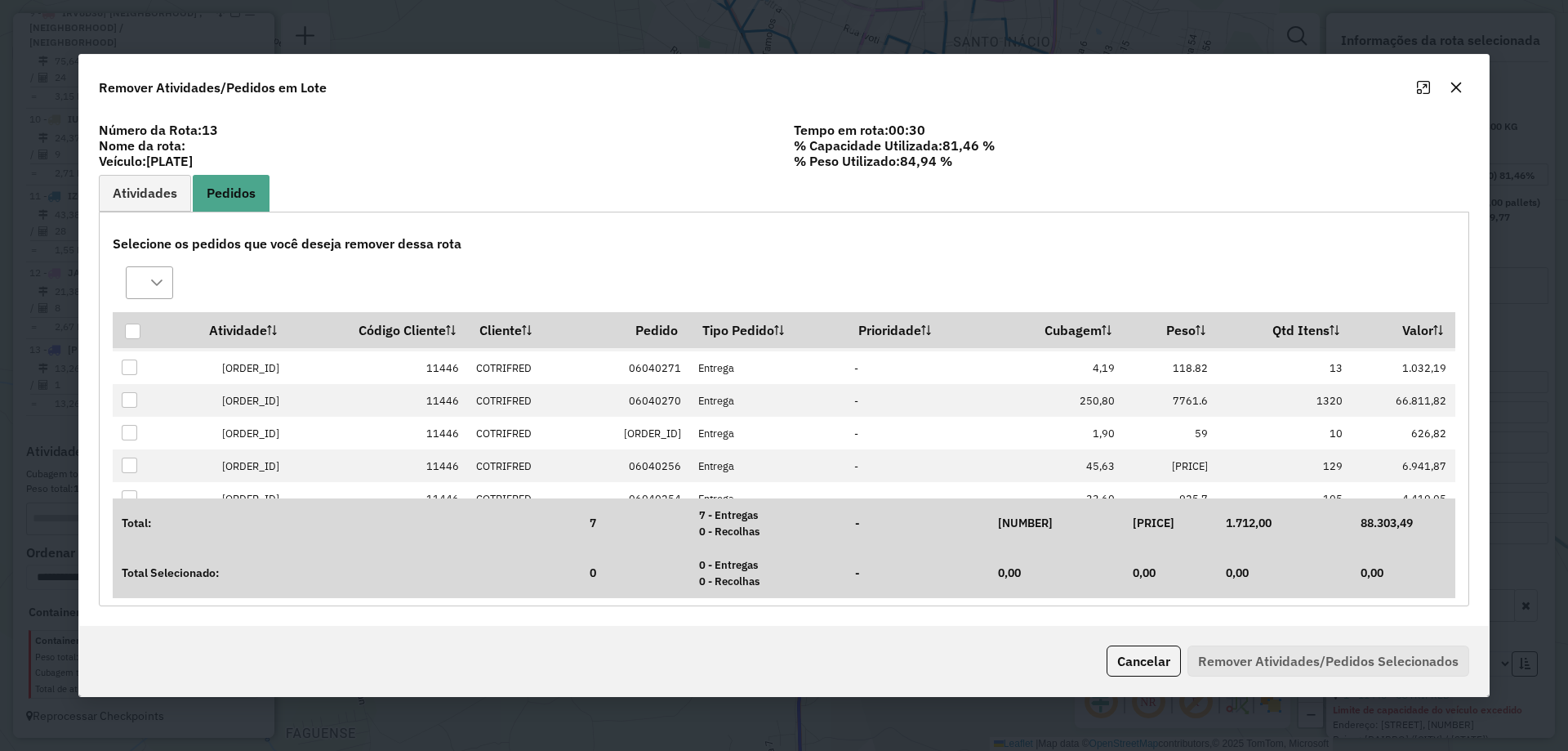 click 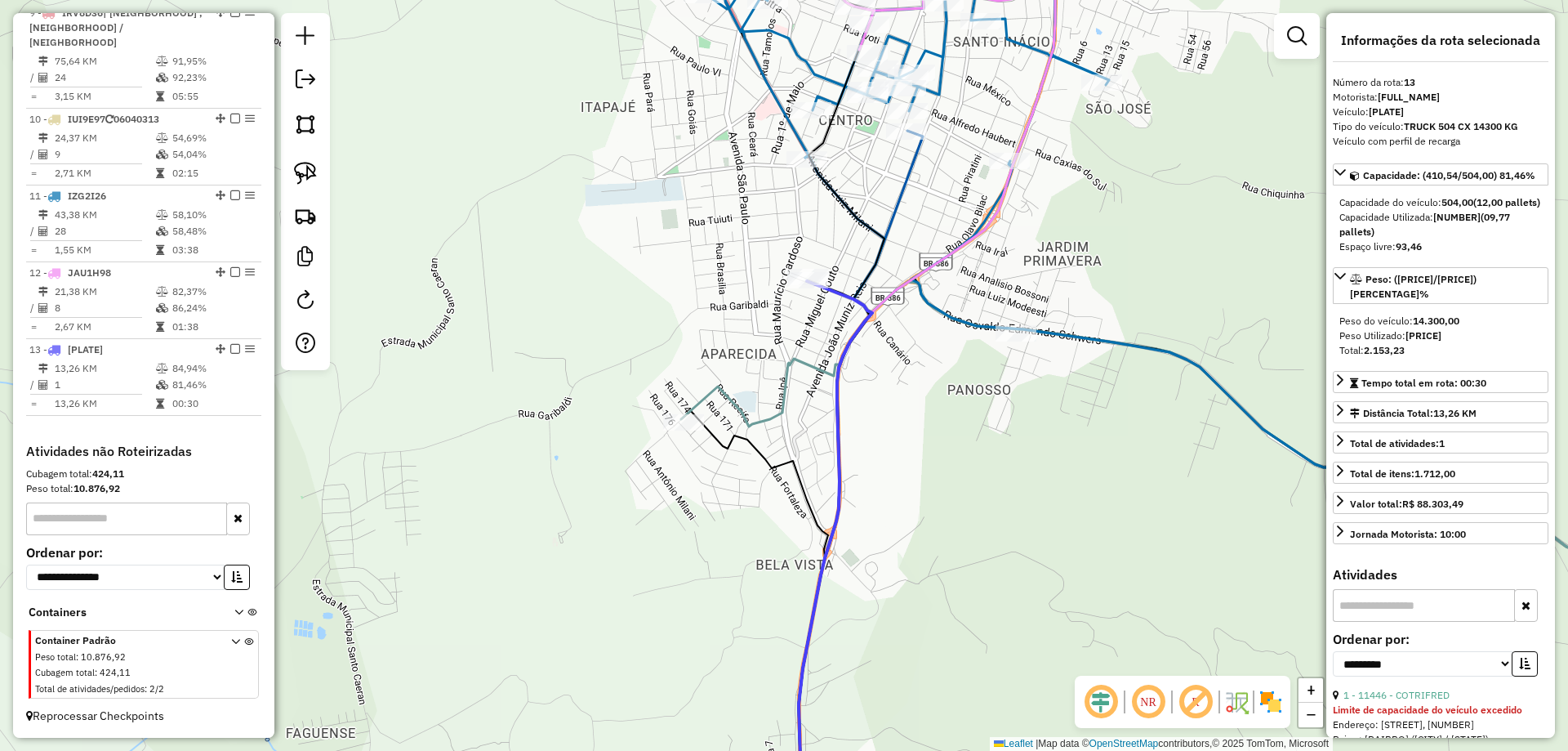 click 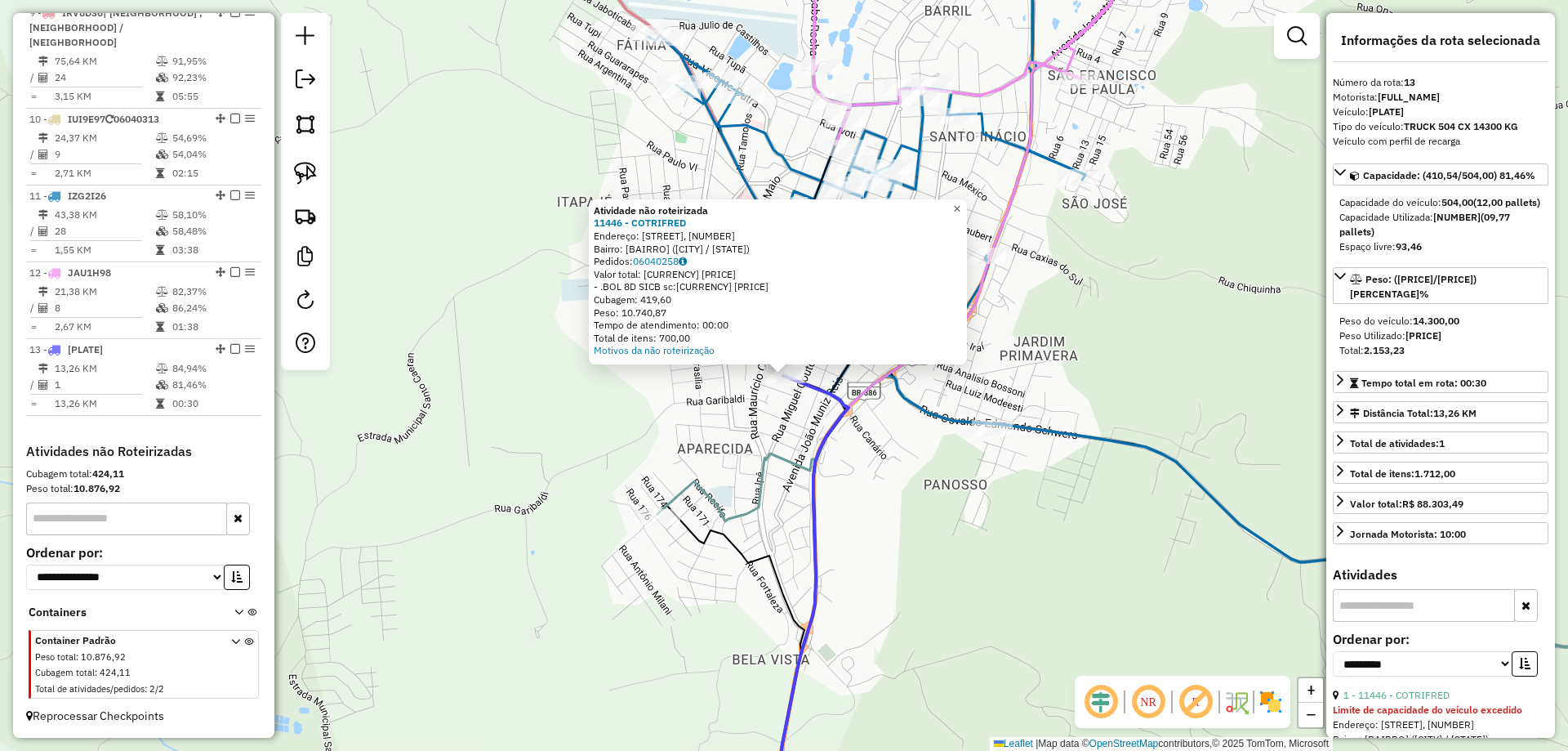 click on "×" 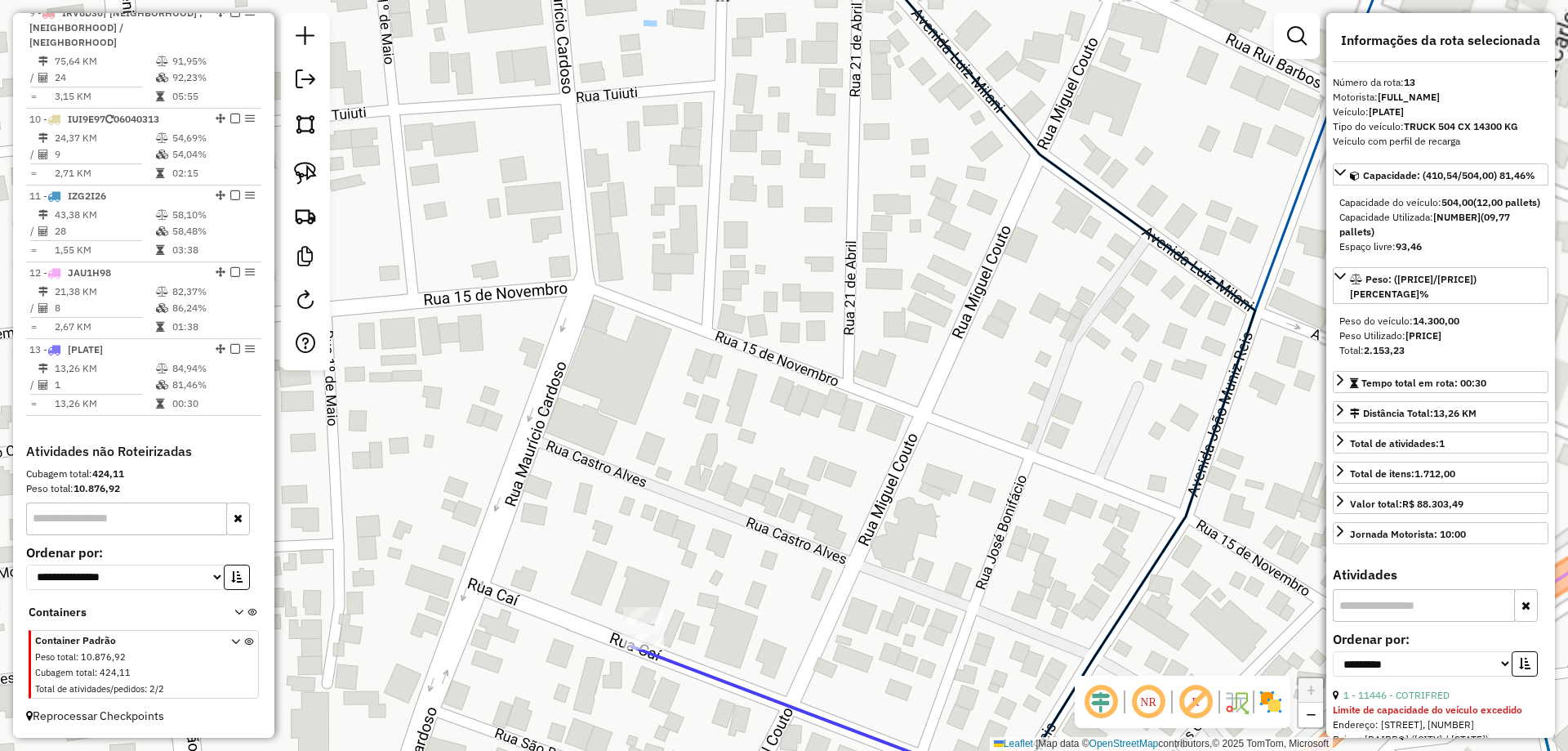 drag, startPoint x: 694, startPoint y: 473, endPoint x: 788, endPoint y: 254, distance: 238.32121 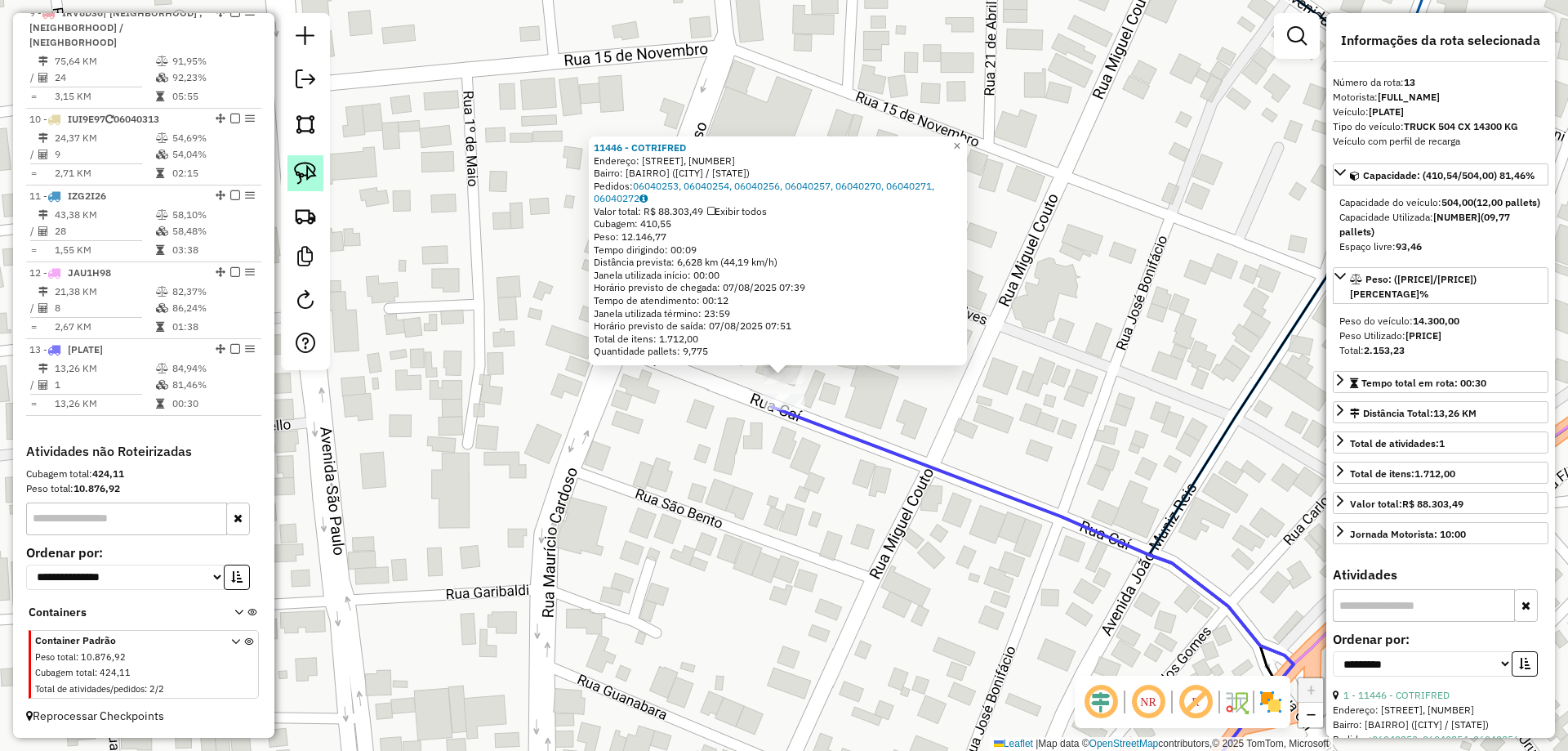 click 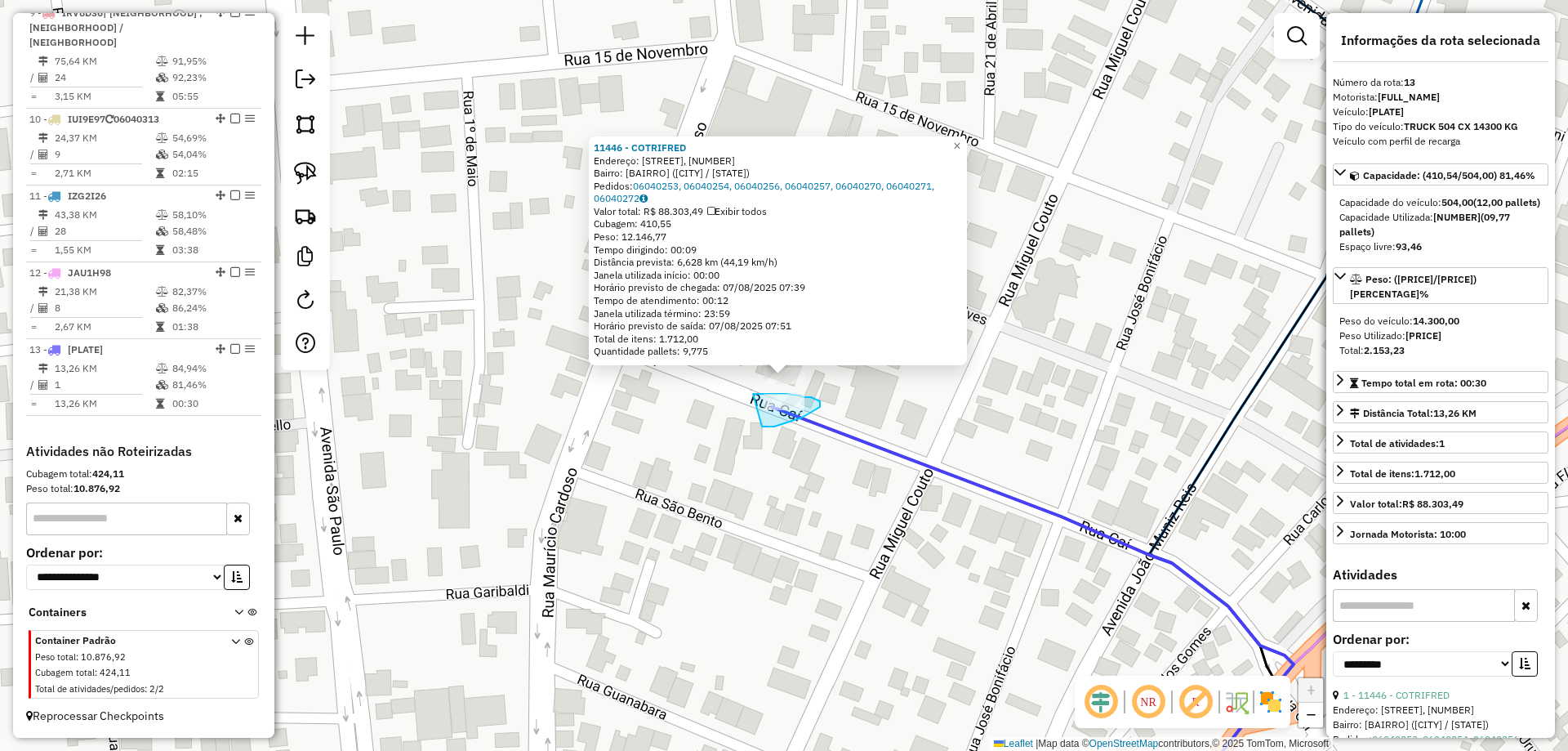 drag, startPoint x: 762, startPoint y: 427, endPoint x: 753, endPoint y: 394, distance: 34.205263 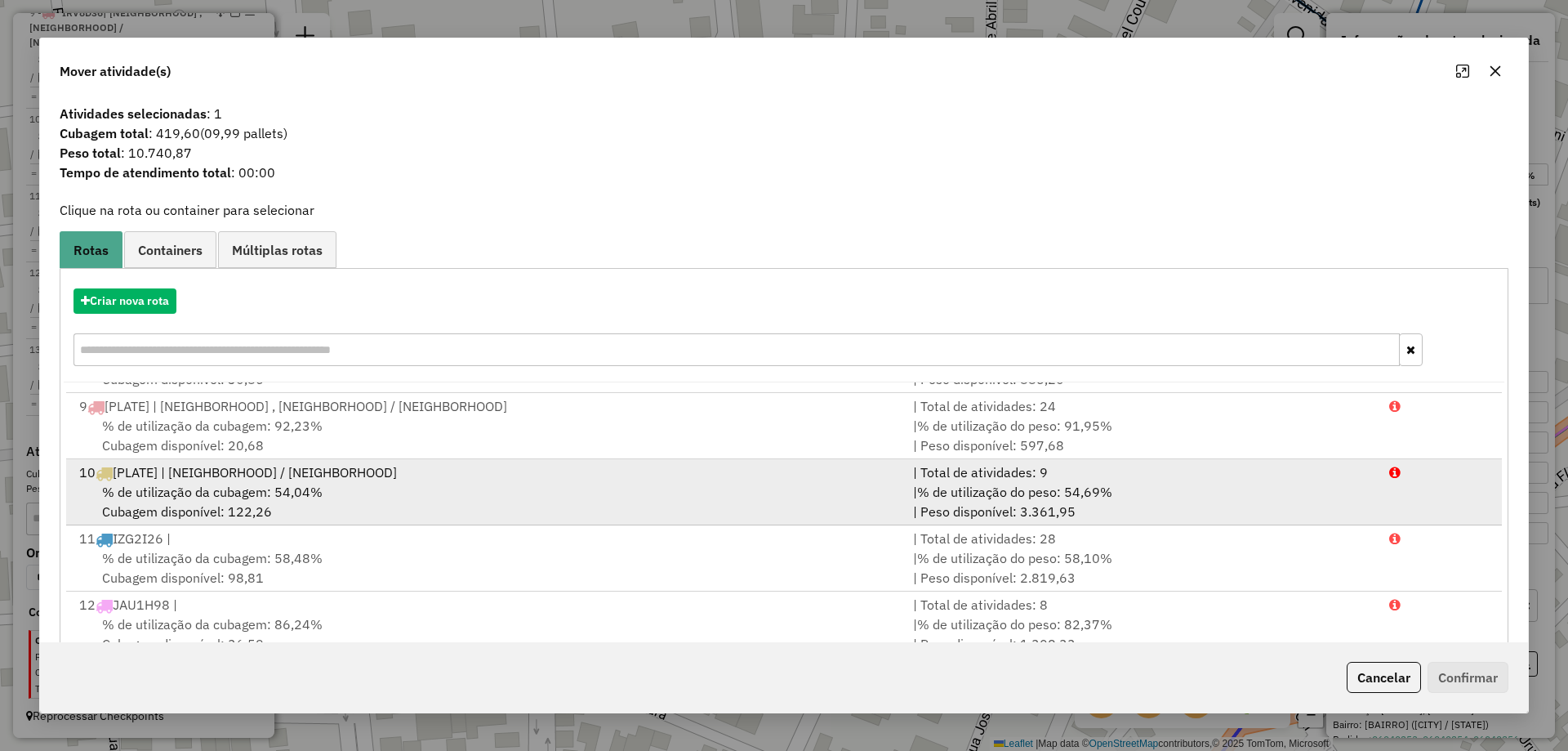 scroll, scrollTop: 534, scrollLeft: 0, axis: vertical 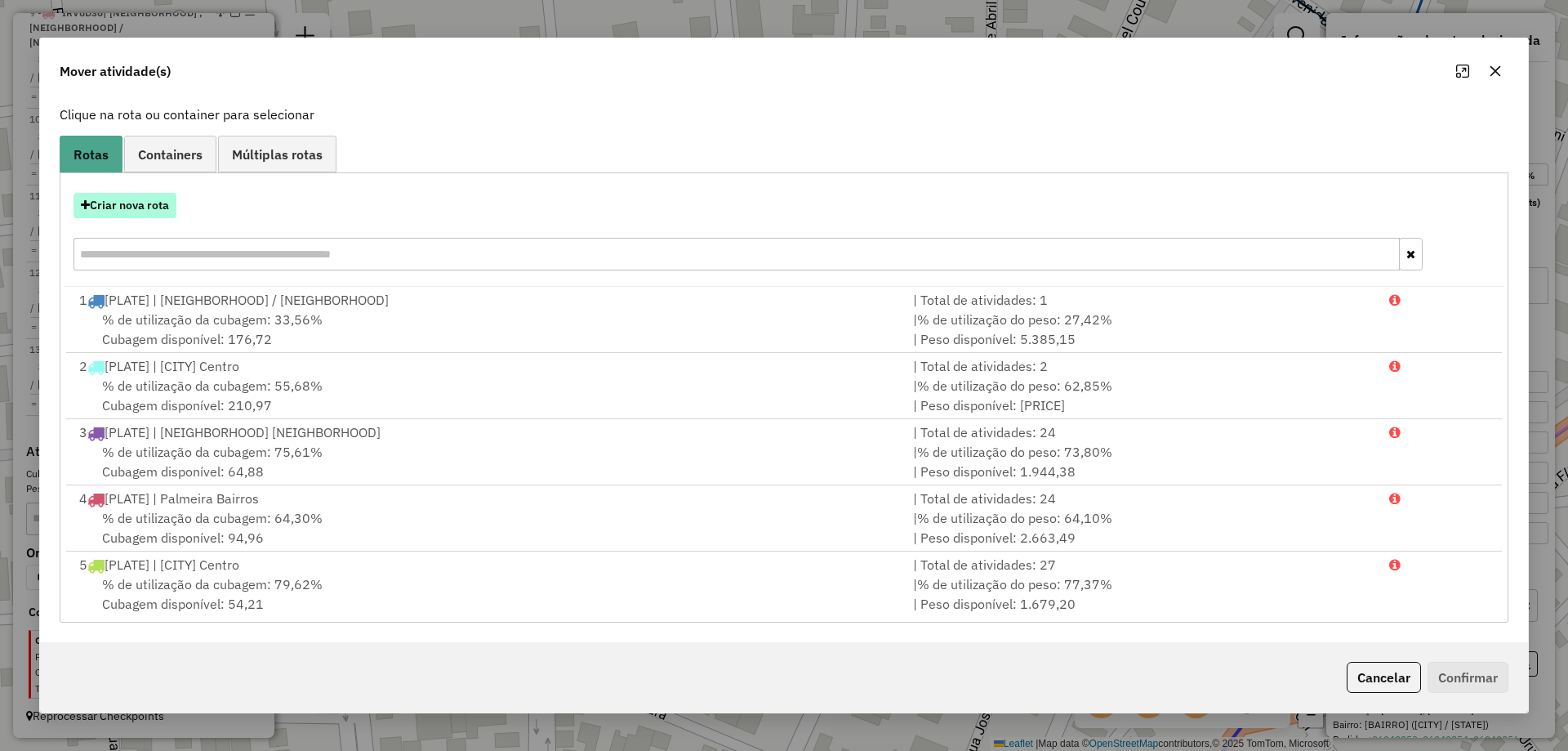 click on "Criar nova rota" at bounding box center (125, 205) 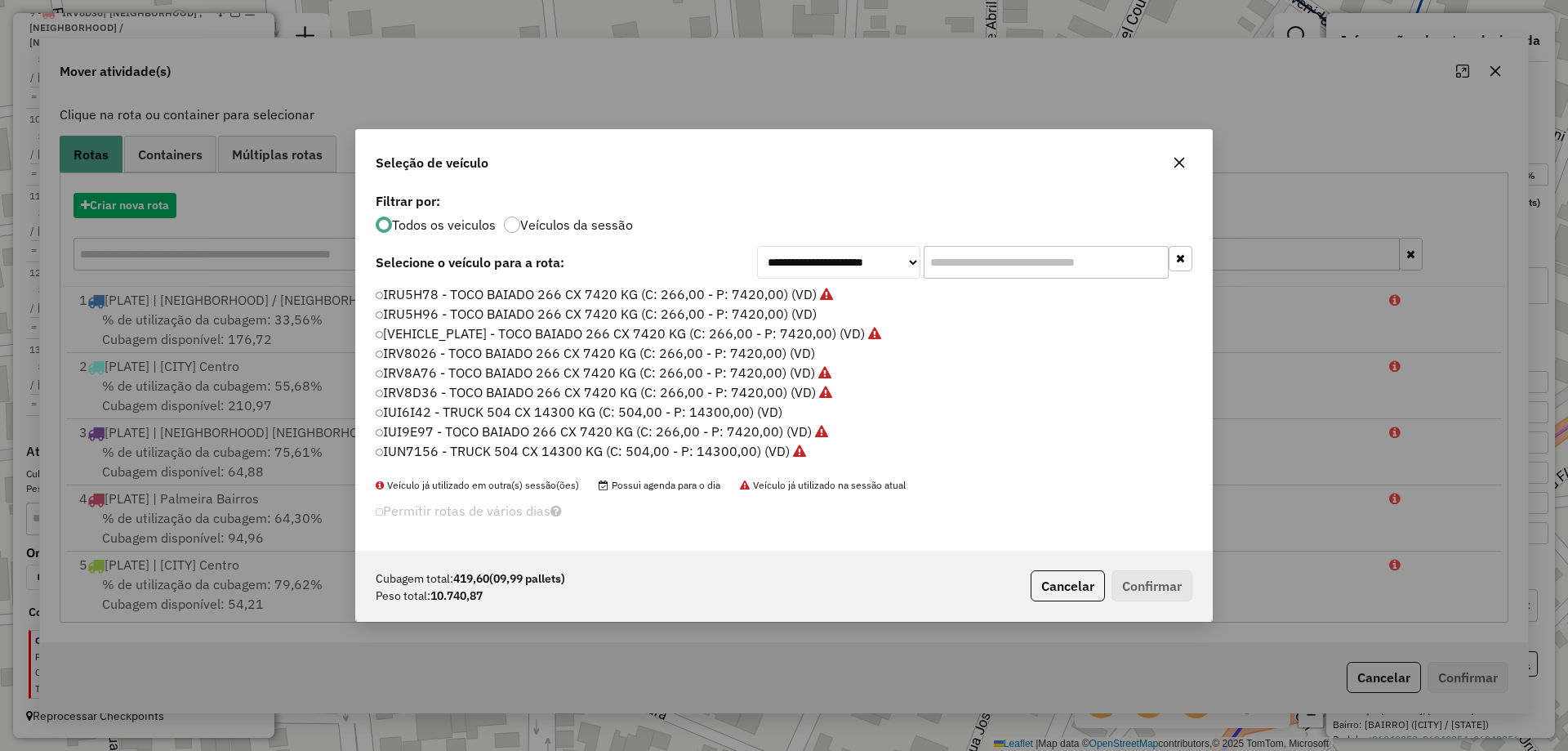 scroll, scrollTop: 9, scrollLeft: 5, axis: both 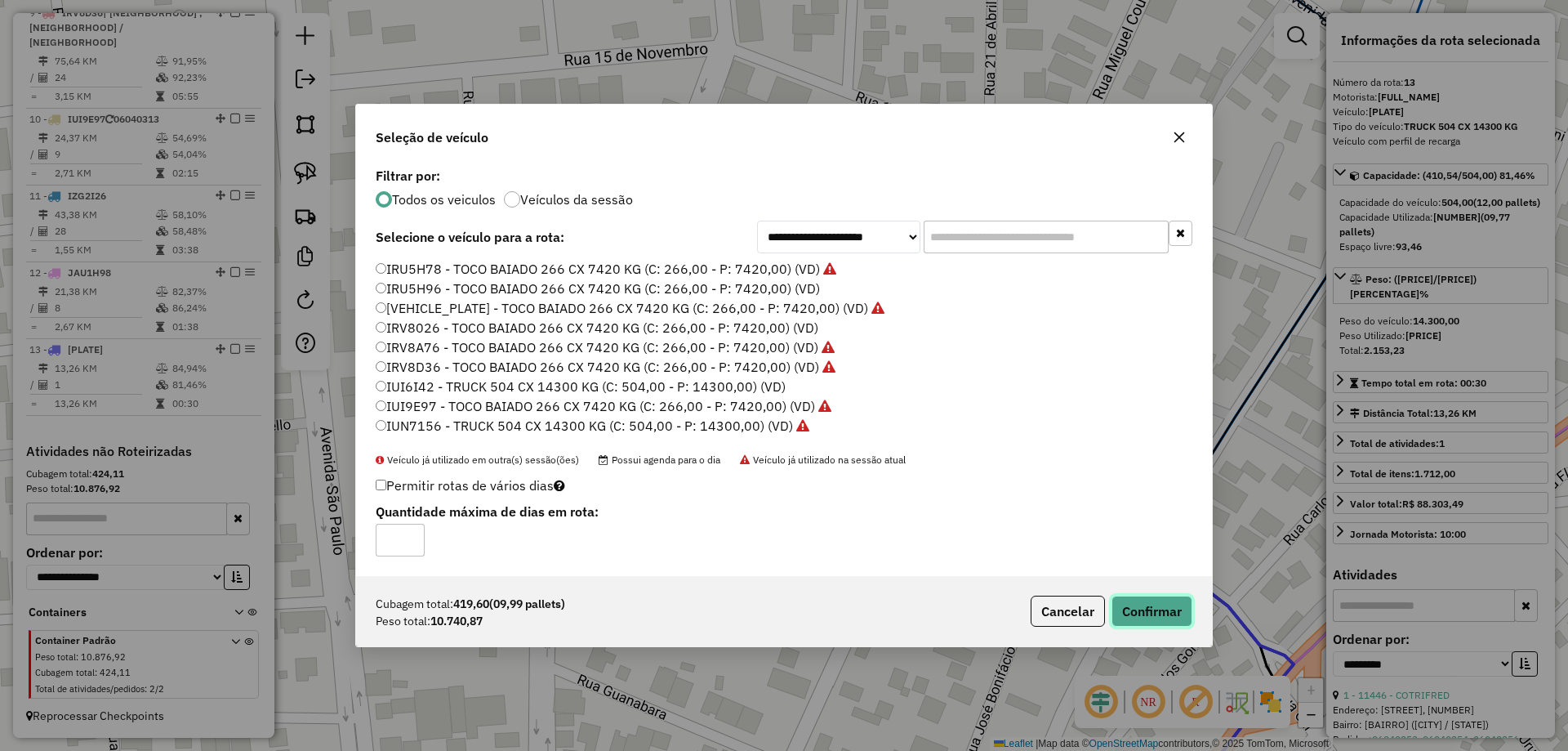 click on "Confirmar" 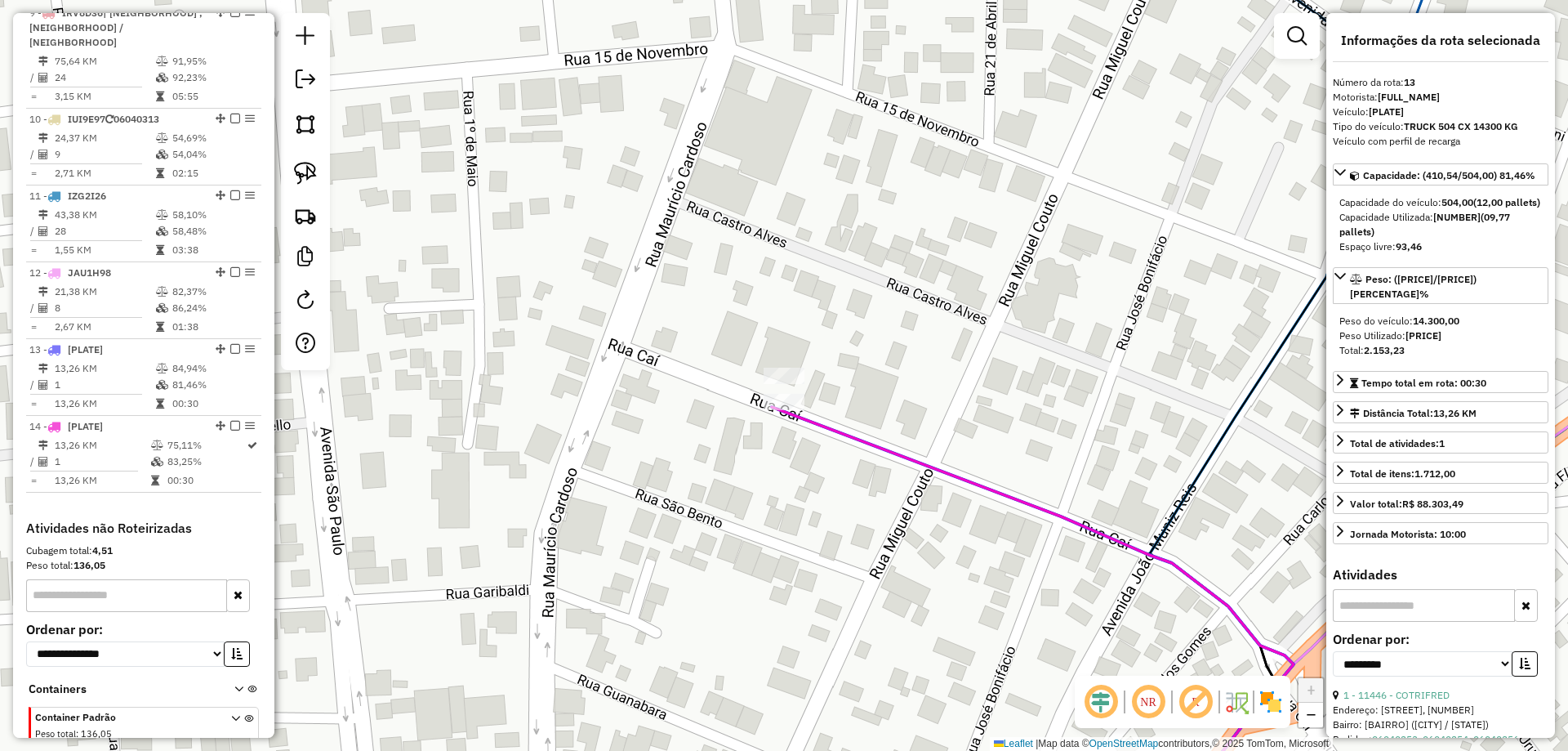 scroll, scrollTop: 1408, scrollLeft: 0, axis: vertical 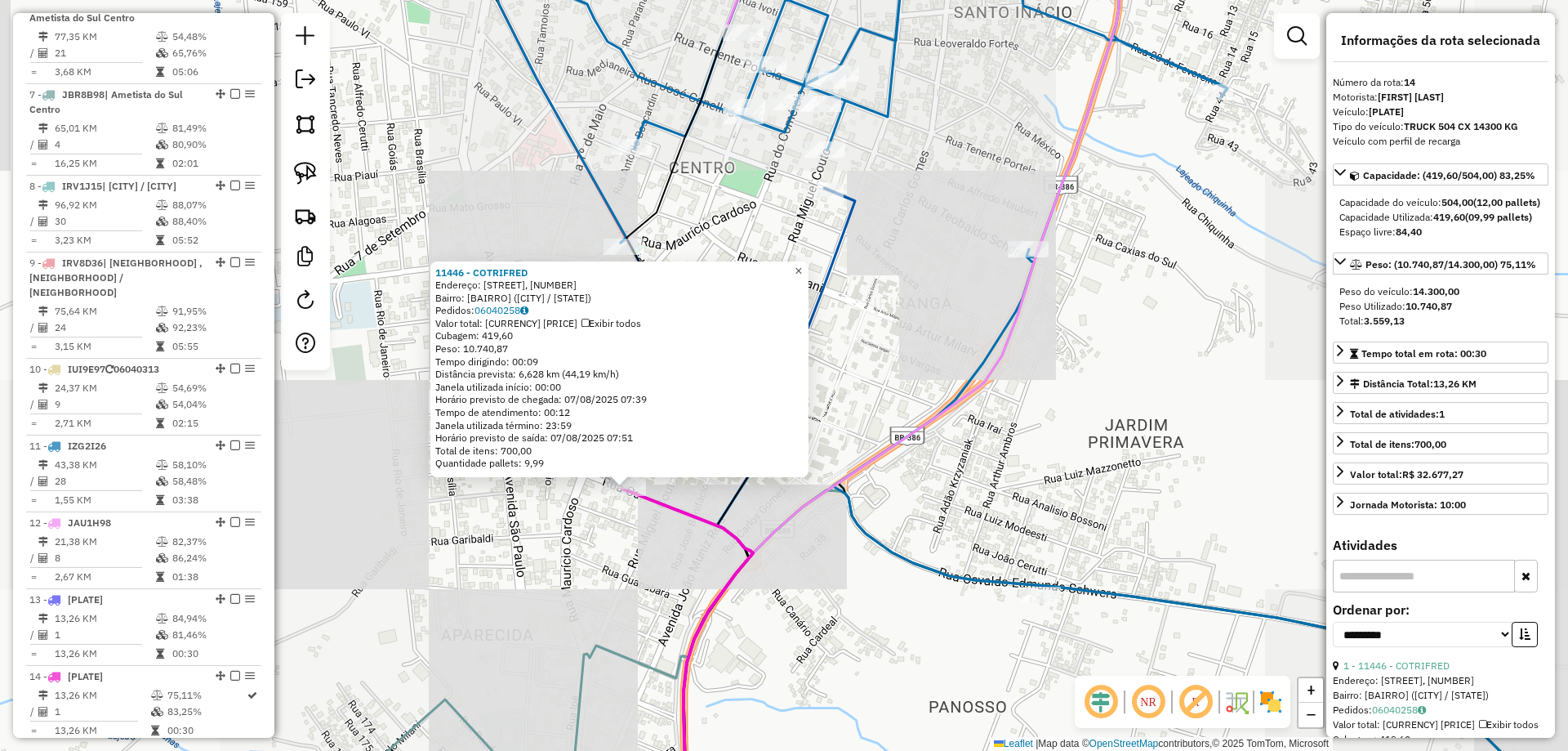 click on "×" 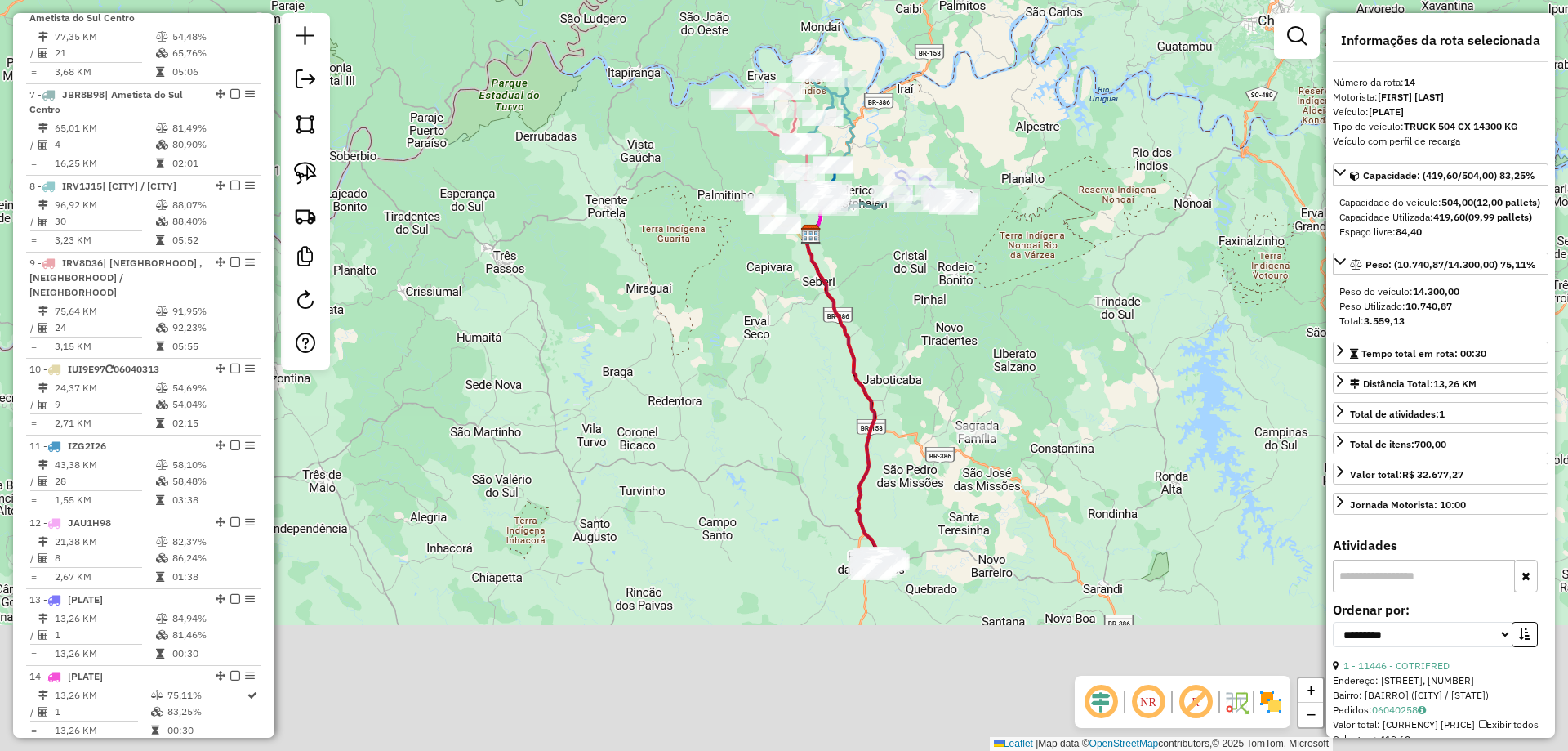 drag, startPoint x: 935, startPoint y: 498, endPoint x: 886, endPoint y: 322, distance: 182.6937 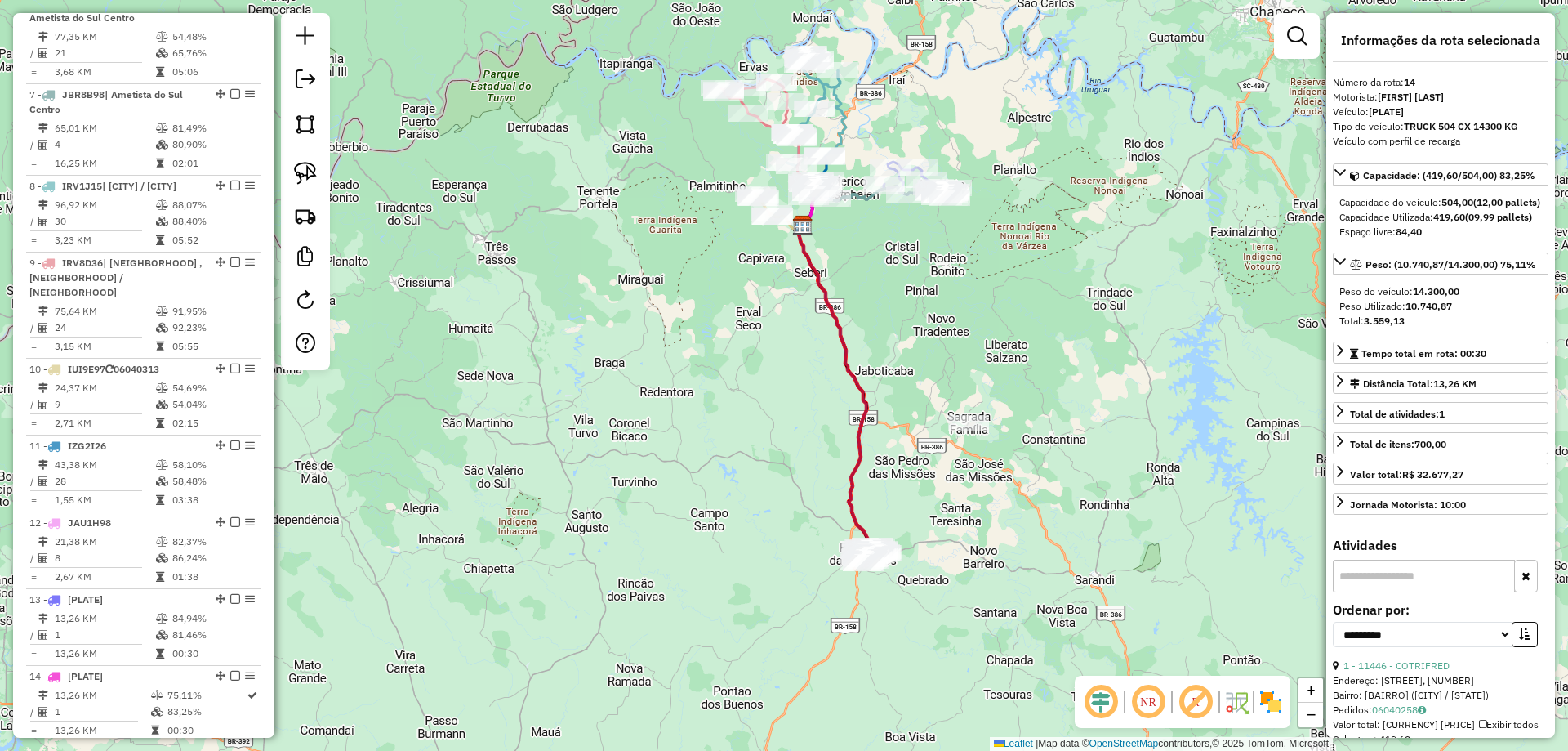 drag, startPoint x: 876, startPoint y: 332, endPoint x: 828, endPoint y: 352, distance: 52 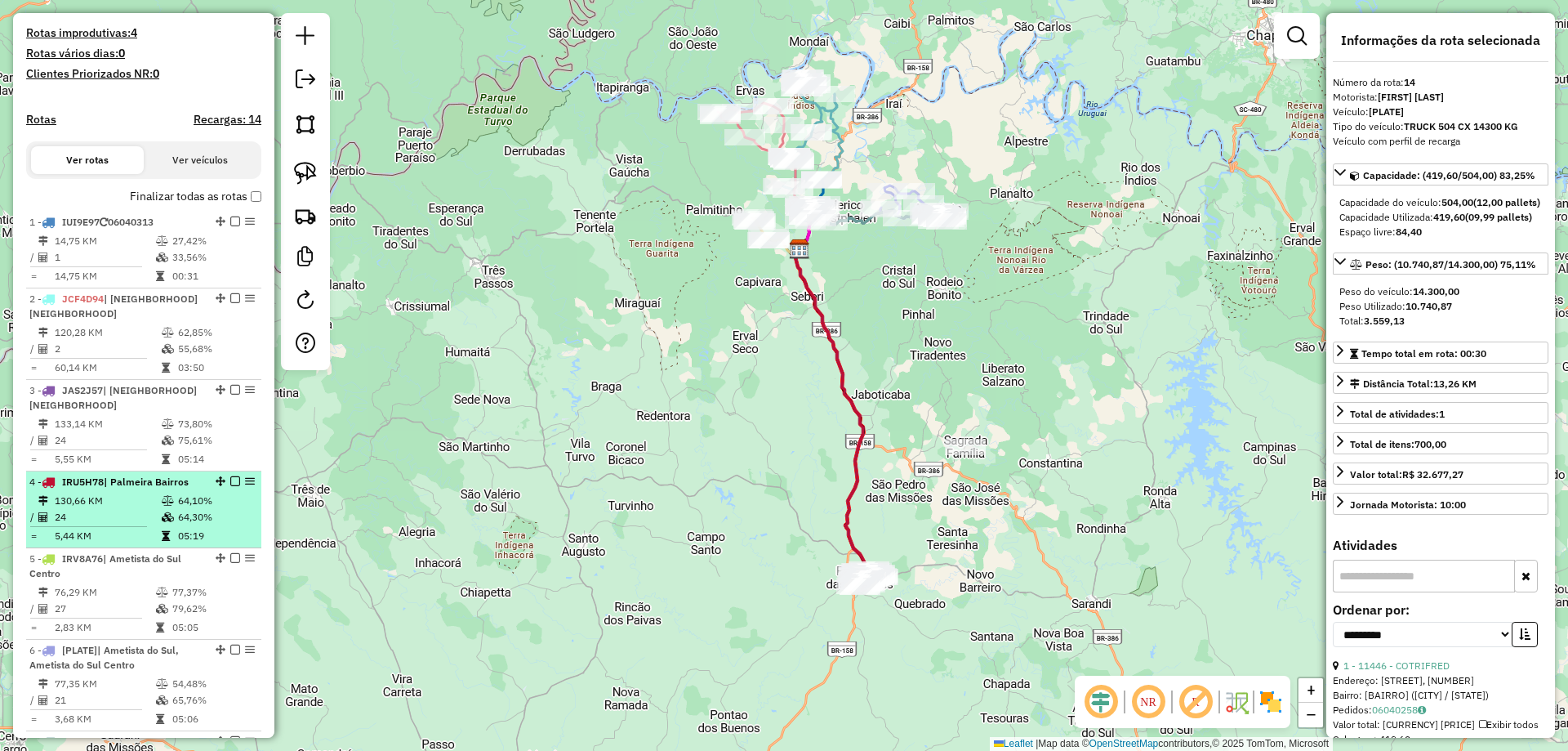 scroll, scrollTop: 427, scrollLeft: 0, axis: vertical 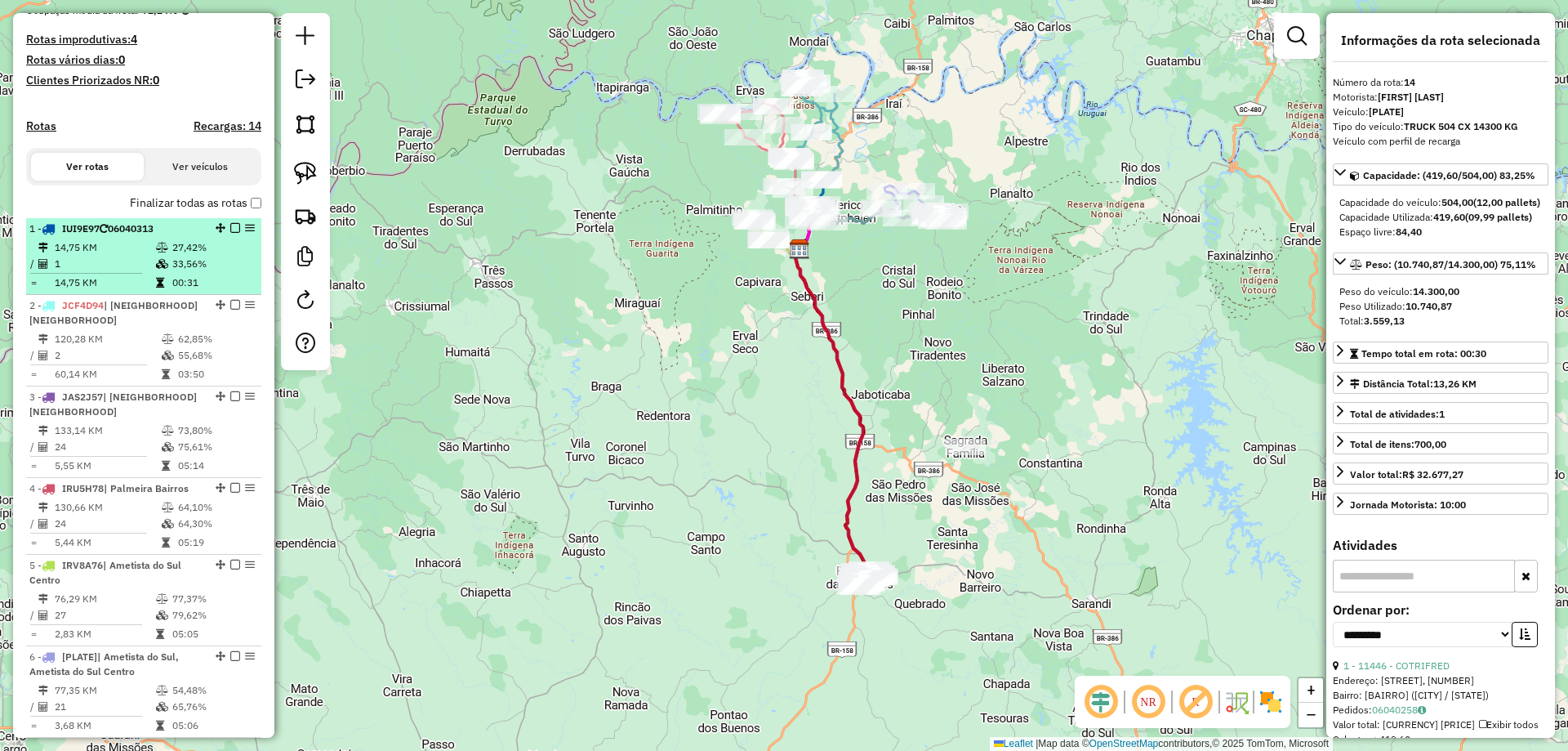 click on "1 -       IUI9E97   | Taquaruçu do Sul / Vista Alegre  14,75 KM   27,42%  /  1   33,56%     =  14,75 KM   00:31" at bounding box center (144, 257) 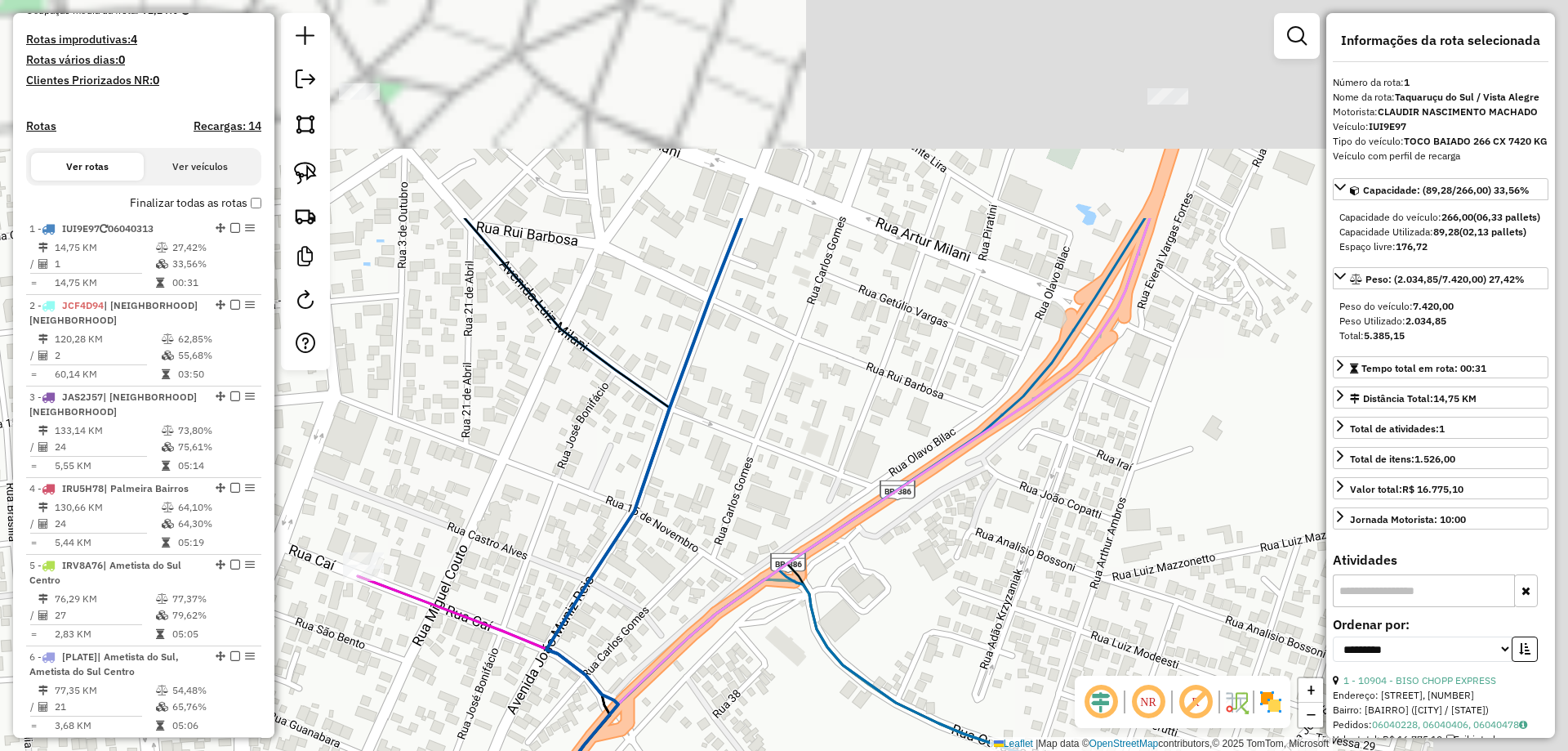 drag, startPoint x: 906, startPoint y: 101, endPoint x: 626, endPoint y: 409, distance: 416.24992 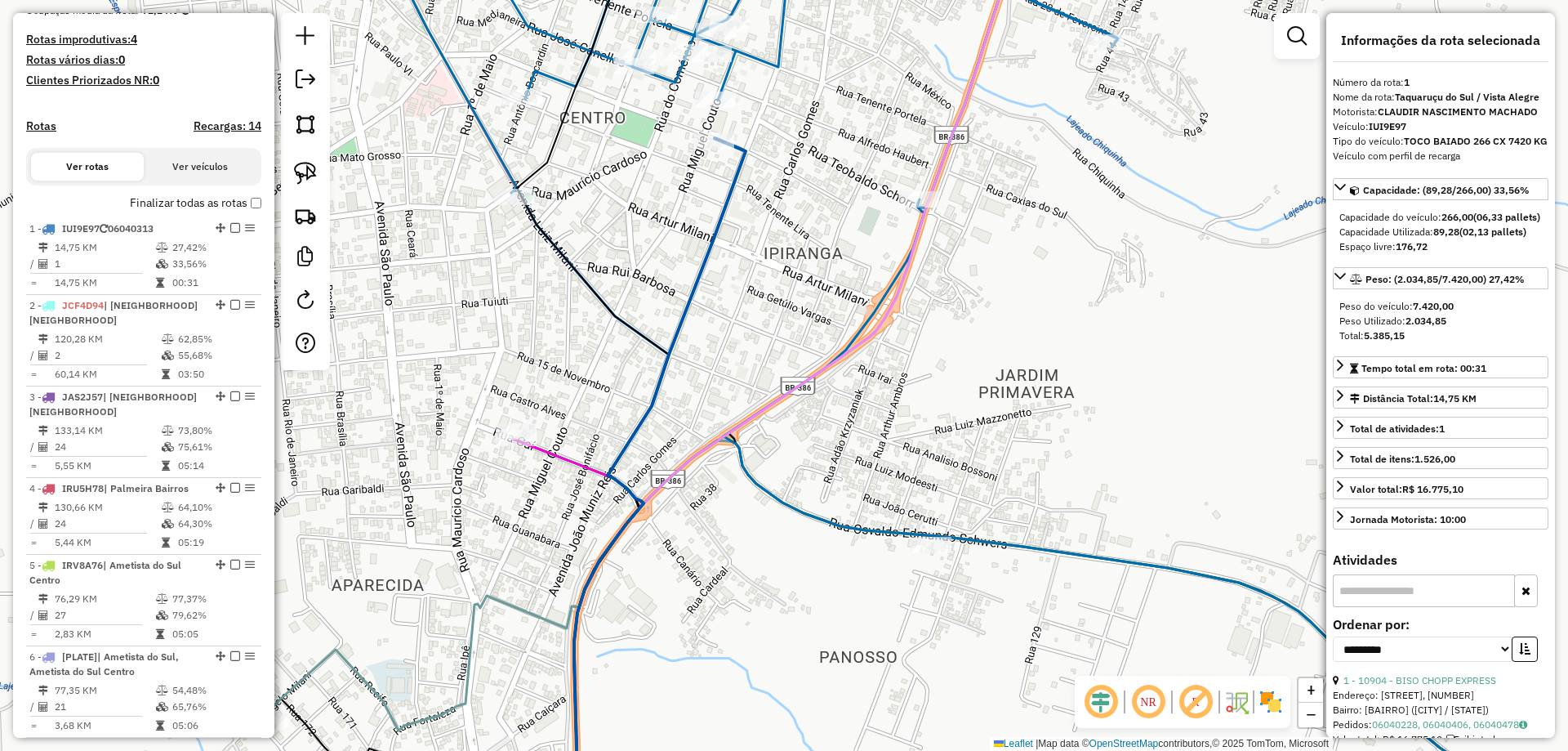 drag, startPoint x: 754, startPoint y: 190, endPoint x: 724, endPoint y: 245, distance: 62.64982 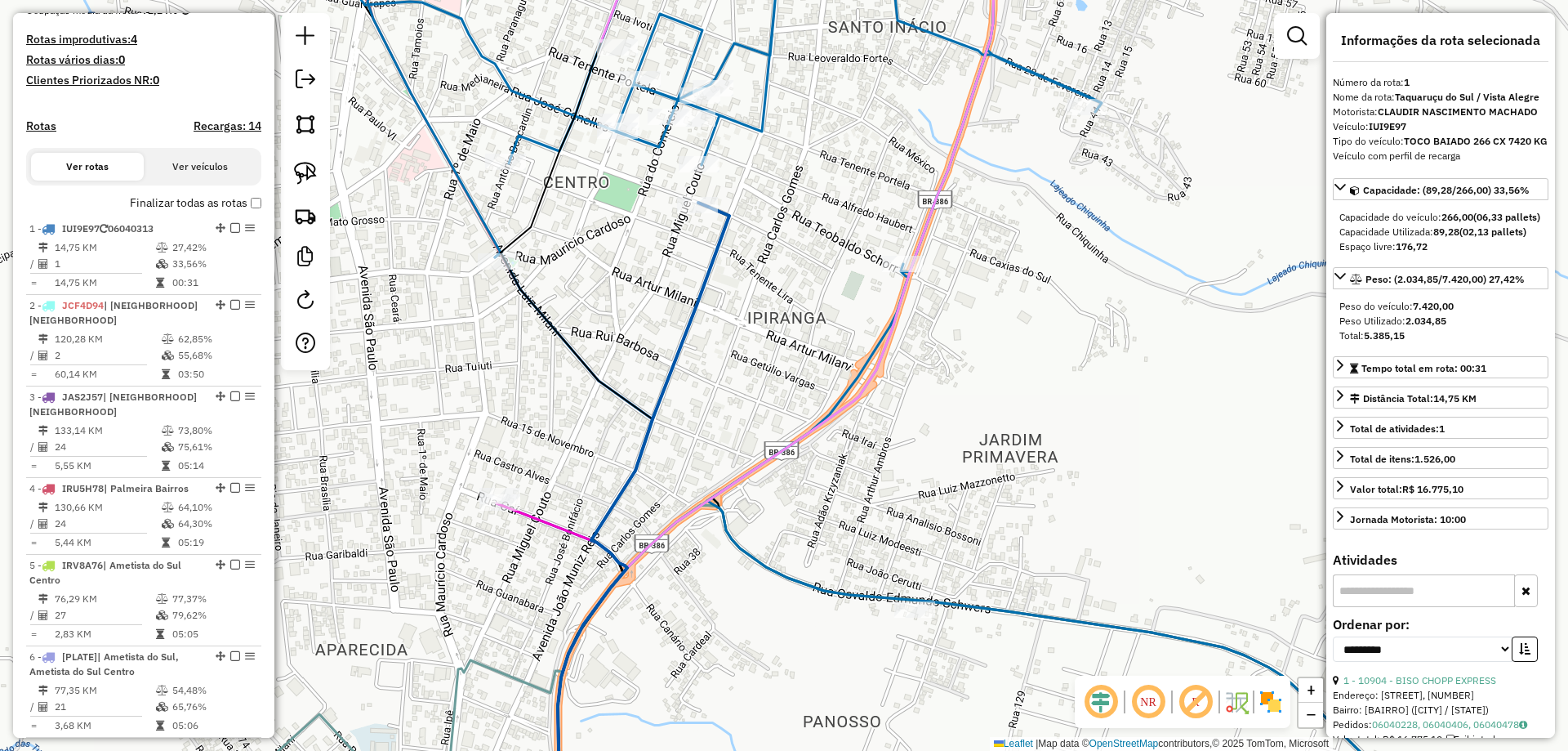 drag, startPoint x: 751, startPoint y: 220, endPoint x: 735, endPoint y: 330, distance: 111.15755 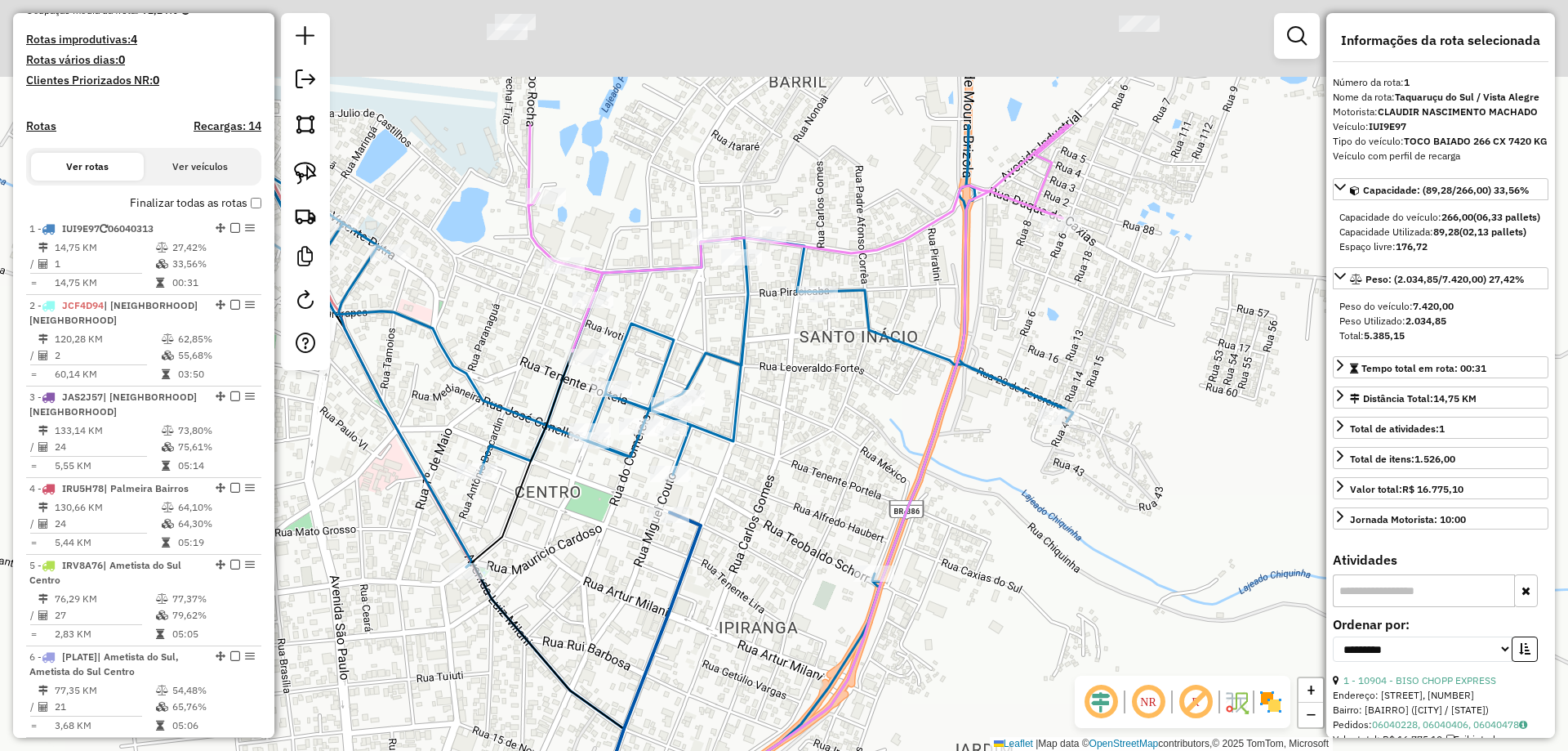 drag, startPoint x: 885, startPoint y: 217, endPoint x: 857, endPoint y: 389, distance: 174.26417 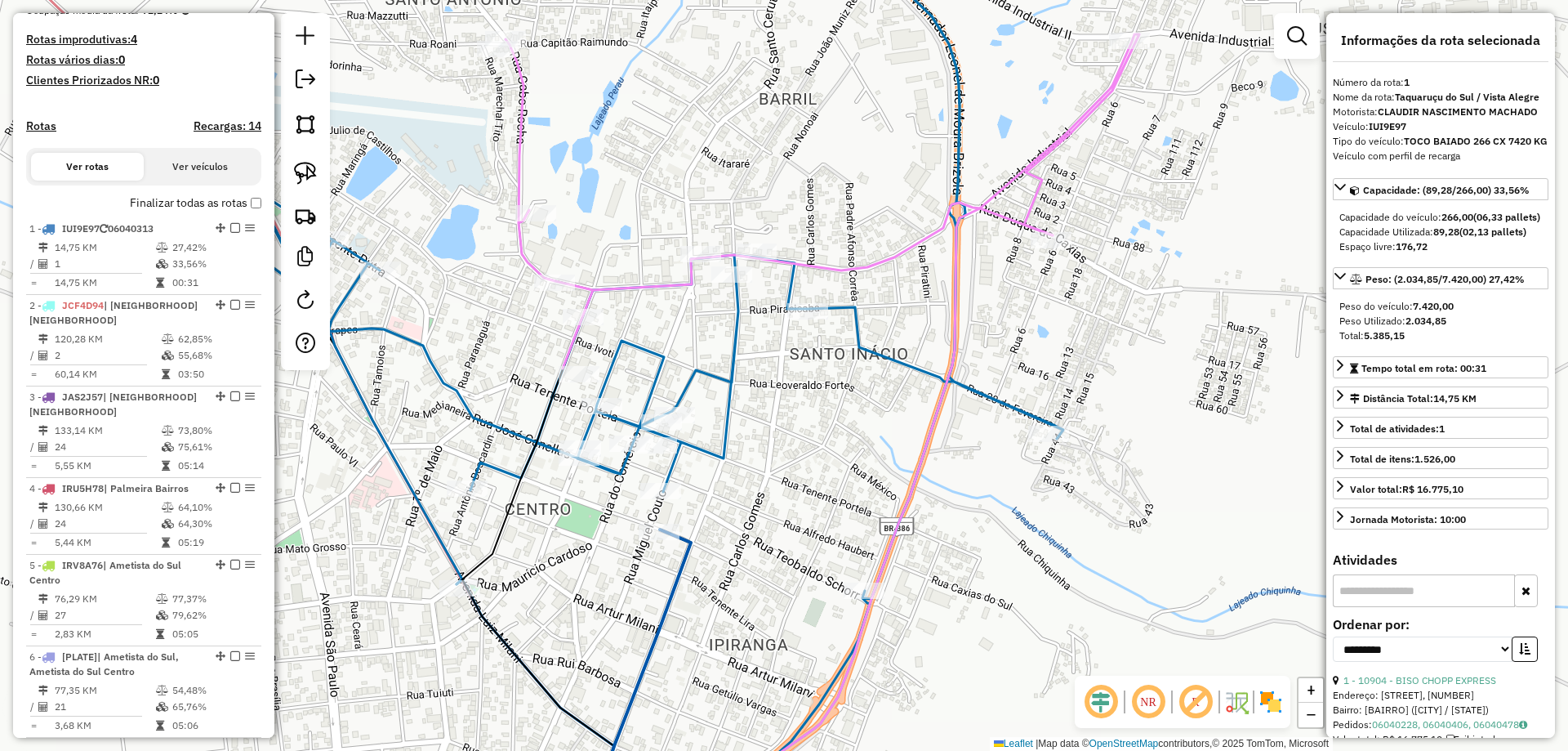 drag, startPoint x: 1080, startPoint y: 199, endPoint x: 1063, endPoint y: 250, distance: 53.75872 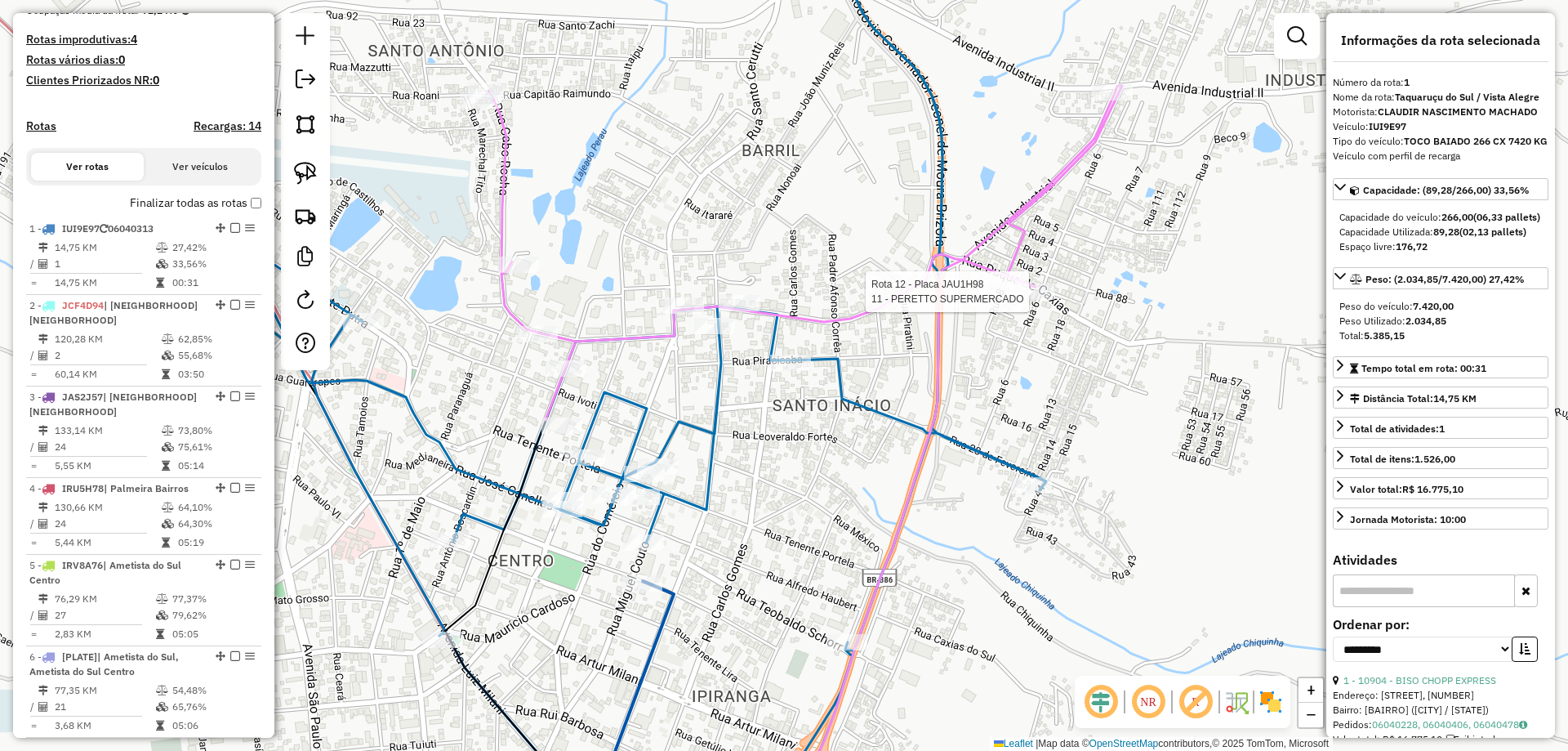 click 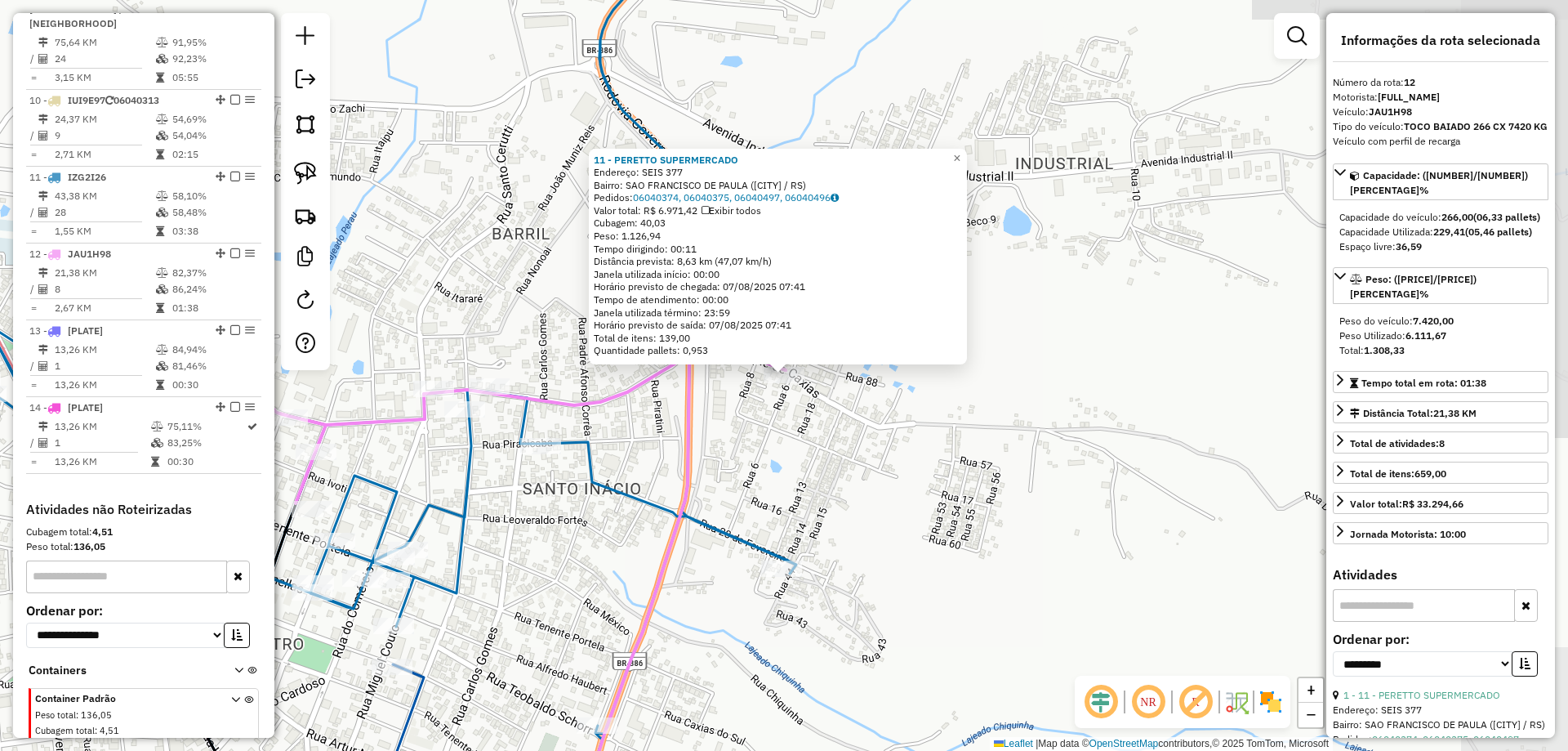 scroll, scrollTop: 1408, scrollLeft: 0, axis: vertical 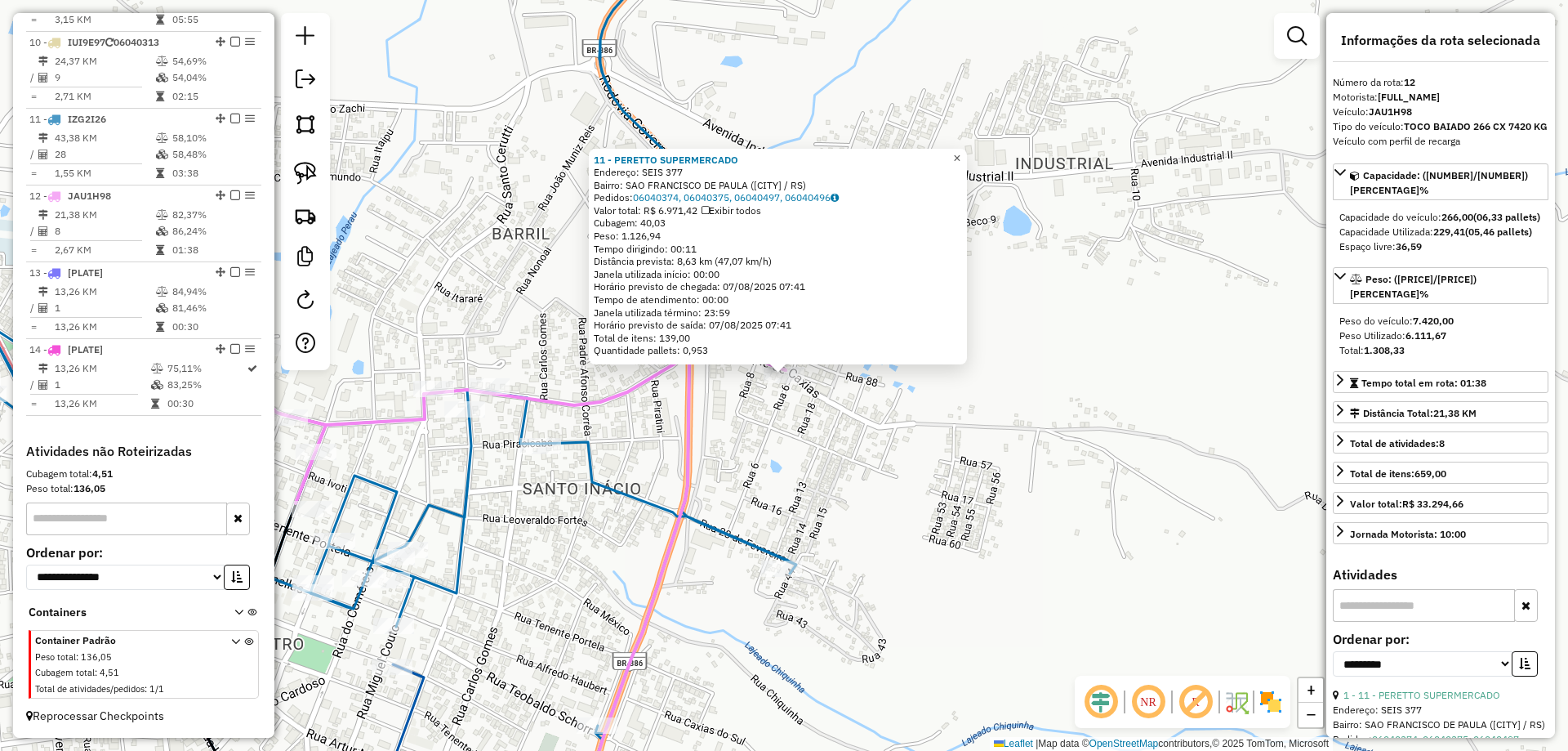 click on "×" 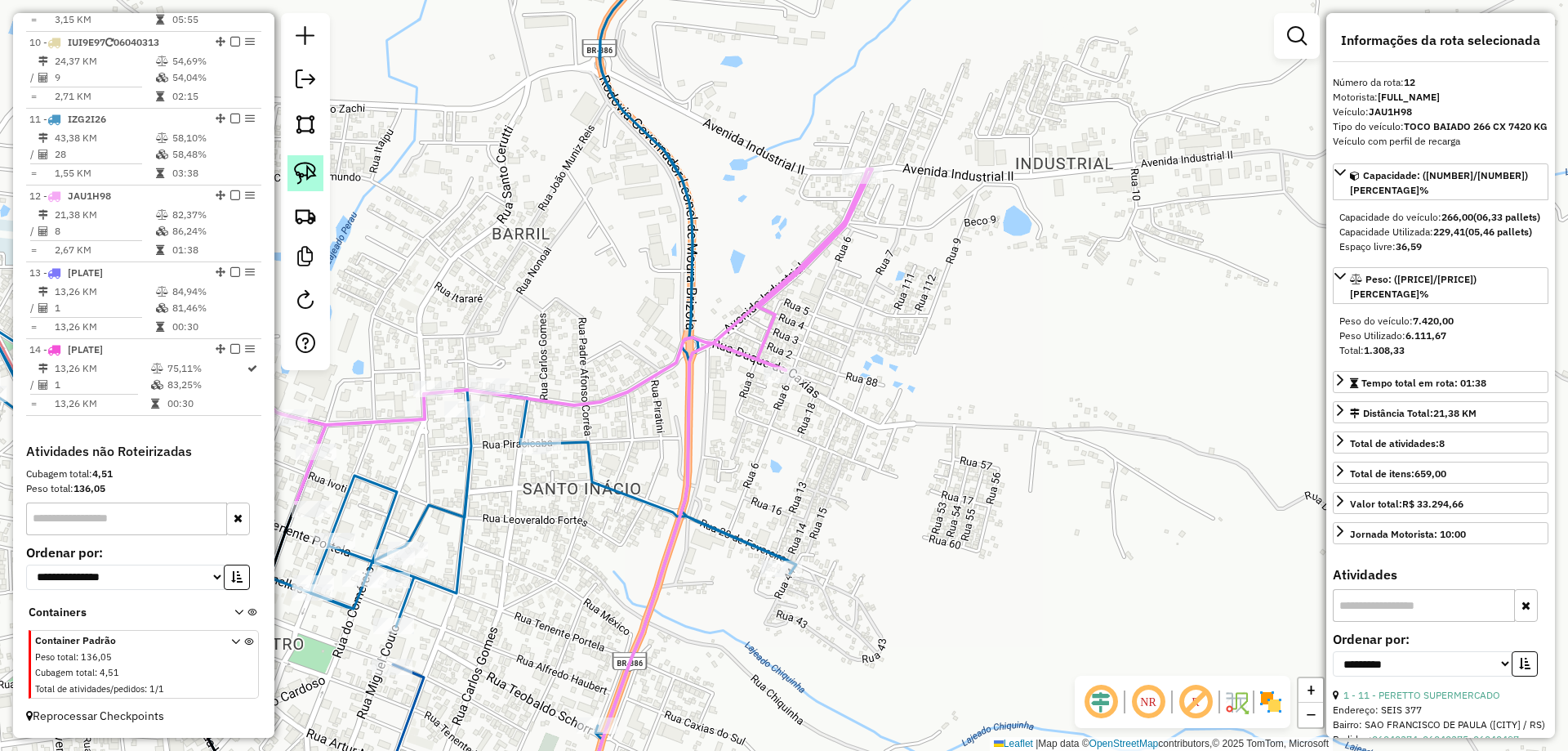click 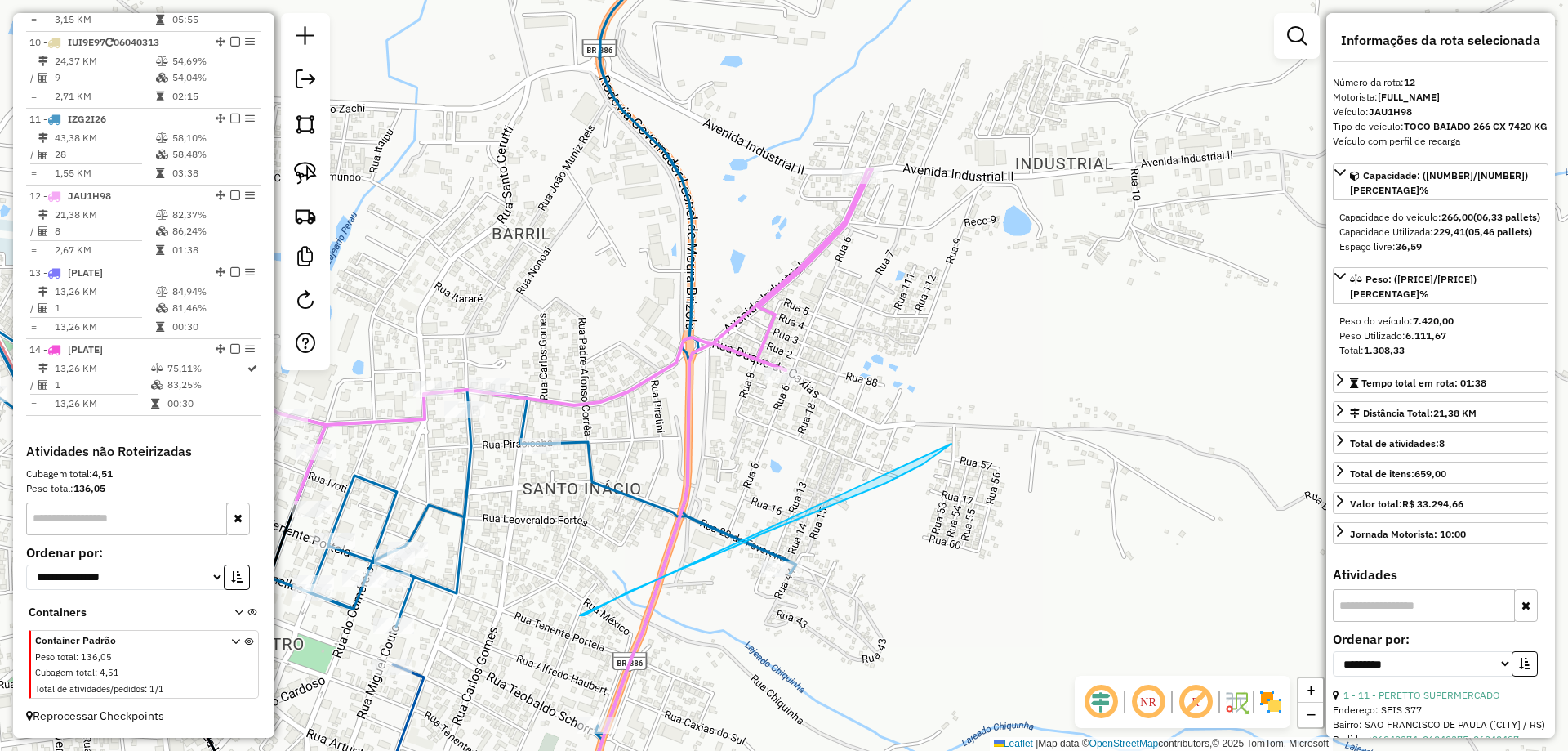 drag, startPoint x: 580, startPoint y: 615, endPoint x: 942, endPoint y: 444, distance: 400.3561 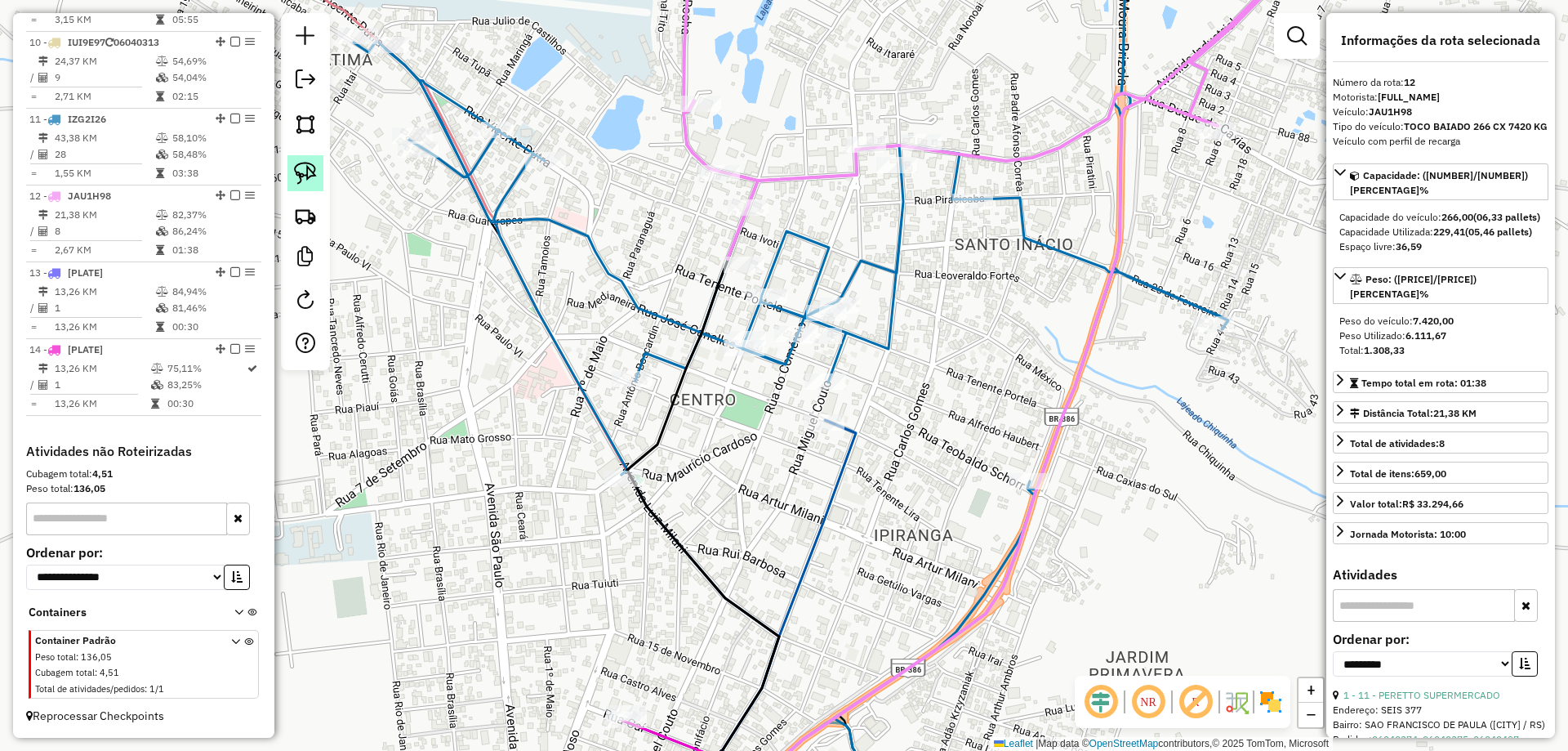 click 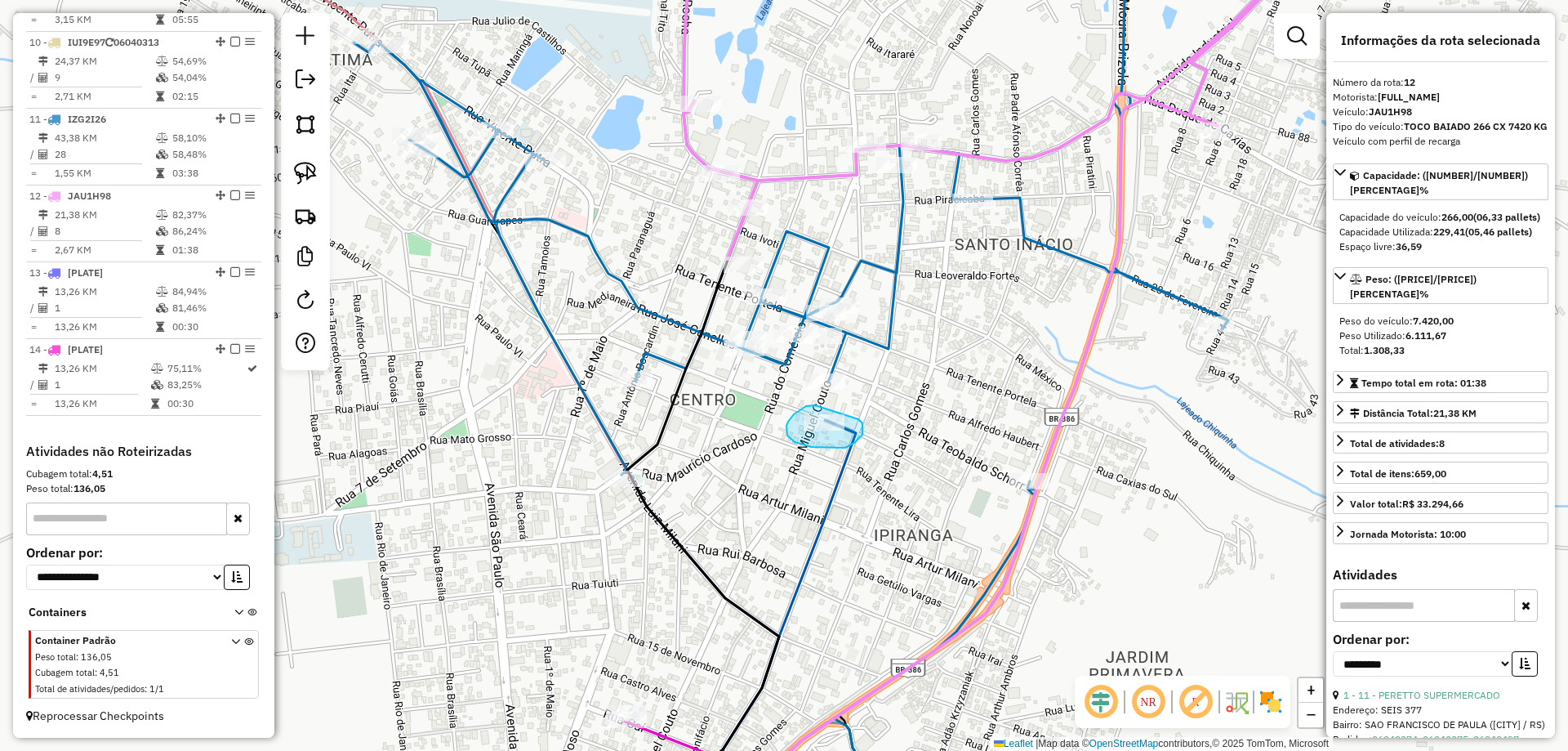 drag, startPoint x: 815, startPoint y: 405, endPoint x: 858, endPoint y: 419, distance: 45.22168 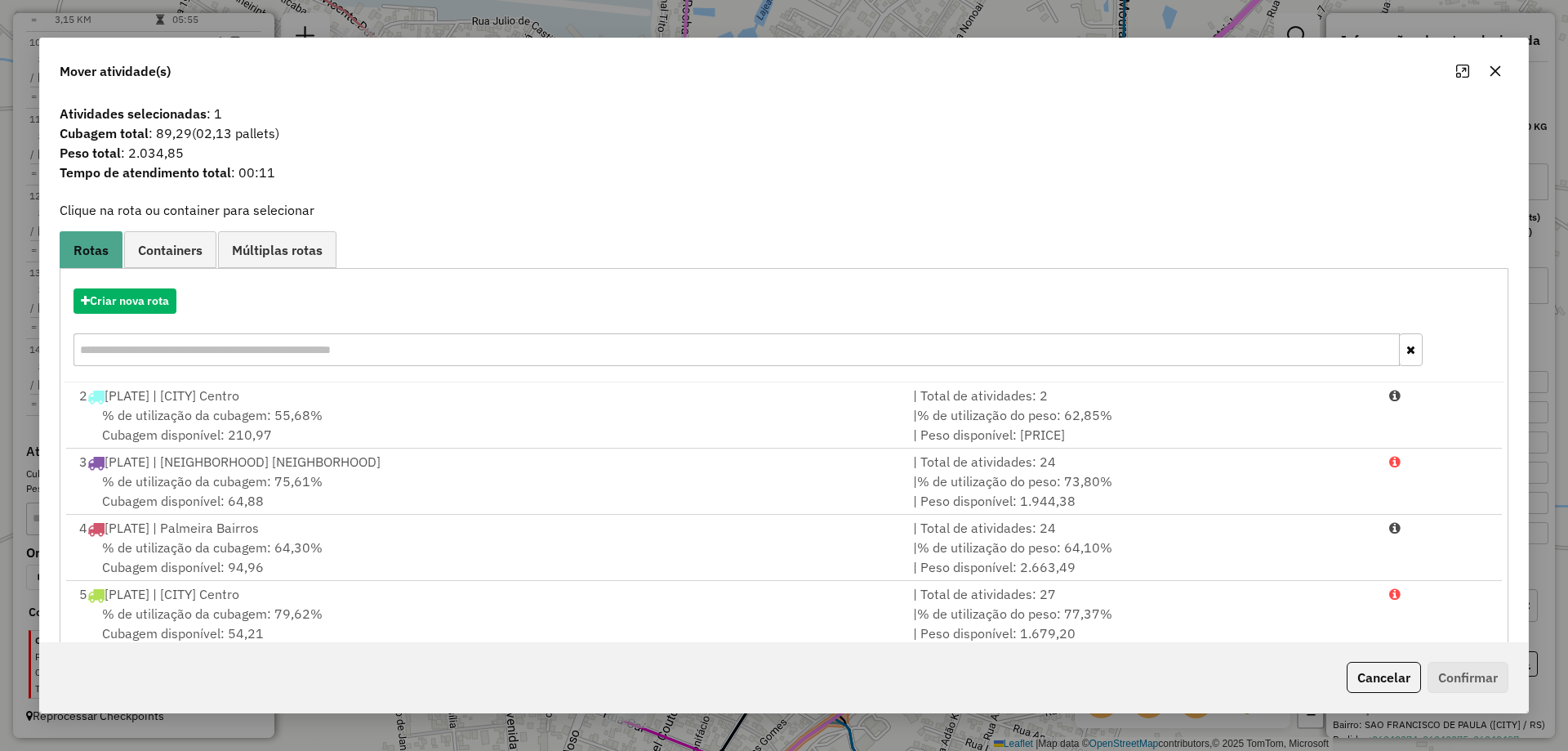 scroll, scrollTop: 534, scrollLeft: 0, axis: vertical 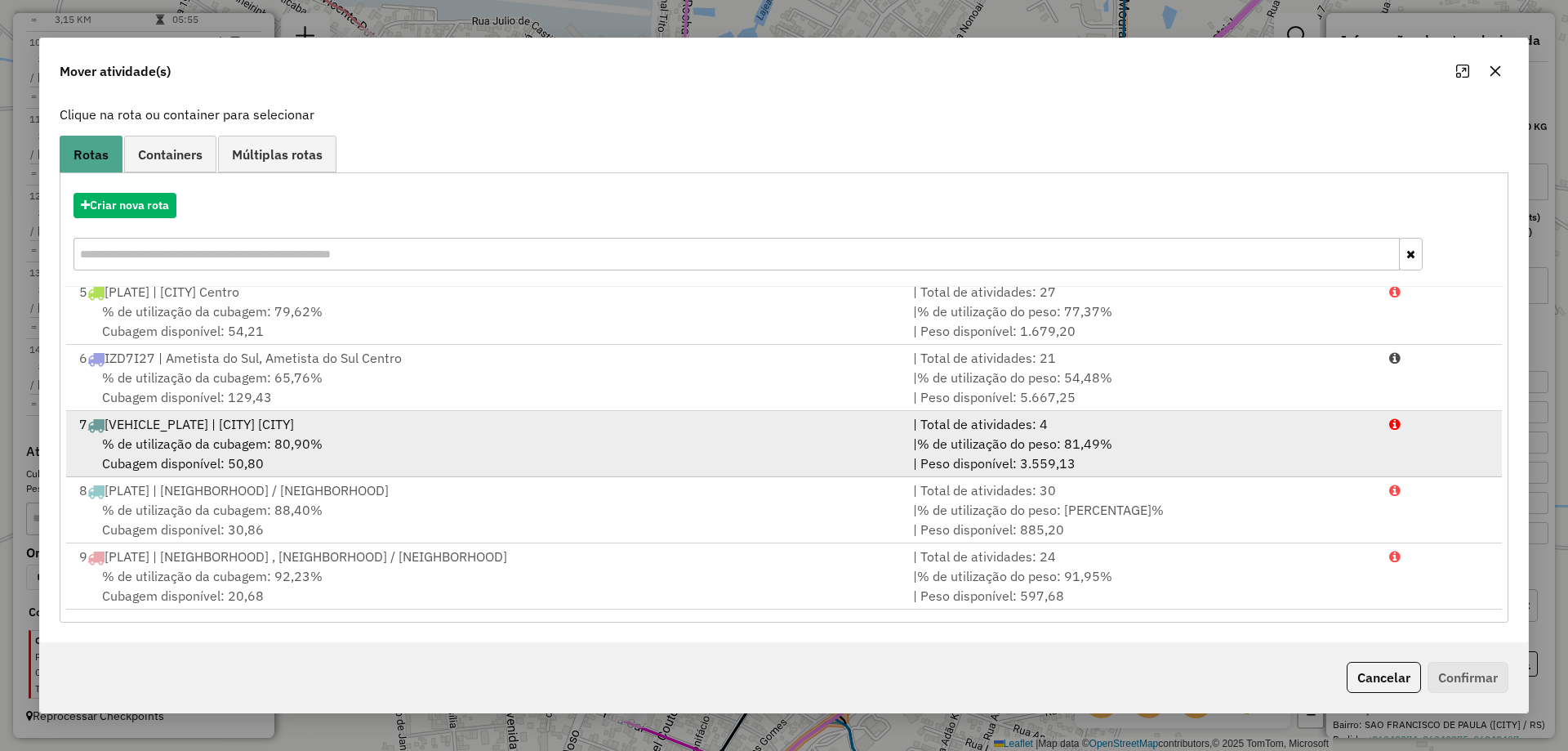 click on "% de utilização da cubagem: 80,90%  Cubagem disponível: 50,80" at bounding box center [486, 454] 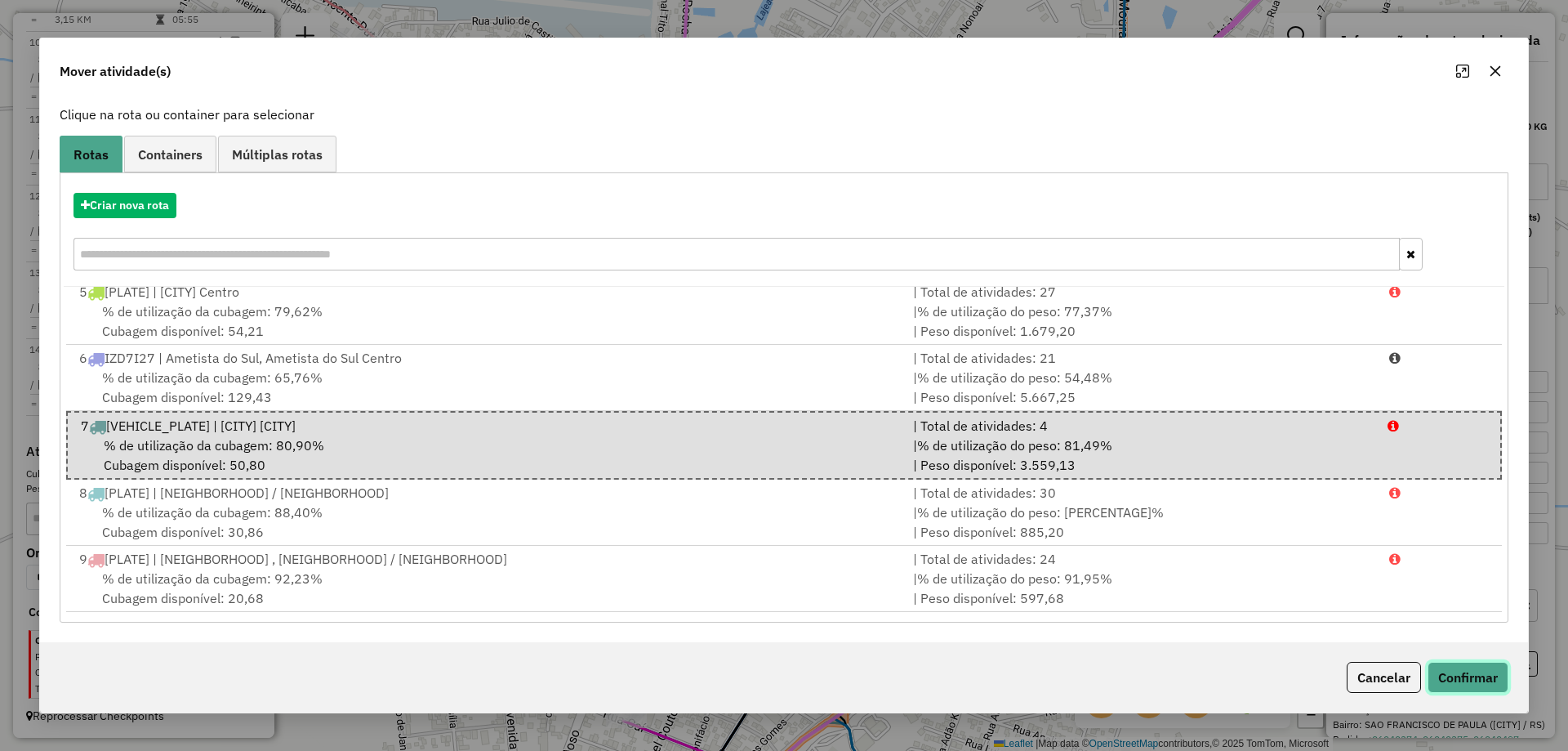 click on "Confirmar" 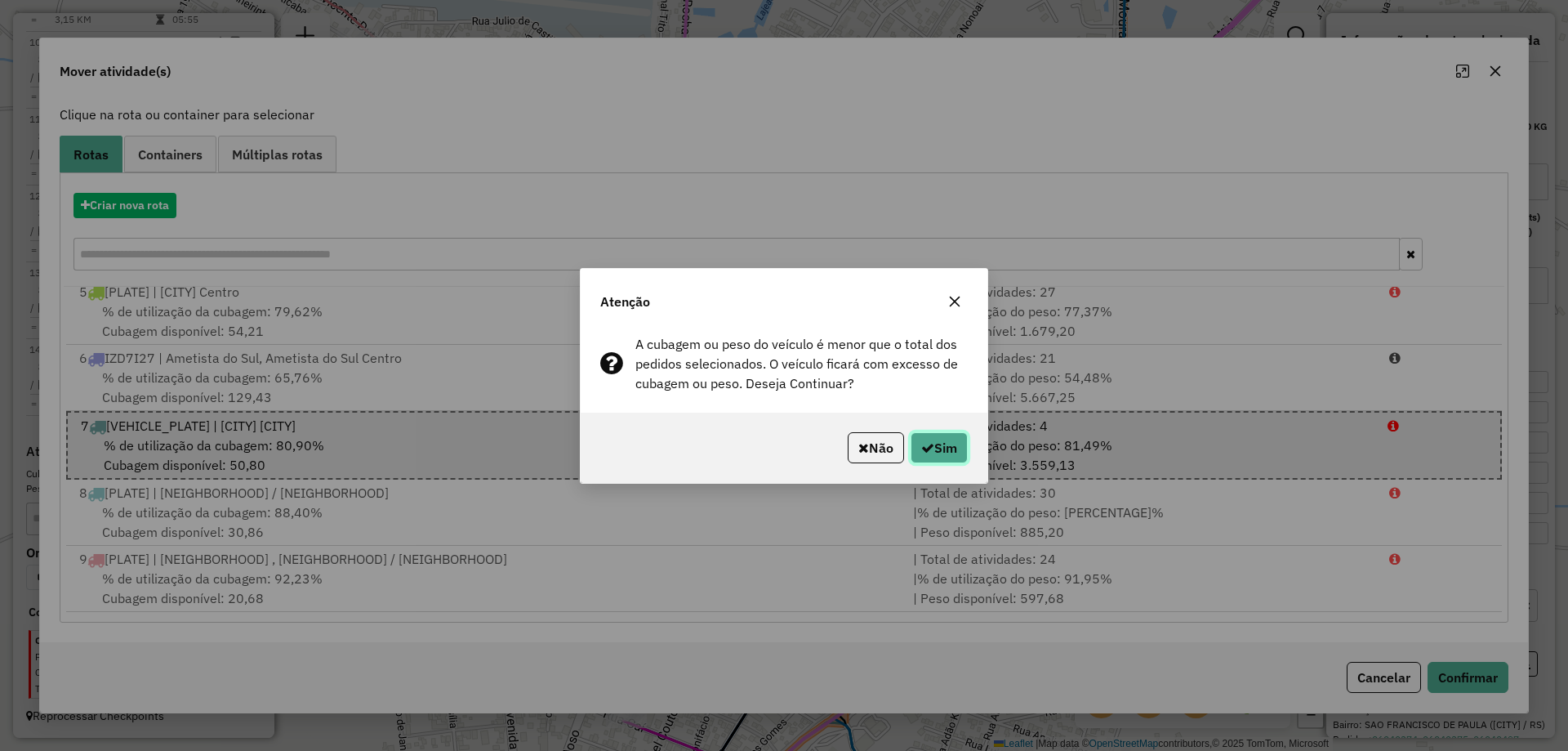 click 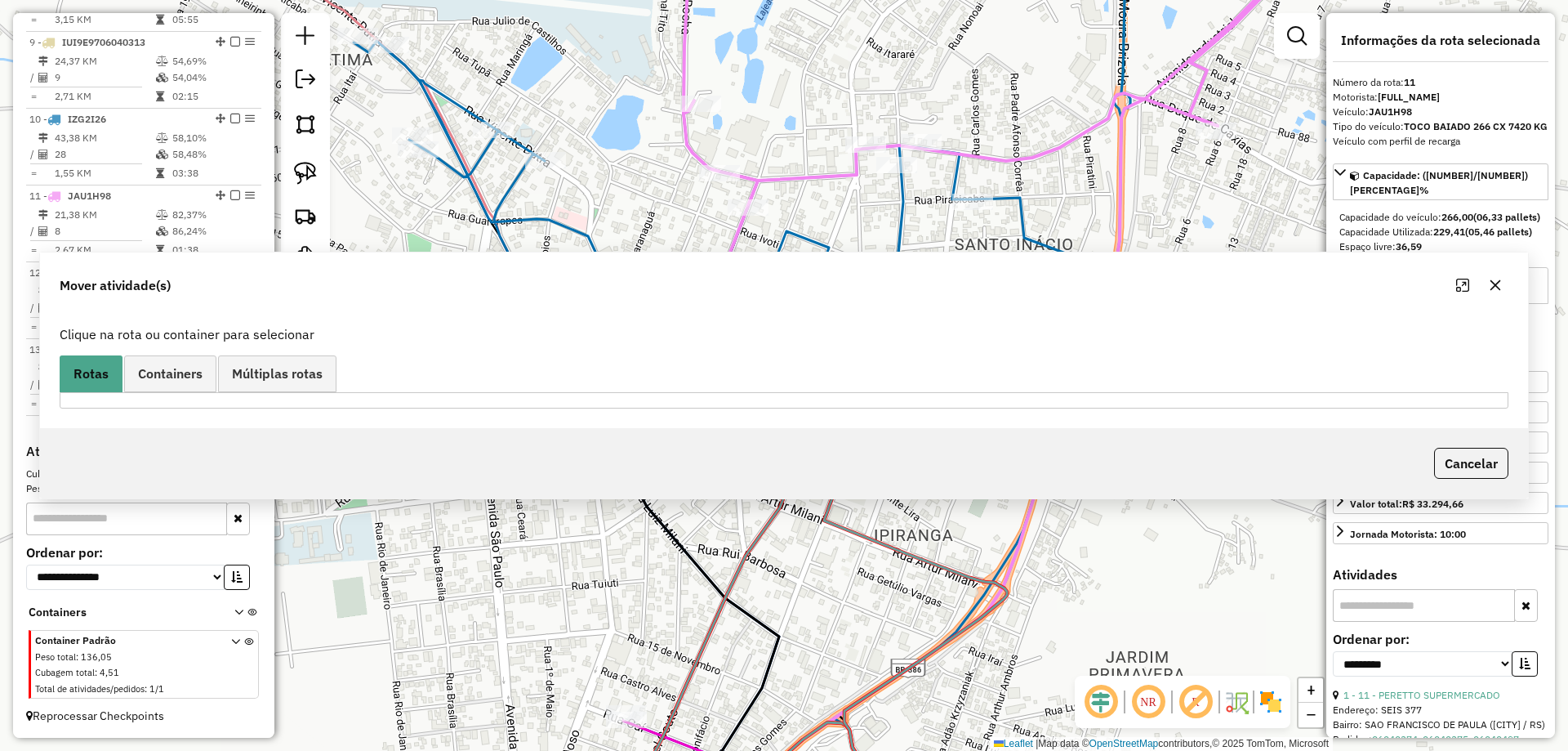 scroll, scrollTop: 1316, scrollLeft: 0, axis: vertical 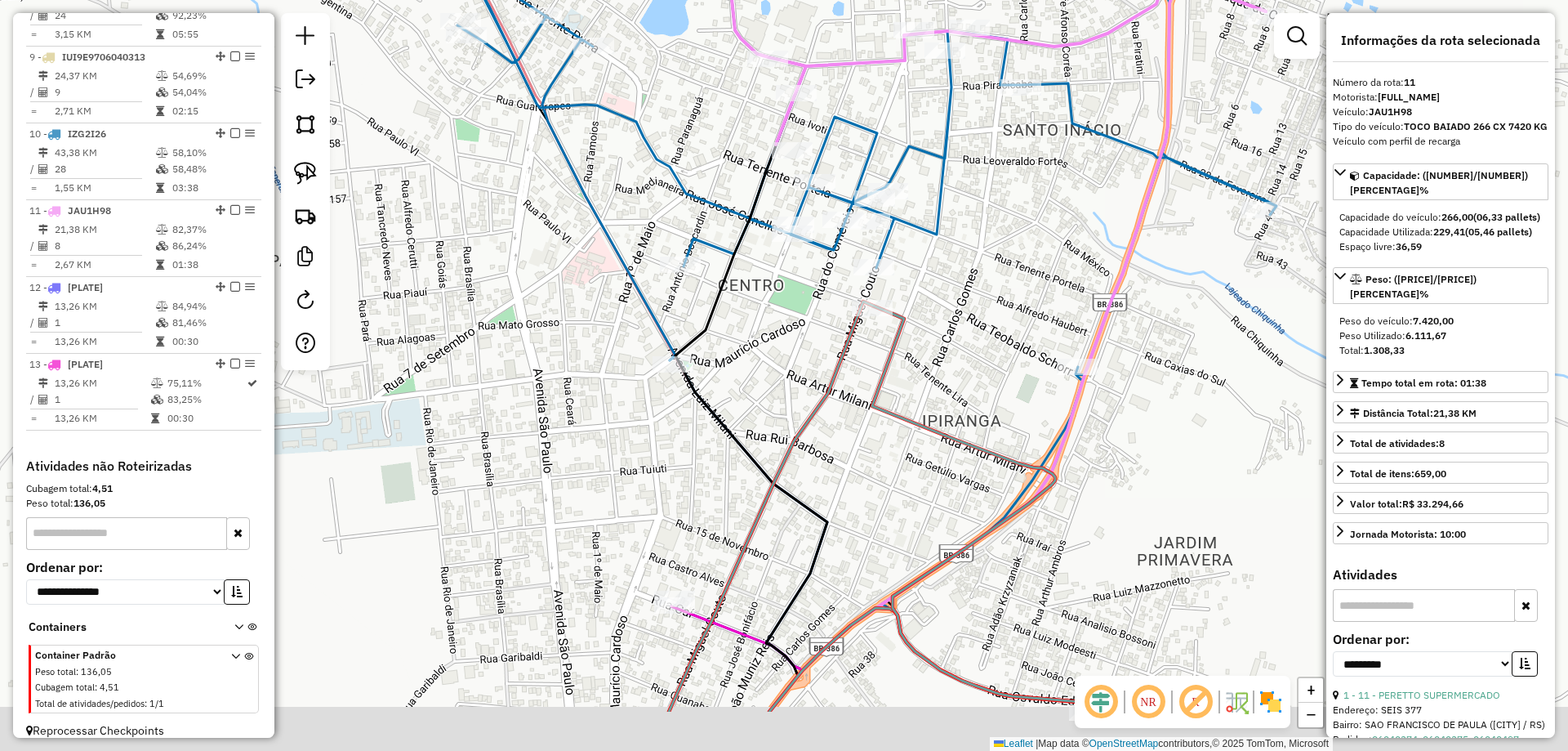 drag, startPoint x: 727, startPoint y: 571, endPoint x: 817, endPoint y: 382, distance: 209.33466 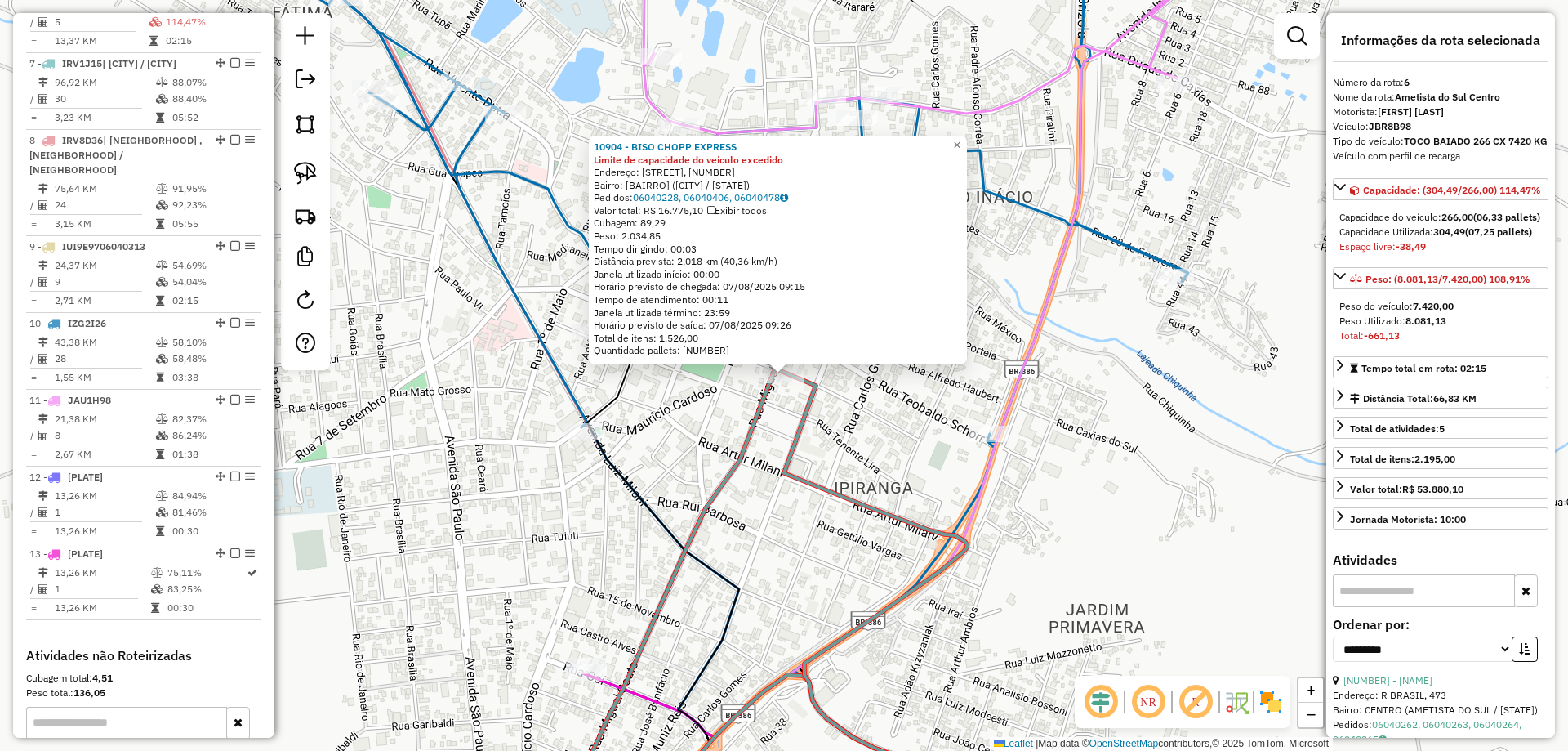 scroll, scrollTop: 1046, scrollLeft: 0, axis: vertical 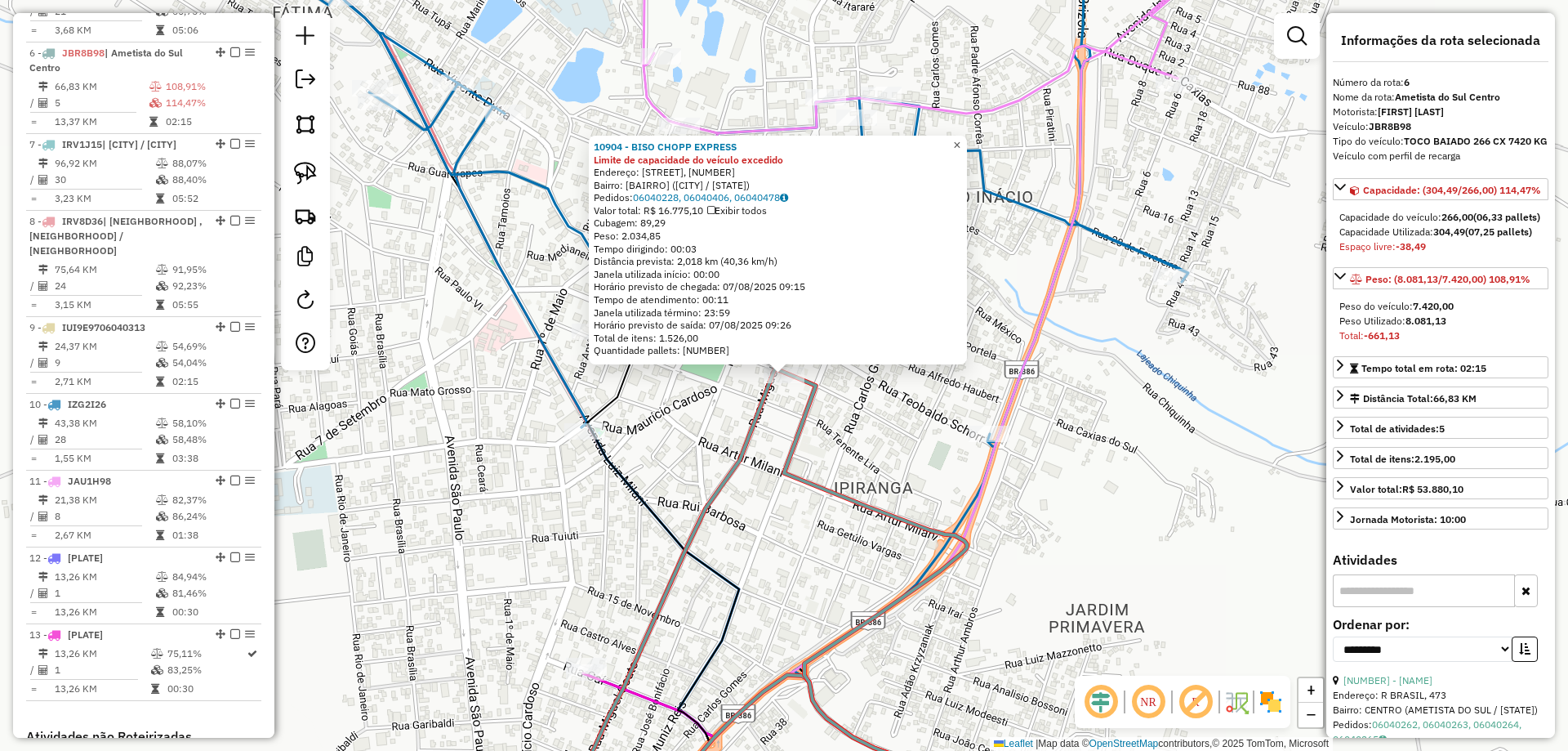 click on "×" 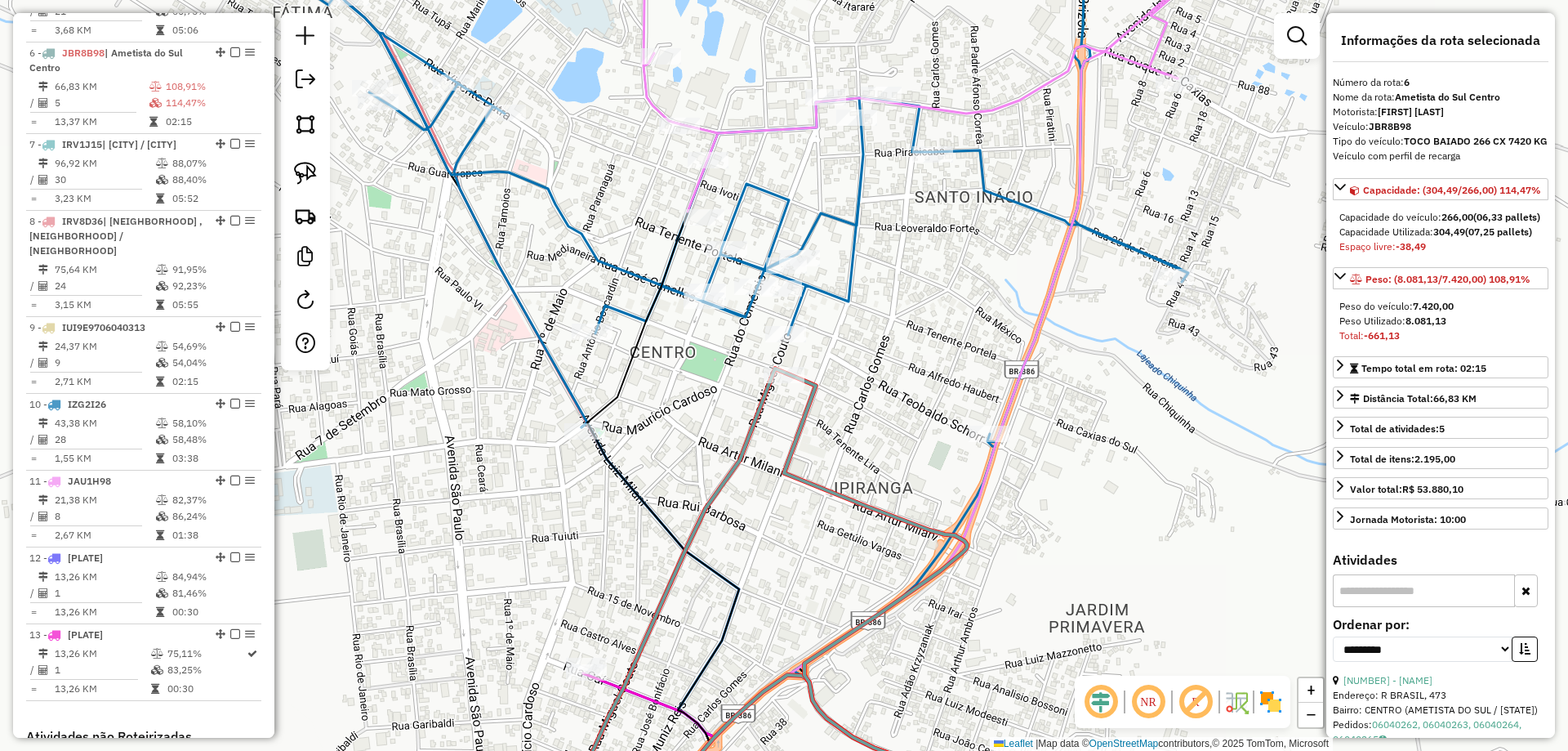 drag, startPoint x: 812, startPoint y: 562, endPoint x: 978, endPoint y: 317, distance: 295.94087 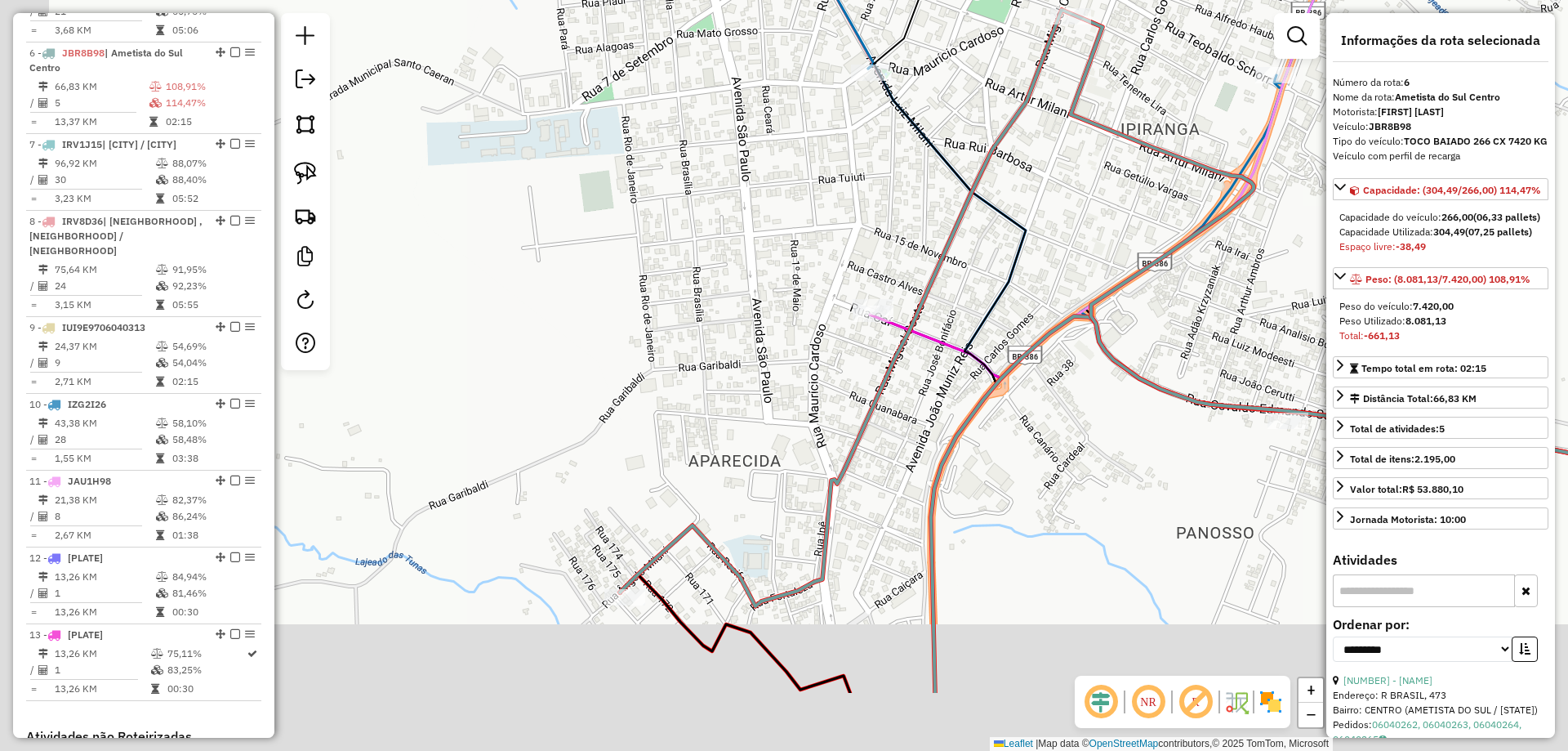 drag, startPoint x: 822, startPoint y: 357, endPoint x: 927, endPoint y: 243, distance: 154.9871 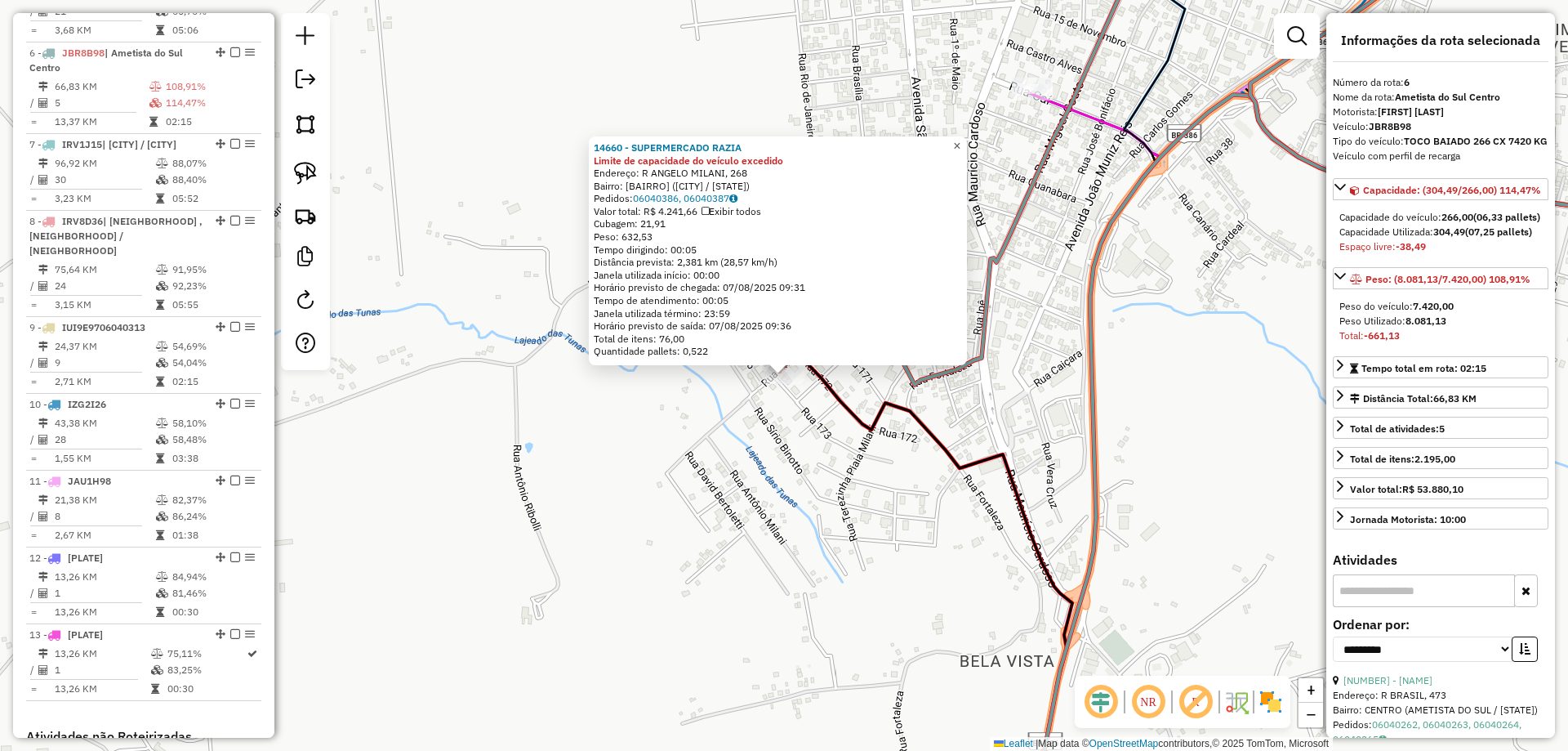 click on "×" 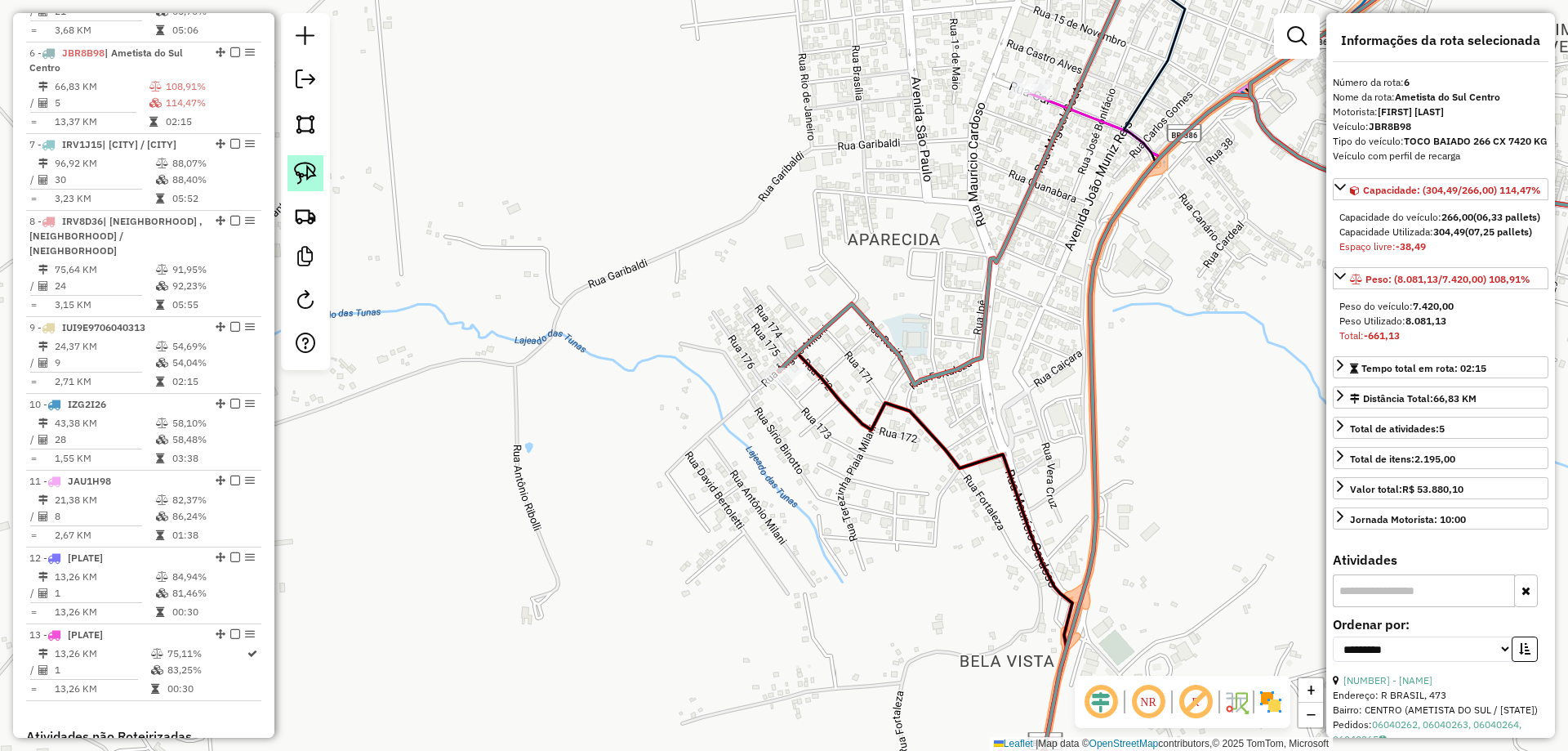 click 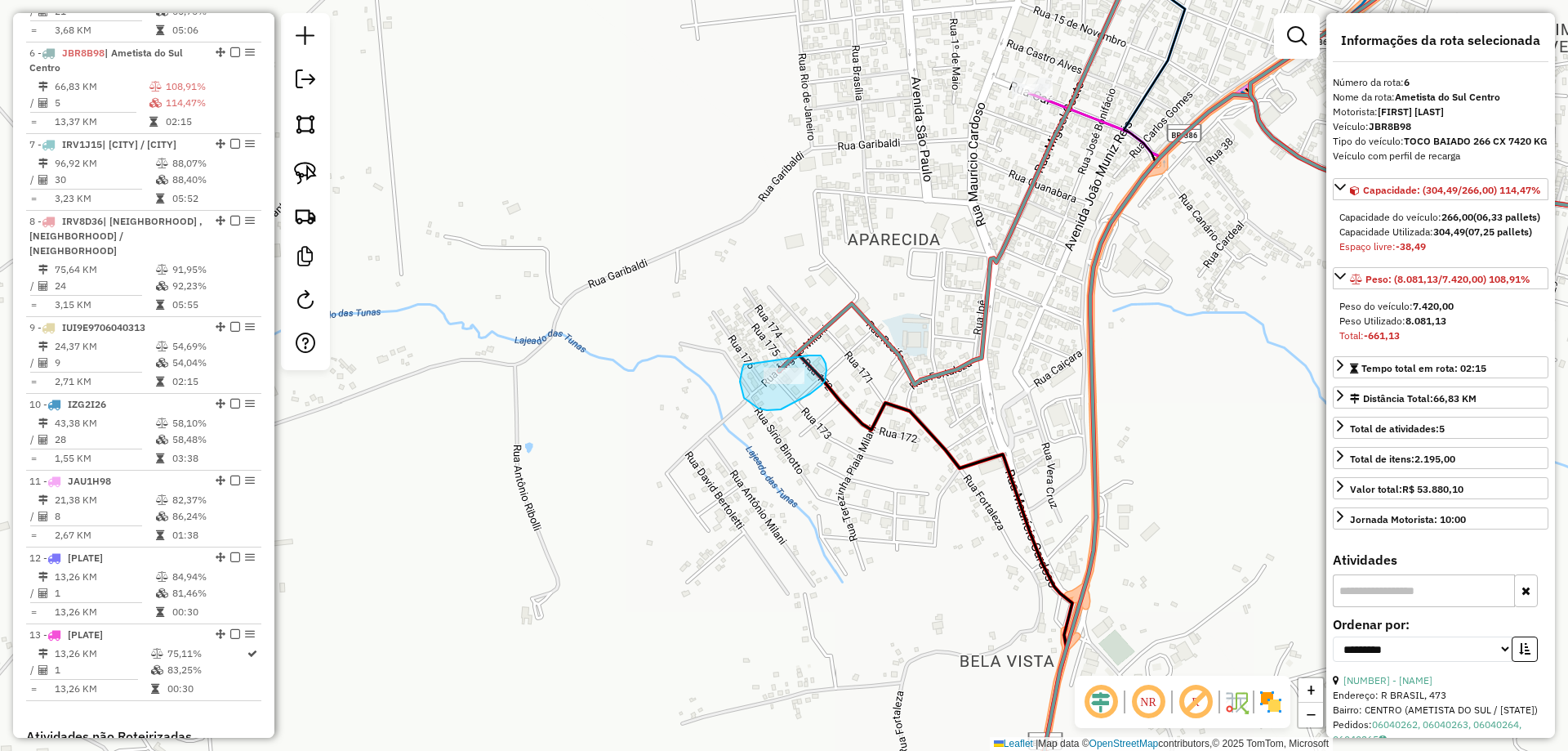 drag, startPoint x: 742, startPoint y: 369, endPoint x: 808, endPoint y: 355, distance: 67.468511 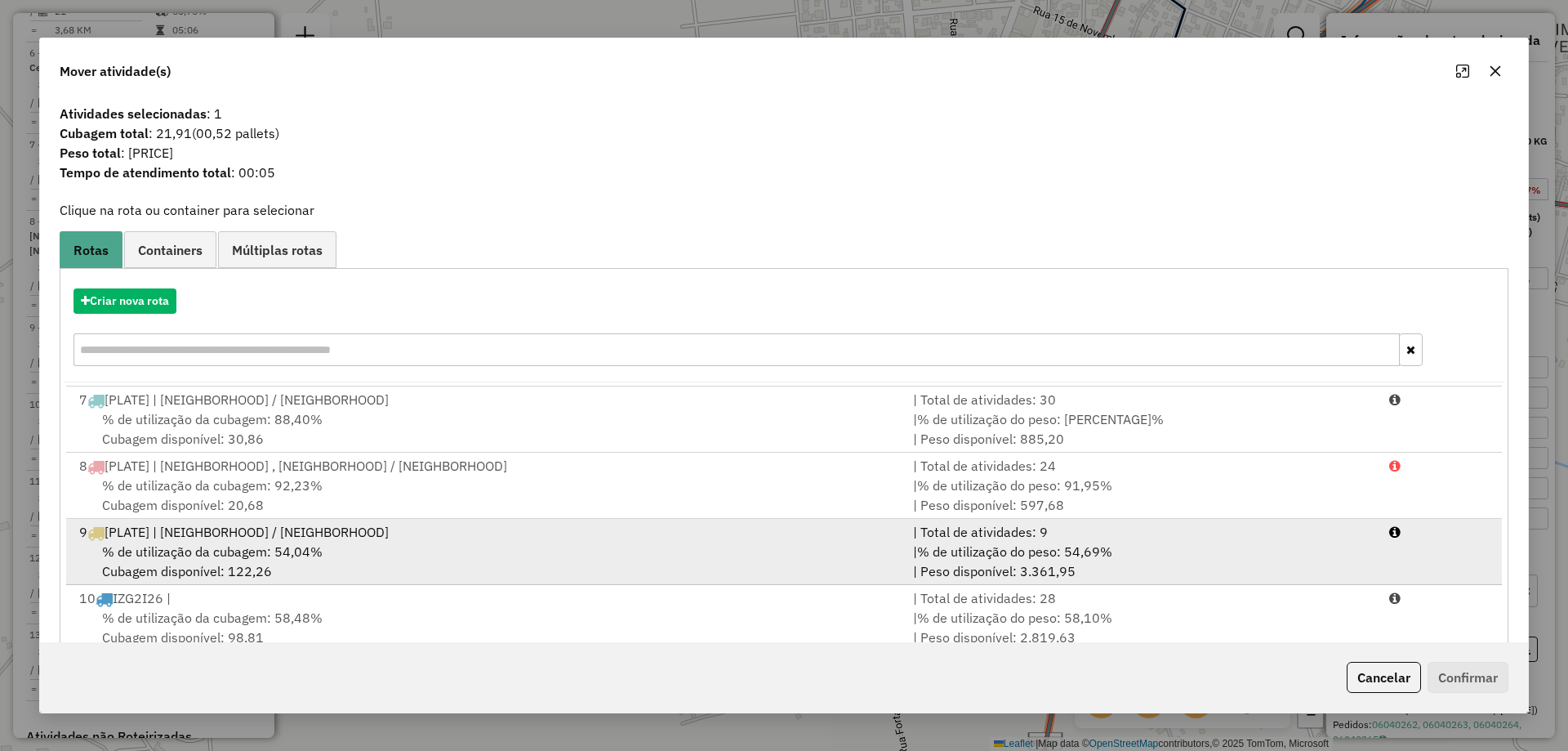 scroll, scrollTop: 467, scrollLeft: 0, axis: vertical 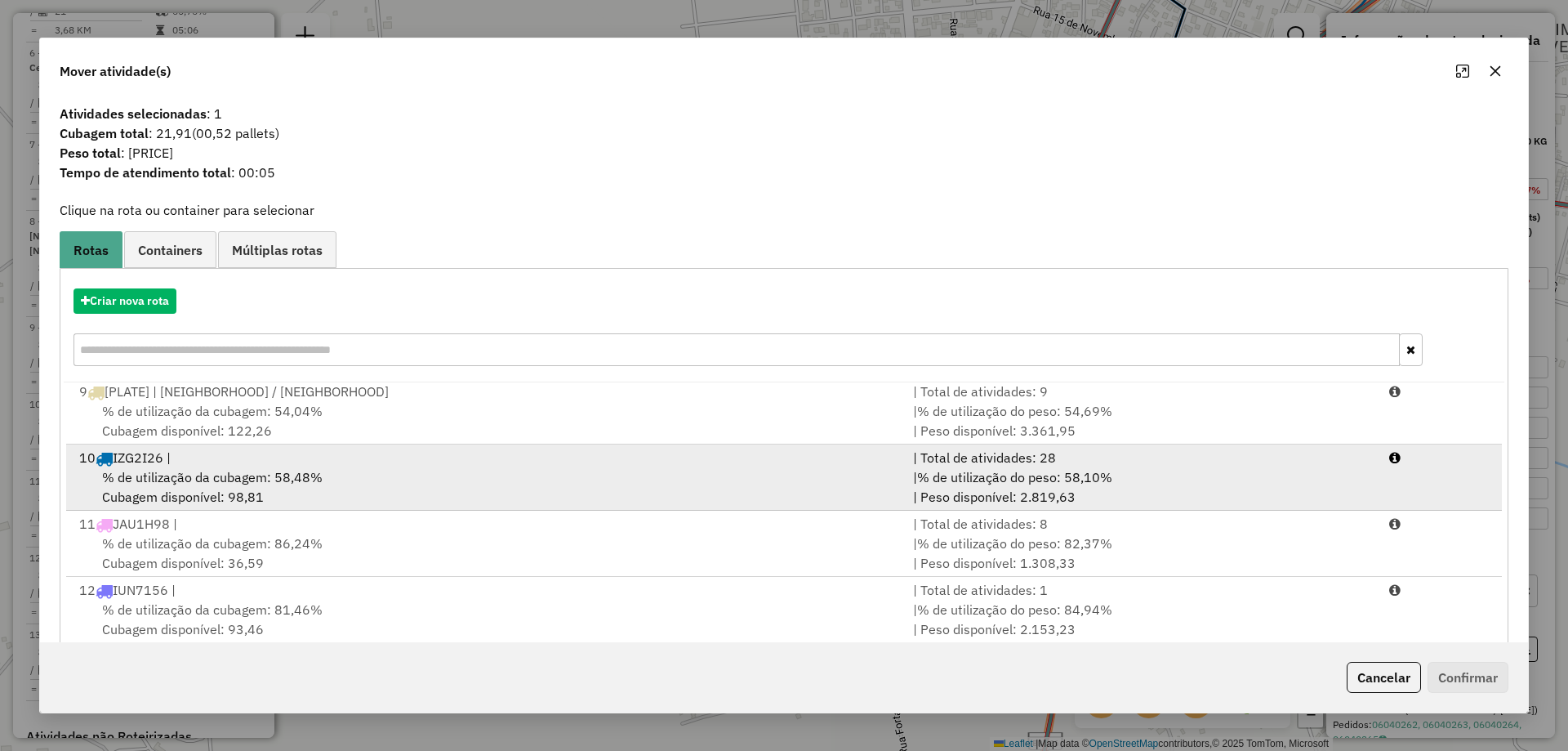 click on "% de utilização da cubagem: 58,48%  Cubagem disponível: 98,81" at bounding box center [486, 487] 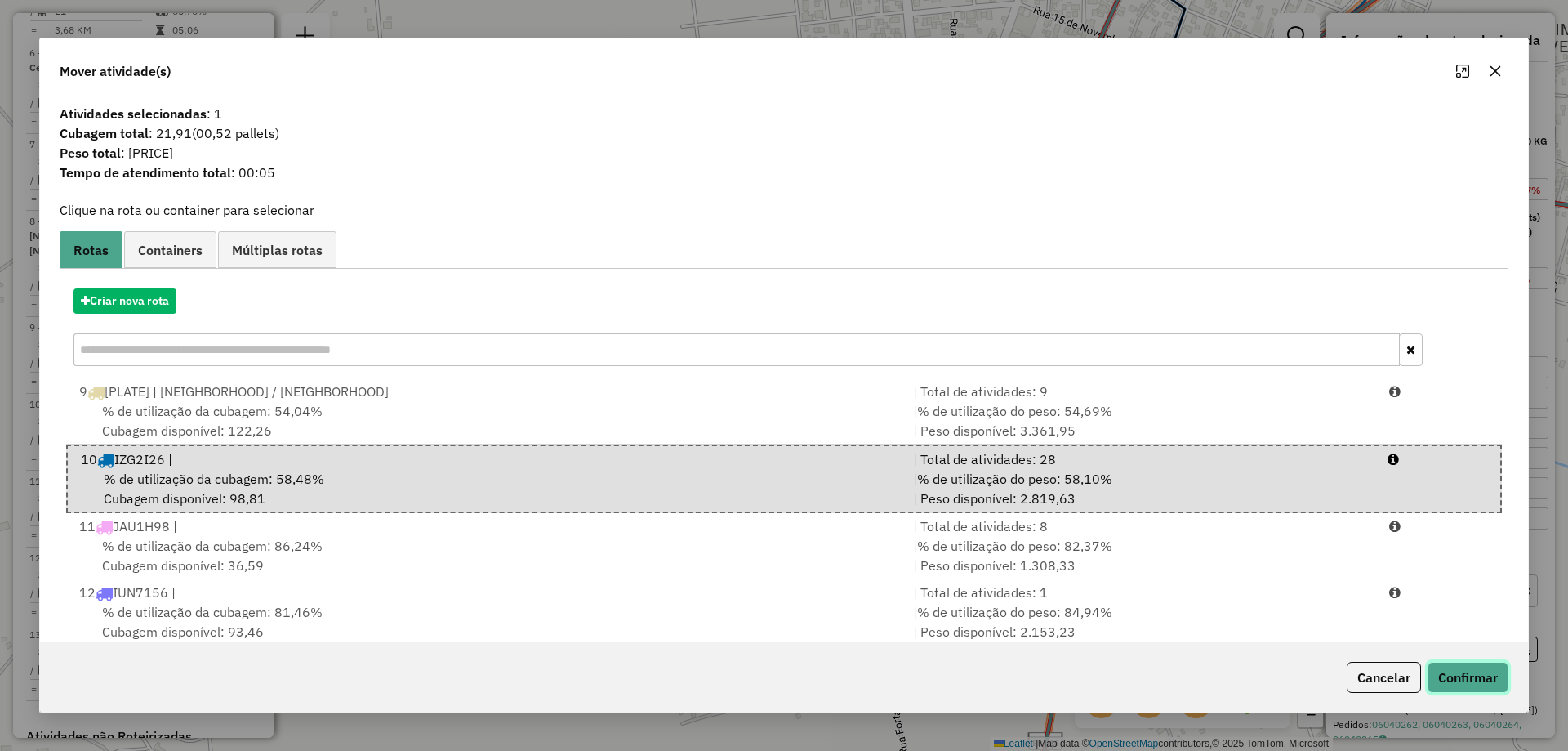 click on "Confirmar" 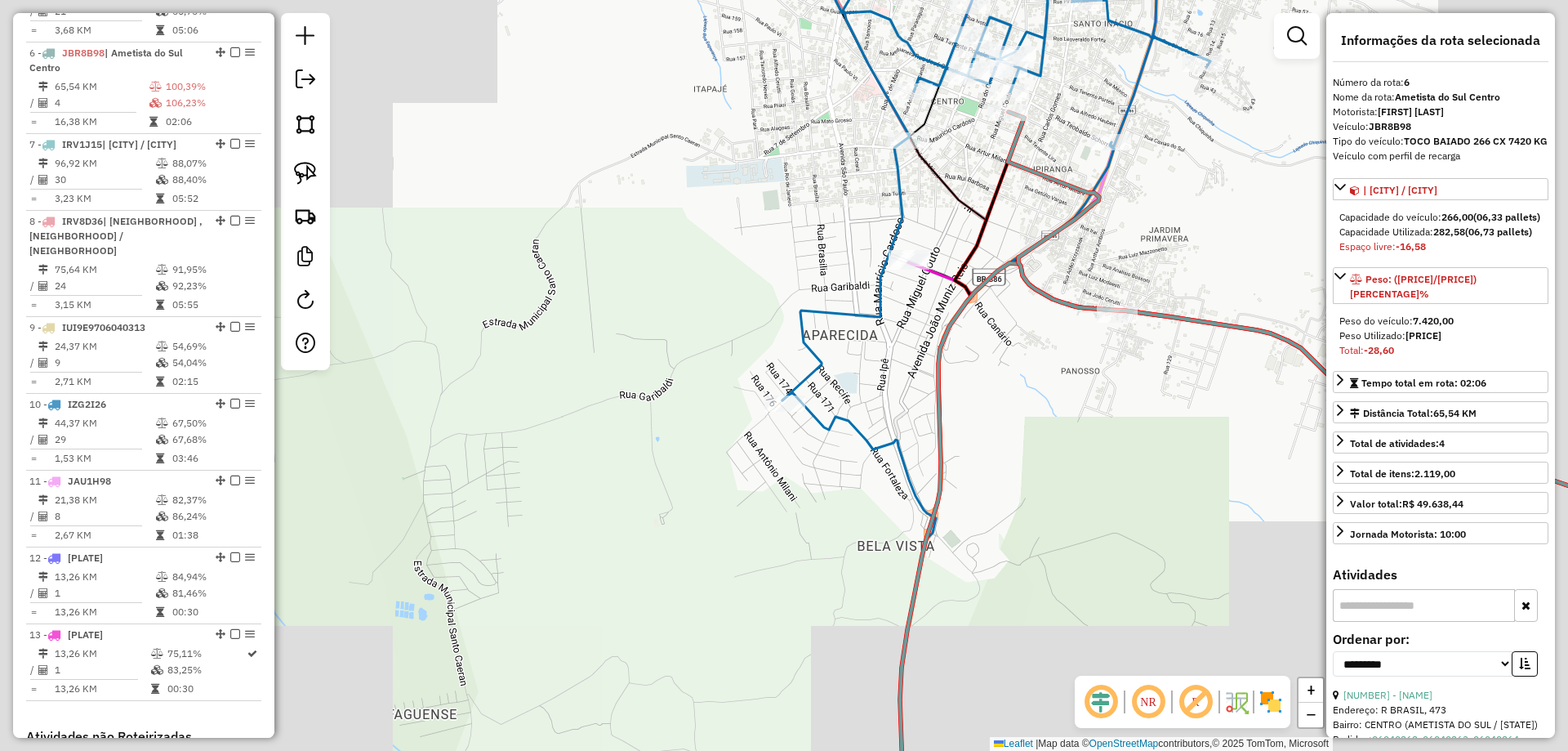 drag, startPoint x: 1180, startPoint y: 259, endPoint x: 1019, endPoint y: 336, distance: 178.46568 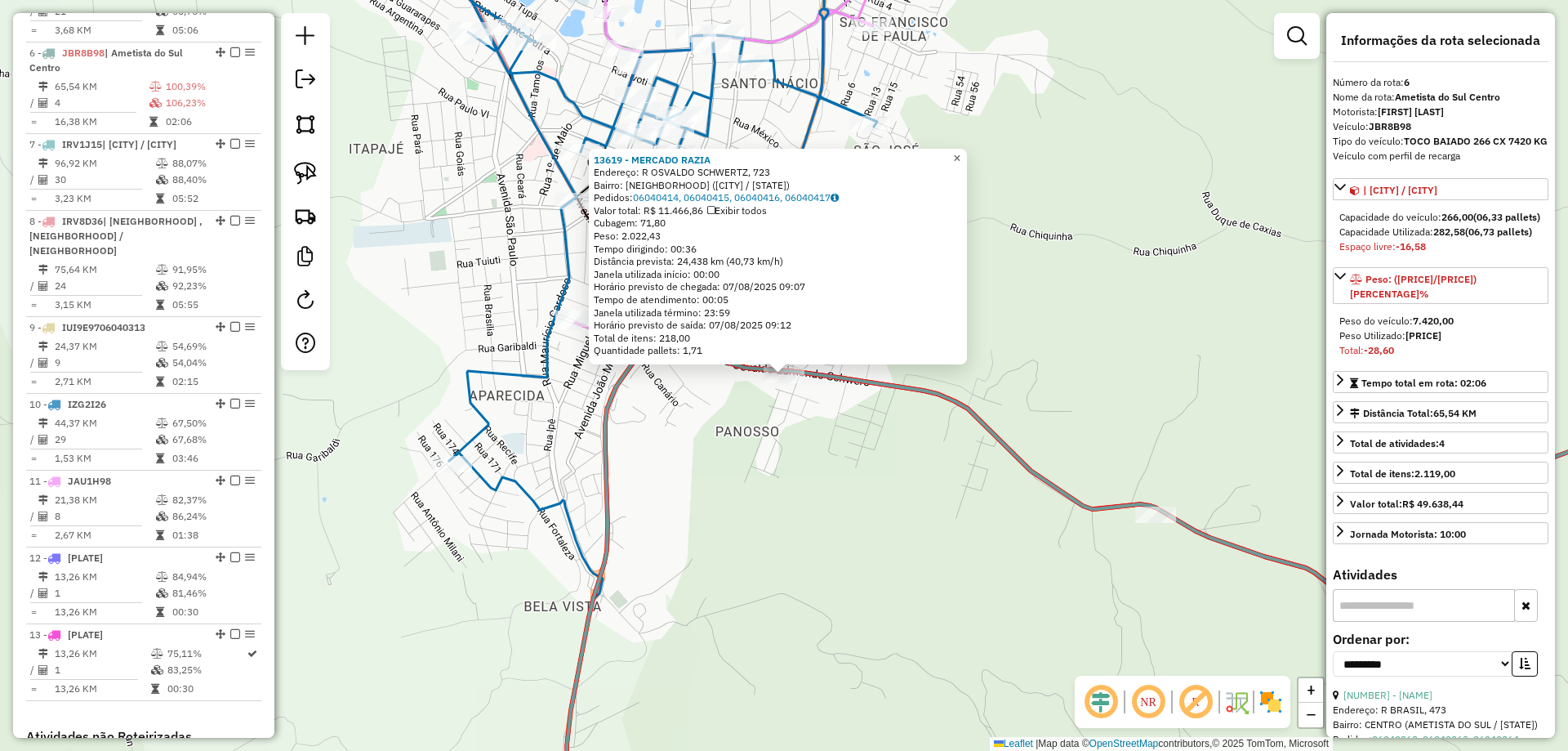 click on "×" 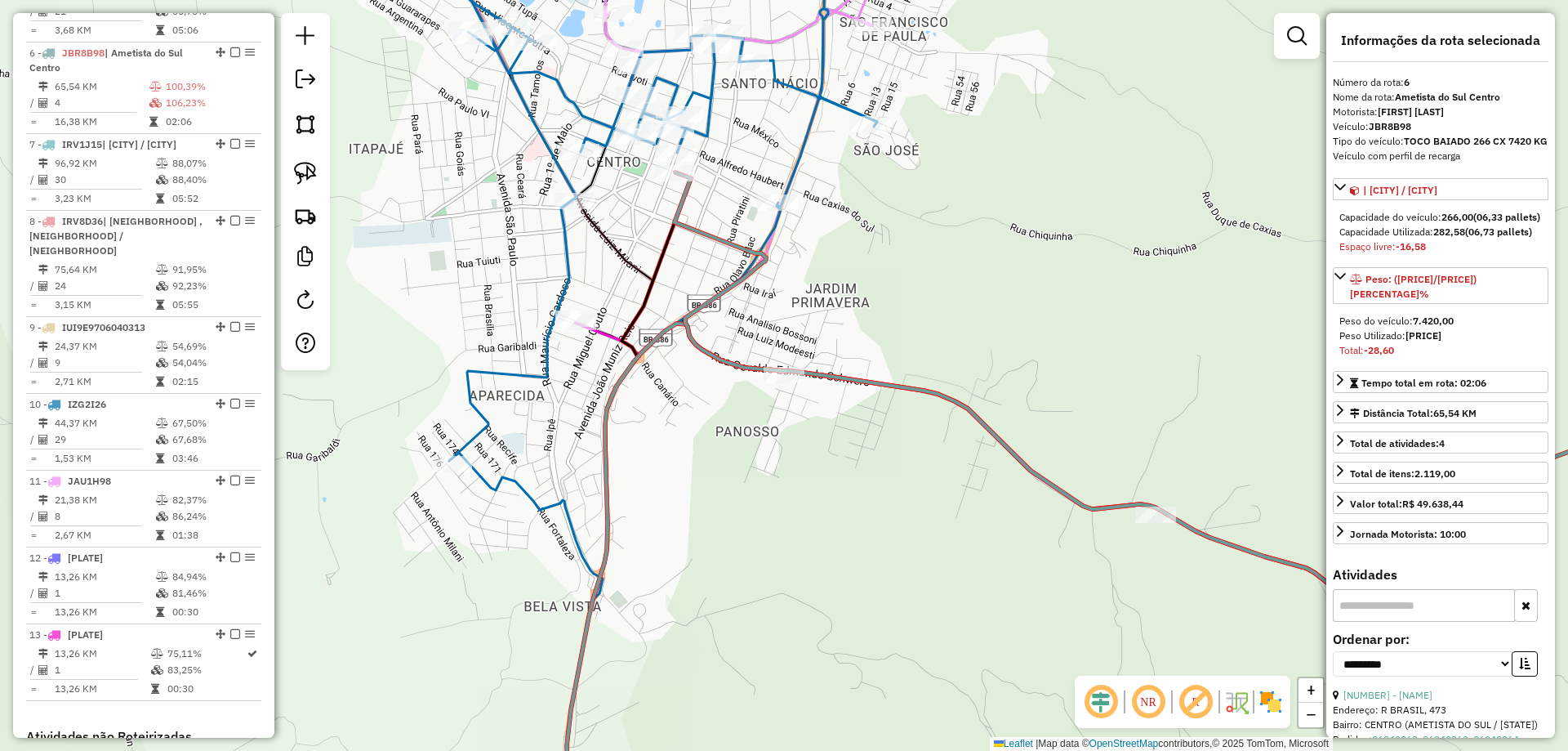 click on "Rota 10 - Placa IZG2I26  14660 - SUPERMERCADO RAZIA Janela de atendimento Grade de atendimento Capacidade Transportadoras Veículos Cliente Pedidos  Rotas Selecione os dias de semana para filtrar as janelas de atendimento  Seg   Ter   Qua   Qui   Sex   Sáb   Dom  Informe o período da janela de atendimento: De: Até:  Filtrar exatamente a janela do cliente  Considerar janela de atendimento padrão  Selecione os dias de semana para filtrar as grades de atendimento  Seg   Ter   Qua   Qui   Sex   Sáb   Dom   Considerar clientes sem dia de atendimento cadastrado  Clientes fora do dia de atendimento selecionado Filtrar as atividades entre os valores definidos abaixo:  Peso mínimo:   Peso máximo:   Cubagem mínima:   Cubagem máxima:   De:   Até:  Filtrar as atividades entre o tempo de atendimento definido abaixo:  De:   Até:   Considerar capacidade total dos clientes não roteirizados Transportadora: Selecione um ou mais itens Tipo de veículo: Selecione um ou mais itens Veículo: Selecione um ou mais itens" 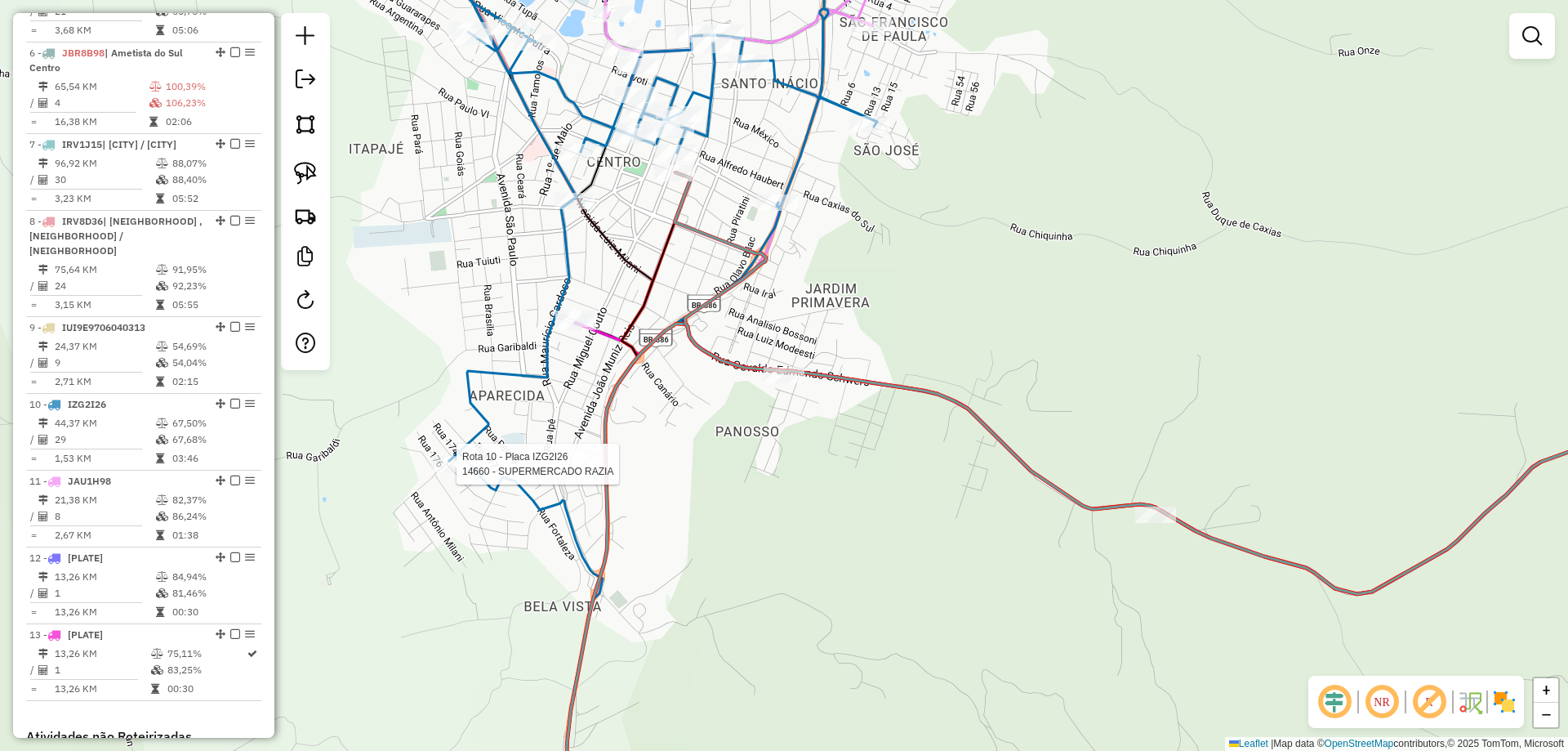 select on "**********" 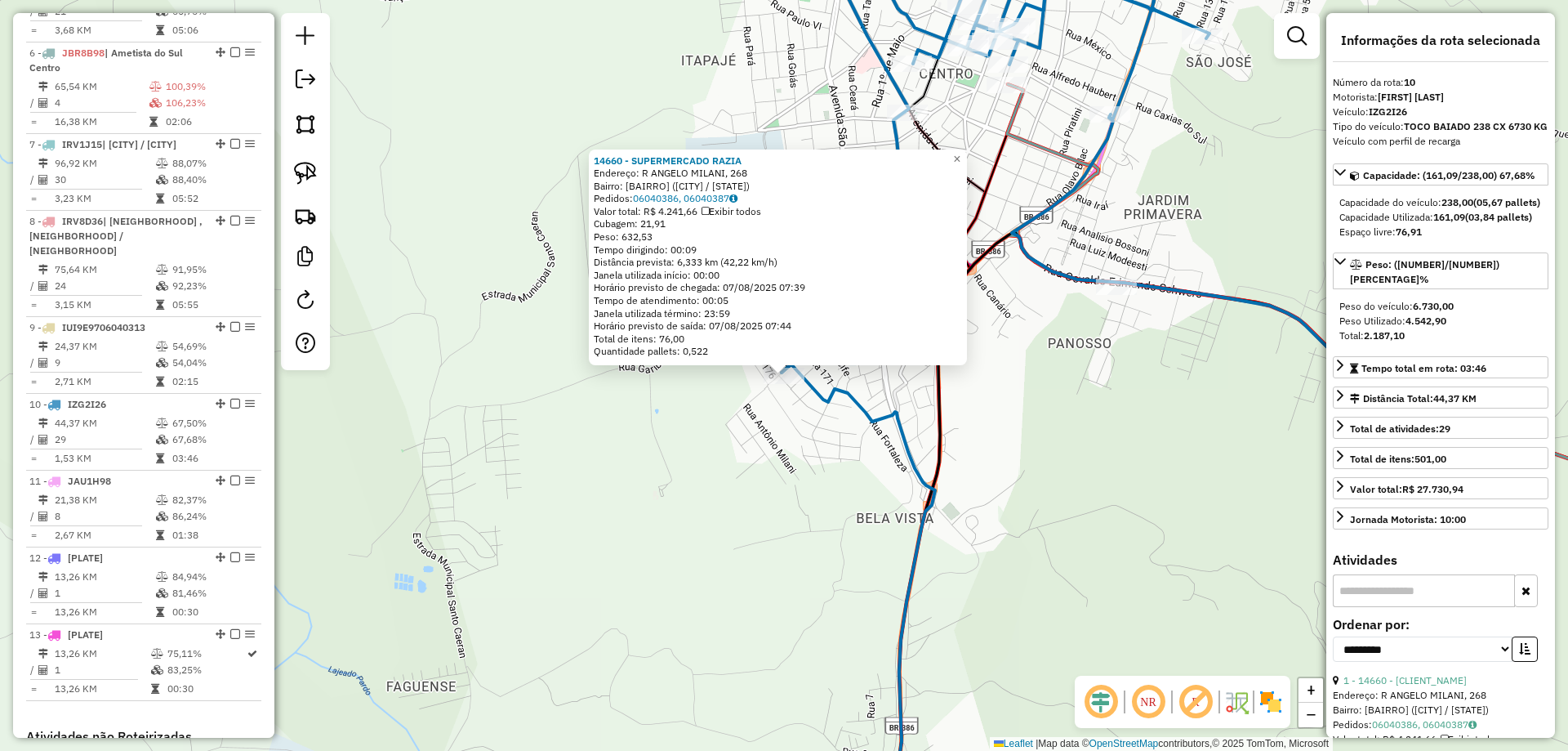 scroll, scrollTop: 1316, scrollLeft: 0, axis: vertical 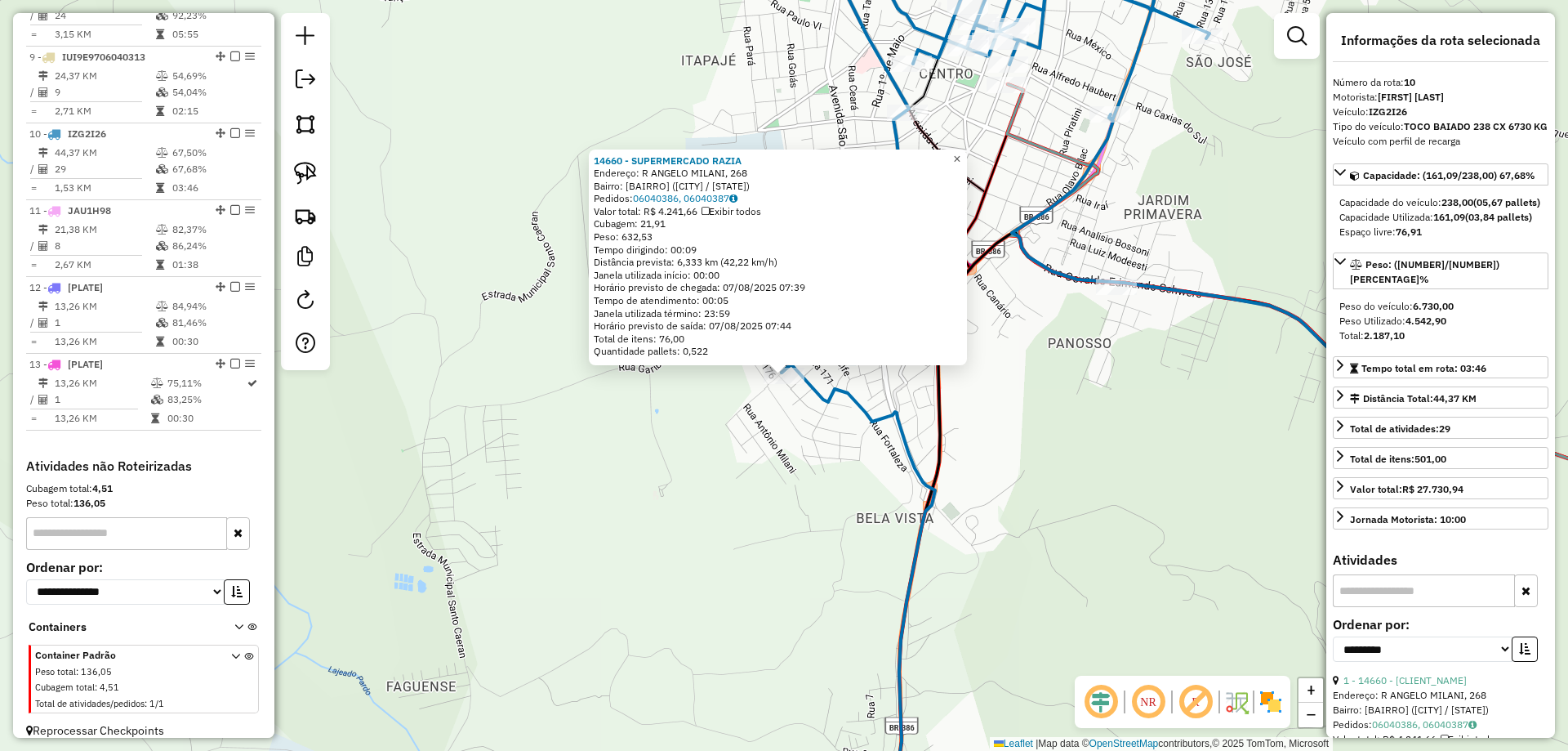 click on "×" 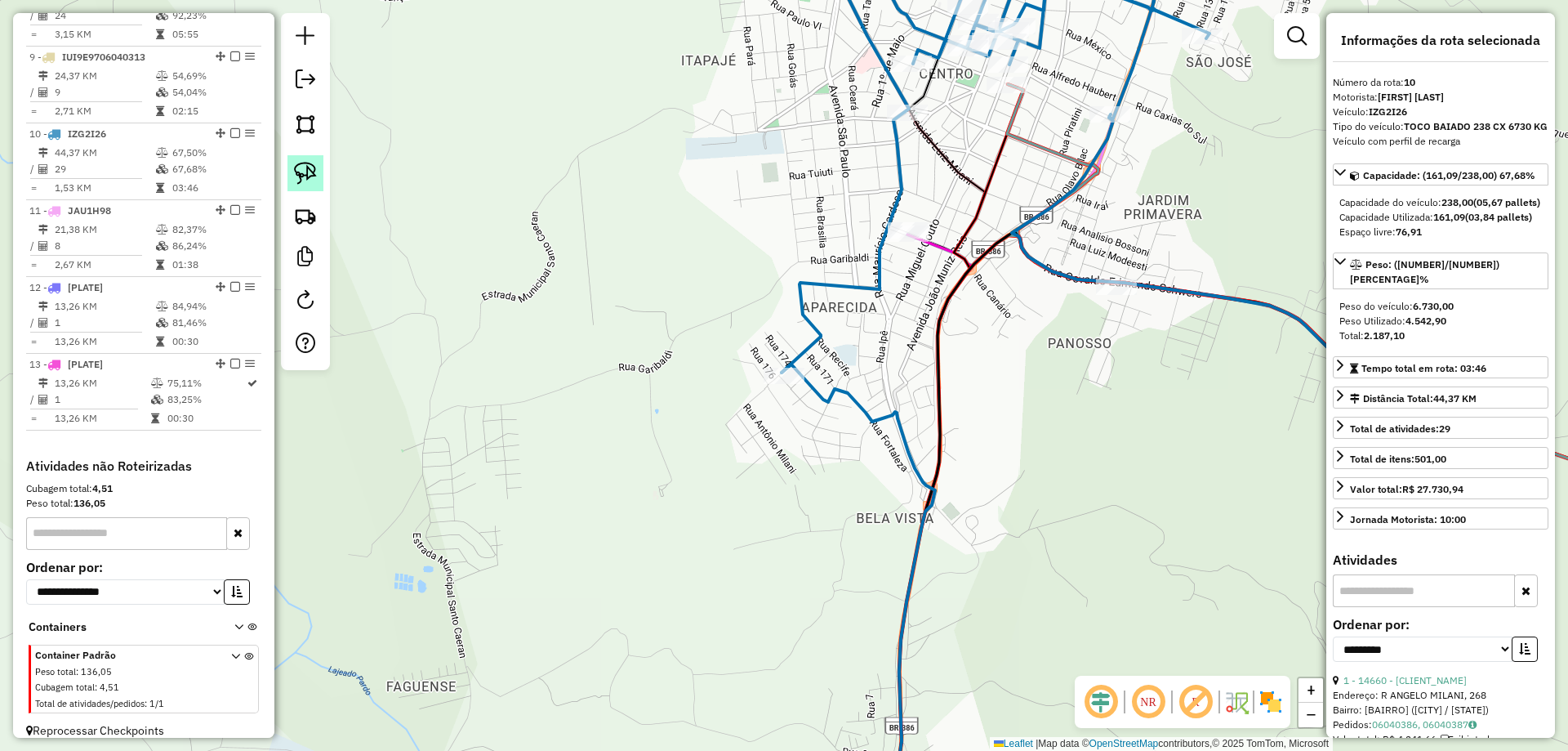 click 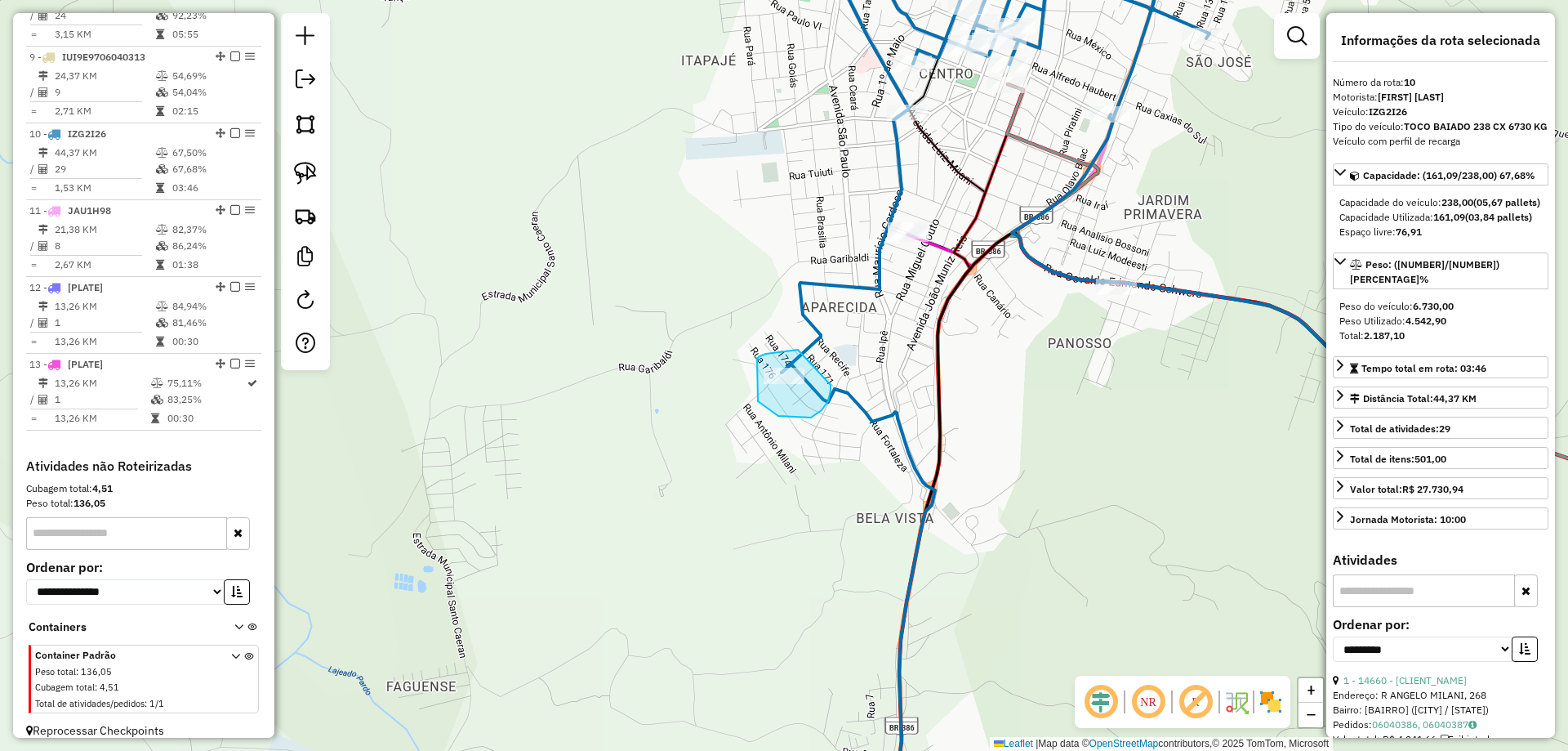 drag, startPoint x: 764, startPoint y: 355, endPoint x: 831, endPoint y: 385, distance: 73.409809 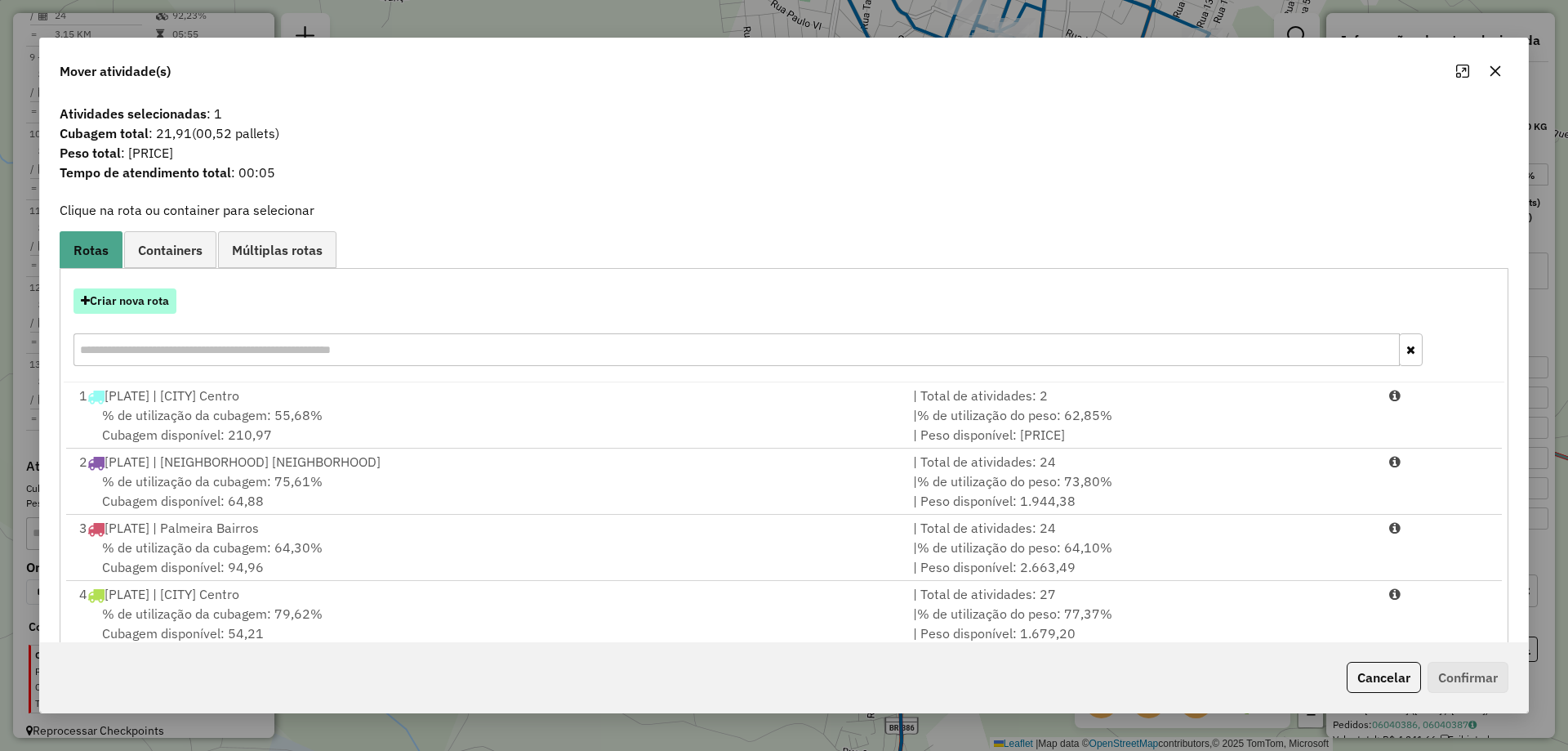 click on "Criar nova rota" at bounding box center (125, 301) 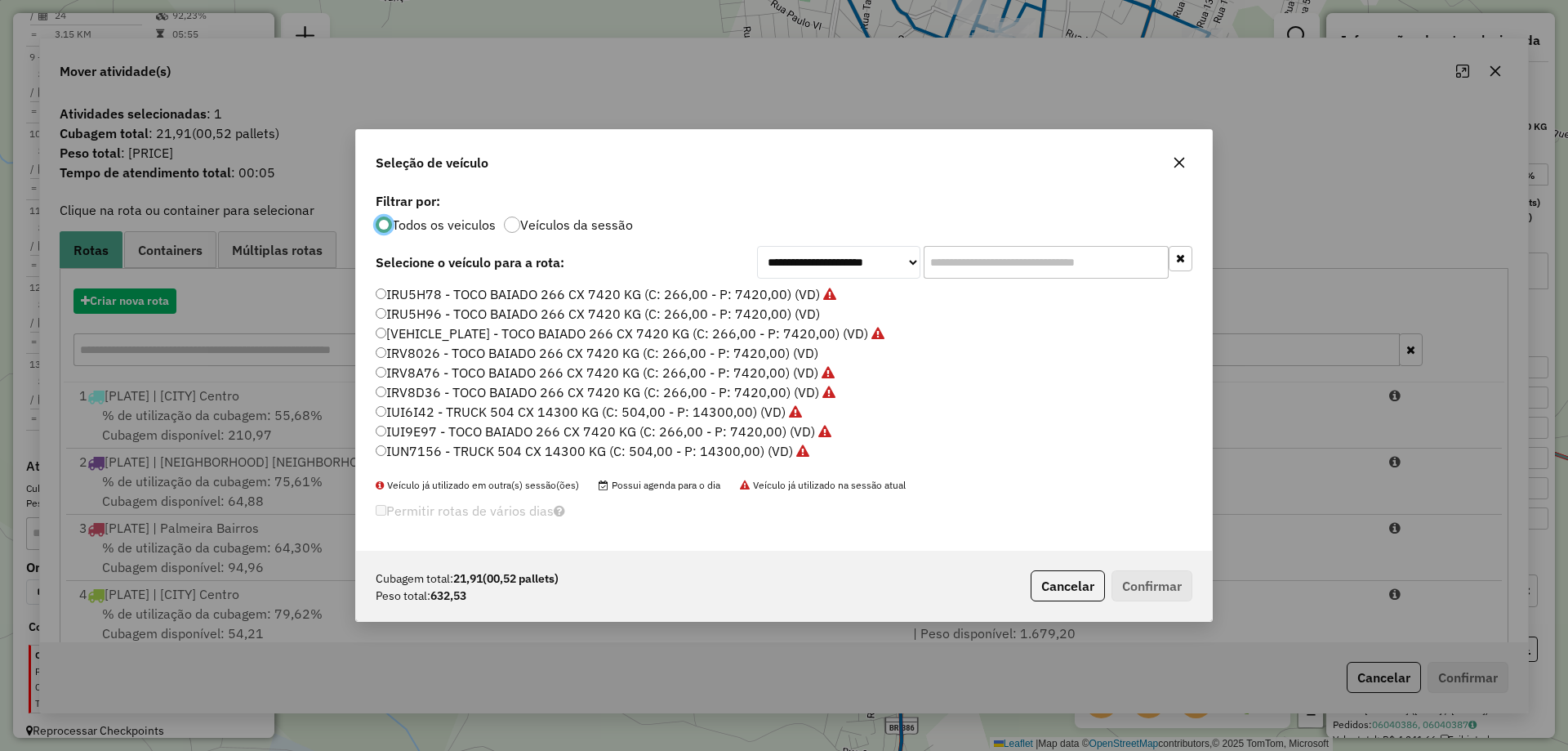 scroll, scrollTop: 9, scrollLeft: 5, axis: both 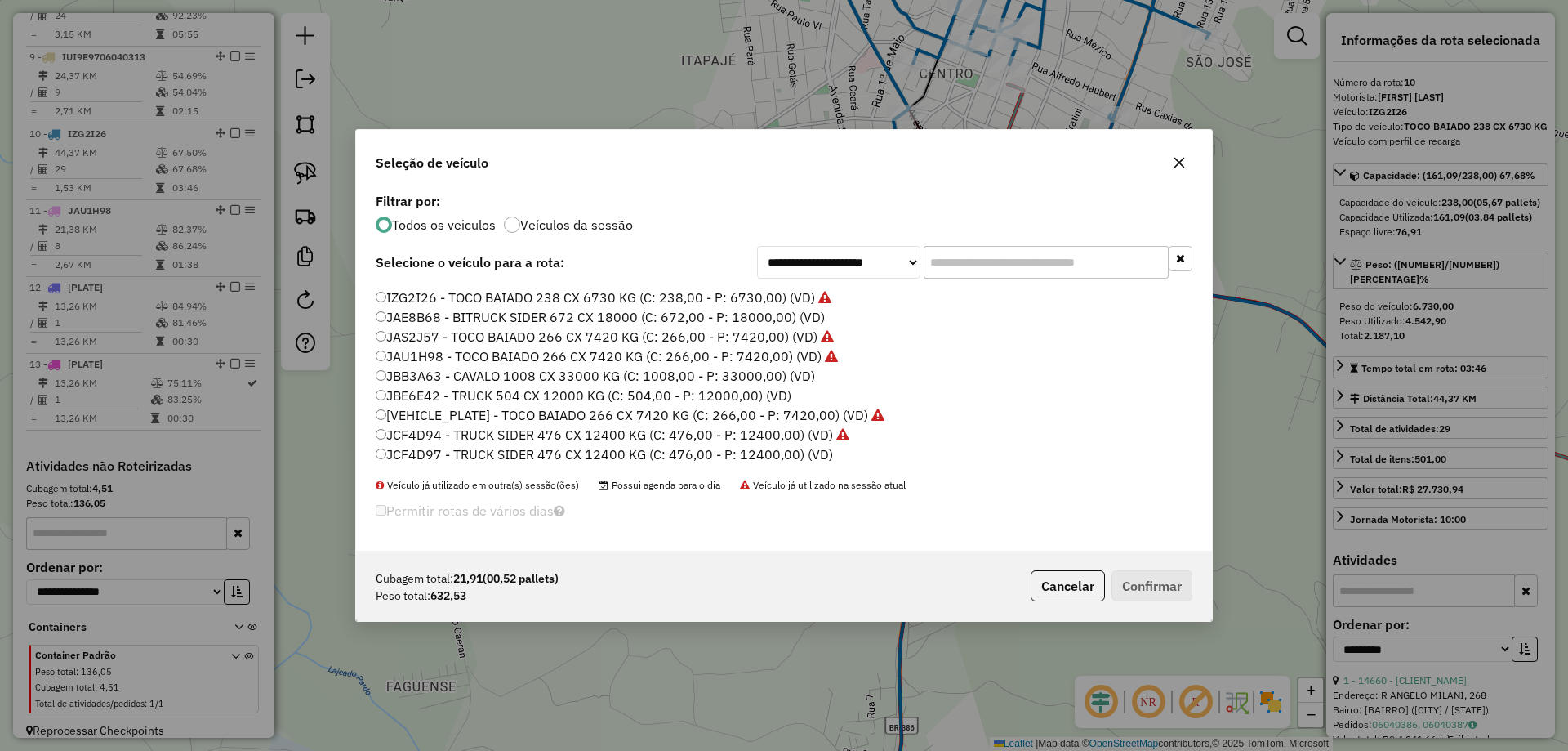 click on "[PLATE] - [NAME] [NUMBER] CX [NUMBER] KG (C: [NUMBER],00 - P: [NUMBER],00) (VD)" 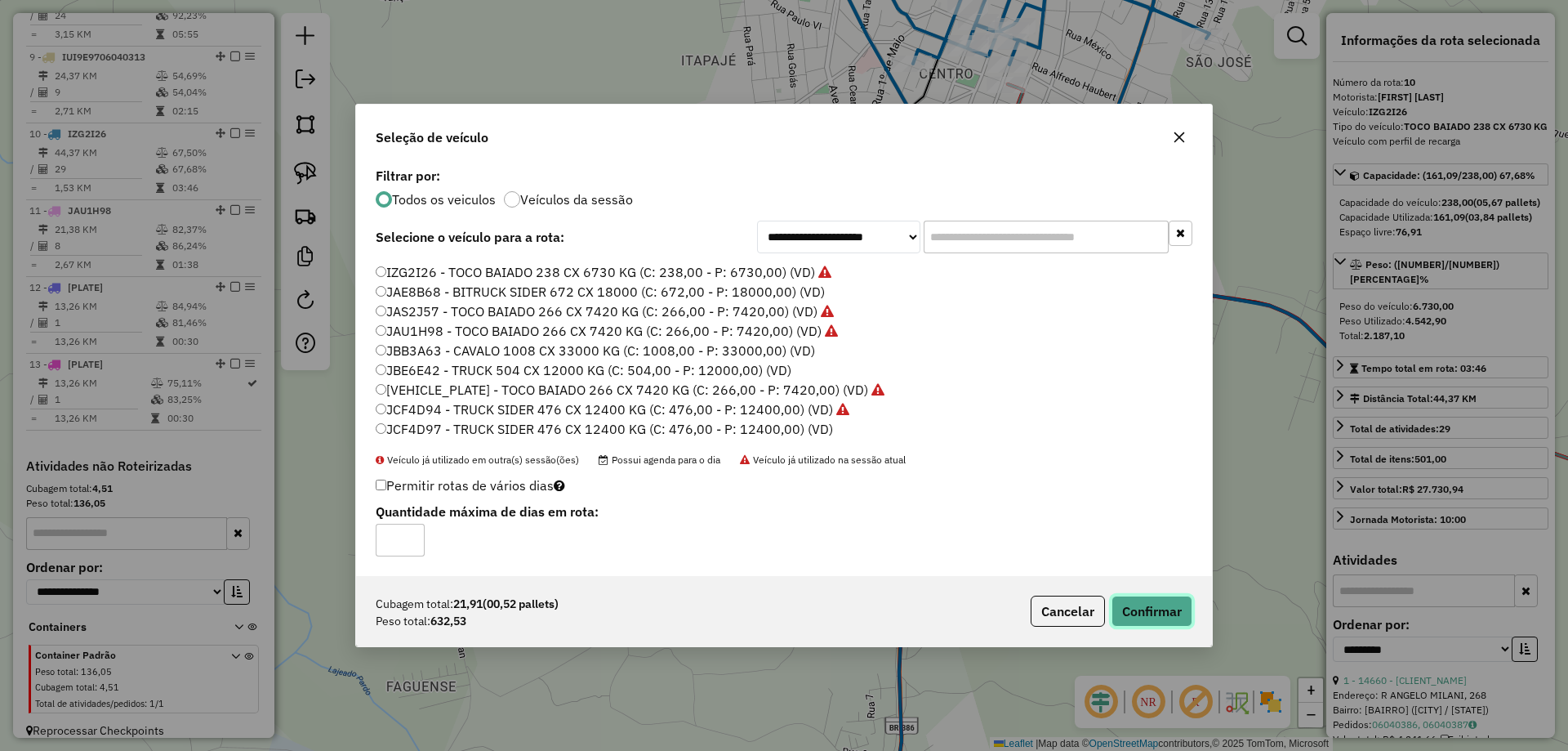 click on "Confirmar" 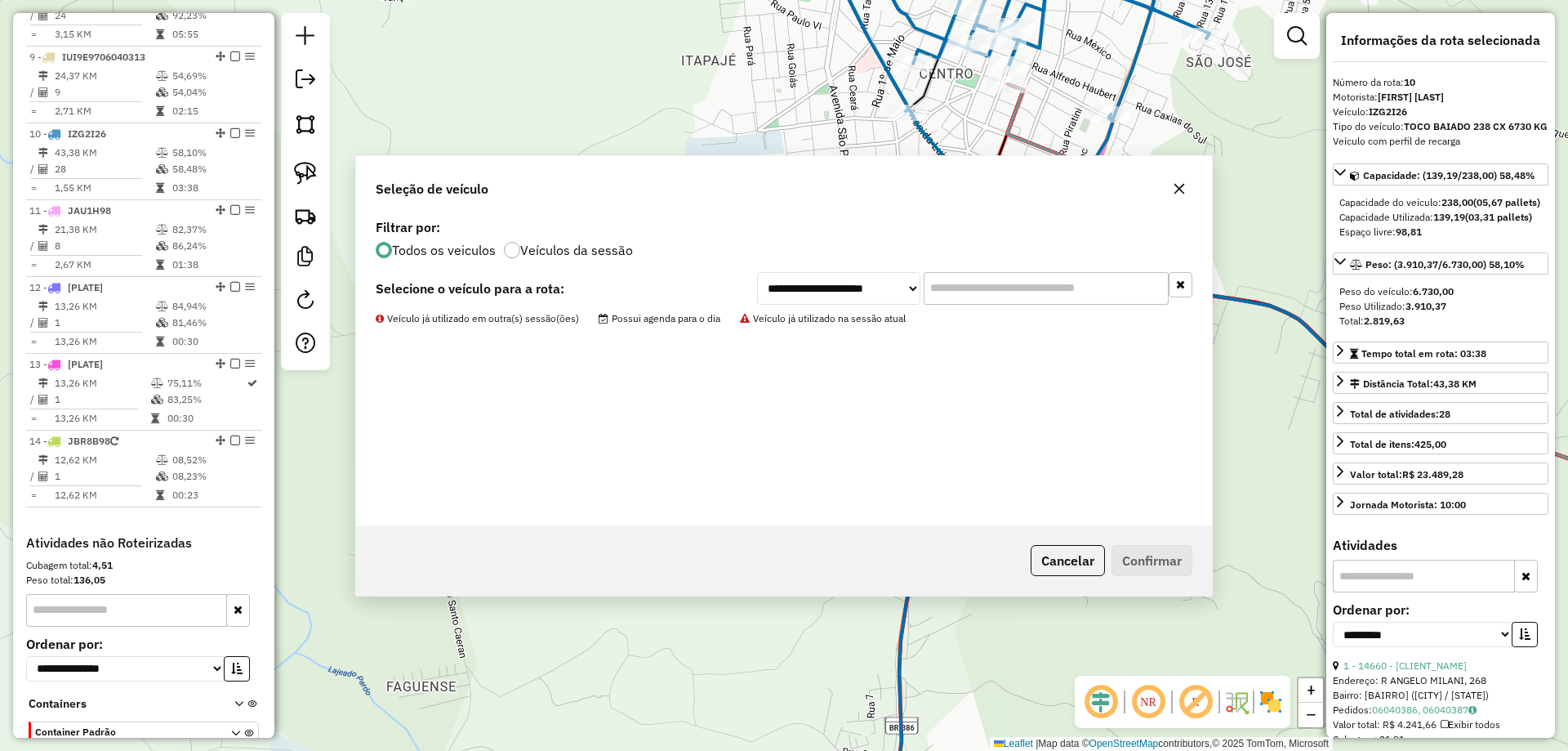 scroll, scrollTop: 1393, scrollLeft: 0, axis: vertical 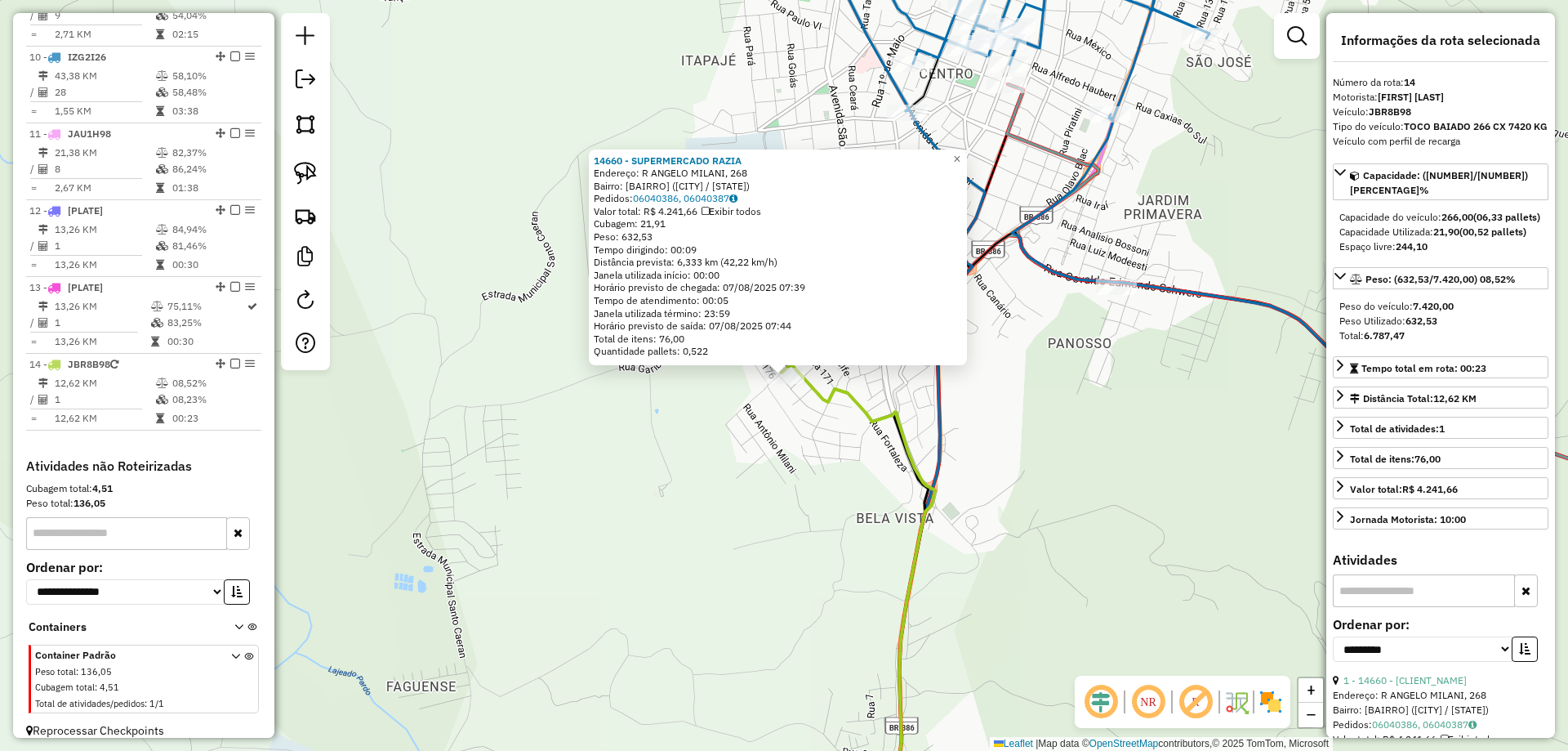 click on "14660 - SUPERMERCADO RAZIA  Endereço: R ANGELO MILANI, 268   Bairro: CENTRO (FREDERICO WESTPHALEN / RS)   Pedidos:  06040386, 06040387   Valor total: R$ 4.241,66   Exibir todos   Cubagem: 21,91  Peso: 632,53  Tempo dirigindo: 00:09   Distância prevista: 6,333 km (42,22 km/h)   Janela utilizada início: 00:00   Horário previsto de chegada: 07/08/2025 07:39   Tempo de atendimento: 00:05   Janela utilizada término: 23:59   Horário previsto de saída: 07/08/2025 07:44   Total de itens: 76,00   Quantidade pallets: 0,522" 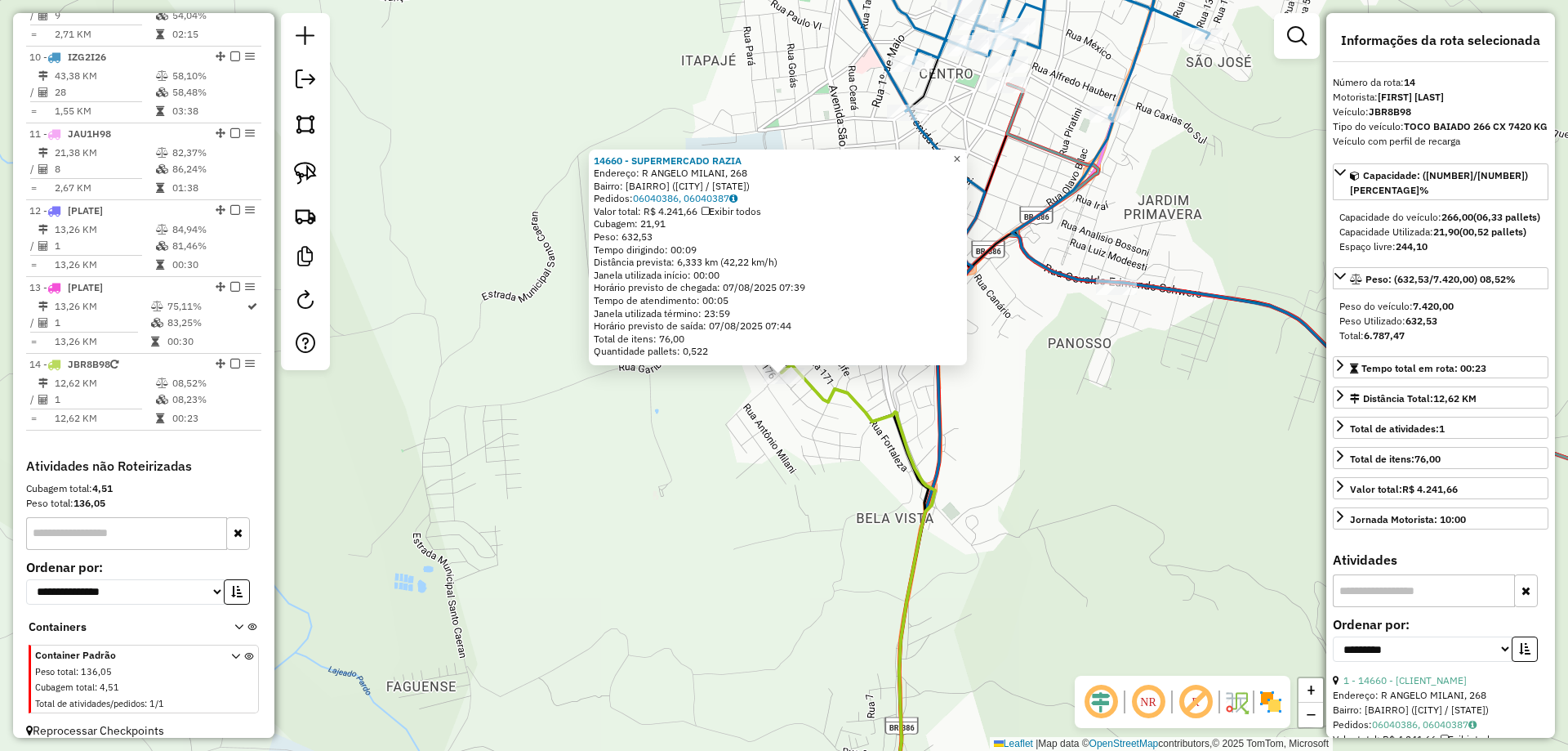 drag, startPoint x: 956, startPoint y: 154, endPoint x: 965, endPoint y: 154, distance: 9 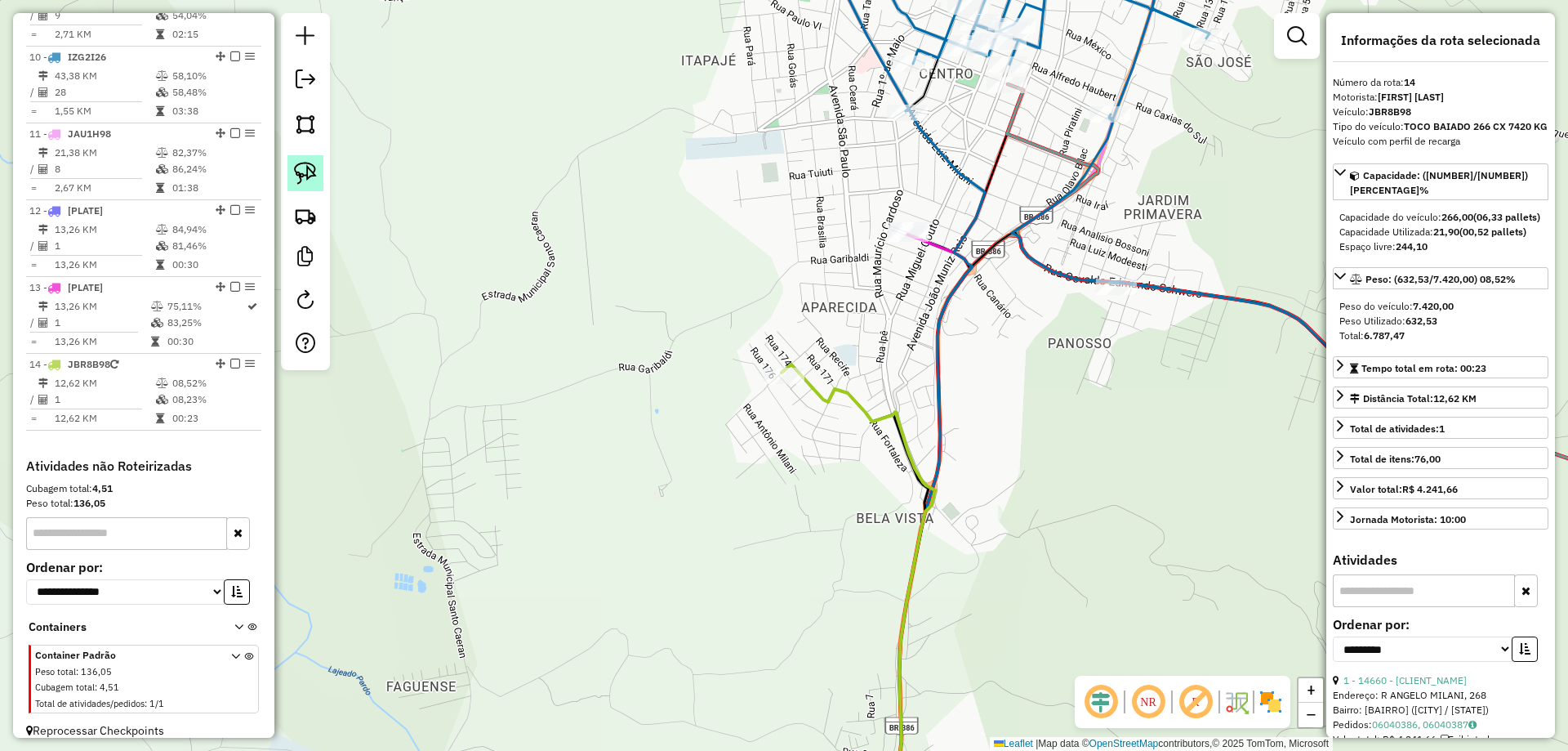 click 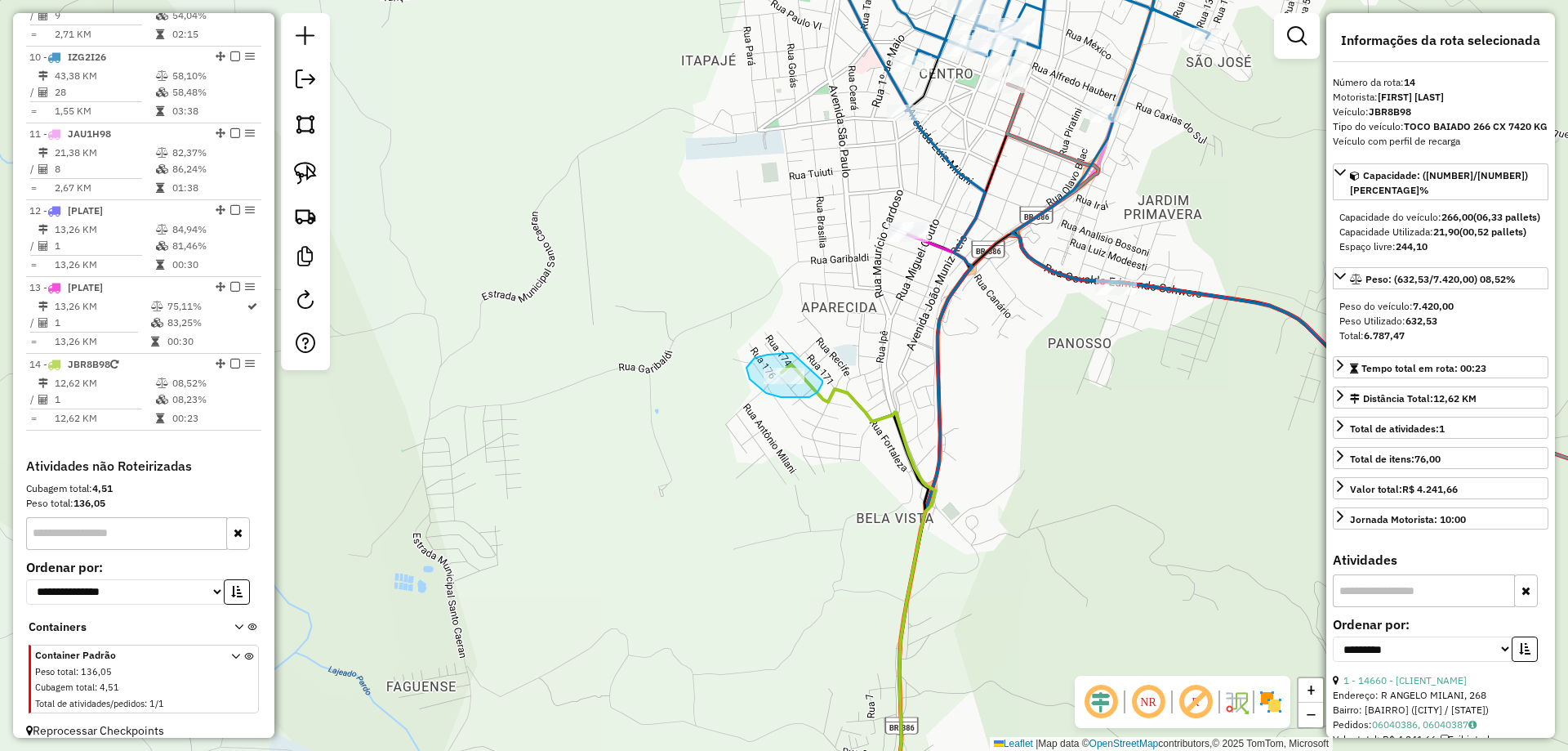 drag, startPoint x: 792, startPoint y: 353, endPoint x: 822, endPoint y: 381, distance: 41.03657 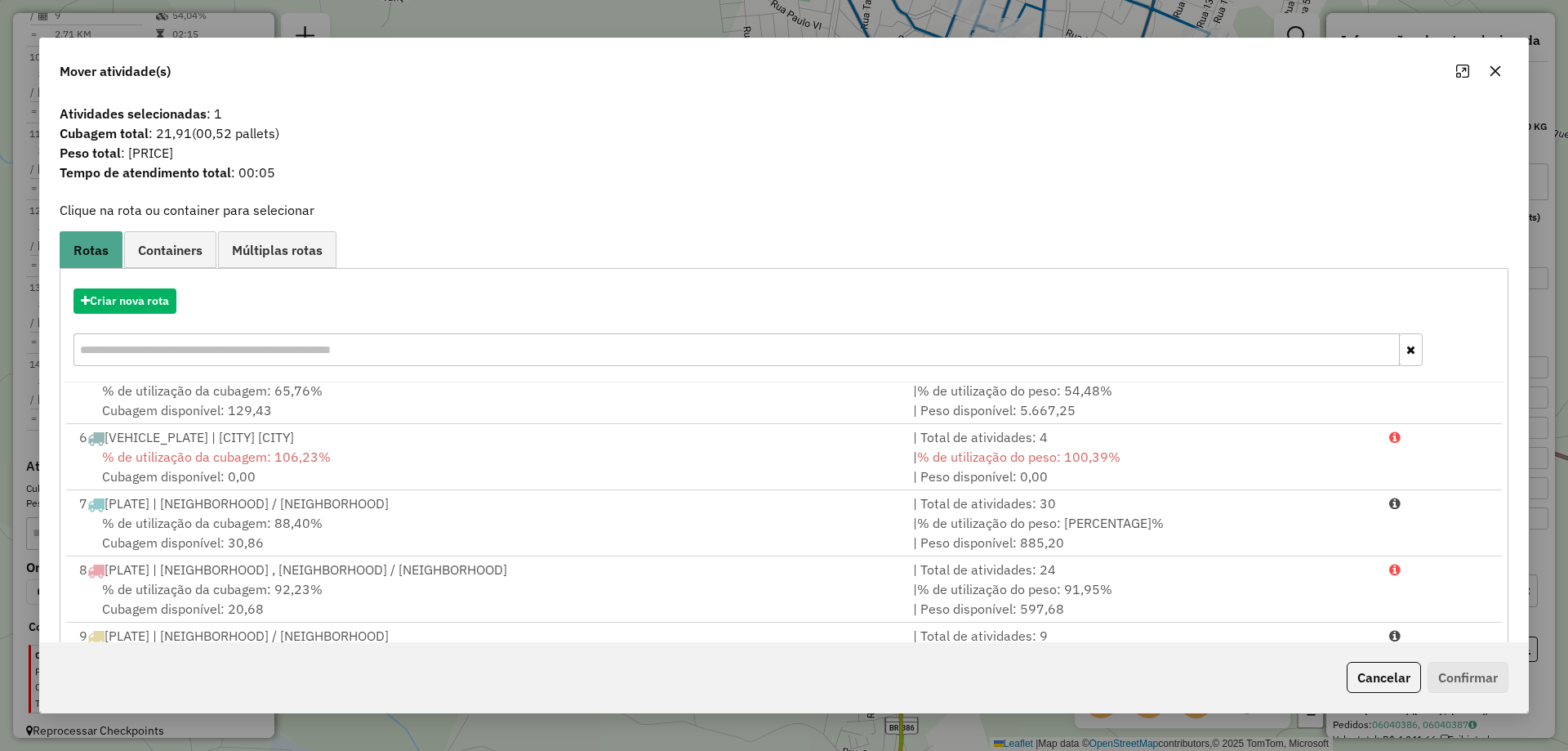 scroll, scrollTop: 534, scrollLeft: 0, axis: vertical 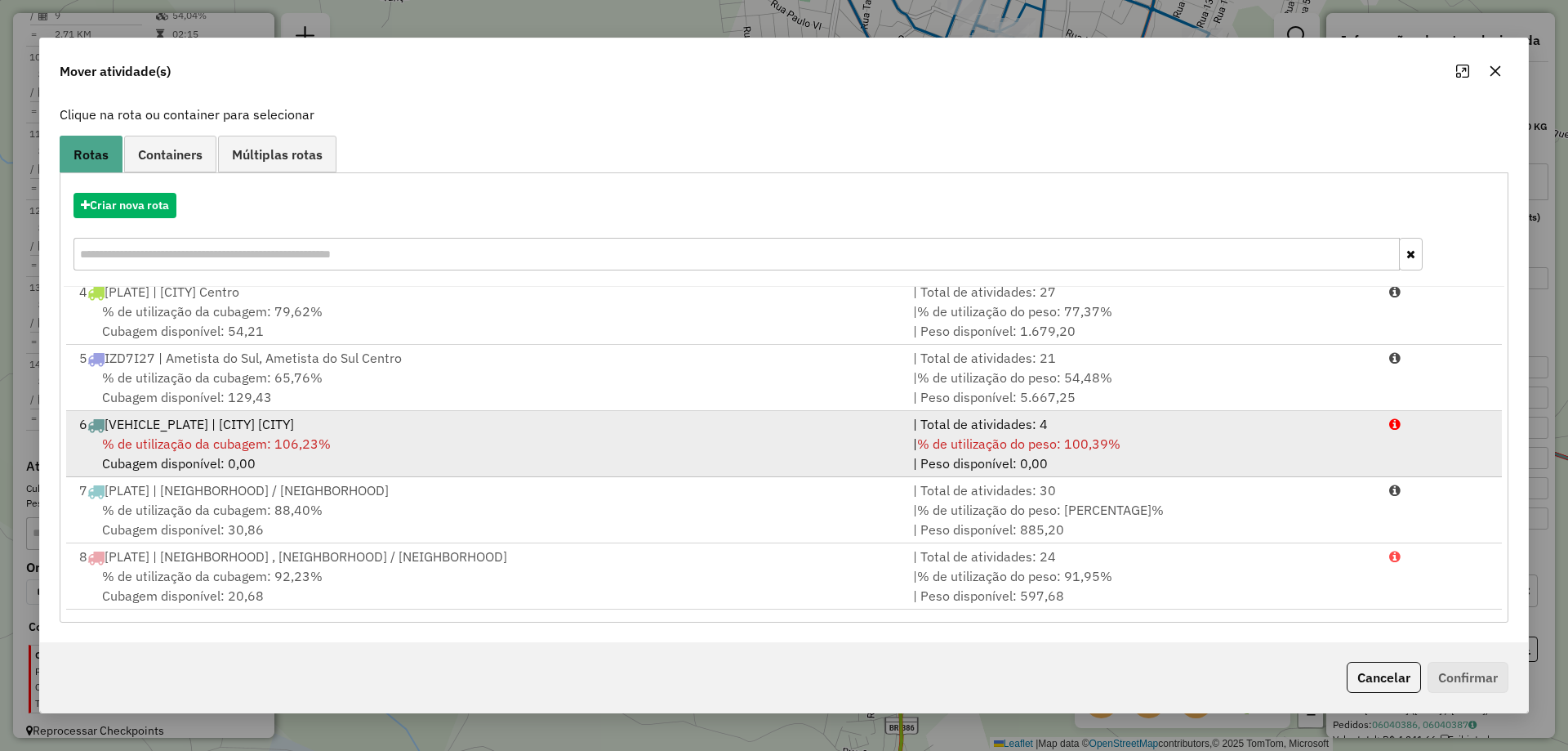 click on "6  JBR8B98 | Ametista do Sul Centro" at bounding box center [486, 424] 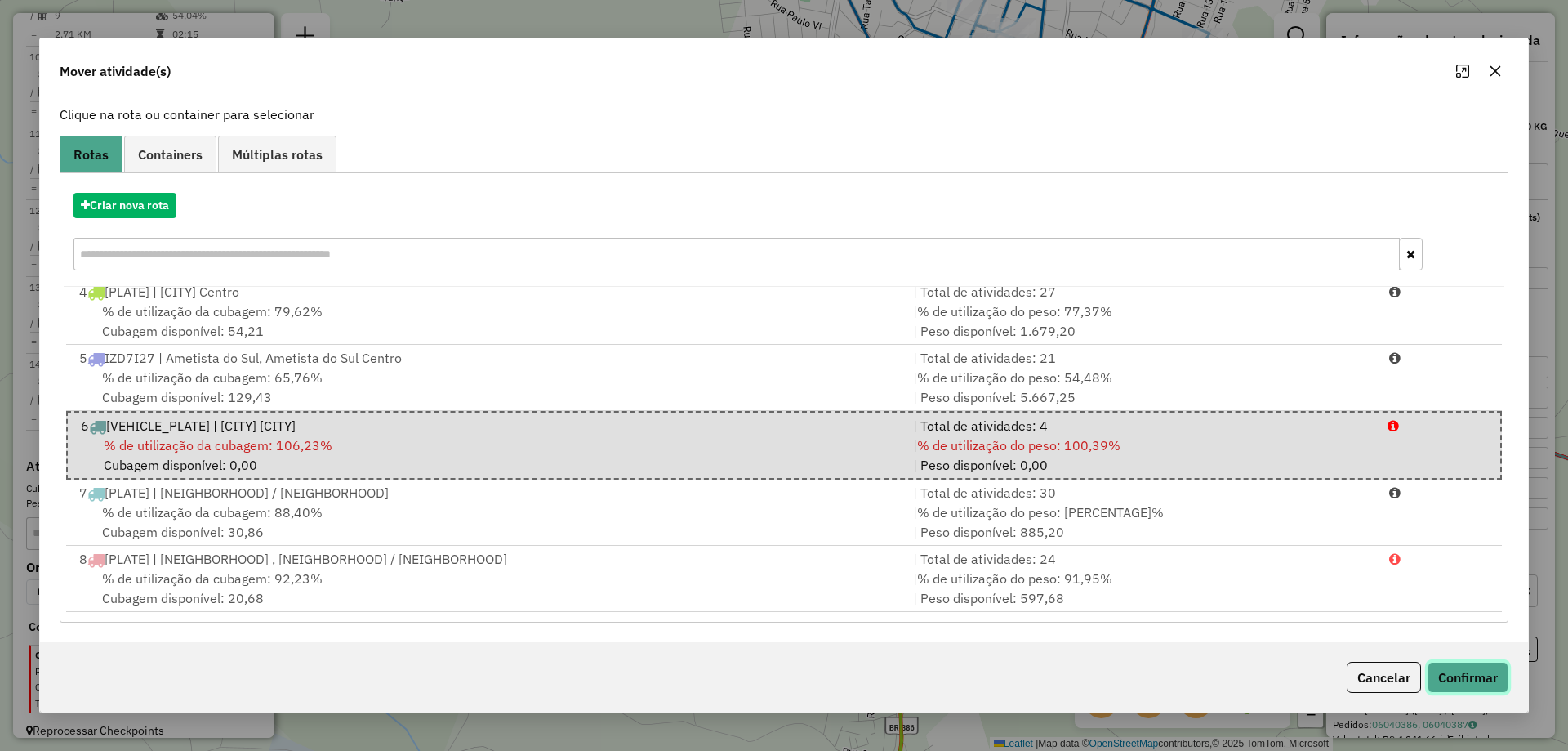 click on "Confirmar" 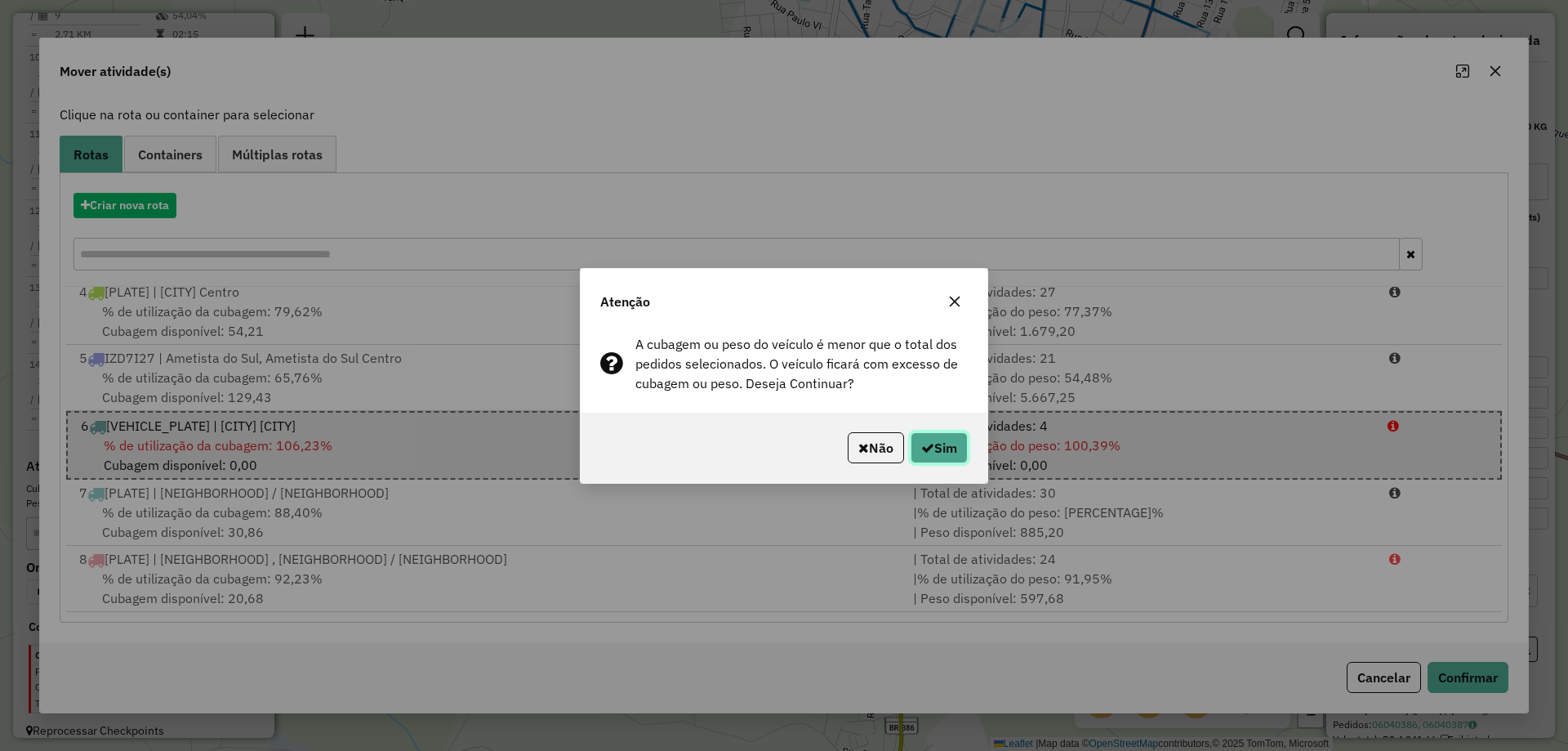 click on "Sim" 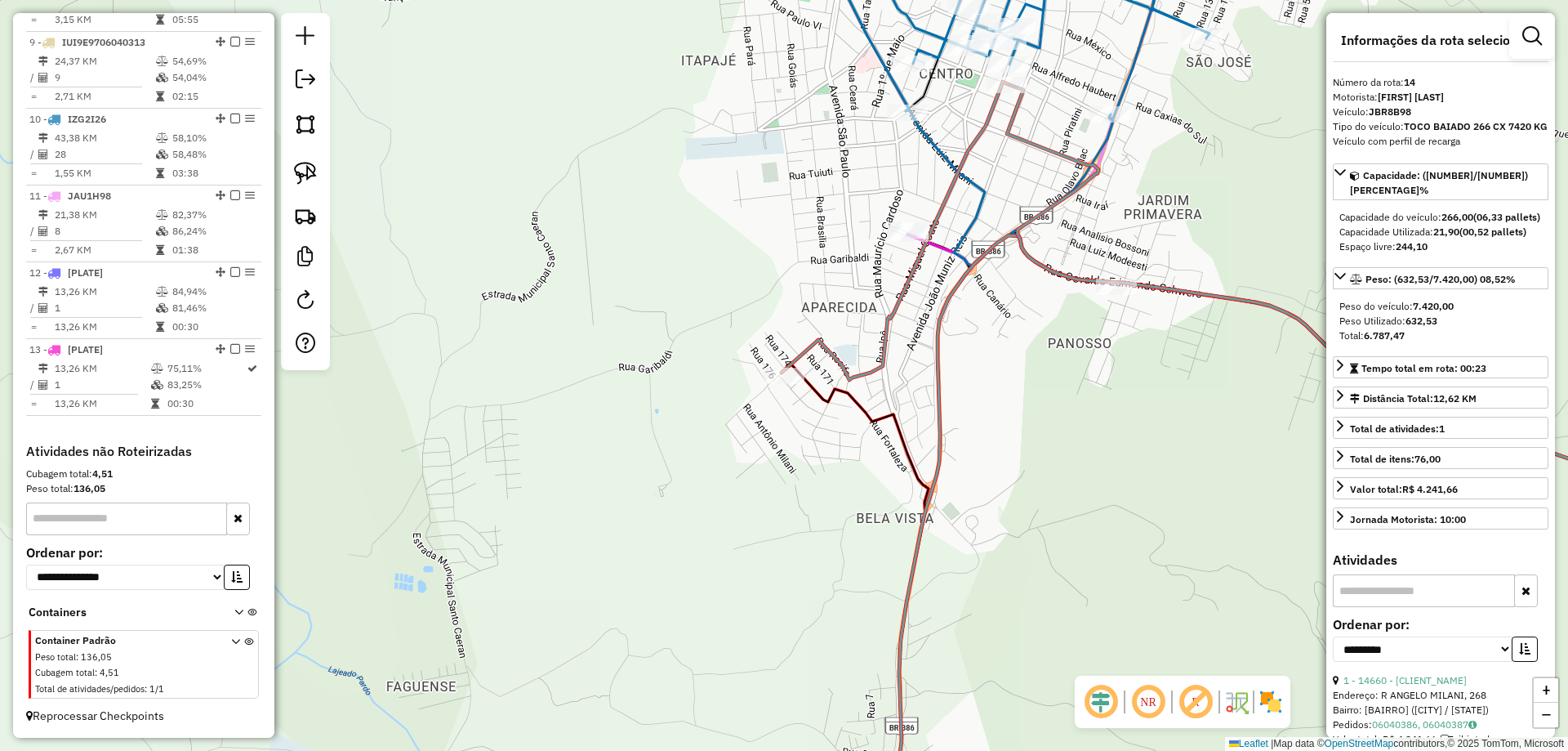 scroll, scrollTop: 1316, scrollLeft: 0, axis: vertical 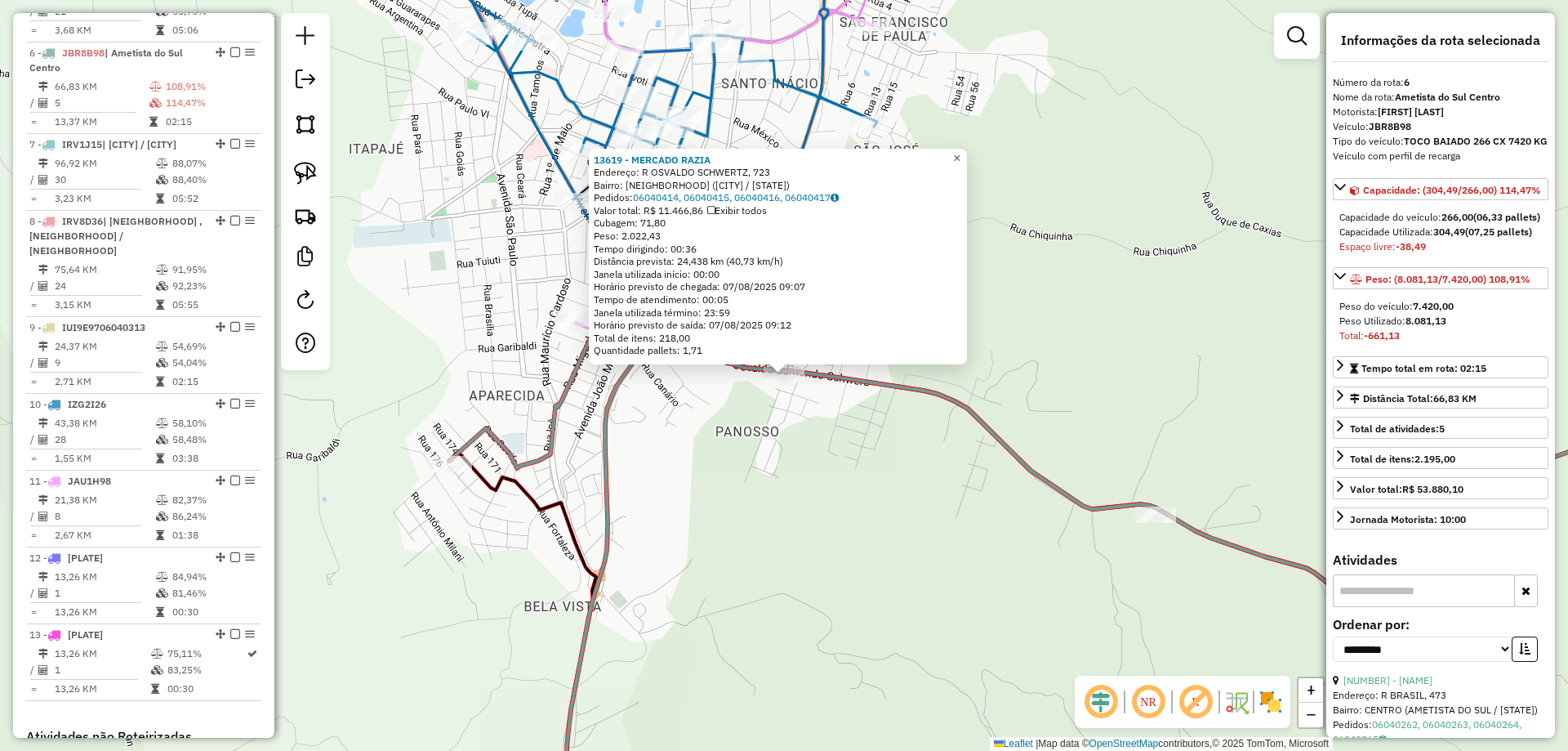 click on "×" 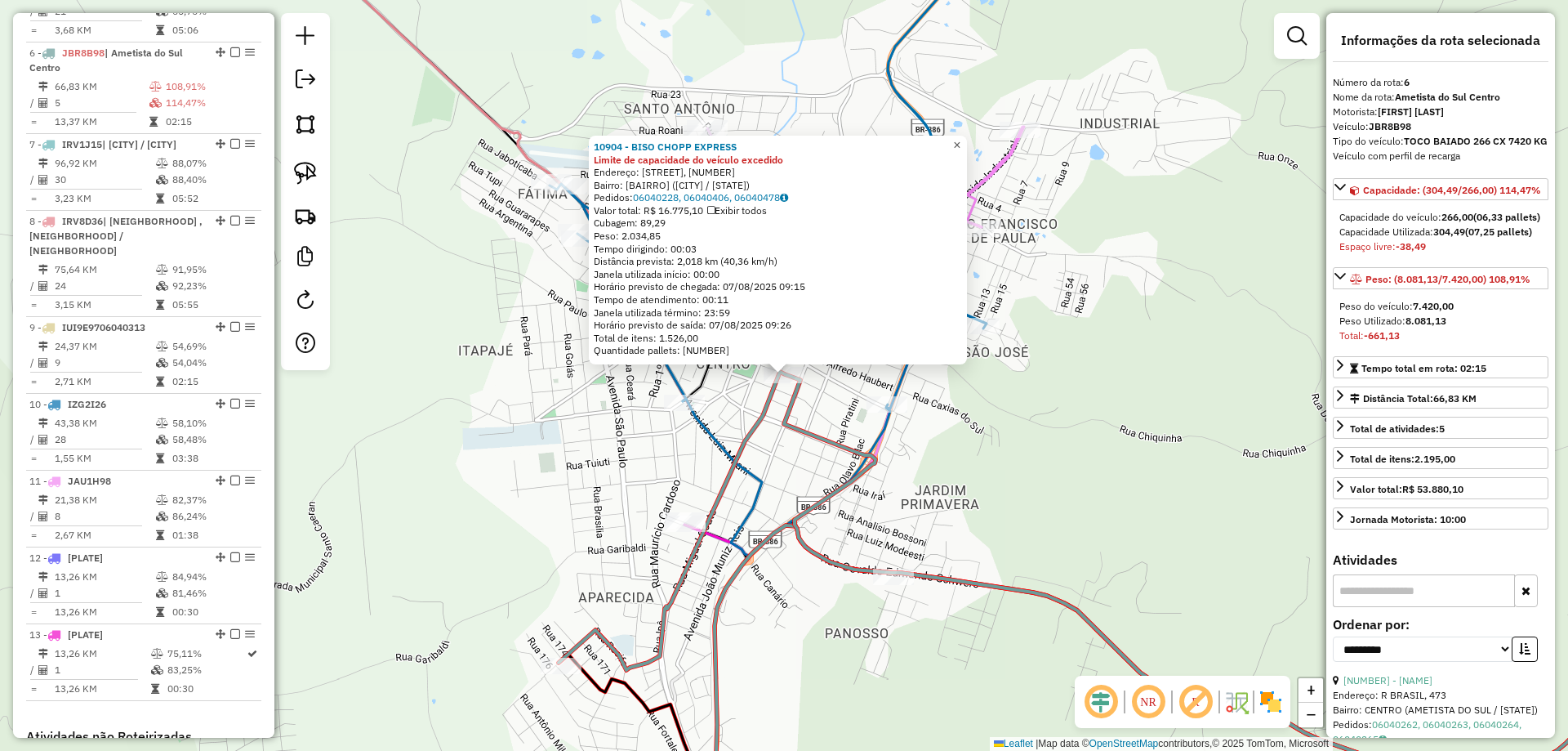 click on "×" 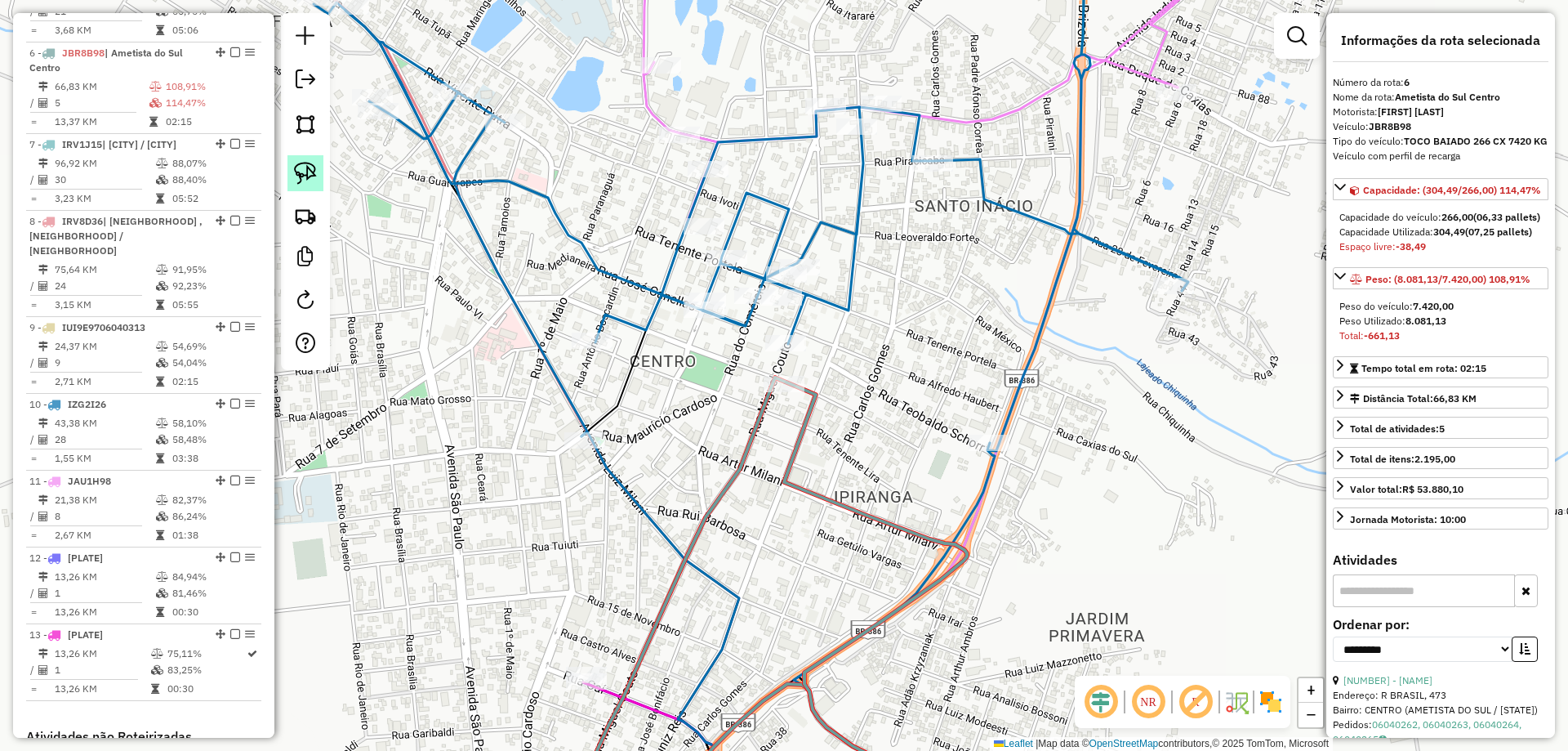 click 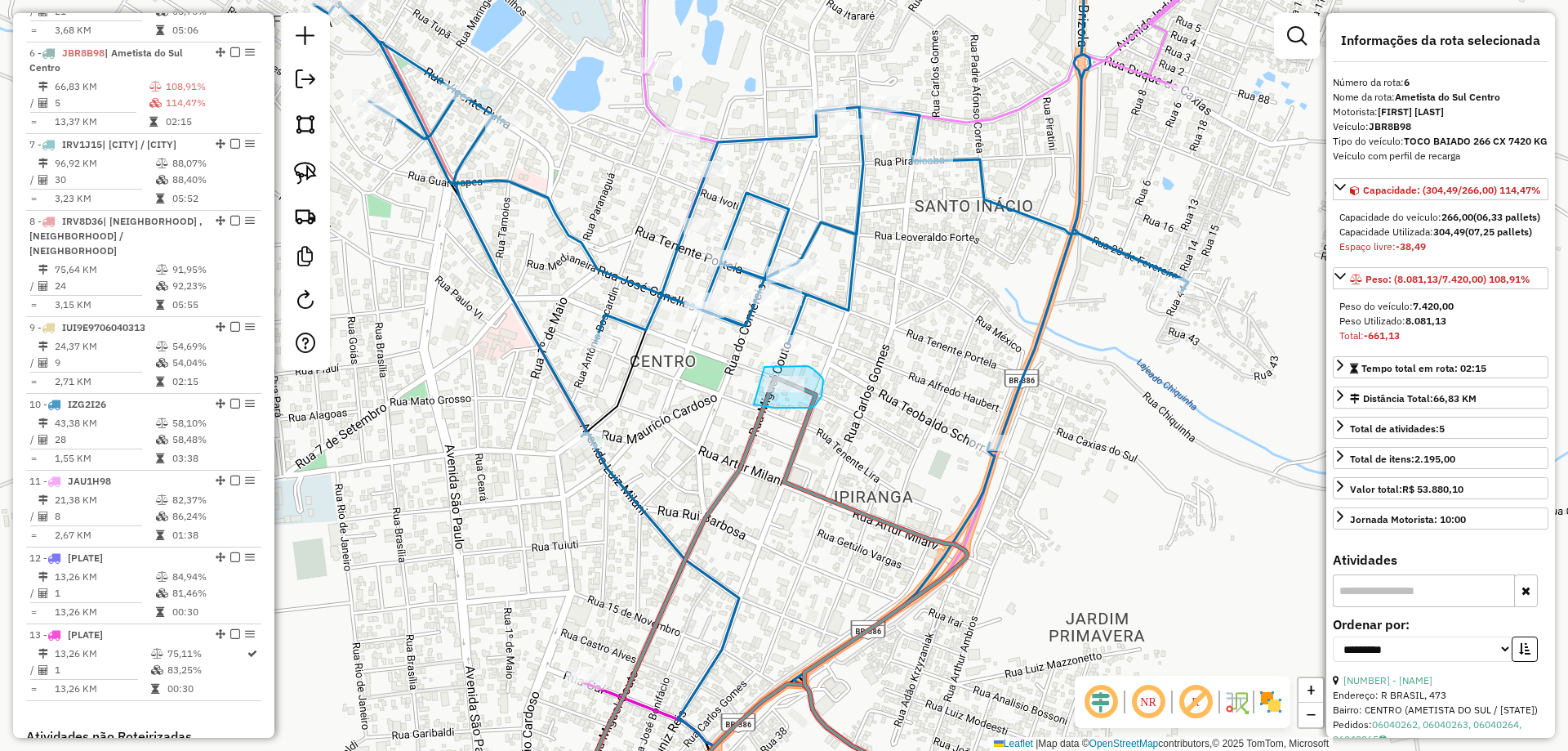 drag, startPoint x: 754, startPoint y: 405, endPoint x: 764, endPoint y: 367, distance: 39.293765 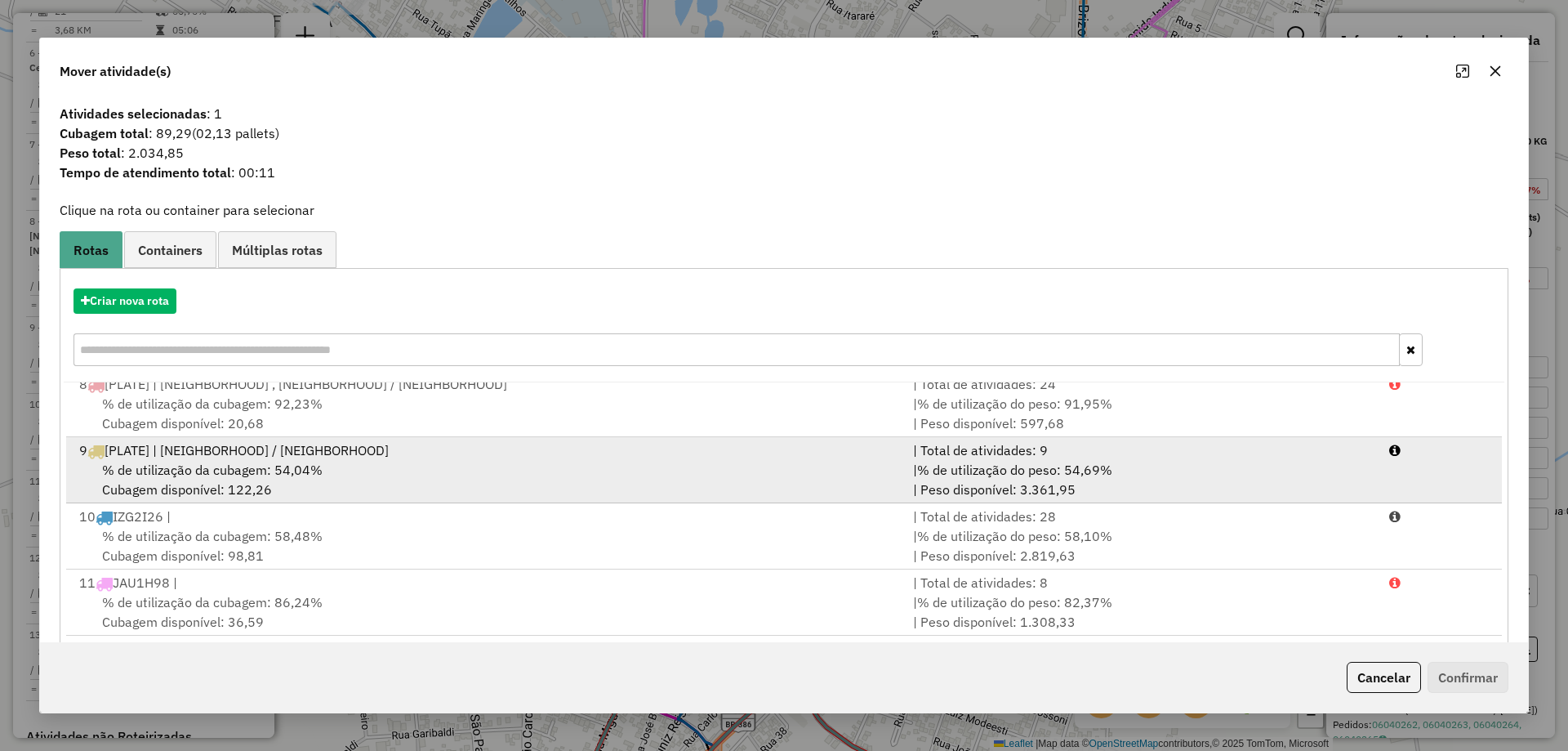 scroll, scrollTop: 467, scrollLeft: 0, axis: vertical 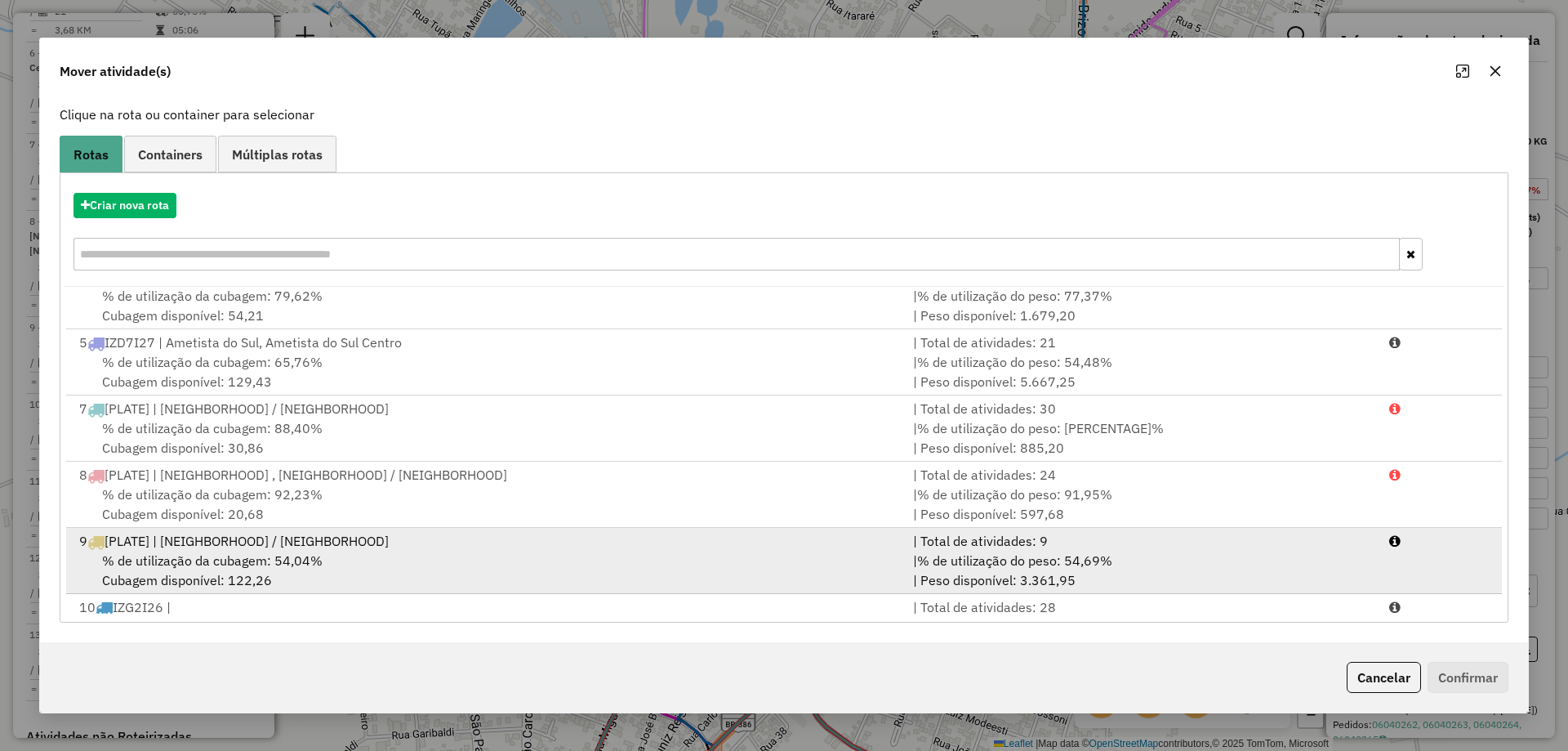 click on "9  IUI9E97 | Taquaruçu do Sul / Vista Alegre" at bounding box center [486, 541] 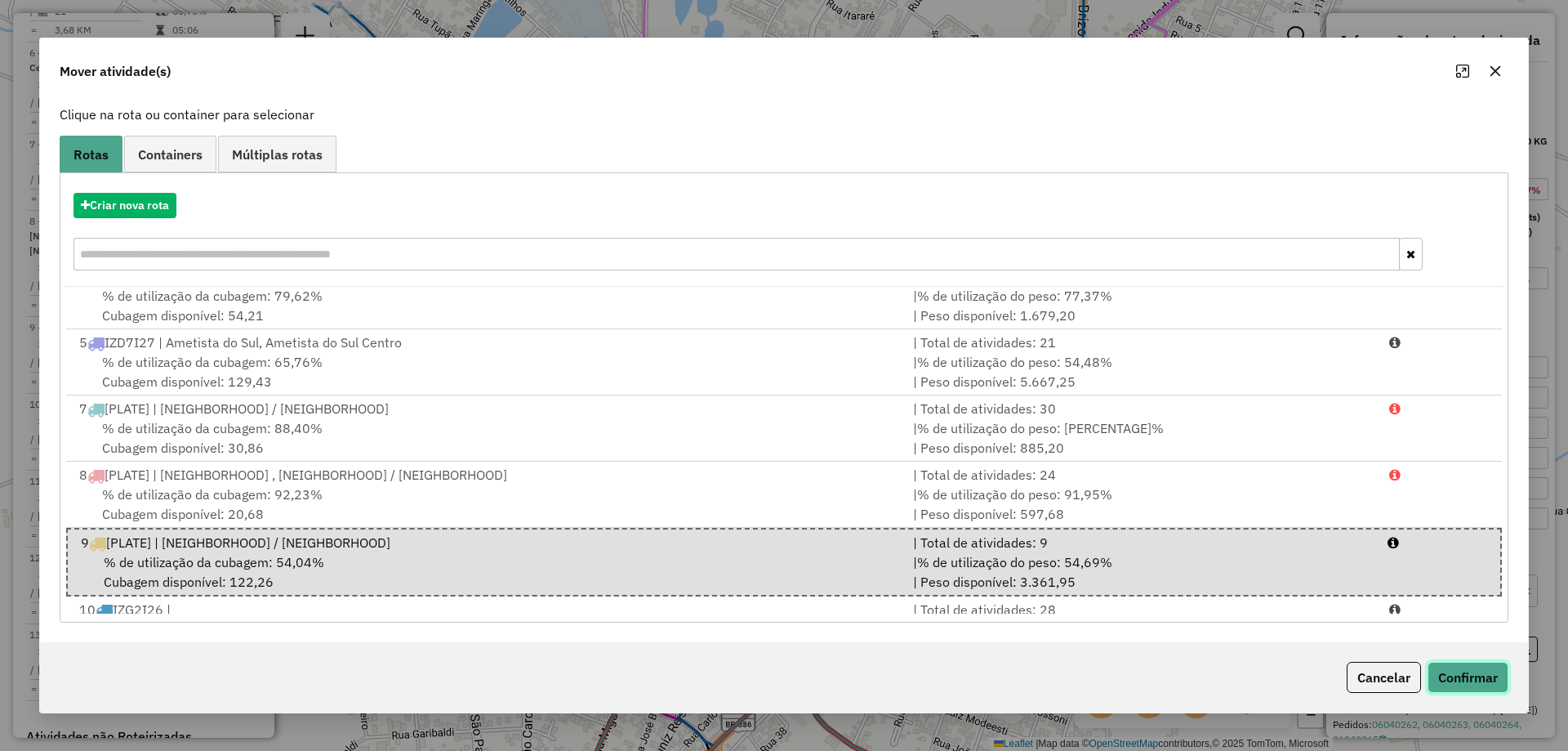 click on "Confirmar" 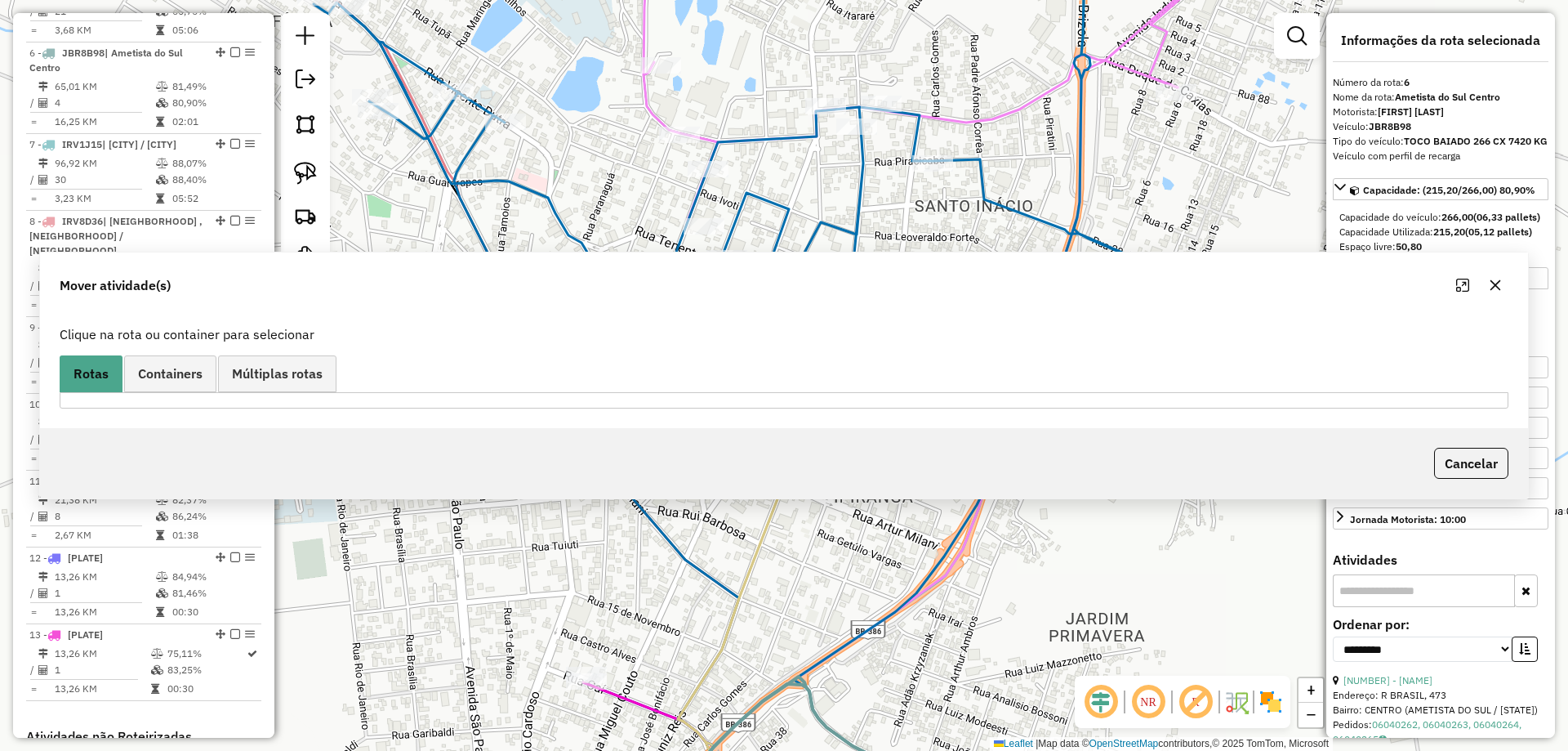 scroll, scrollTop: 0, scrollLeft: 0, axis: both 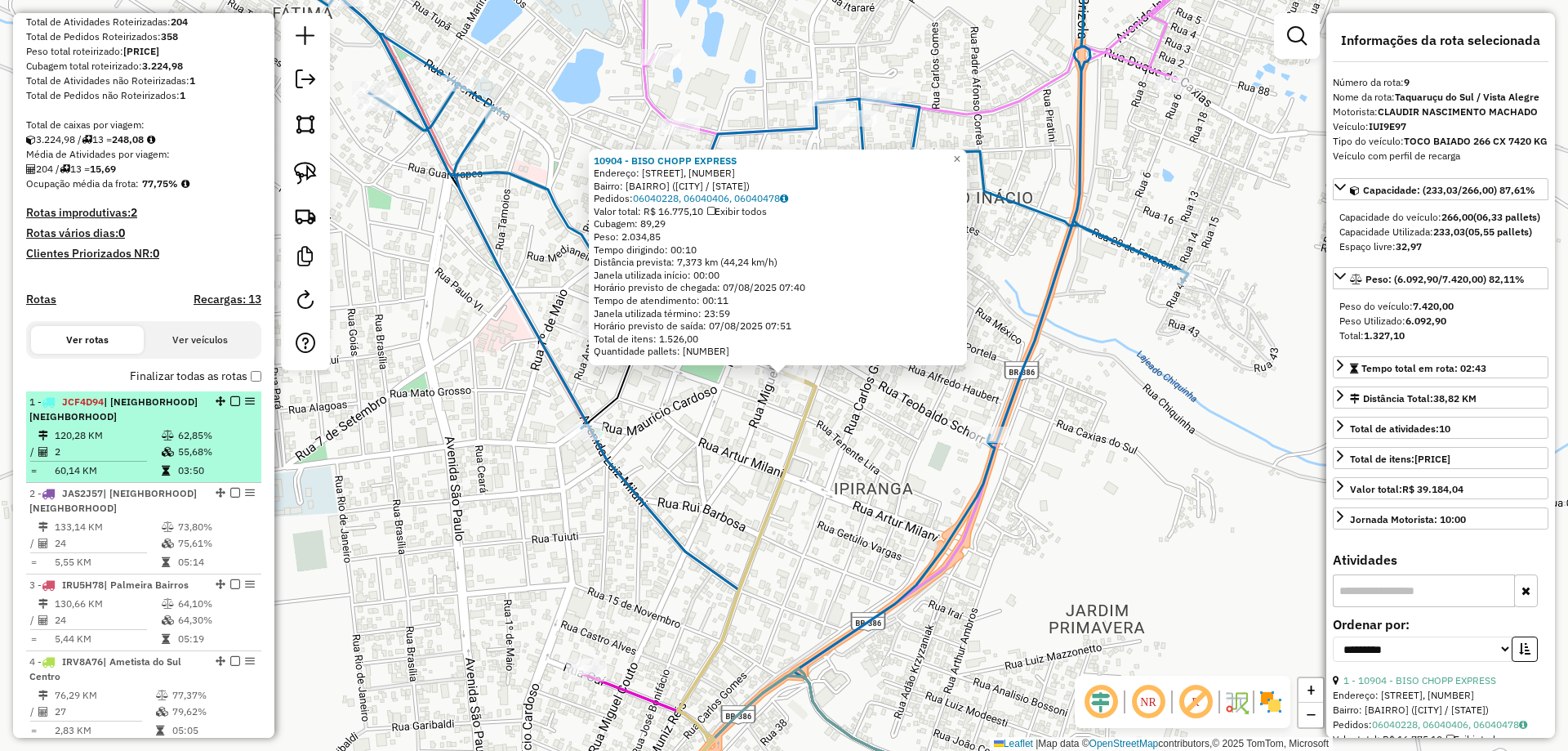 click on "120,28 KM" at bounding box center (107, 436) 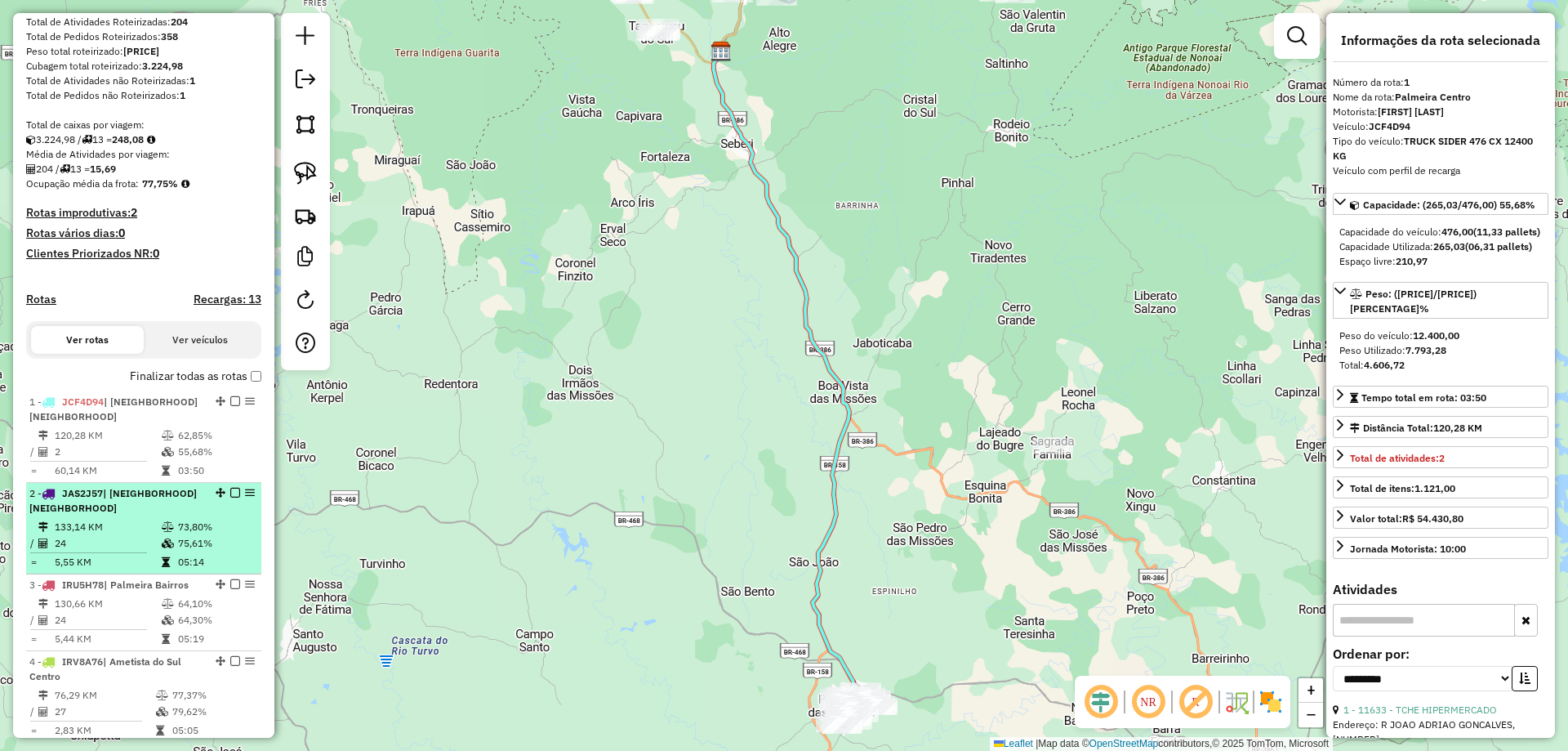 click on "133,14 KM" at bounding box center (107, 527) 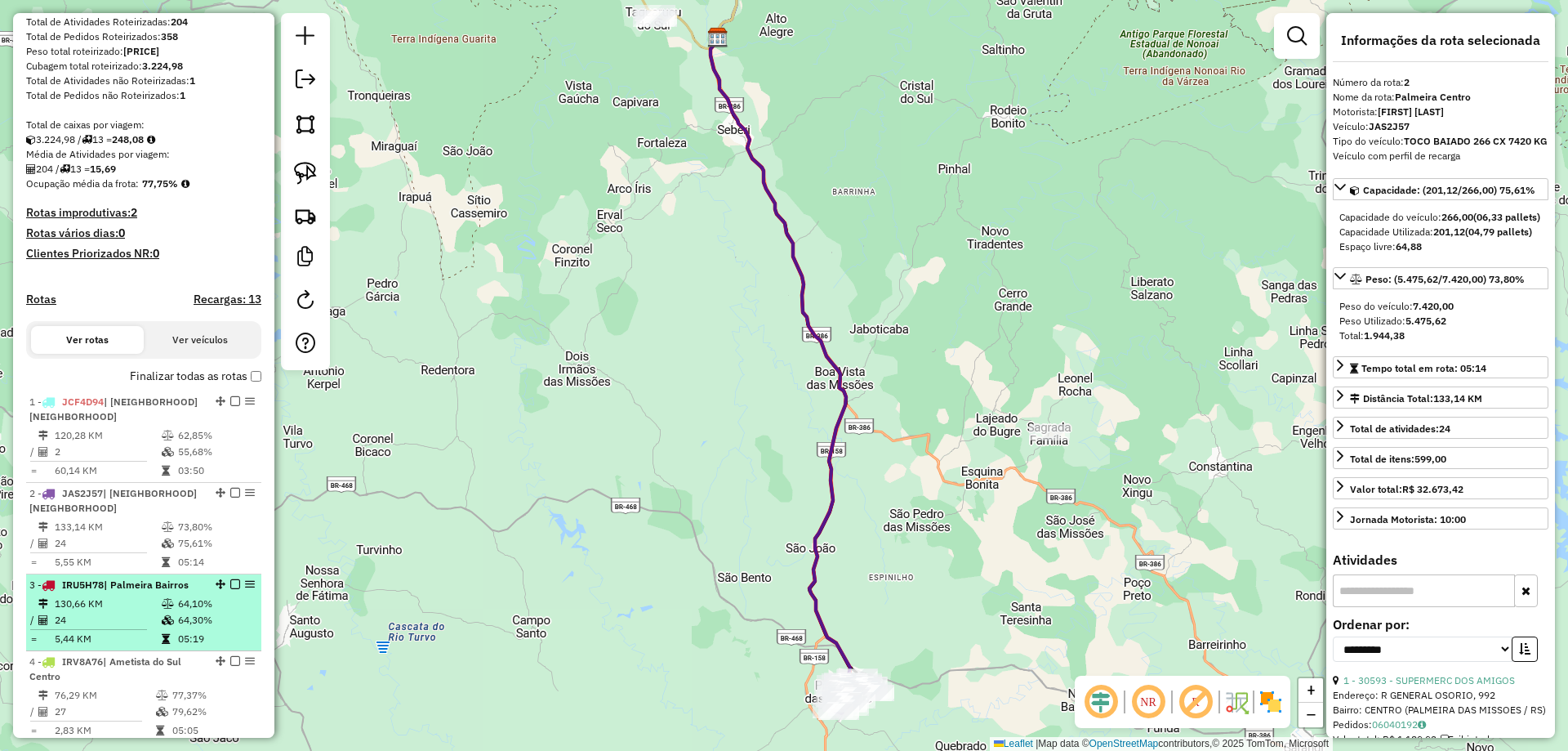 click on "130,66 KM" at bounding box center (107, 604) 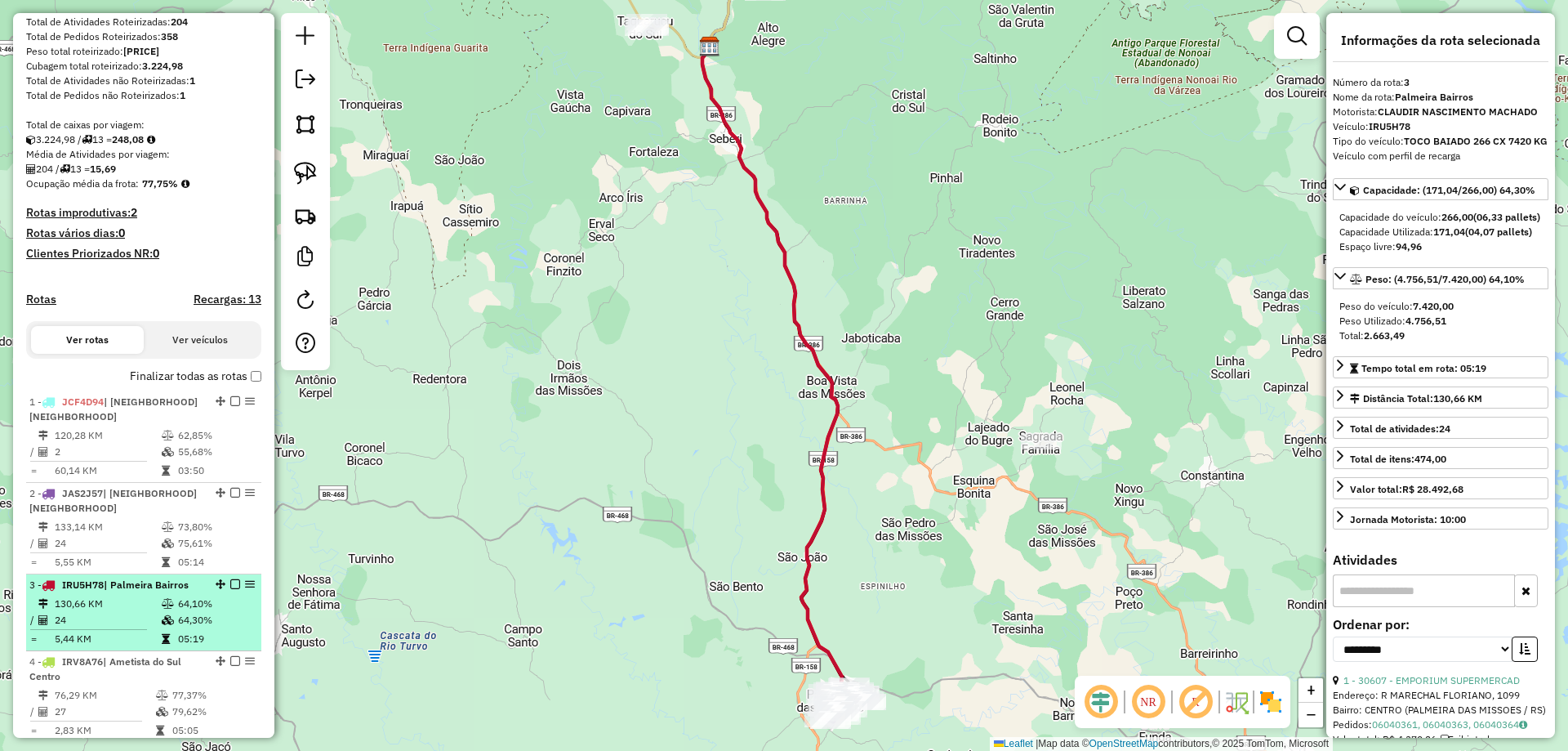 scroll, scrollTop: 336, scrollLeft: 0, axis: vertical 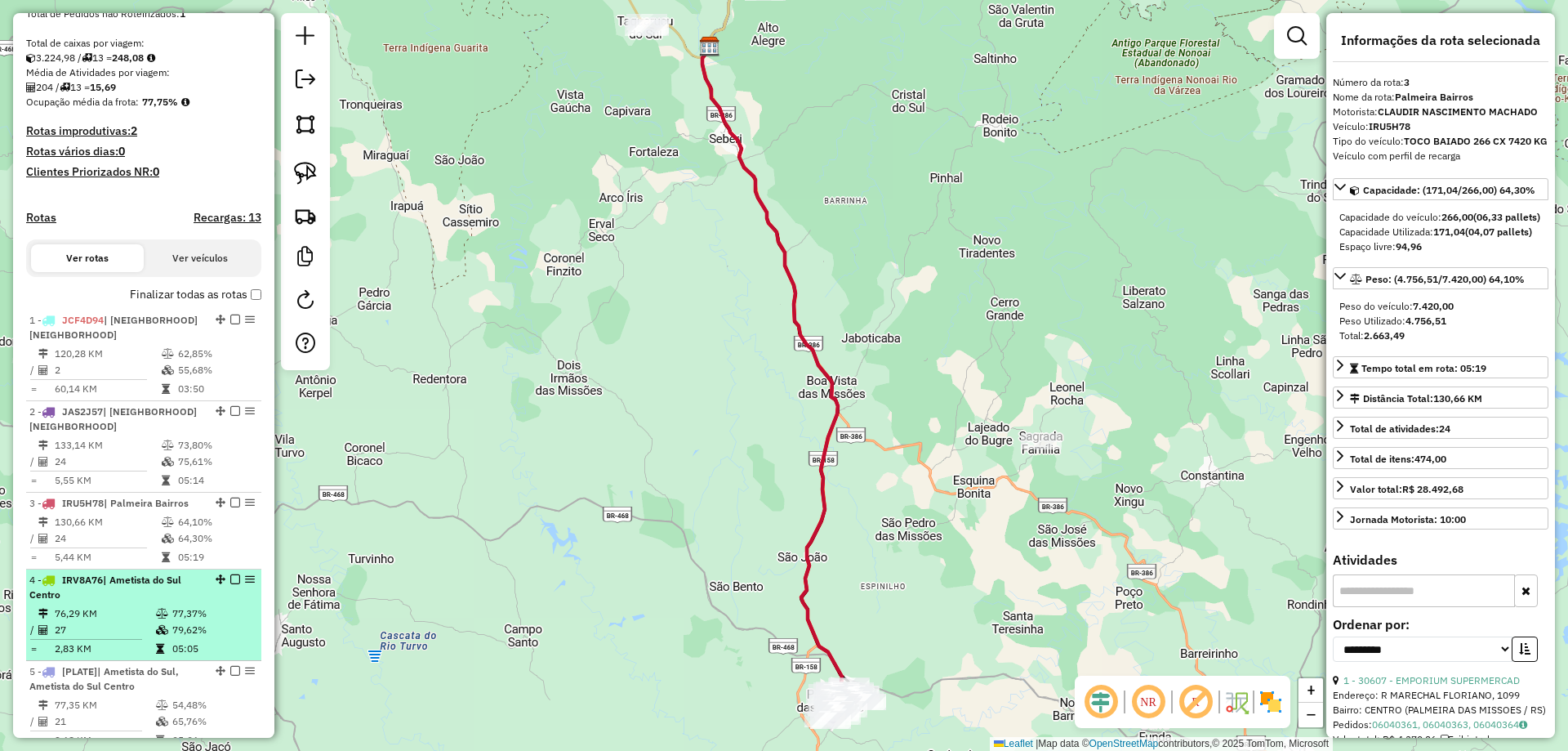 click on "4 -       IRV8A76   | Ametista do Sul Centro" at bounding box center (116, 588) 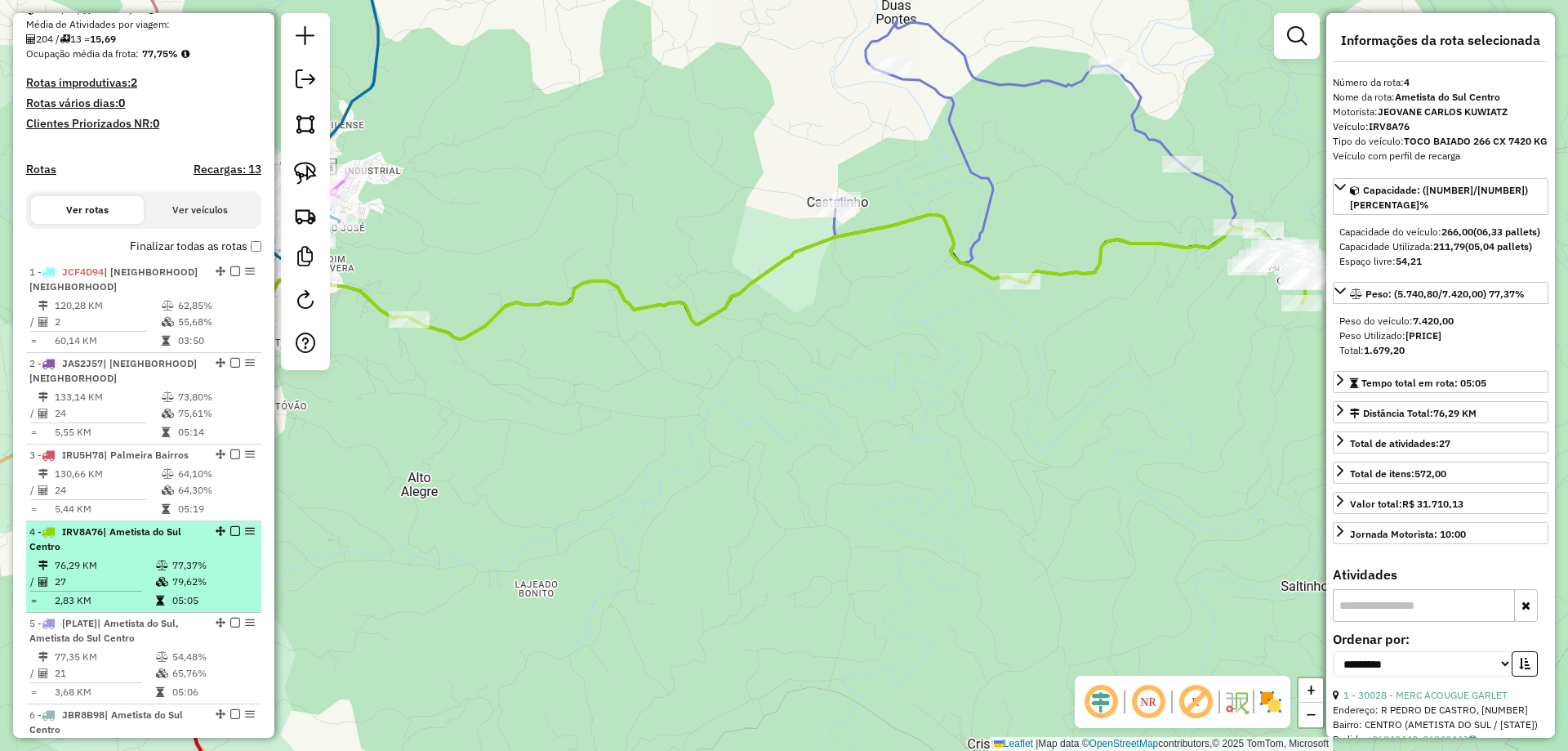 scroll, scrollTop: 418, scrollLeft: 0, axis: vertical 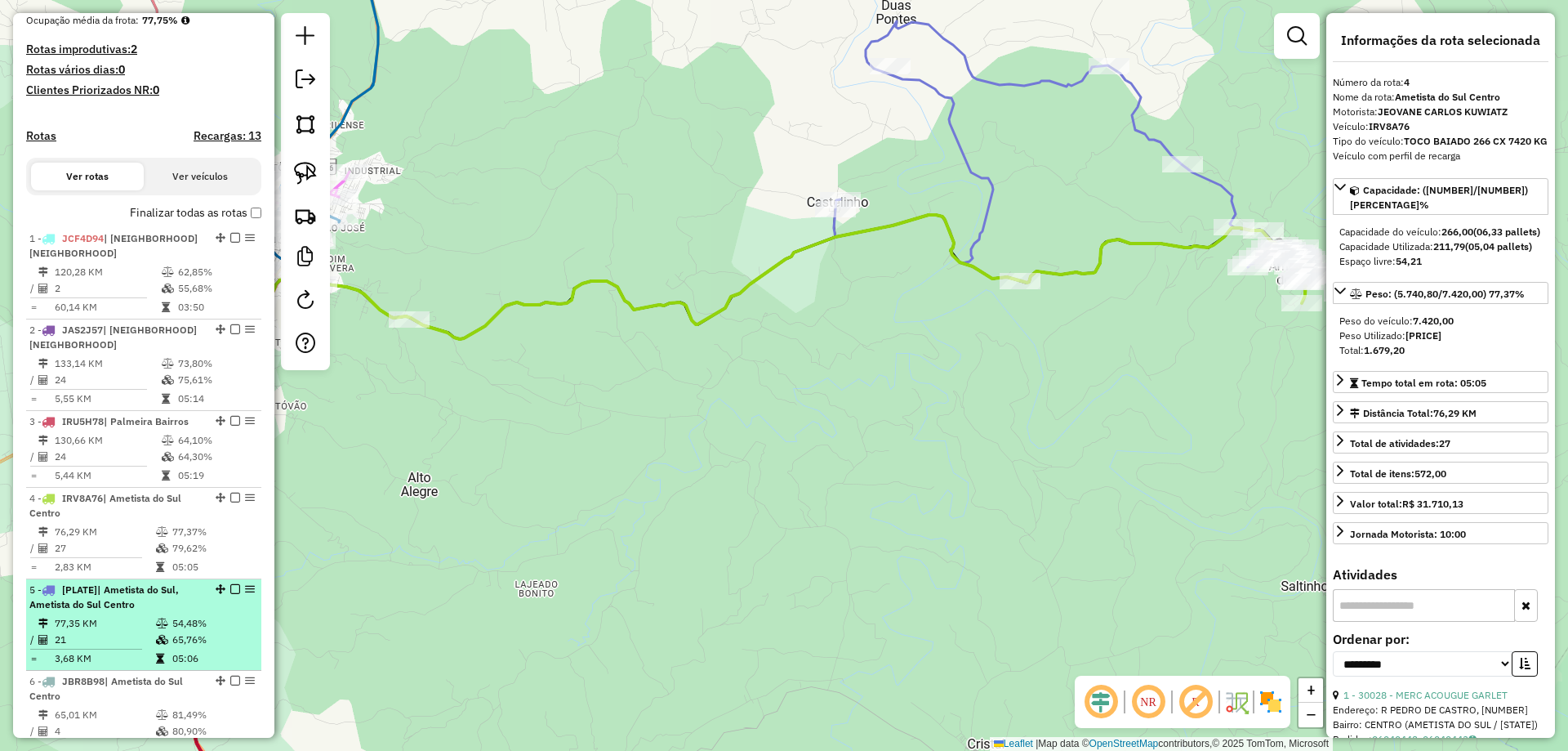 click on "5 -       IZD7I27   | Ametista do Sul, Ametista do Sul Centro" at bounding box center (116, 597) 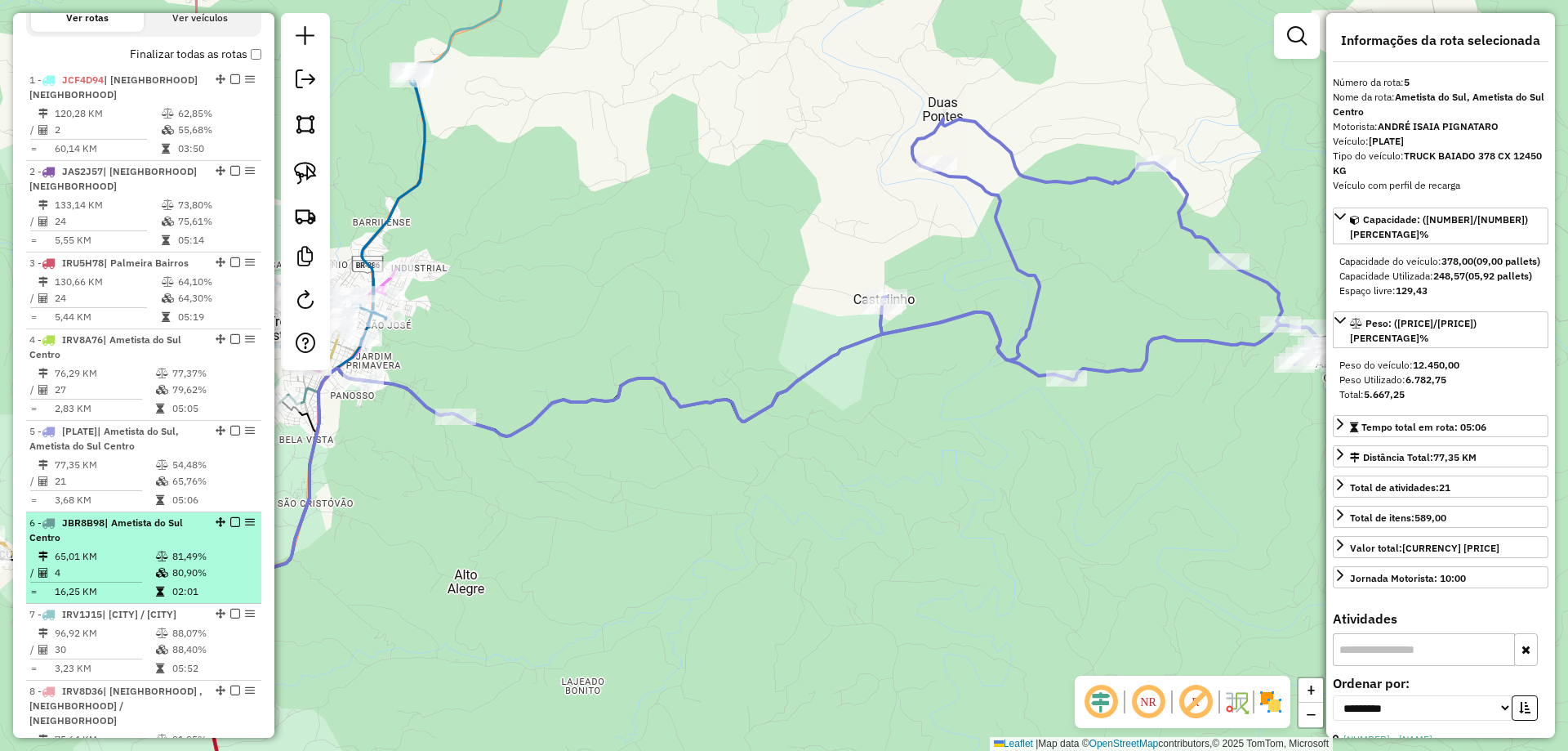 scroll, scrollTop: 581, scrollLeft: 0, axis: vertical 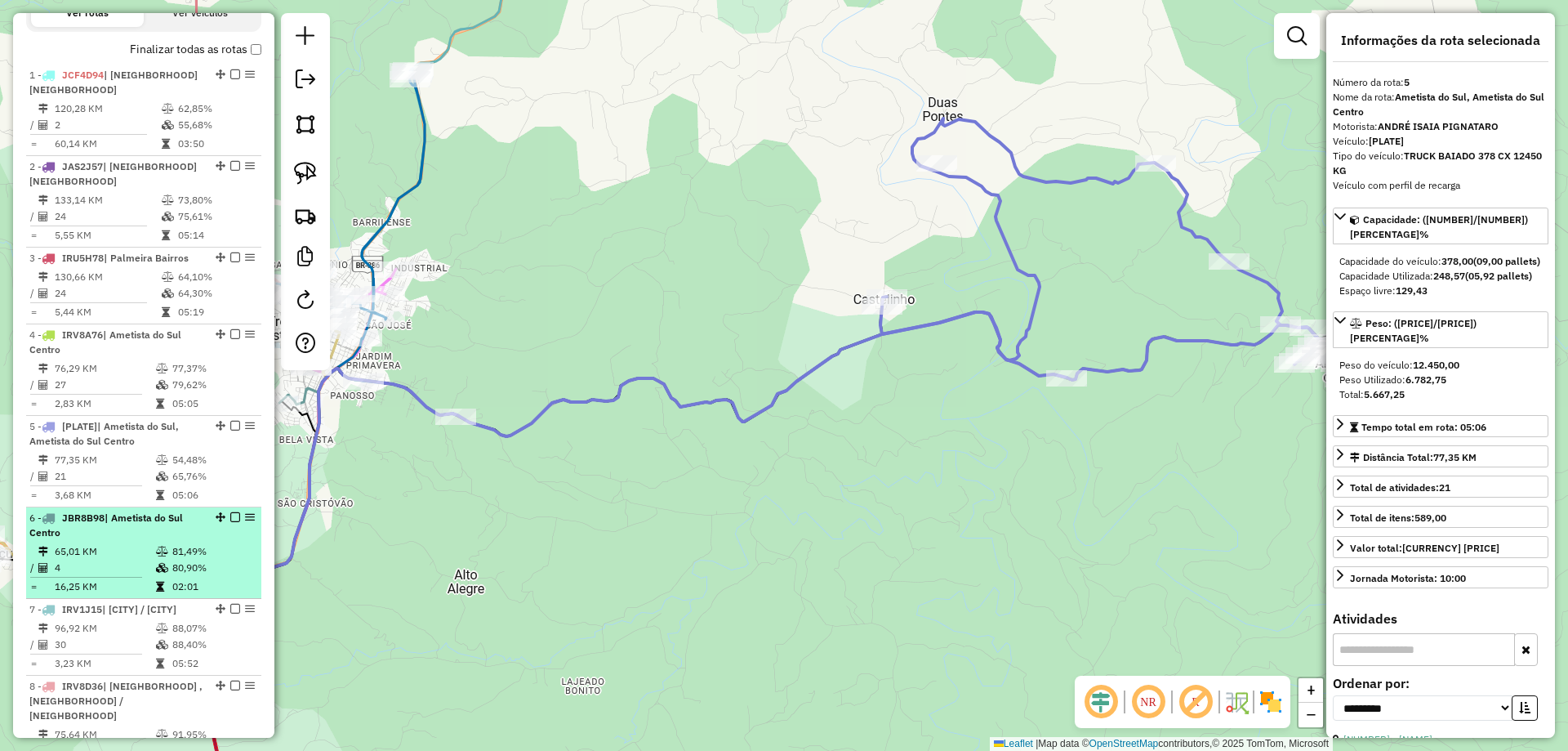 click on "6 -       JBR8B98   | Ametista do Sul Centro" at bounding box center (116, 525) 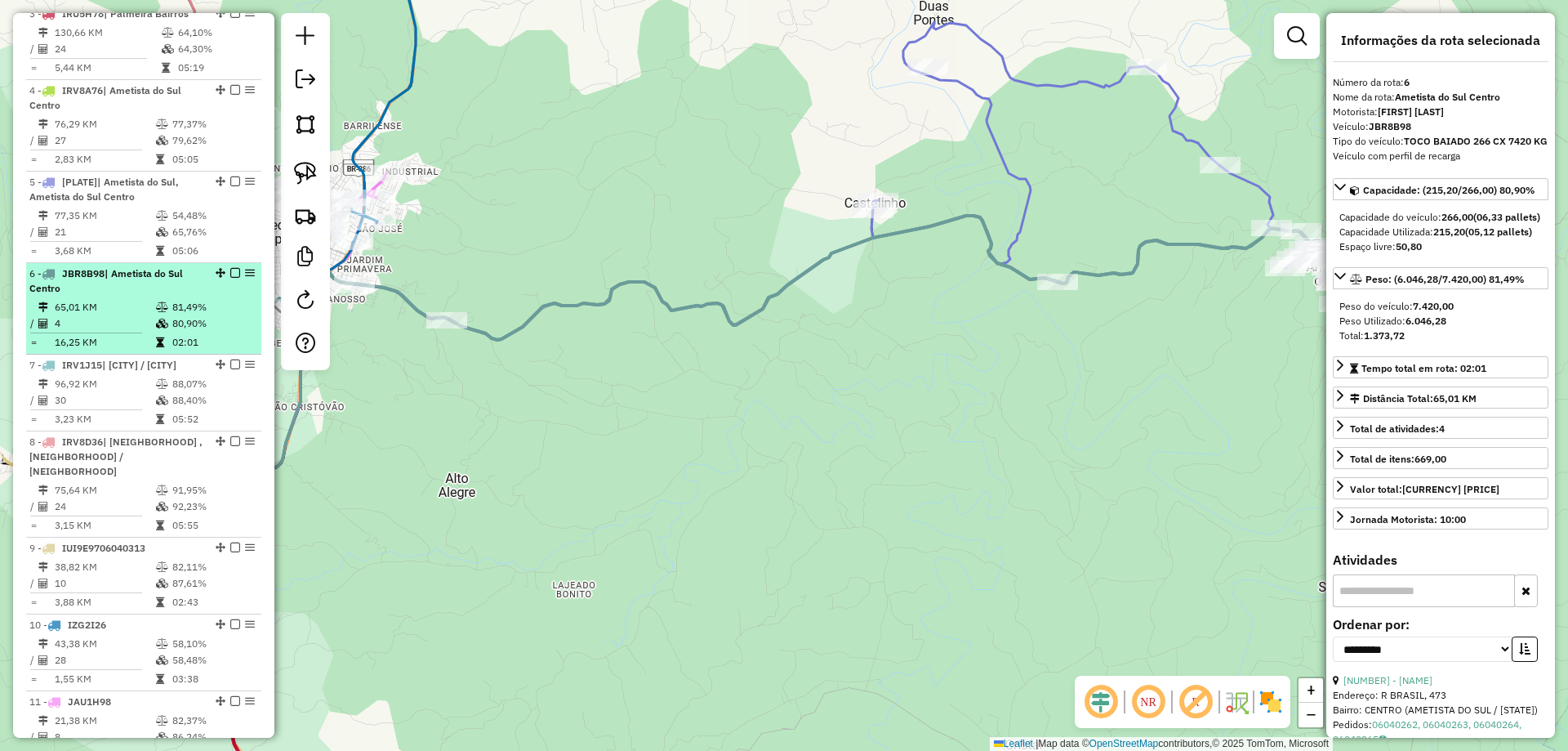scroll, scrollTop: 826, scrollLeft: 0, axis: vertical 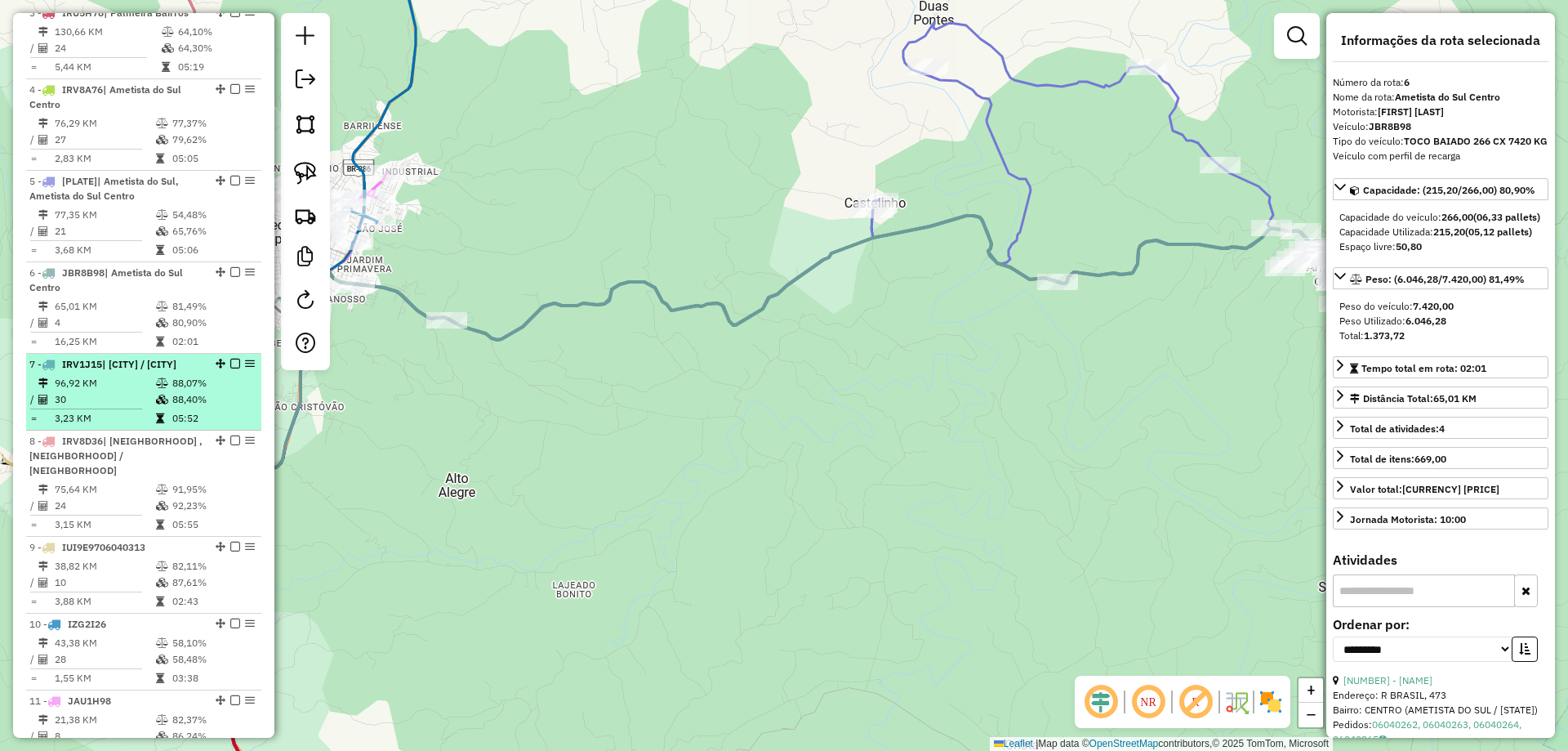 click on "30" at bounding box center [105, 400] 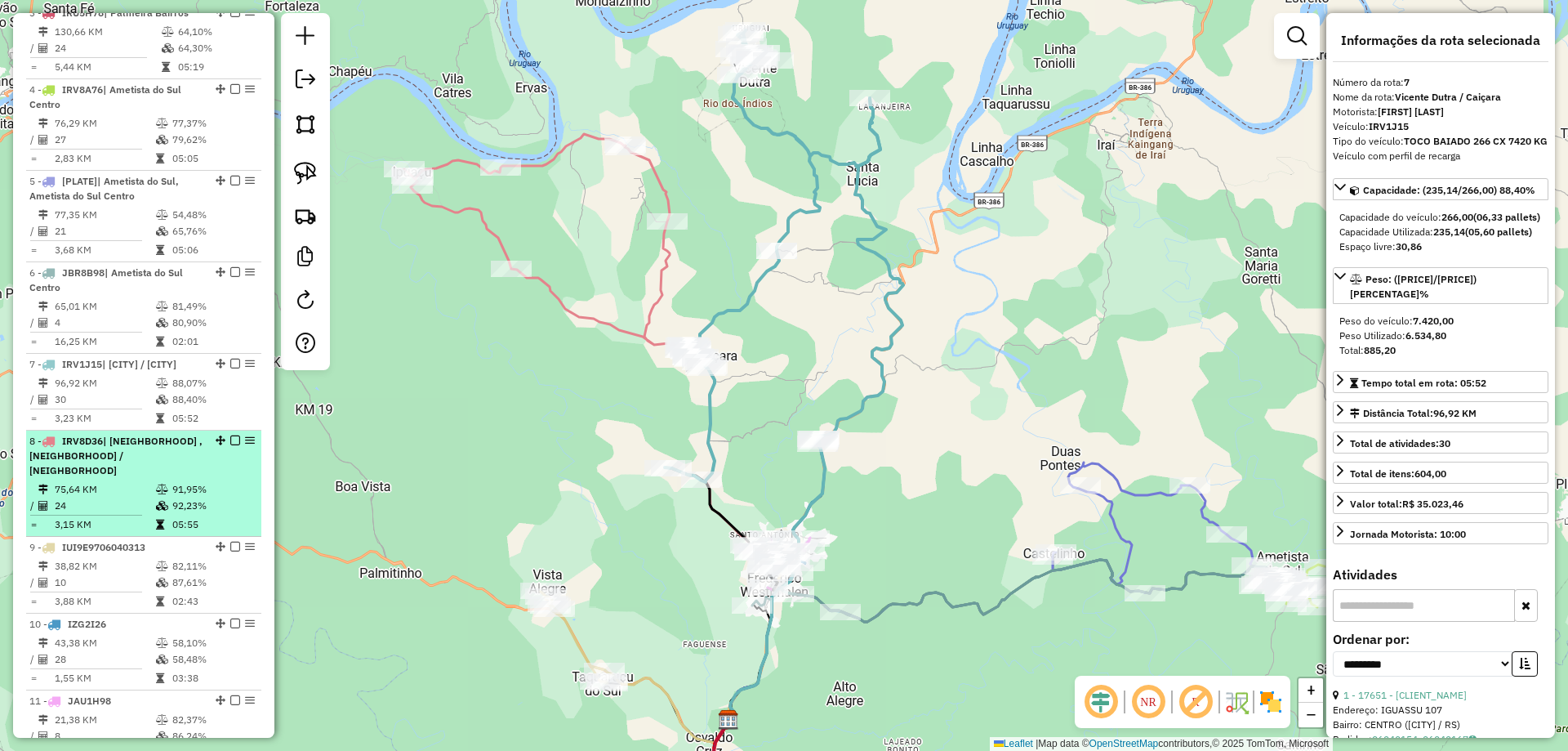 click on "24" at bounding box center [105, 506] 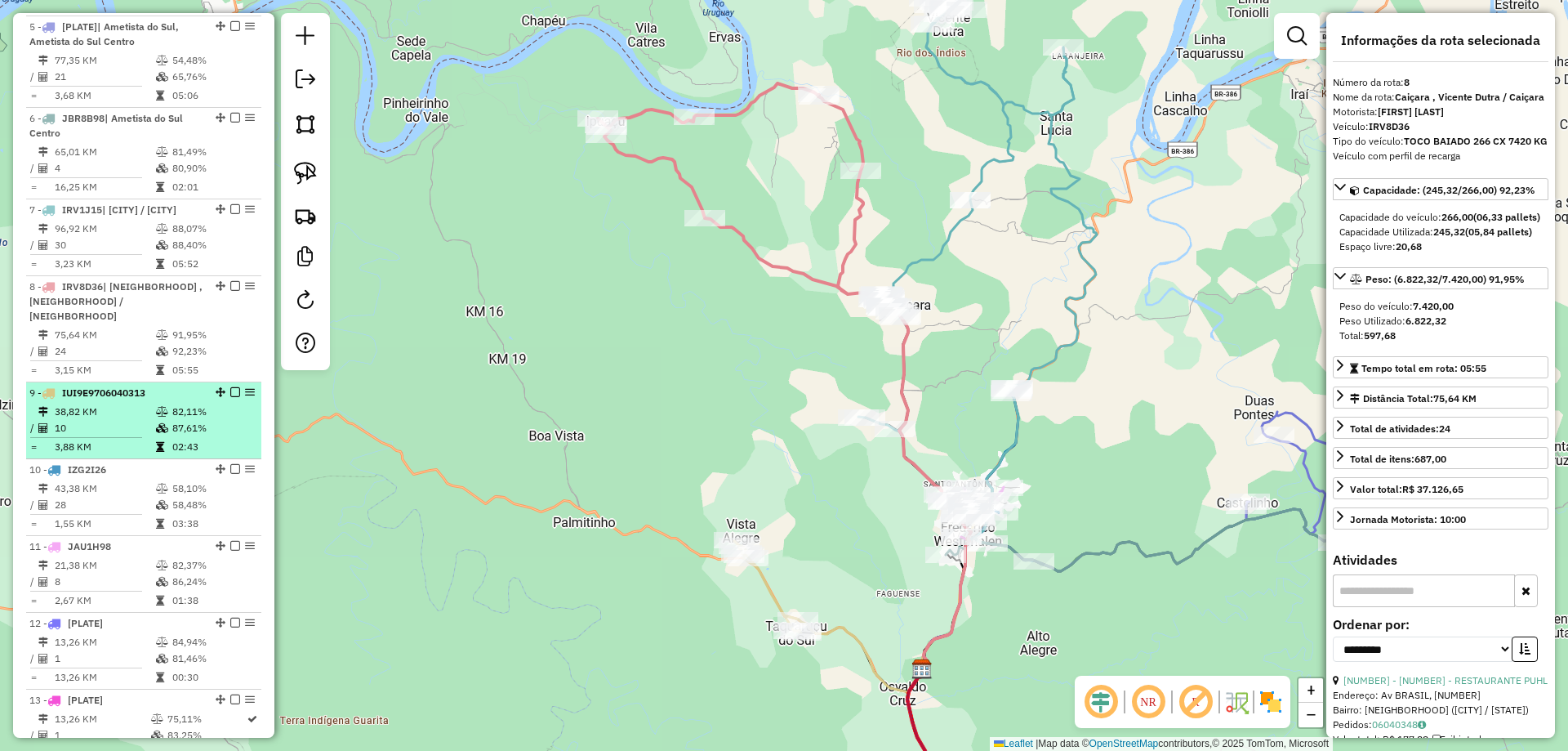 scroll, scrollTop: 990, scrollLeft: 0, axis: vertical 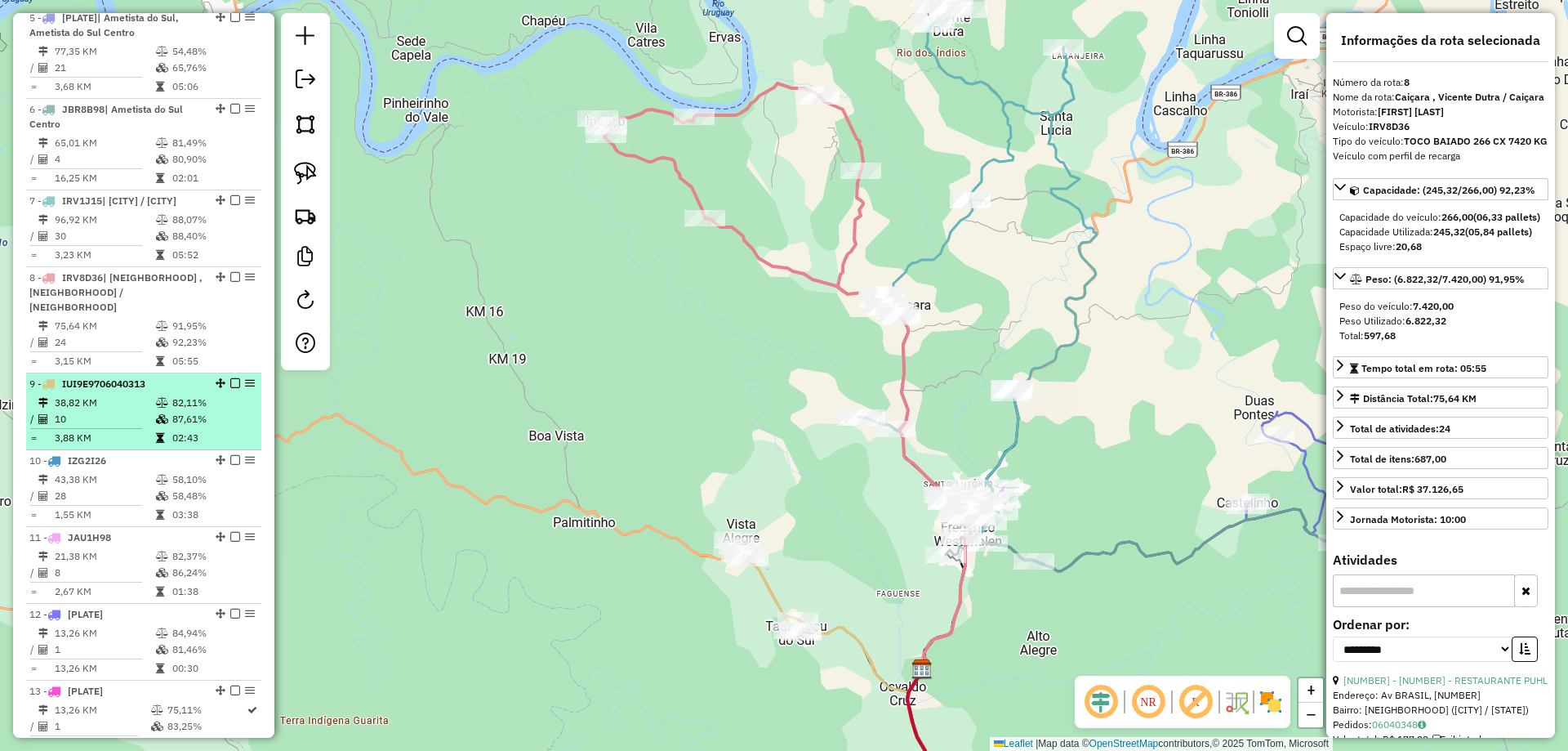 click on "9 -       IUI9E97   | Taquaruçu do Sul / Vista Alegre" at bounding box center [116, 384] 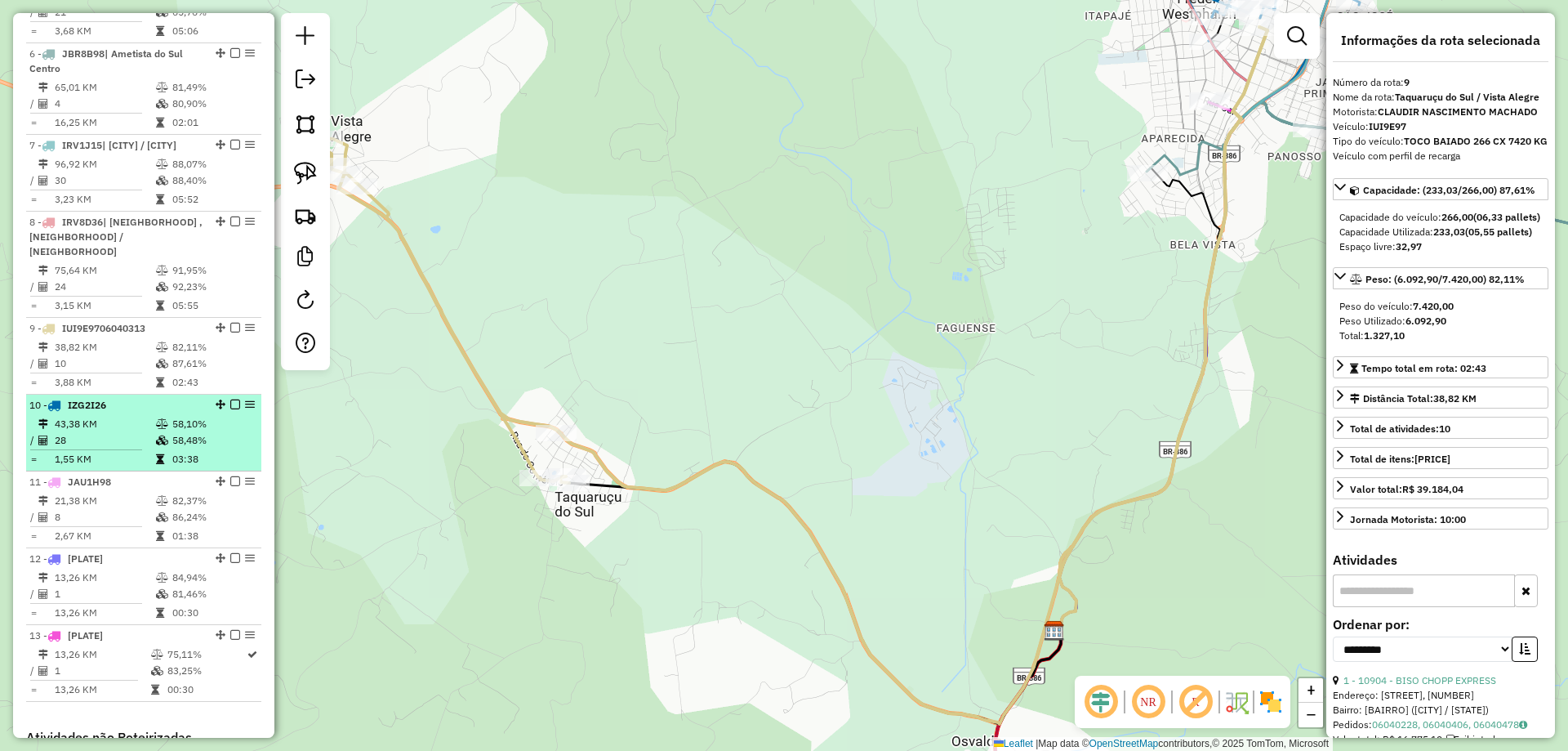 scroll, scrollTop: 1071, scrollLeft: 0, axis: vertical 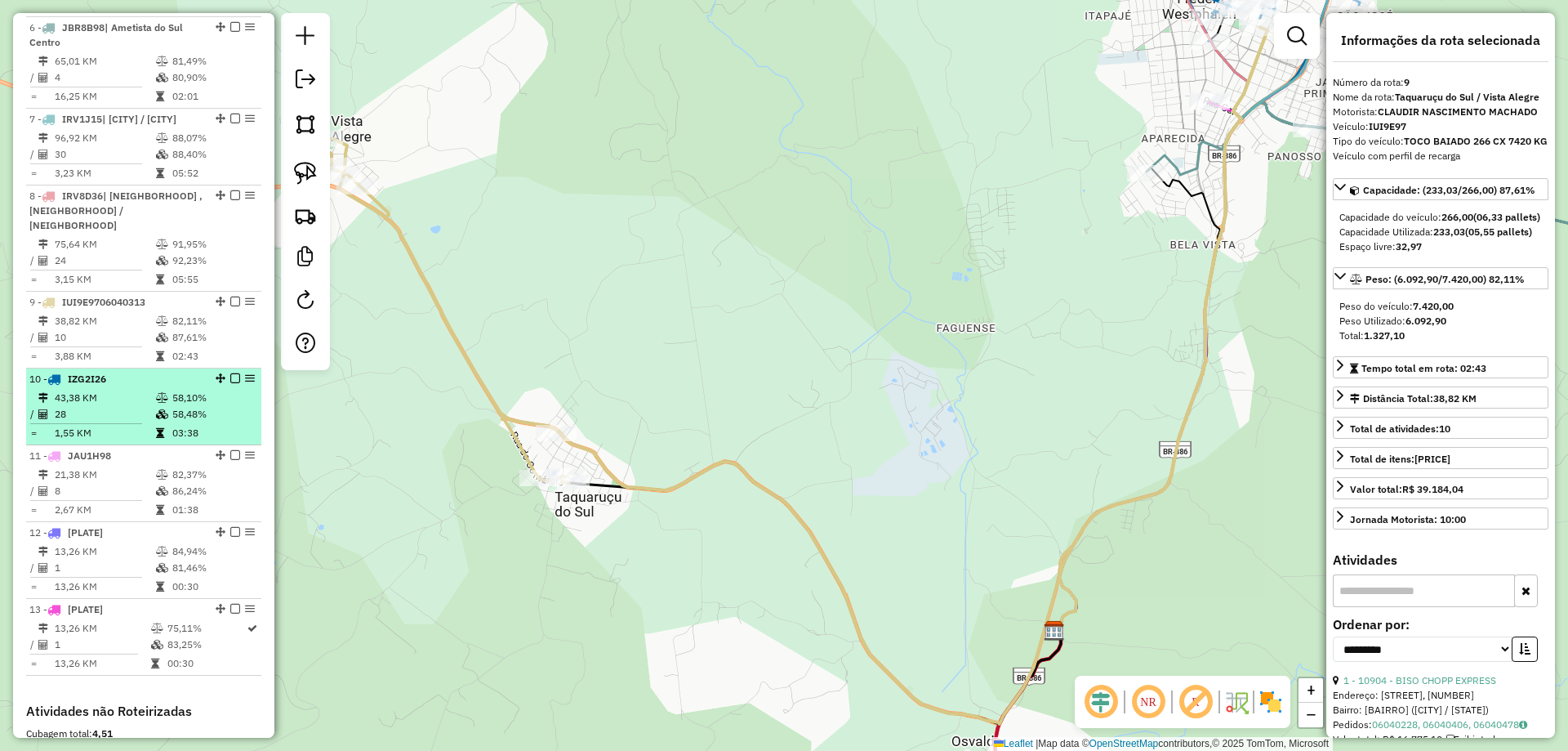 click on "10 -       IZG2I26   43,38 KM   58,10%  /  28   58,48%     =  1,55 KM   03:38" at bounding box center [144, 407] 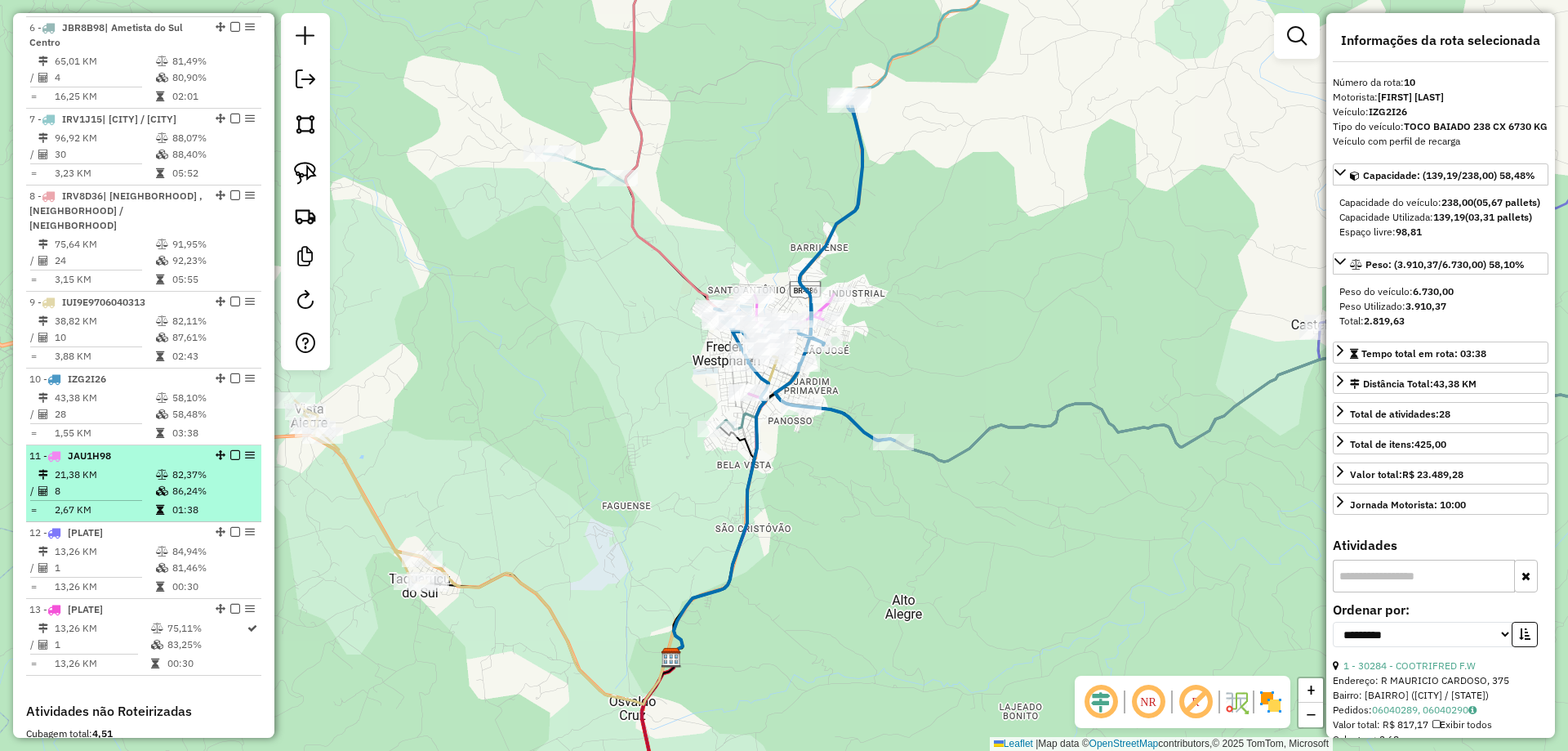 click on "8" at bounding box center [105, 491] 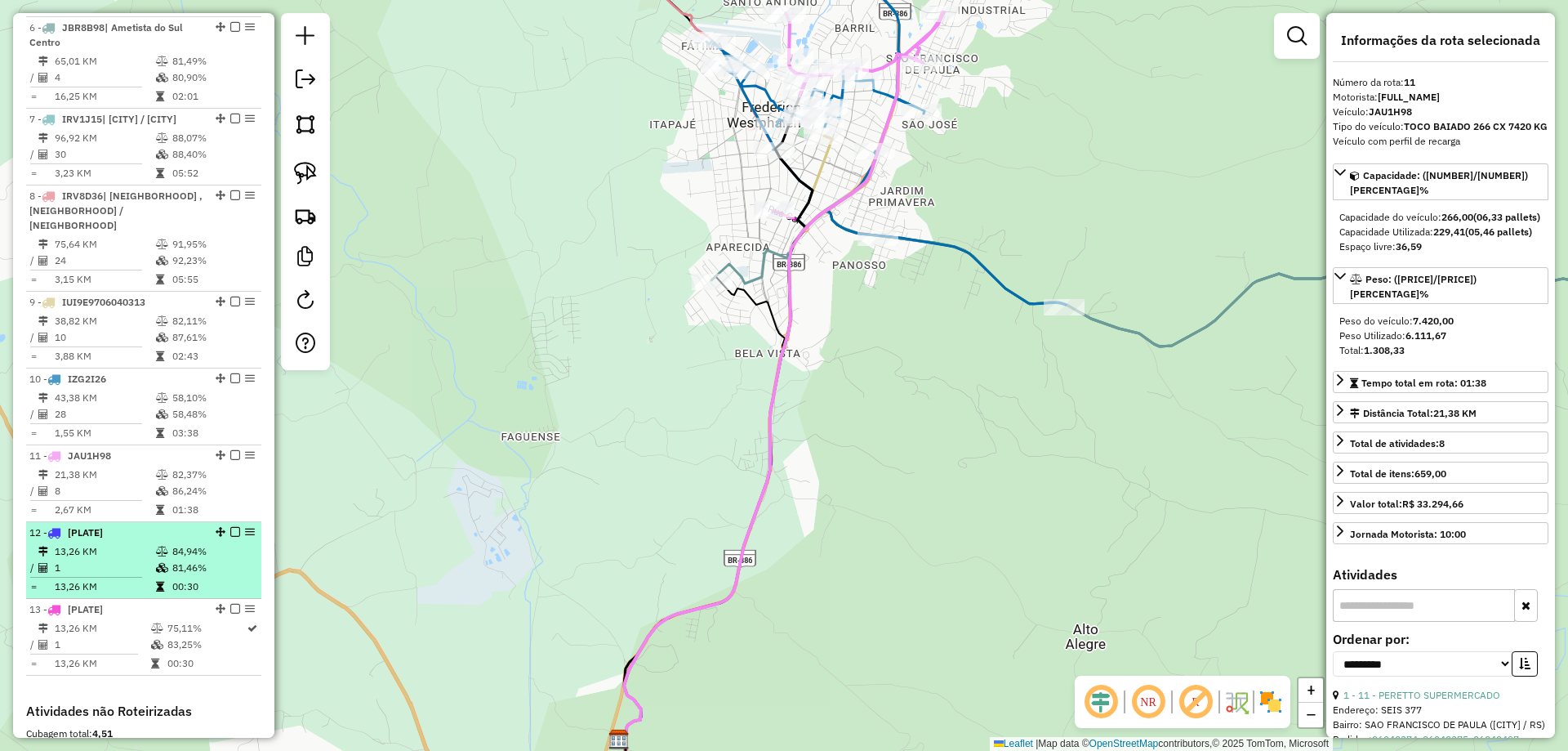 click on "1" at bounding box center [105, 568] 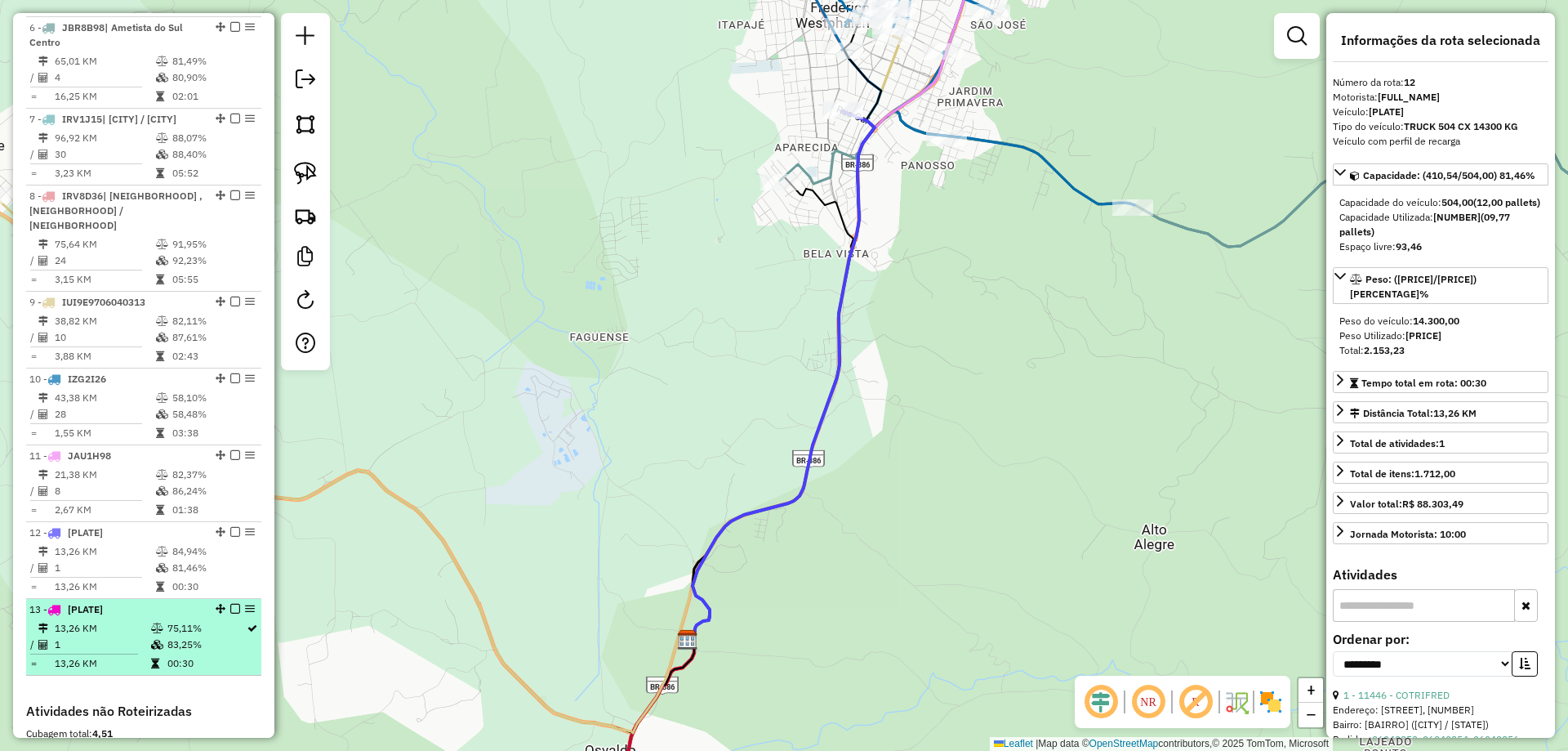 click on "13,26 KM" at bounding box center [102, 628] 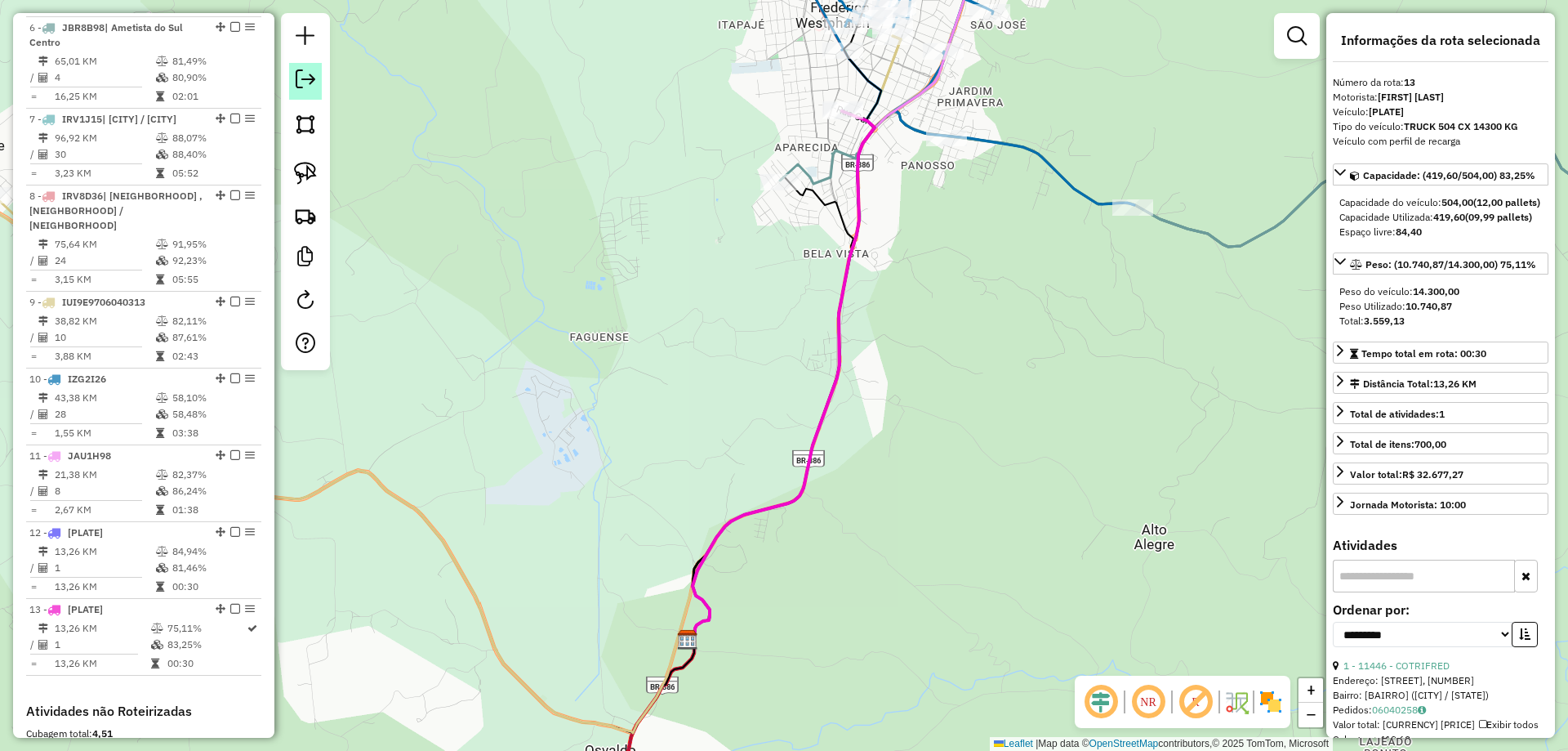 click 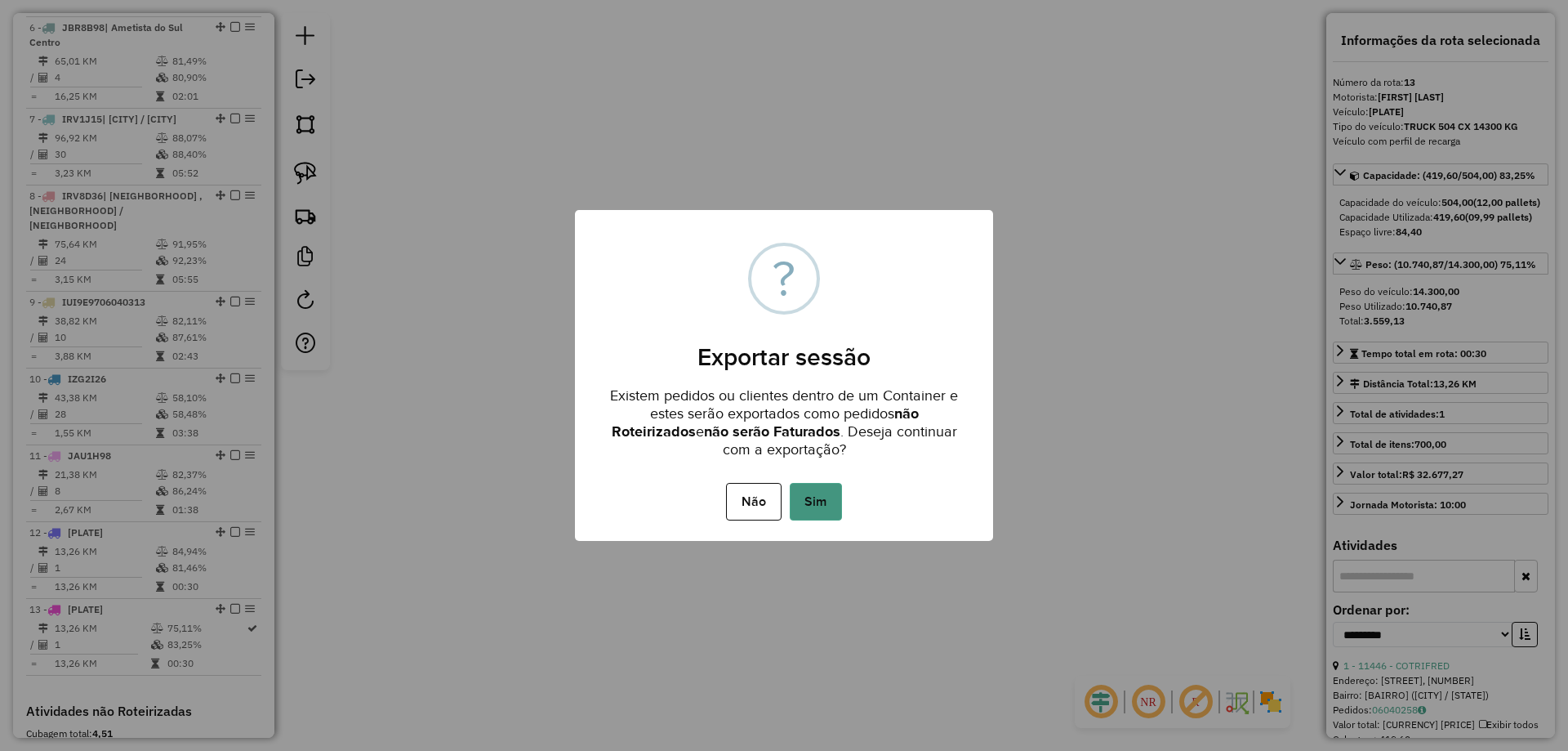 click on "Sim" at bounding box center (816, 502) 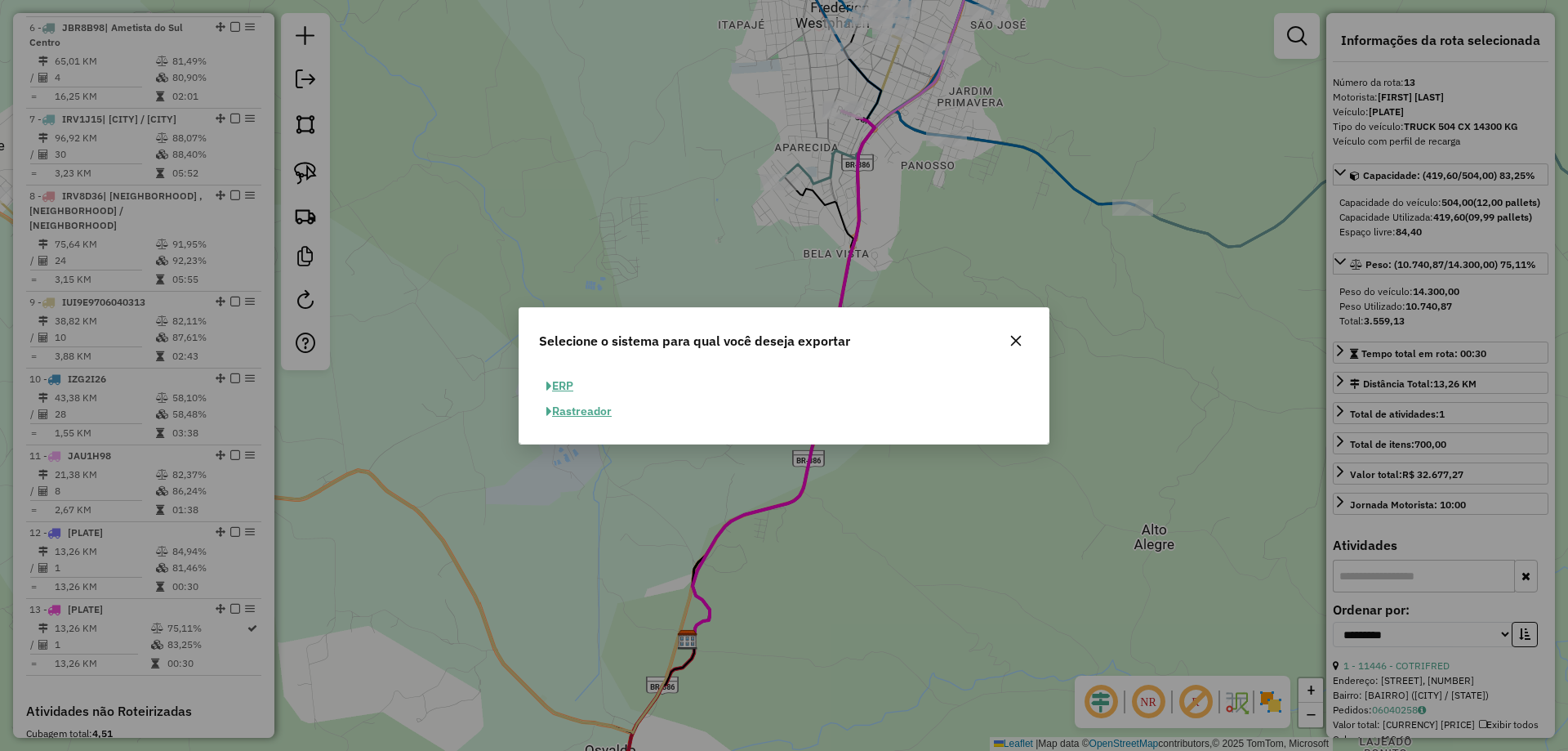 click on "ERP" 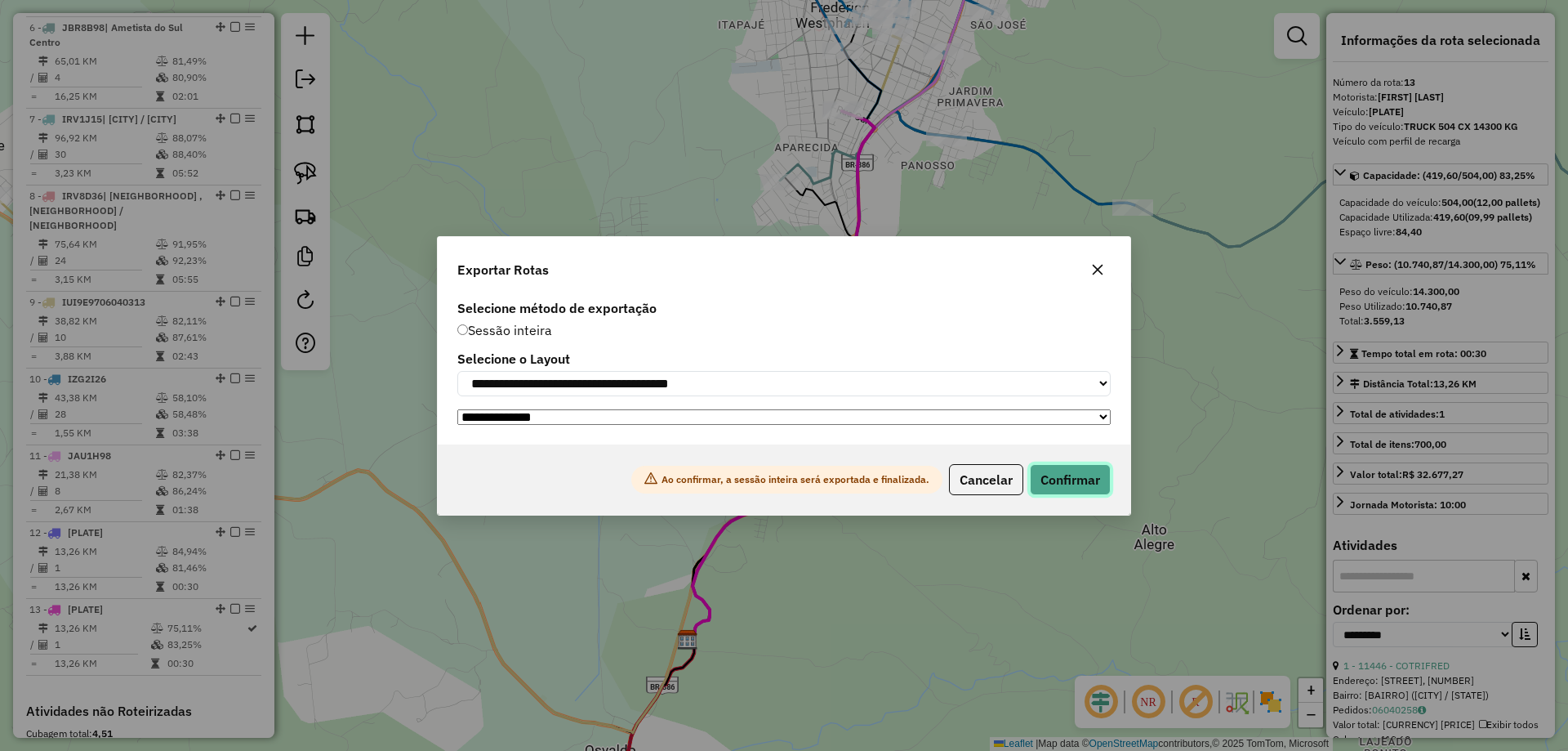 click on "Confirmar" 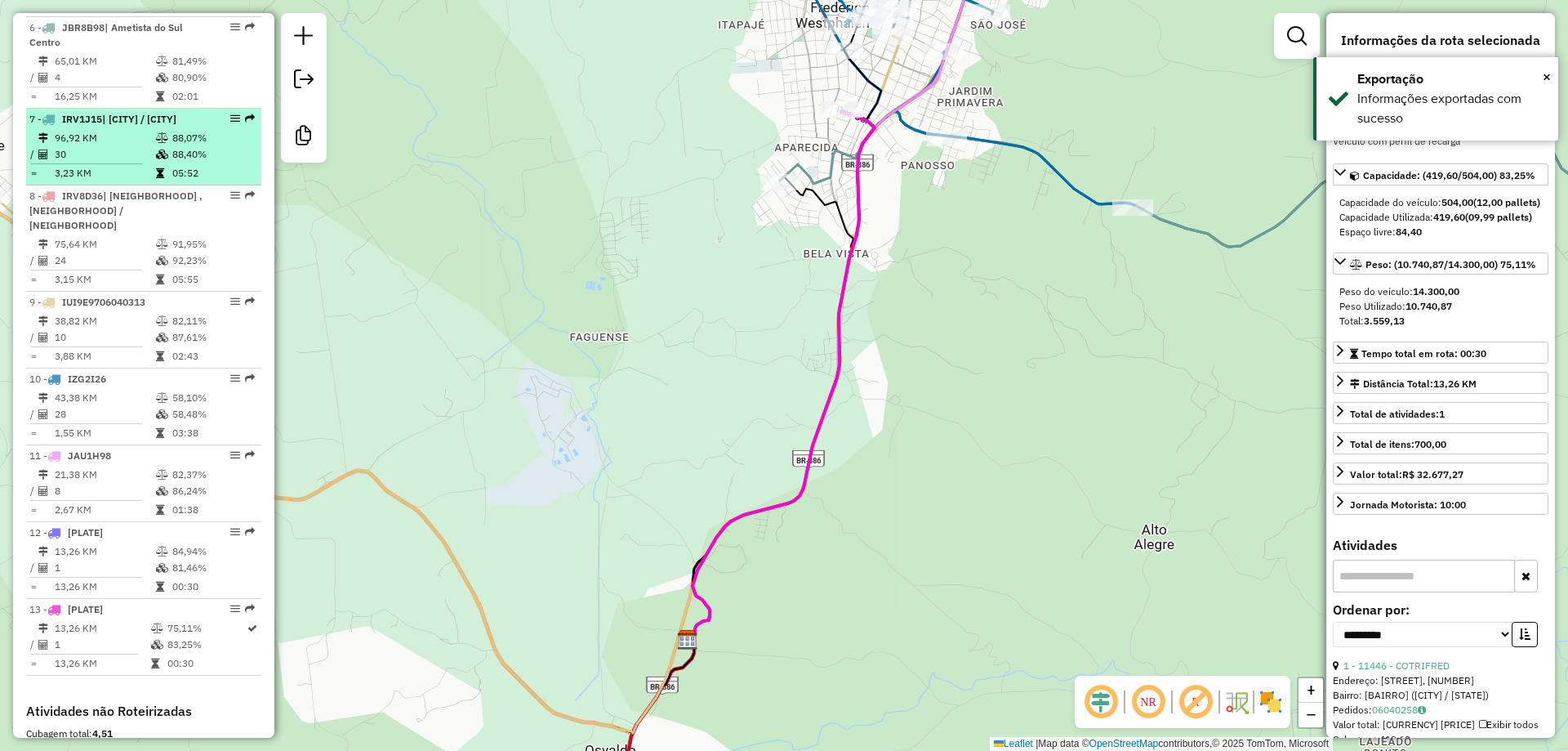 scroll, scrollTop: 1291, scrollLeft: 0, axis: vertical 